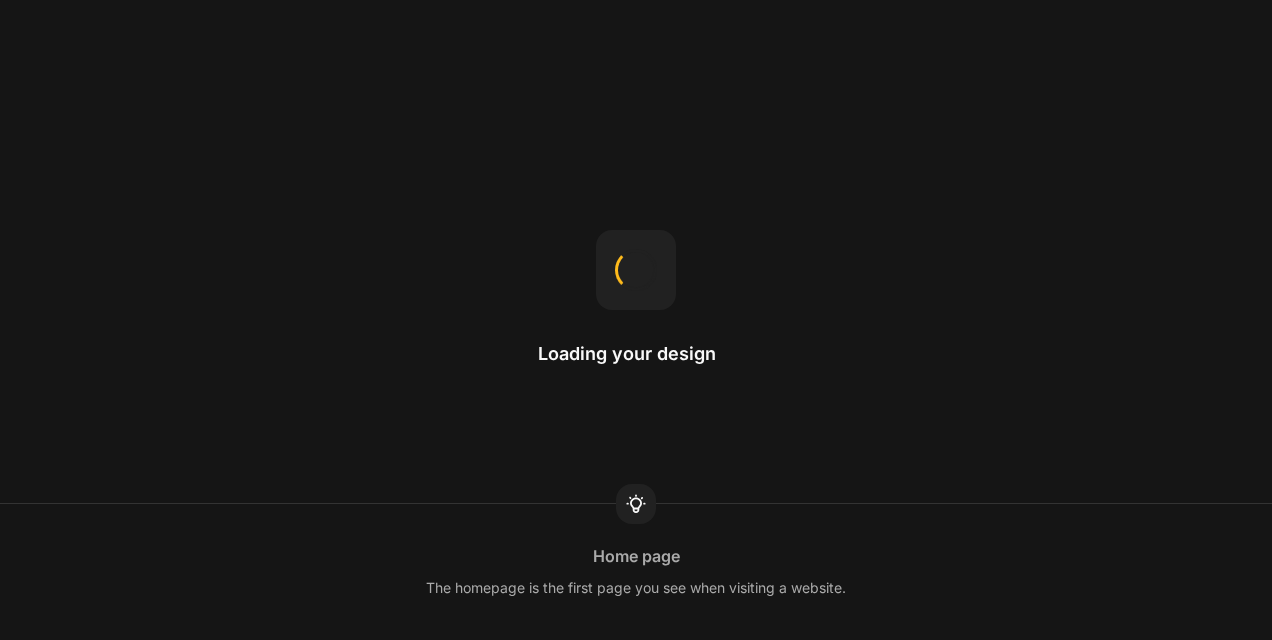 scroll, scrollTop: 0, scrollLeft: 0, axis: both 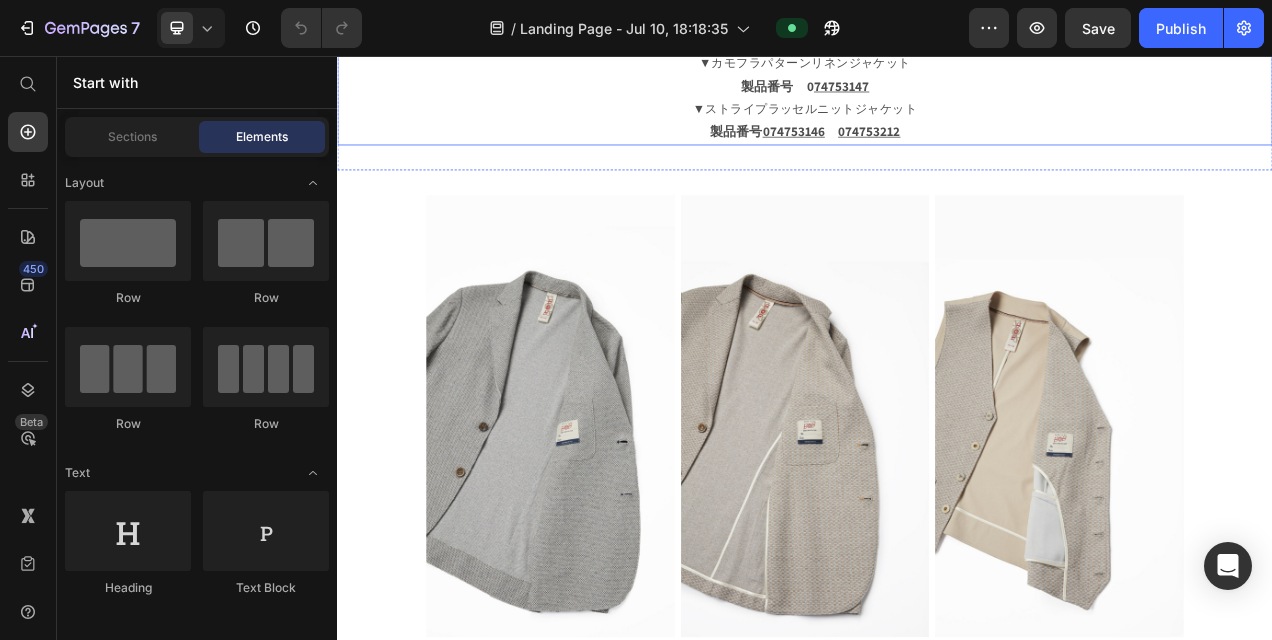 drag, startPoint x: 1234, startPoint y: 464, endPoint x: 1256, endPoint y: 476, distance: 25.059929 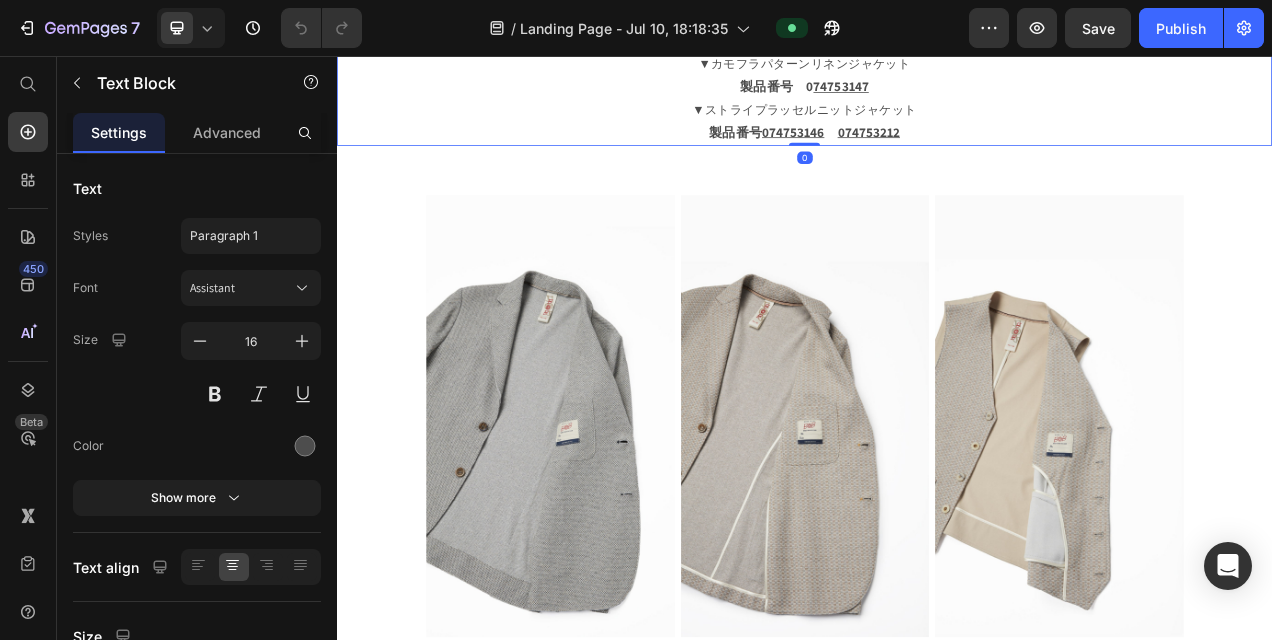 click on "今回ご紹介するのは、その中でもおすすめなジャケット。 裏地がなく、伸縮性があり着用しやすい生地感や、 別売りのジレとセットアップでの着用も可能なタイプなどなど、 コーディネートの幅が格段に広がります。 動きやすさと洗練されたスタイルを両立した、現代のライフスタイルにぴったりの逸品です。 商品メニュー ▼リネンテイストイージージャケット 製品番号　 074753131 製品番号　 074753110 　 074753200 　 ▼カモフラパターンリネンジャケット 製品番号　0 74753147 ▼ストライプラッセルニットジャケット 製品番号　 074753146 　 074753212" at bounding box center (937, -49) 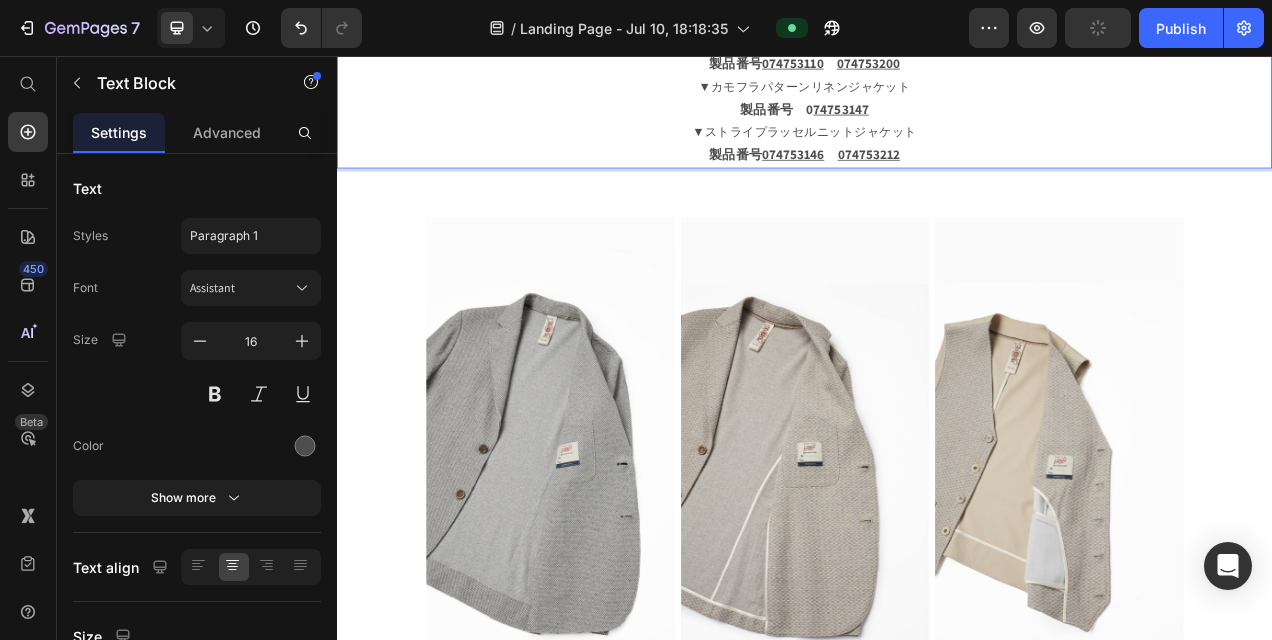 type 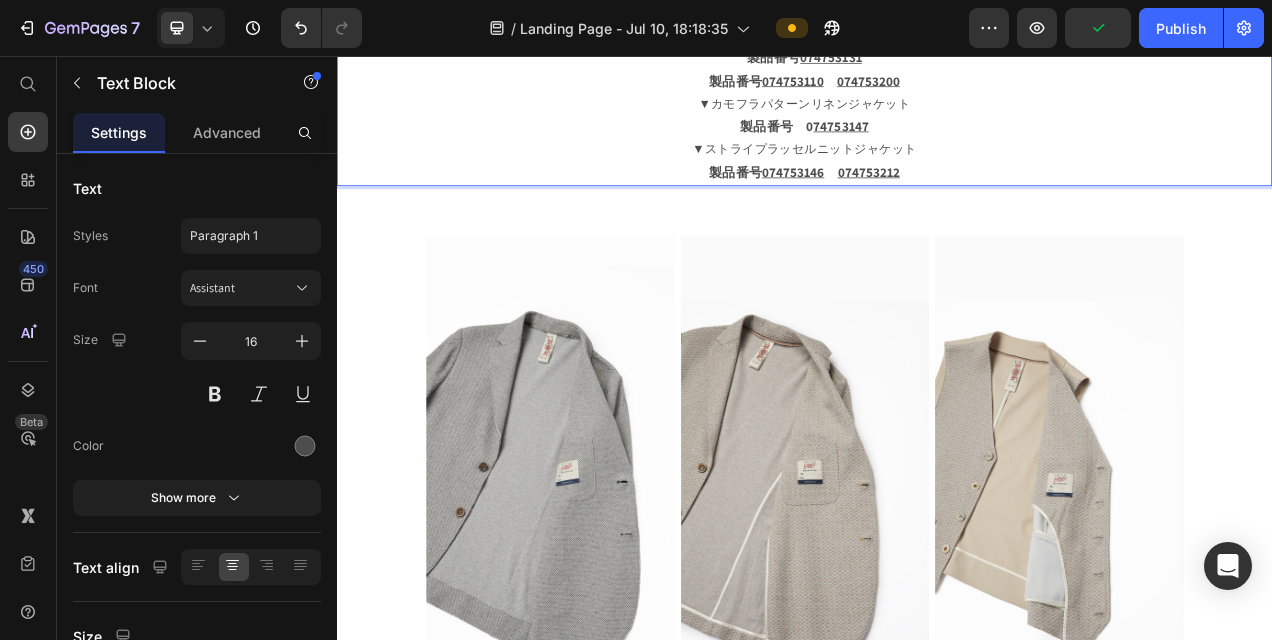 scroll, scrollTop: 1200, scrollLeft: 0, axis: vertical 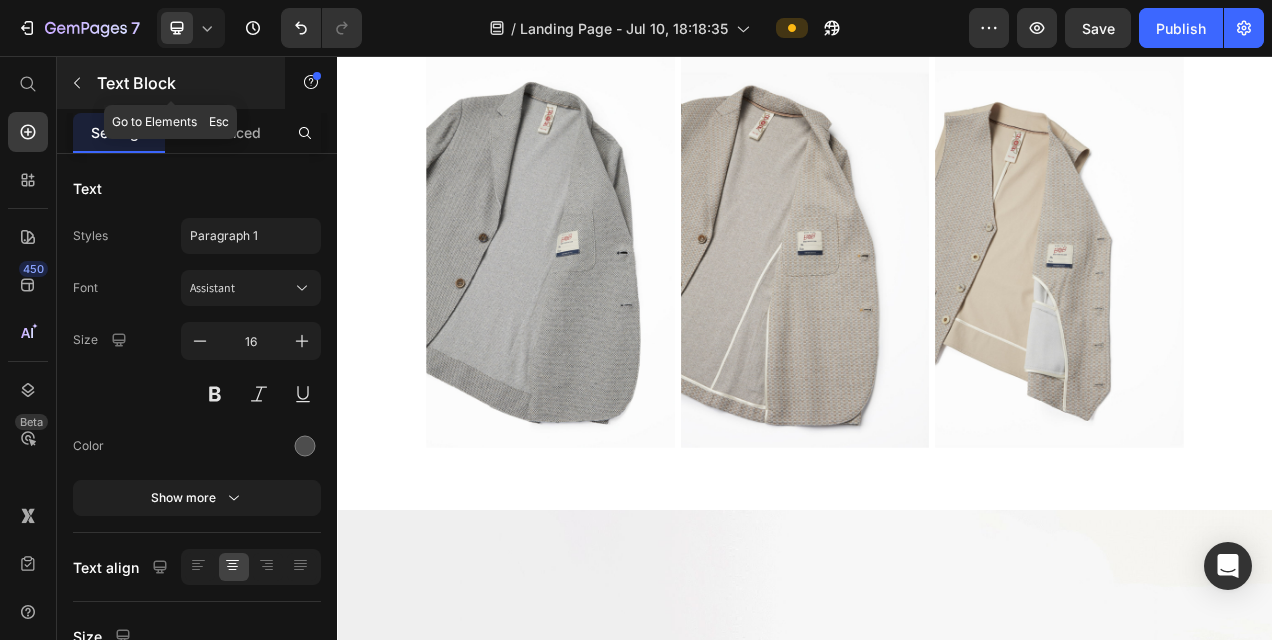 click 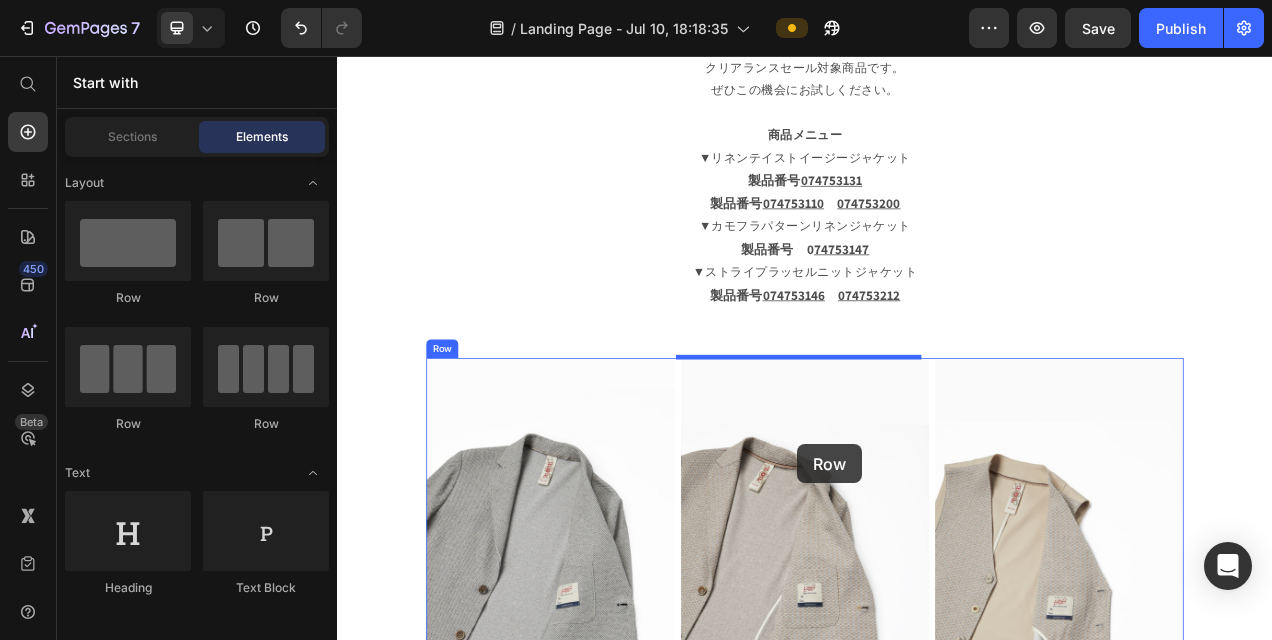 scroll, scrollTop: 1351, scrollLeft: 0, axis: vertical 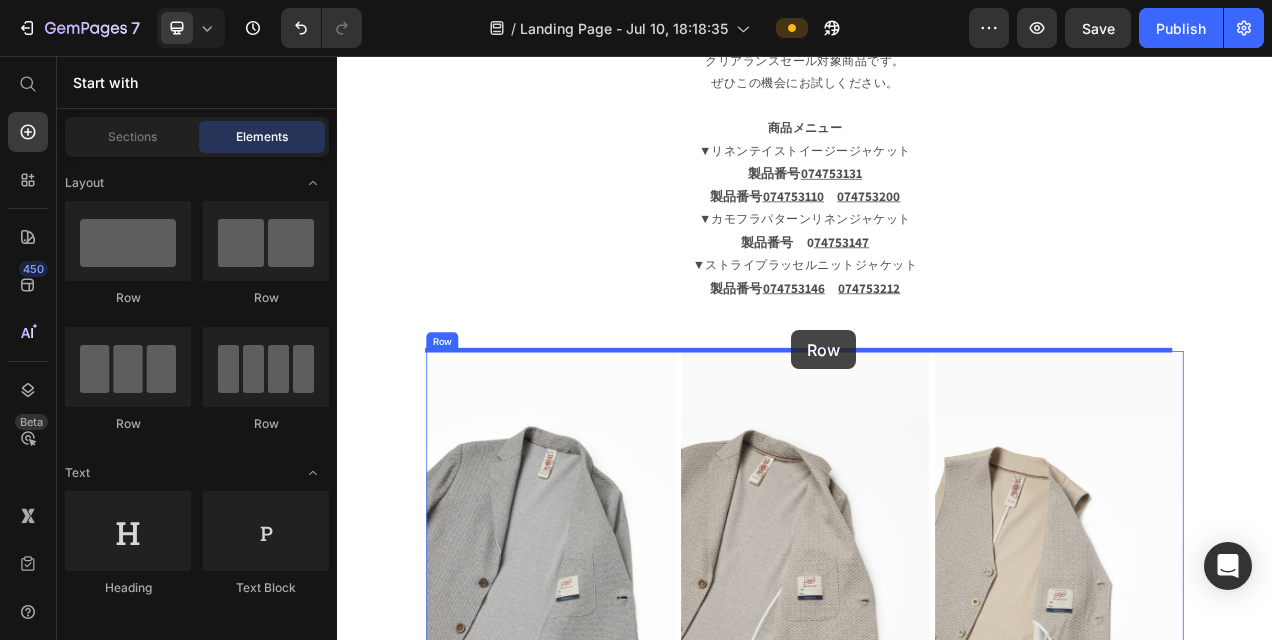 drag, startPoint x: 463, startPoint y: 300, endPoint x: 920, endPoint y: 408, distance: 469.5881 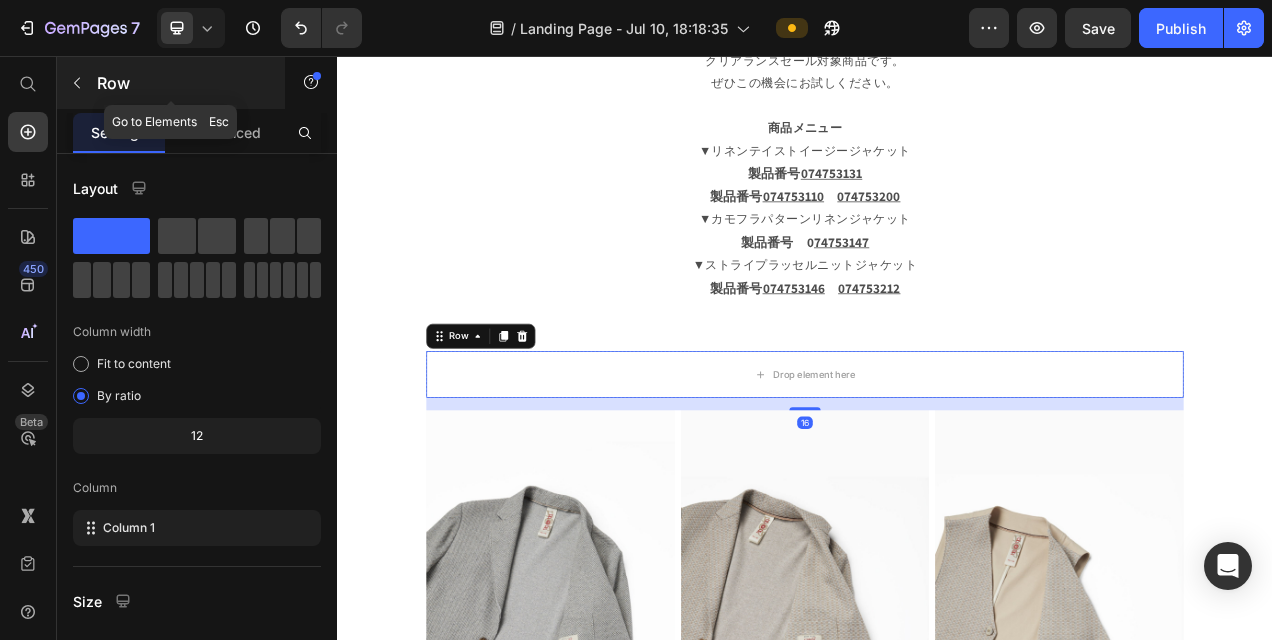 click on "Row" at bounding box center (182, 83) 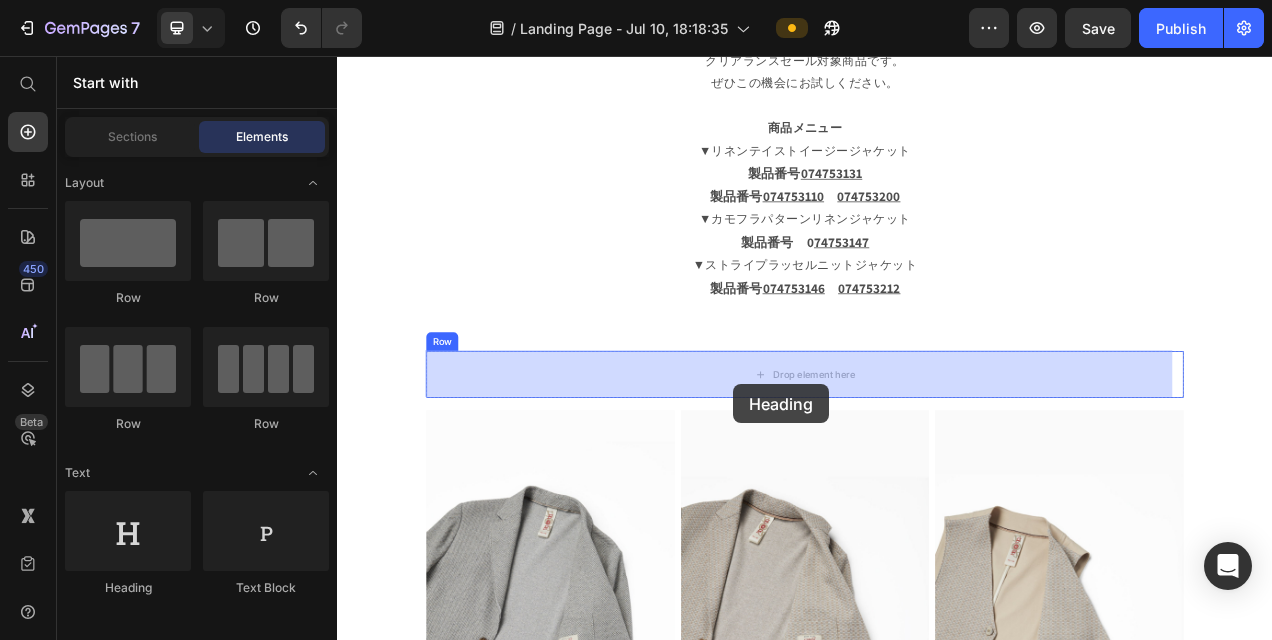 drag, startPoint x: 476, startPoint y: 588, endPoint x: 845, endPoint y: 477, distance: 385.33362 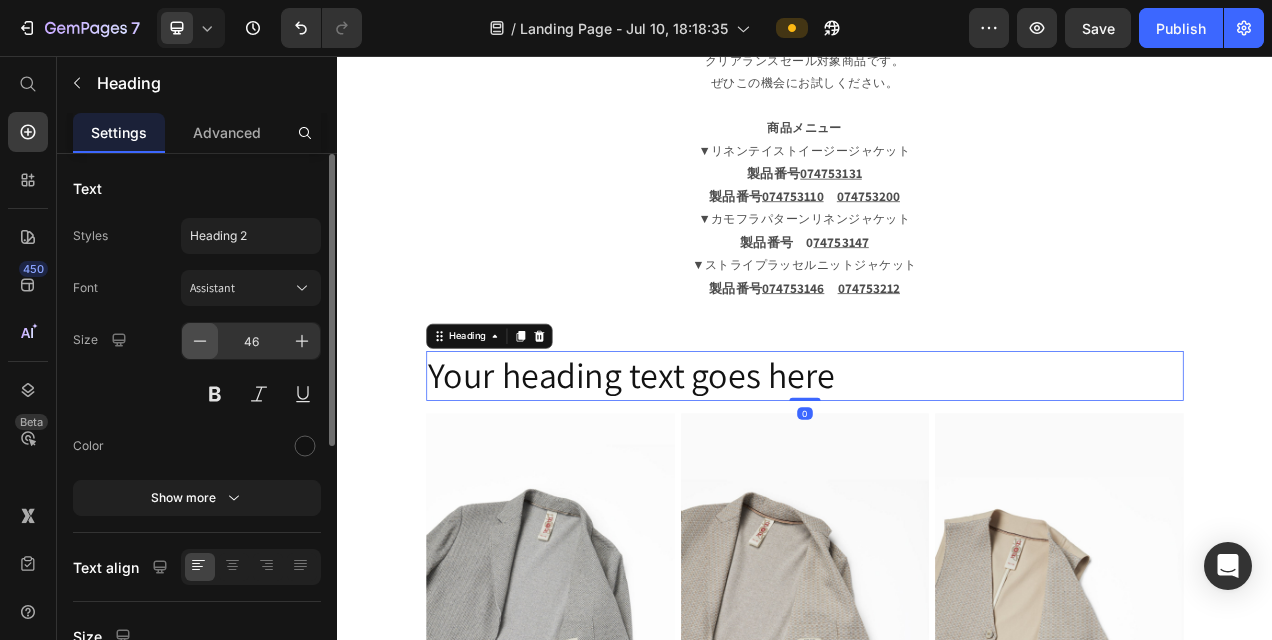 click 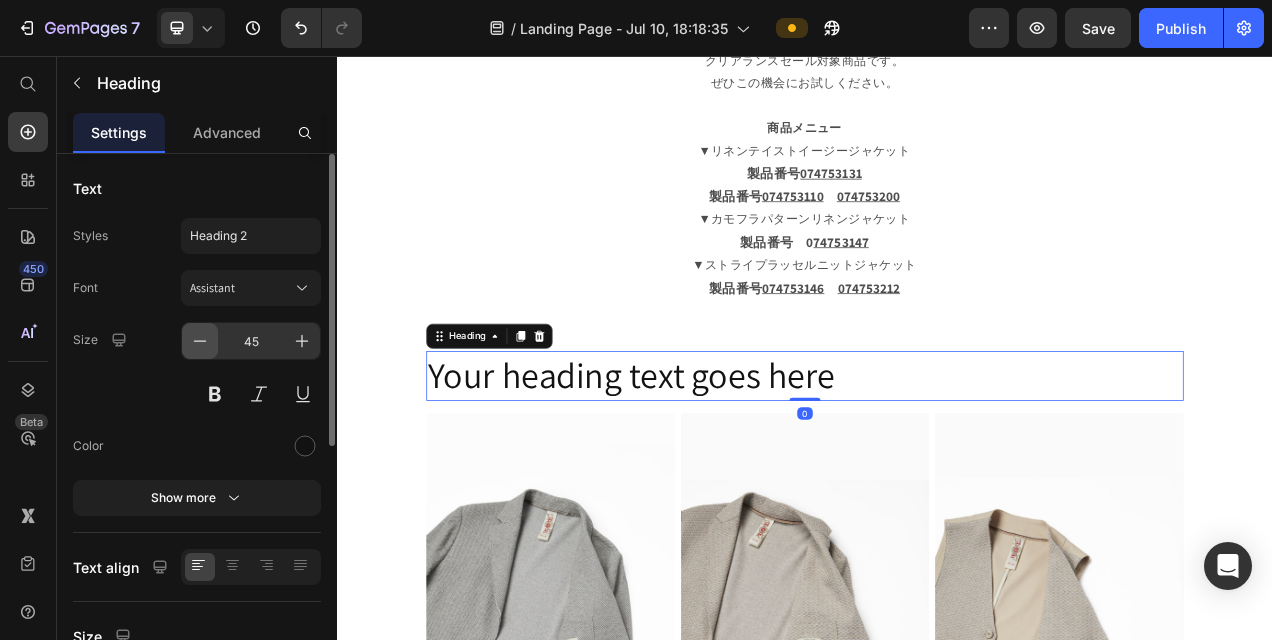 click 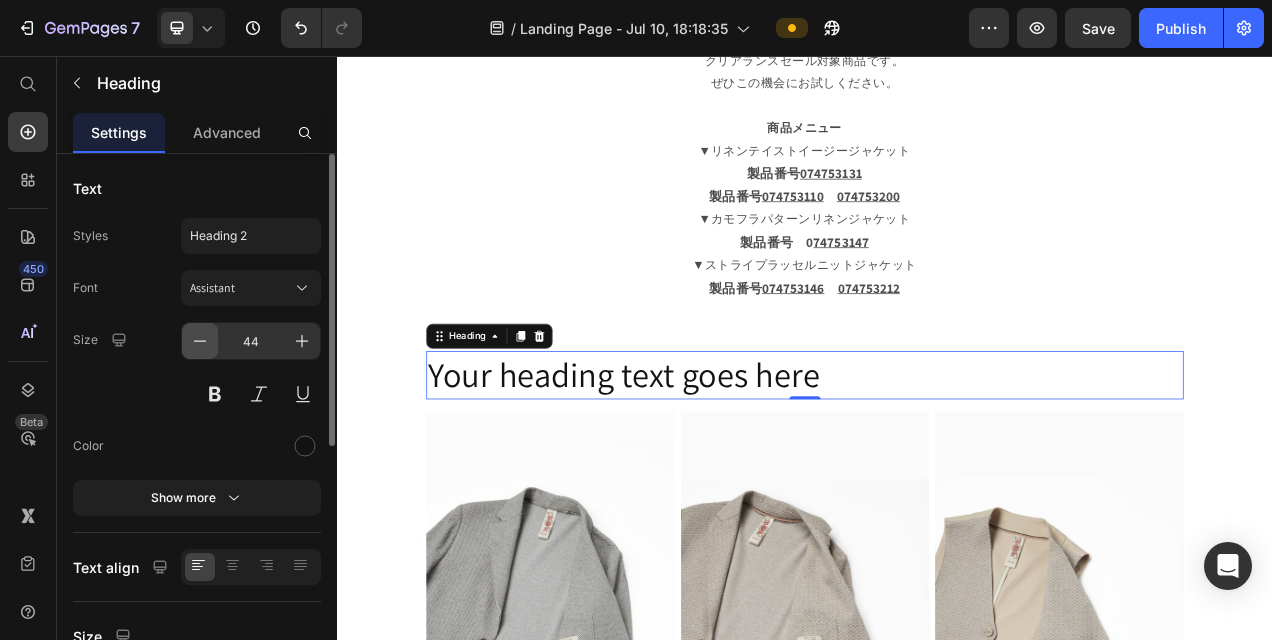 click 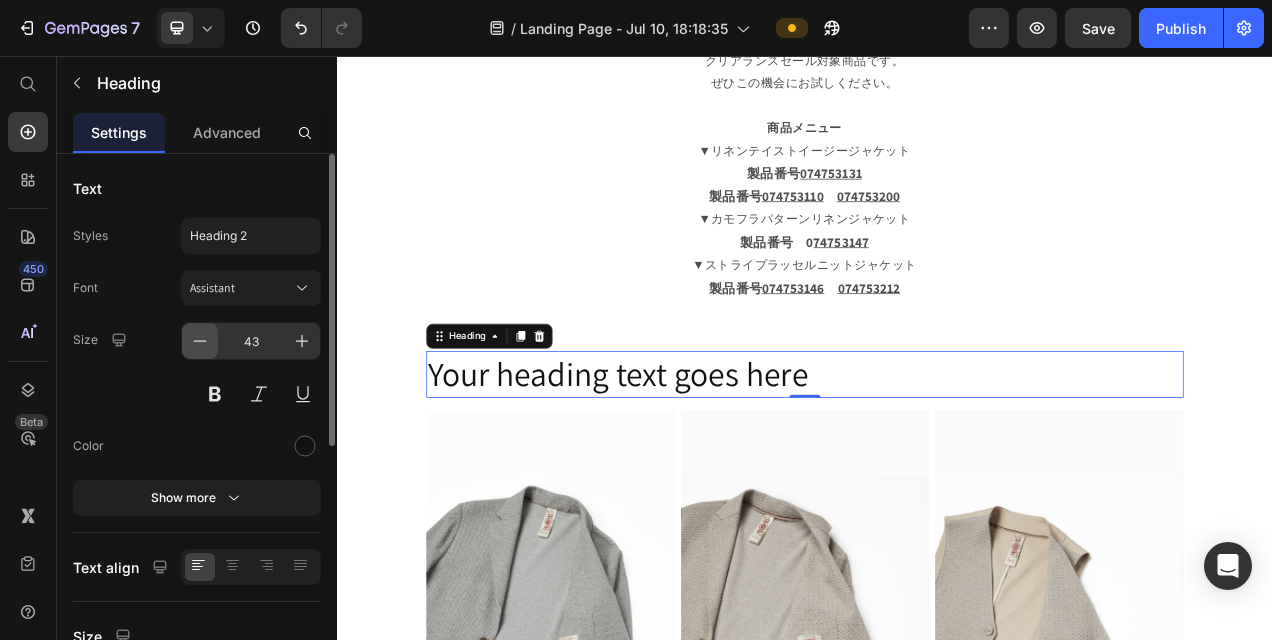 click 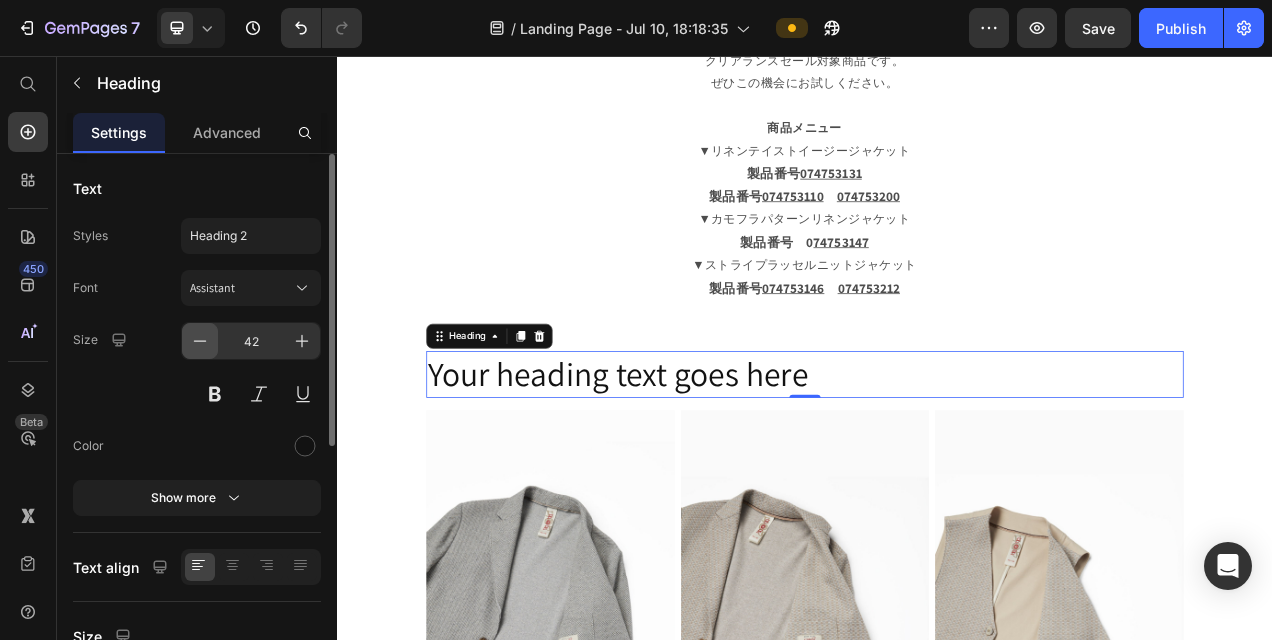 click 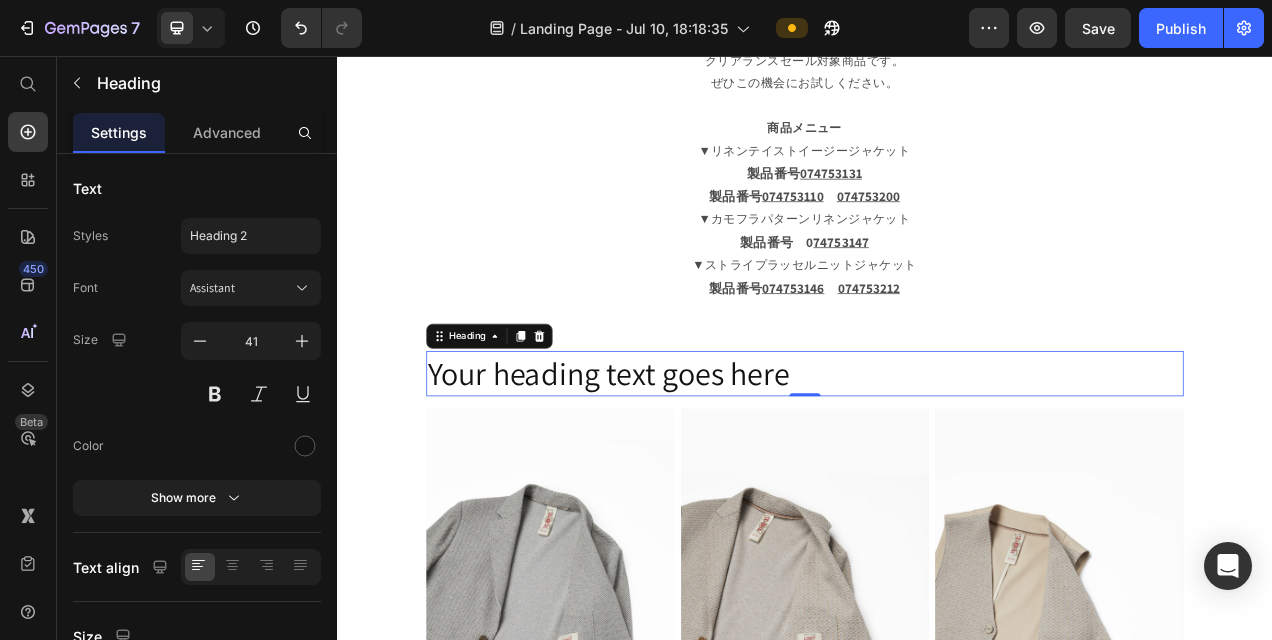 click on "Your heading text goes here" at bounding box center (937, 463) 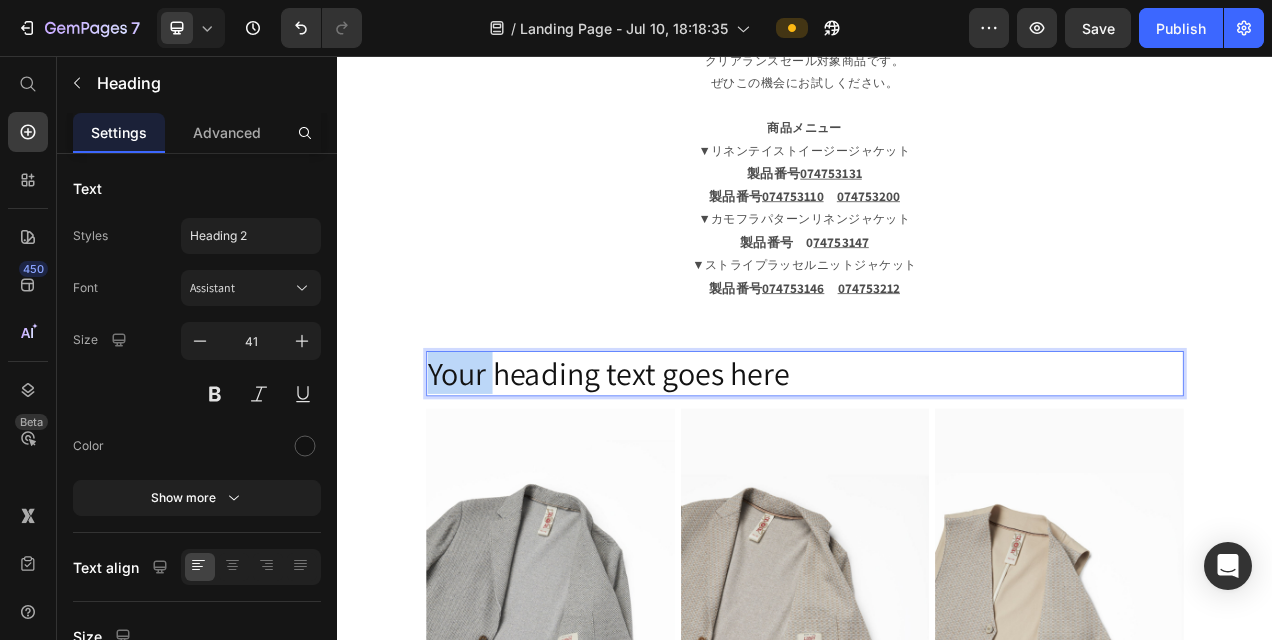click on "Your heading text goes here" at bounding box center [937, 463] 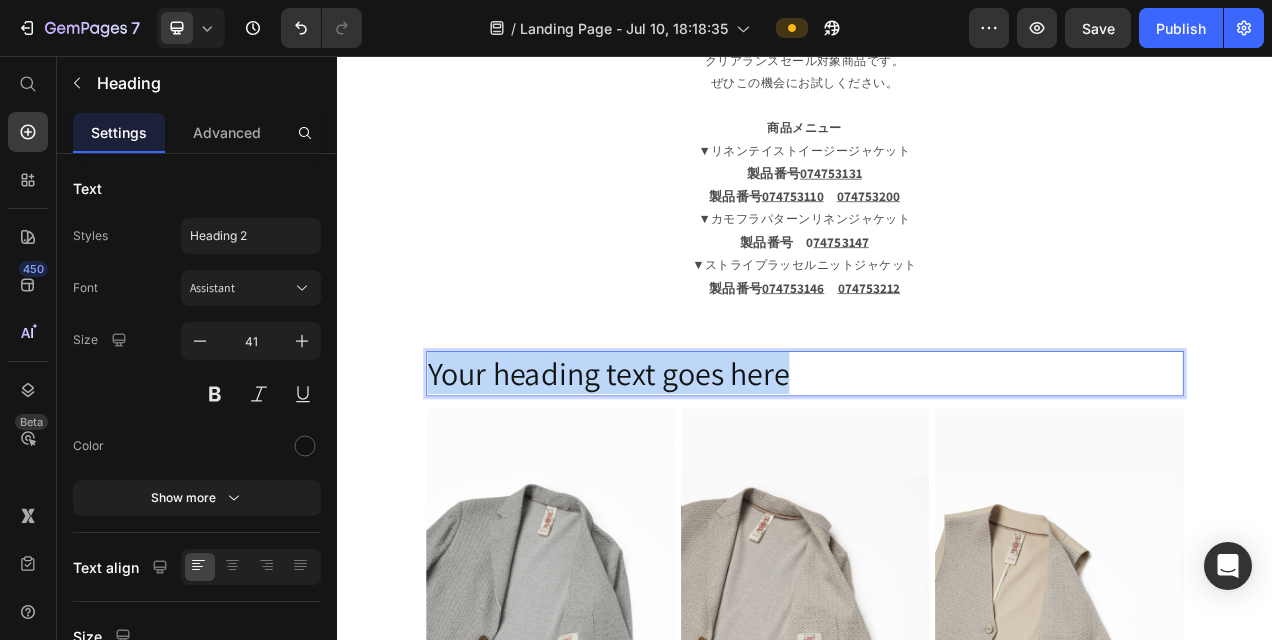 click on "Your heading text goes here" at bounding box center (937, 463) 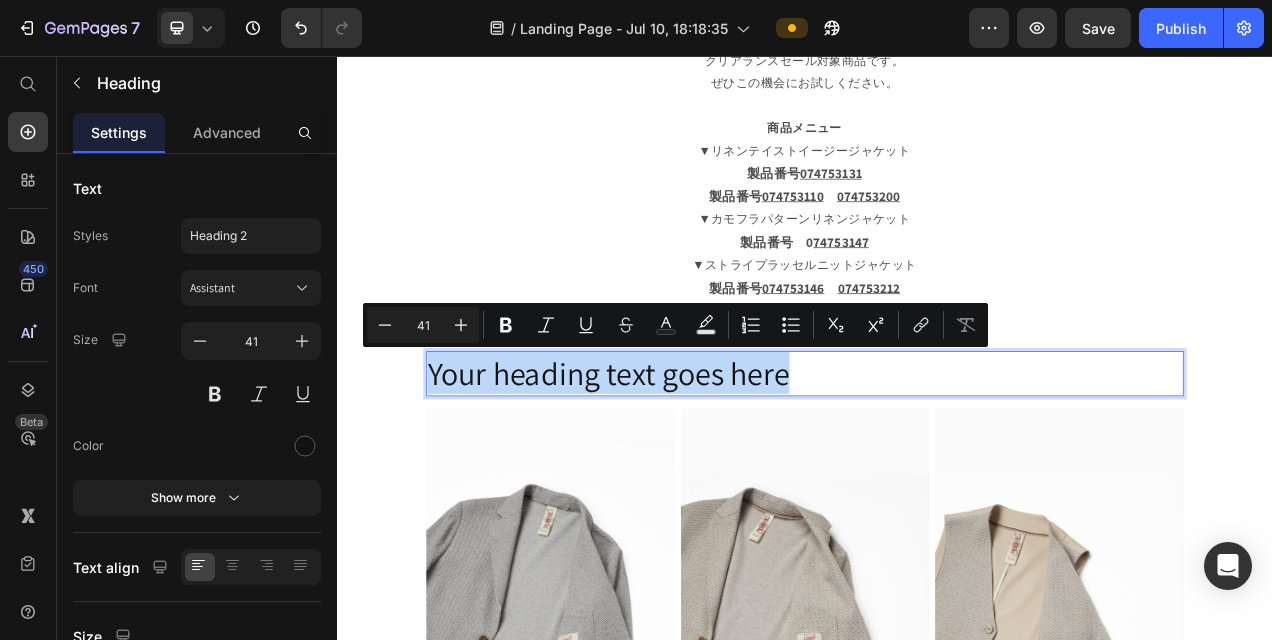 type 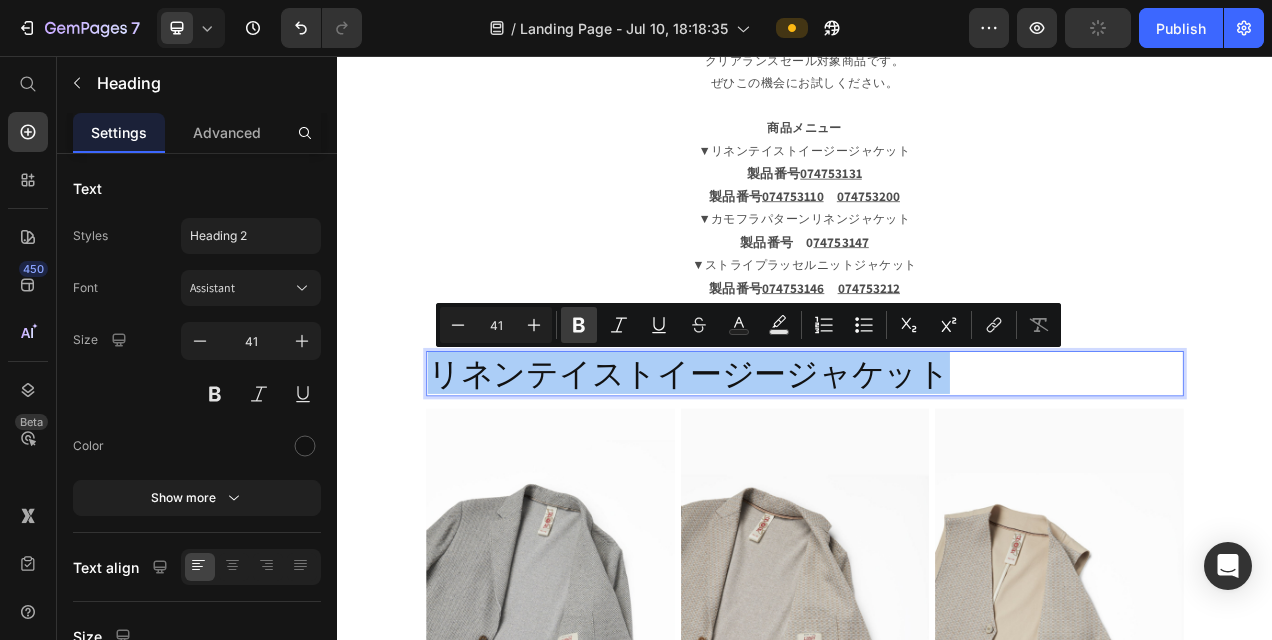 click 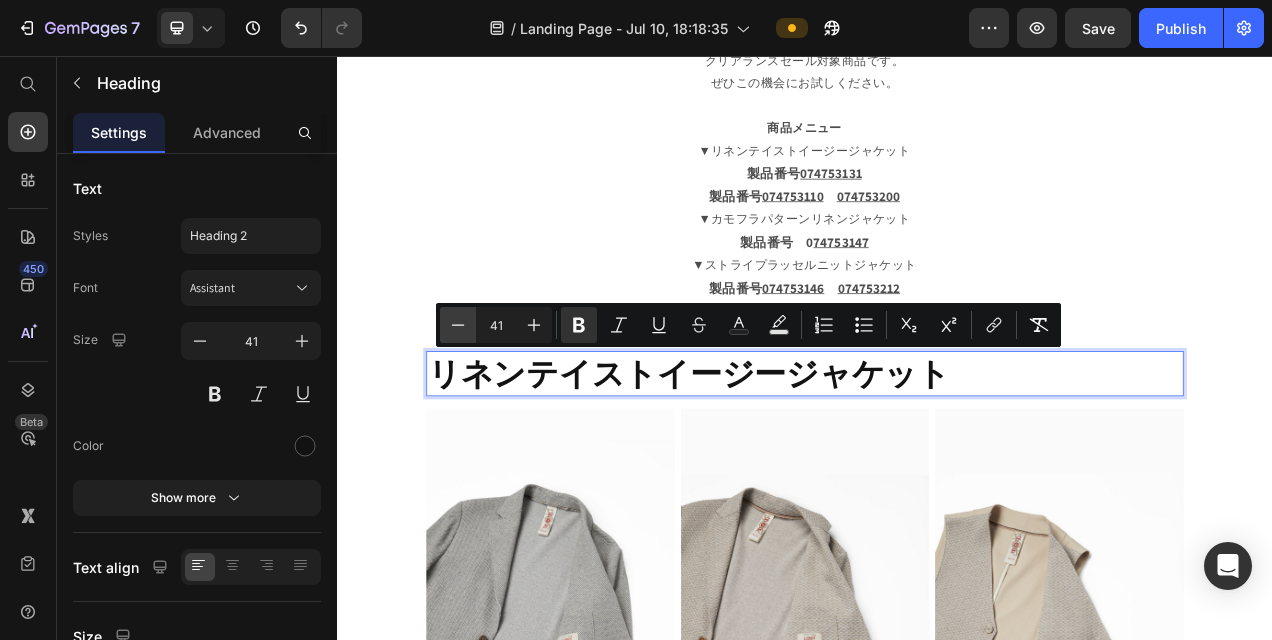 click 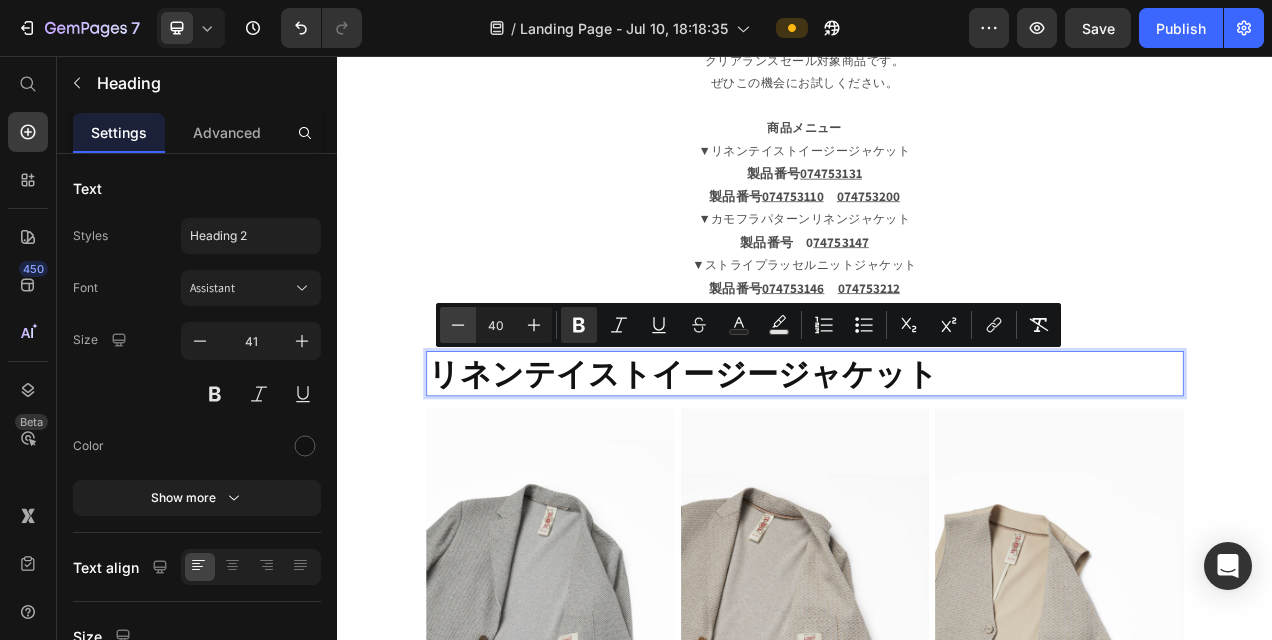 click 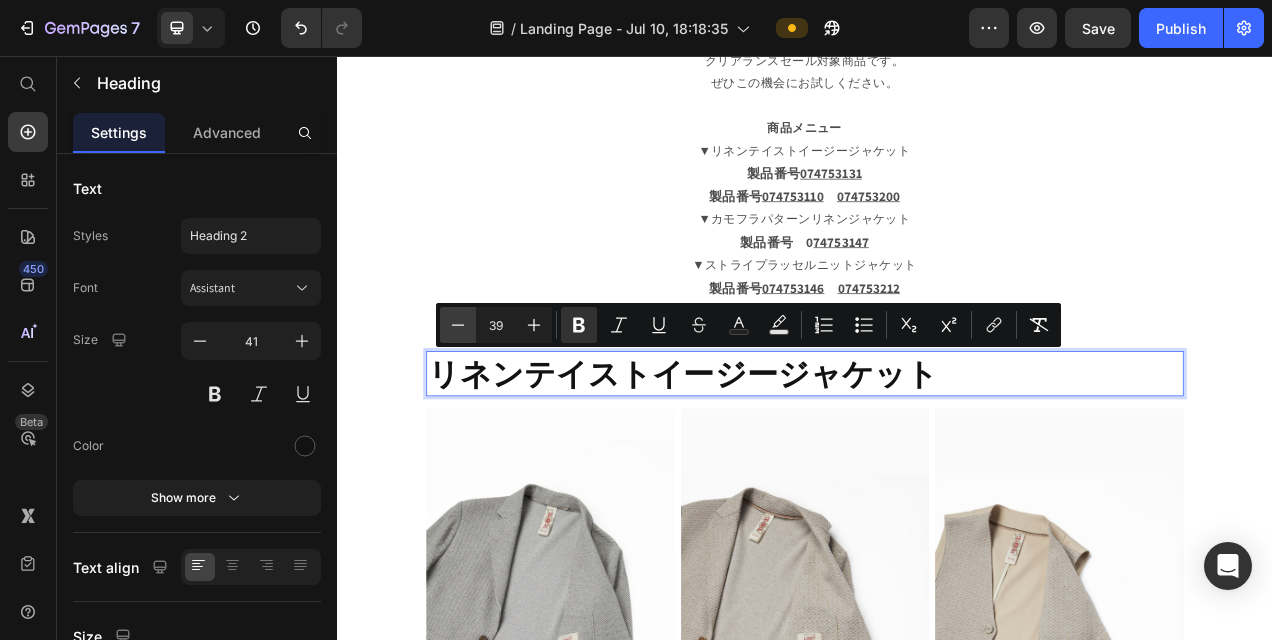 click 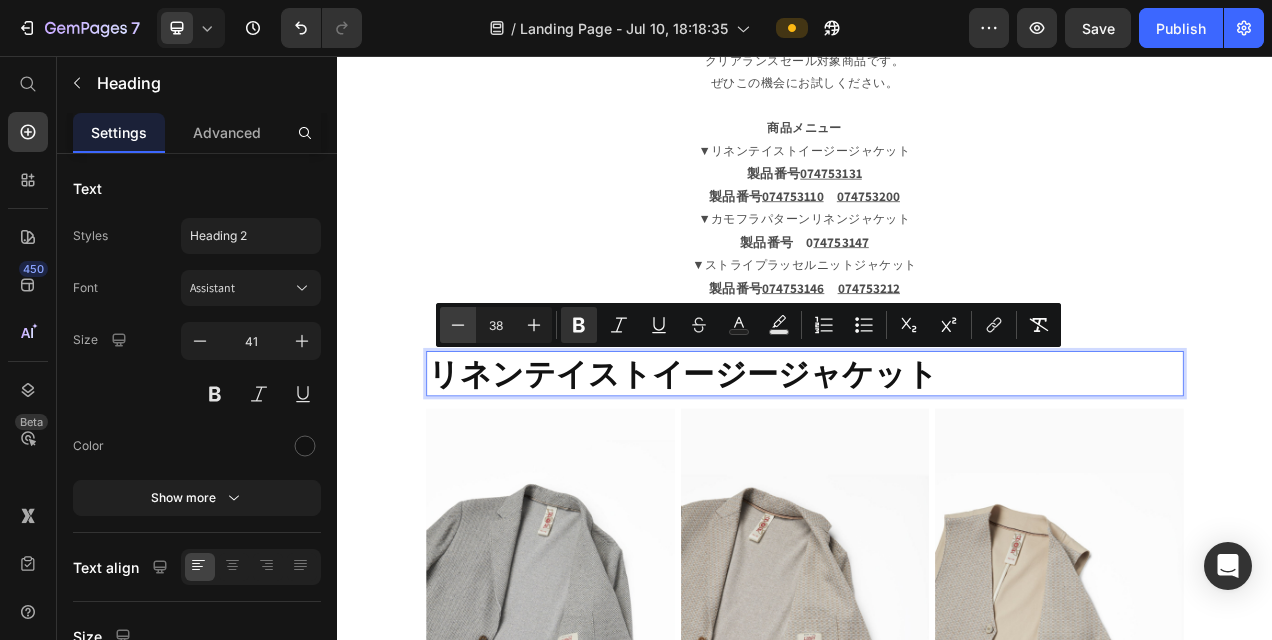 click 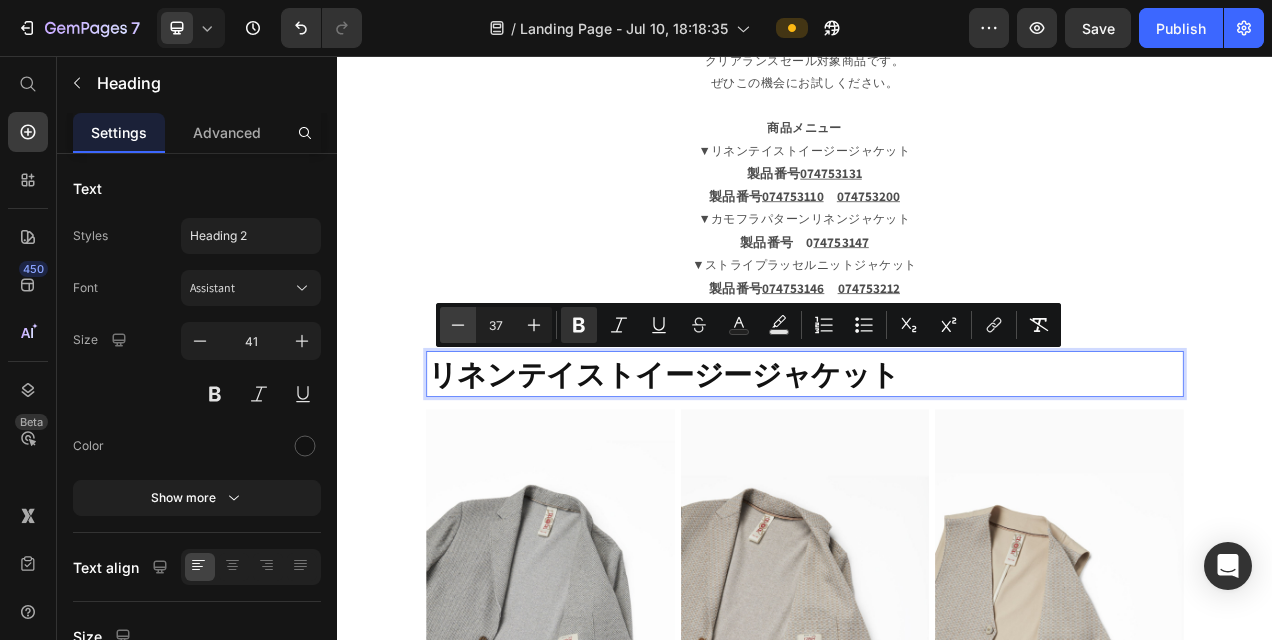 click 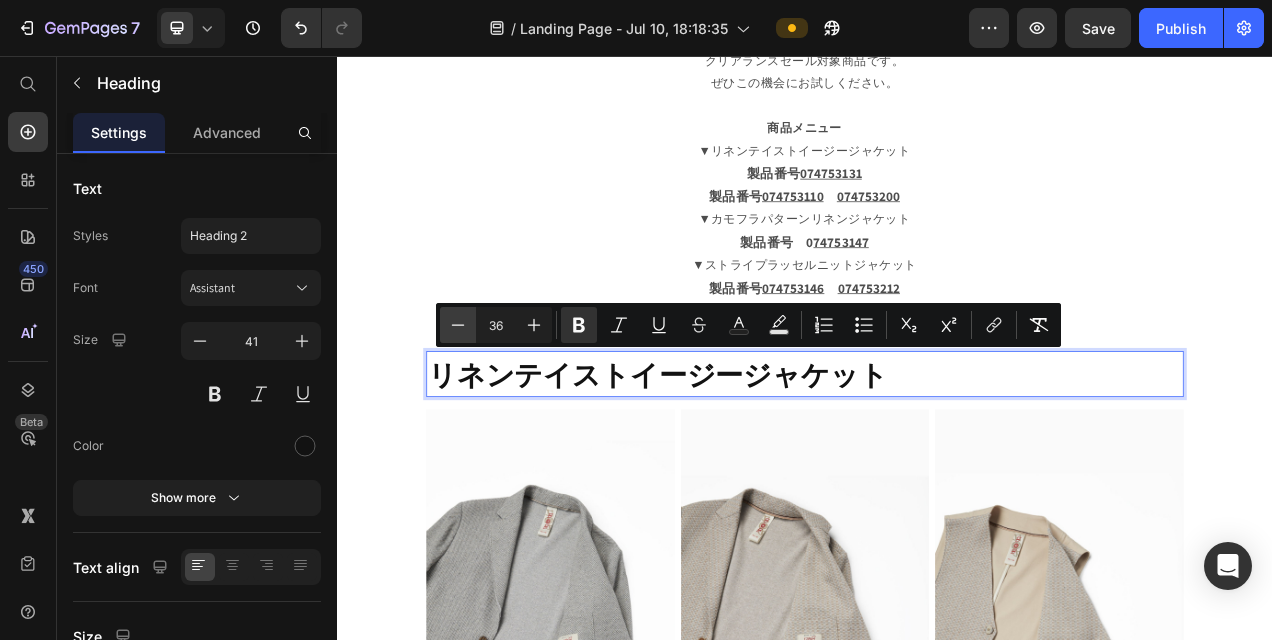 click 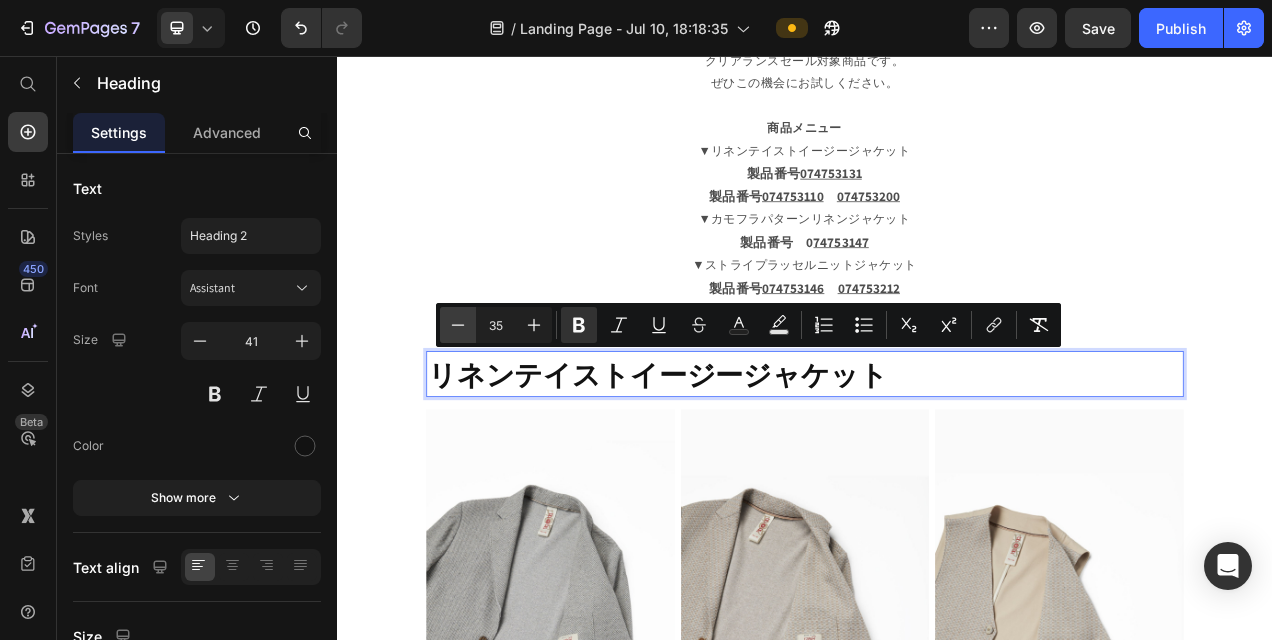 click 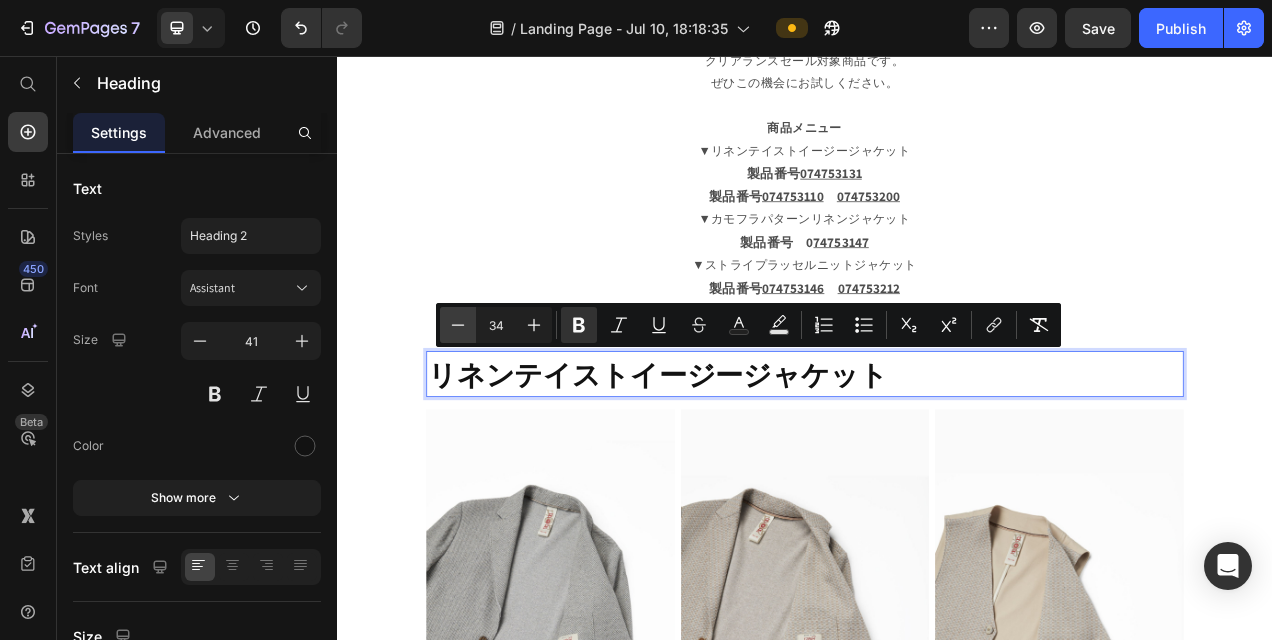 click 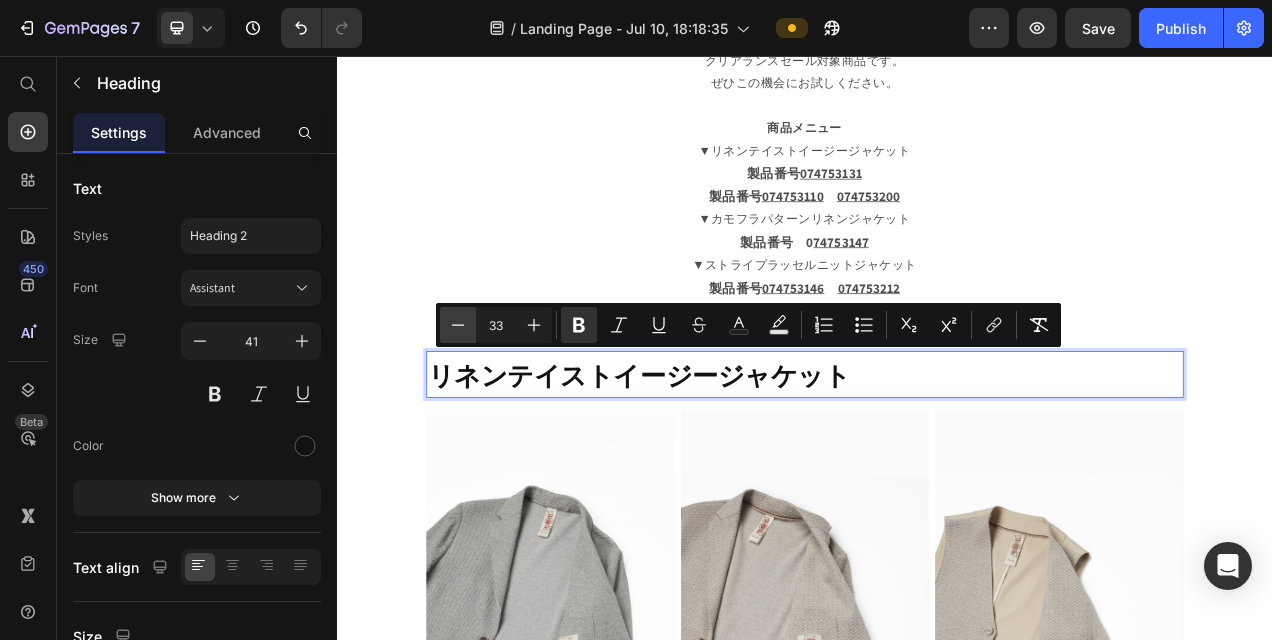 click 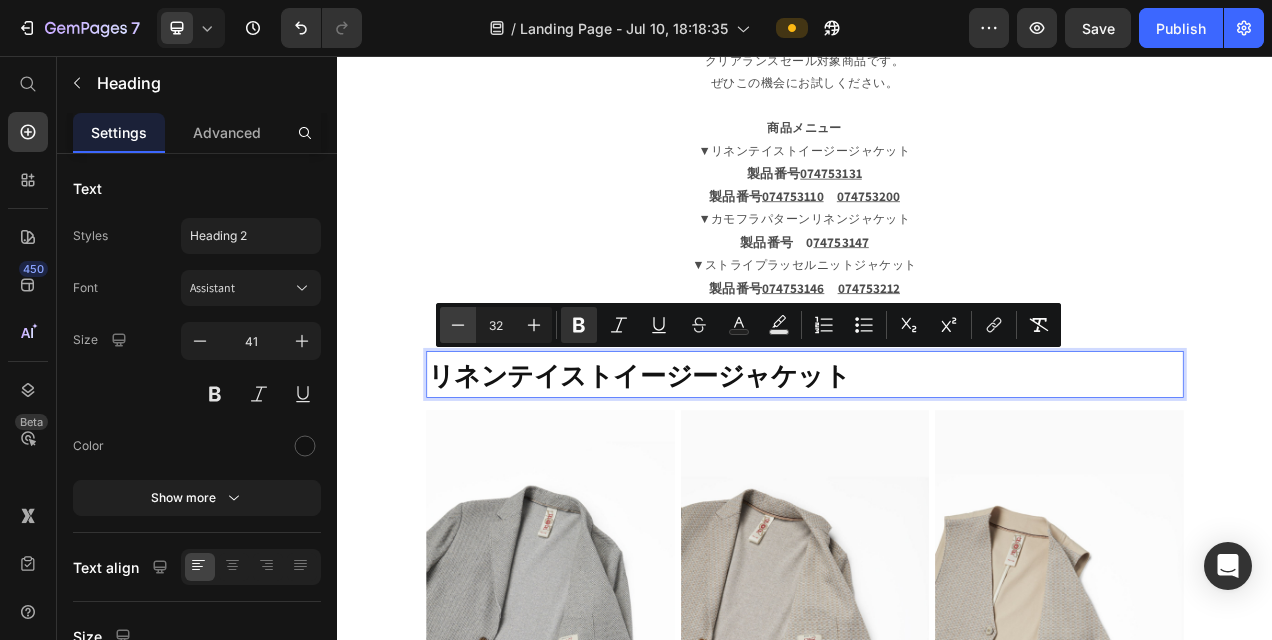 click 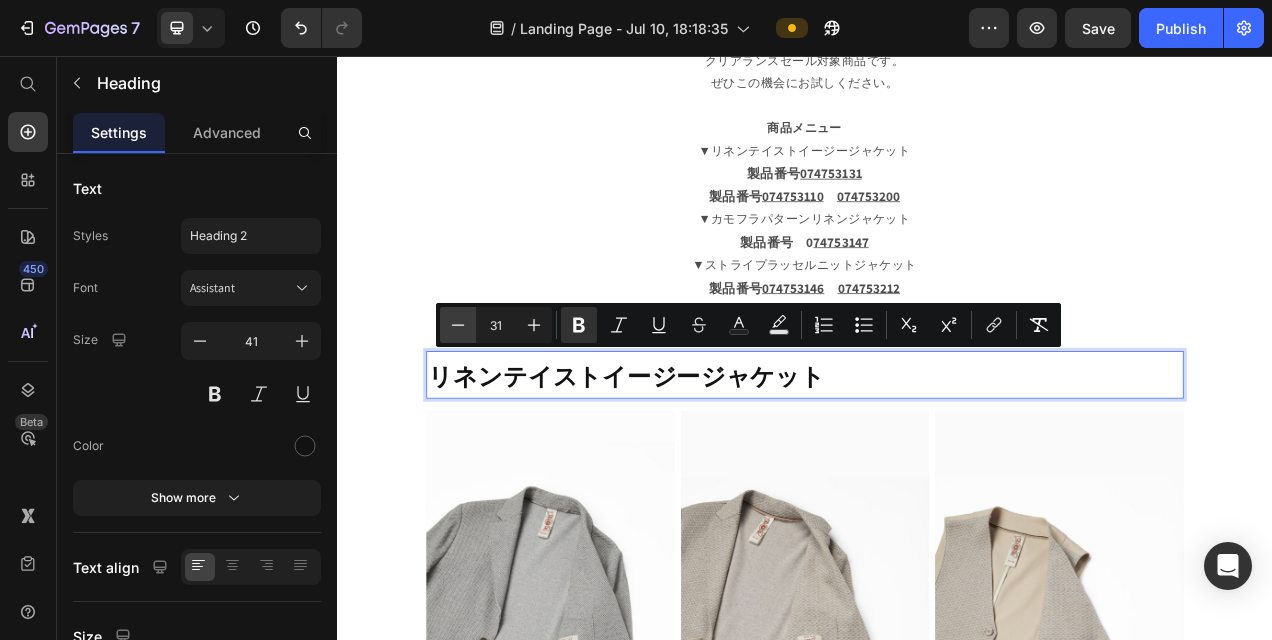 click 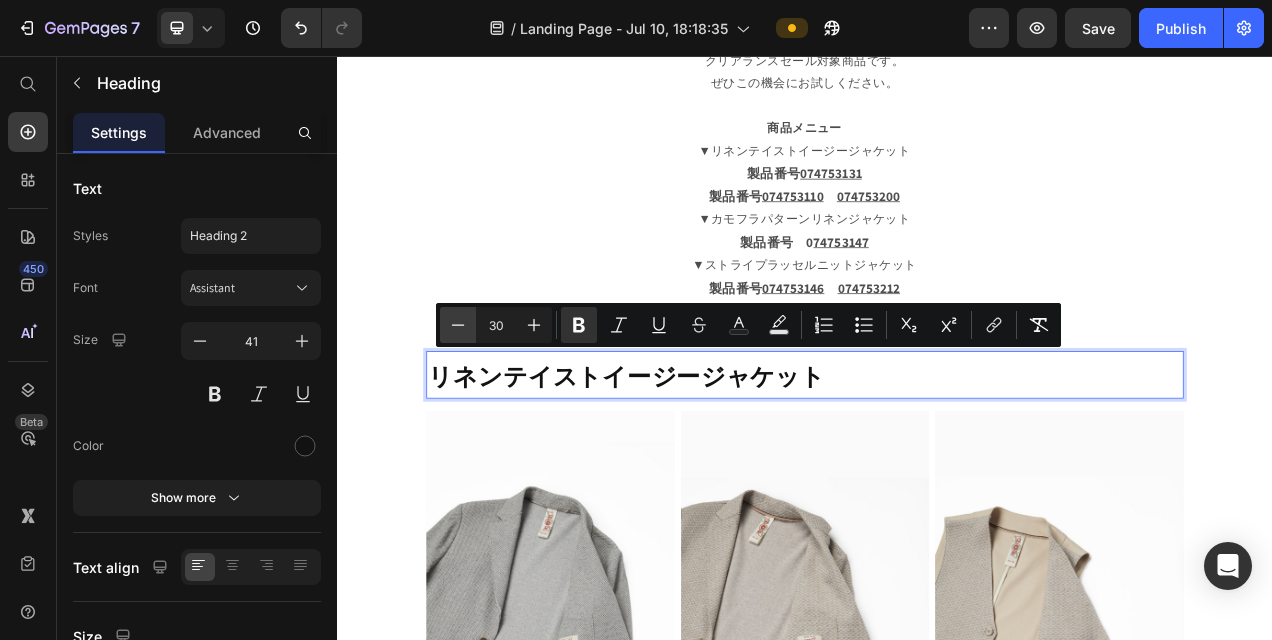 click 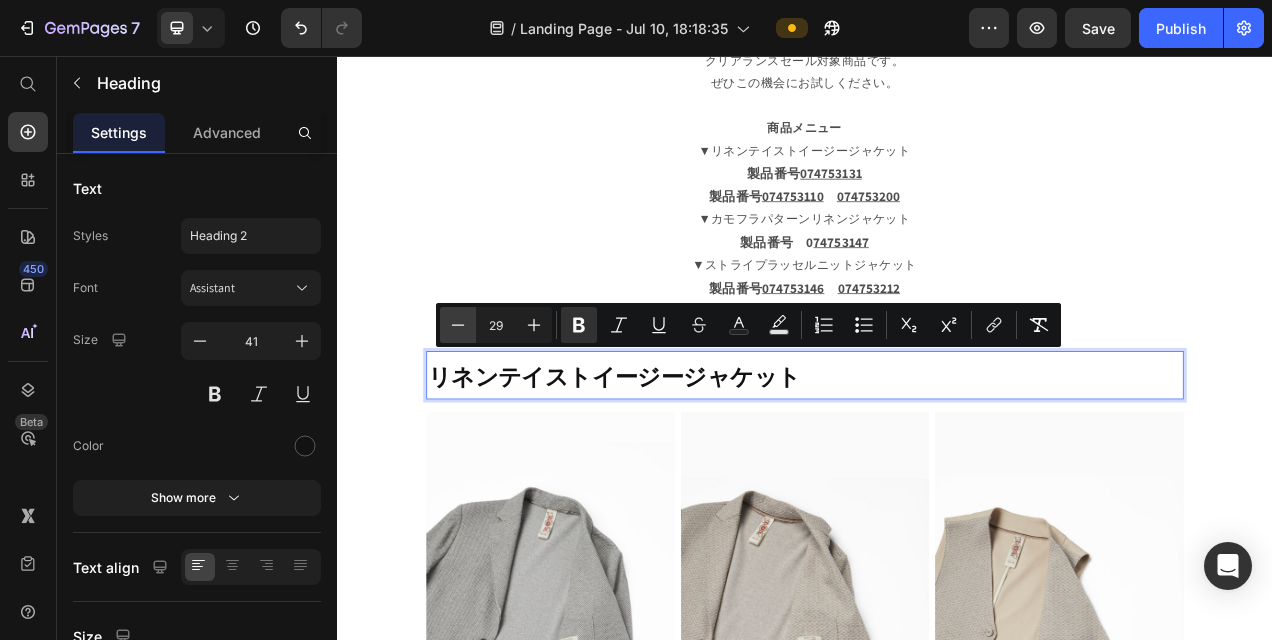 click 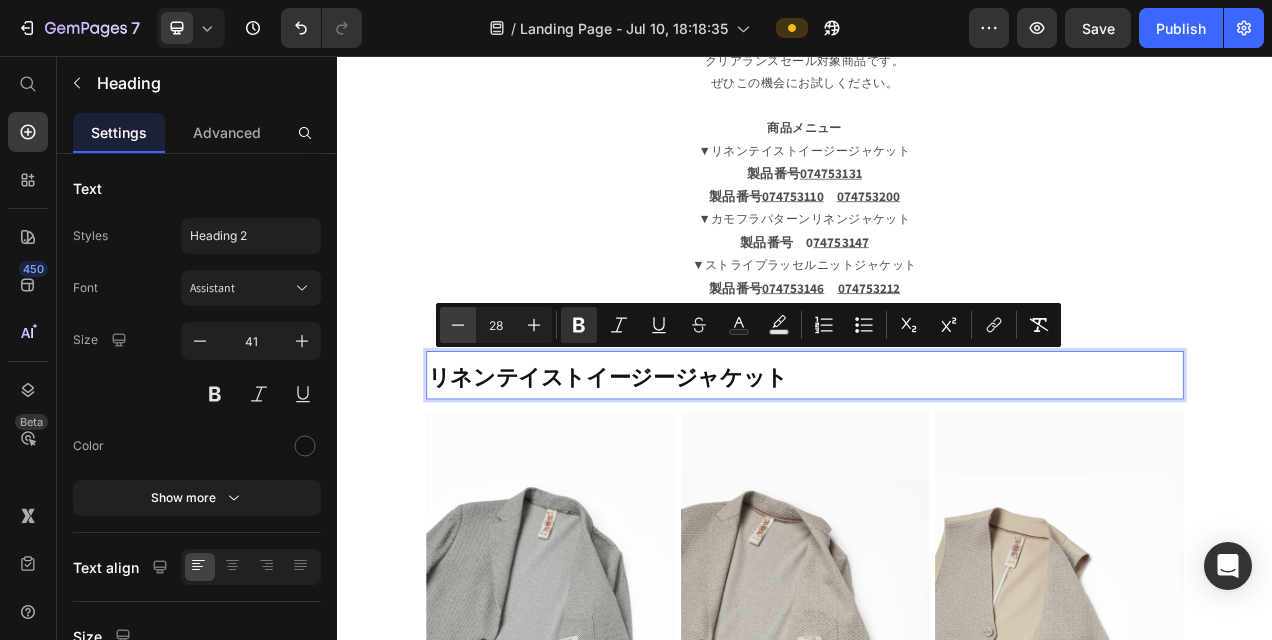 click 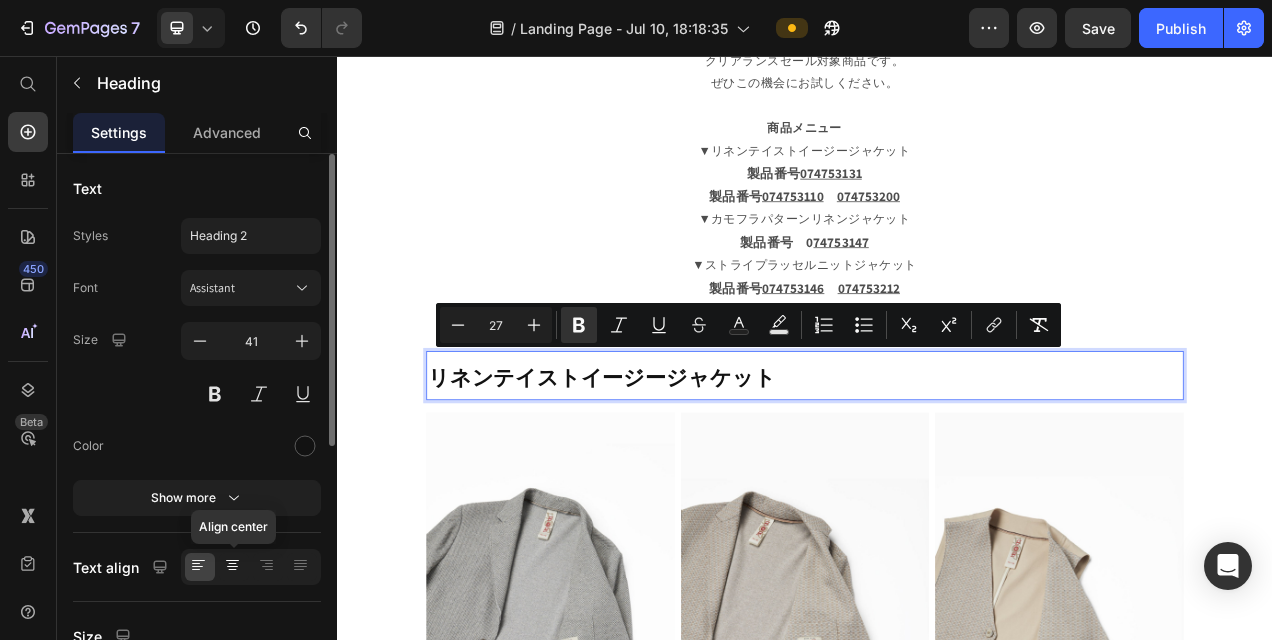 click 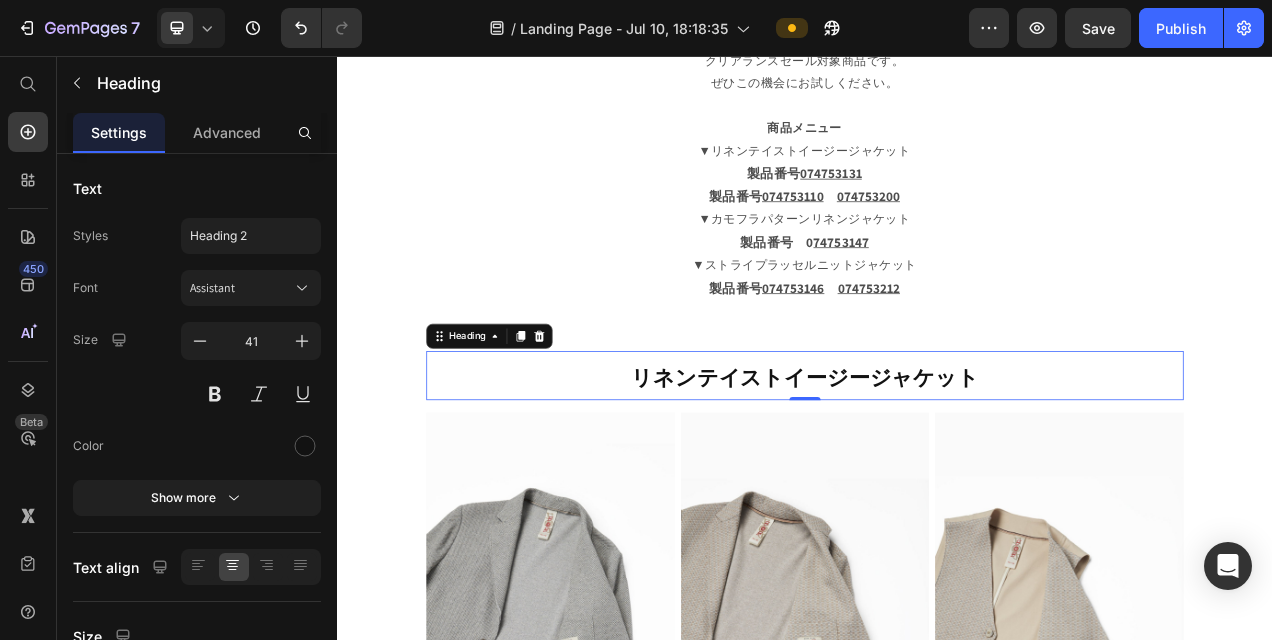 click on "リネンテイストイージージャケット" at bounding box center [937, 466] 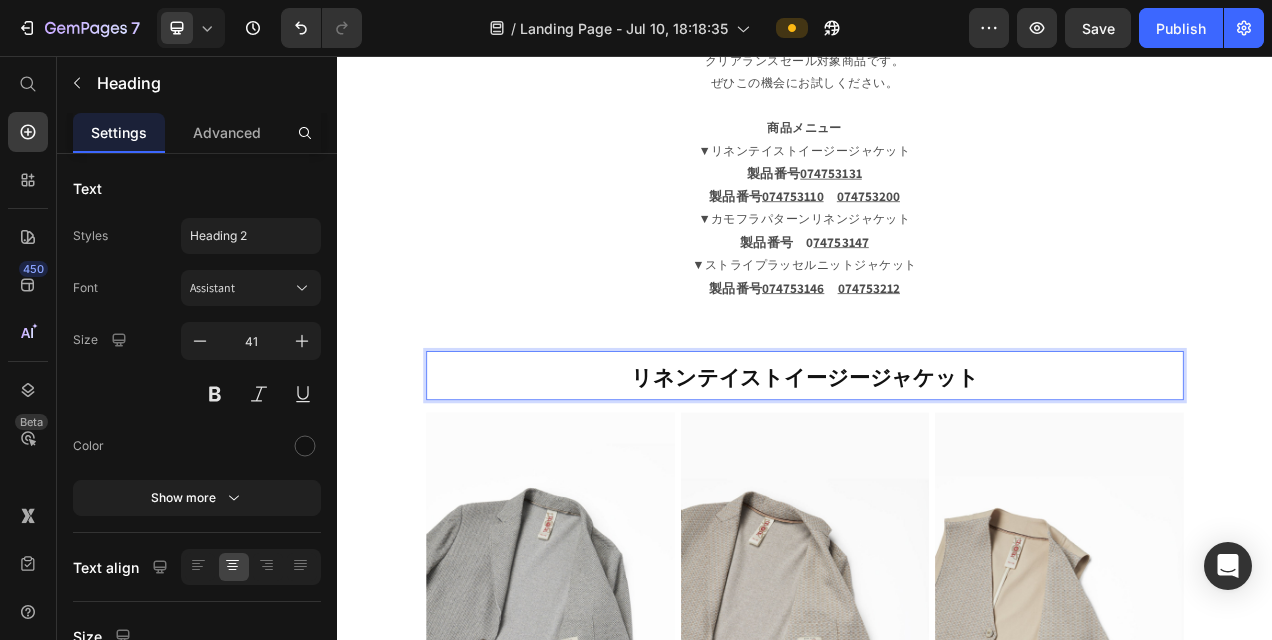 click on "リネンテイストイージージャケット" at bounding box center [937, 466] 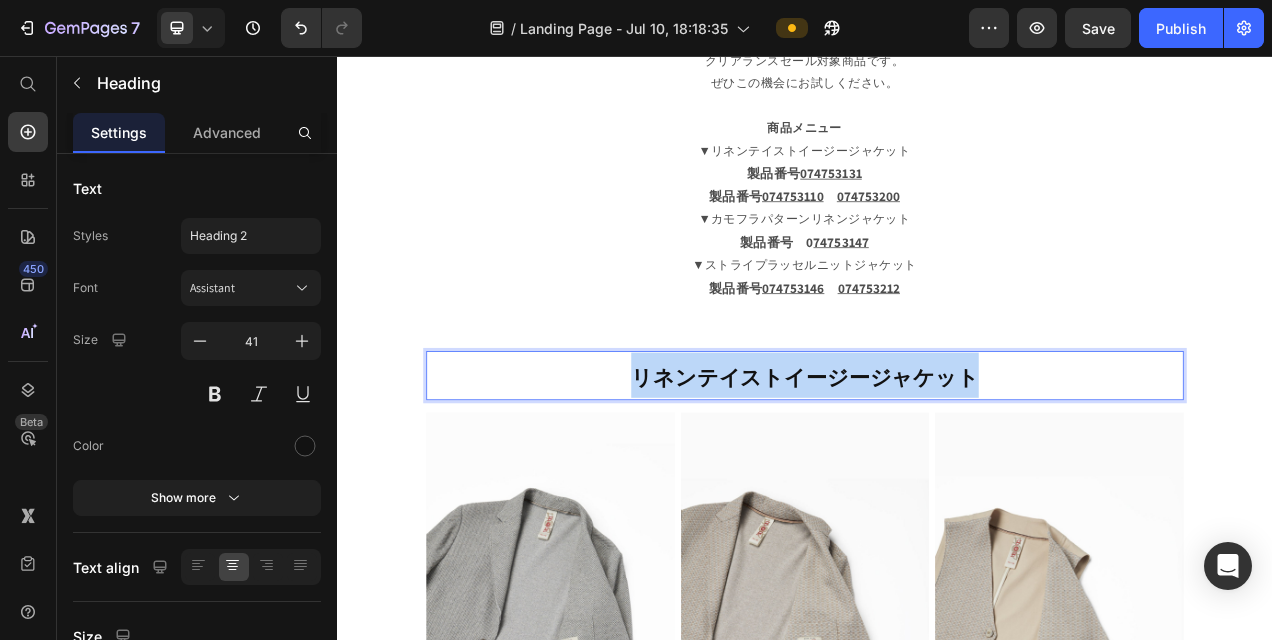 drag, startPoint x: 695, startPoint y: 465, endPoint x: 1108, endPoint y: 480, distance: 413.2723 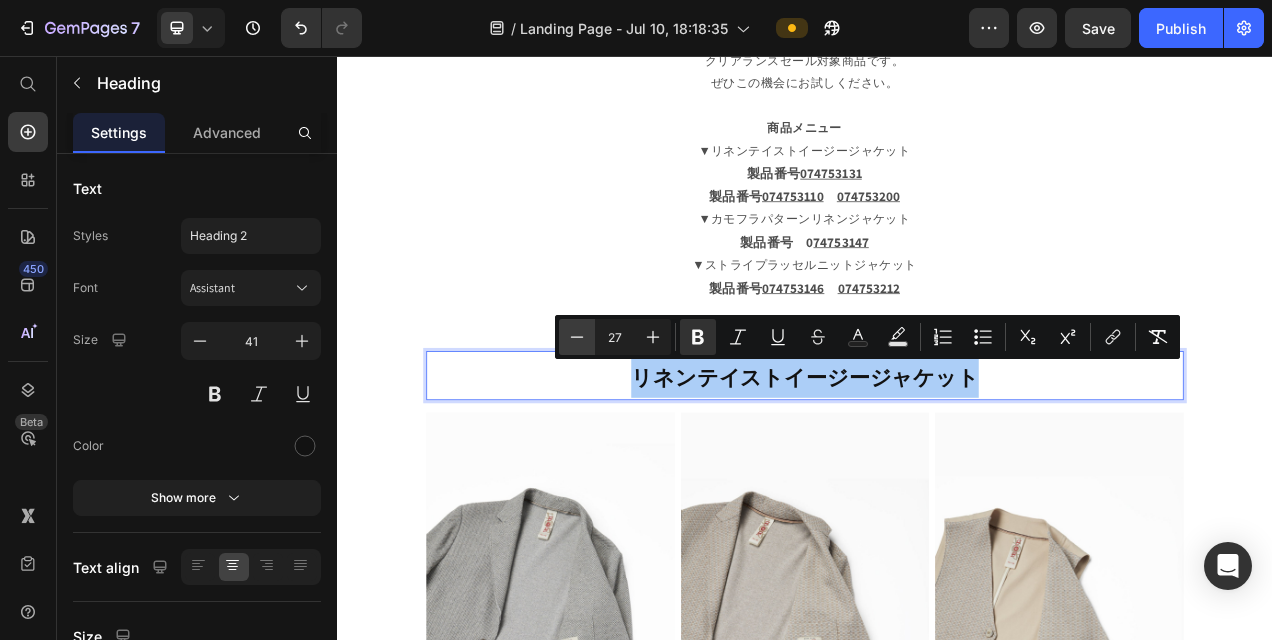 click 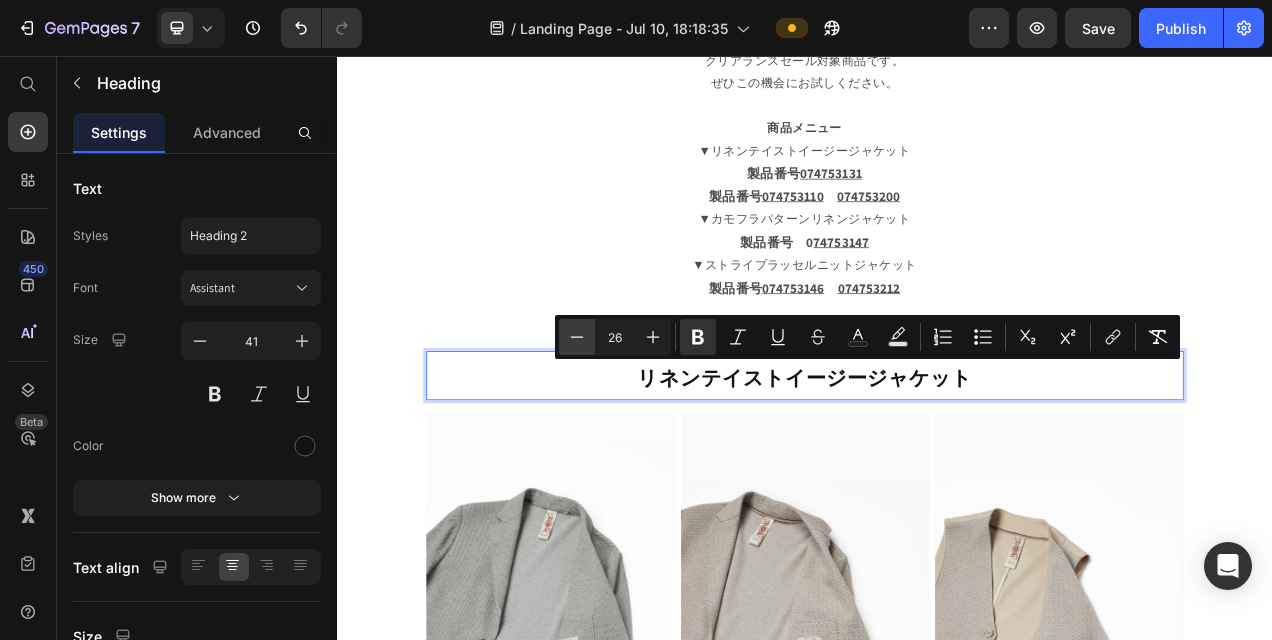 click 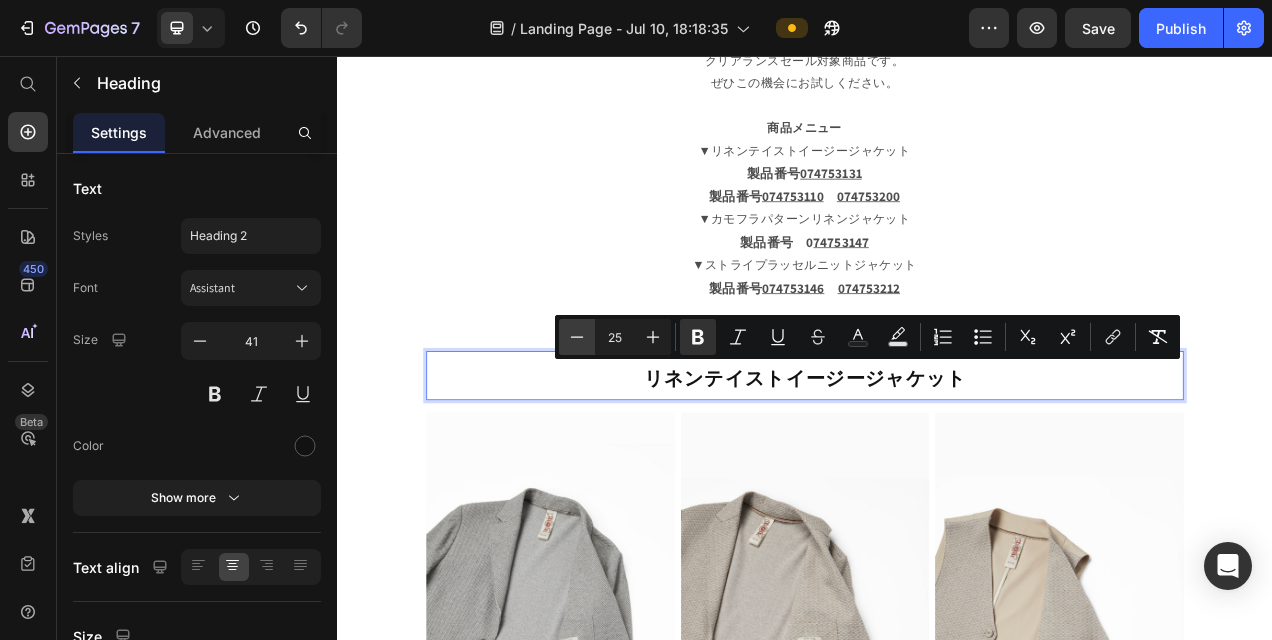 click 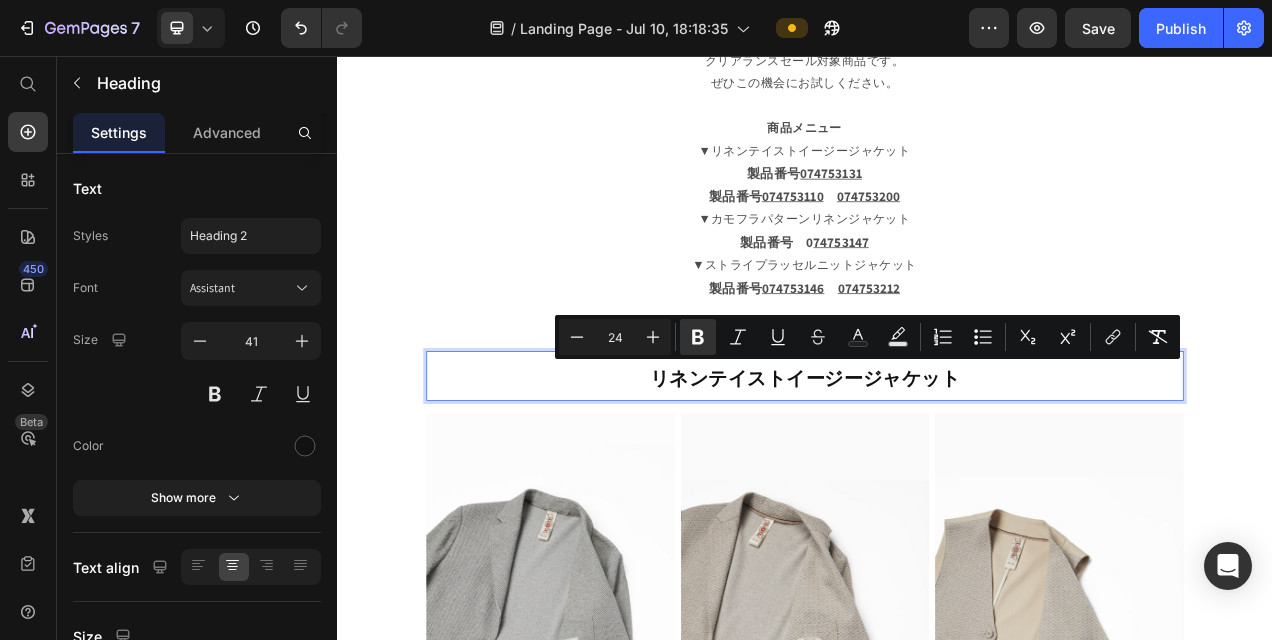 click on "リネンテイストイージージャケット" at bounding box center (937, 466) 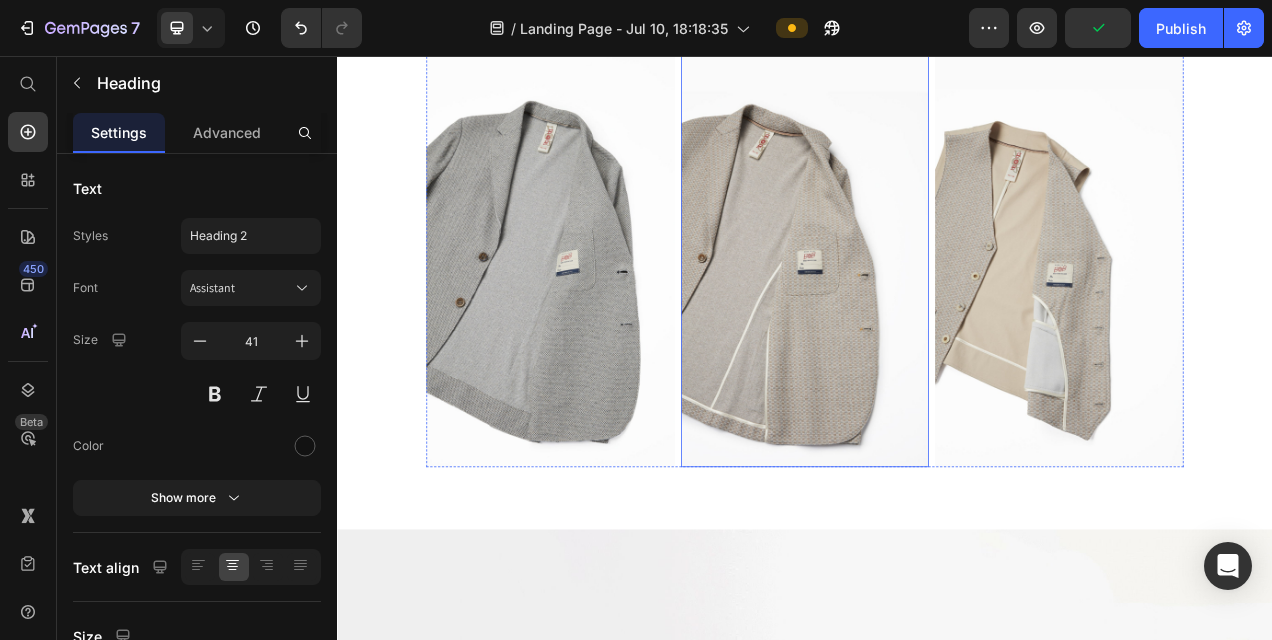 scroll, scrollTop: 1951, scrollLeft: 0, axis: vertical 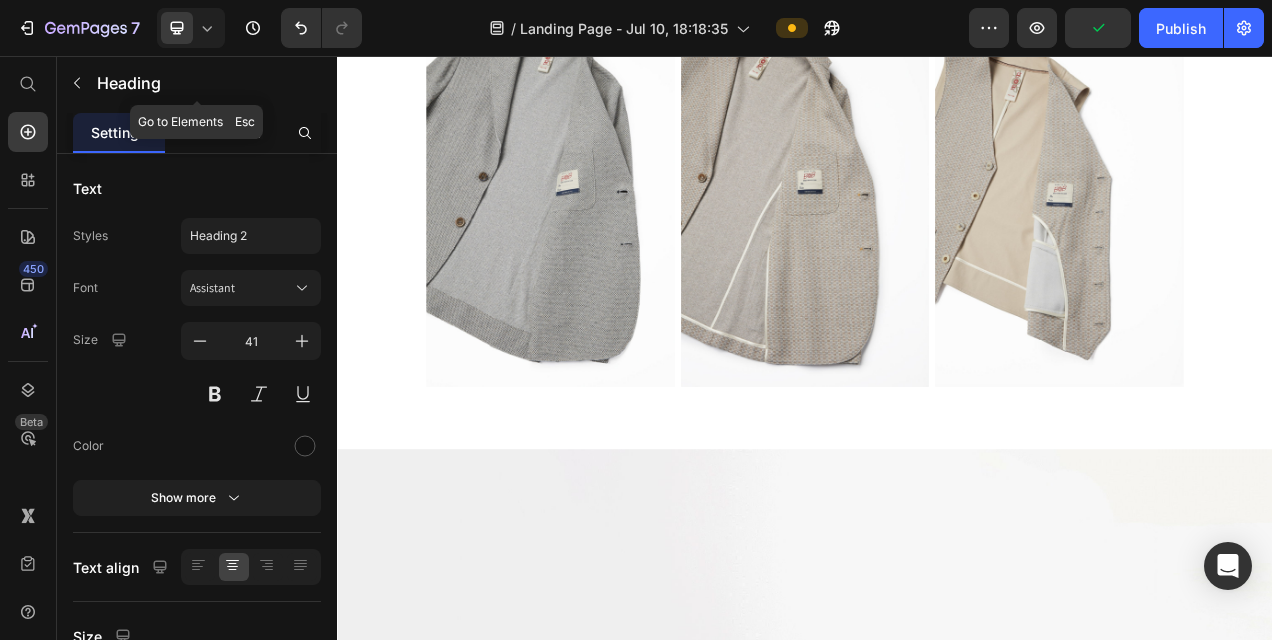 click at bounding box center [77, 83] 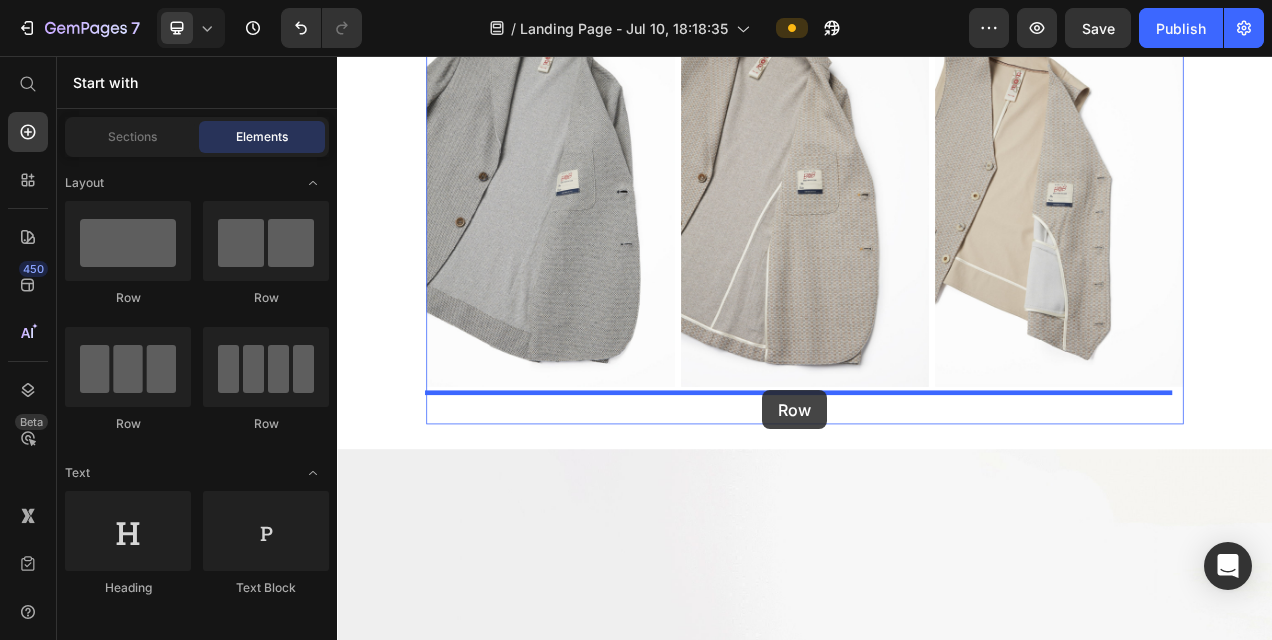 drag, startPoint x: 471, startPoint y: 319, endPoint x: 883, endPoint y: 485, distance: 444.18463 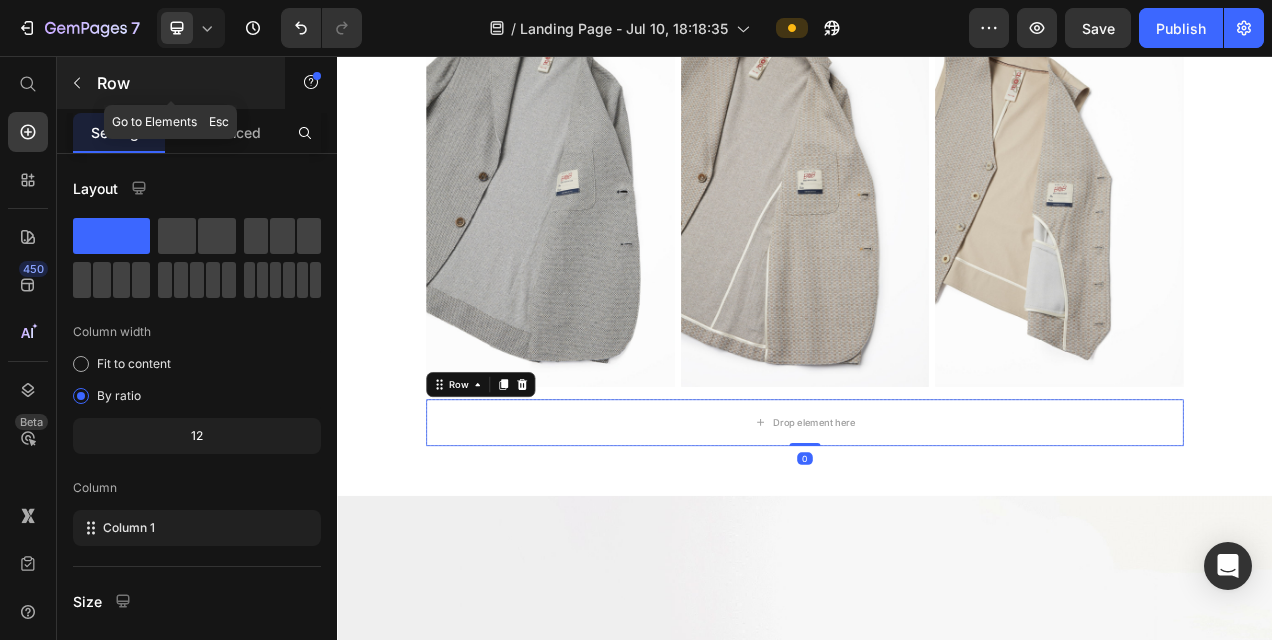 click 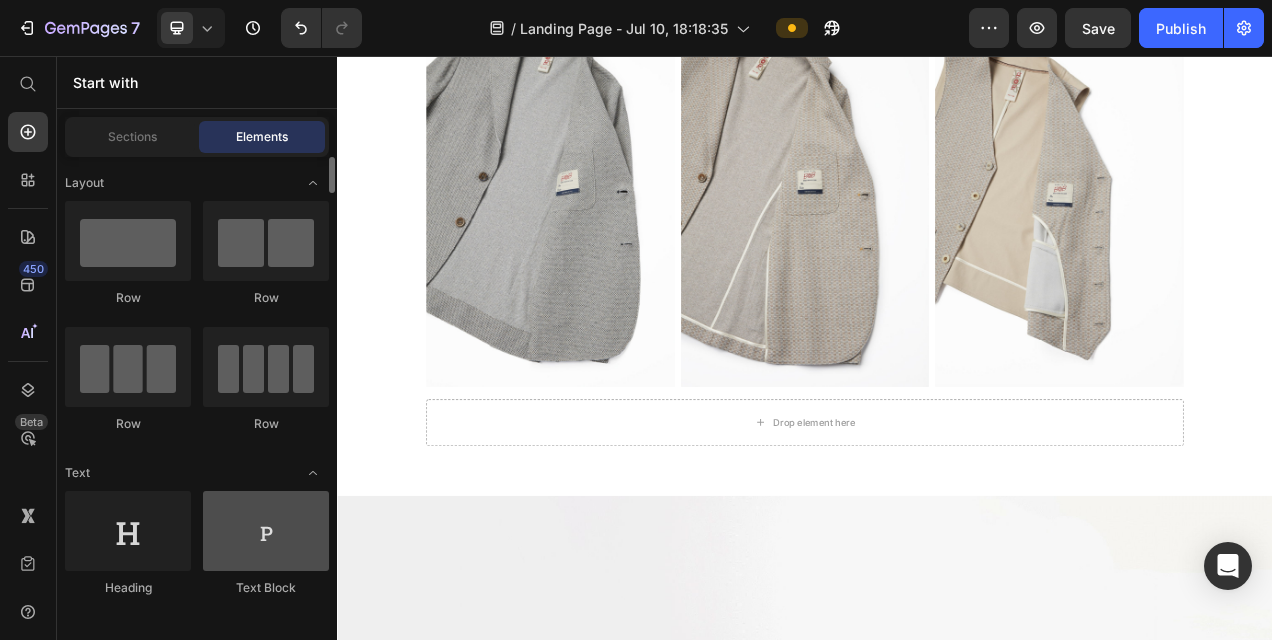 scroll, scrollTop: 100, scrollLeft: 0, axis: vertical 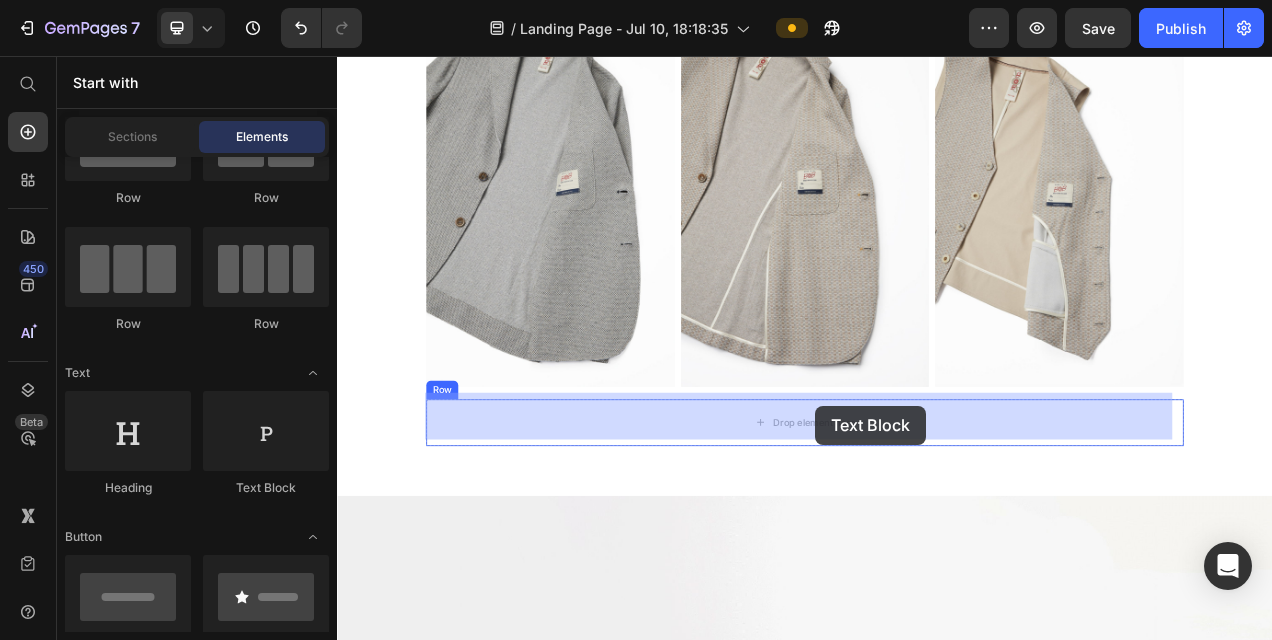 drag, startPoint x: 604, startPoint y: 499, endPoint x: 950, endPoint y: 505, distance: 346.05203 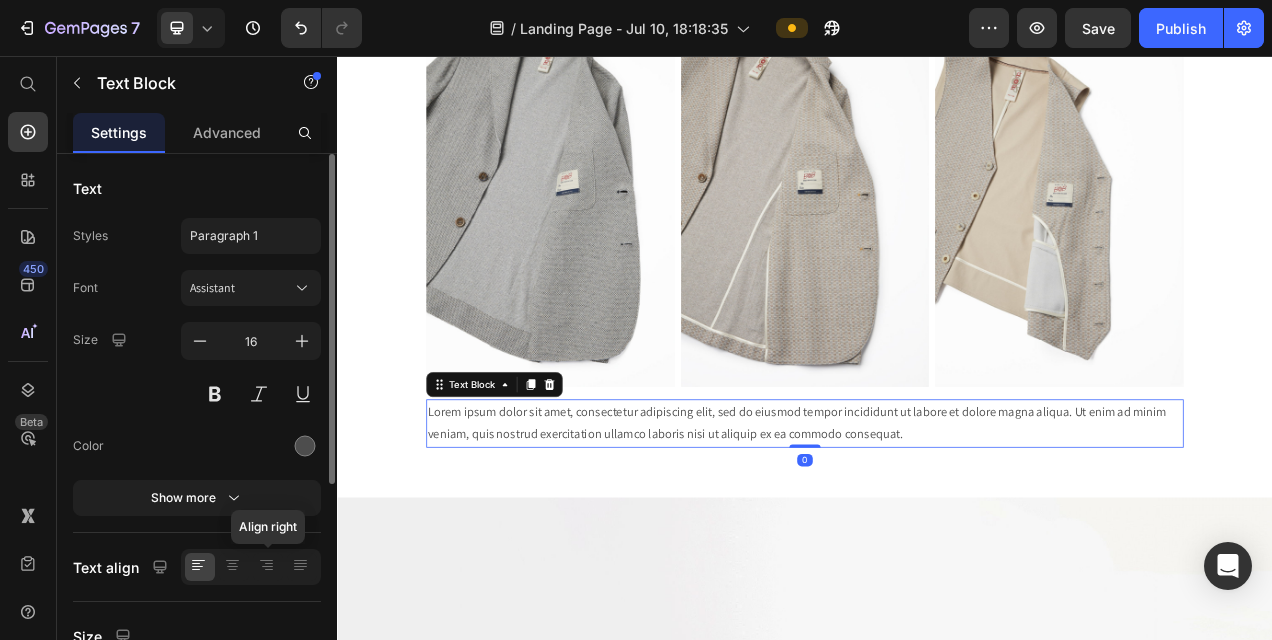 click 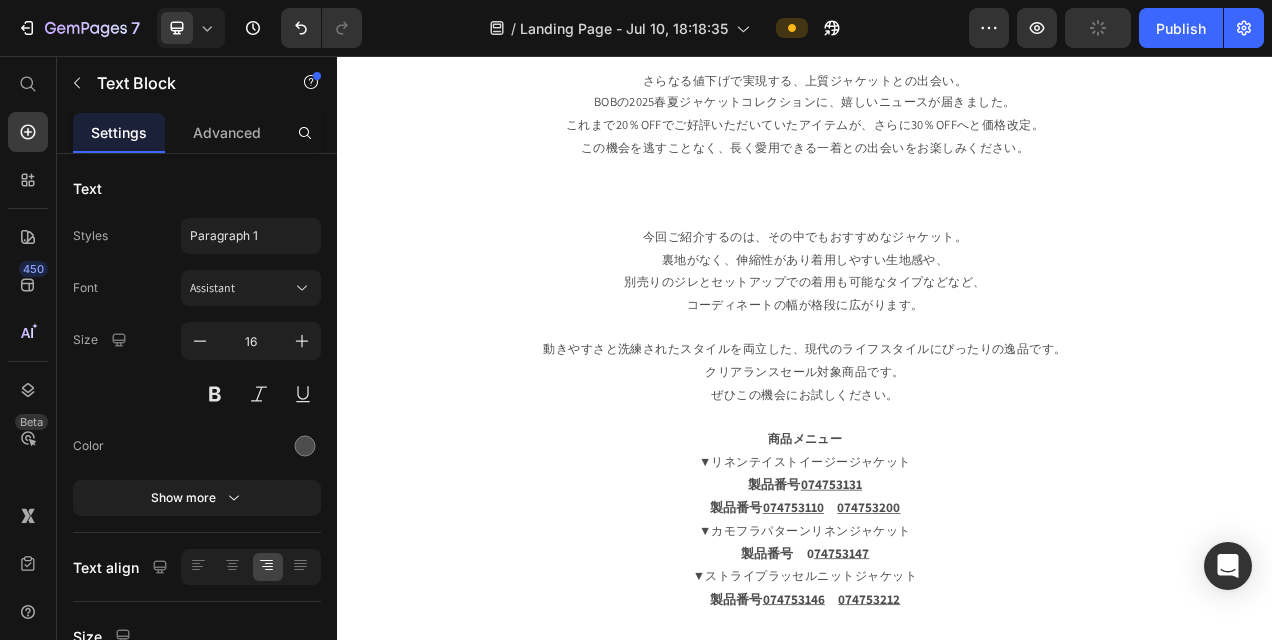 scroll, scrollTop: 351, scrollLeft: 0, axis: vertical 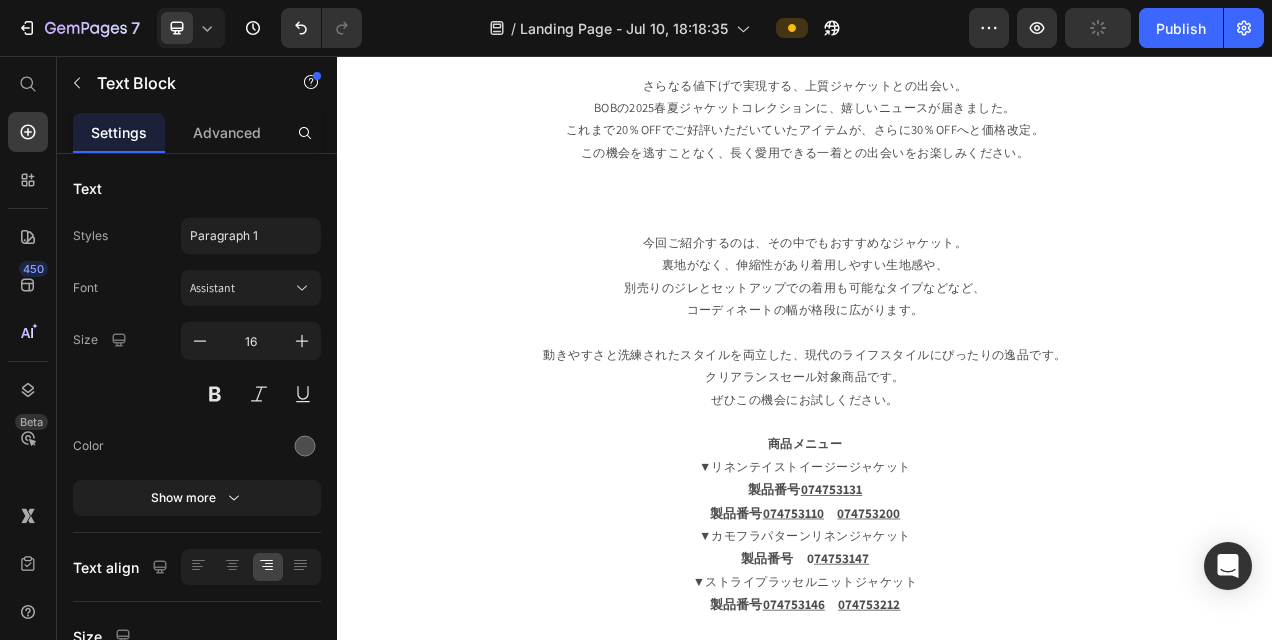 click on "Image Row Section 1" at bounding box center [937, -214] 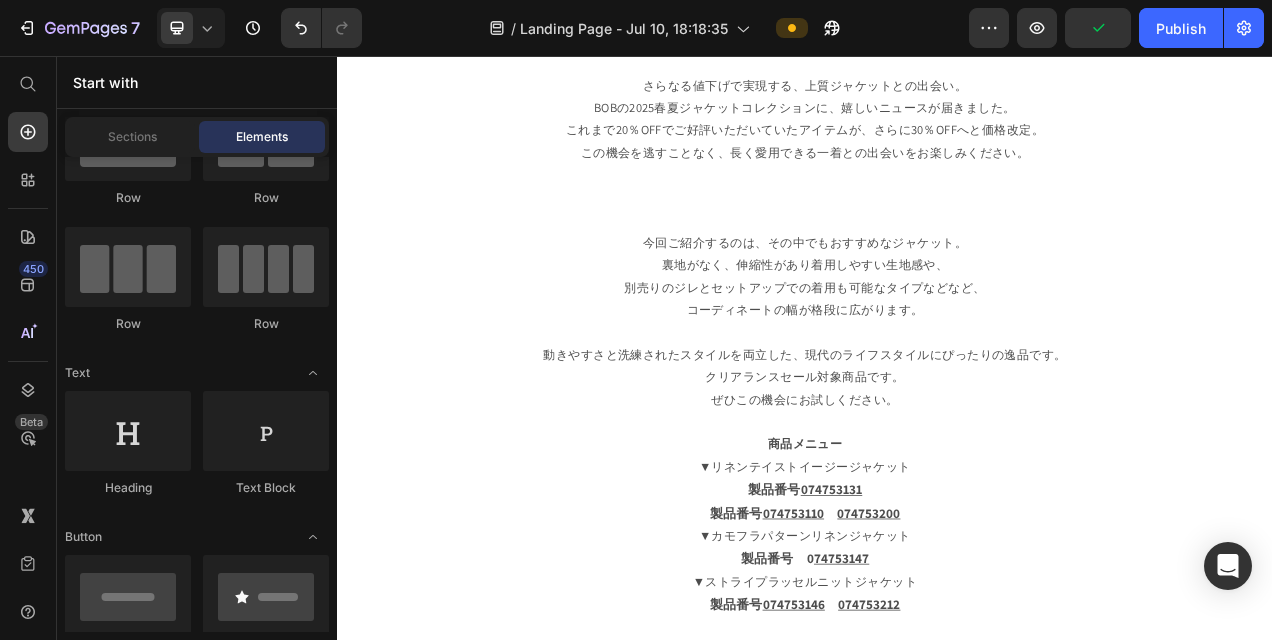 click at bounding box center (937, -222) 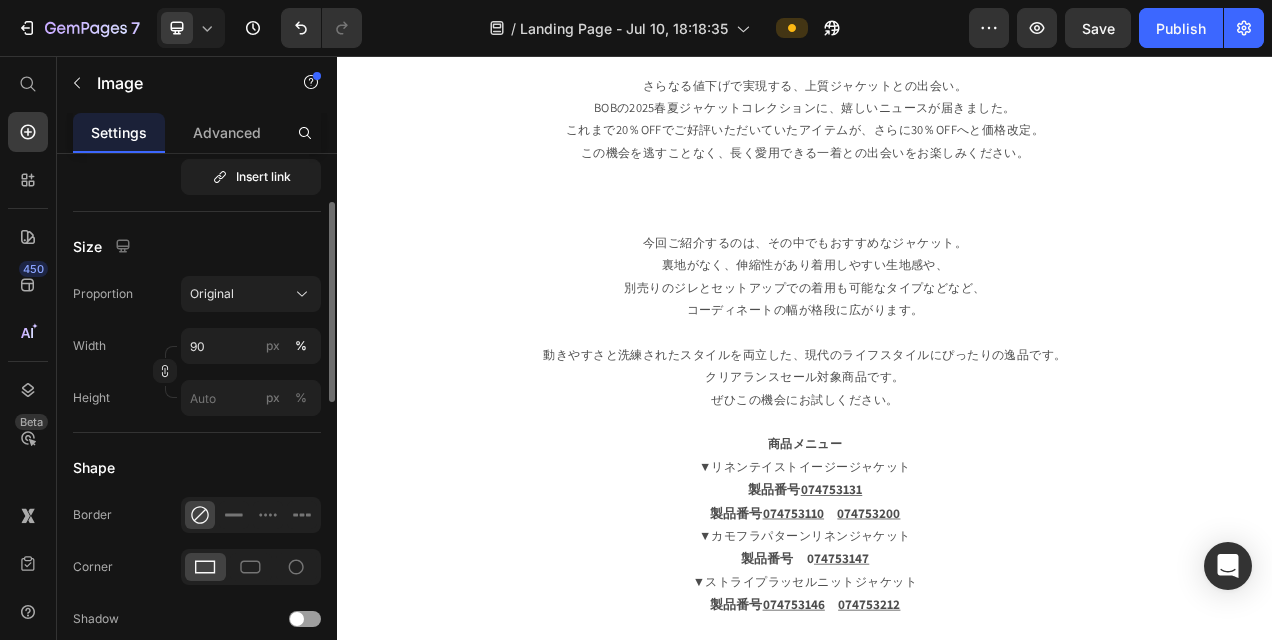 scroll, scrollTop: 0, scrollLeft: 0, axis: both 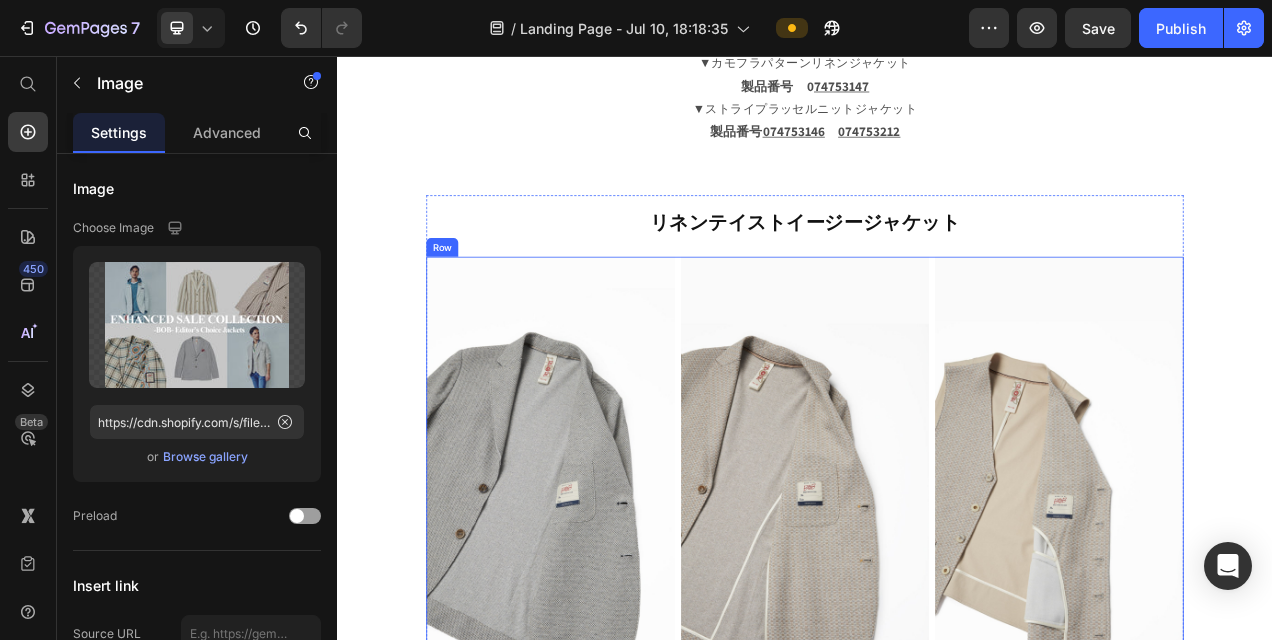 click on "Image Image Image Row" at bounding box center [937, 597] 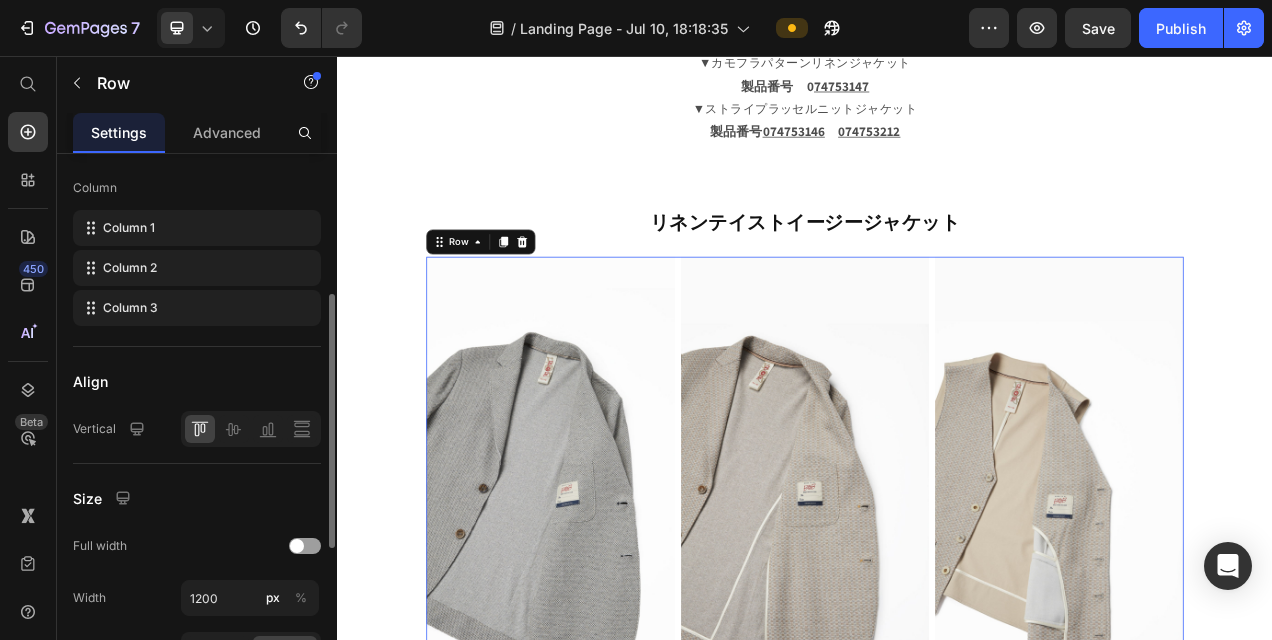 scroll, scrollTop: 500, scrollLeft: 0, axis: vertical 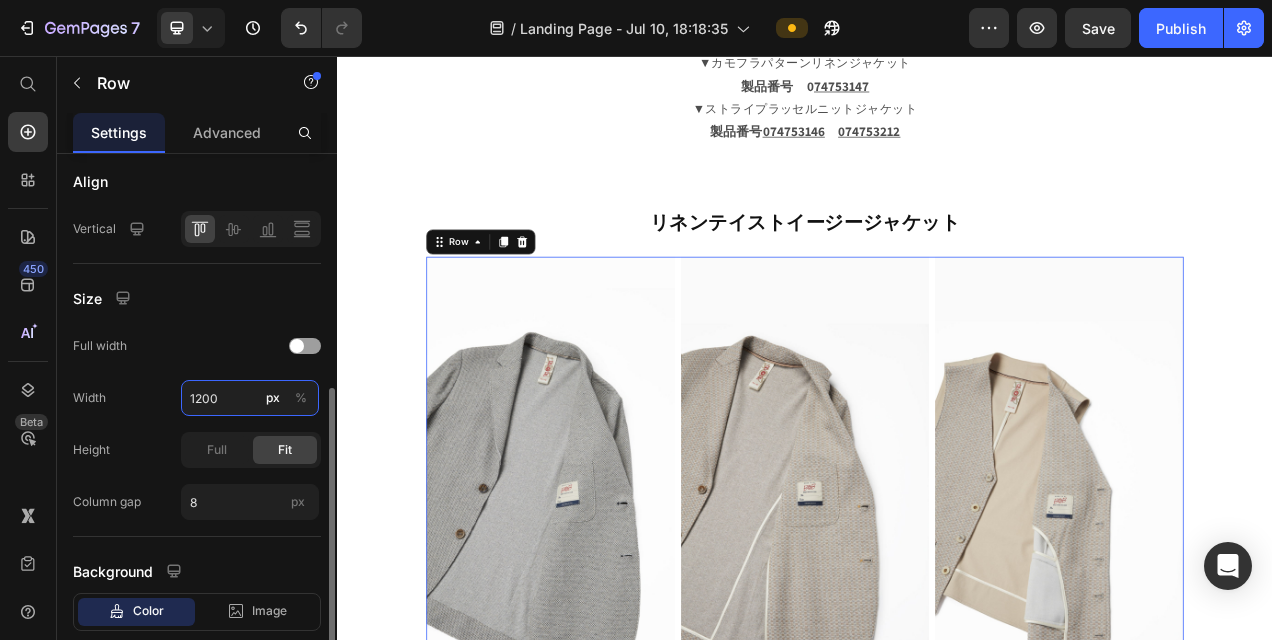 click on "1200" at bounding box center (250, 398) 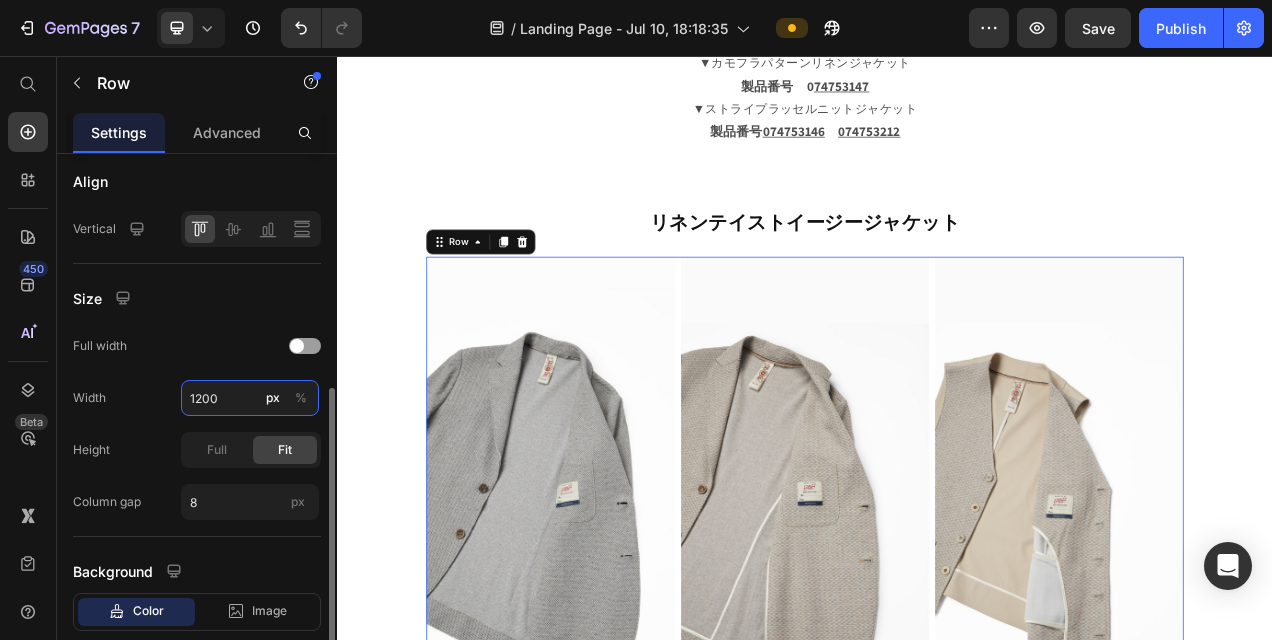 click on "1200" at bounding box center (250, 398) 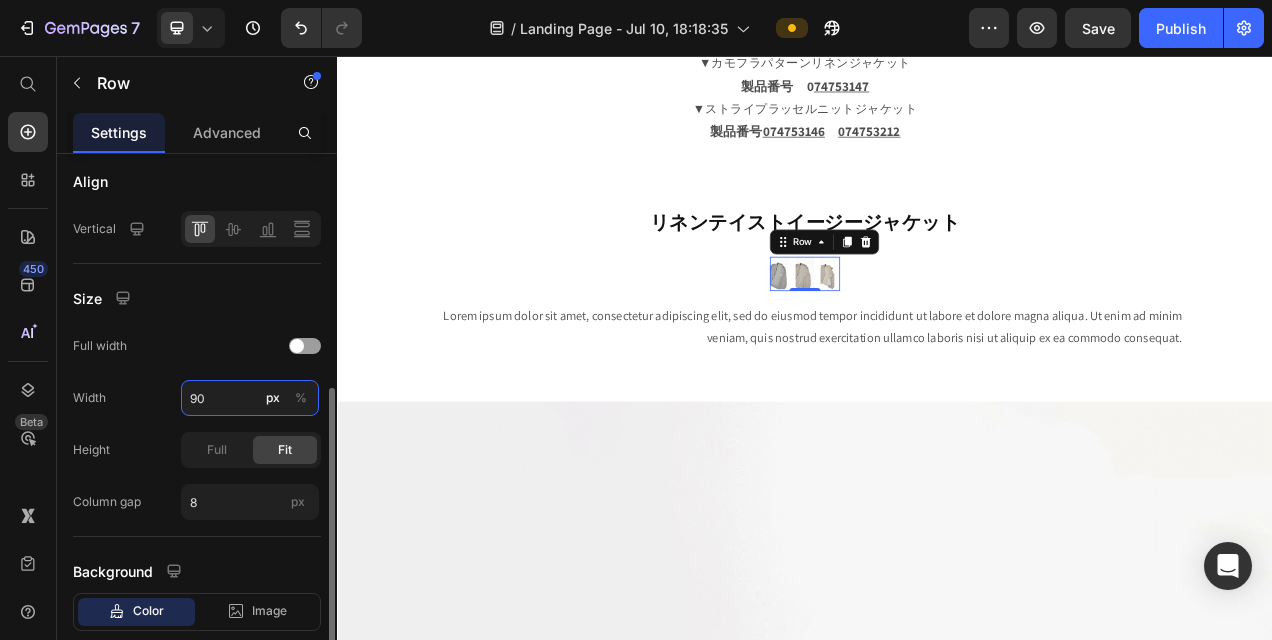 type on "90" 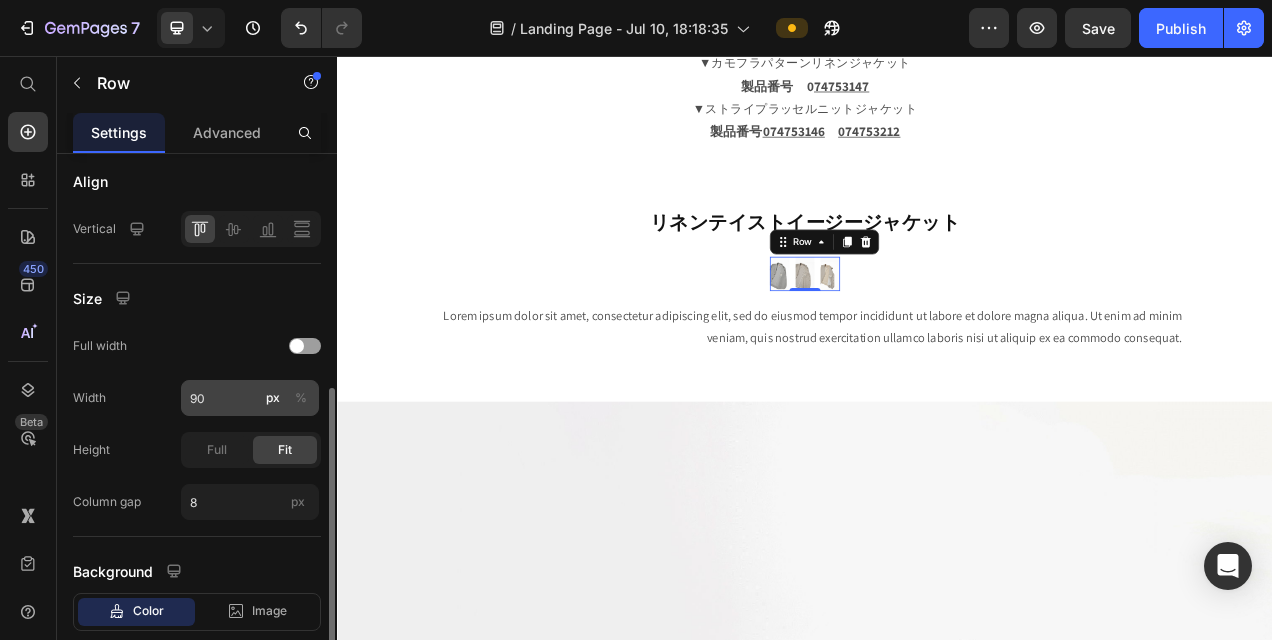 click on "%" at bounding box center [301, 398] 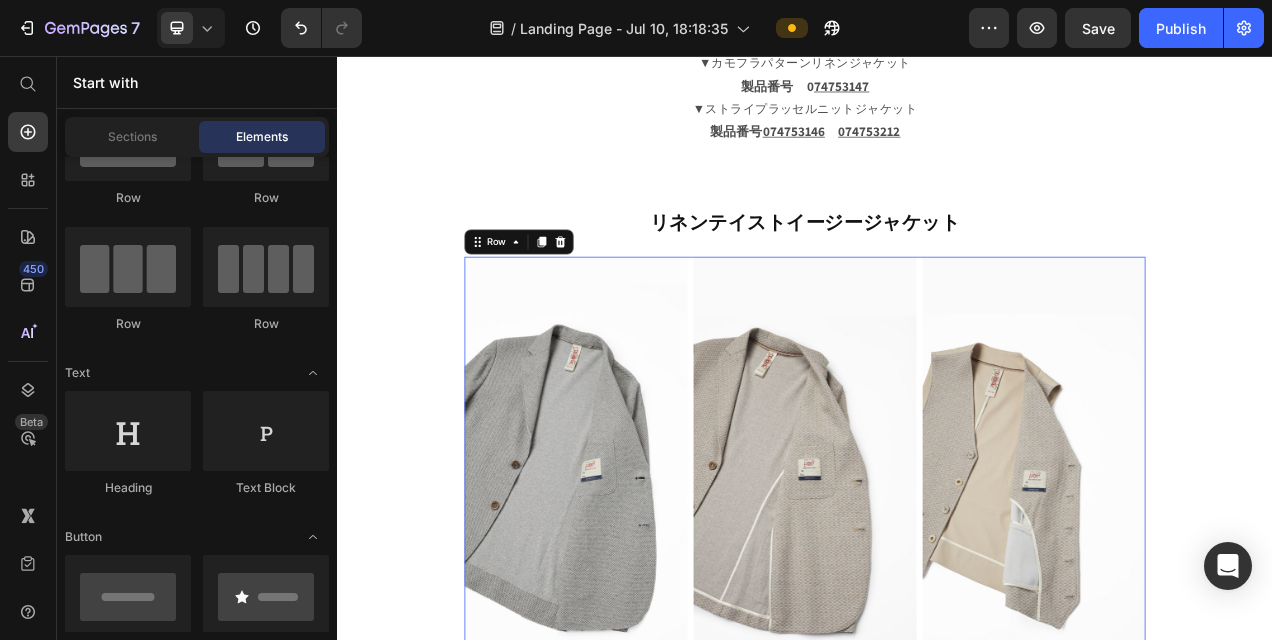 click on "リネンテイストイージージャケット Heading Row Image Image Image Row   0 Row Lorem ipsum dolor sit amet, consectetur adipiscing elit, sed do eiusmod tempor incididunt ut labore et dolore magna aliqua. Ut enim ad minim veniam, quis nostrud exercitation ullamco laboris nisi ut aliquip ex ea commodo consequat. Text Block Row Section 4" at bounding box center [937, 568] 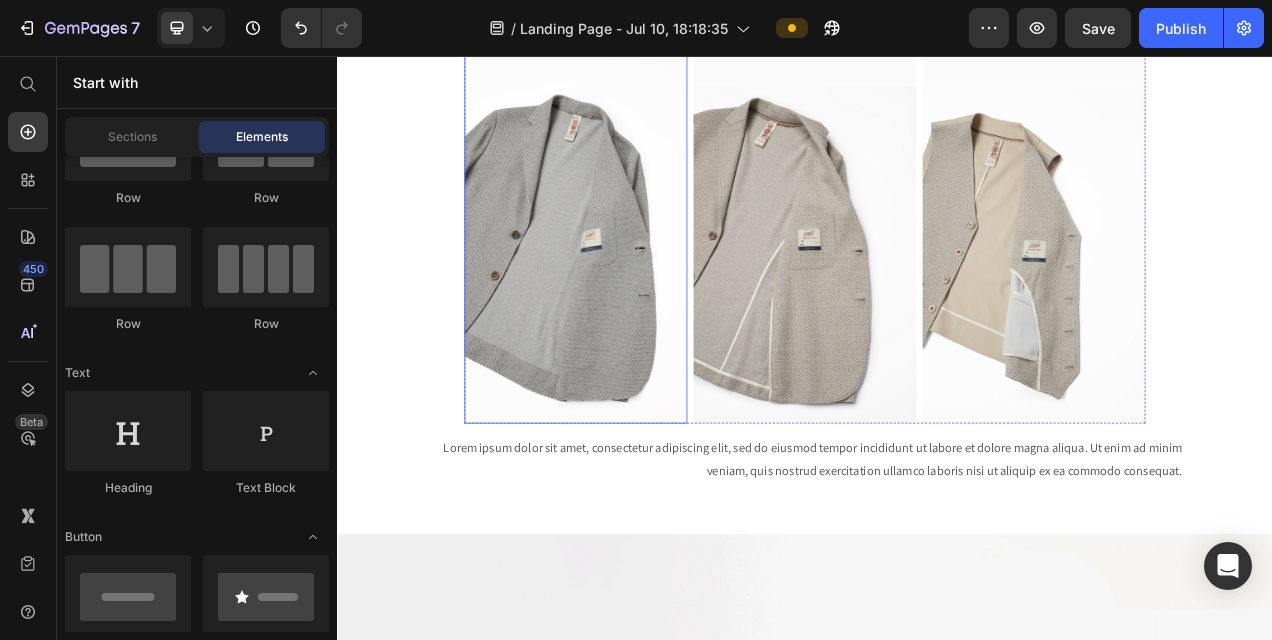 scroll, scrollTop: 1951, scrollLeft: 0, axis: vertical 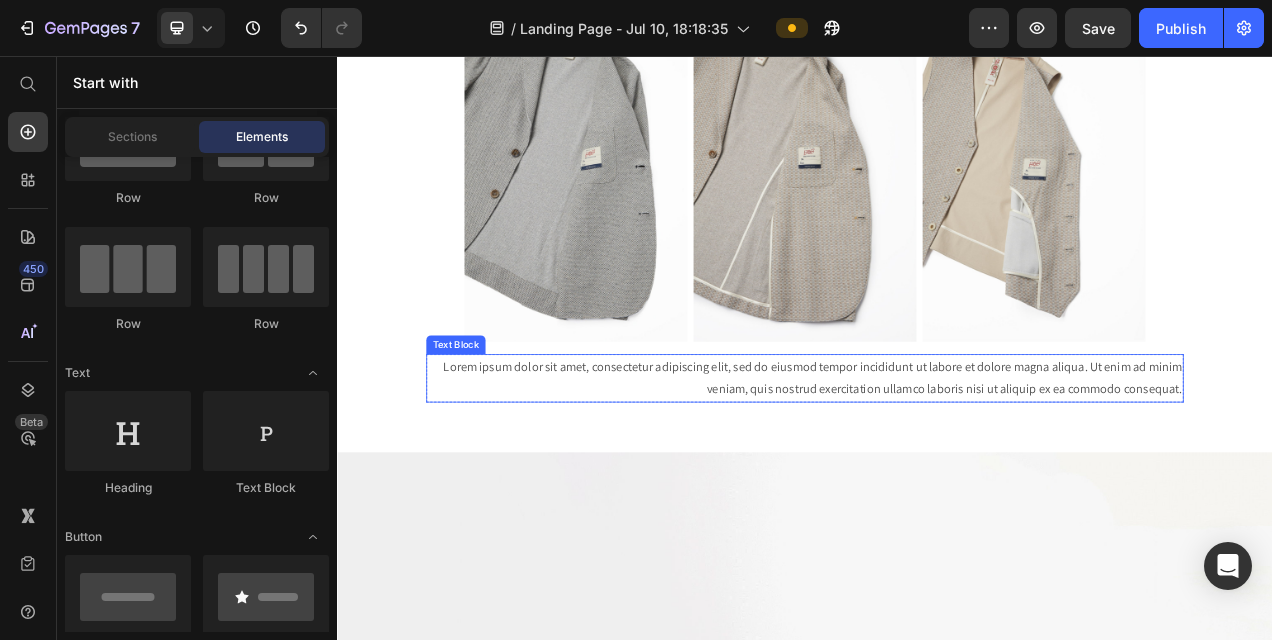 click on "Lorem ipsum dolor sit amet, consectetur adipiscing elit, sed do eiusmod tempor incididunt ut labore et dolore magna aliqua. Ut enim ad minim veniam, quis nostrud exercitation ullamco laboris nisi ut aliquip ex ea commodo consequat." at bounding box center [937, 470] 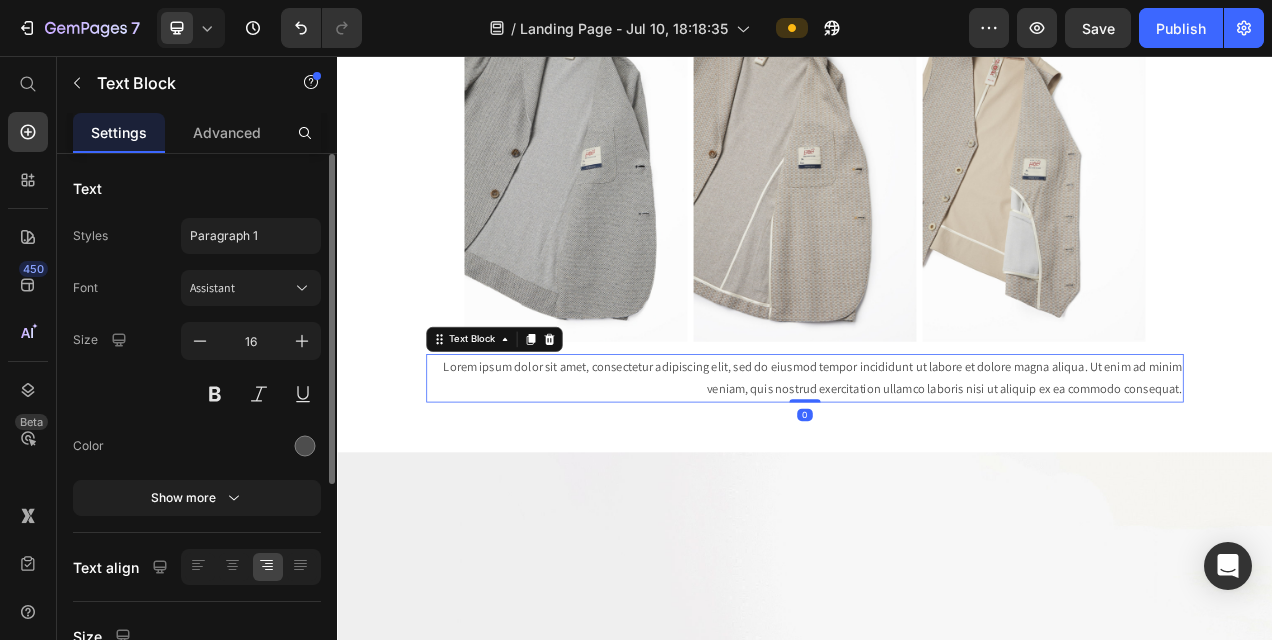 scroll, scrollTop: 200, scrollLeft: 0, axis: vertical 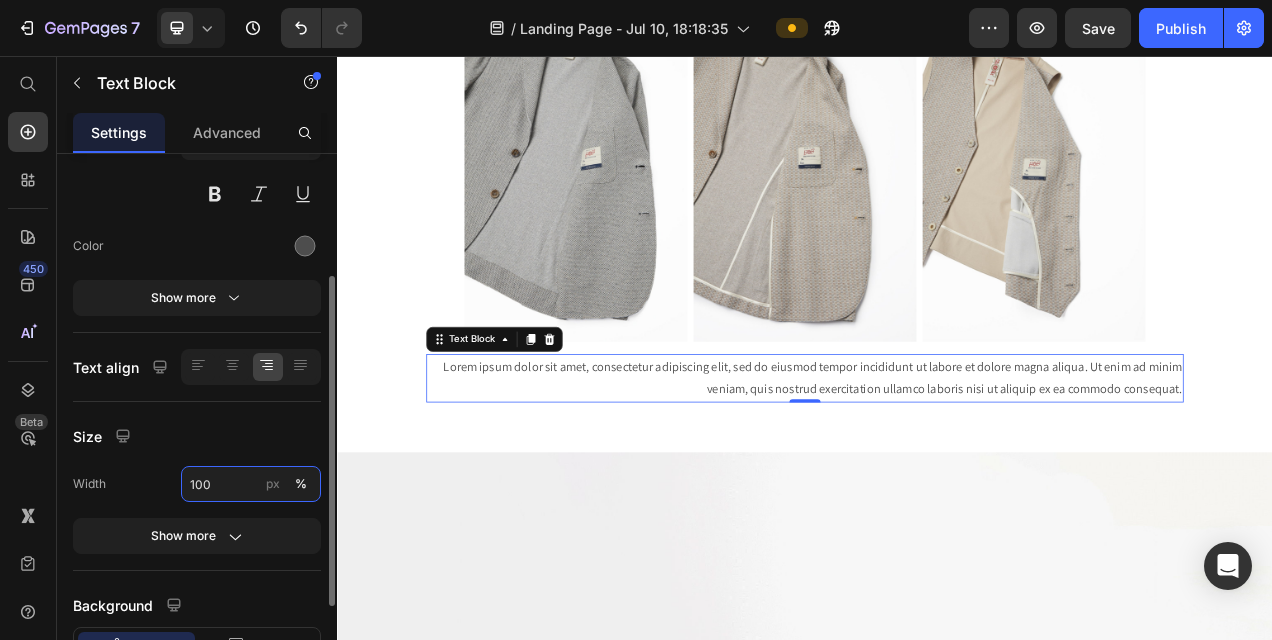 click on "100" at bounding box center [251, 484] 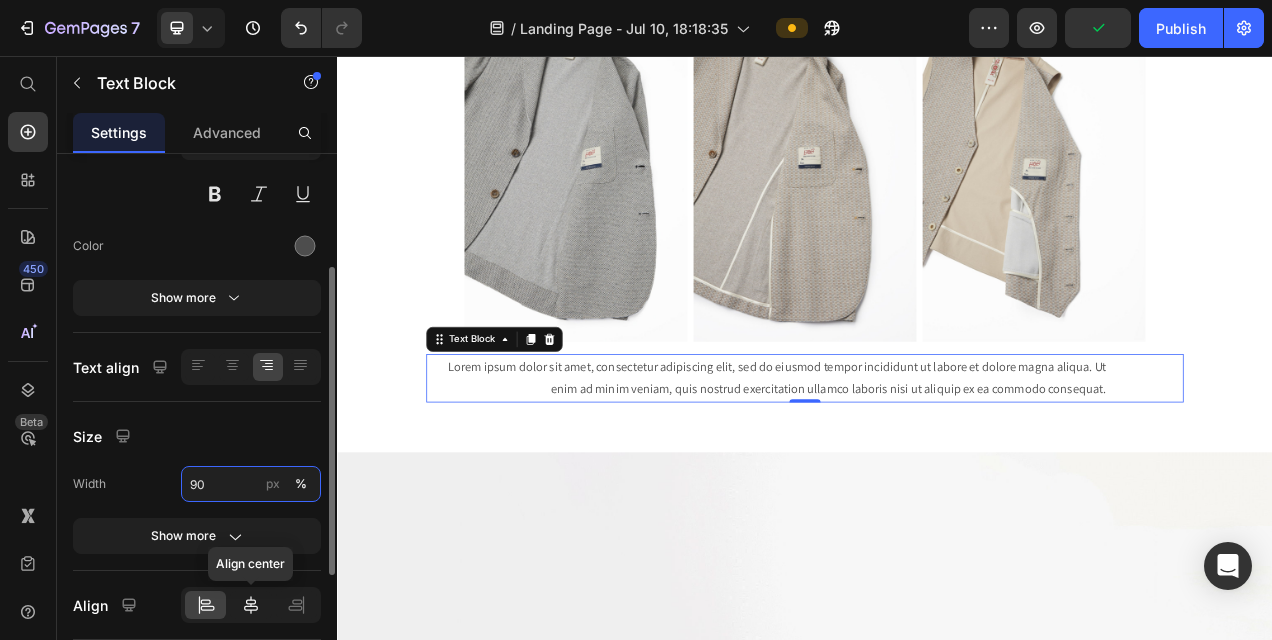 type on "90" 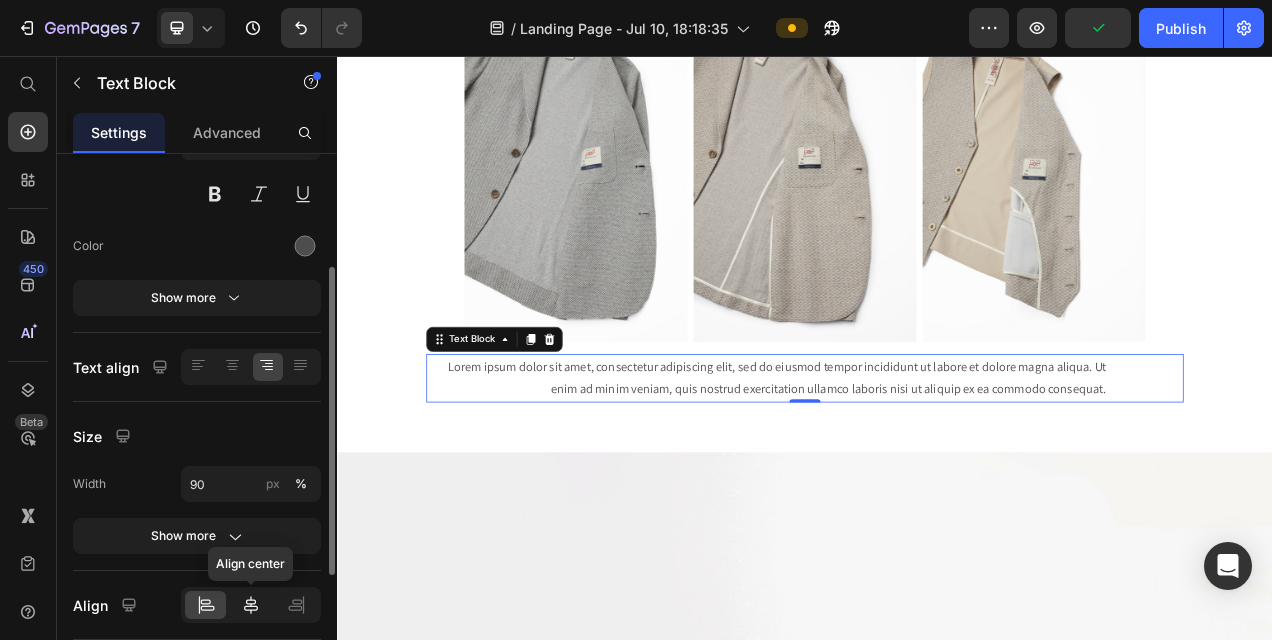 click 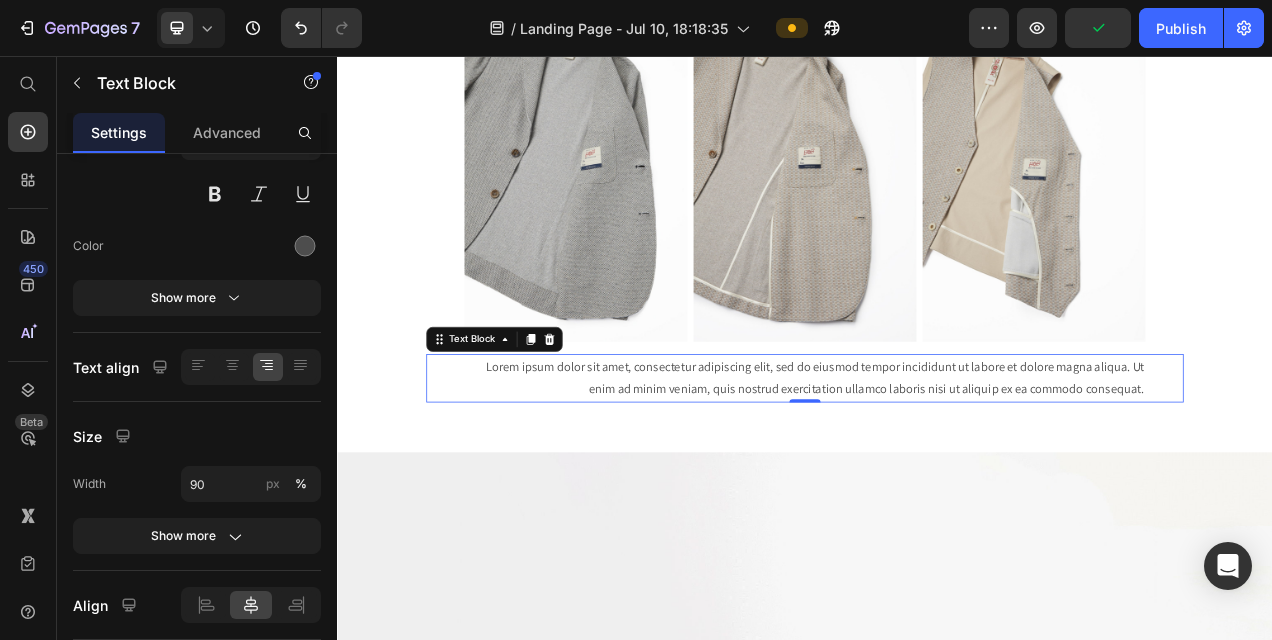 click on "Lorem ipsum dolor sit amet, consectetur adipiscing elit, sed do eiusmod tempor incididunt ut labore et dolore magna aliqua. Ut enim ad minim veniam, quis nostrud exercitation ullamco laboris nisi ut aliquip ex ea commodo consequat." at bounding box center (937, 470) 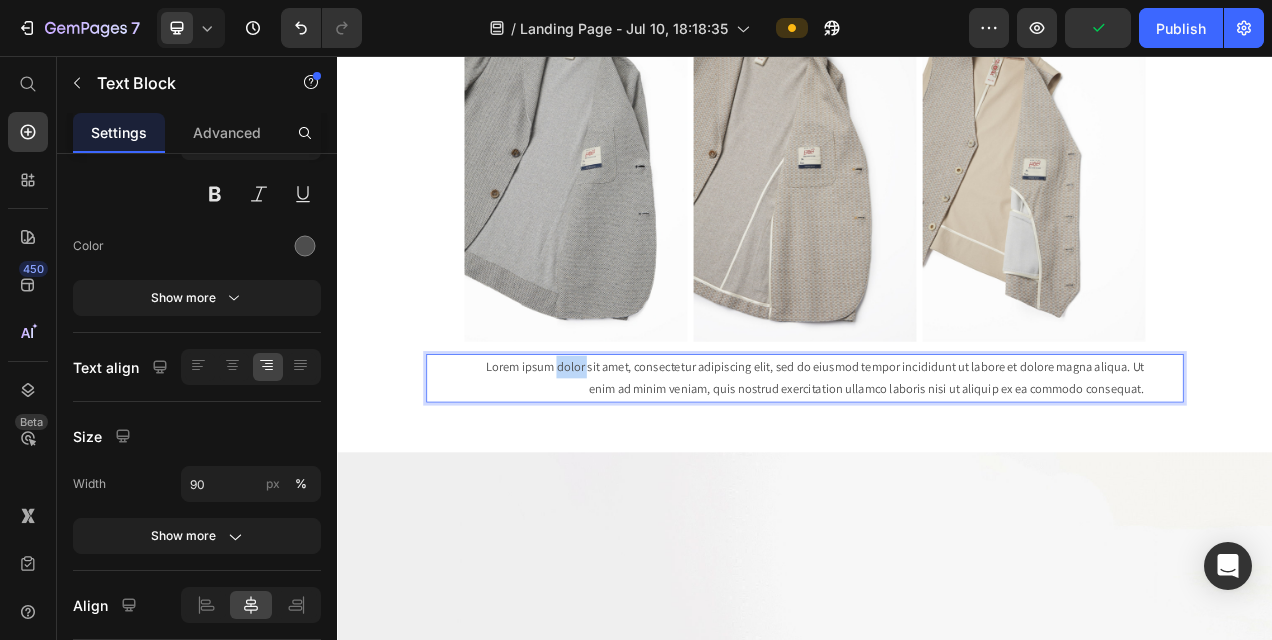click on "Lorem ipsum dolor sit amet, consectetur adipiscing elit, sed do eiusmod tempor incididunt ut labore et dolore magna aliqua. Ut enim ad minim veniam, quis nostrud exercitation ullamco laboris nisi ut aliquip ex ea commodo consequat." at bounding box center [937, 470] 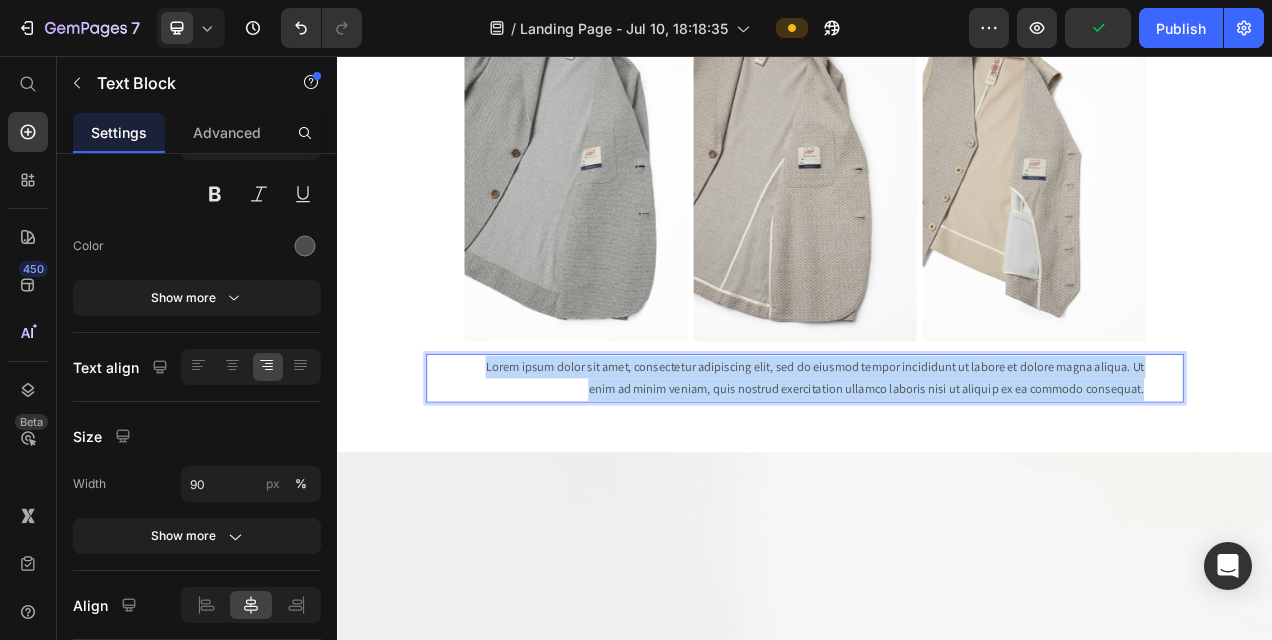 click on "Lorem ipsum dolor sit amet, consectetur adipiscing elit, sed do eiusmod tempor incididunt ut labore et dolore magna aliqua. Ut enim ad minim veniam, quis nostrud exercitation ullamco laboris nisi ut aliquip ex ea commodo consequat." at bounding box center [937, 470] 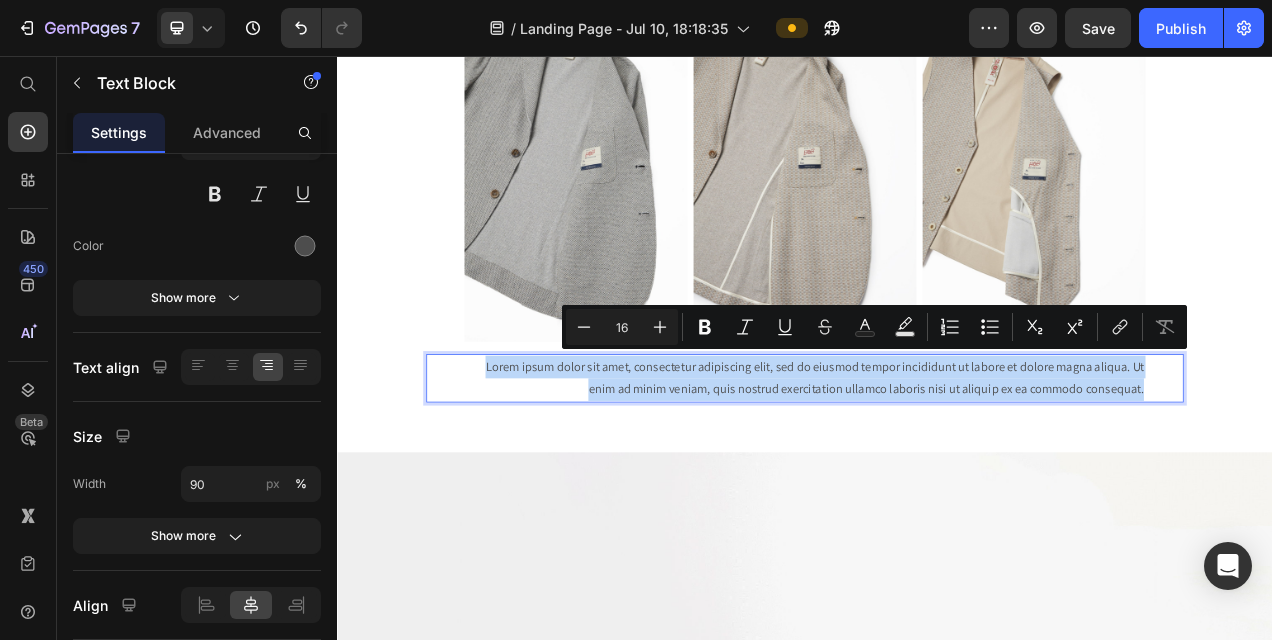 type 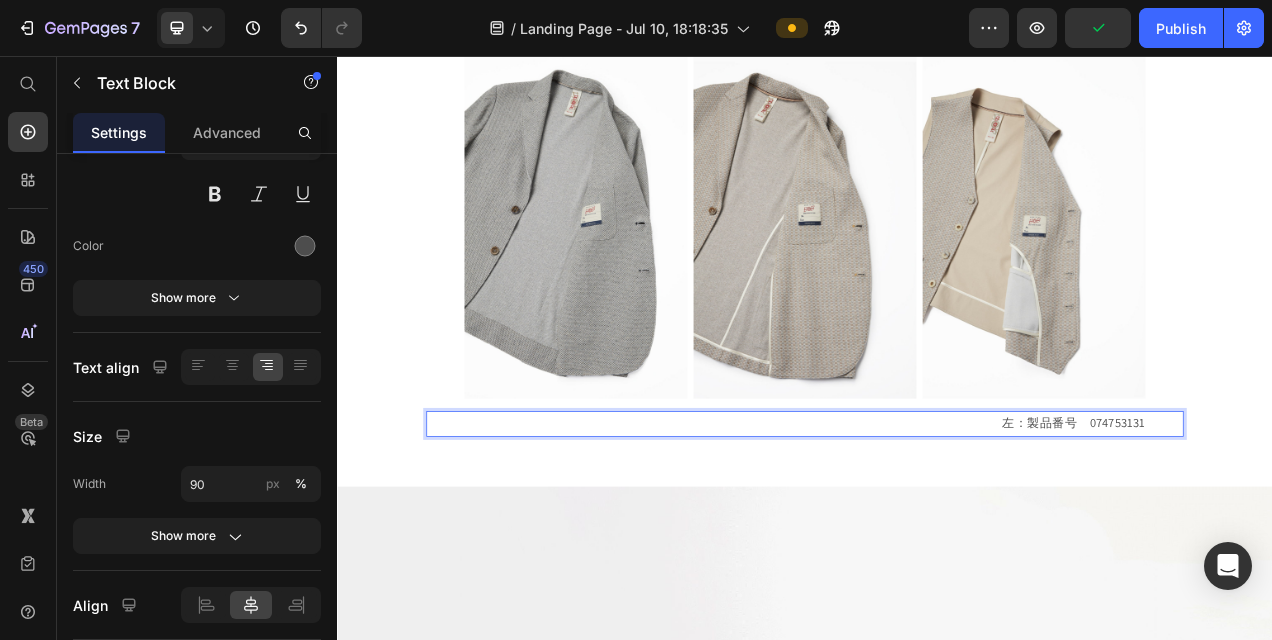 scroll, scrollTop: 1951, scrollLeft: 0, axis: vertical 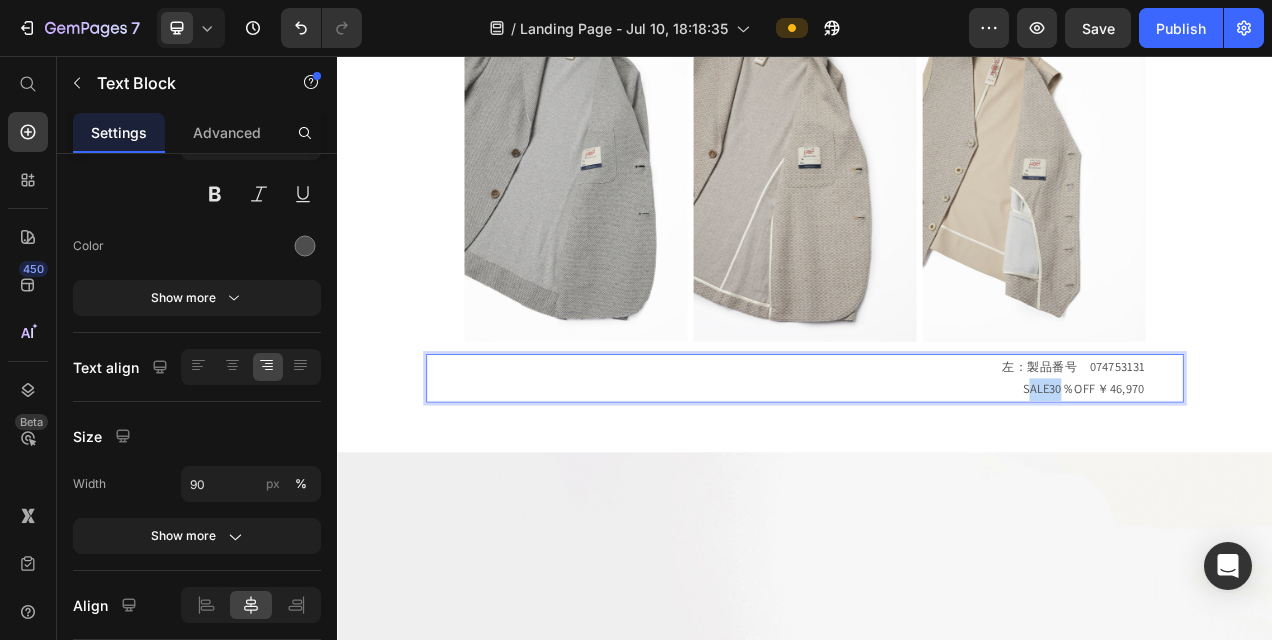 drag, startPoint x: 1211, startPoint y: 486, endPoint x: 1258, endPoint y: 469, distance: 49.979996 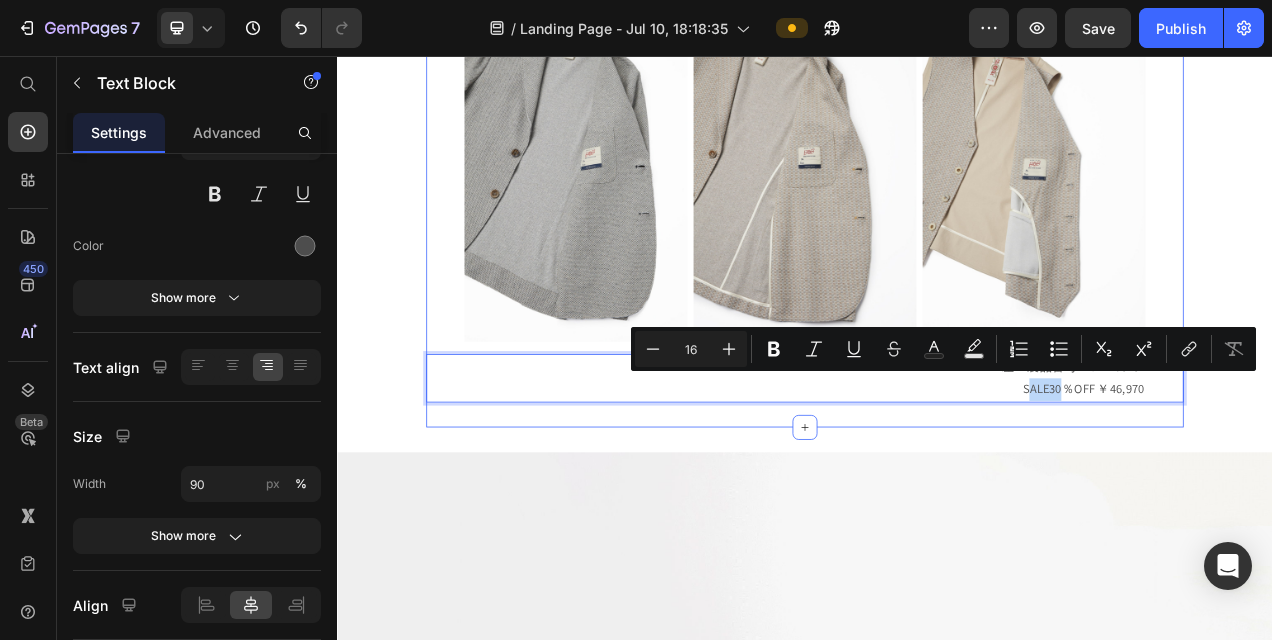 click on "リネンテイストイージージャケット Heading Row Image Image Image Row Row 左：製品番号　[PRODUCT_ID] SALE30％OFF　 ￥46,970   ￥67,100   真ん中：製品番号　　[PRODUCT_ID] SALE30％OFF　 ￥45,430  ￥64,900 右：製品番号　[PRODUCT_ID] SALE30％OFF　 ￥25,410   ￥36,300 Text Block   0 Row Section 4" at bounding box center [937, 168] 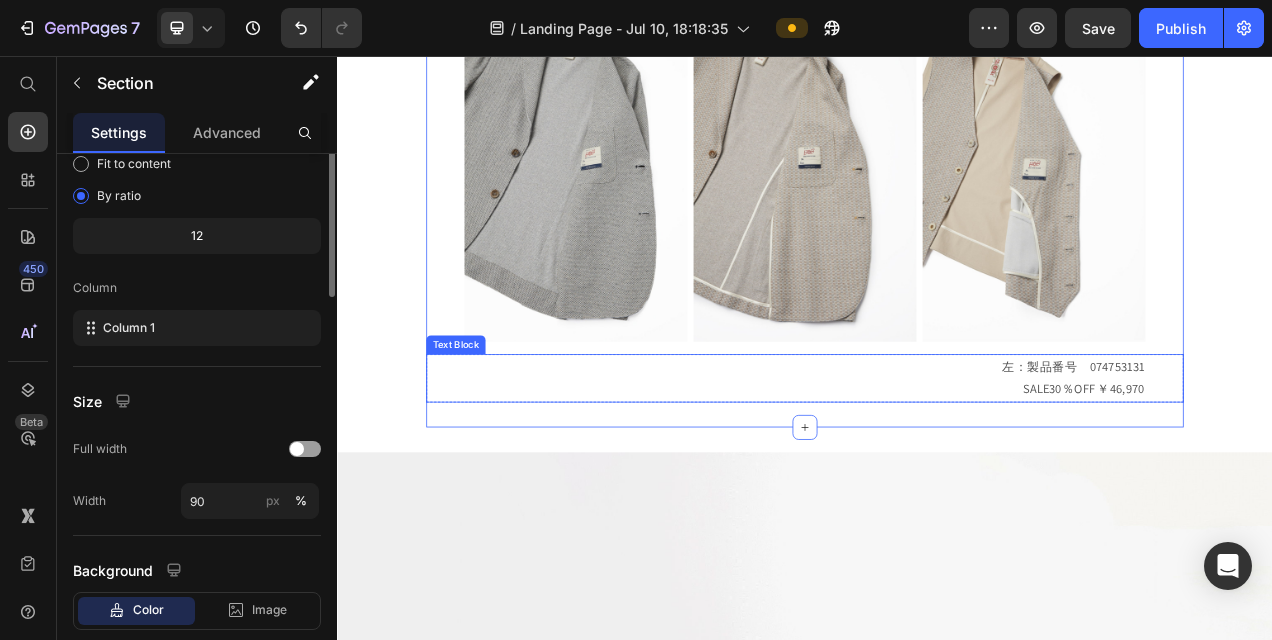 scroll, scrollTop: 0, scrollLeft: 0, axis: both 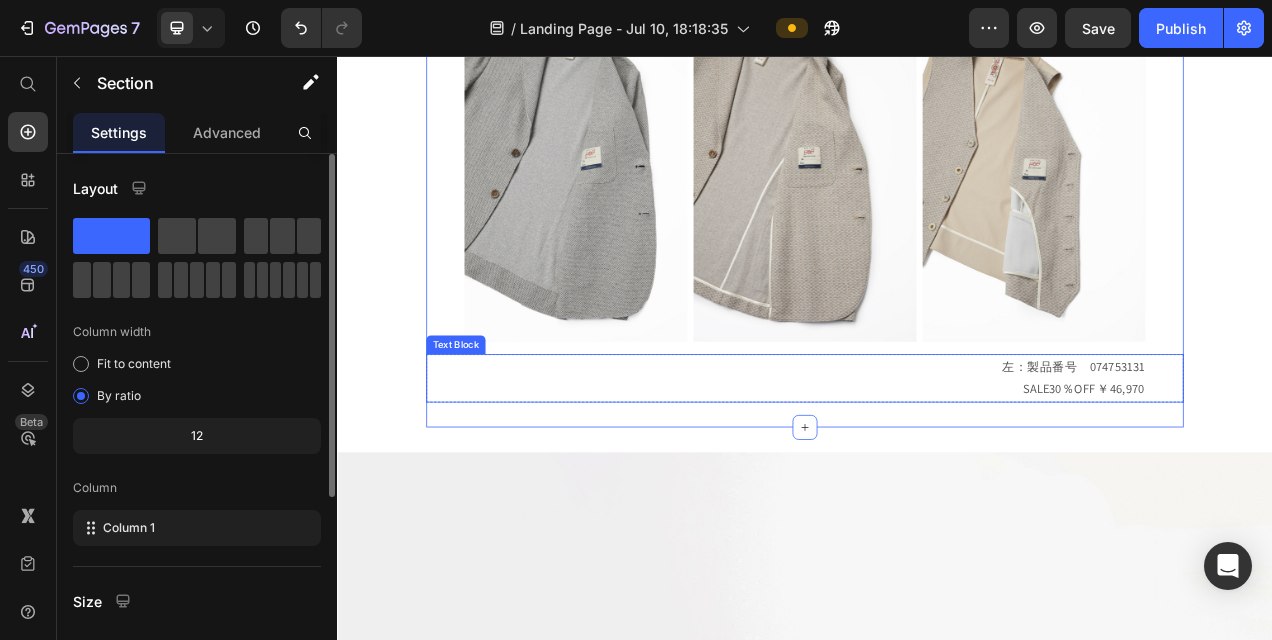 click on "SALE30％OFF ￥46,970" at bounding box center [937, 484] 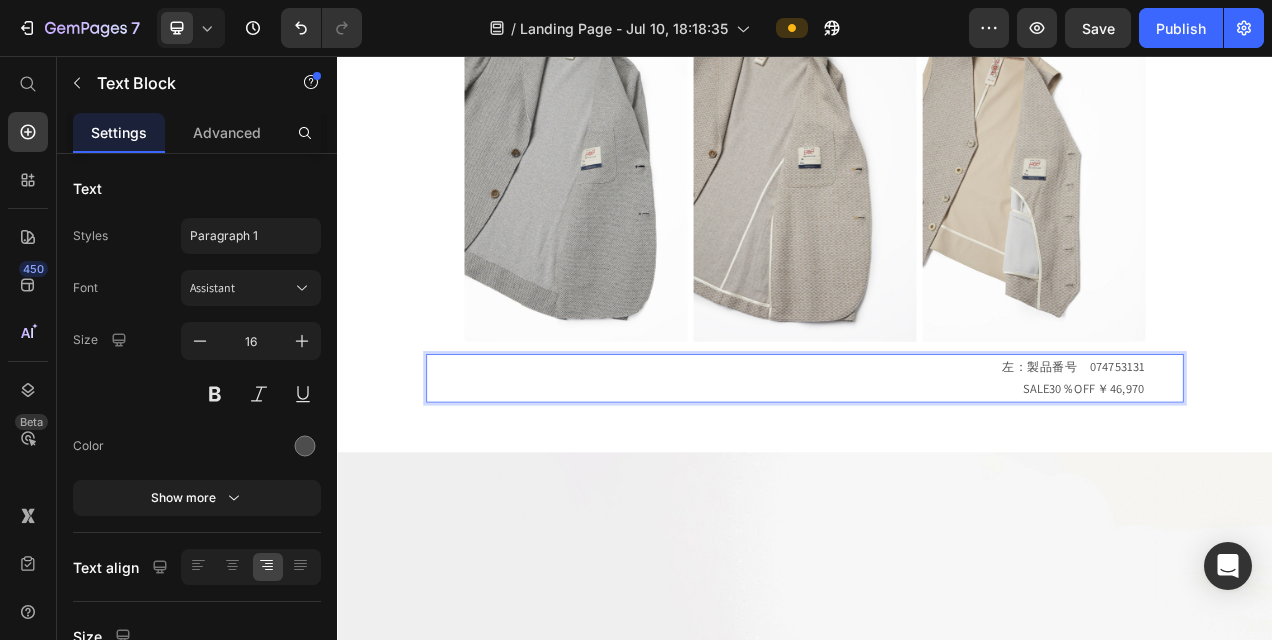 click on "左：製品番号　074753131 SALE30％OFF ￥46,970" at bounding box center [937, 470] 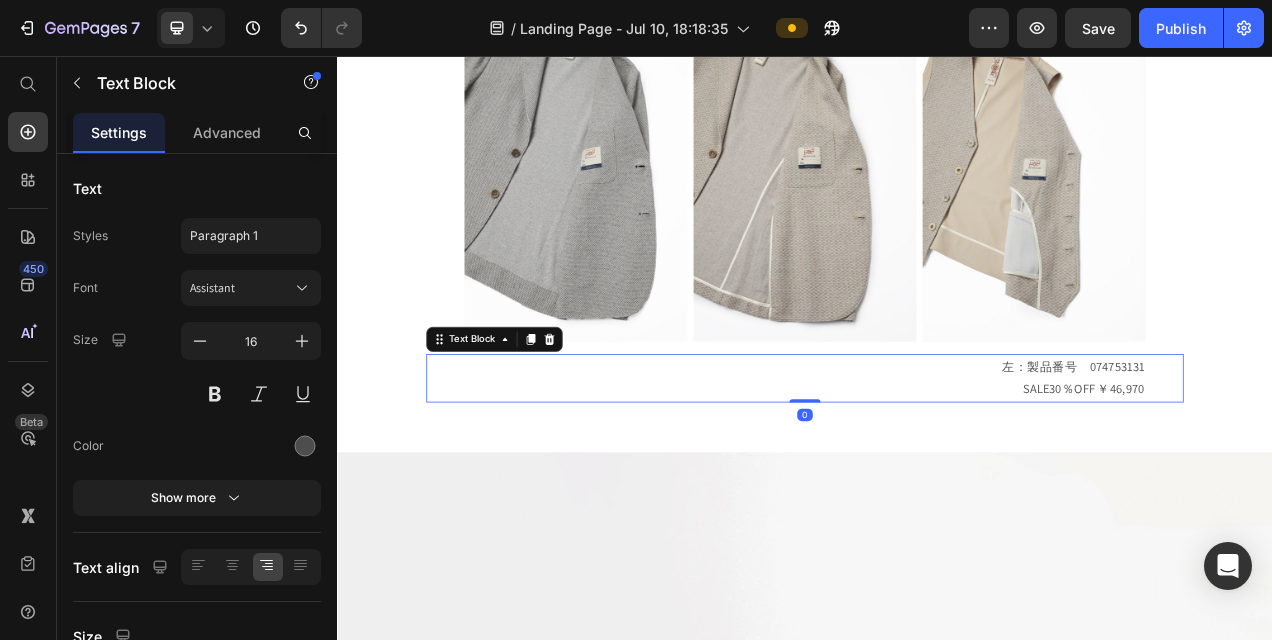 click on "左：製品番号　074753131 SALE30％OFF ￥46,970" at bounding box center [937, 470] 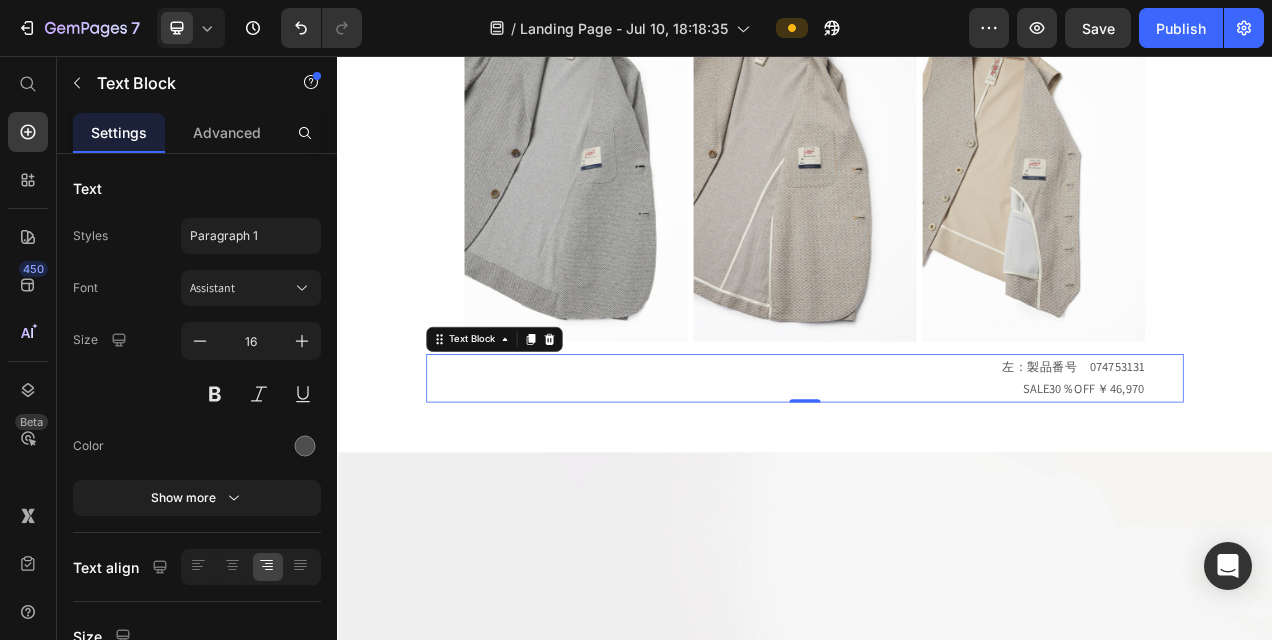 click on "SALE30％OFF ￥46,970" at bounding box center [937, 484] 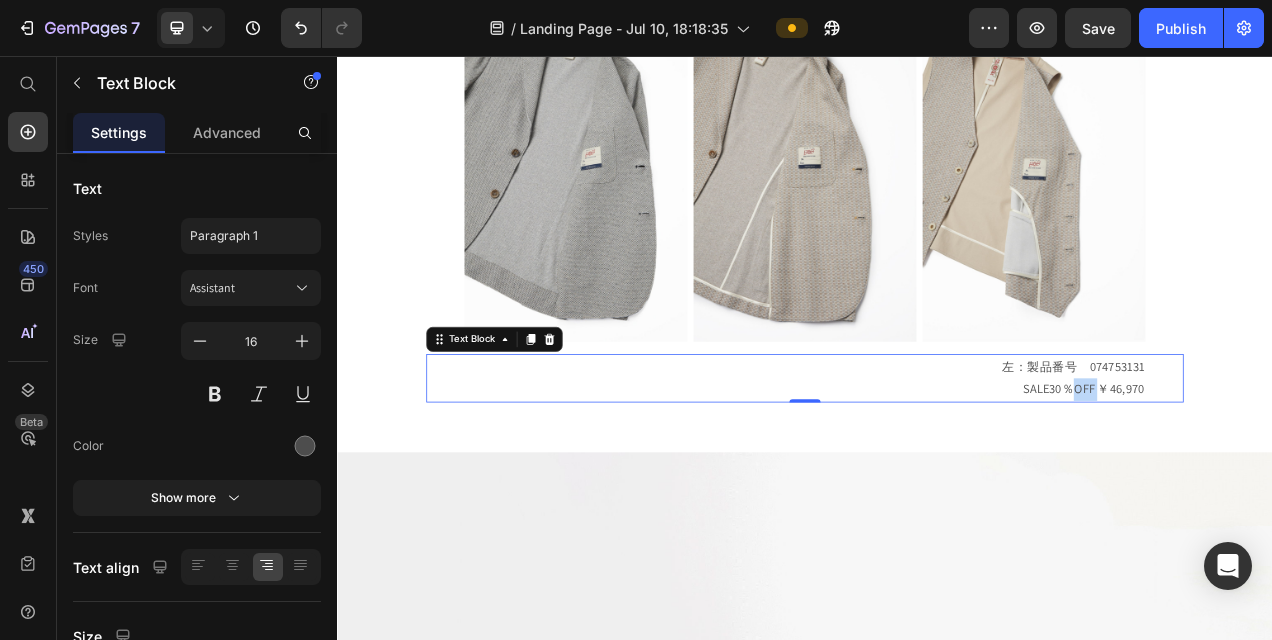 click on "SALE30％OFF ￥46,970" at bounding box center [937, 484] 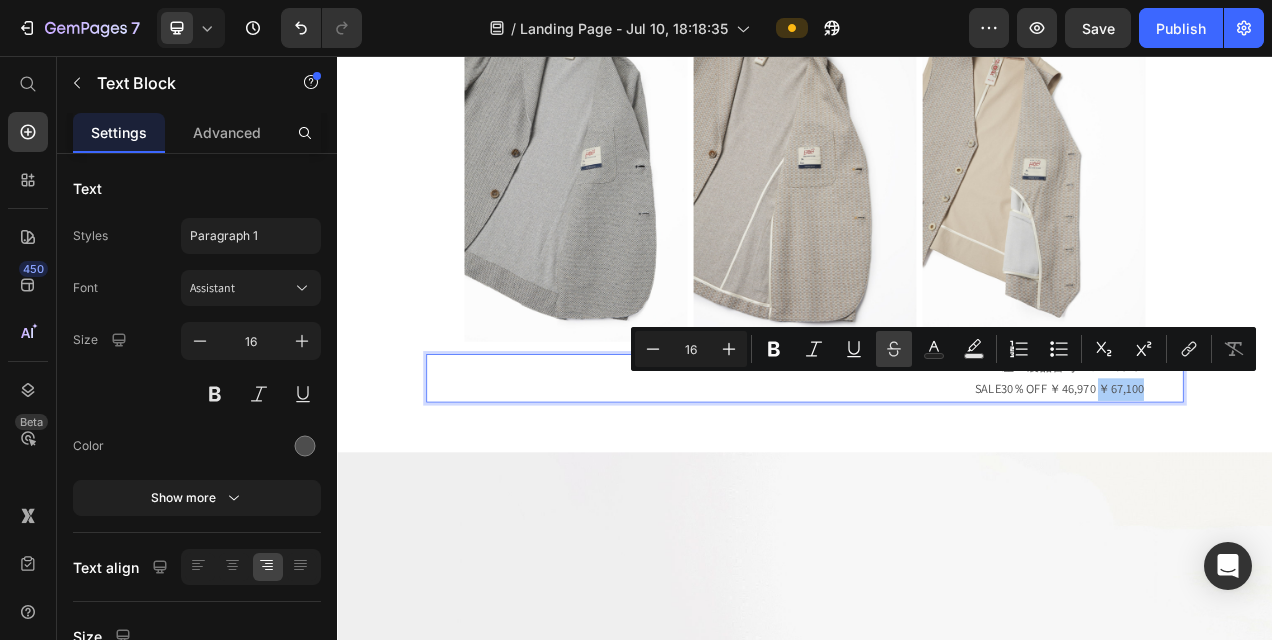 click on "Strikethrough" at bounding box center (894, 349) 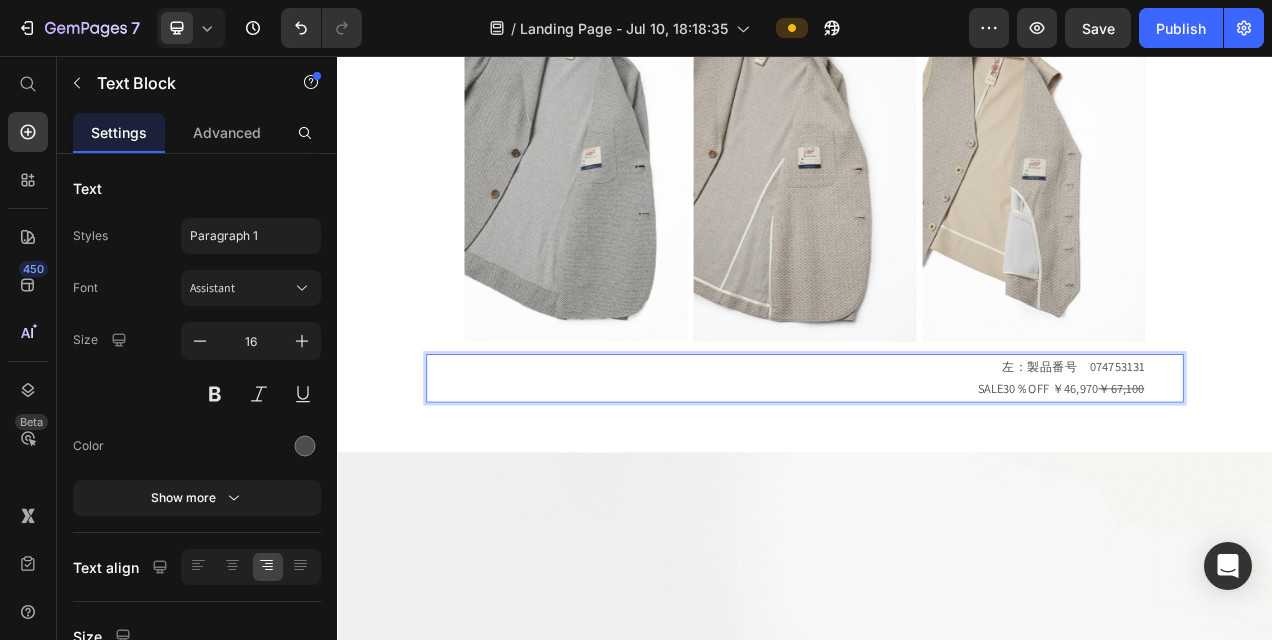 drag, startPoint x: 1194, startPoint y: 487, endPoint x: 1244, endPoint y: 489, distance: 50.039986 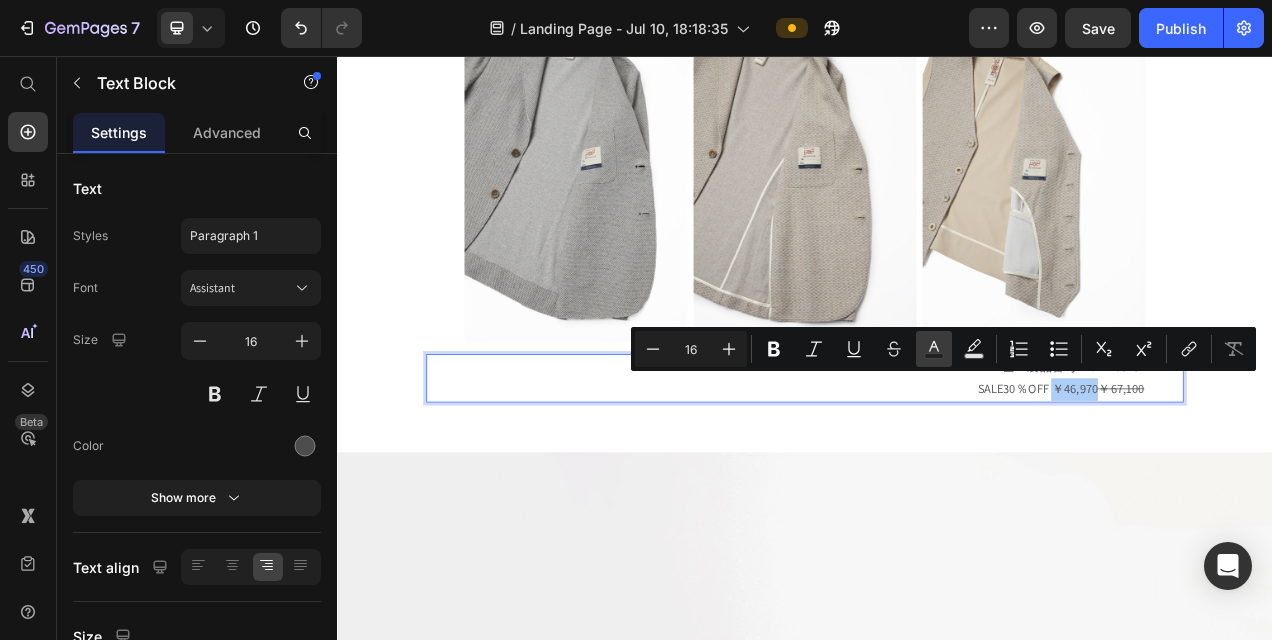 click 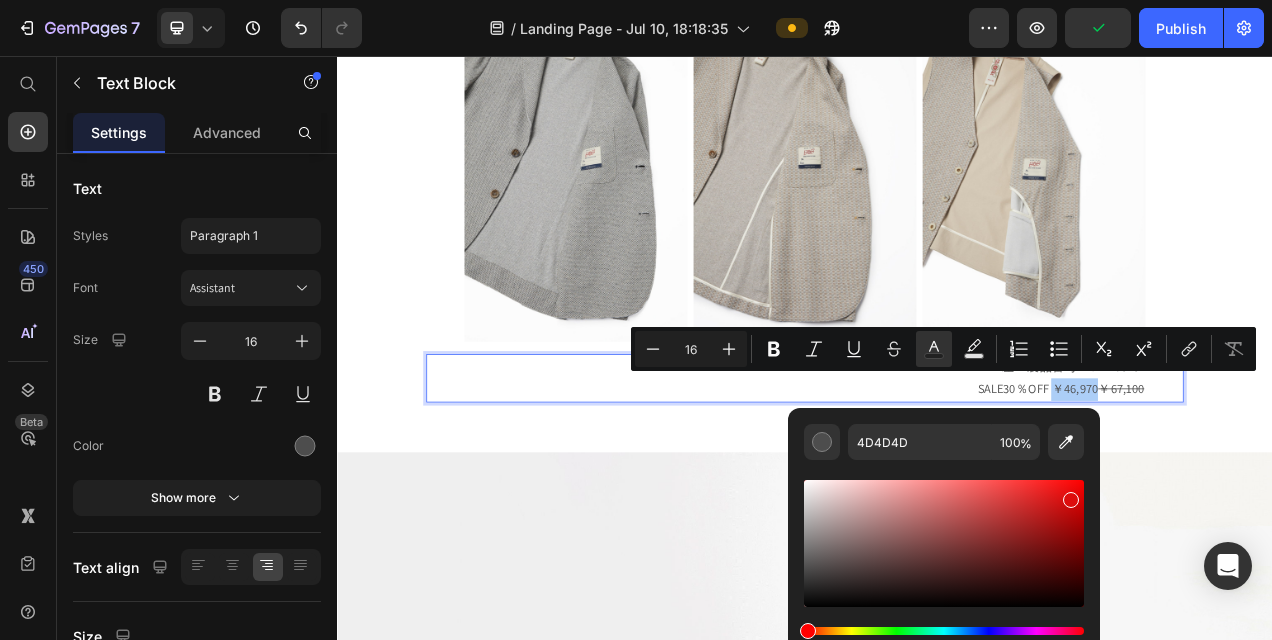 click at bounding box center (944, 543) 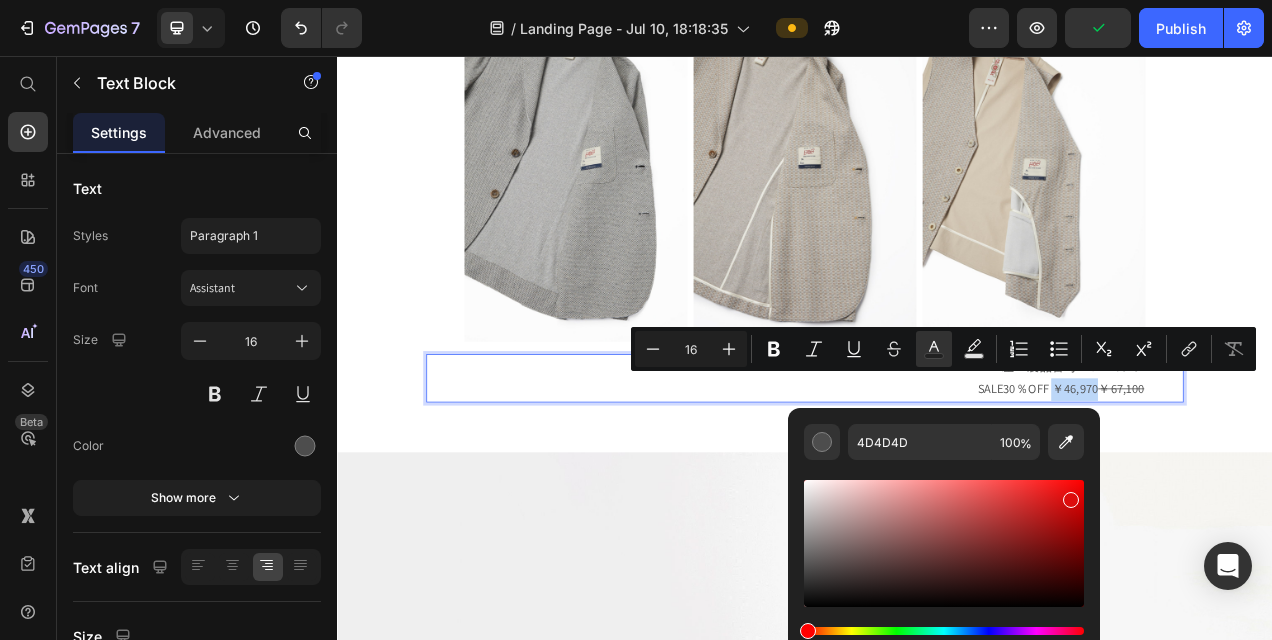 type on "DD0D0D" 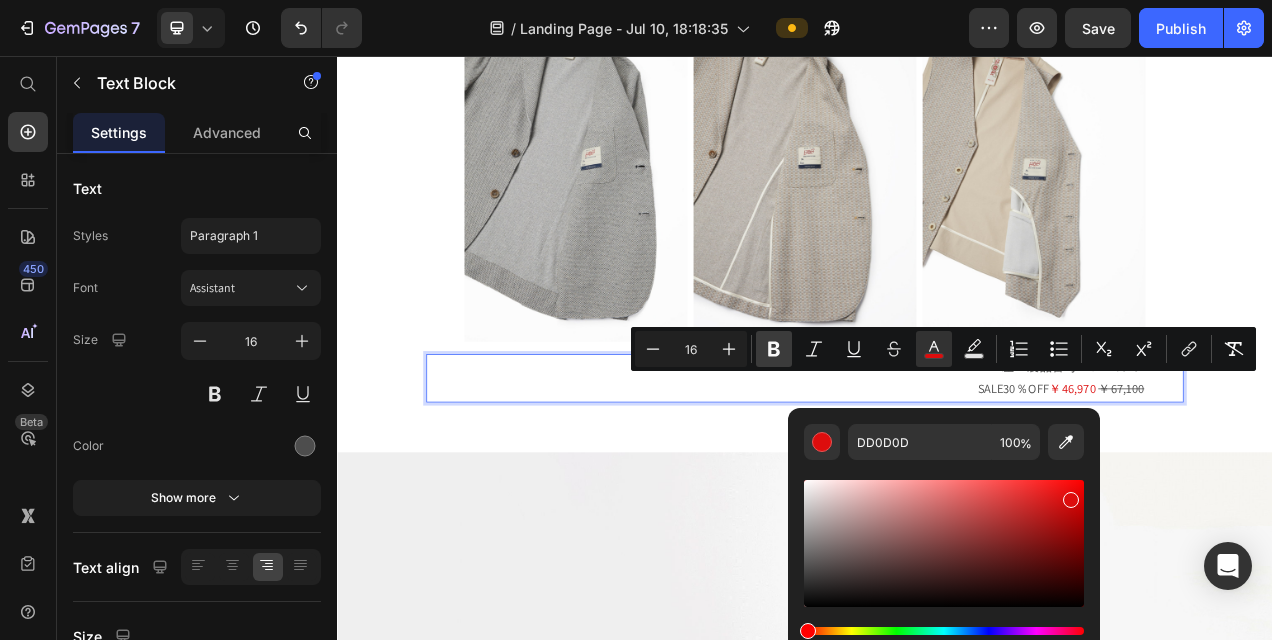 click 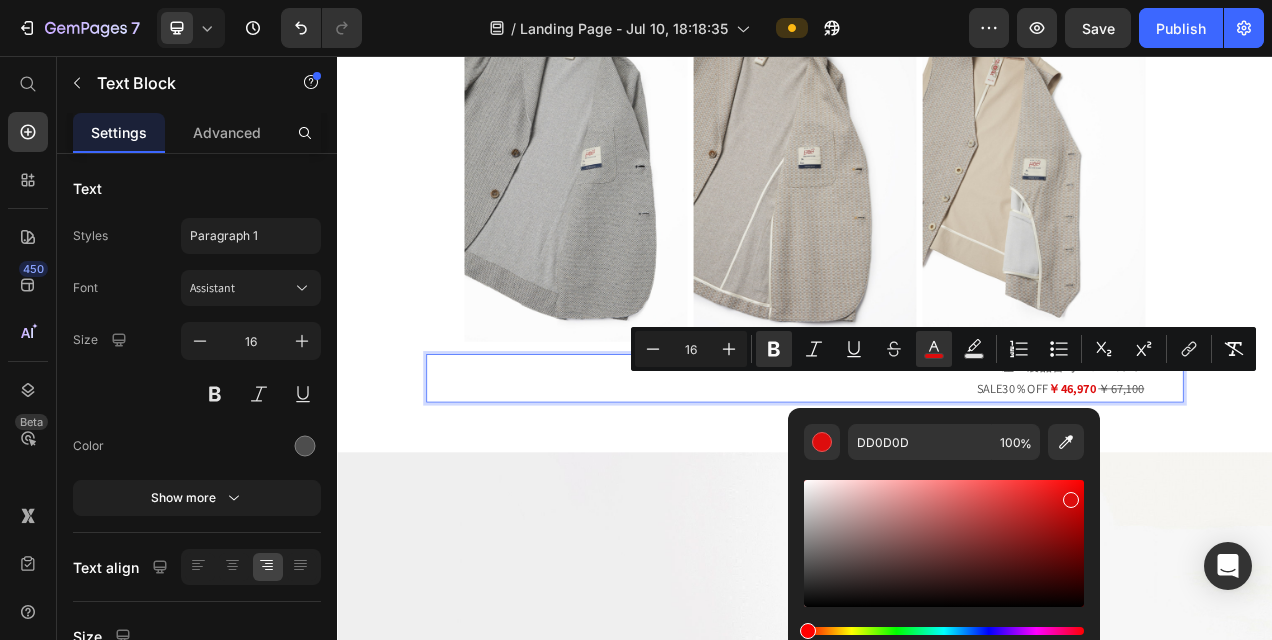 click on "リネンテイストイージージャケット Heading Row Image Image Image Row Row 左：製品番号　[PRODUCT_ID] SALE30％OFF  ￥46,970   ￥67,100 Text Block   0 Row Section 4" at bounding box center [937, 168] 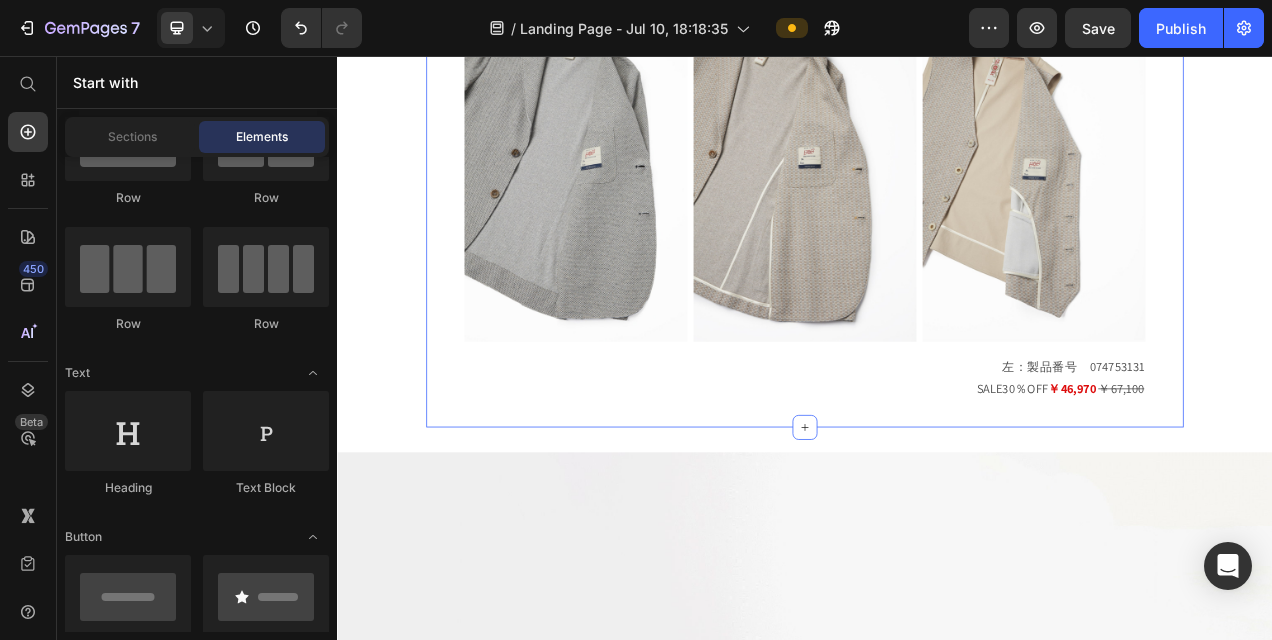 click on "左：製品番号　[PRODUCT_ID] SALE30％OFF  ￥46,970   ￥67,100" at bounding box center (937, 470) 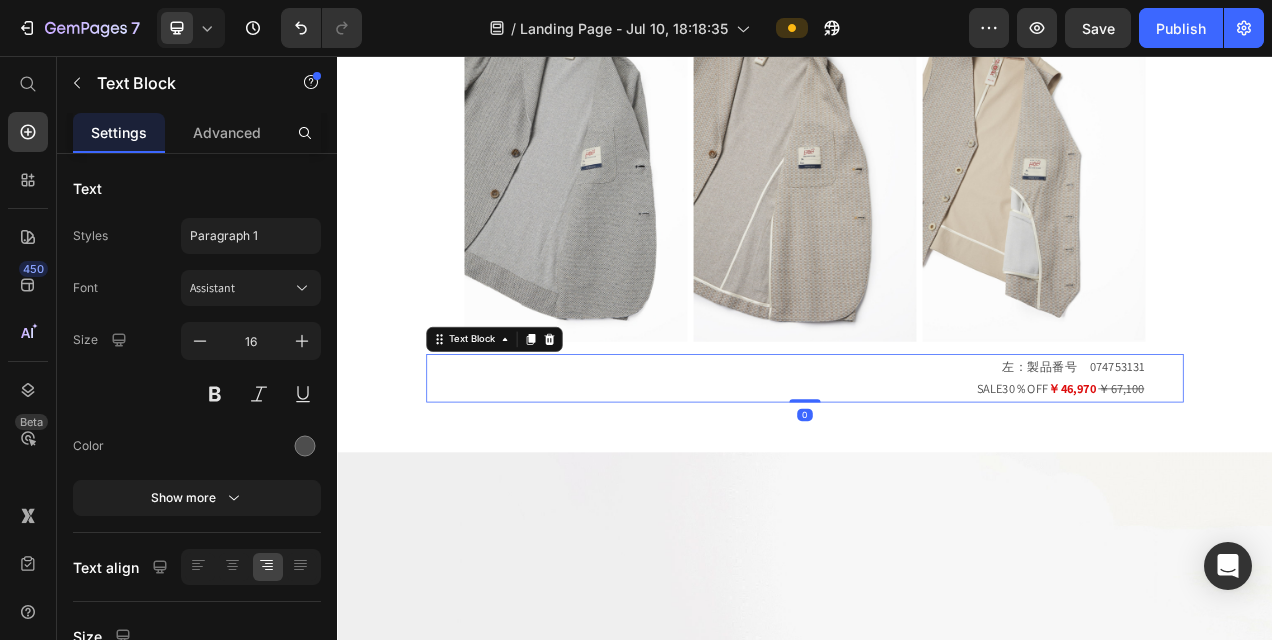 click on "左：製品番号　[PRODUCT_ID] SALE30％OFF  ￥46,970   ￥67,100" at bounding box center [937, 470] 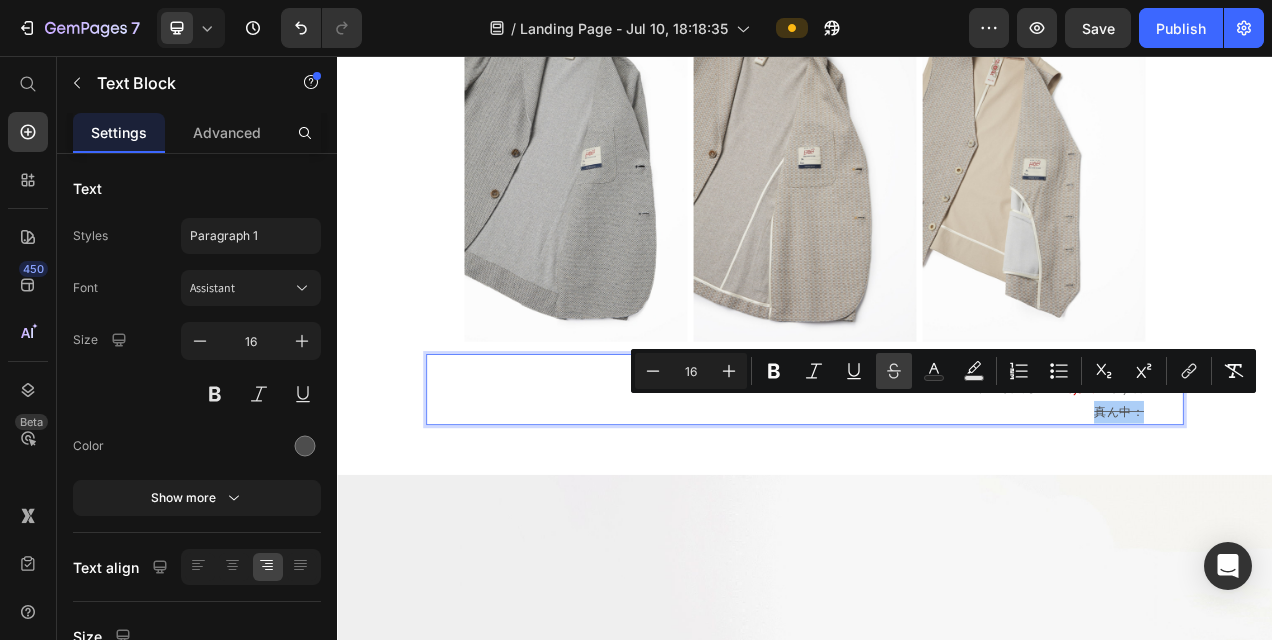 click on "Strikethrough" at bounding box center [894, 371] 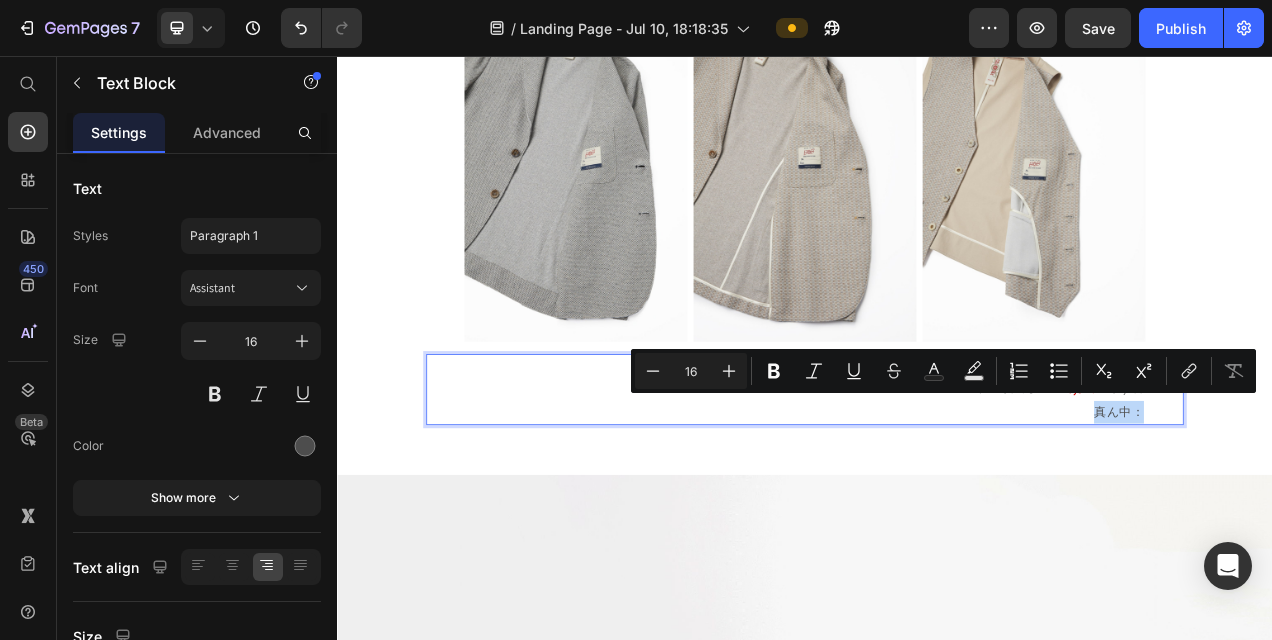 click on "左：製品番号　[PRODUCT_ID] SALE30％OFF  ￥46,970   ￥67,100 真ん中：" at bounding box center [937, 484] 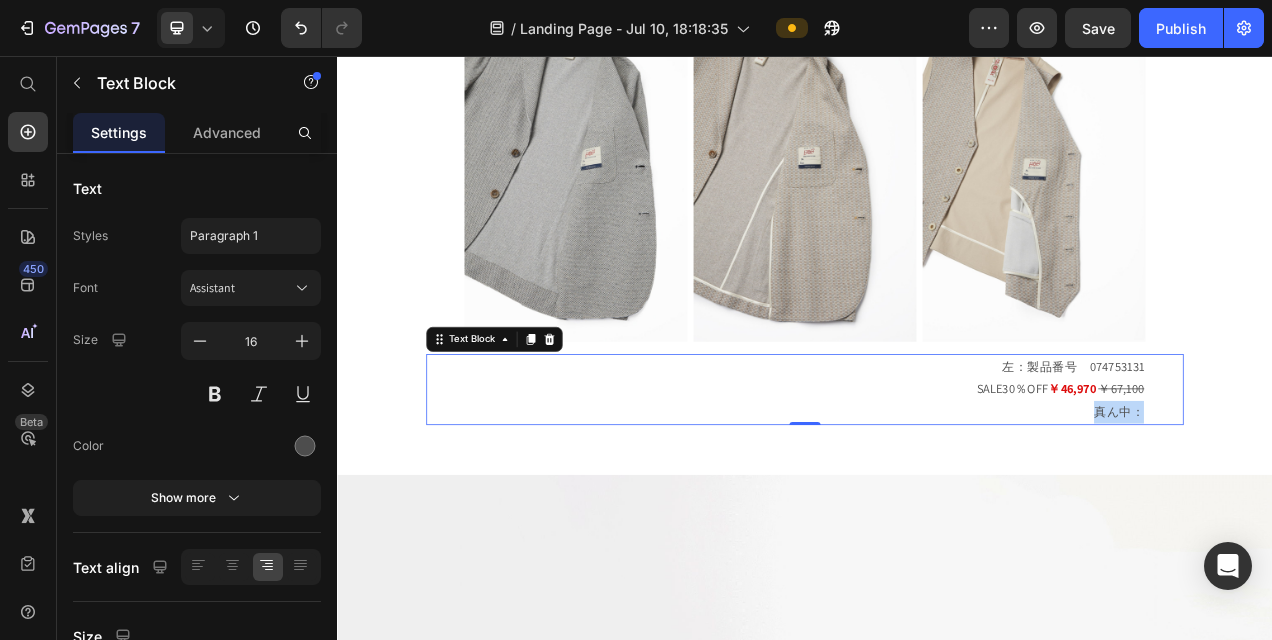 click on "左：製品番号　[PRODUCT_ID] SALE30％OFF  ￥46,970   ￥67,100 真ん中：" at bounding box center (937, 484) 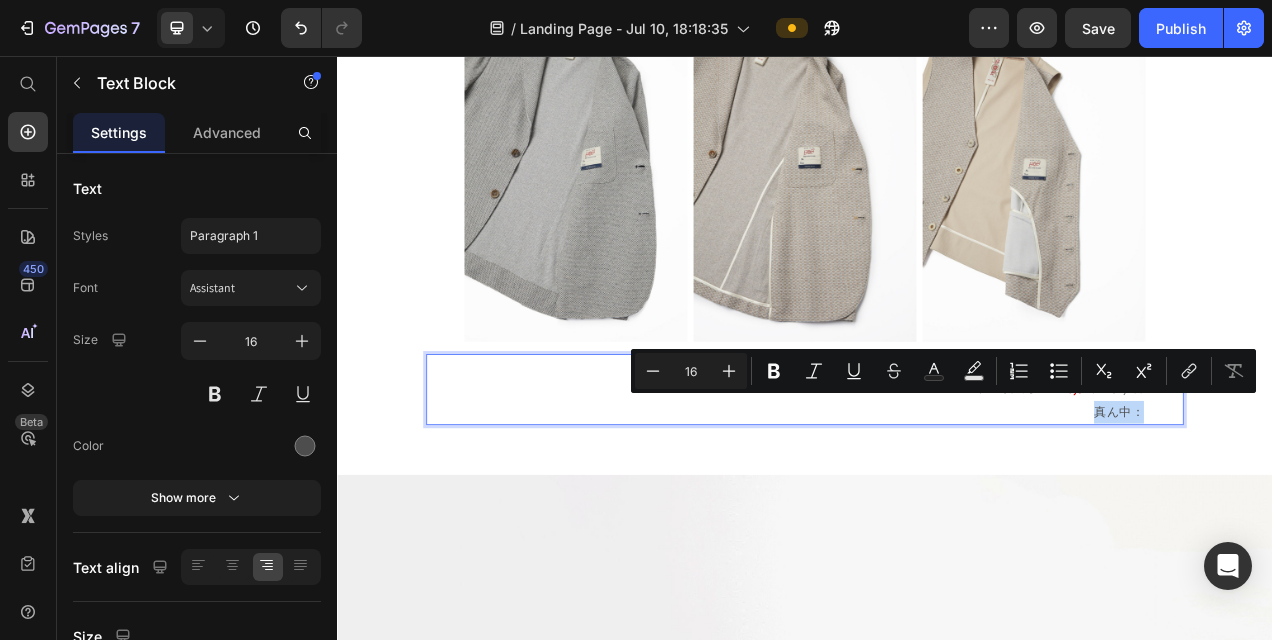 click on "真ん中：" at bounding box center [937, 513] 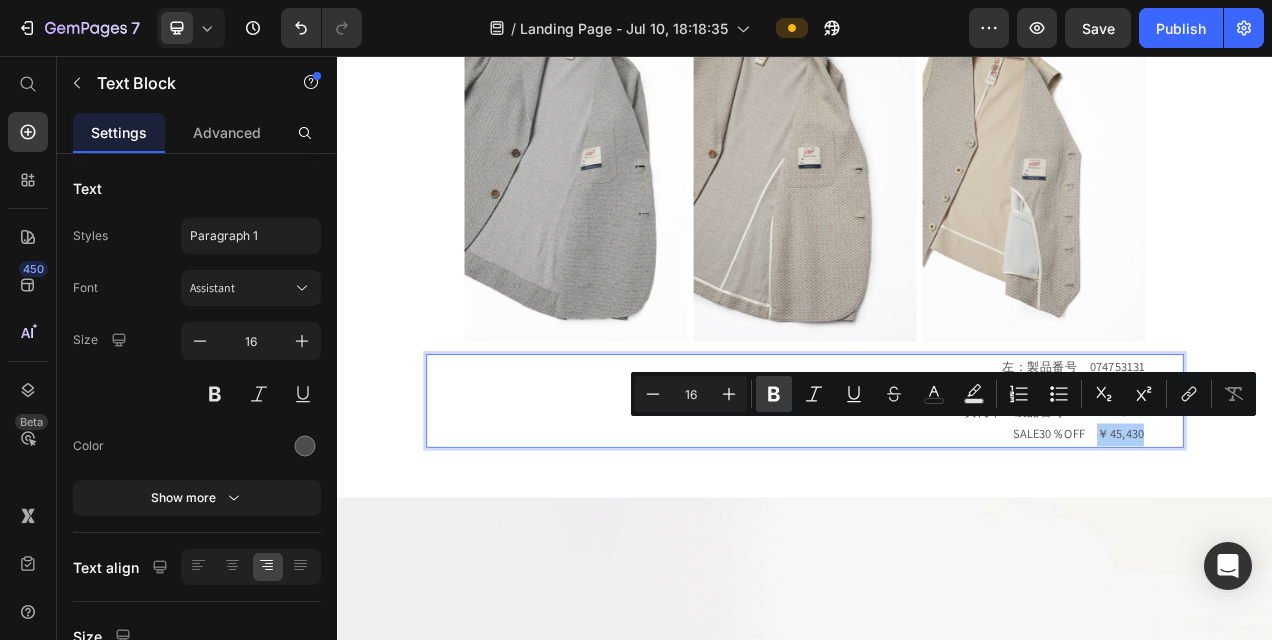 click on "Bold" at bounding box center [774, 394] 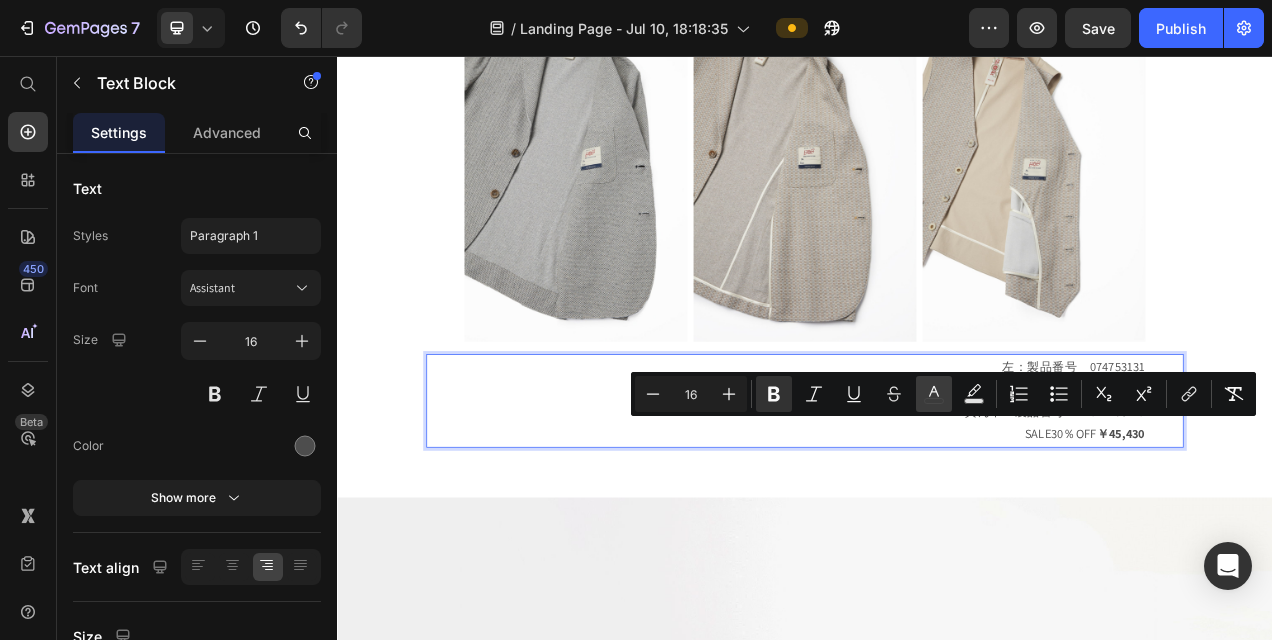 click 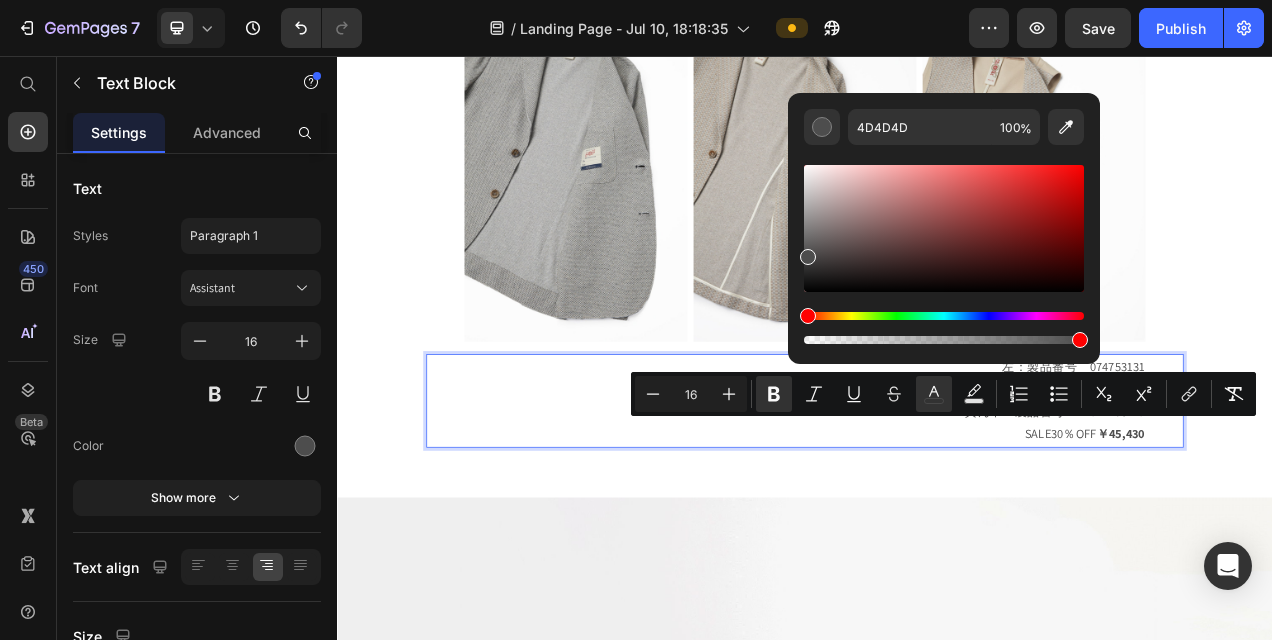 click at bounding box center [944, 228] 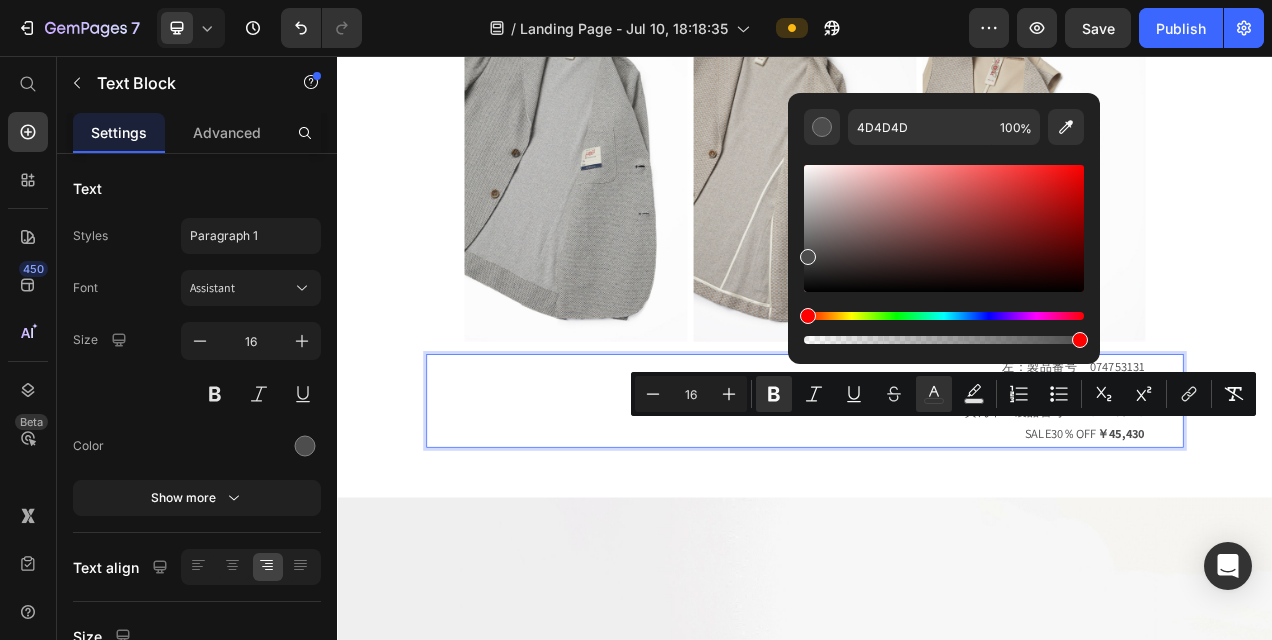 type on "D80F0F" 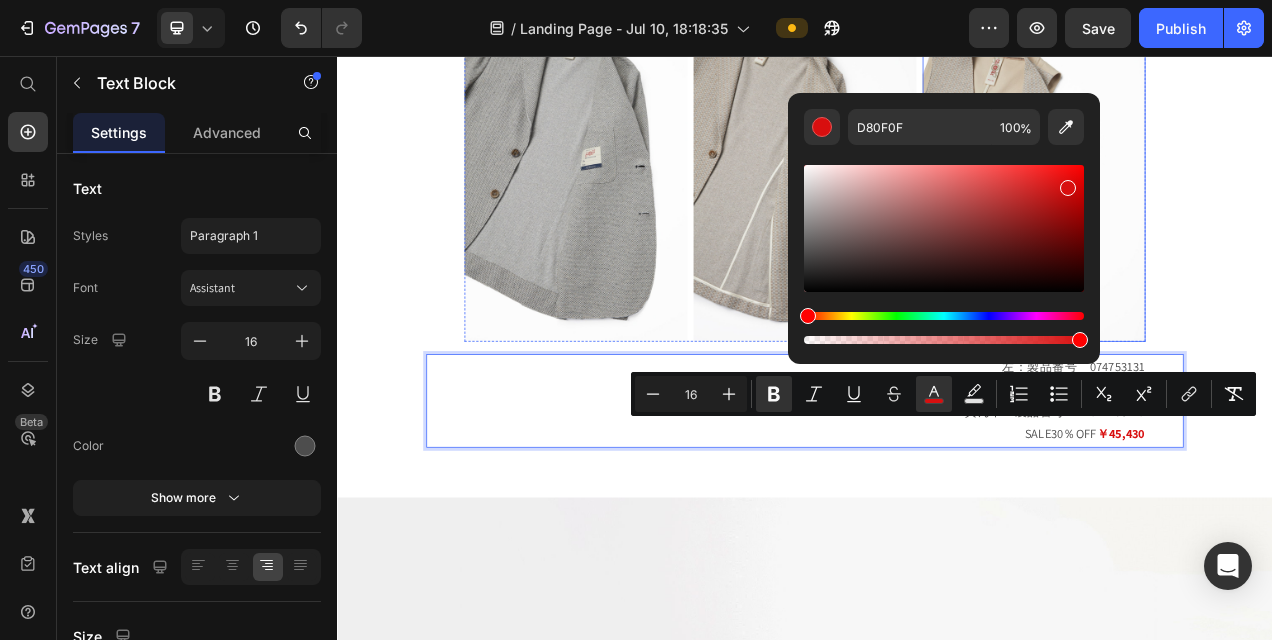 click at bounding box center (1231, 168) 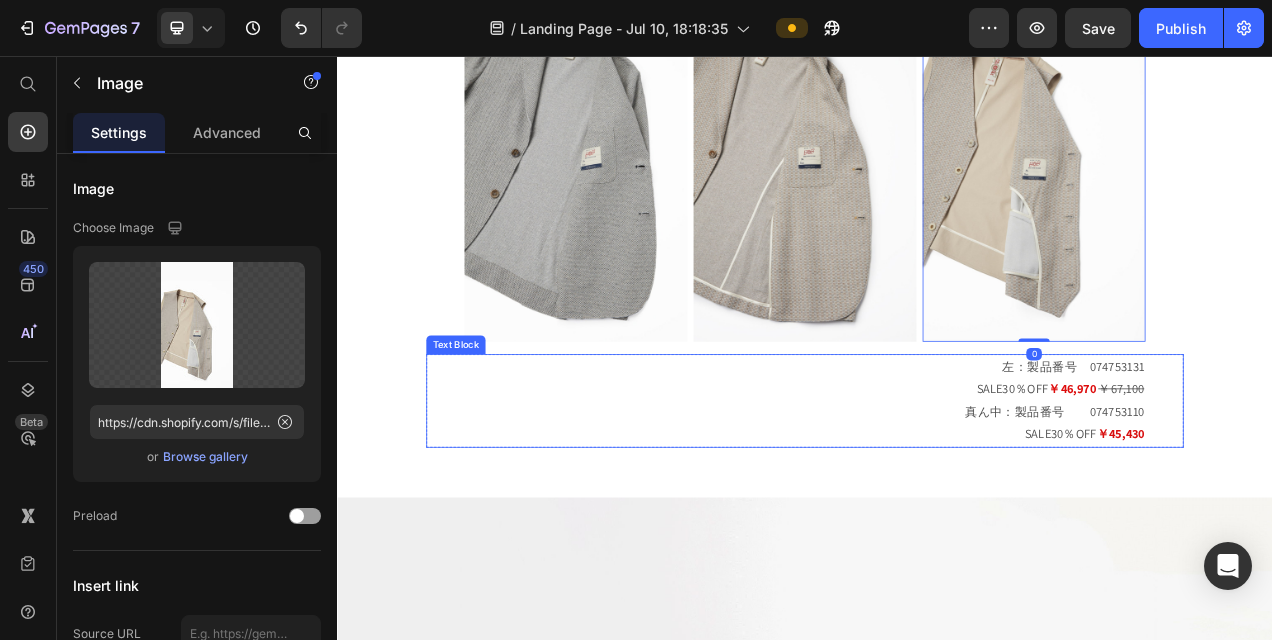 click on "￥46,970" at bounding box center [1279, 483] 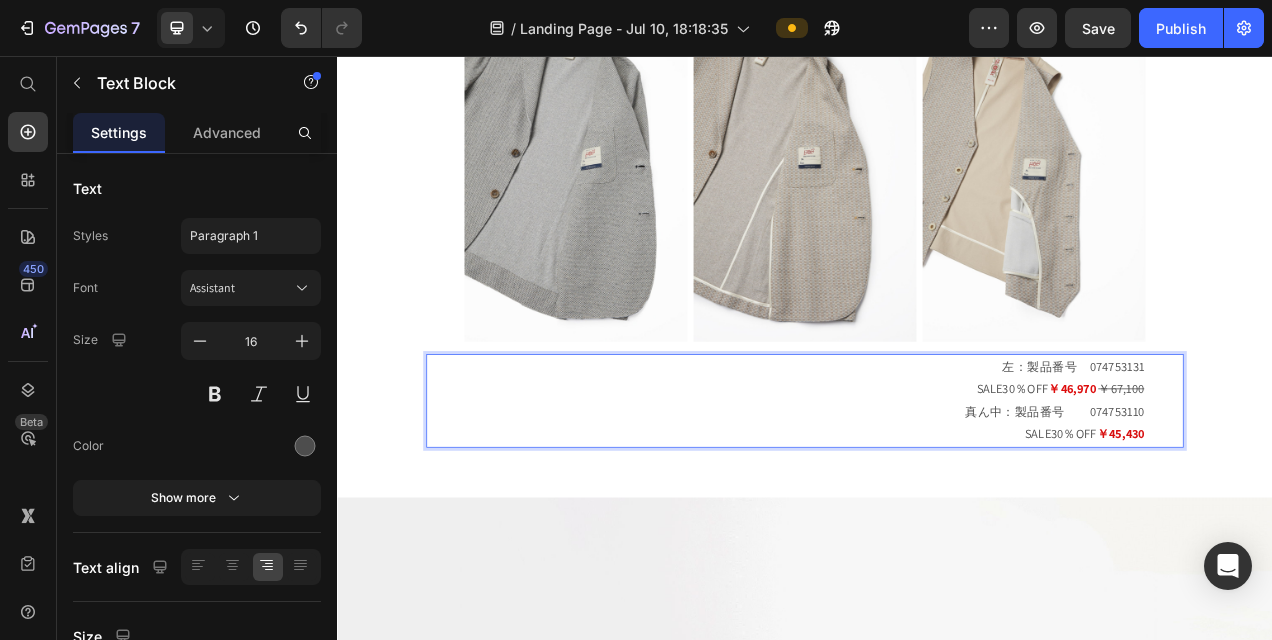 click on "￥46,970" at bounding box center [1279, 483] 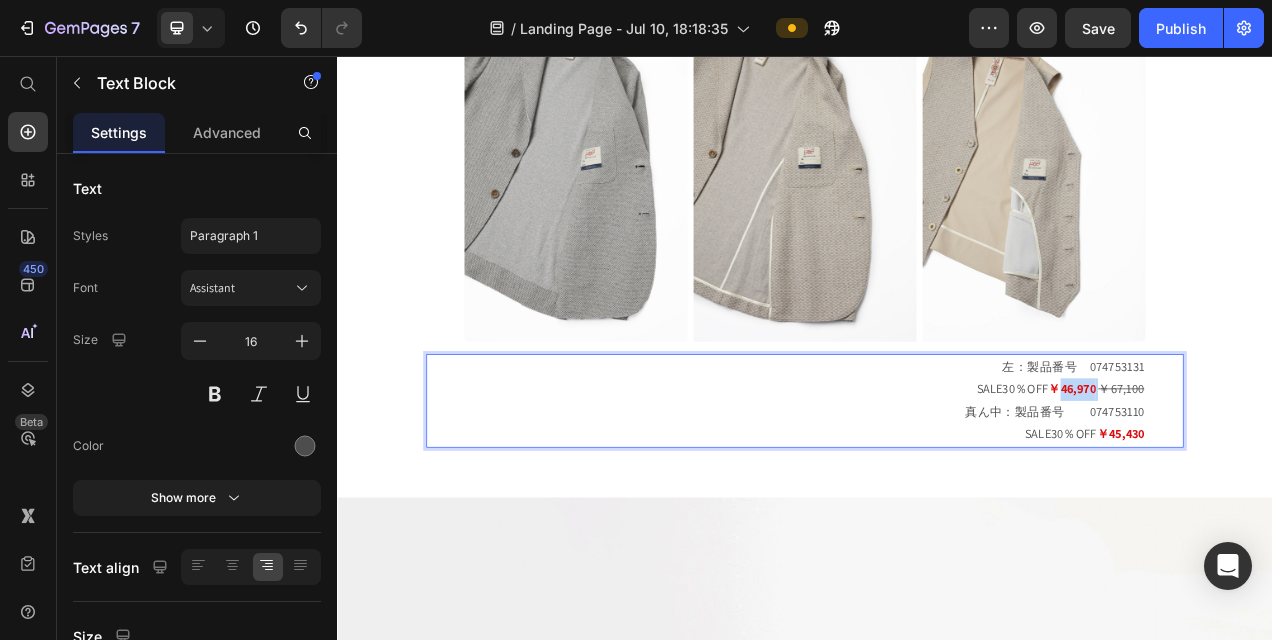click on "￥46,970" at bounding box center (1279, 483) 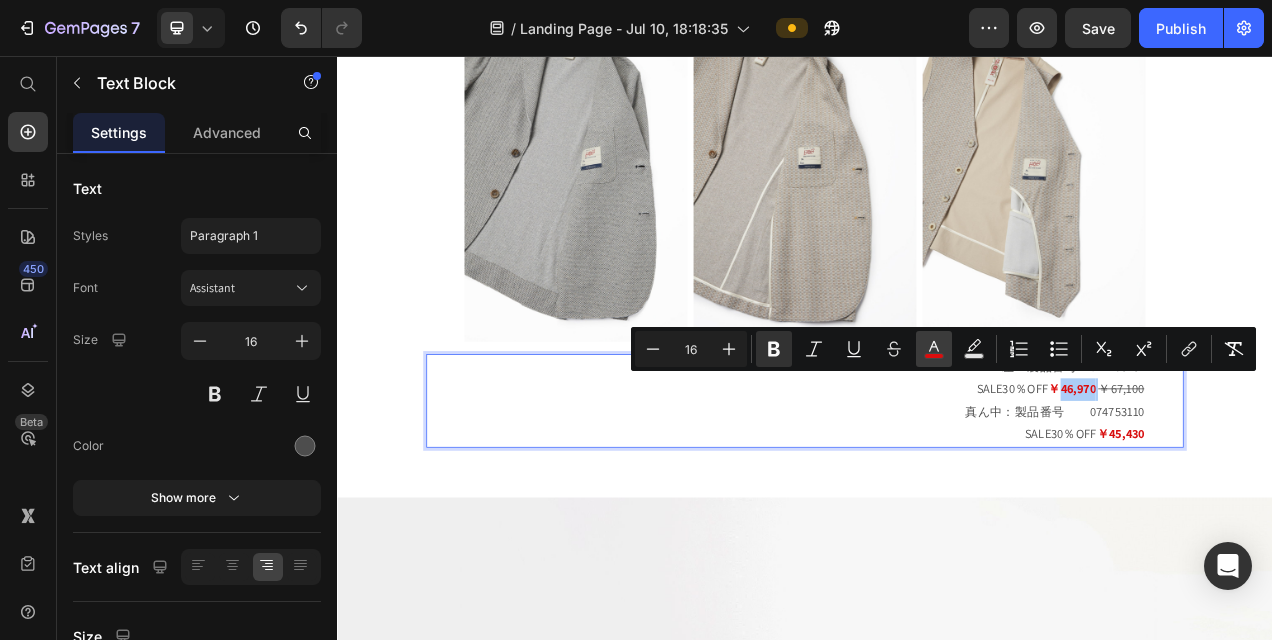 click on "color" at bounding box center (934, 349) 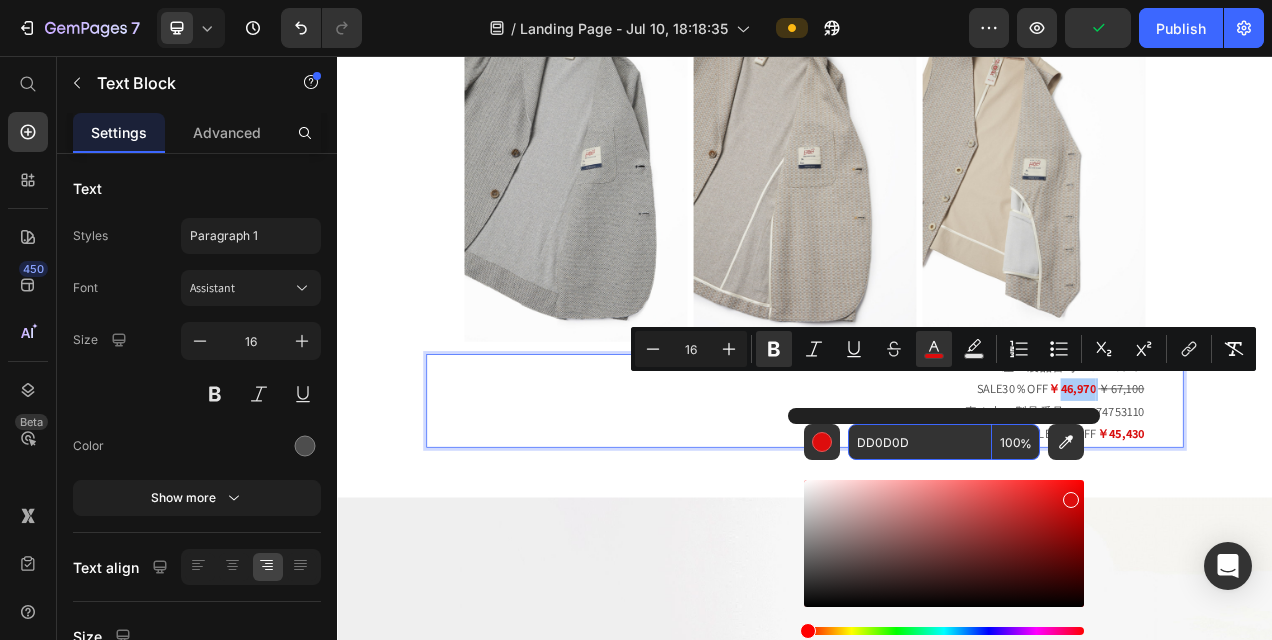 click on "DD0D0D" at bounding box center [920, 442] 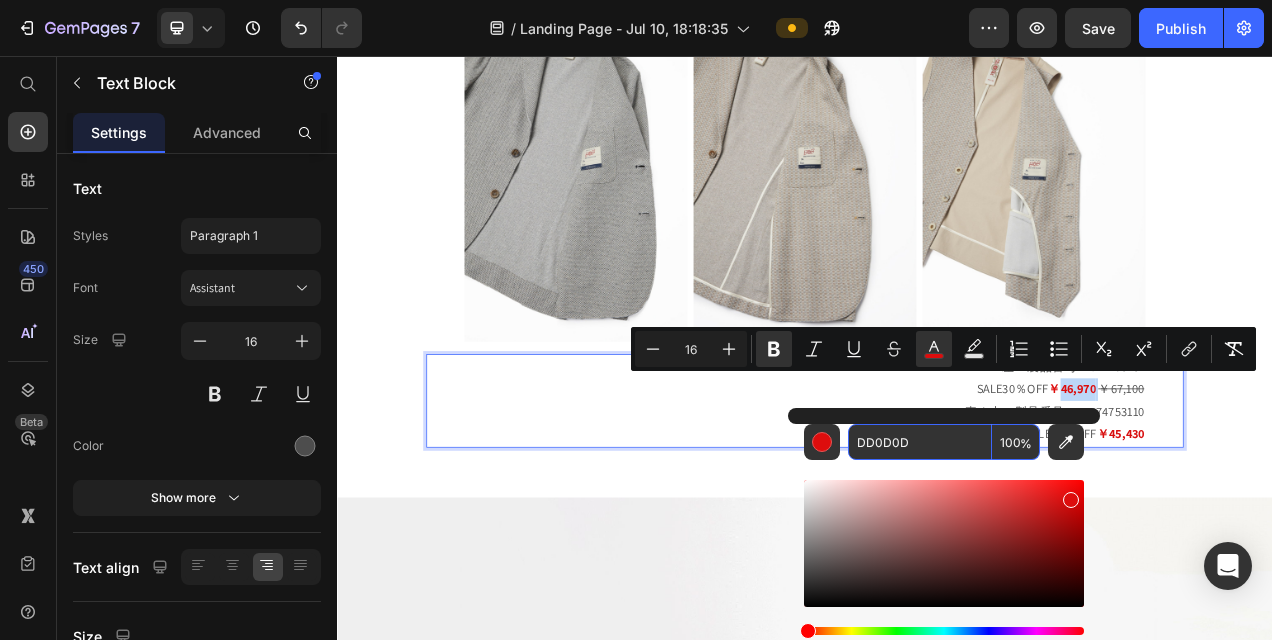 click on "￥45,430" at bounding box center (1341, 541) 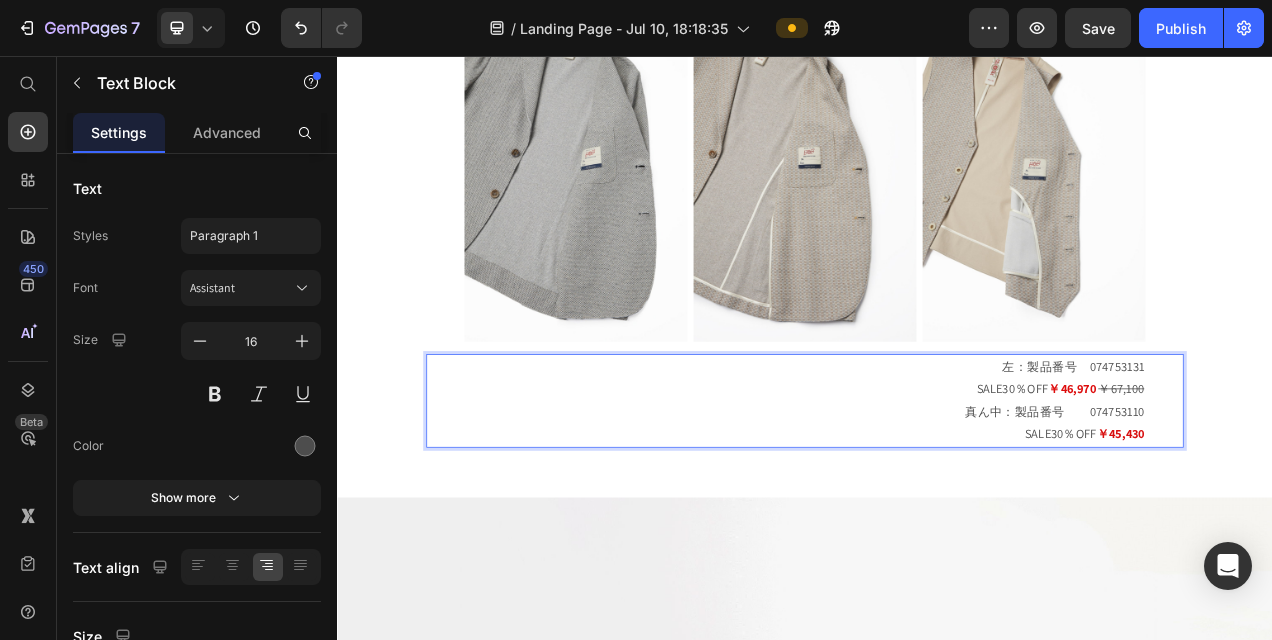 click on "￥45,430" at bounding box center [1341, 541] 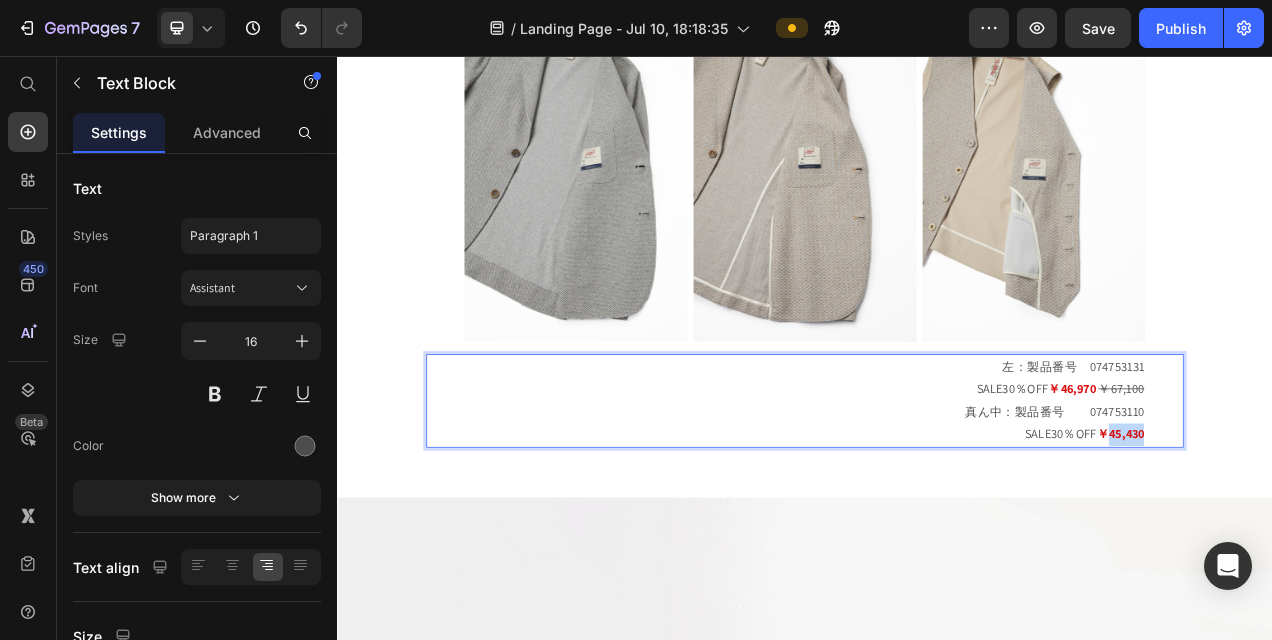 click on "￥45,430" at bounding box center [1341, 541] 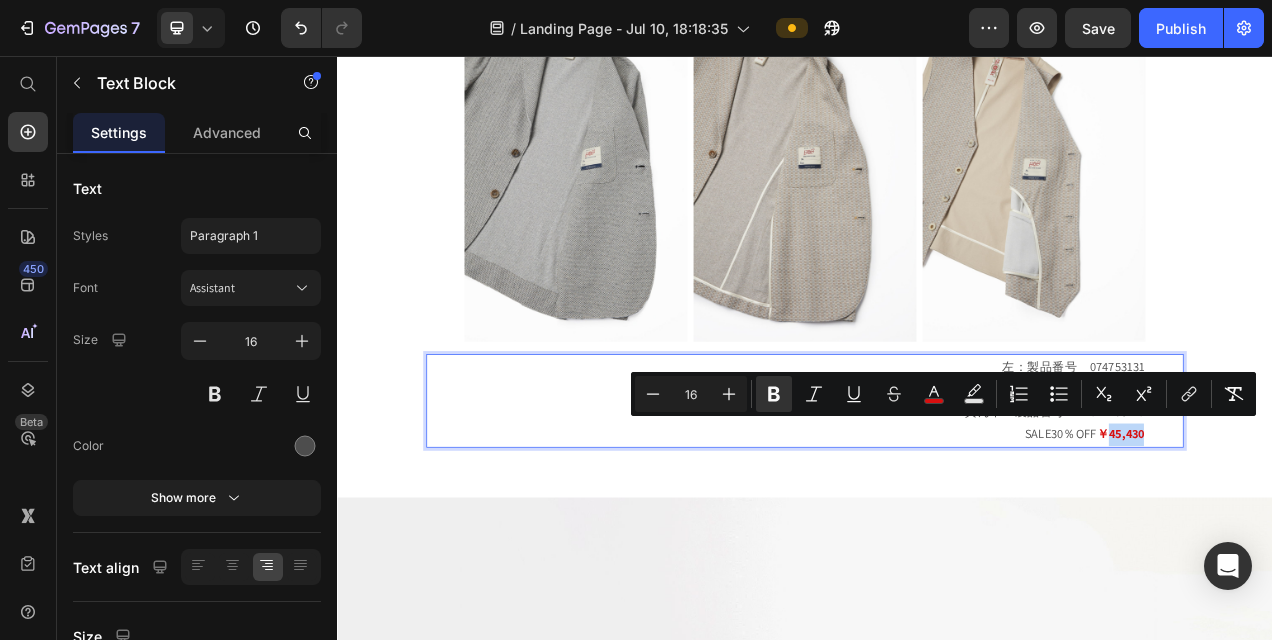 click on "￥45,430" at bounding box center [1341, 541] 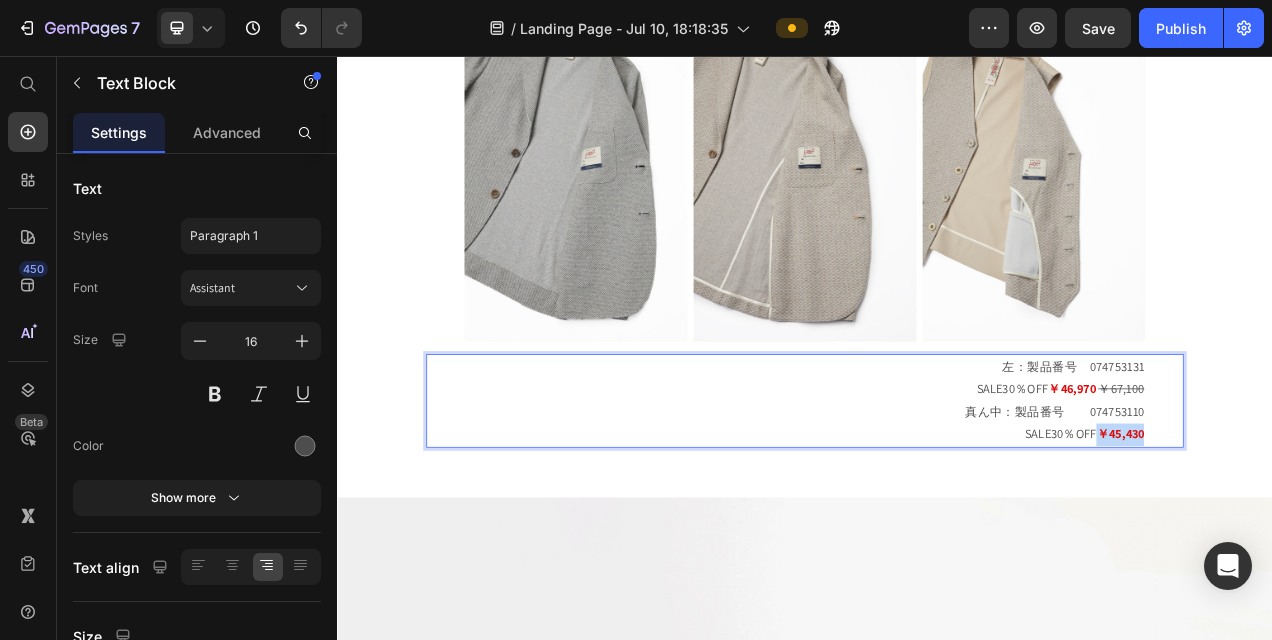 drag, startPoint x: 1302, startPoint y: 535, endPoint x: 1359, endPoint y: 537, distance: 57.035076 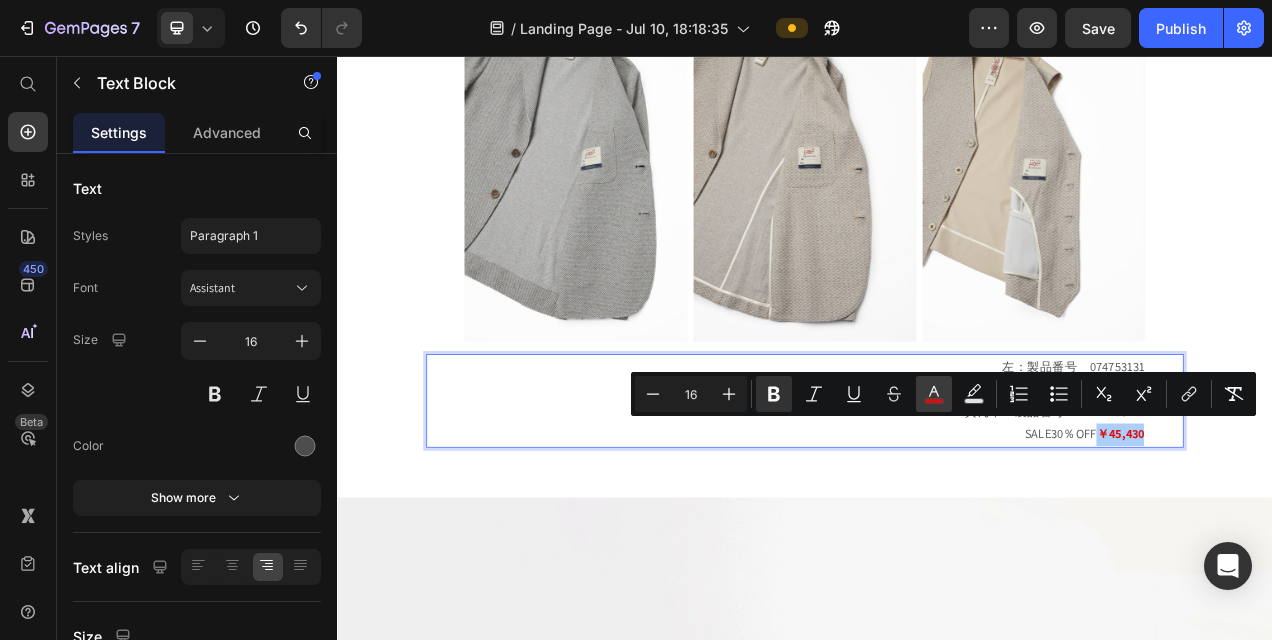 click on "color" at bounding box center [934, 394] 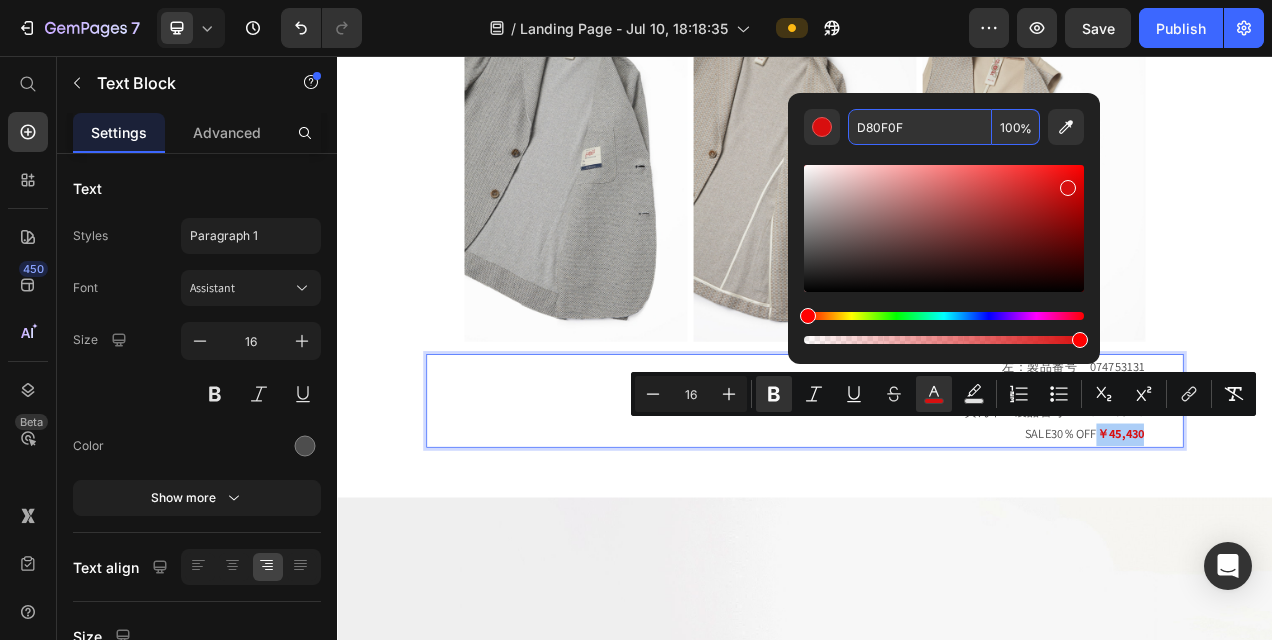 click on "D80F0F" at bounding box center [920, 127] 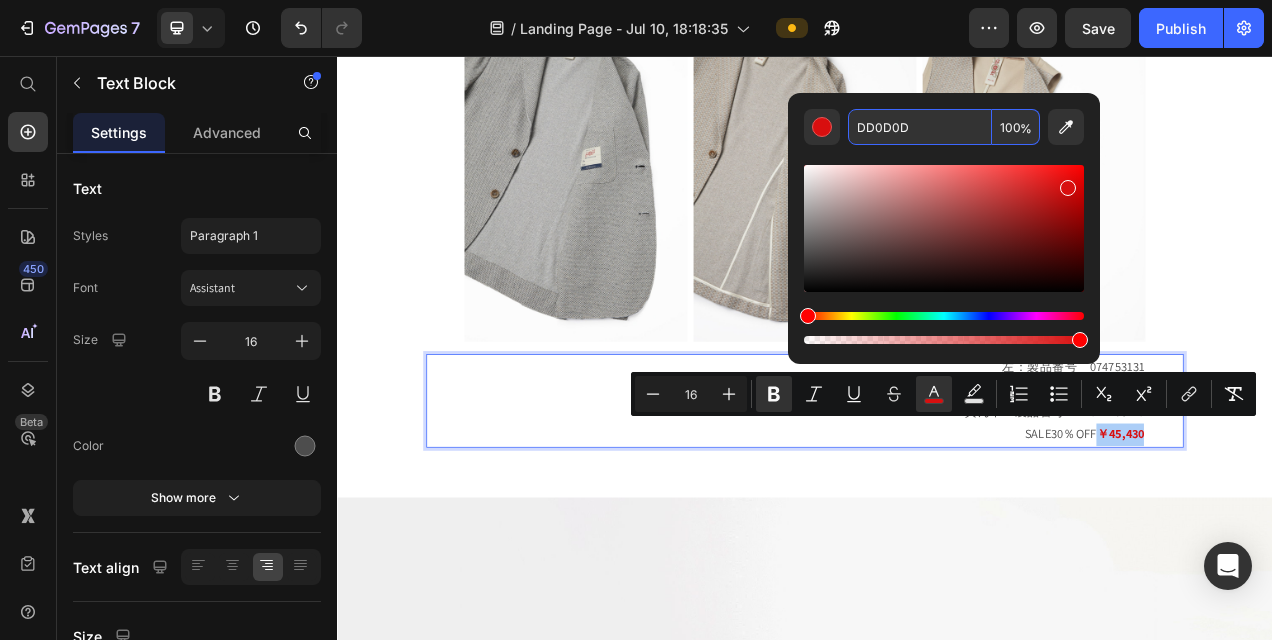 type on "DD0D0D" 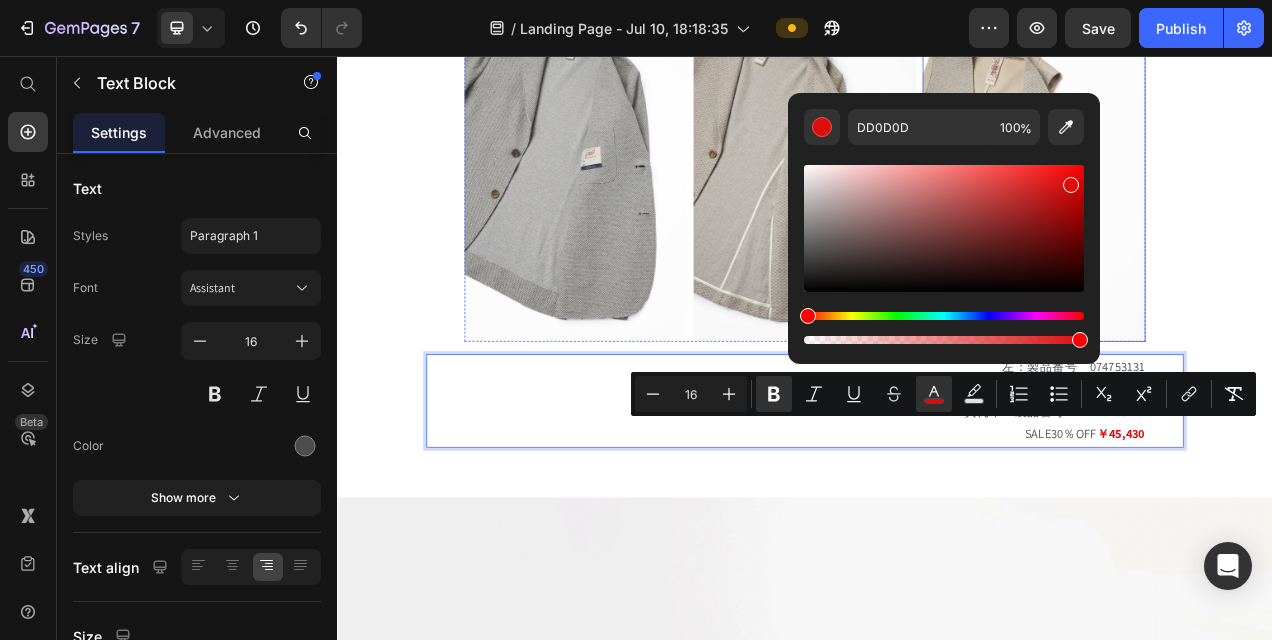 drag, startPoint x: 1348, startPoint y: 317, endPoint x: 1358, endPoint y: 391, distance: 74.672615 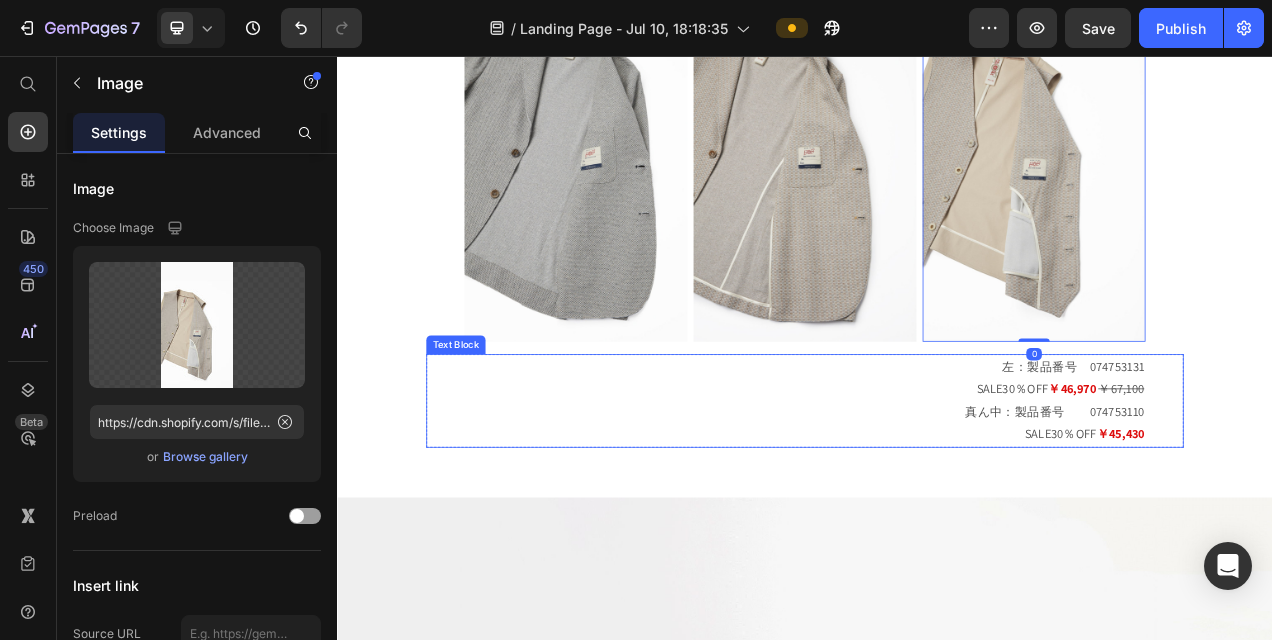 click on "左：製品番号　074753131 SALE30％OFF　 ￥46,970   ￥67,100 真ん中：製品番号　　074753110 SALE30％OFF　 ￥45,430" at bounding box center (937, 498) 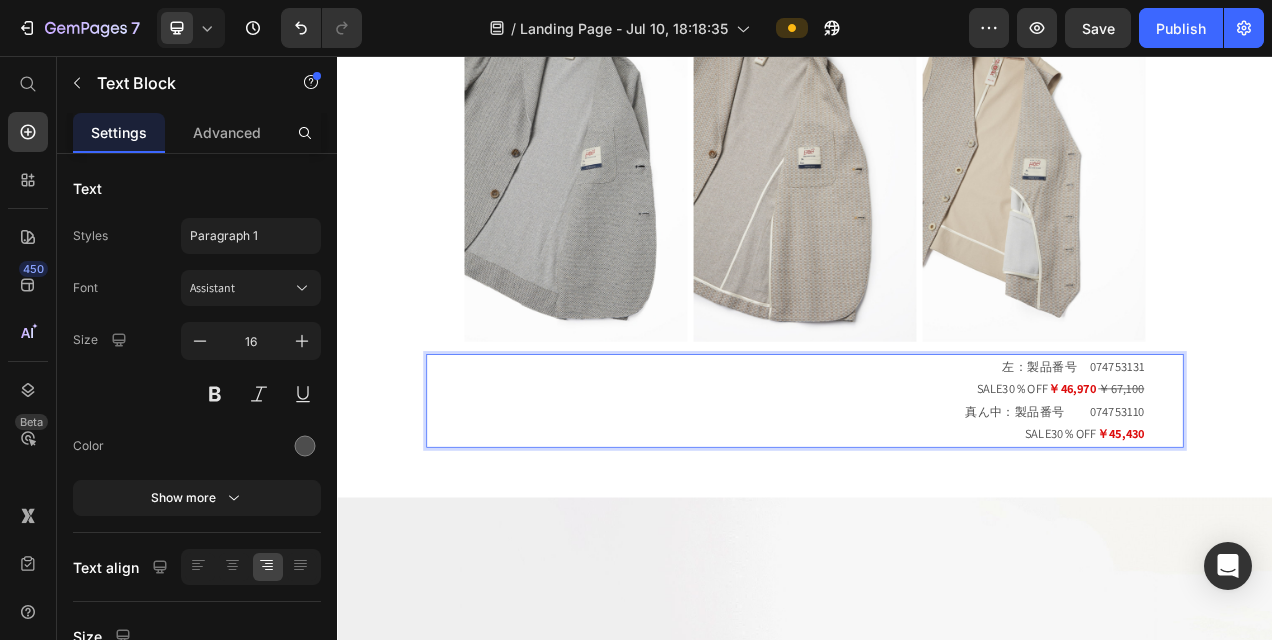 click on "￥46,970" at bounding box center (1279, 483) 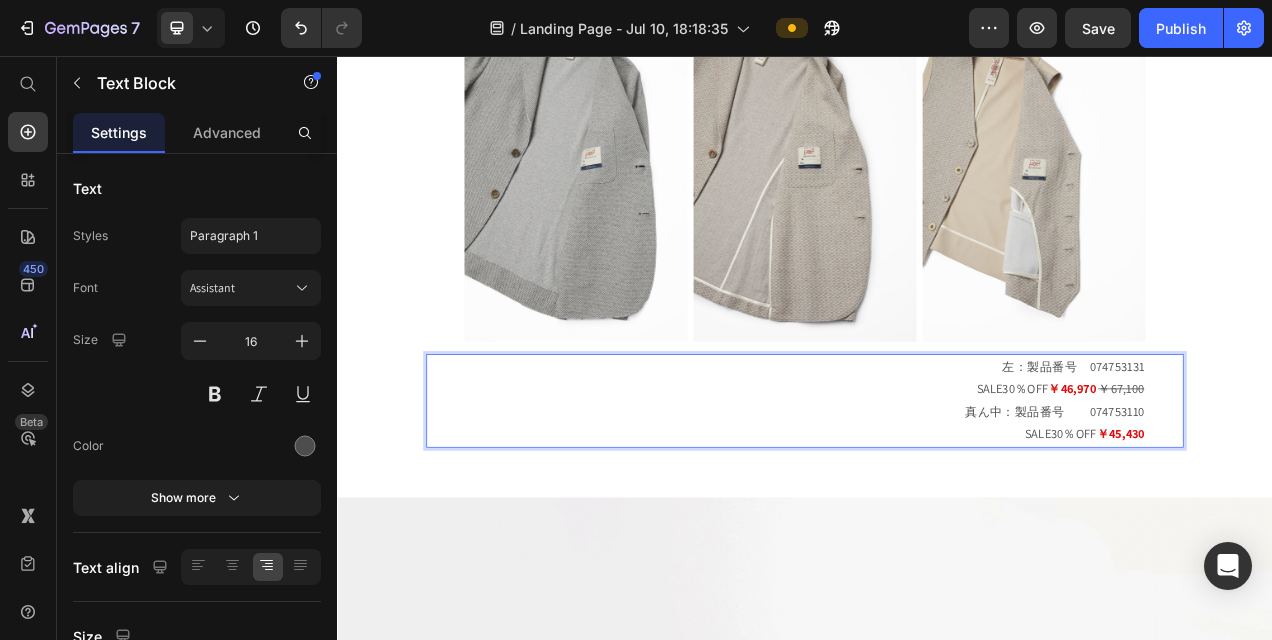 click on "左：製品番号　074753131 SALE30％OFF　 ￥46,970   ￥67,100 真ん中：製品番号　　074753110 SALE30％OFF　 ￥45,430" at bounding box center [937, 498] 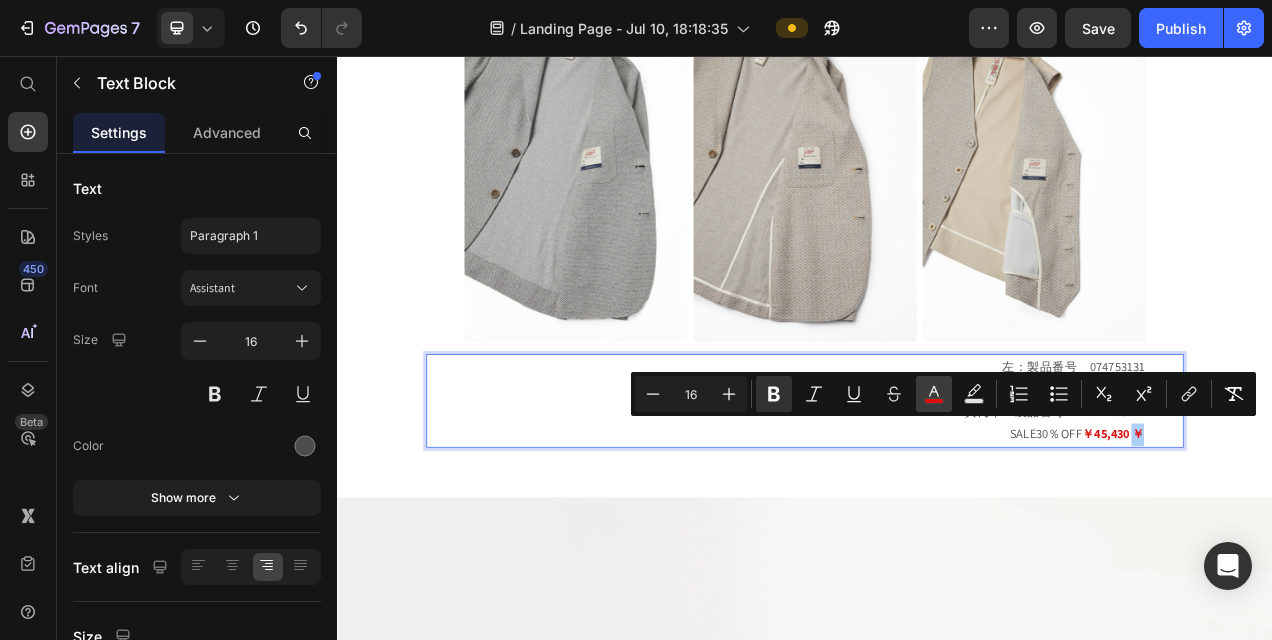 click 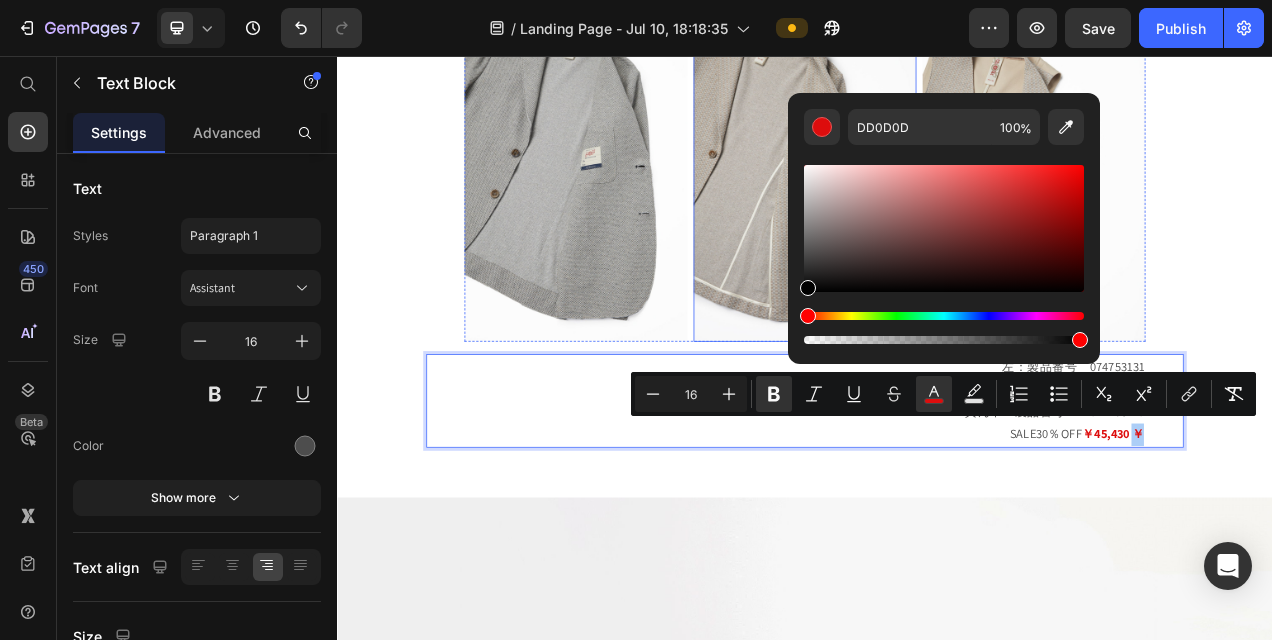 drag, startPoint x: 1307, startPoint y: 313, endPoint x: 822, endPoint y: 400, distance: 492.7413 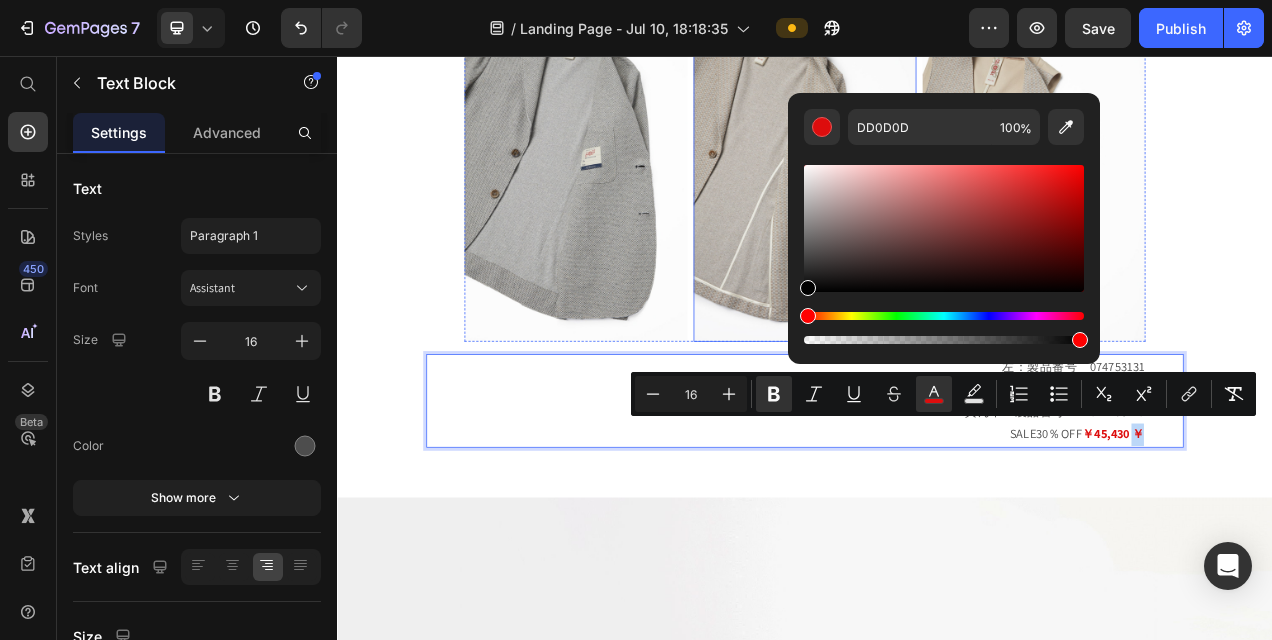type on "000000" 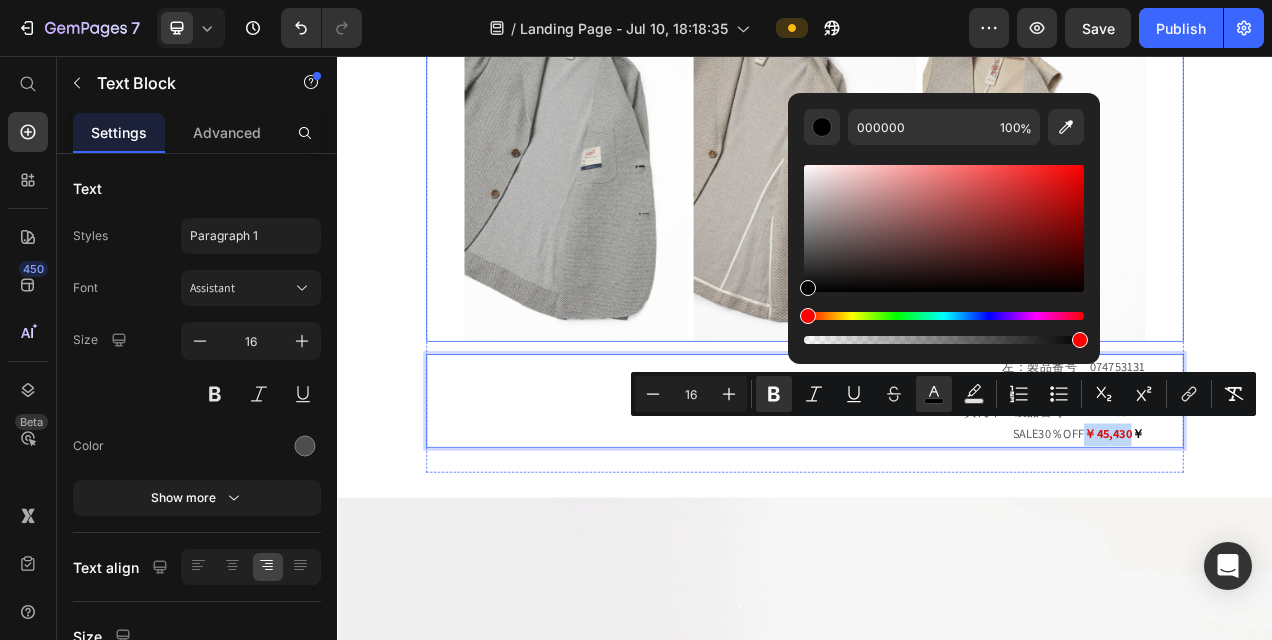 click on "リネンテイストイージージャケット Heading Row Image Image Image Row" at bounding box center [937, 129] 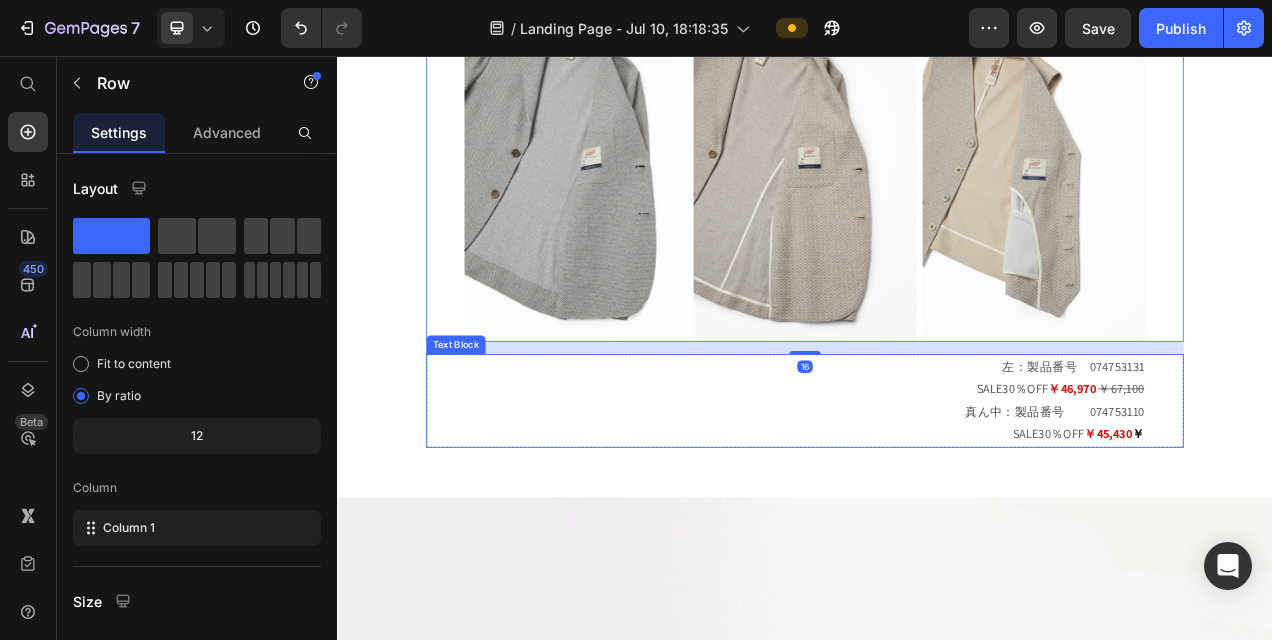 click on "￥67,100" at bounding box center [1342, 483] 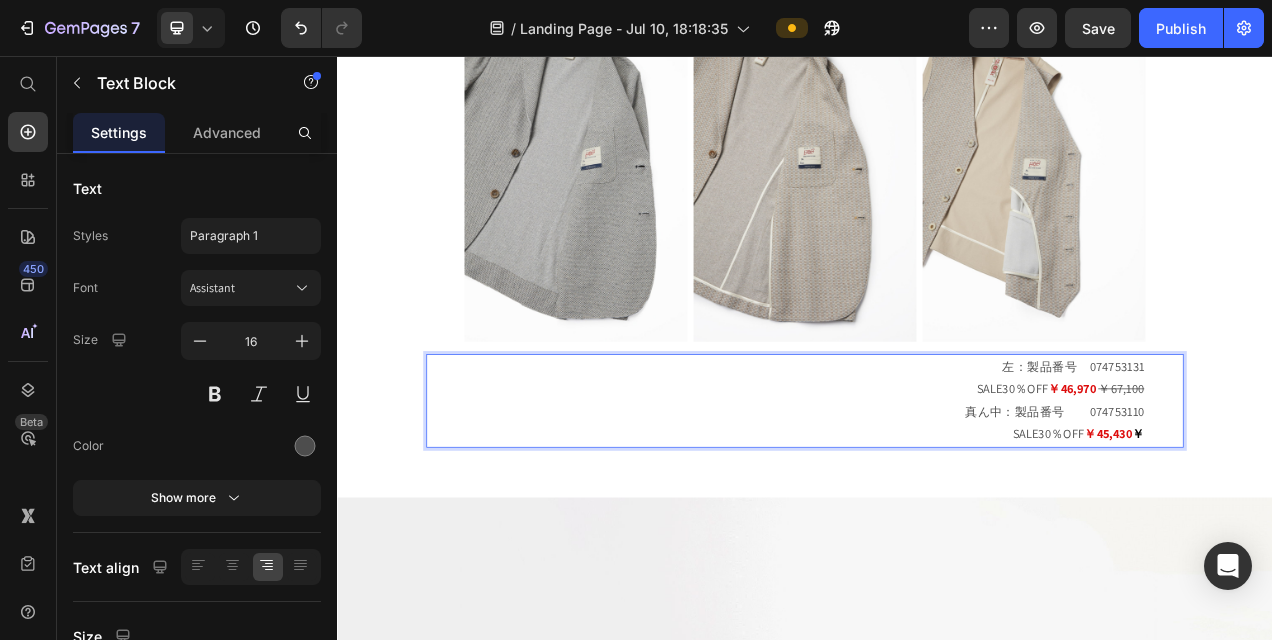 click on "￥67,100" at bounding box center (1342, 483) 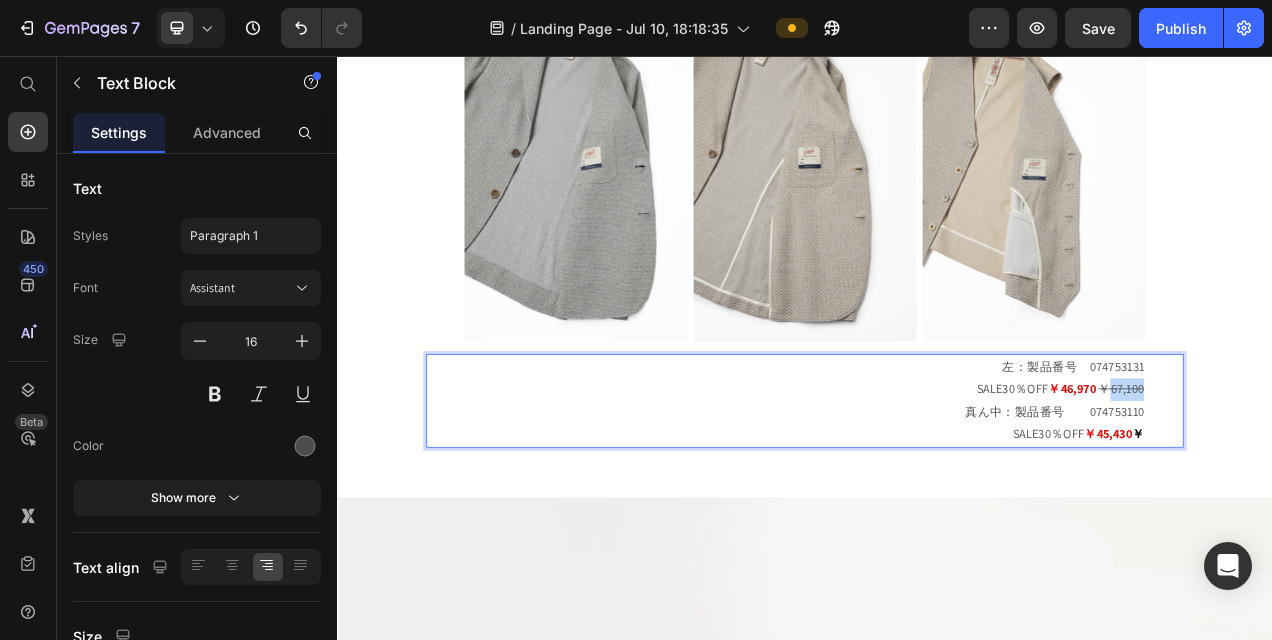 click on "￥67,100" at bounding box center (1342, 483) 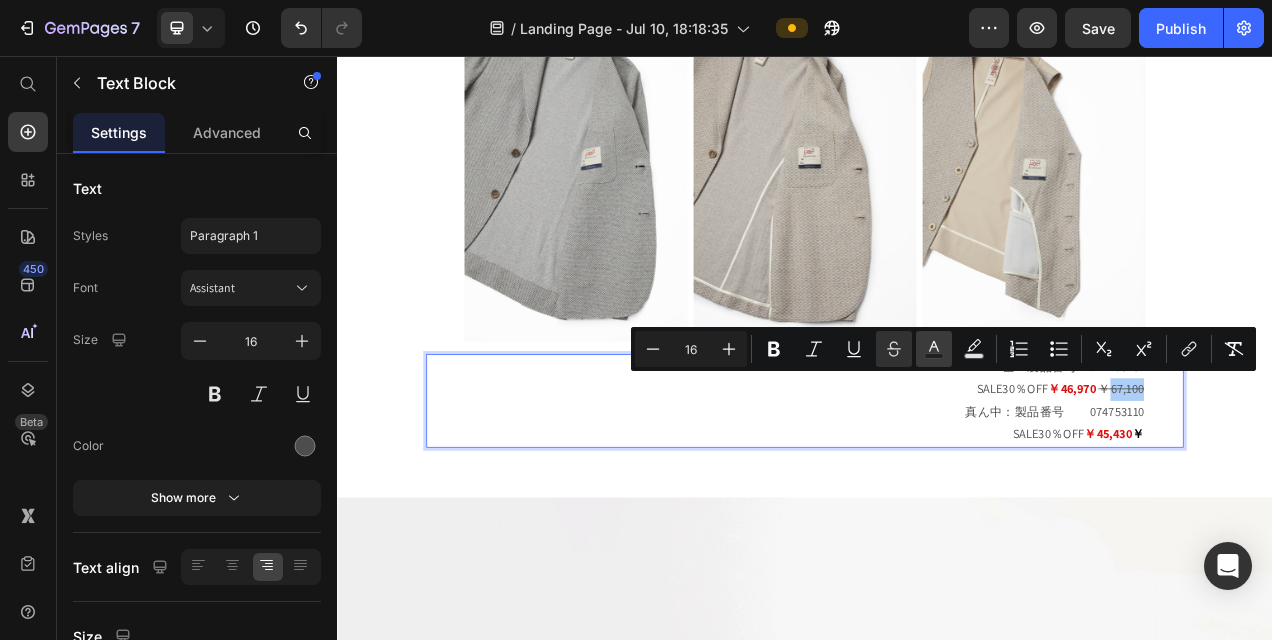 click 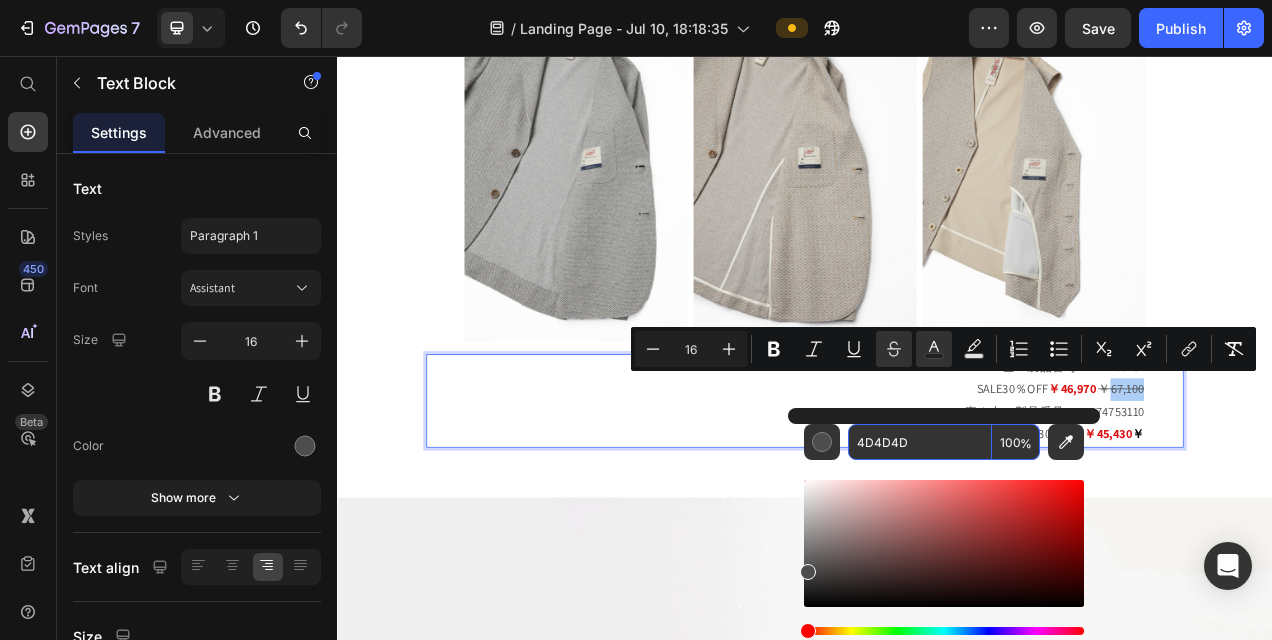 click on "4D4D4D" at bounding box center [920, 442] 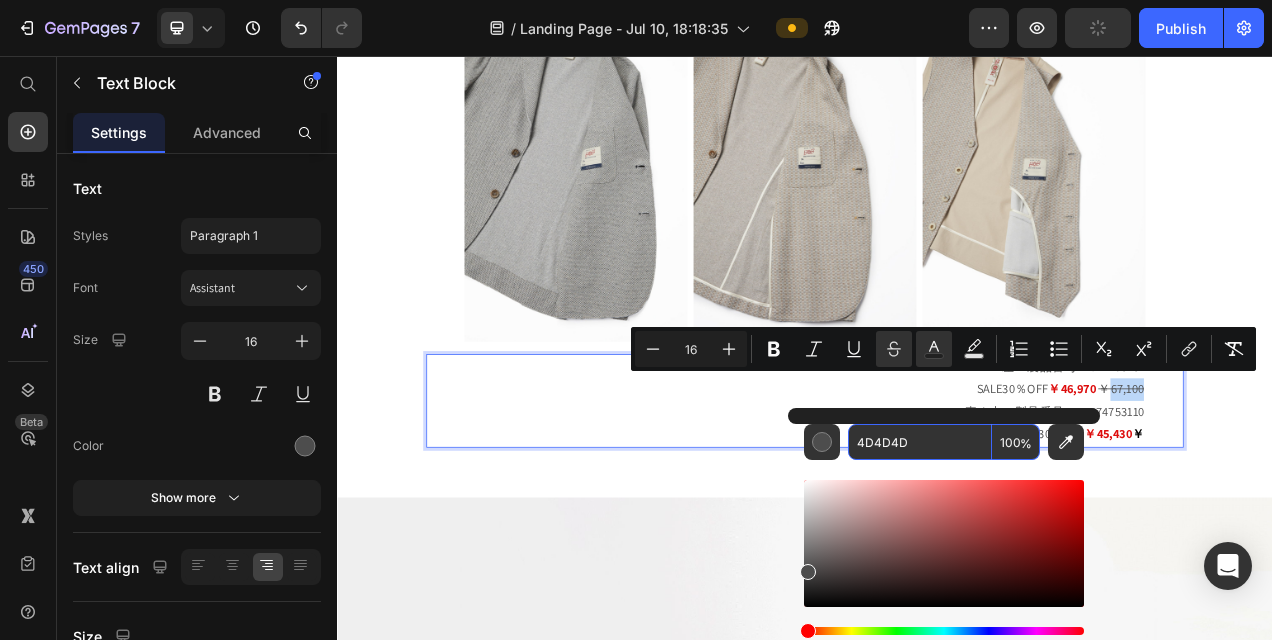 click on "左：製品番号　074753131 SALE30％OFF　 ￥46,970   ￥67,100 真ん中：製品番号　　074753110 SALE30％OFF　 ￥45,430  ￥" at bounding box center (937, 498) 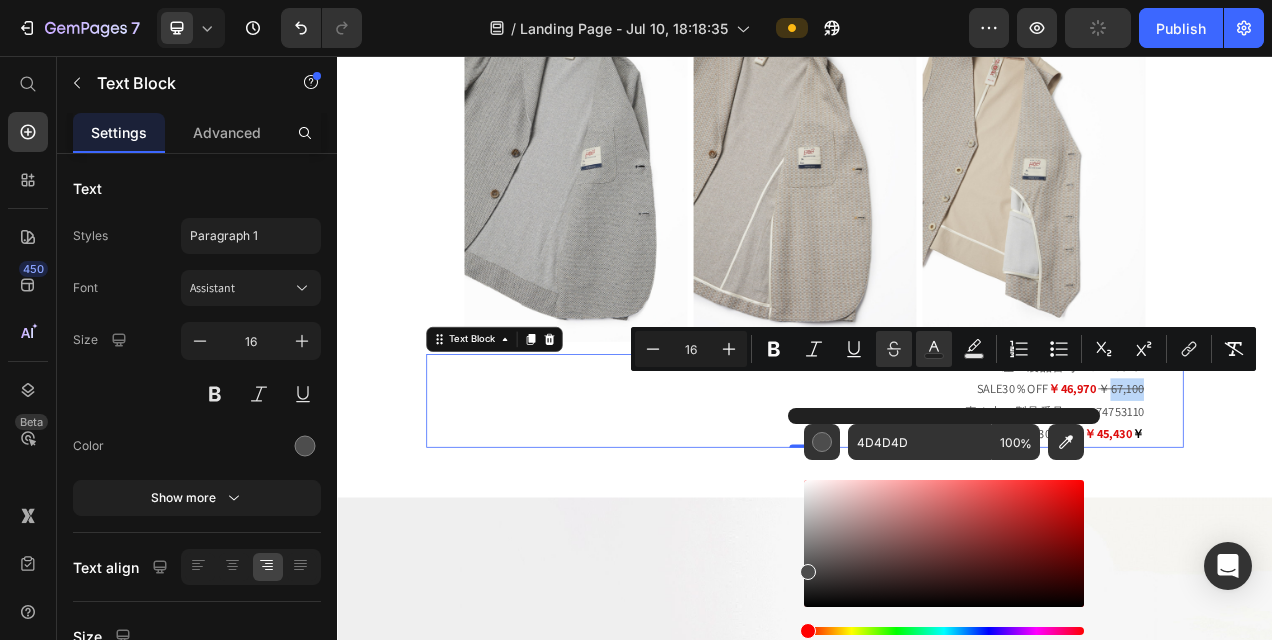 click on "左：製品番号　074753131 SALE30％OFF　 ￥46,970   ￥67,100 真ん中：製品番号　　074753110 SALE30％OFF　 ￥45,430  ￥" at bounding box center [937, 498] 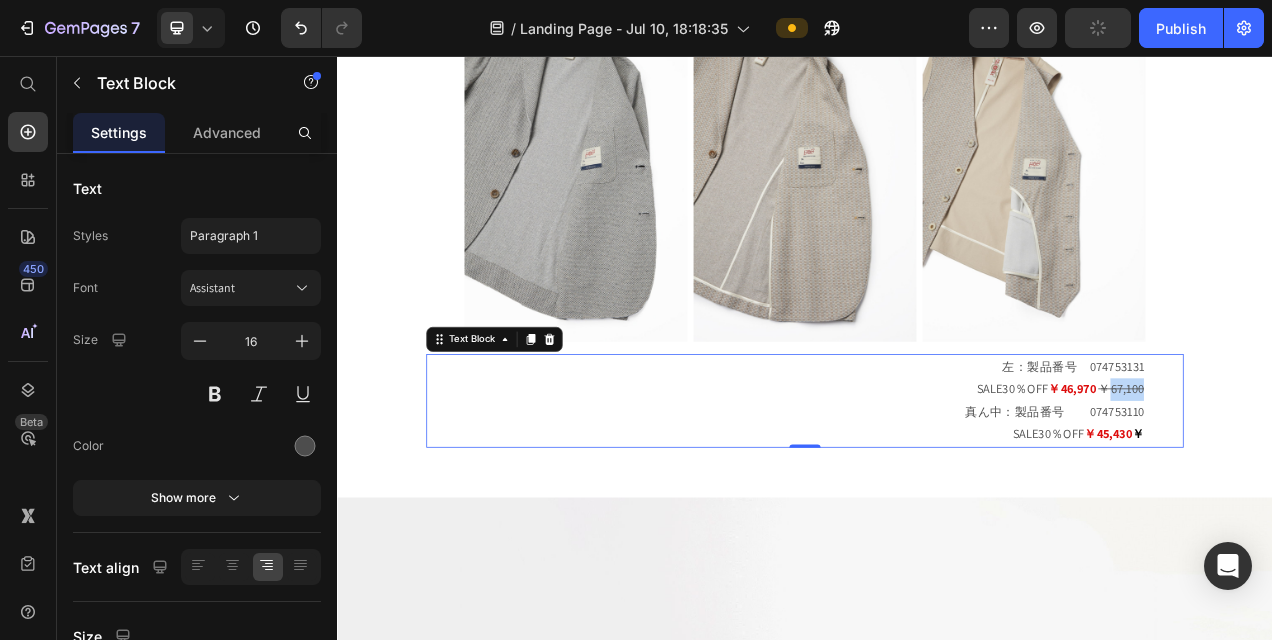 click on "左：製品番号　074753131 SALE30％OFF　 ￥46,970   ￥67,100 真ん中：製品番号　　074753110 SALE30％OFF　 ￥45,430  ￥" at bounding box center (937, 498) 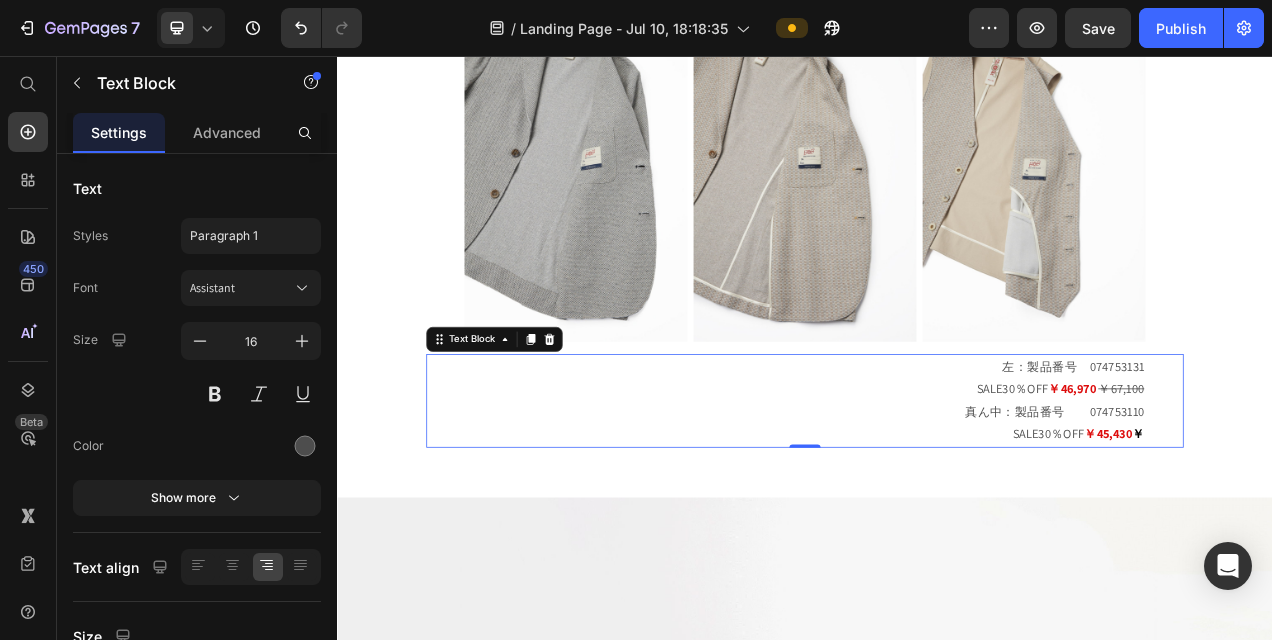 click on "￥45,430" at bounding box center [1325, 541] 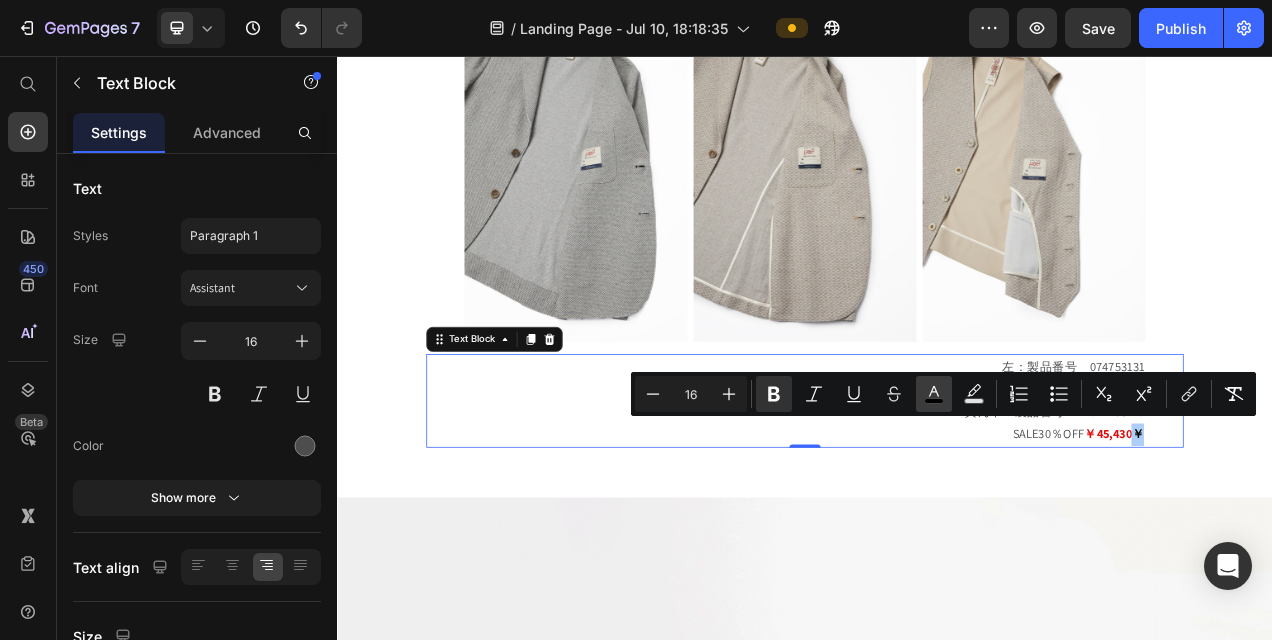 click 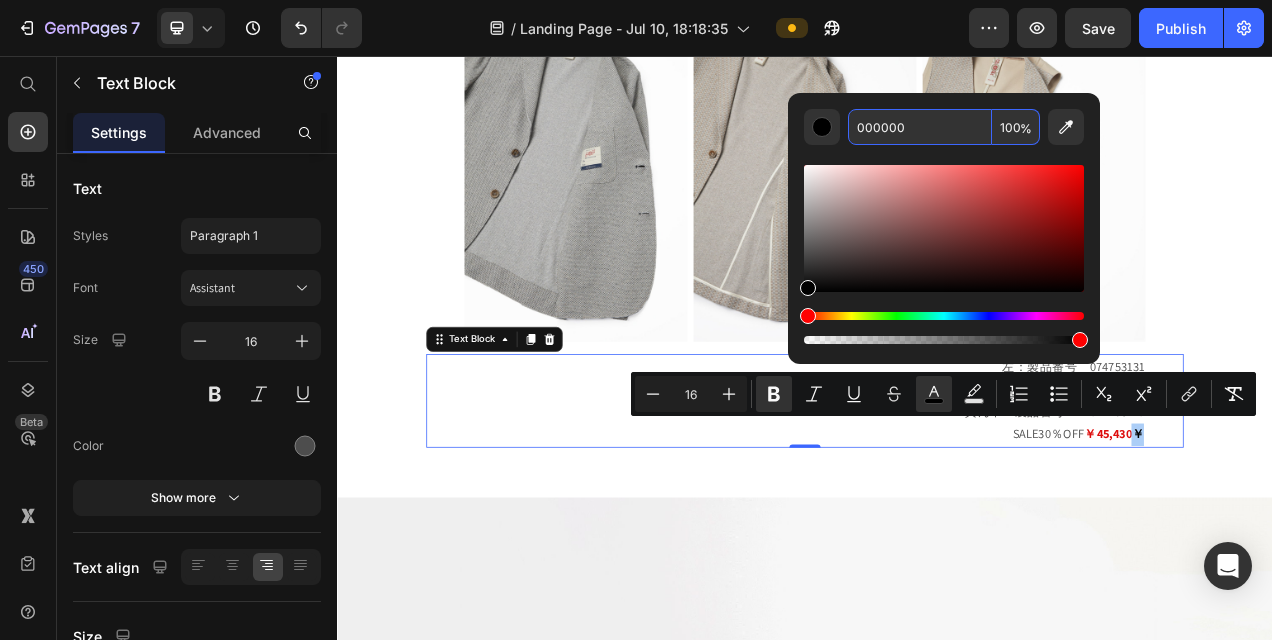 click on "000000" at bounding box center [920, 127] 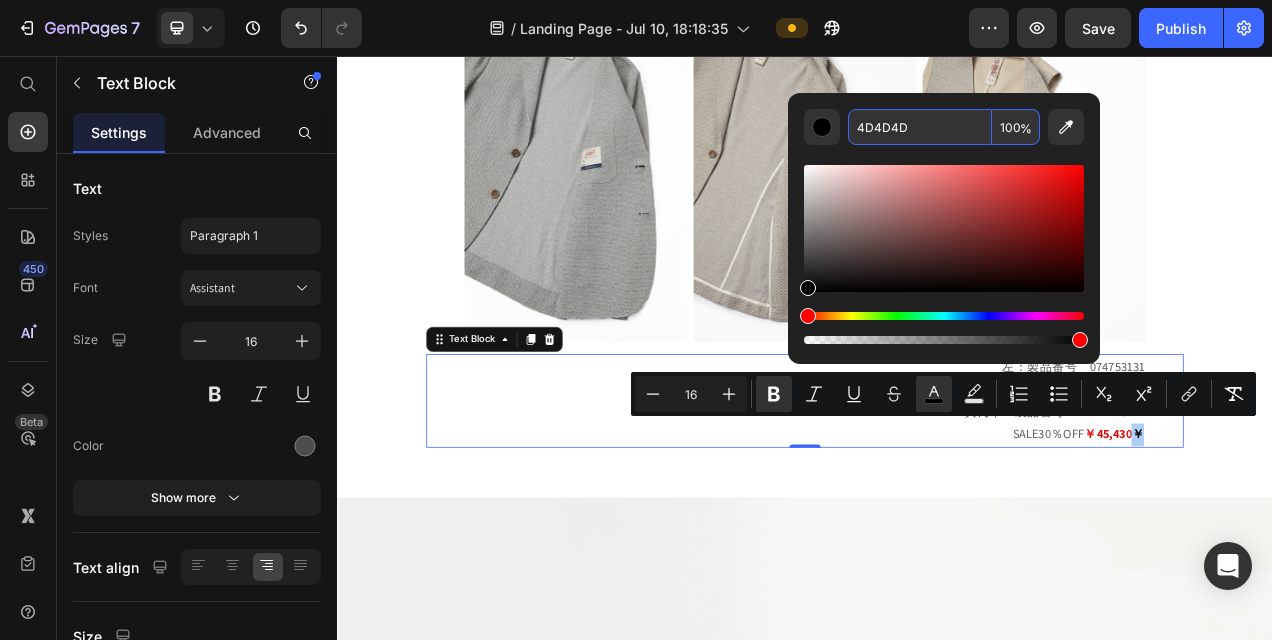 type on "4D4D4D" 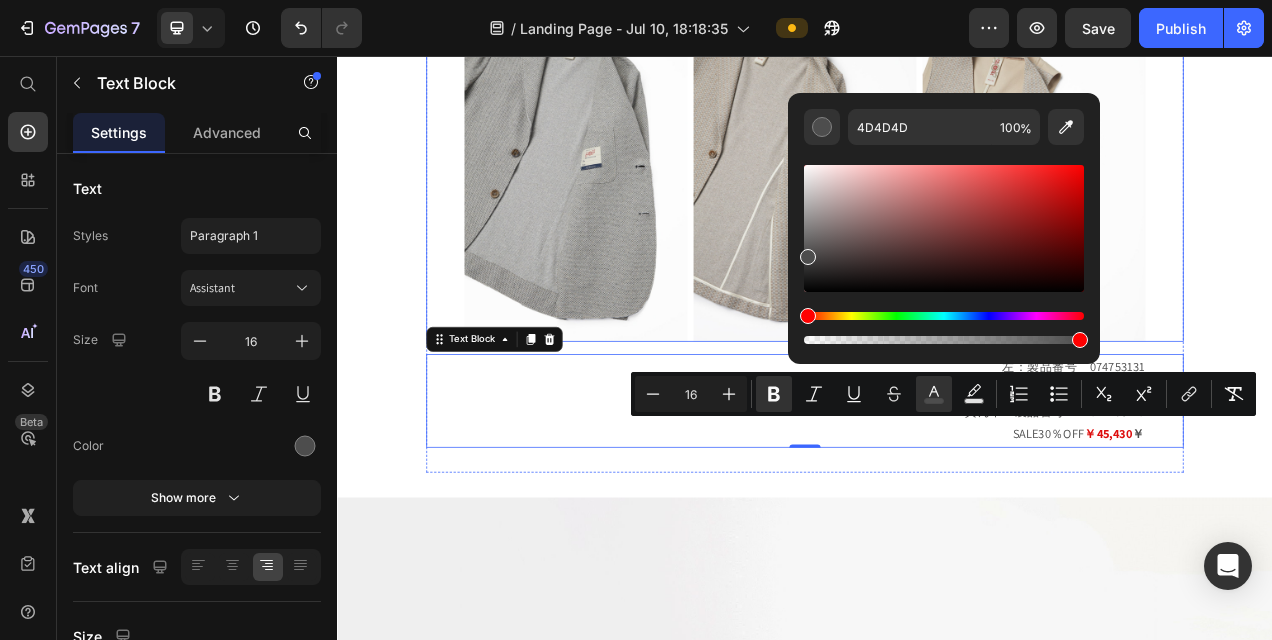 click on "リネンテイストイージージャケット Heading Row Image Image Image Row" at bounding box center [937, 129] 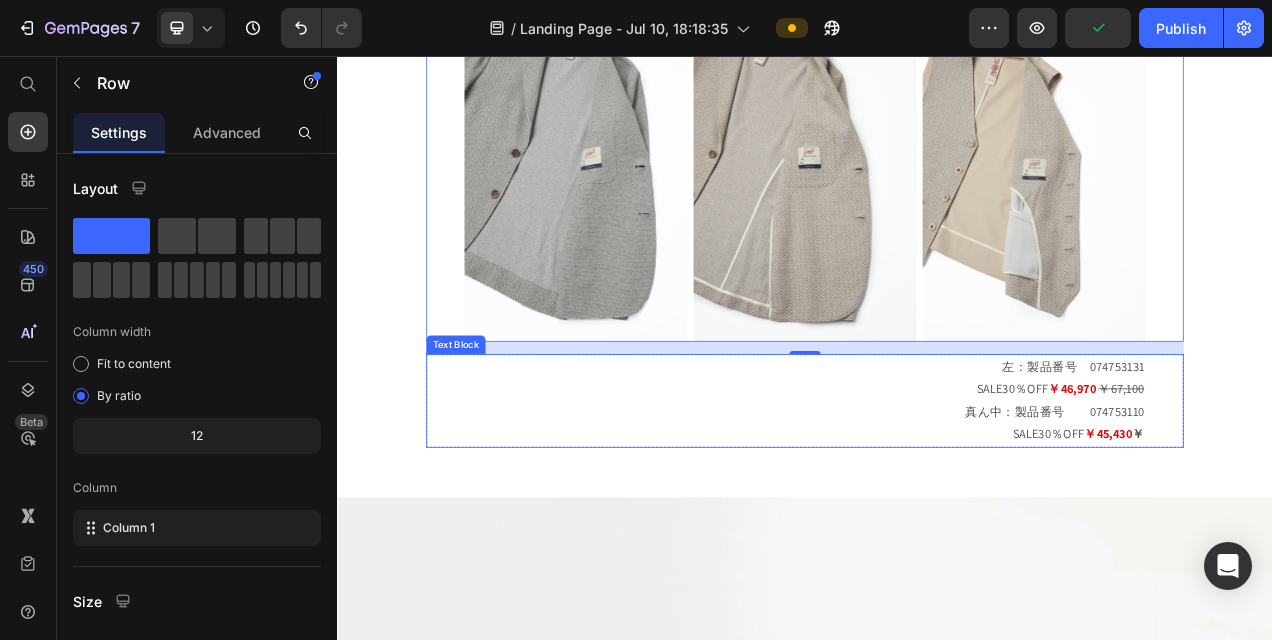 click on "真ん中：製品番号　　074753110" at bounding box center [937, 513] 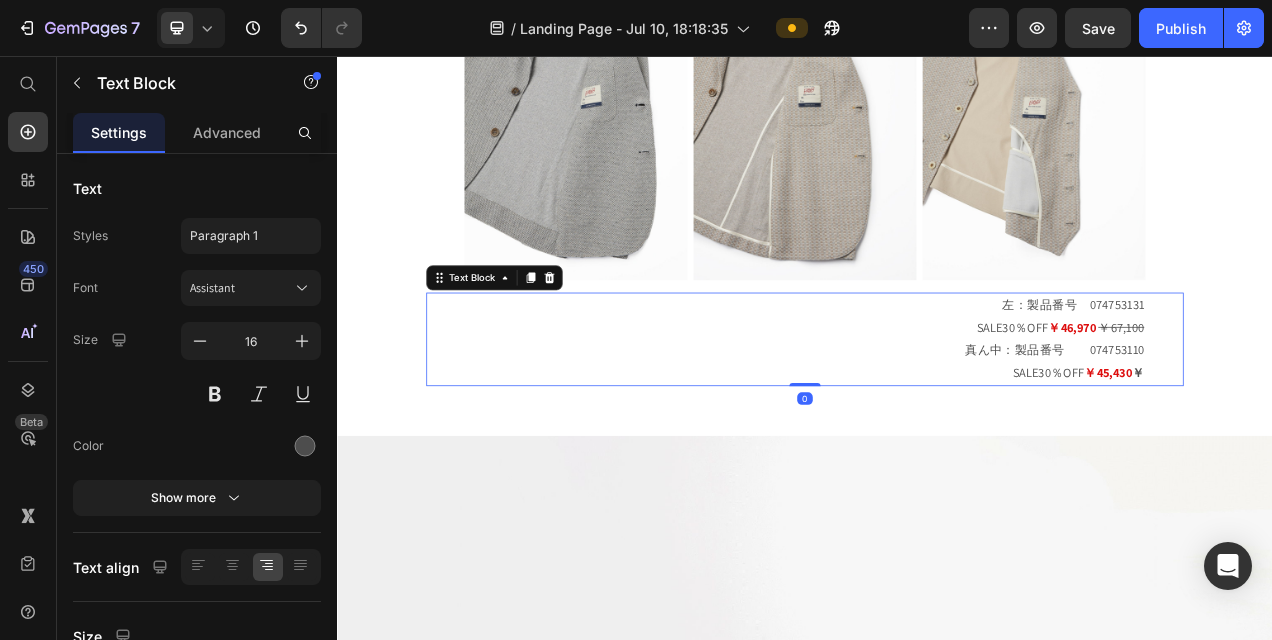 scroll, scrollTop: 2031, scrollLeft: 0, axis: vertical 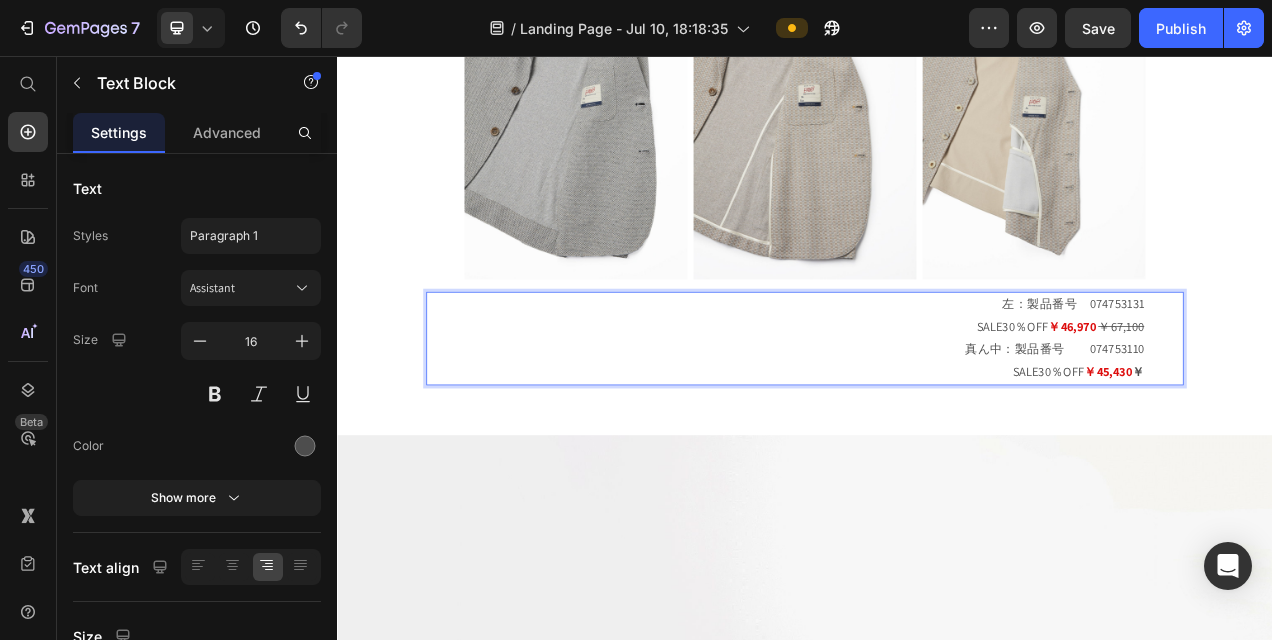 click on "￥45,430" at bounding box center (1325, 461) 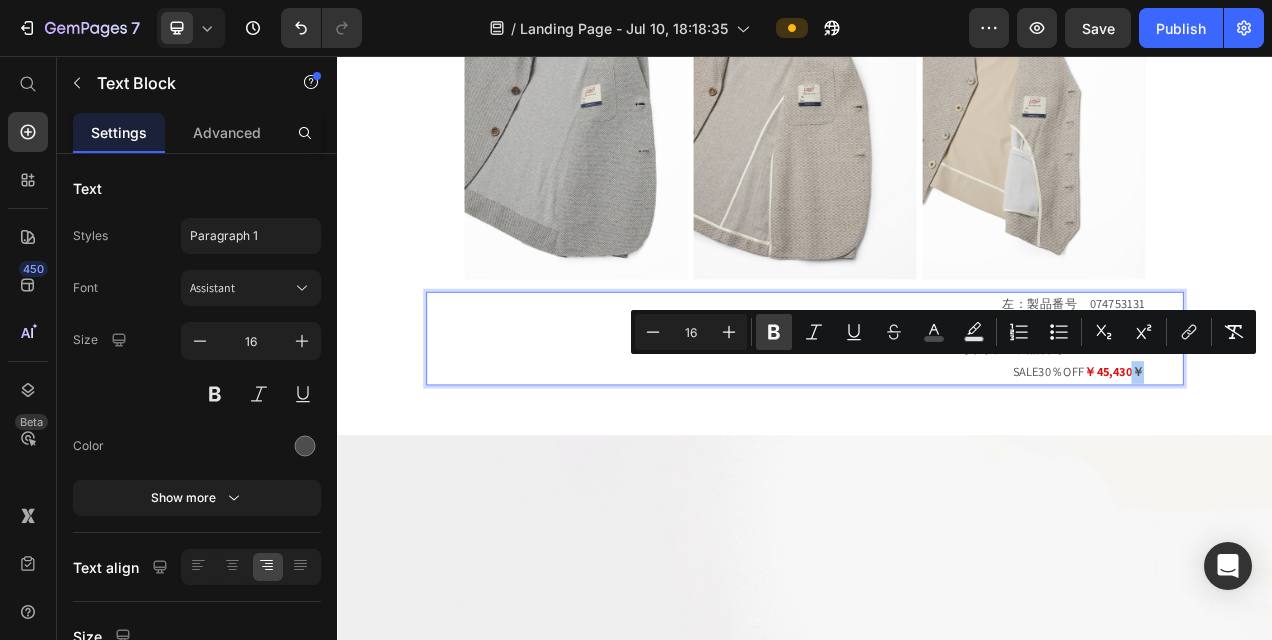 click 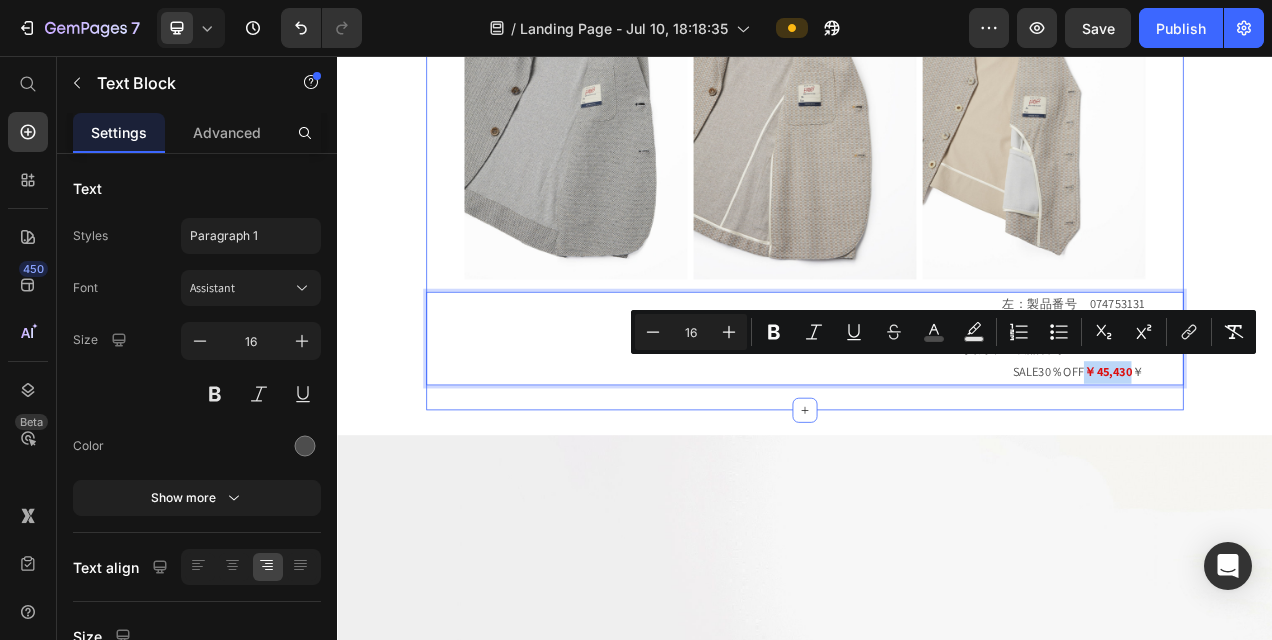 click on "左：製品番号　074753131 SALE30％OFF　 ￥46,970   ￥67,100 真ん中：製品番号　　074753110 SALE30％OFF　 ￥45,430  ￥" at bounding box center [937, 418] 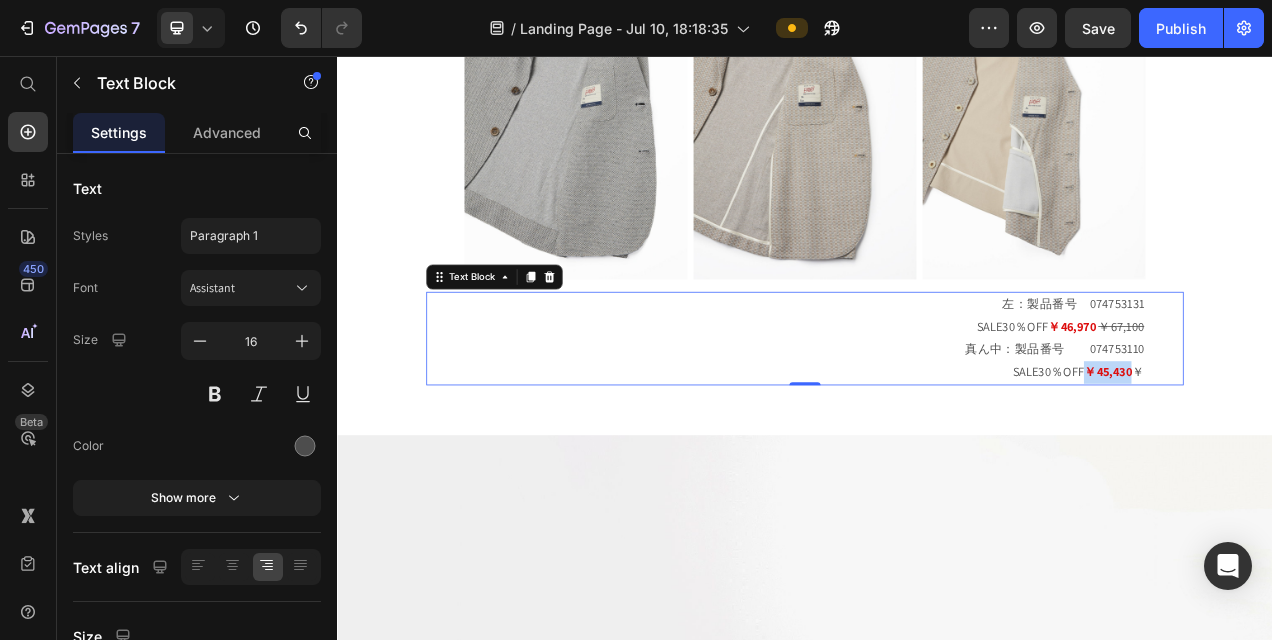 click on "￥" at bounding box center [1364, 461] 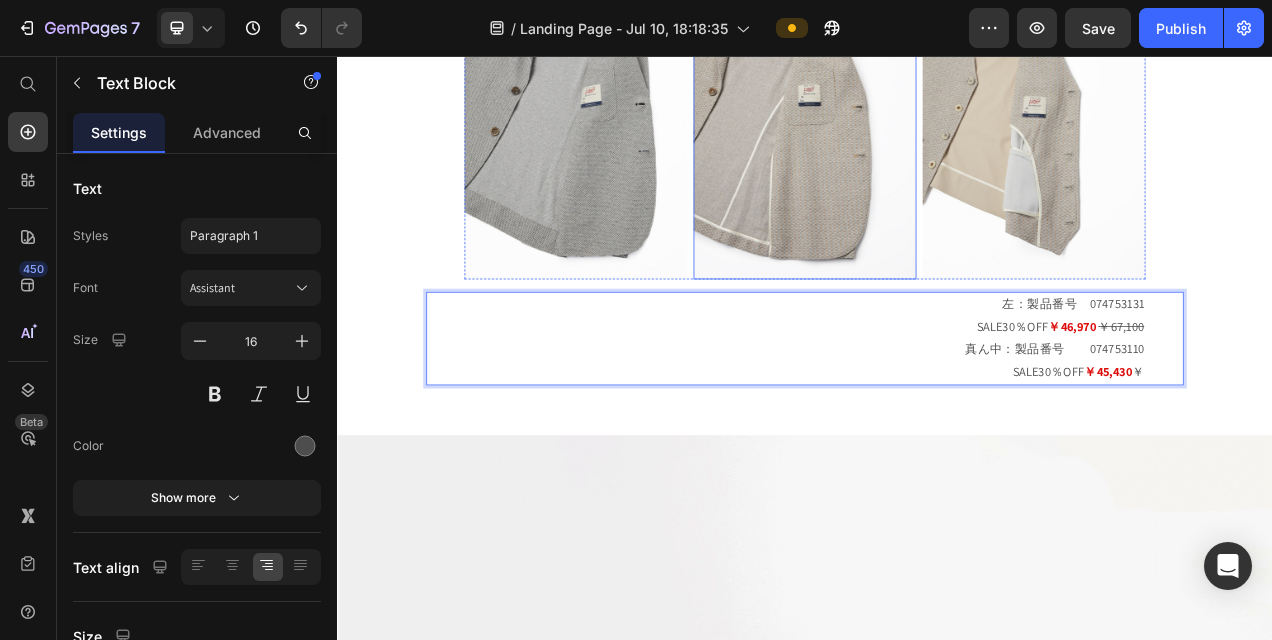 type 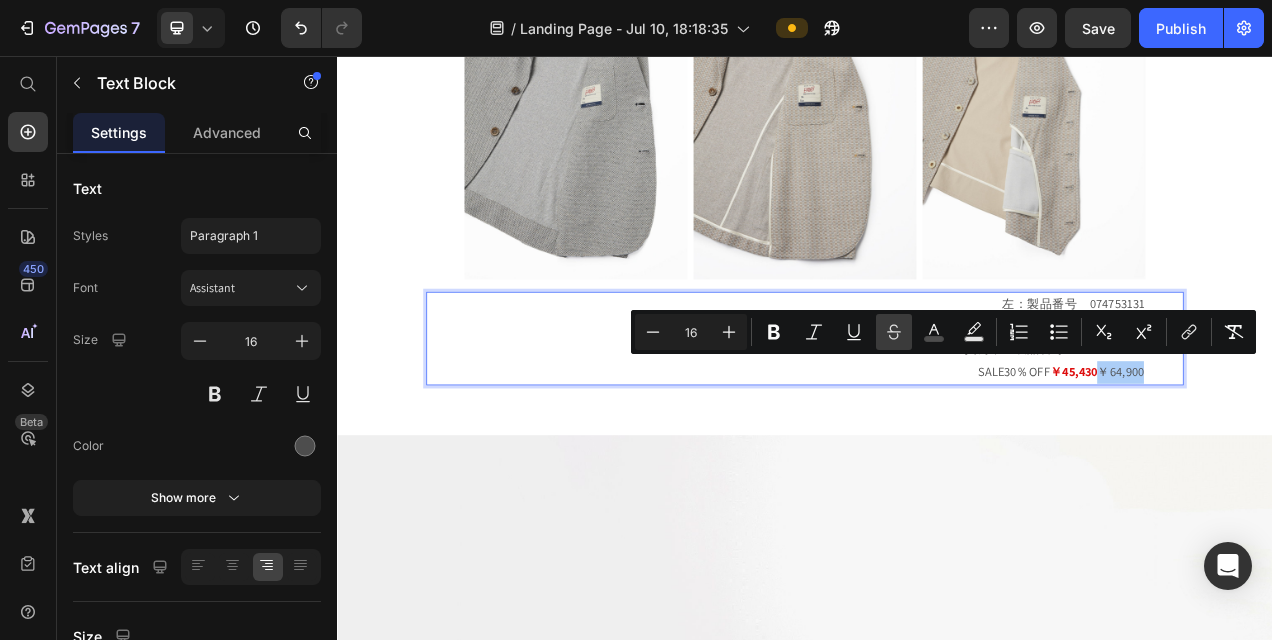 click 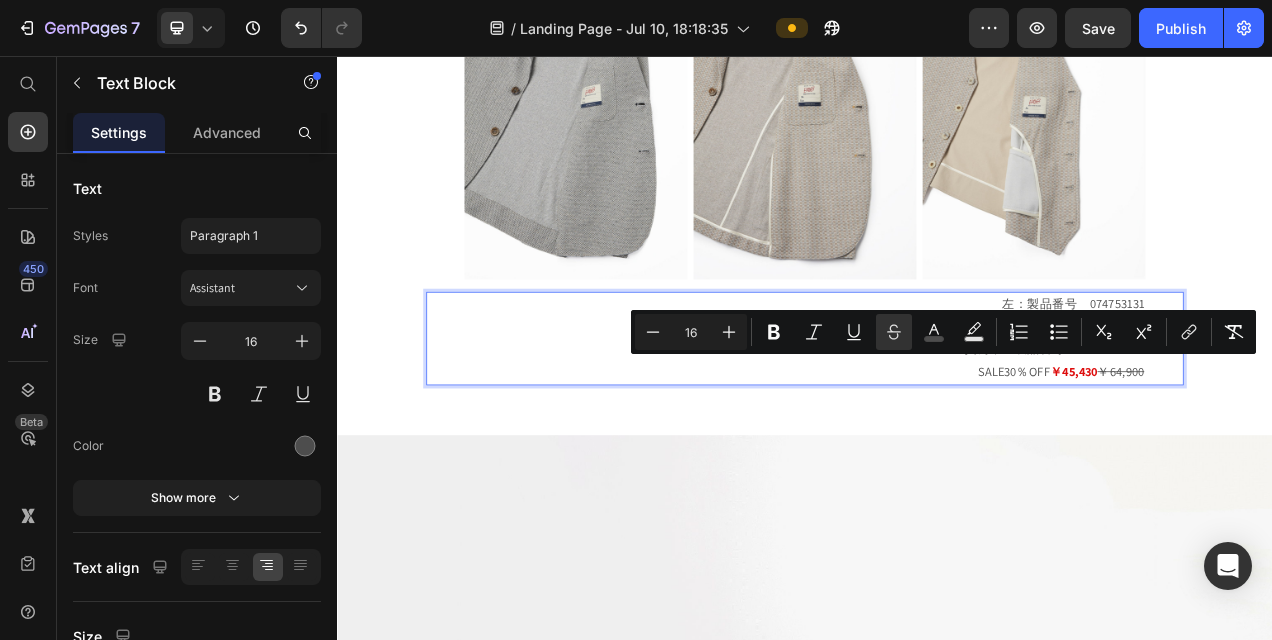 click on "左：製品番号　[PRODUCT_ID] SALE30％OFF　 ￥46,970   ￥67,100 真ん中：製品番号　　[PRODUCT_ID] SALE30％OFF　 ￥45,430  ￥64,900" at bounding box center (937, 418) 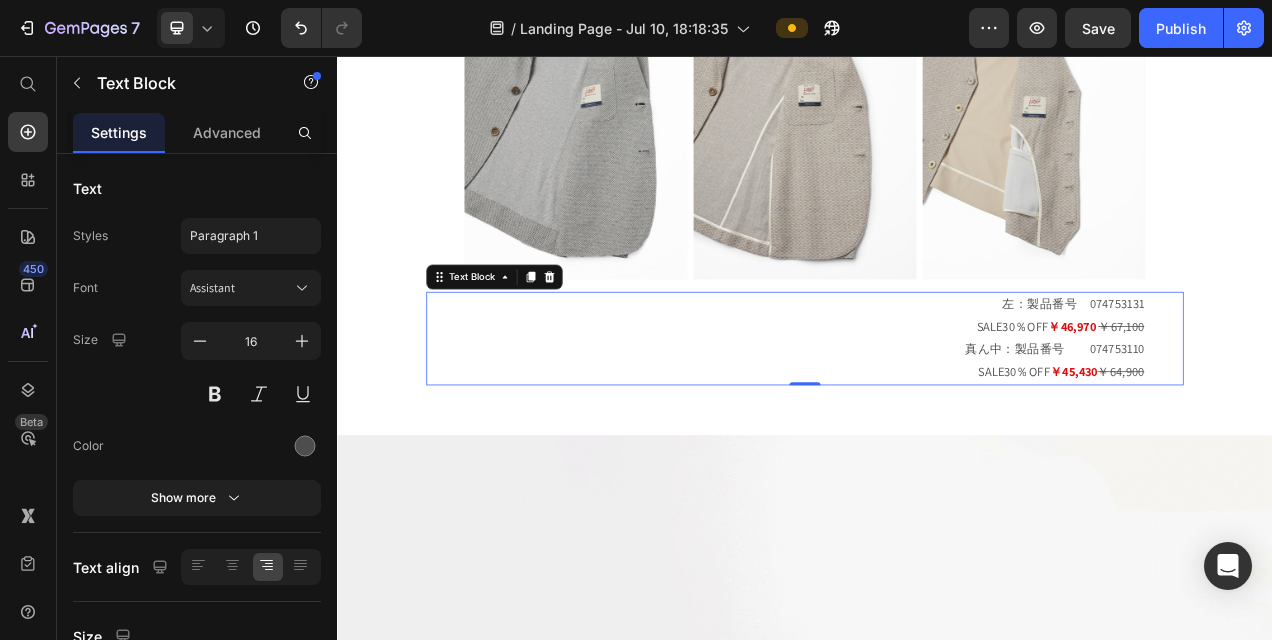 click on "左：製品番号　[PRODUCT_ID] SALE30％OFF　 ￥46,970   ￥67,100 真ん中：製品番号　　[PRODUCT_ID] SALE30％OFF　 ￥45,430  ￥64,900" at bounding box center (937, 418) 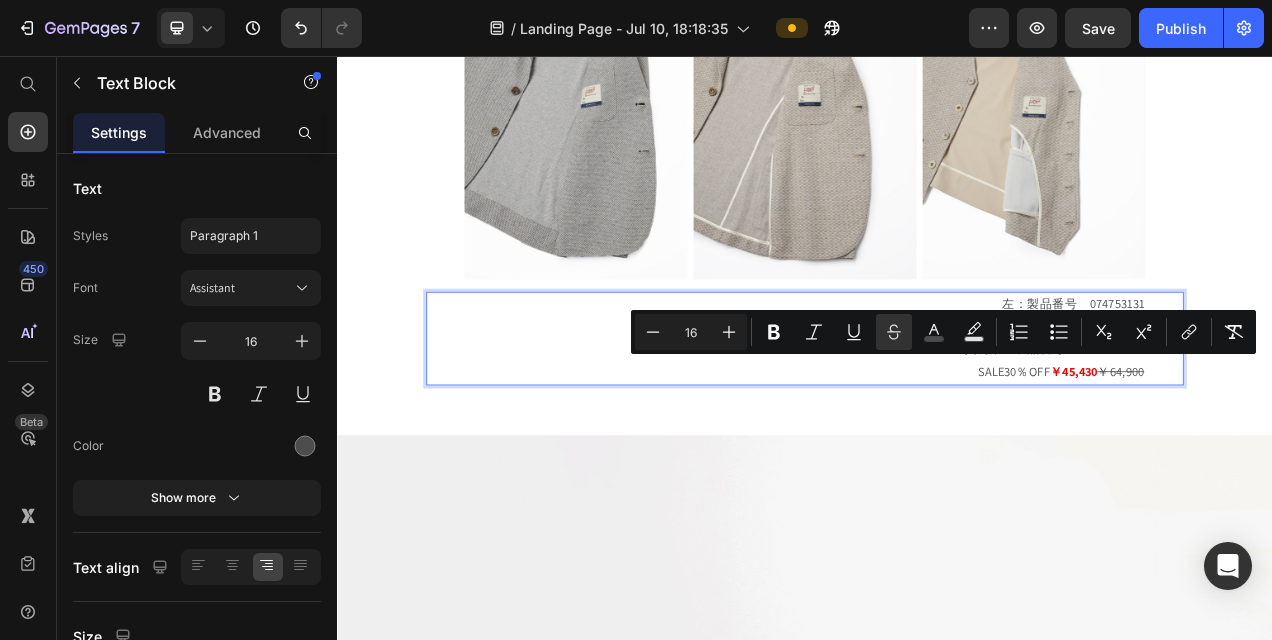 click on "￥64,900" at bounding box center (1342, 461) 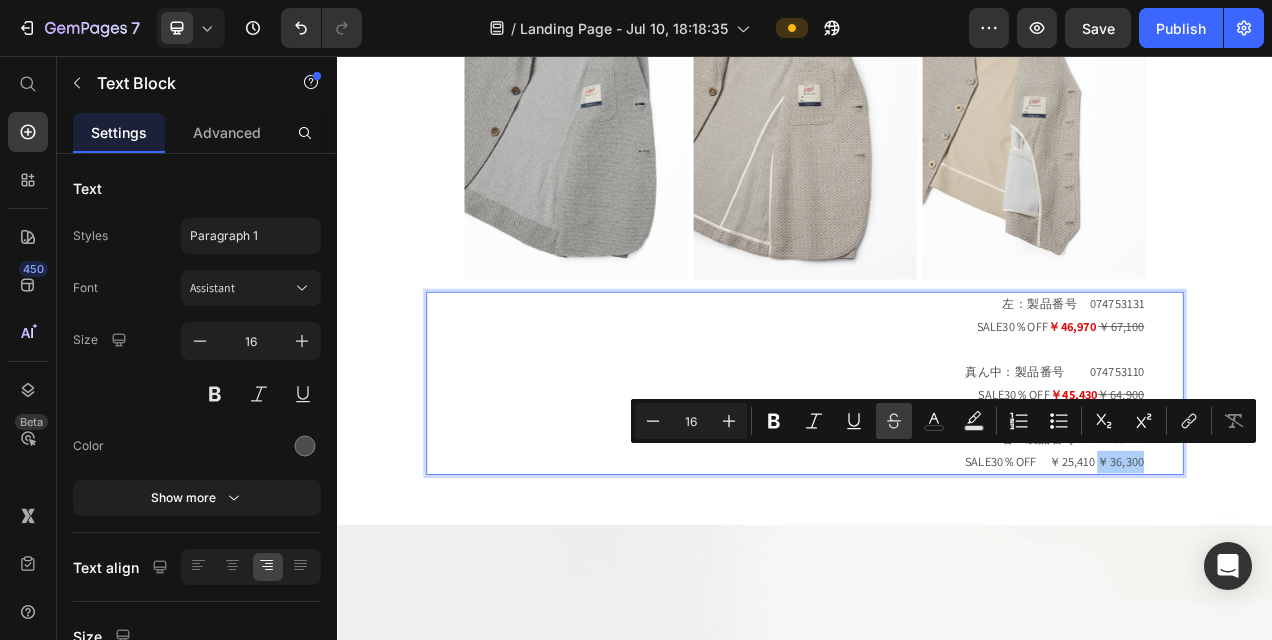click 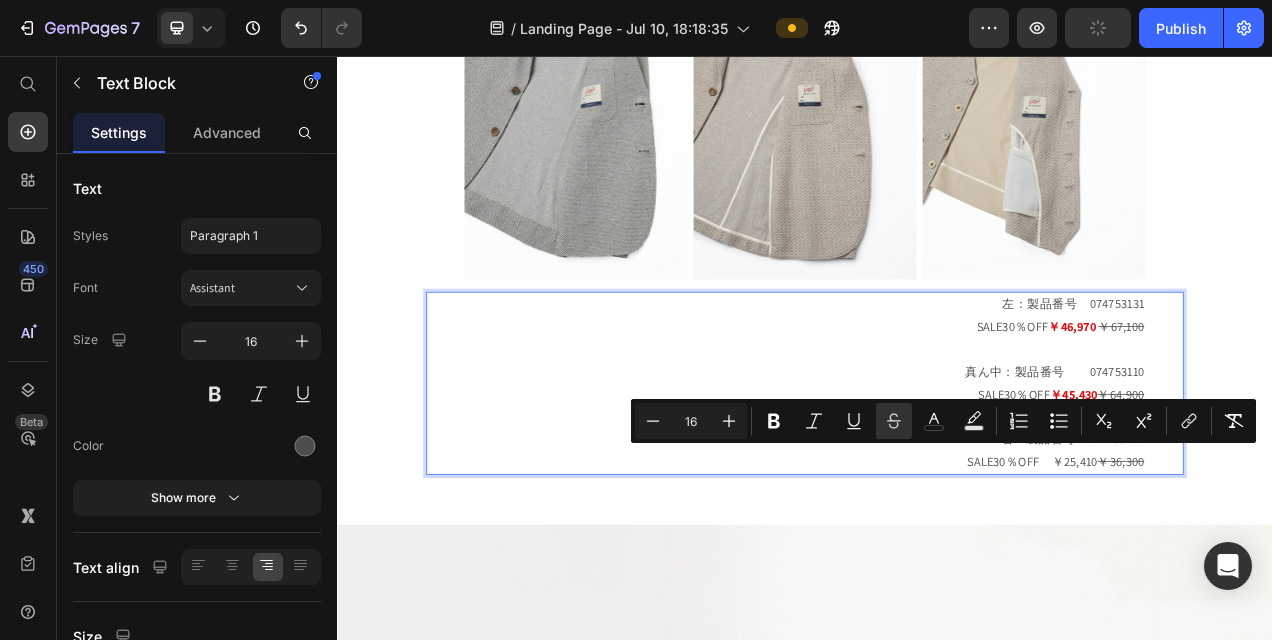 click on "SALE30％OFF　￥25,410  ￥36,300" at bounding box center (937, 577) 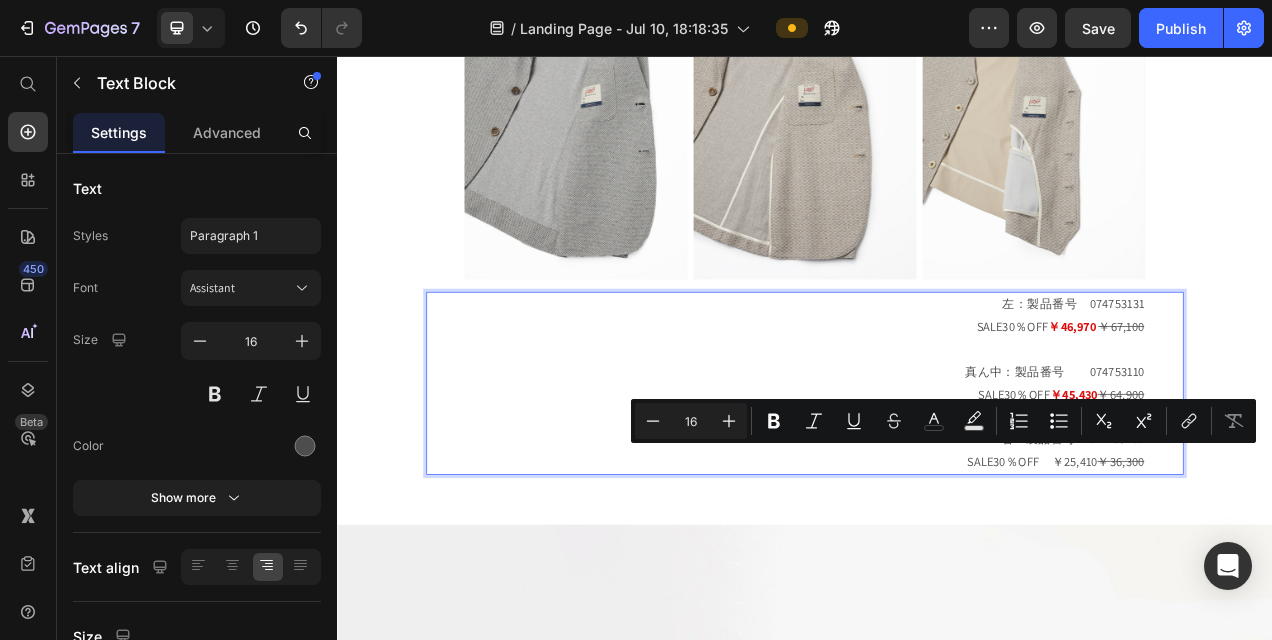 click on "￥45,430" at bounding box center (1281, 490) 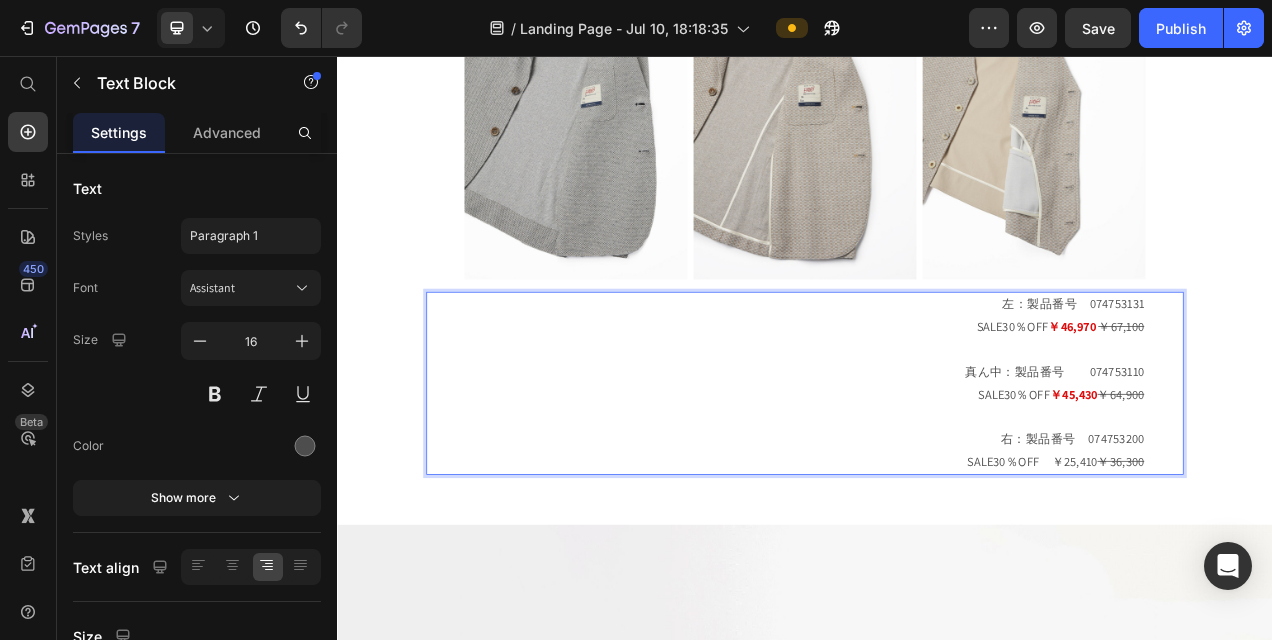 click on "￥45,430" at bounding box center [1281, 490] 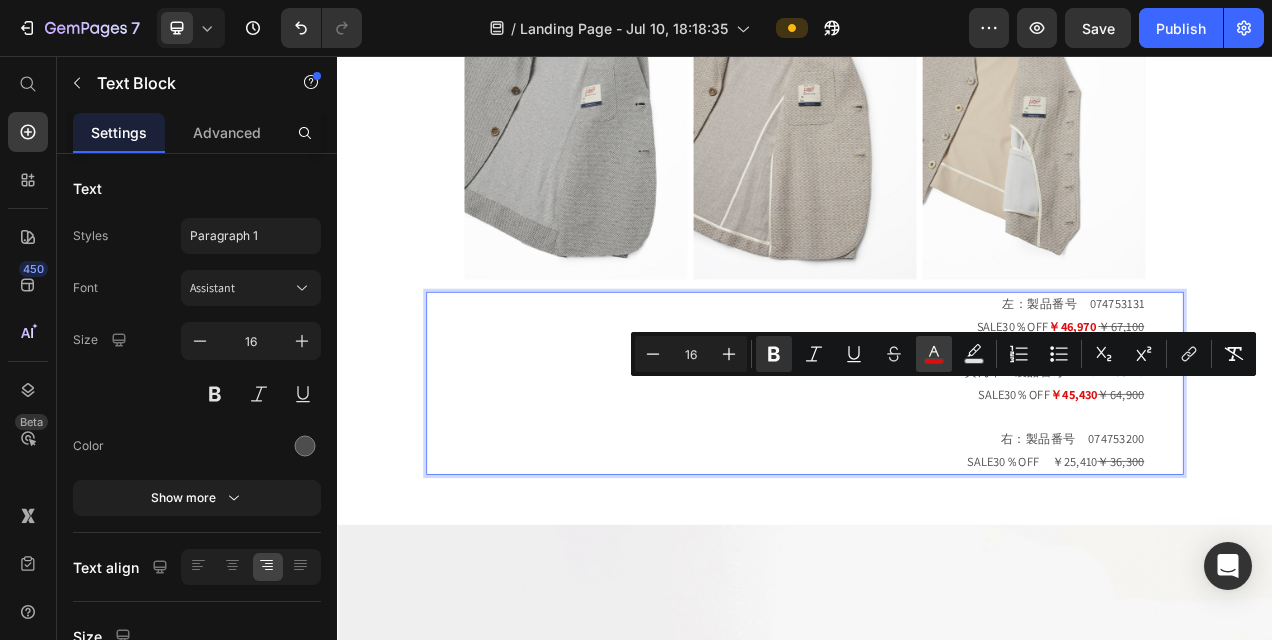 click 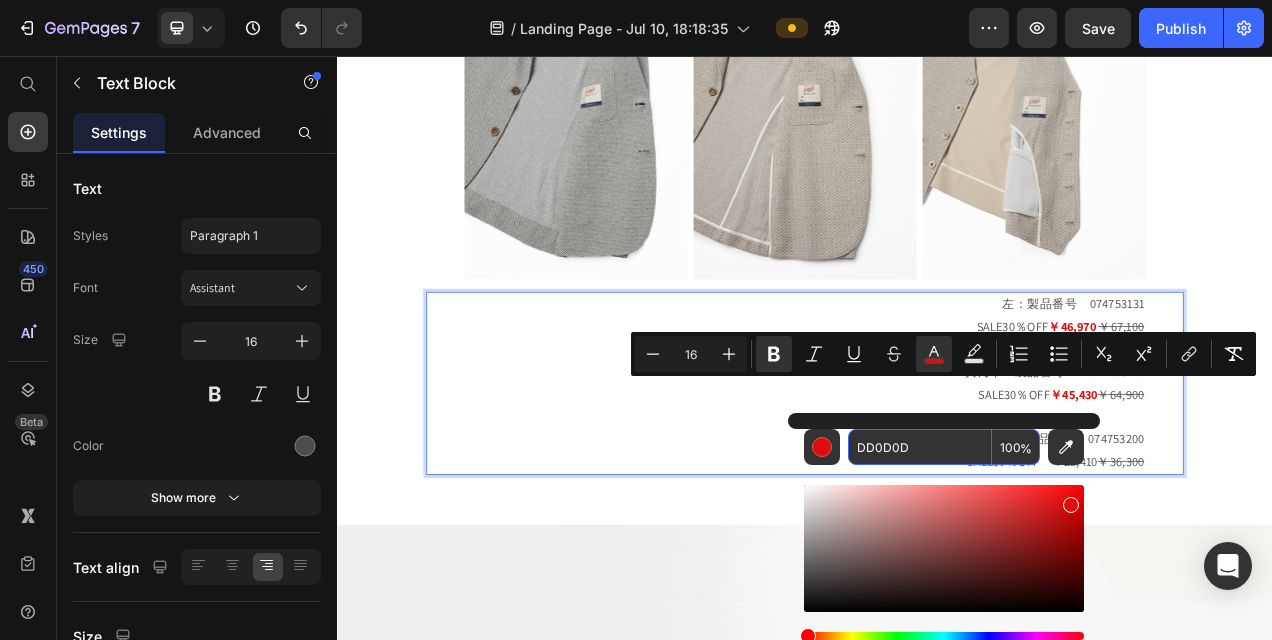 click on "DD0D0D" at bounding box center [920, 447] 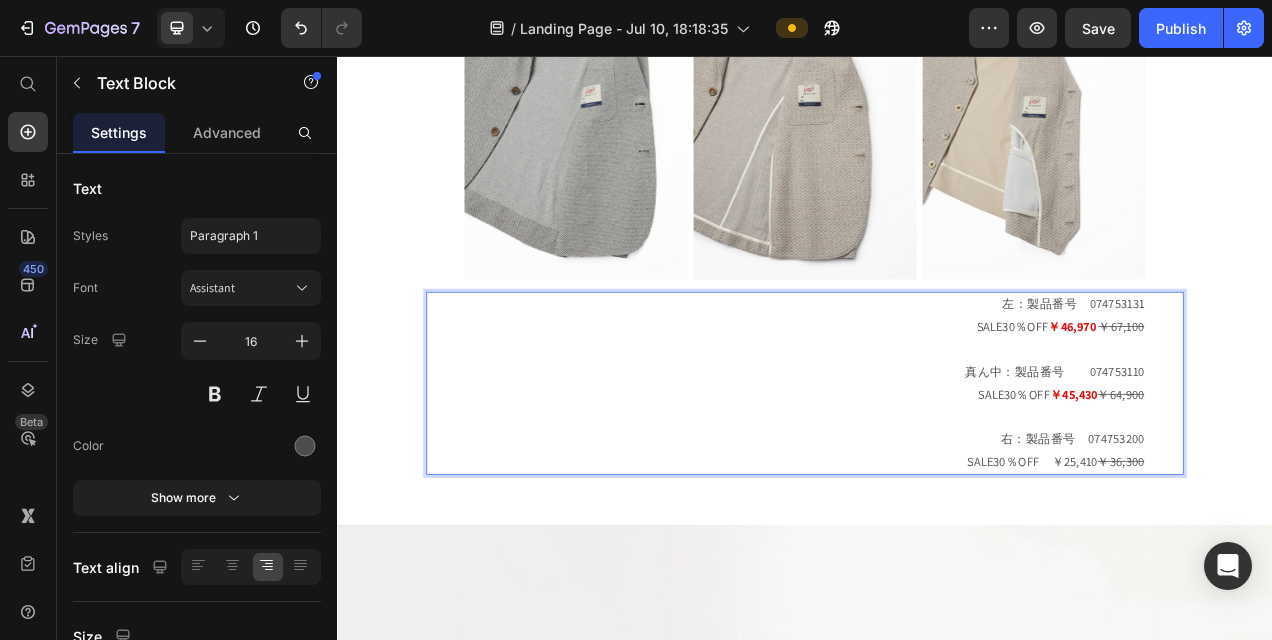 click on "SALE30％OFF　￥25,410  ￥36,300" at bounding box center (937, 577) 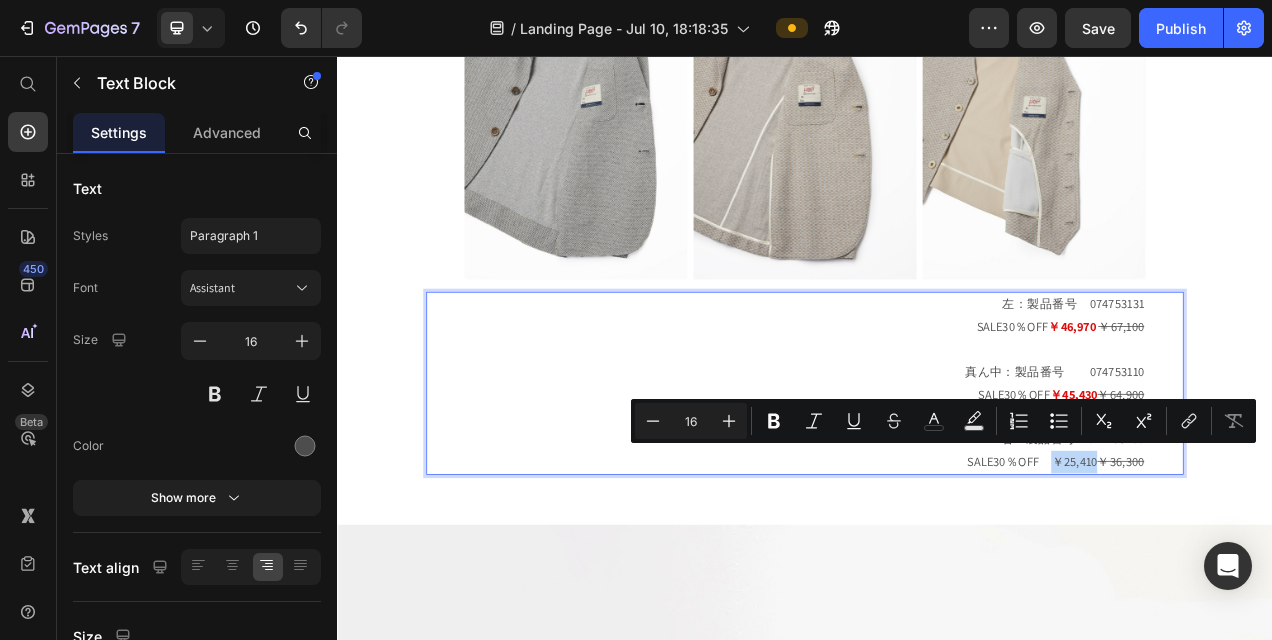 drag, startPoint x: 1296, startPoint y: 568, endPoint x: 1240, endPoint y: 569, distance: 56.008926 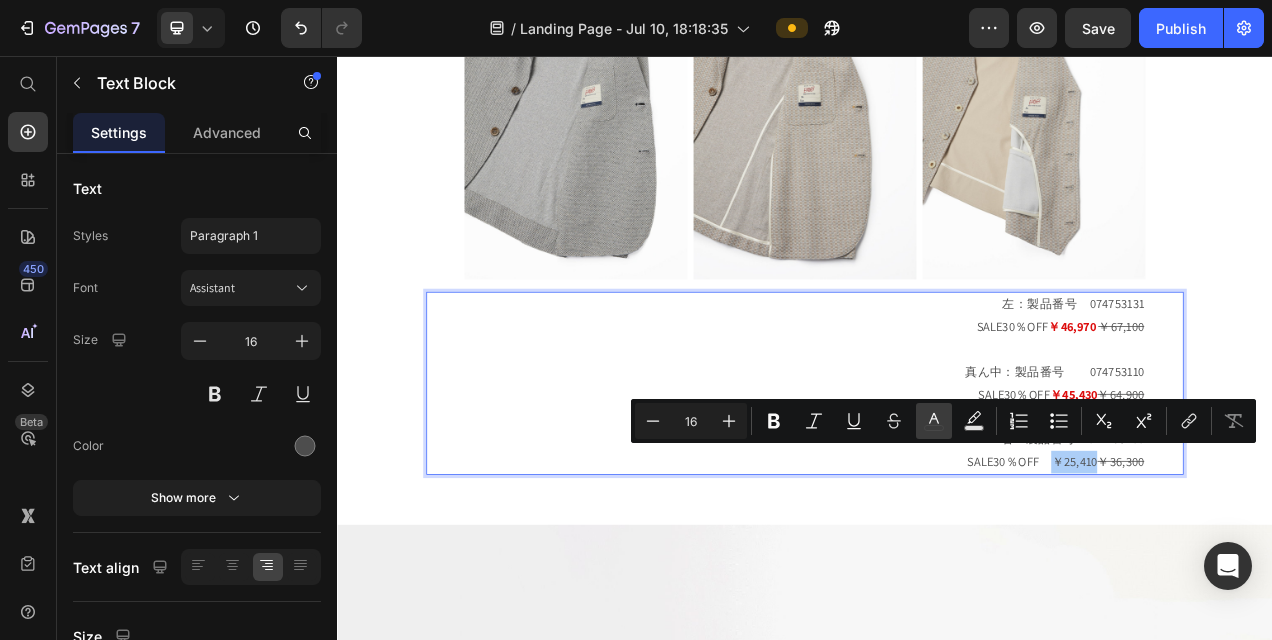 click 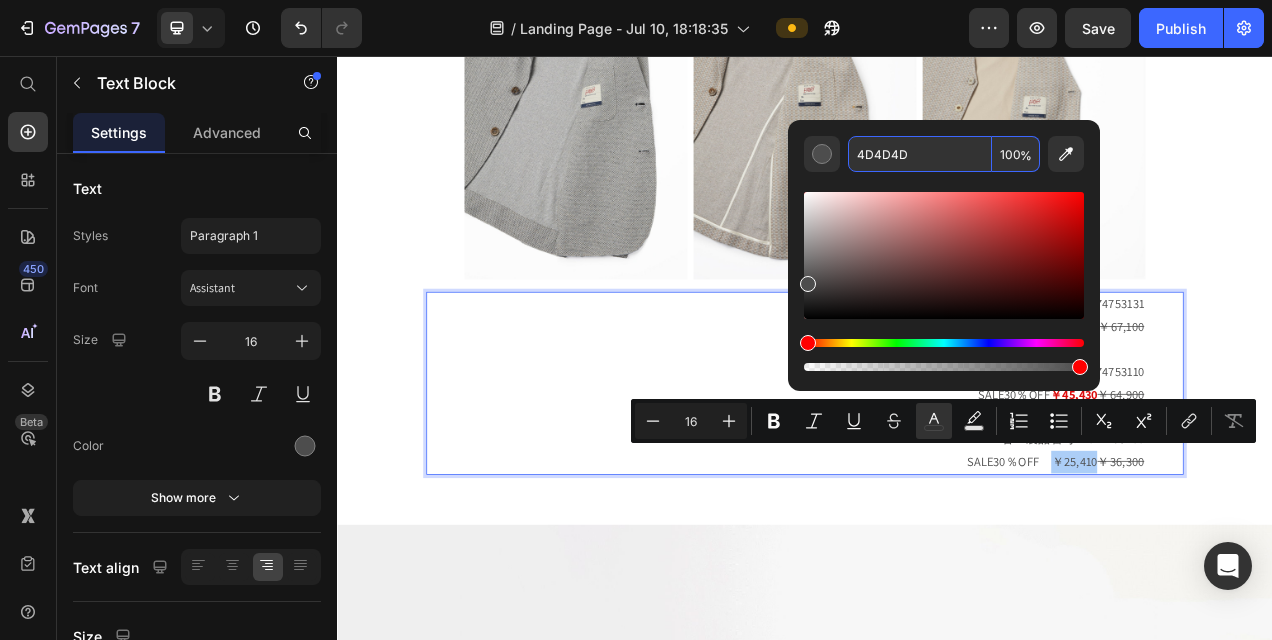 click on "4D4D4D" at bounding box center [920, 154] 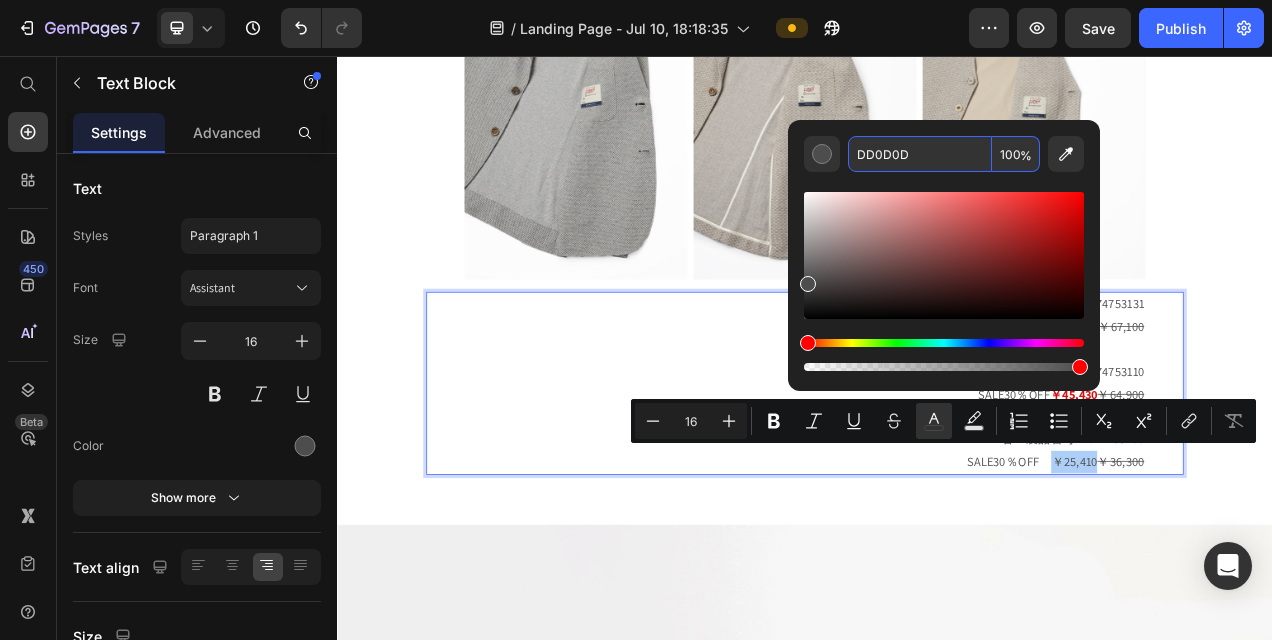 type on "DD0D0D" 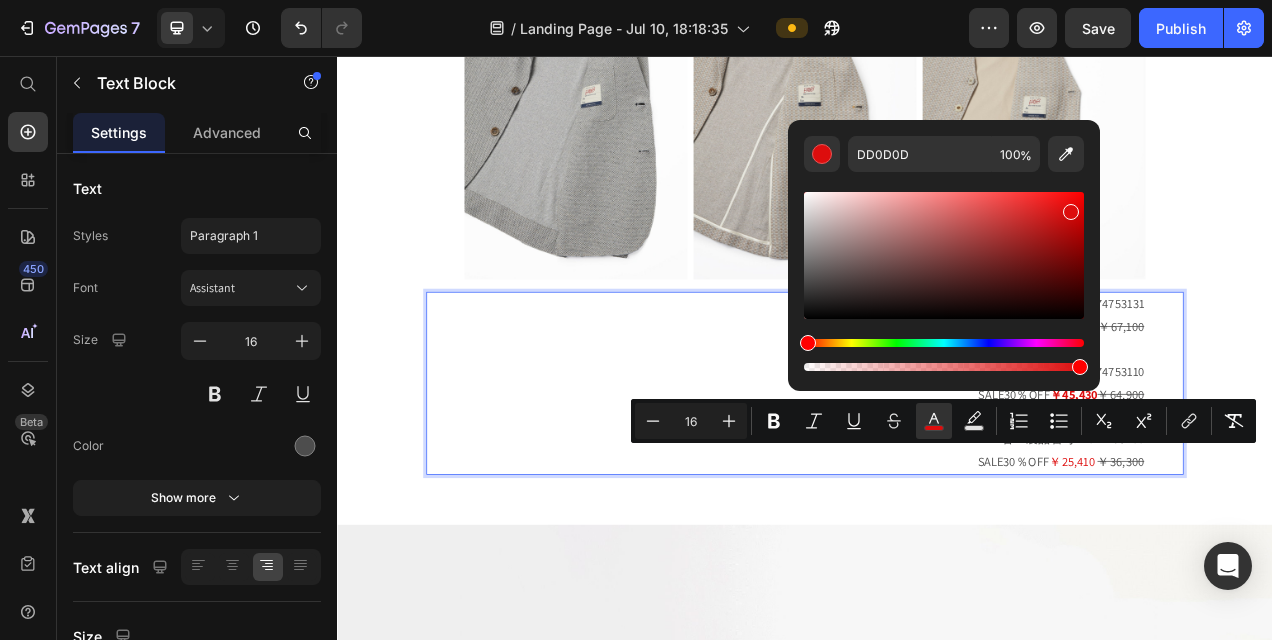 click on "さらなる値下げで実現する、上質ジャケットとの出会い。 BOBの2025春夏ジャケットコレクションに、嬉しいニュースが届きました。 これまで20％OFFでご好評いただいていたアイテムが、さらに30％OFFへと価格改定。 この機会を逃すことなく、長く愛用できる一着との出会いをお楽しみください。   今回ご紹介するのは、その中でもおすすめなジャケット。 裏地がなく、伸縮性があり着用しやすい生地感や、 別売りのジレとセットアップでの着用も可能なタイプなどなど、 コーディネートの幅が格段に広がります。 動きやすさと洗練されたスタイルを両立した、現代のライフスタイルにぴったりの逸品です。 クリアランスセール対象商品です。 ぜひこの機会にお試しください。 ⁠⁠⁠⁠⁠⁠⁠ 商品メニュー ▼リネンテイストイージージャケット 製品番号" at bounding box center [937, -172] 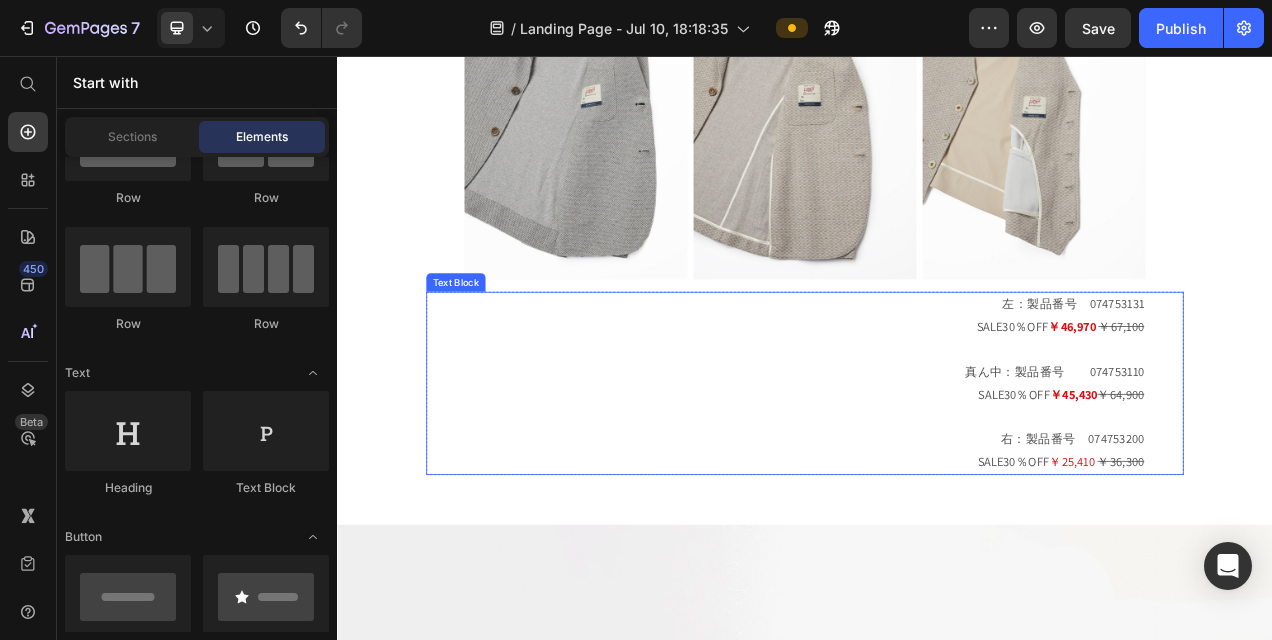 click on "￥45,430" at bounding box center [1281, 490] 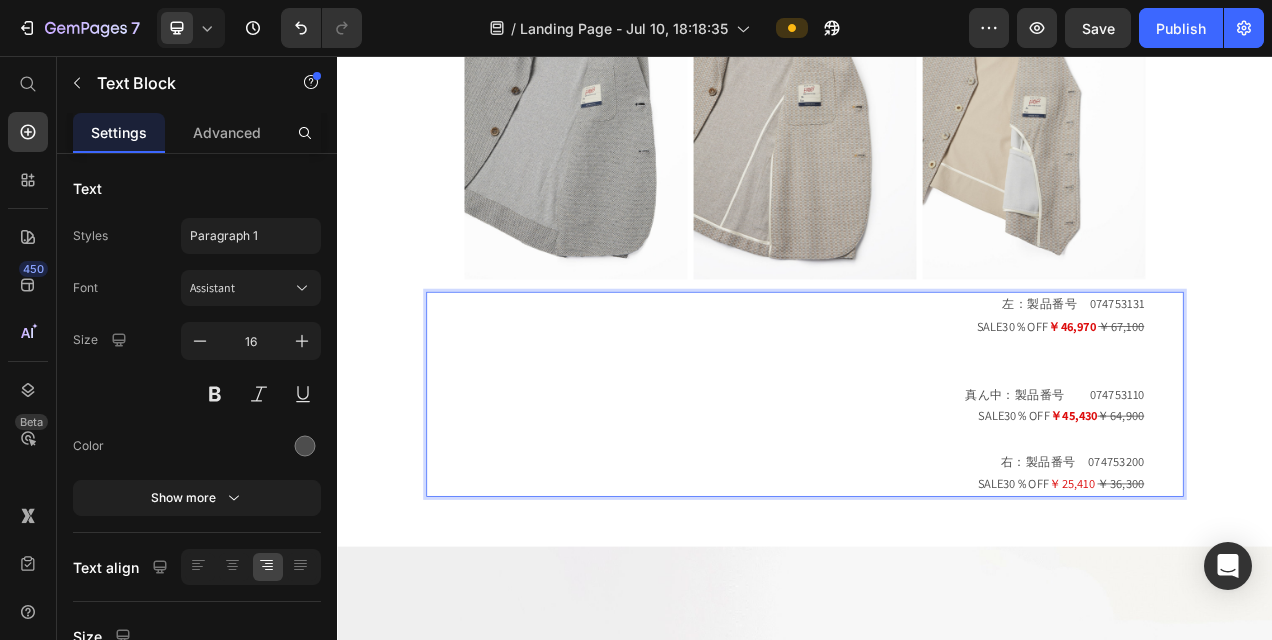 click on "真ん中：製品番号　　074753110" at bounding box center [937, 491] 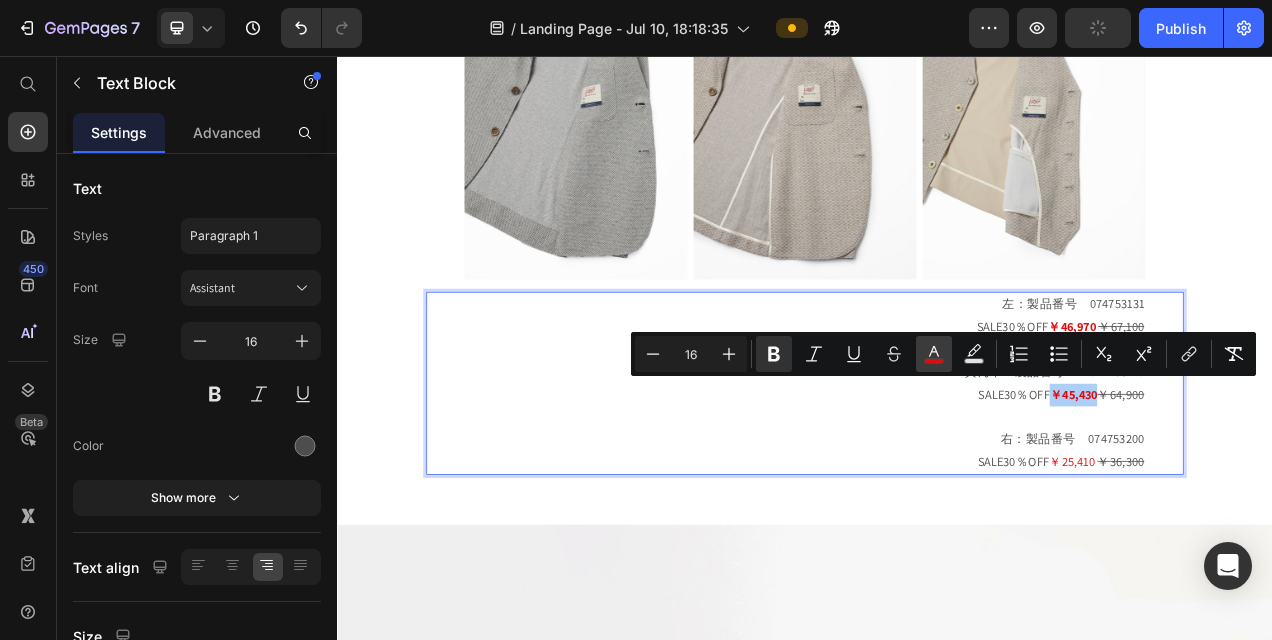 click 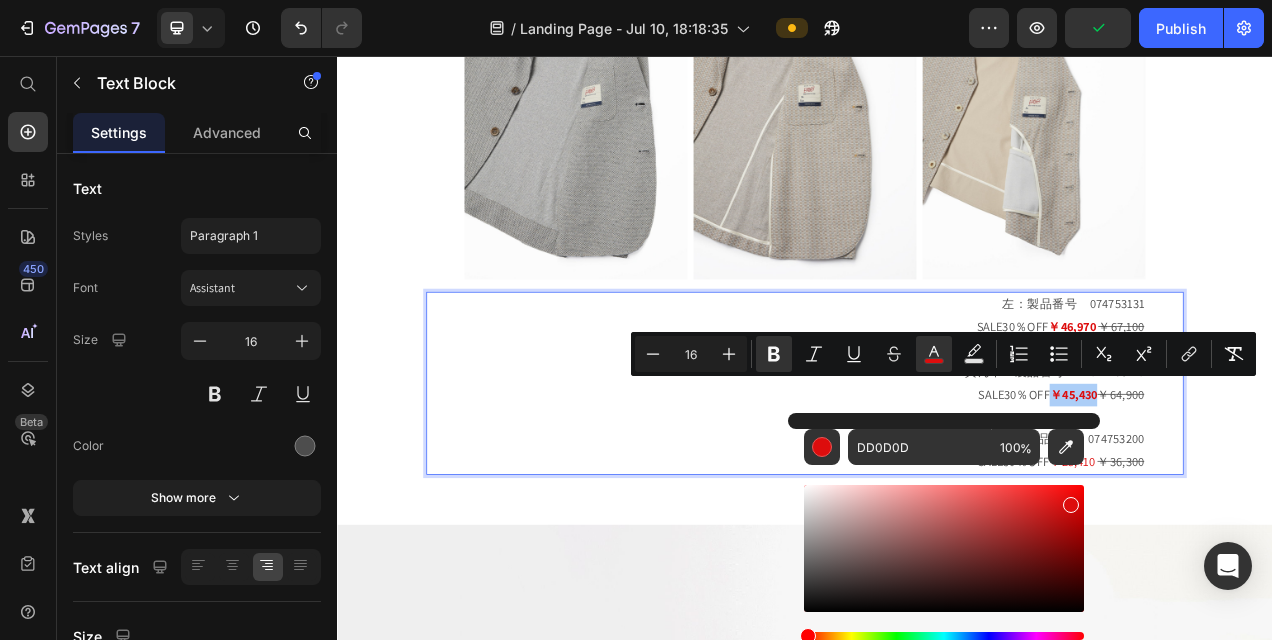 click on "DD0D0D 100 %" at bounding box center (944, 540) 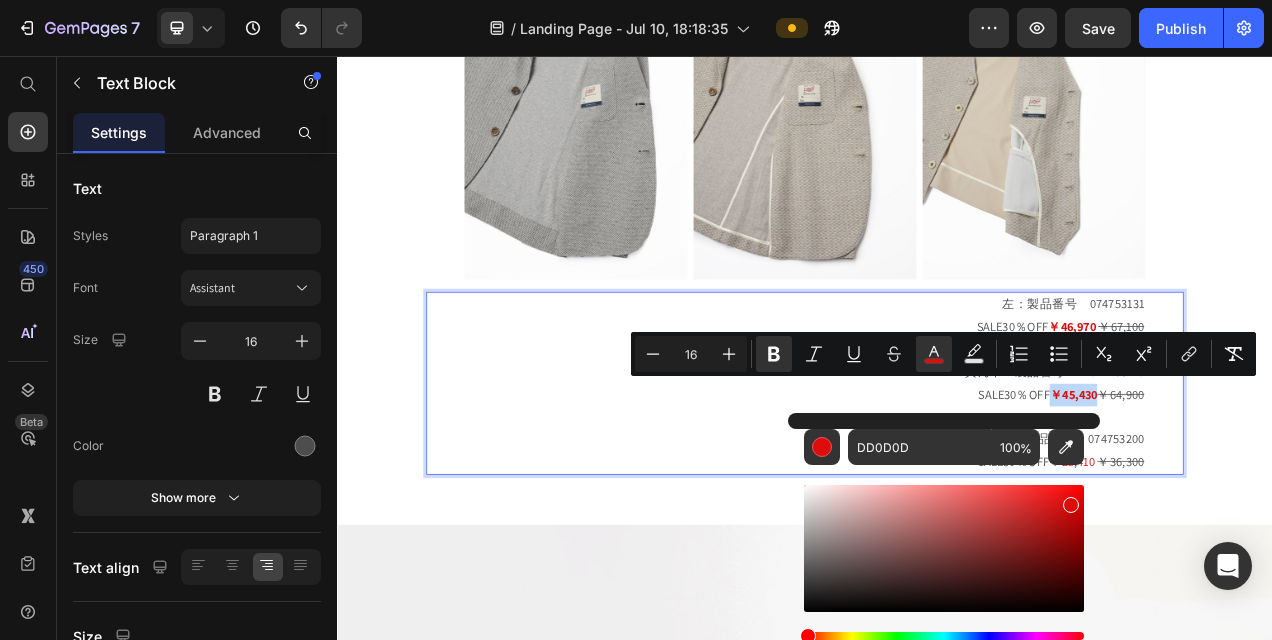 click on "左：製品番号　[PRODUCT_ID] SALE30％OFF　 ￥46,970   ￥67,100 真ん中：製品番号　　[PRODUCT_ID] SALE30％OFF　 ￥45,430  ￥64,900 右：製品番号　[PRODUCT_ID] SALE30％OFF　 ￥25,410   ￥36,300" at bounding box center [937, 476] 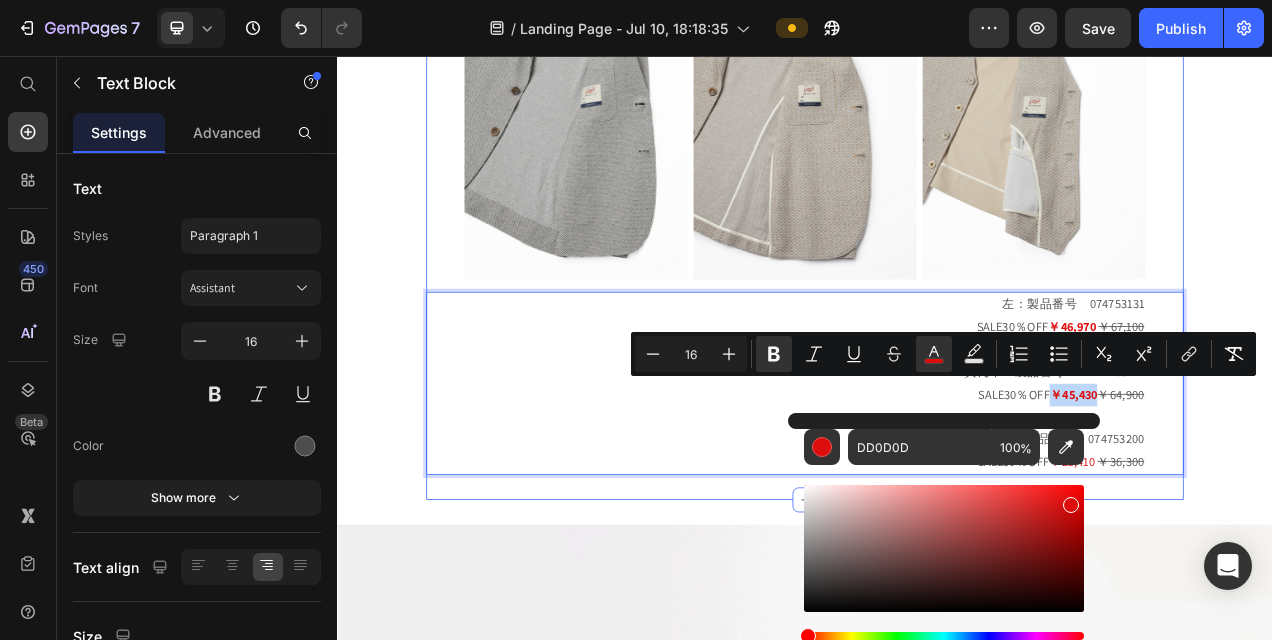 click on "リネンテイストイージージャケット Heading Row Image Image Image Row Row 左：製品番号　[PRODUCT_ID] SALE30％OFF　 ￥46,970   ￥67,100 真ん中：製品番号　　[PRODUCT_ID] SALE30％OFF　 ￥45,430  ￥64,900 右：製品番号　[PRODUCT_ID] SALE30％OFF　 ￥25,410   ￥36,300 Text Block   0 Row Section 4" at bounding box center (937, 174) 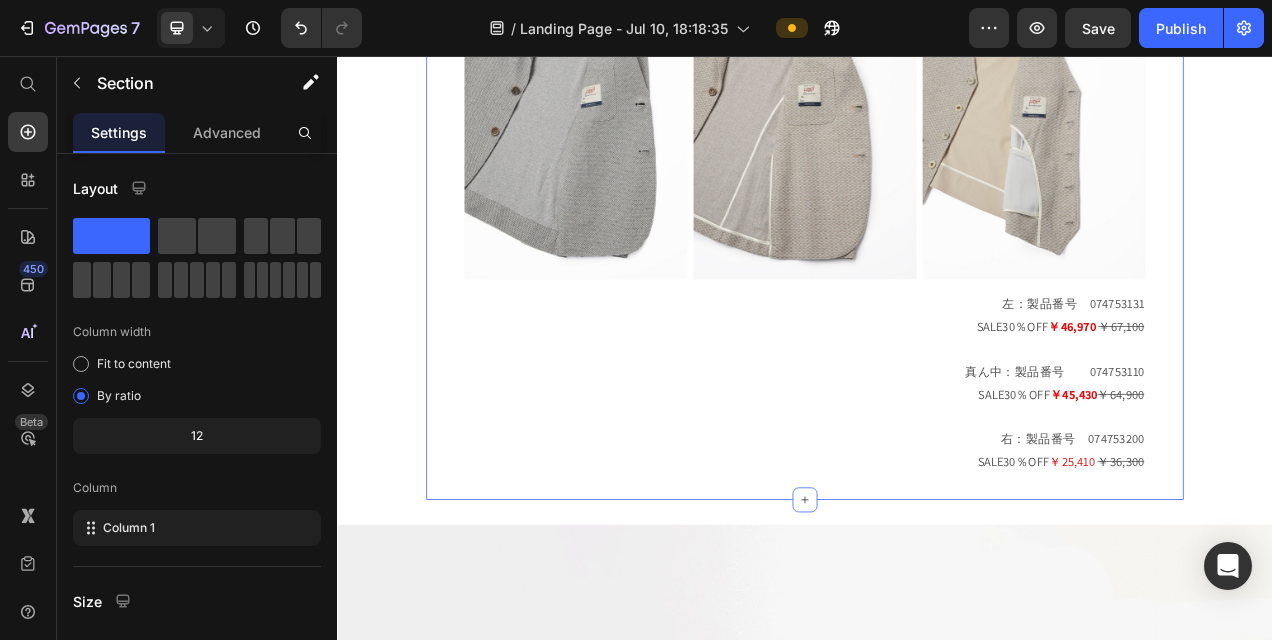 click on "リネンテイストイージージャケット Heading Row Image Image Image Row Row 左：製品番号　[PRODUCT_ID] SALE30％OFF　 ￥46,970   ￥67,100 真ん中：製品番号　　[PRODUCT_ID] SALE30％OFF　 ￥45,430  ￥64,900 右：製品番号　[PRODUCT_ID] SALE30％OFF　 ￥25,410   ￥36,300 Text Block Row Section 5   You can create reusable sections Create Theme Section AI Content Write with GemAI What would you like to describe here? Tone and Voice Persuasive Product パッチワーク コットンカーディガン / Col：[COLOR] Show more Generate" at bounding box center (937, 174) 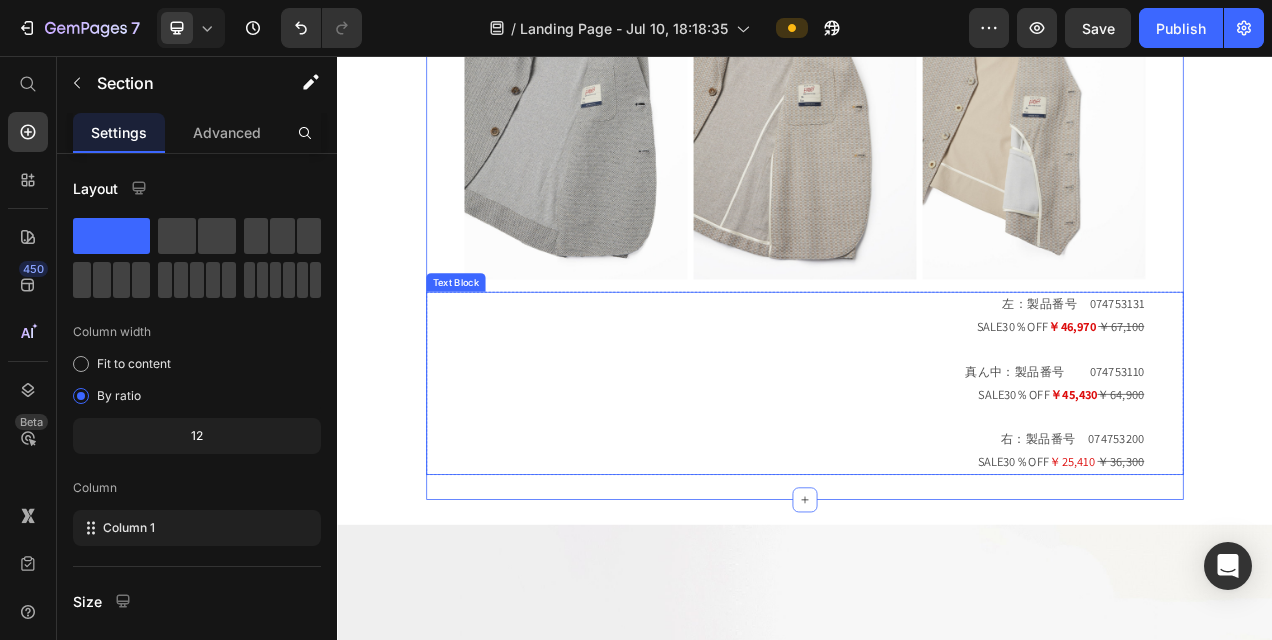 click on "￥25,410" at bounding box center [1279, 576] 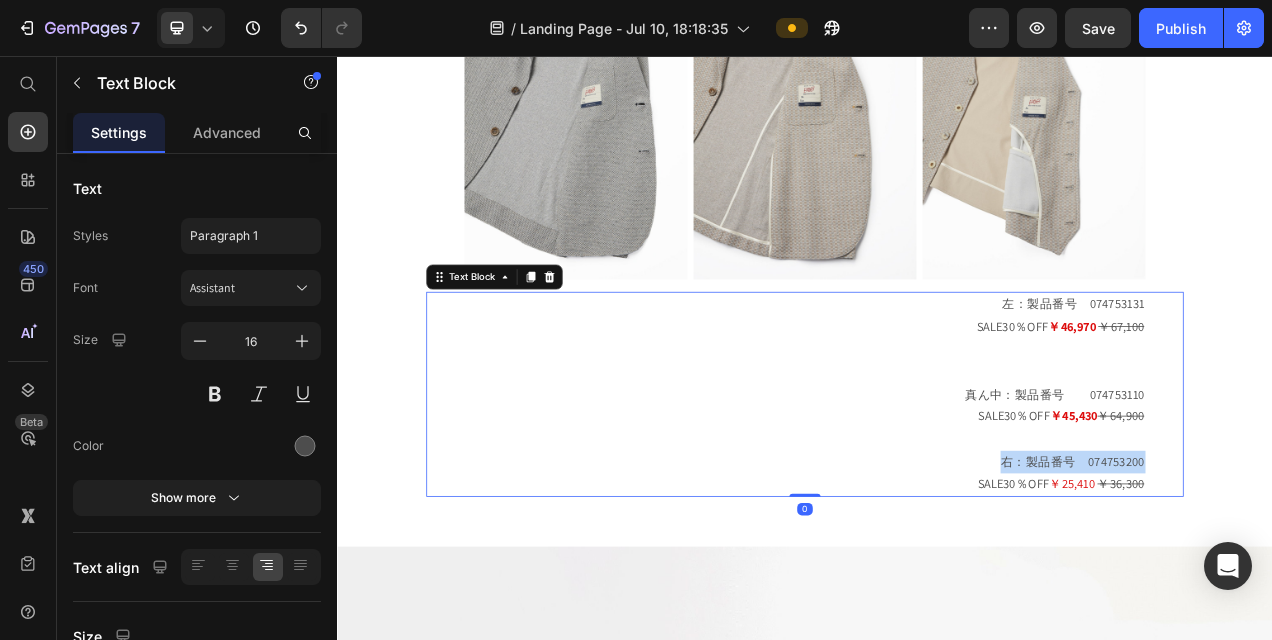 click on "右：製品番号　074753200" at bounding box center (937, 563) 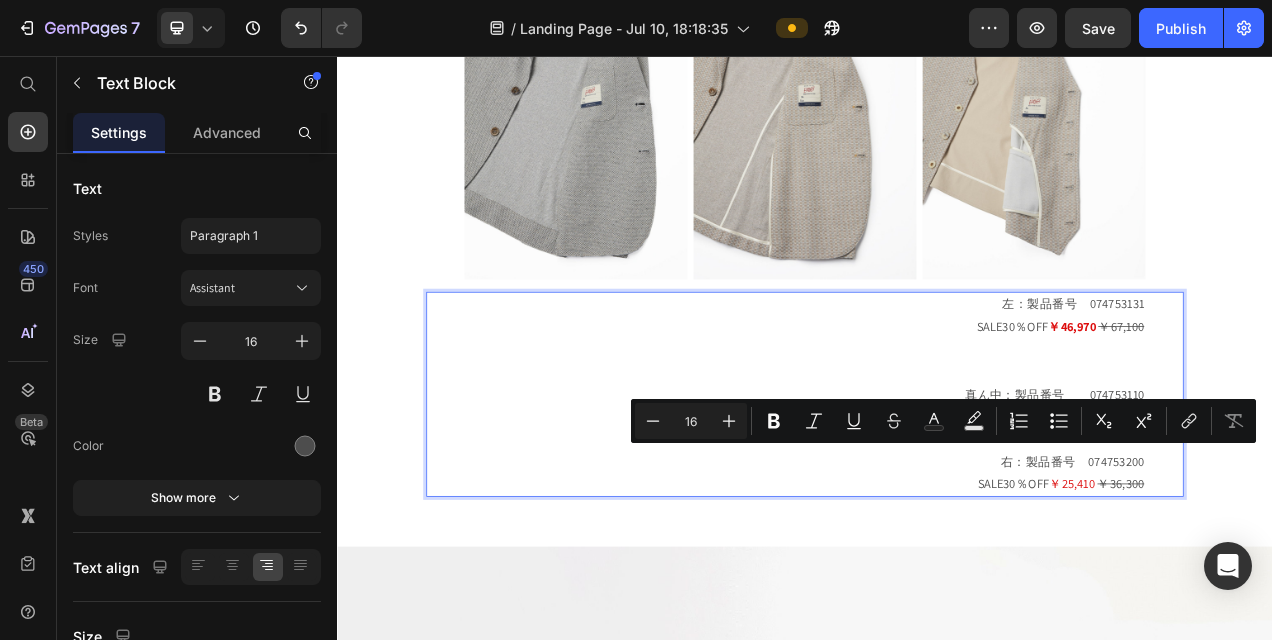 click on "￥25,410" at bounding box center (1279, 605) 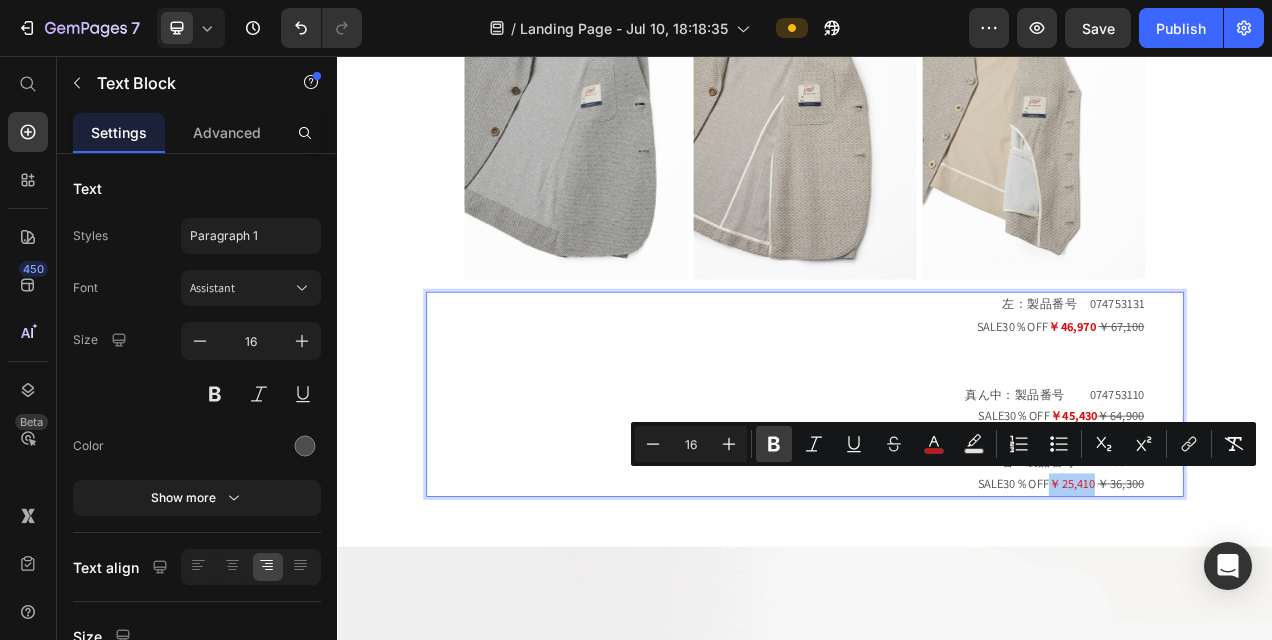 click on "Bold" at bounding box center (774, 444) 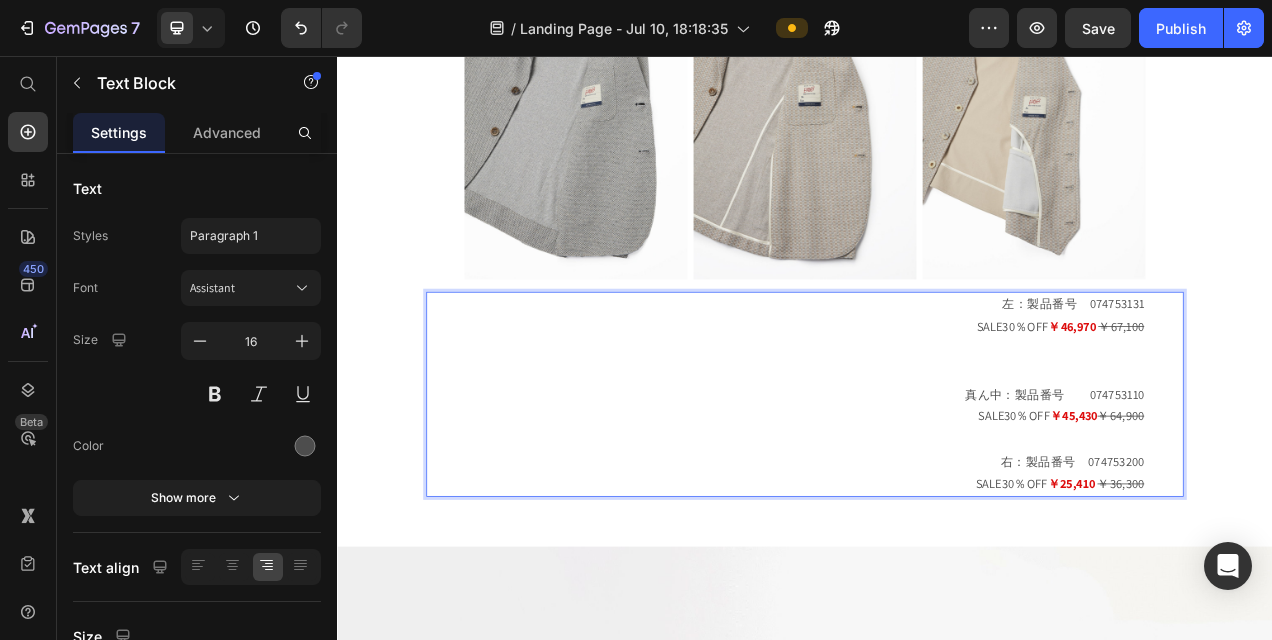 click on "SALE30％OFF　 ￥46,970   ￥67,100" at bounding box center [937, 433] 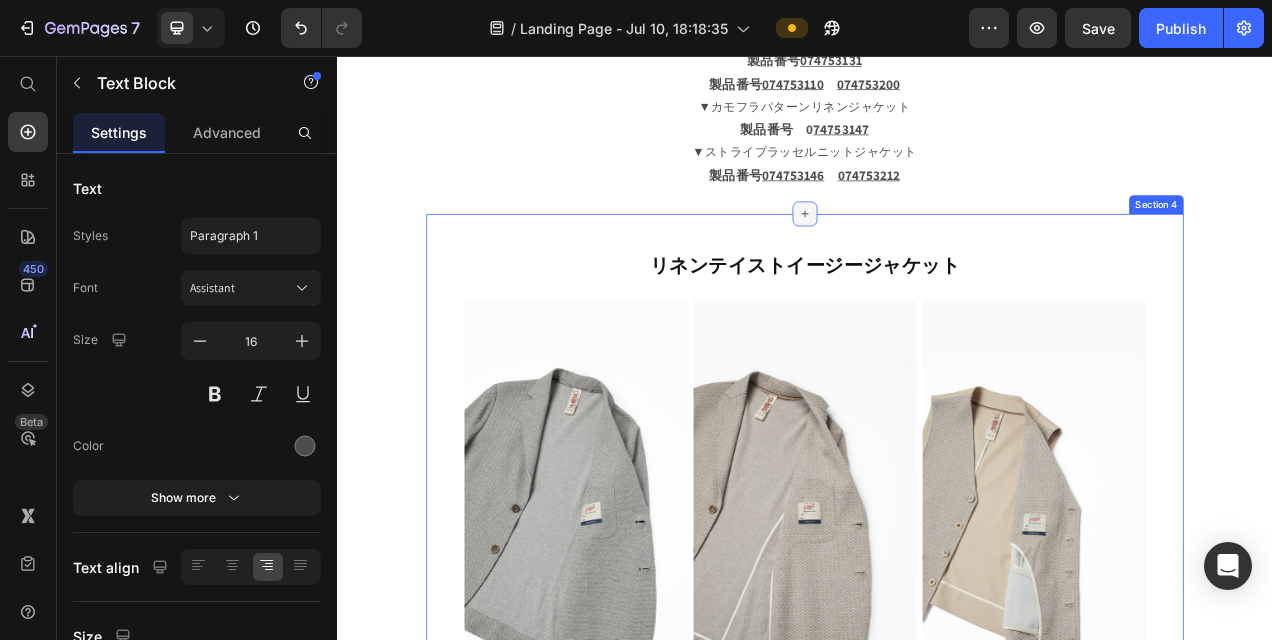 scroll, scrollTop: 831, scrollLeft: 0, axis: vertical 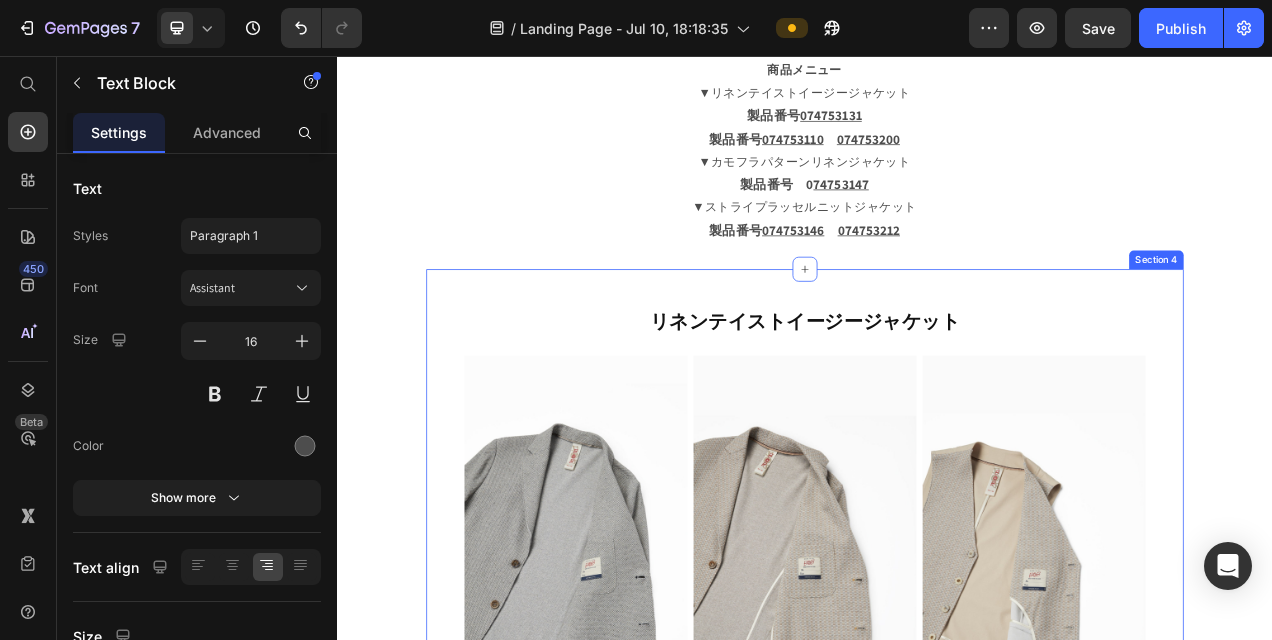 click on "今回ご紹介するのは、その中でもおすすめなジャケット。 裏地がなく、伸縮性があり着用しやすい生地感や、 別売りのジレとセットアップでの着用も可能なタイプなどなど、 コーディネートの幅が格段に広がります。 動きやすさと洗練されたスタイルを両立した、現代のライフスタイルにぴったりの逸品です。 クリアランスセール対象商品です。 ぜひこの機会にお試しください。 ⁠⁠⁠⁠⁠⁠⁠ 商品メニュー ▼リネンテイストイージージャケット 製品番号　 [PRODUCT_ID] 製品番号　 [PRODUCT_ID] 　 [PRODUCT_ID]   ▼カモフラパターンリネンジャケット 製品番号　[PRODUCT_ID] ▼ストライプラッセルニットジャケット 製品番号　 [PRODUCT_ID] 　 [PRODUCT_ID]" at bounding box center [937, 49] 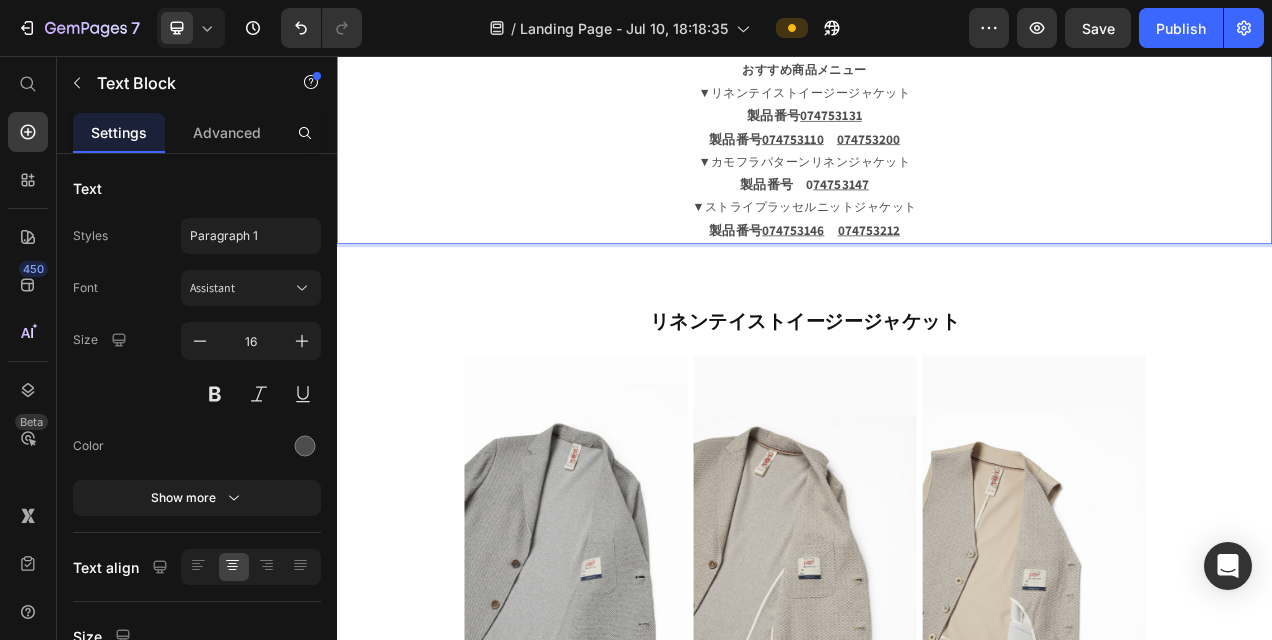 scroll, scrollTop: 1031, scrollLeft: 0, axis: vertical 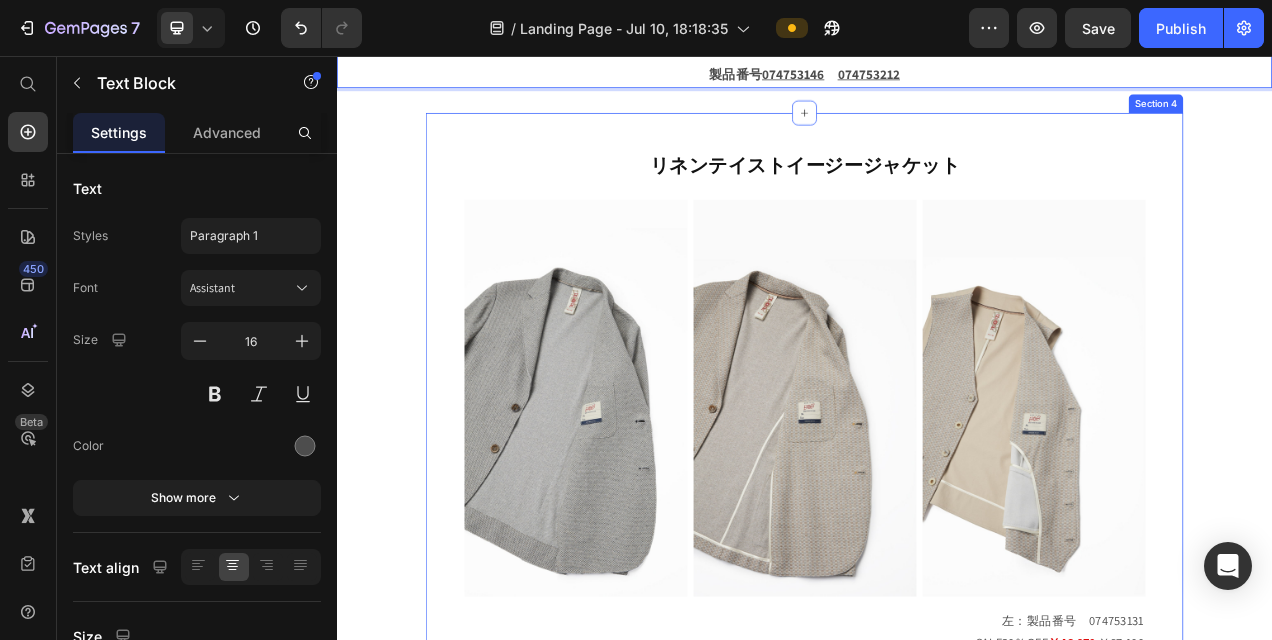 click on "リネンテイストイージージャケット Heading Row Image Image Image Row Row 左：製品番号　[PRODUCT_ID] SALE30％OFF　 ￥46,970   ￥64,900 右：製品番号　[PRODUCT_ID] SALE30％OFF　 ￥25,410   ￥36,300 Text Block Row Section 4" at bounding box center (937, 595) 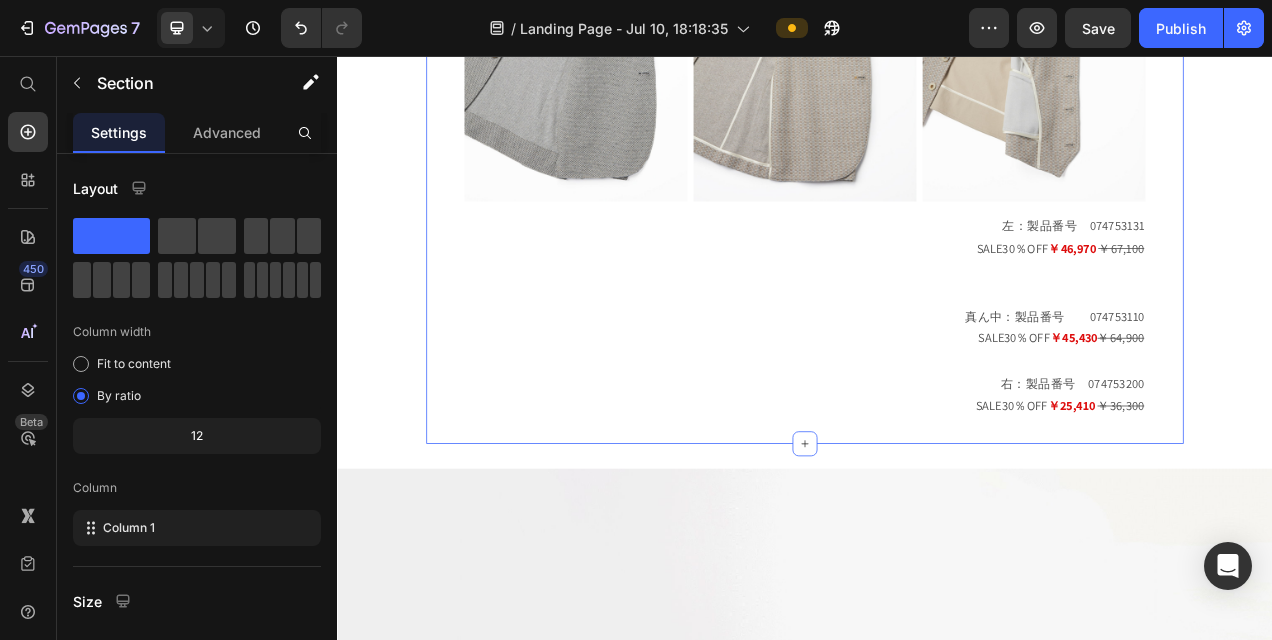 scroll, scrollTop: 1931, scrollLeft: 0, axis: vertical 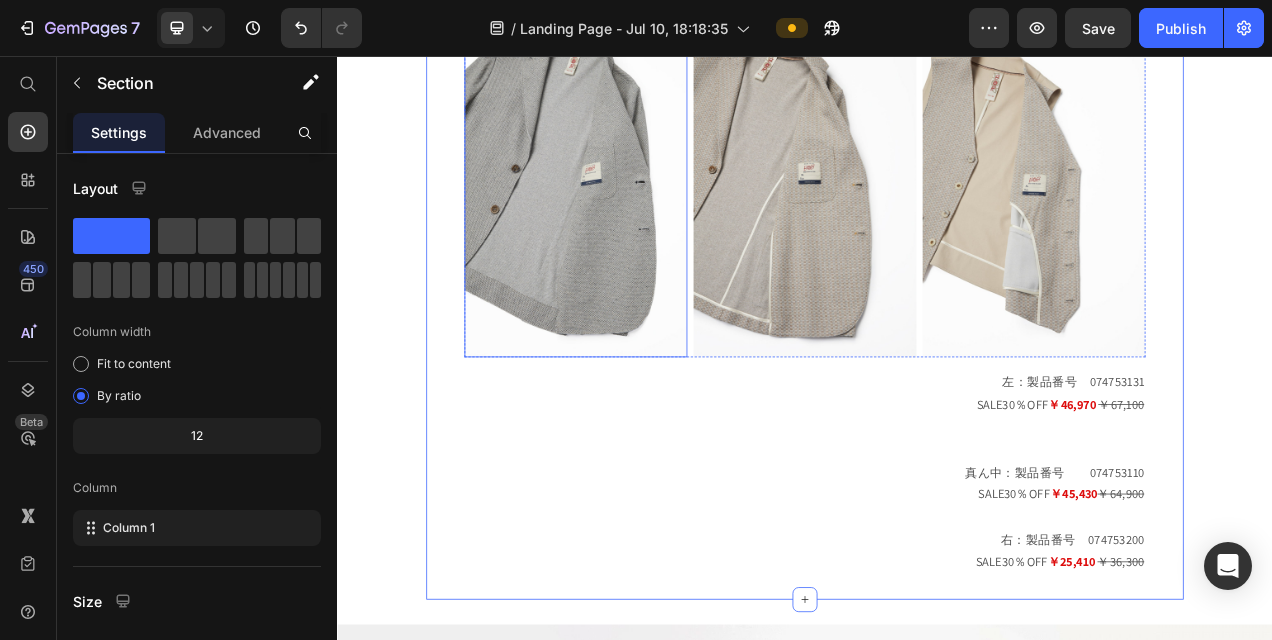 click at bounding box center [643, 188] 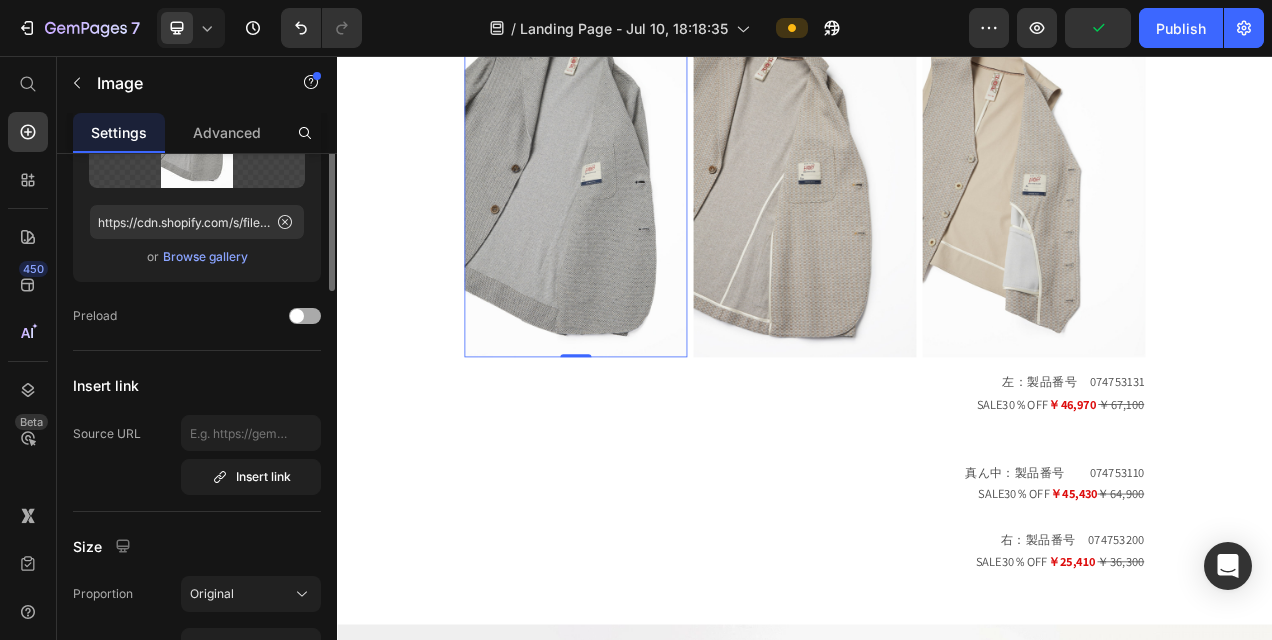 scroll, scrollTop: 100, scrollLeft: 0, axis: vertical 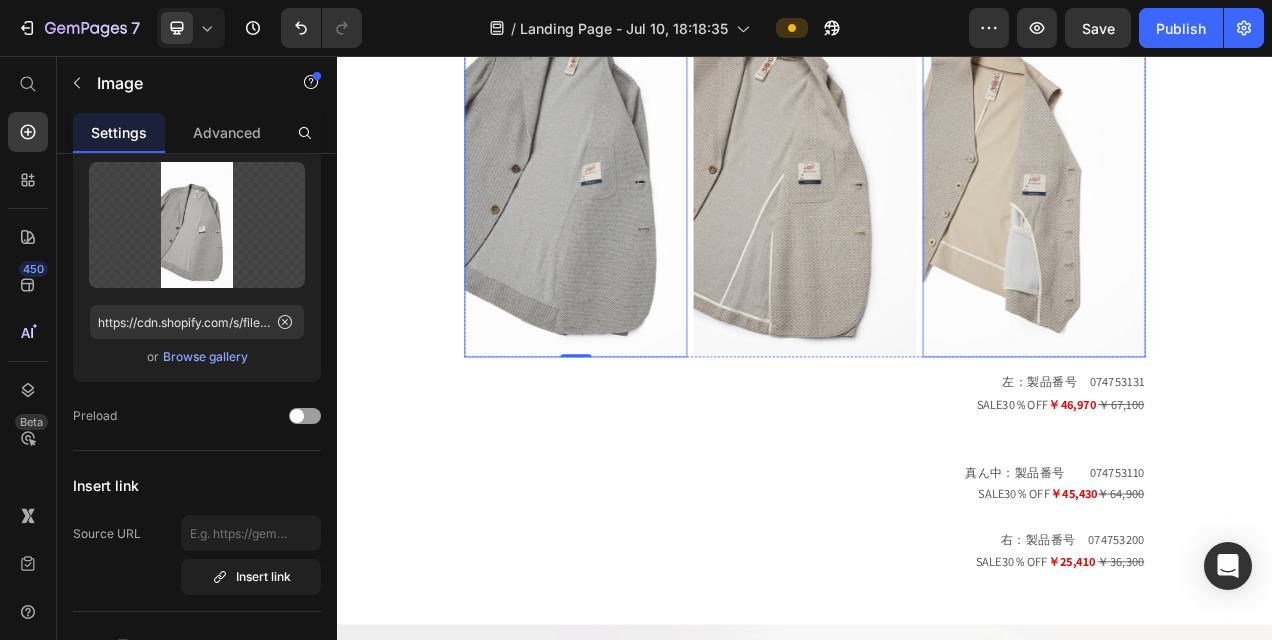 click at bounding box center (1231, 188) 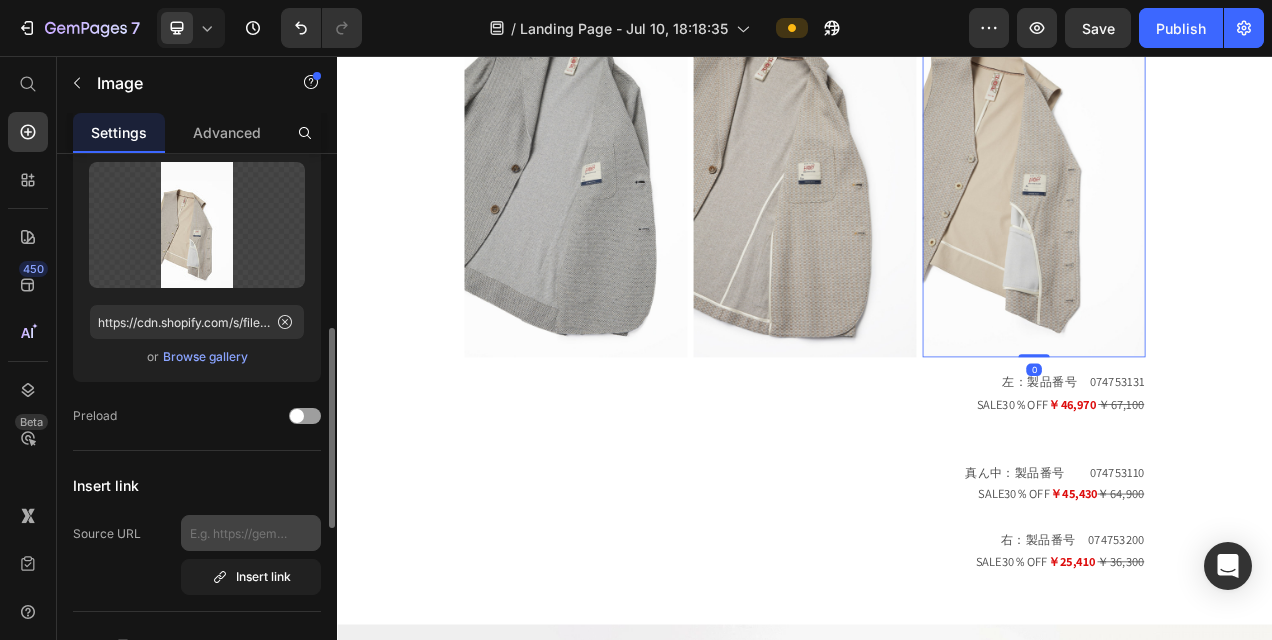 scroll, scrollTop: 400, scrollLeft: 0, axis: vertical 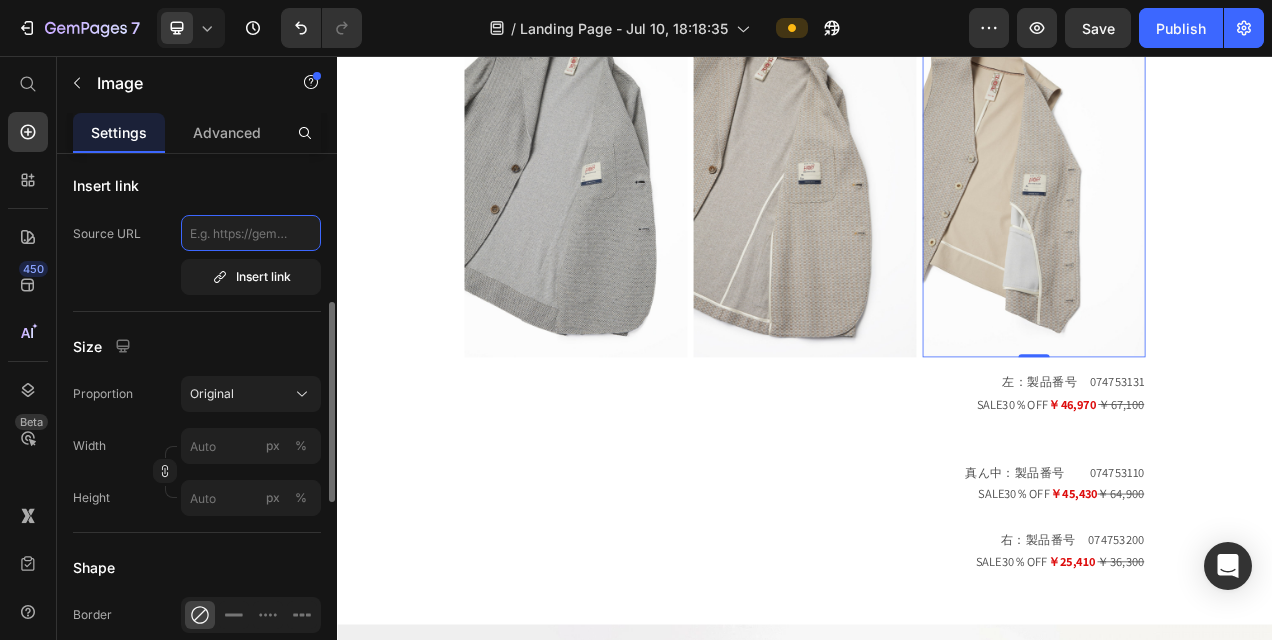 click 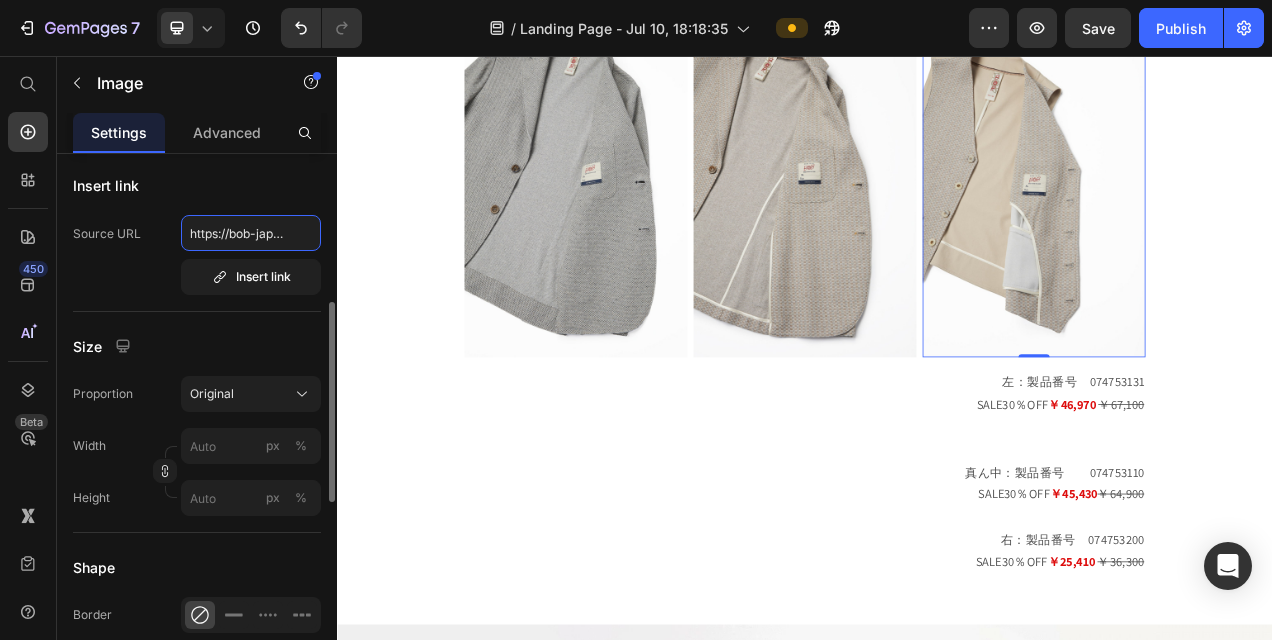 scroll, scrollTop: 0, scrollLeft: 679, axis: horizontal 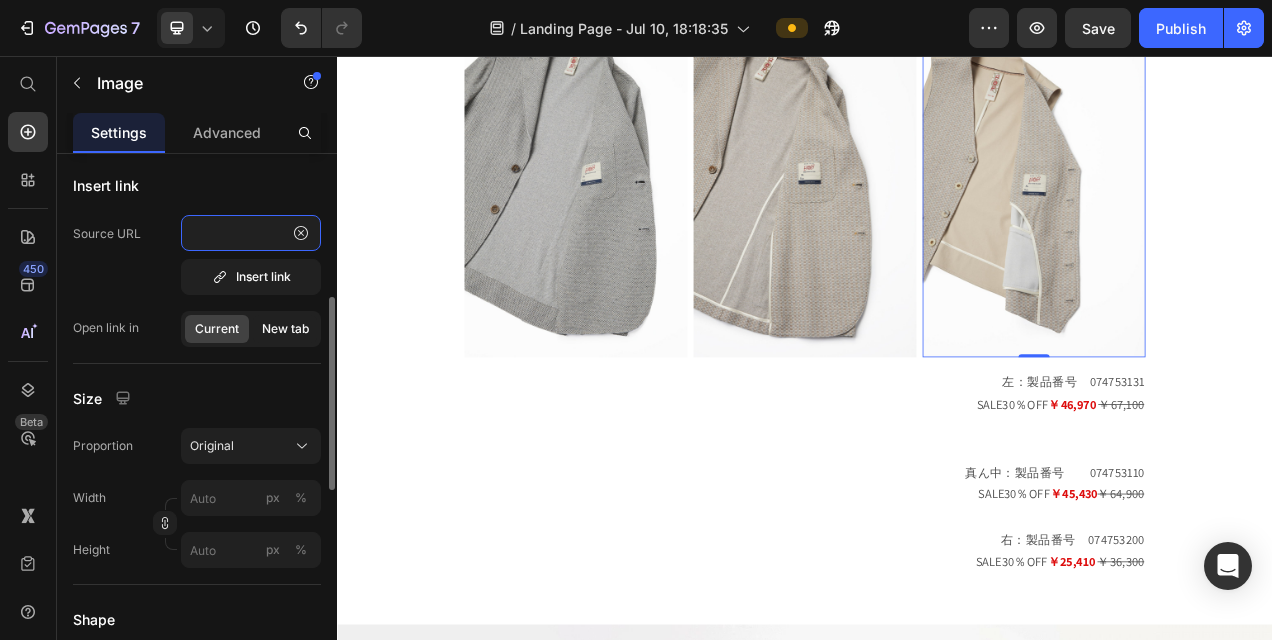 type on "https://bob-japan.jp/products/25ss%E6%96%B0%E4%BD%9C-linen-taste-gilet-074753200-col-sabbia?_pos=1&_sid=fa8e0664b&_ss=r" 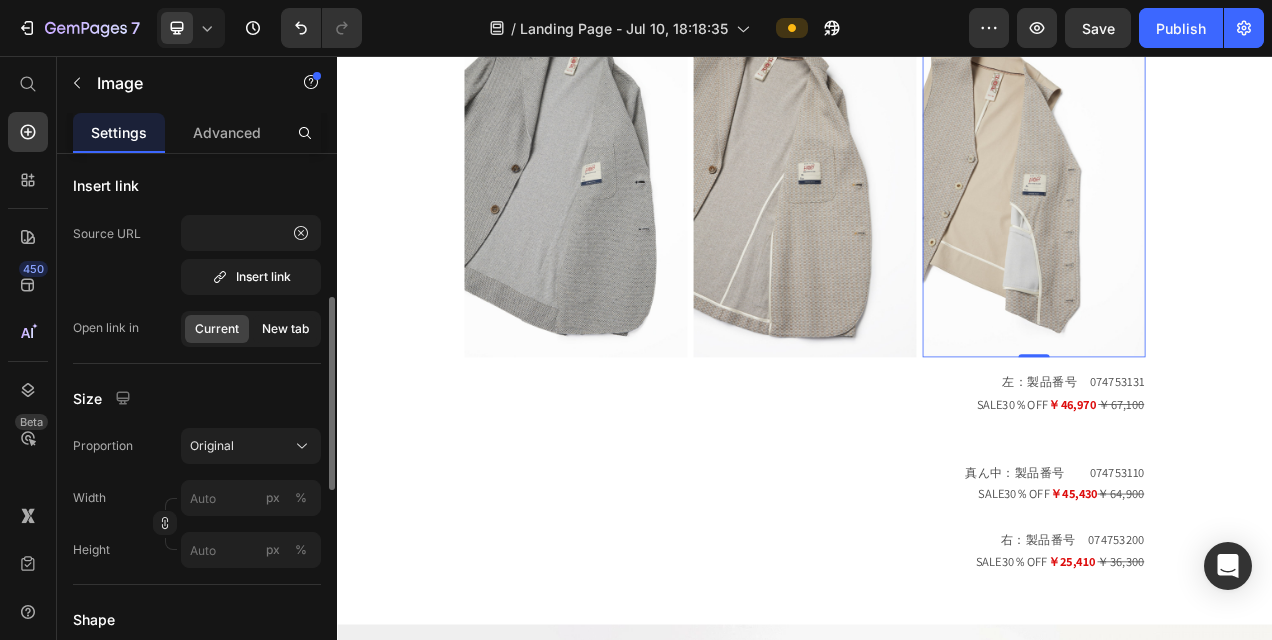 click on "New tab" 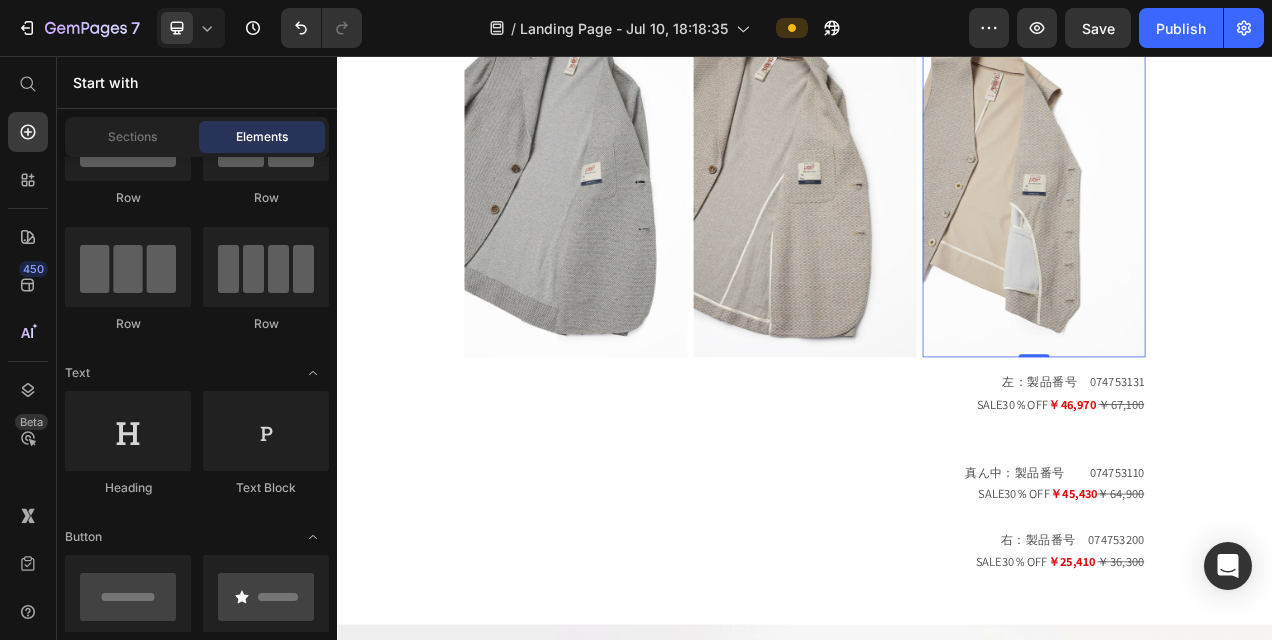 click on "リネンテイストイージージャケット Heading Row Image Image Image   0 Row Row 左：製品番号　074753131 SALE30％OFF　 ￥46,970   ￥67,100 ⁠⁠⁠⁠⁠⁠⁠ 真ん中：製品番号　　074753110 SALE30％OFF　 ￥45,430  ￥64,900 右：製品番号　074753200 SALE30％OFF　 ￥25,410   ￥36,300 Text Block Row Section 4" at bounding box center (937, 288) 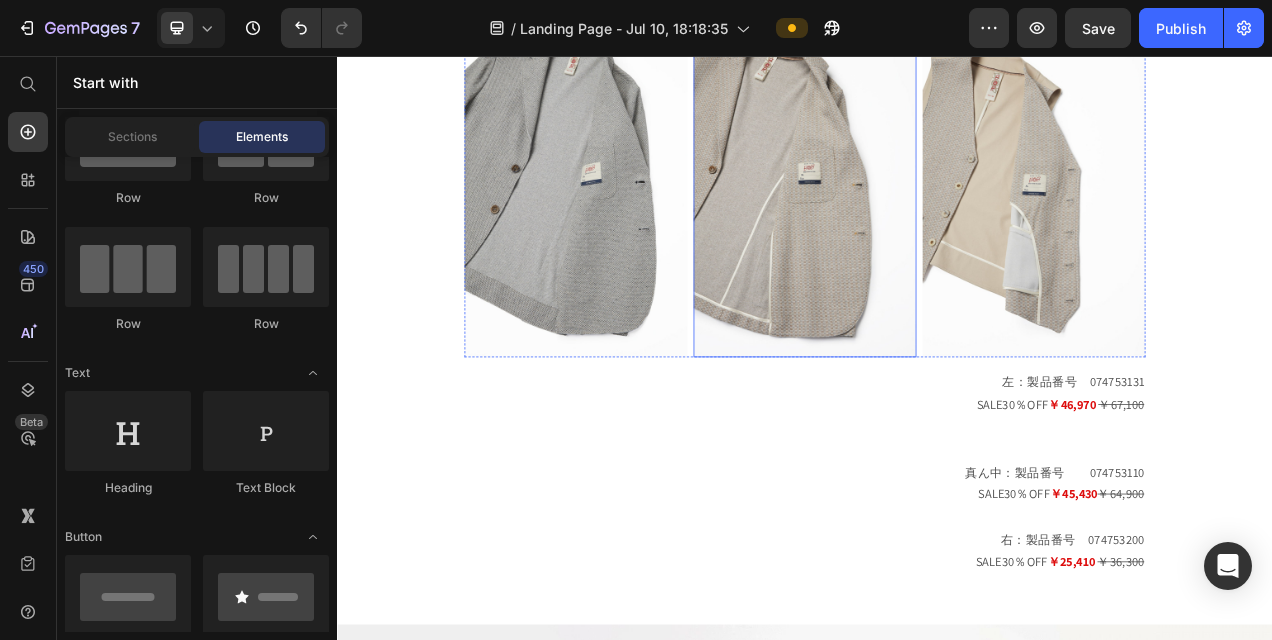 click at bounding box center [937, 188] 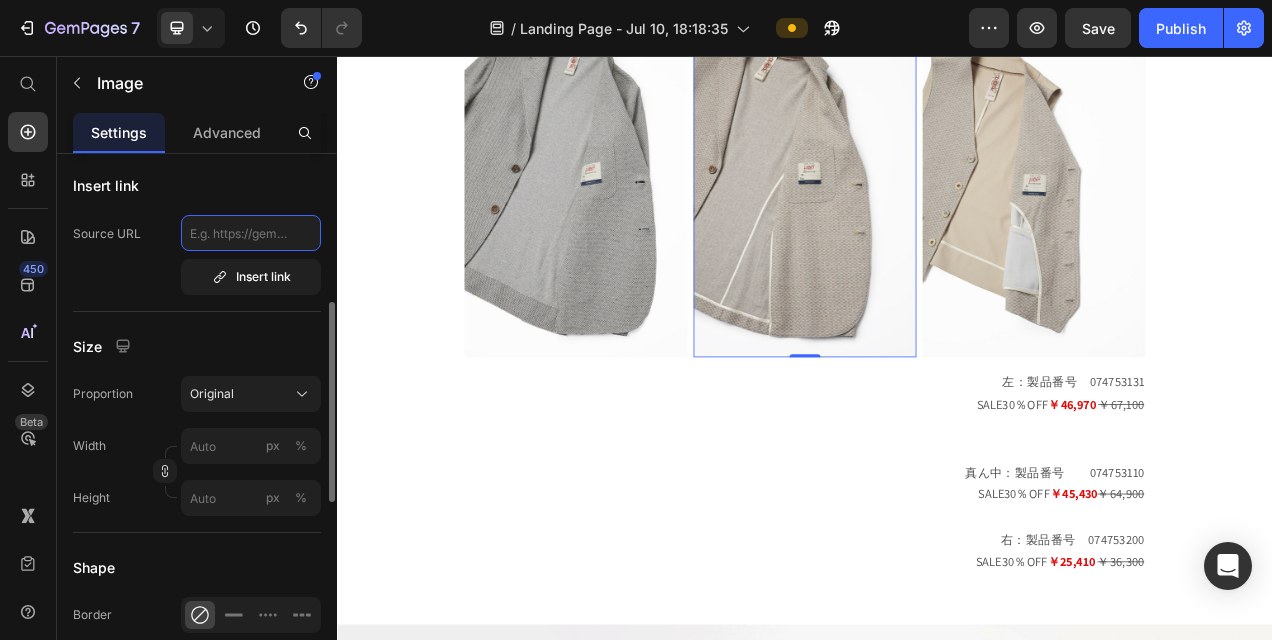 click 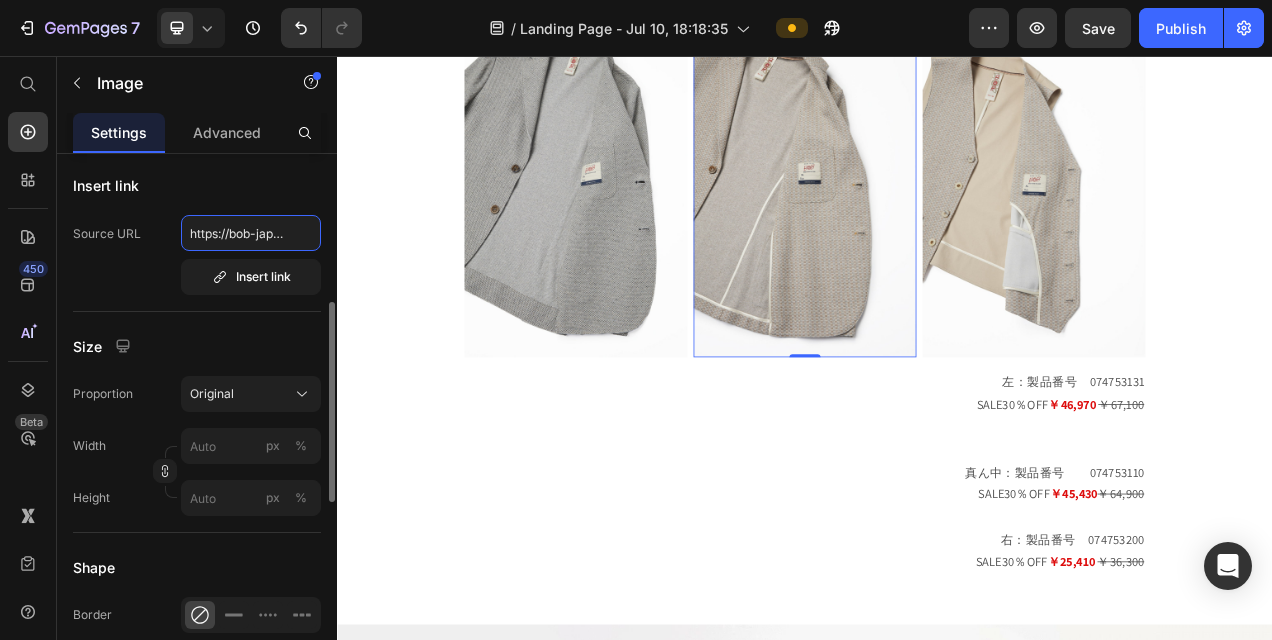 scroll, scrollTop: 0, scrollLeft: 568, axis: horizontal 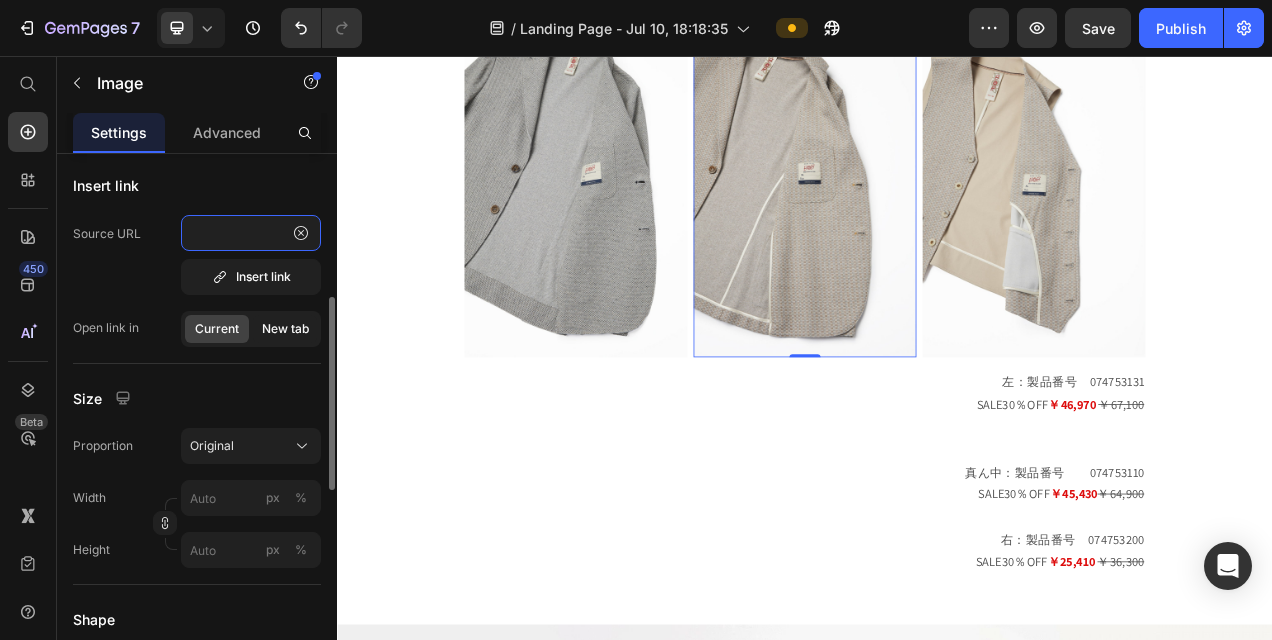type on "https://bob-japan.jp/products/[PRODUCT_ID]?_pos=1&_sid=ab7cd8d0c&_ss=r" 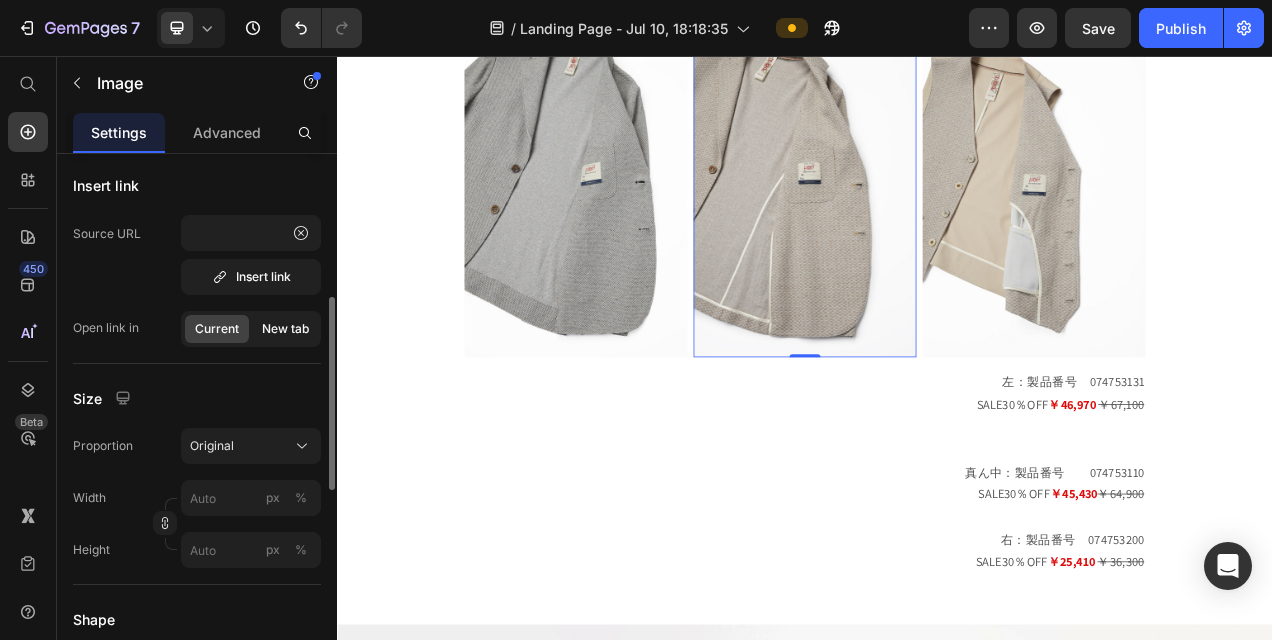 click on "New tab" 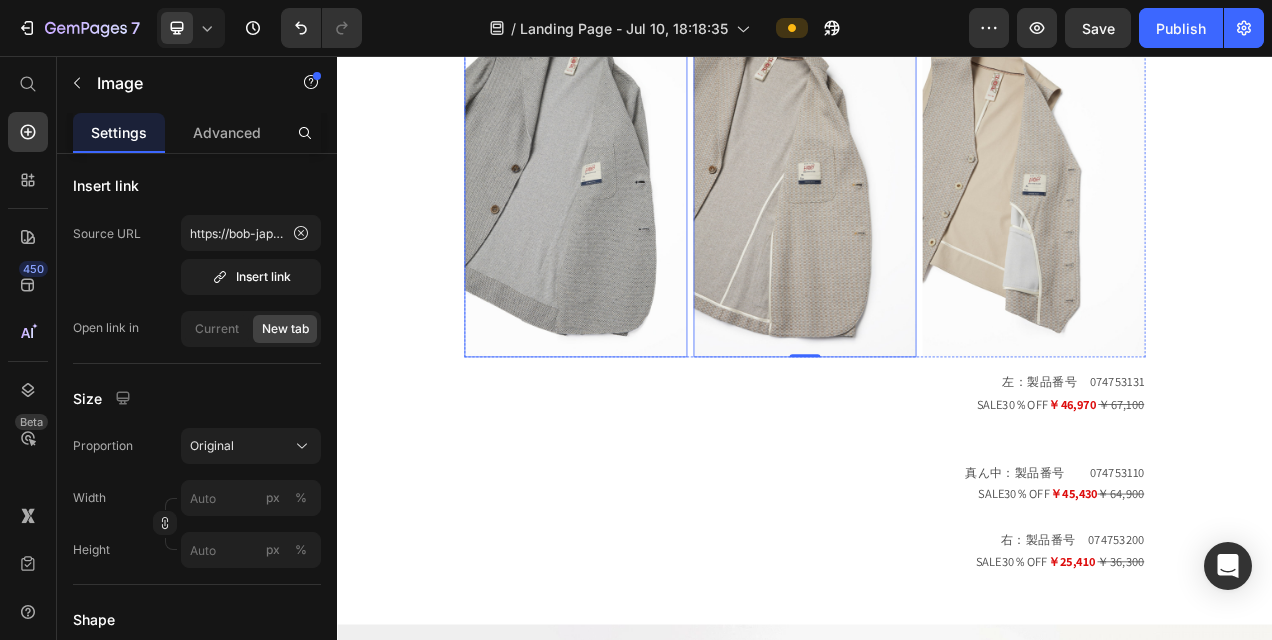 click at bounding box center [643, 188] 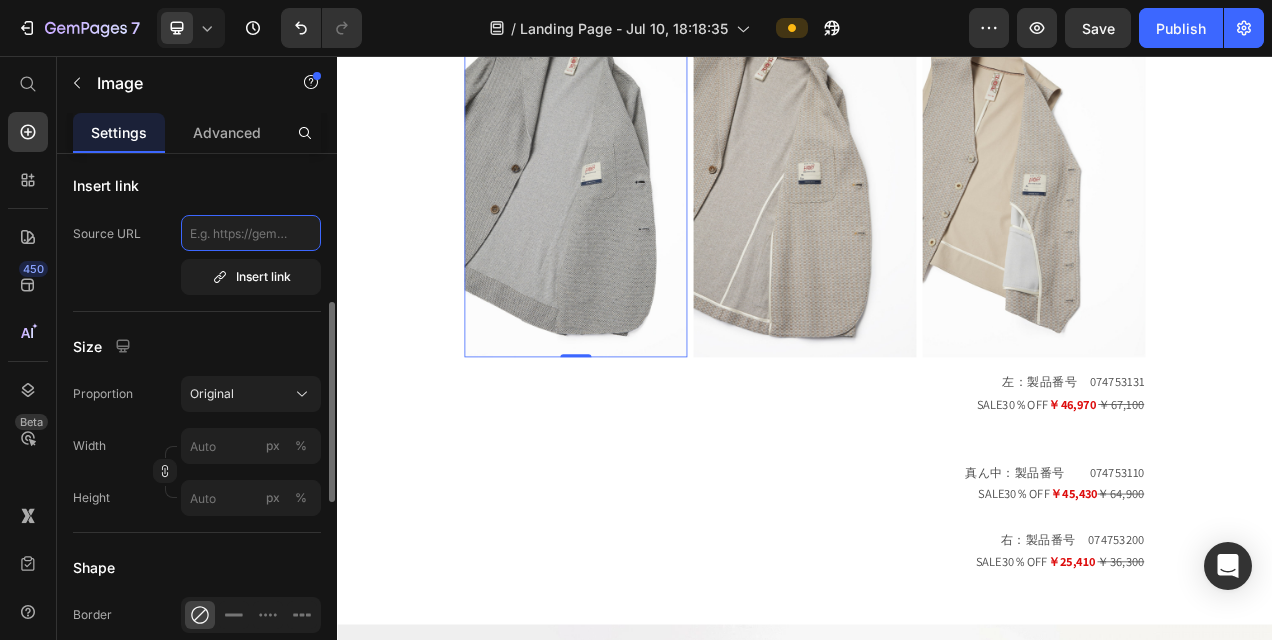 click 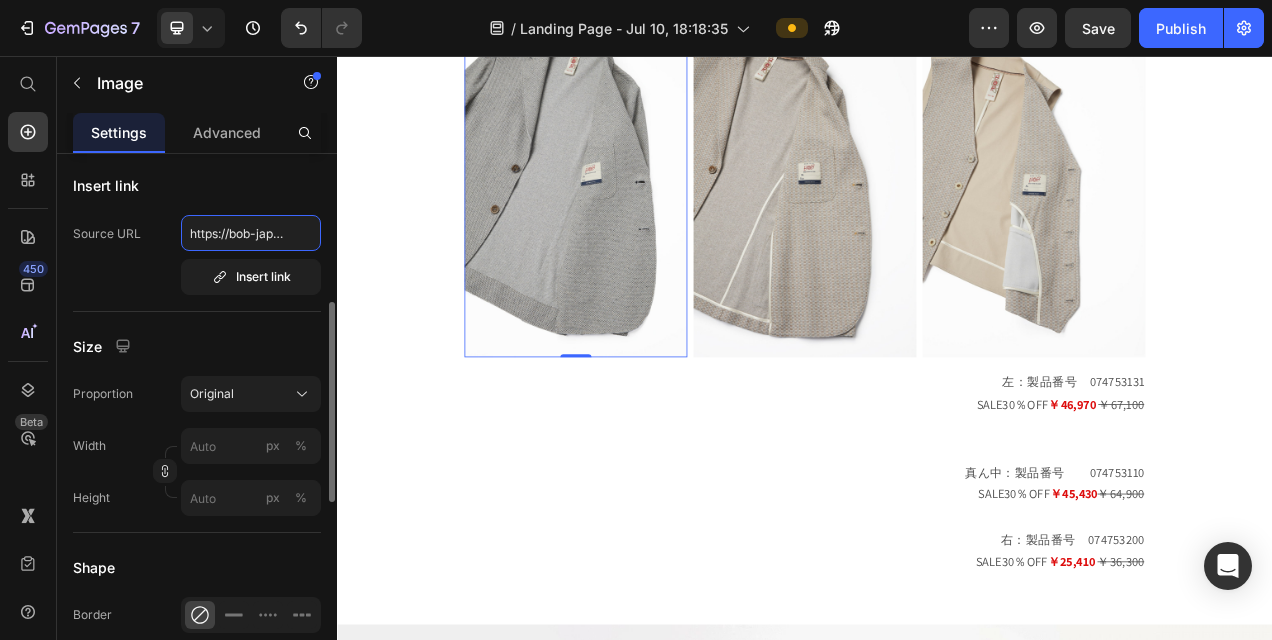 scroll, scrollTop: 0, scrollLeft: 509, axis: horizontal 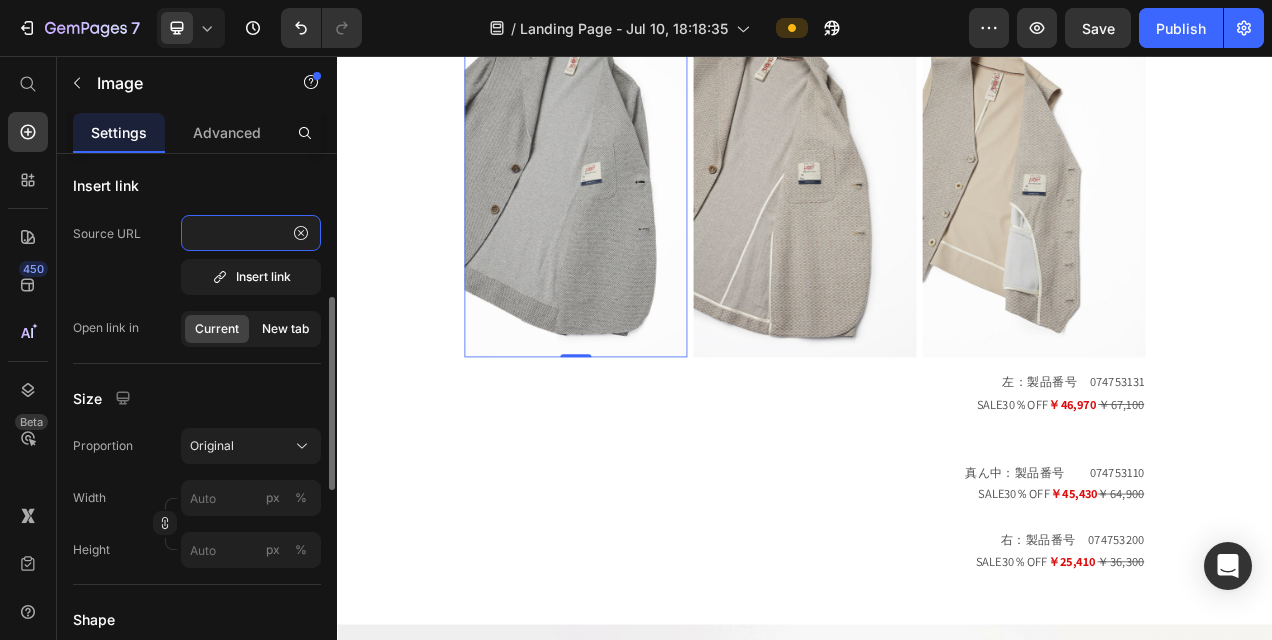type on "https://bob-japan.jp/products/[PRODUCT_ID]?_pos=2&_sid=f252ed27d&_ss=r" 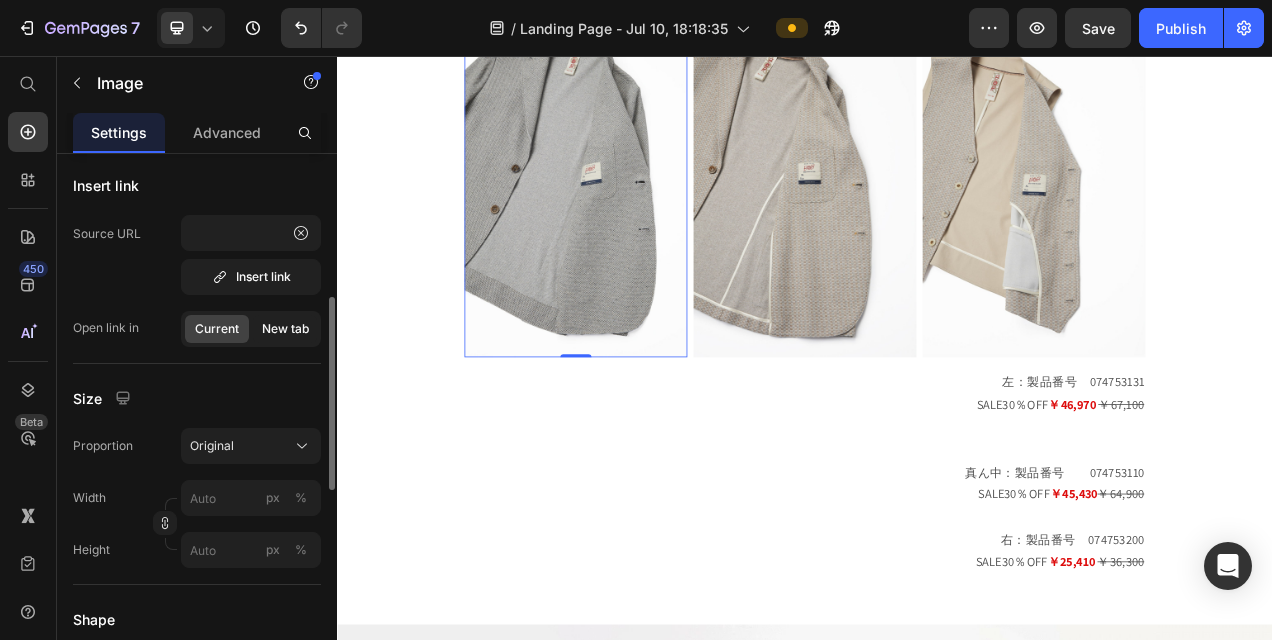 click on "New tab" 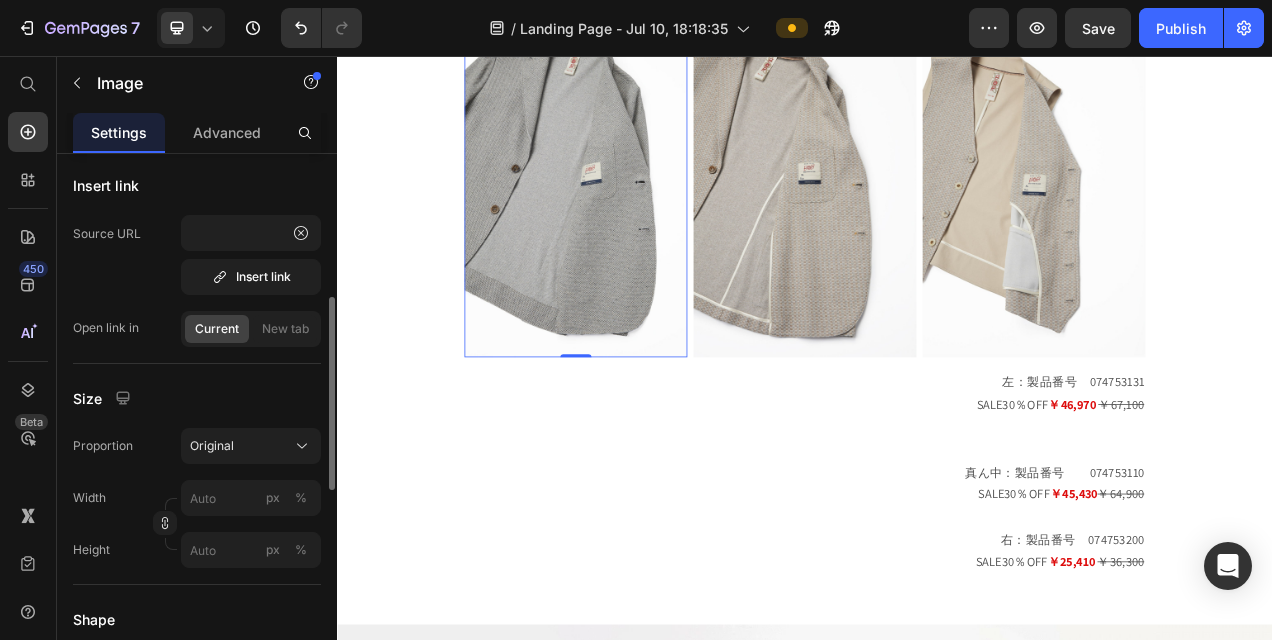 scroll, scrollTop: 0, scrollLeft: 0, axis: both 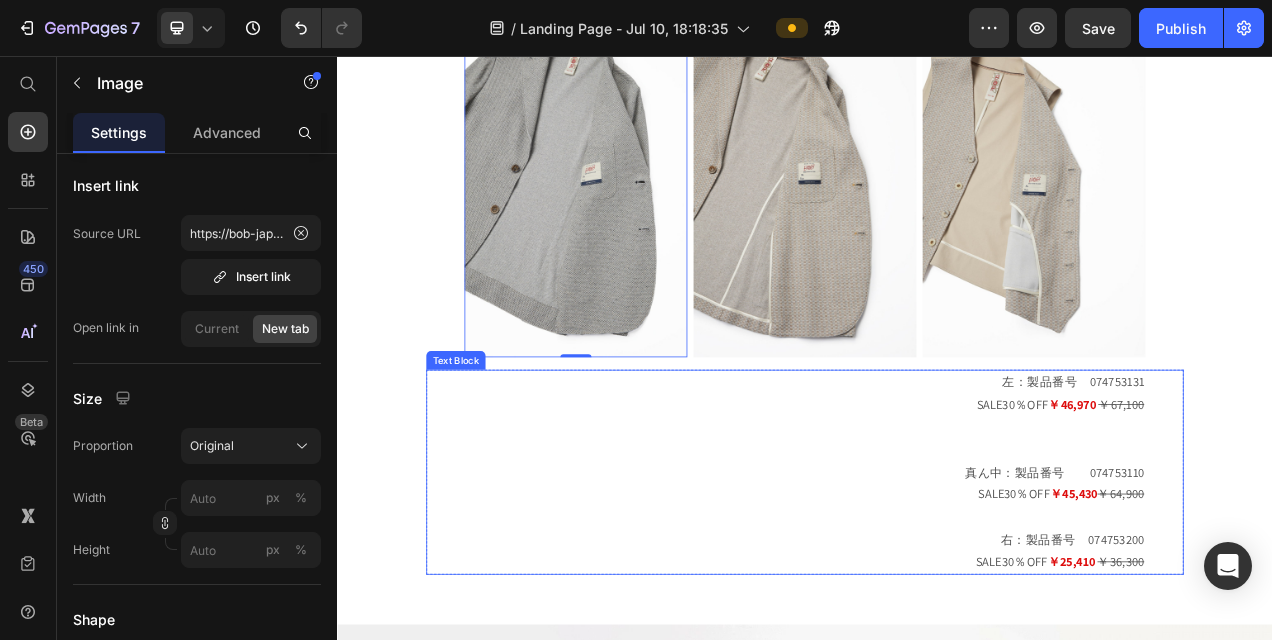 click on "真ん中：製品番号　　074753110" at bounding box center [937, 591] 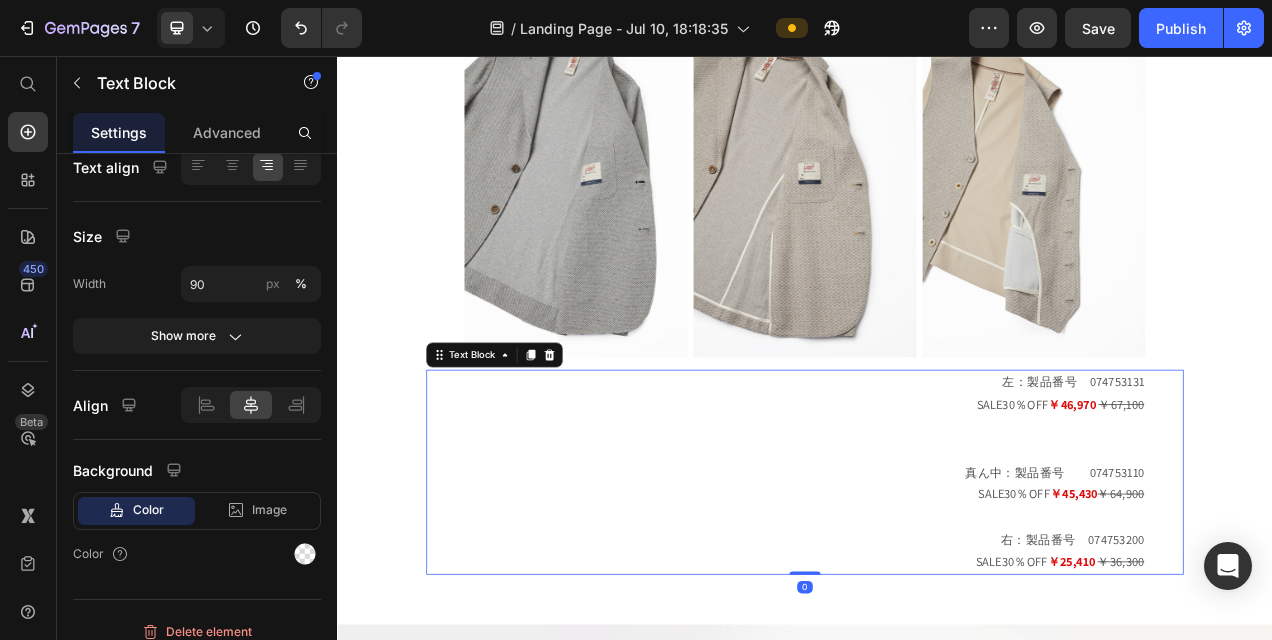 scroll, scrollTop: 0, scrollLeft: 0, axis: both 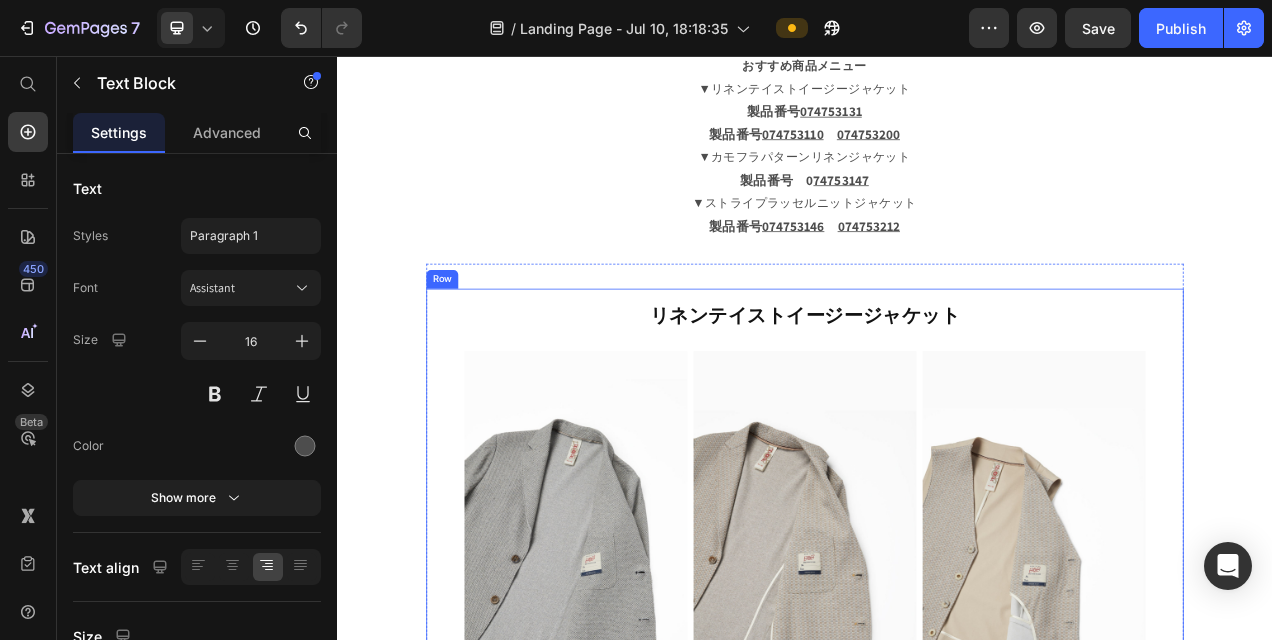 click on "リネンテイストイージージャケット" at bounding box center (937, 386) 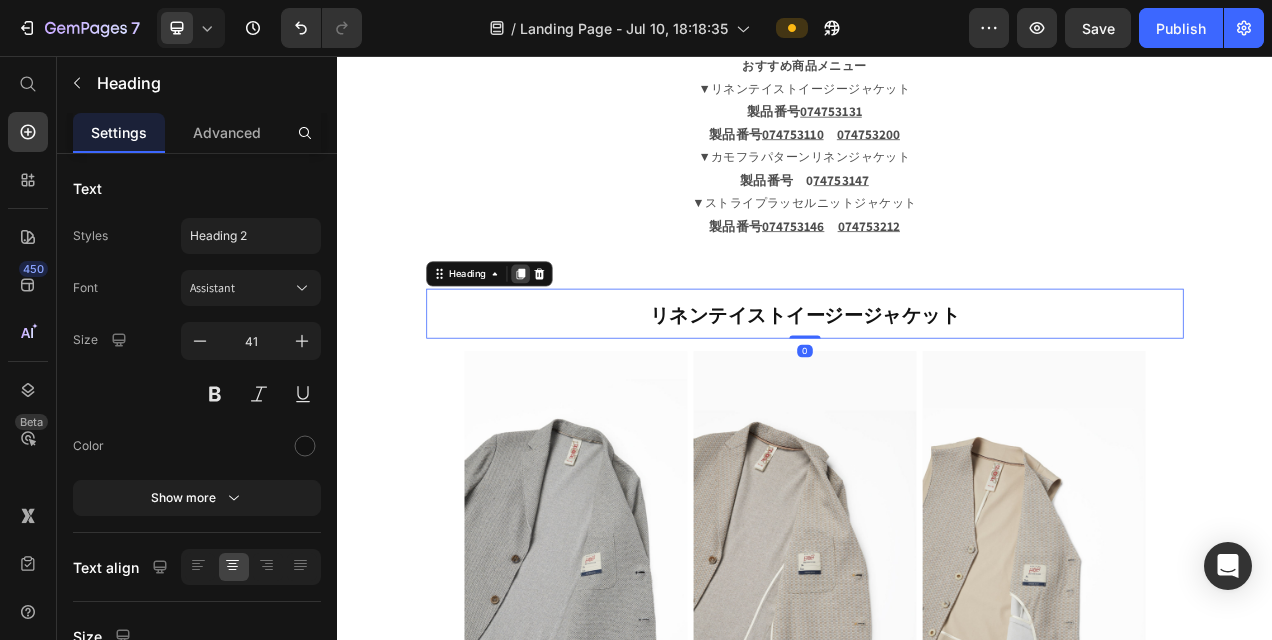 click 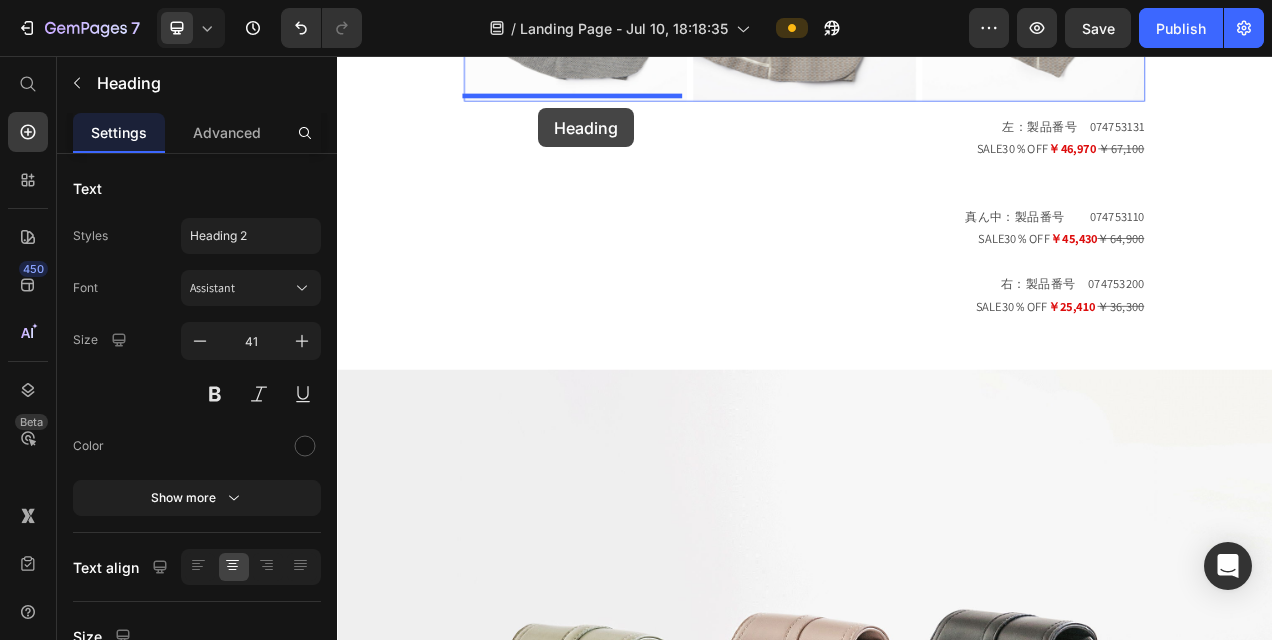 scroll, scrollTop: 2224, scrollLeft: 0, axis: vertical 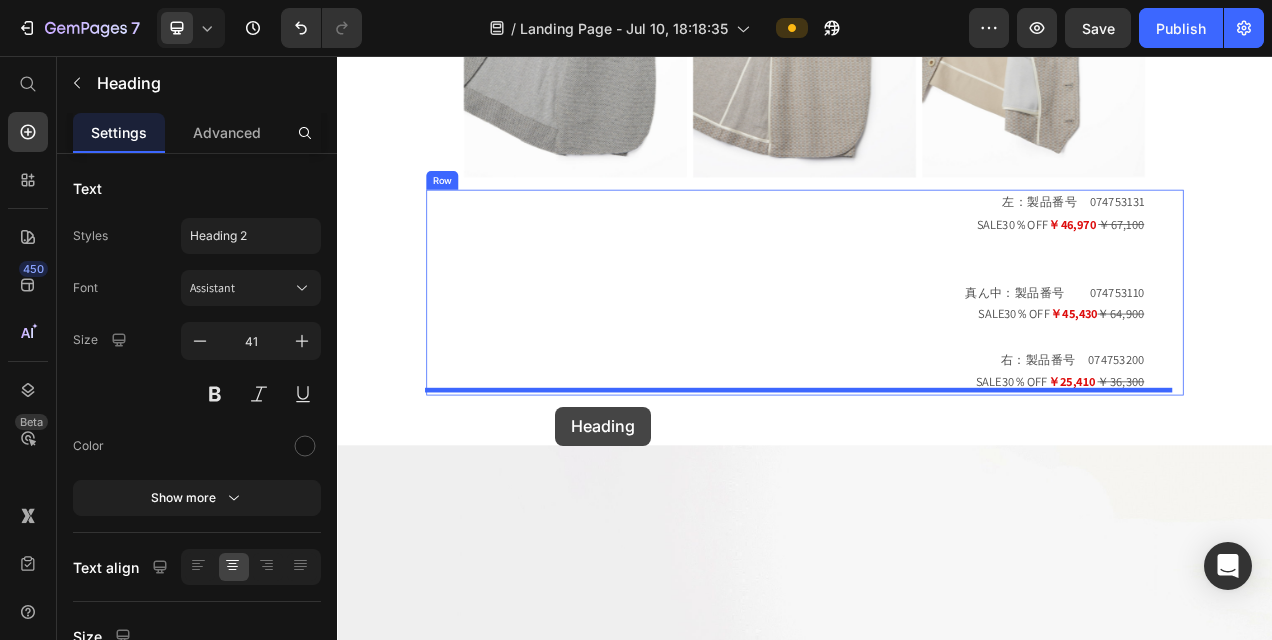 drag, startPoint x: 474, startPoint y: 399, endPoint x: 617, endPoint y: 506, distance: 178.60011 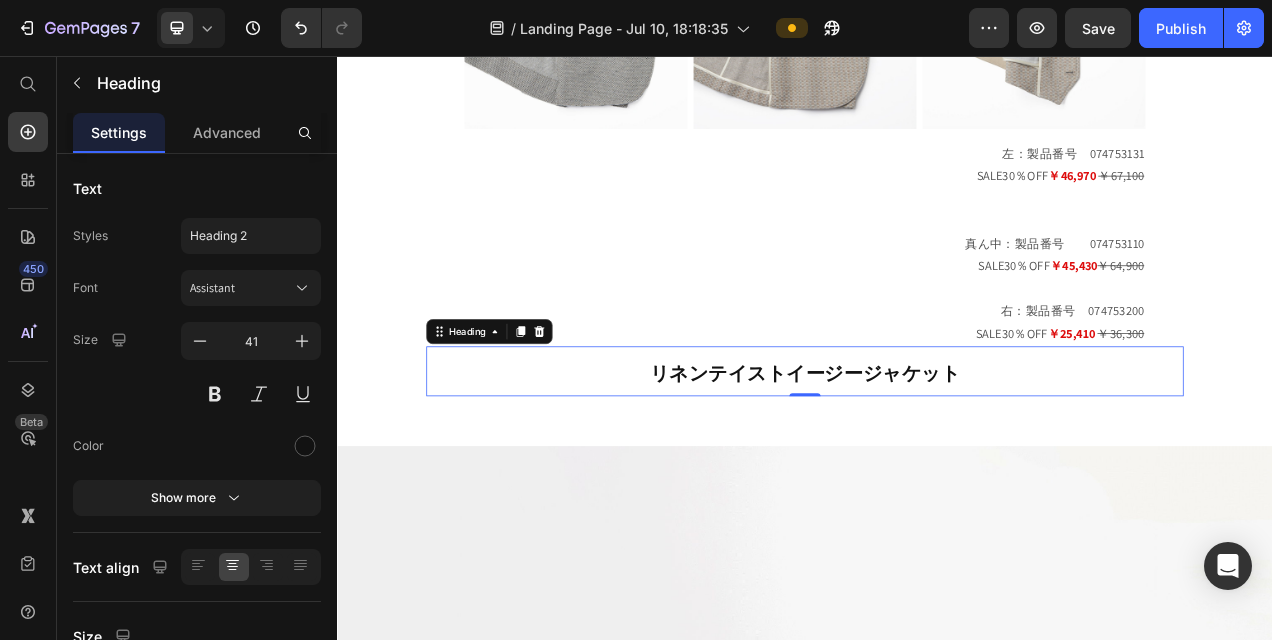 scroll, scrollTop: 2161, scrollLeft: 0, axis: vertical 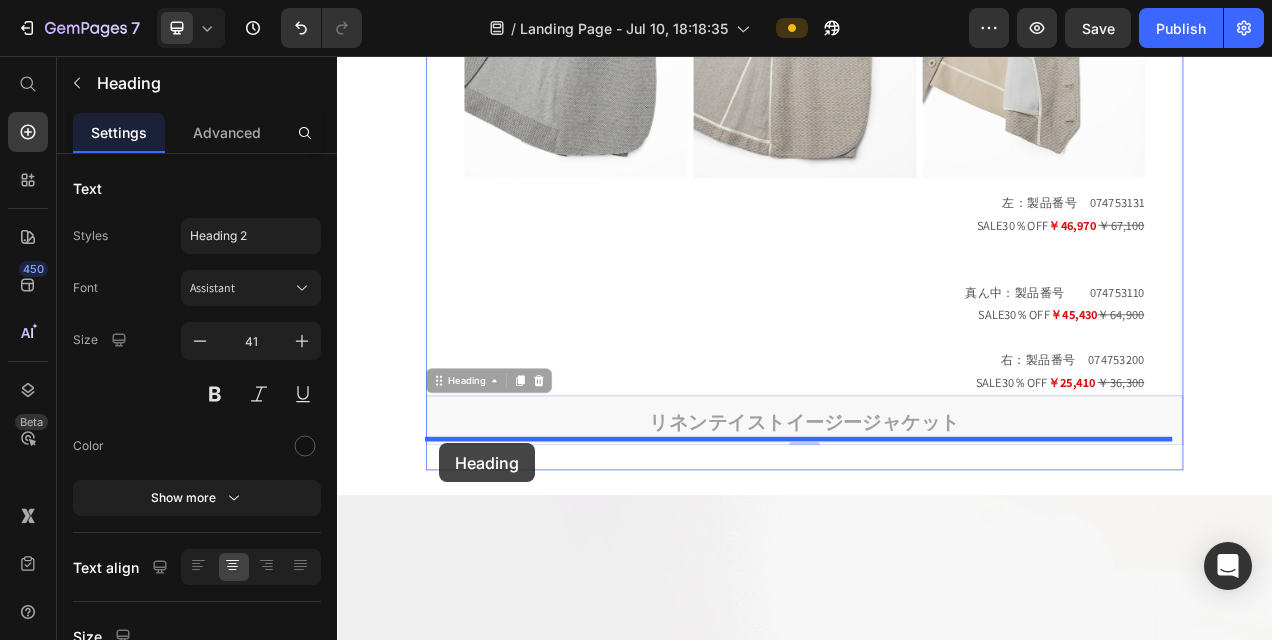 drag, startPoint x: 468, startPoint y: 476, endPoint x: 469, endPoint y: 553, distance: 77.00649 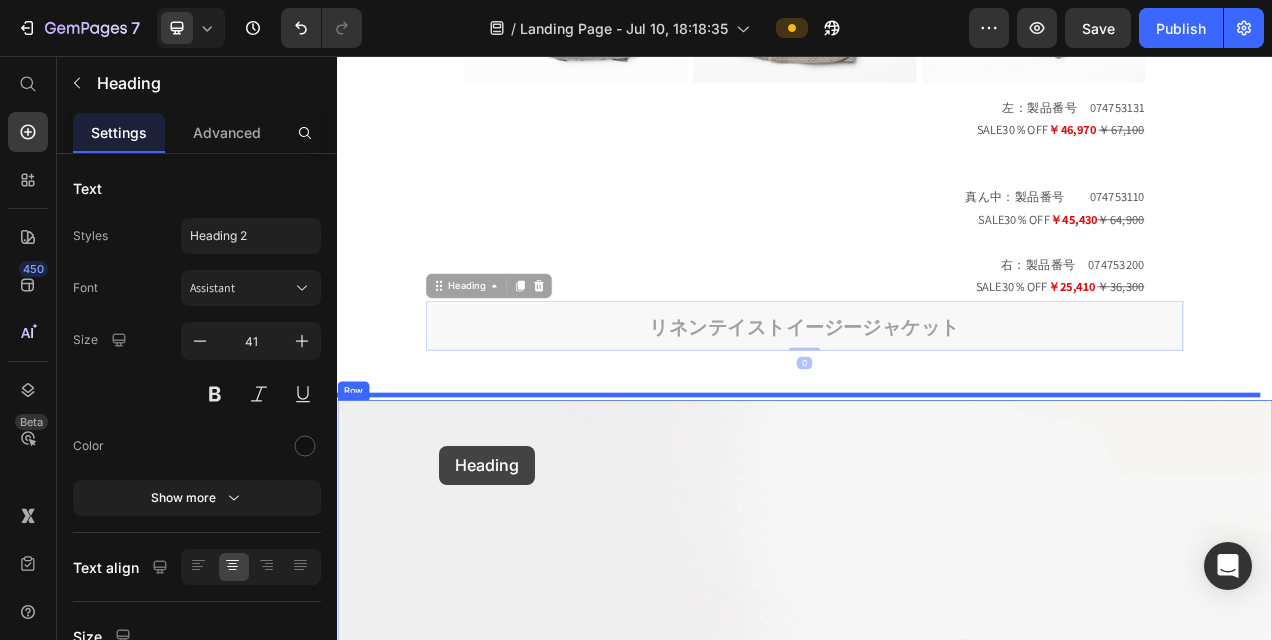 scroll, scrollTop: 2286, scrollLeft: 0, axis: vertical 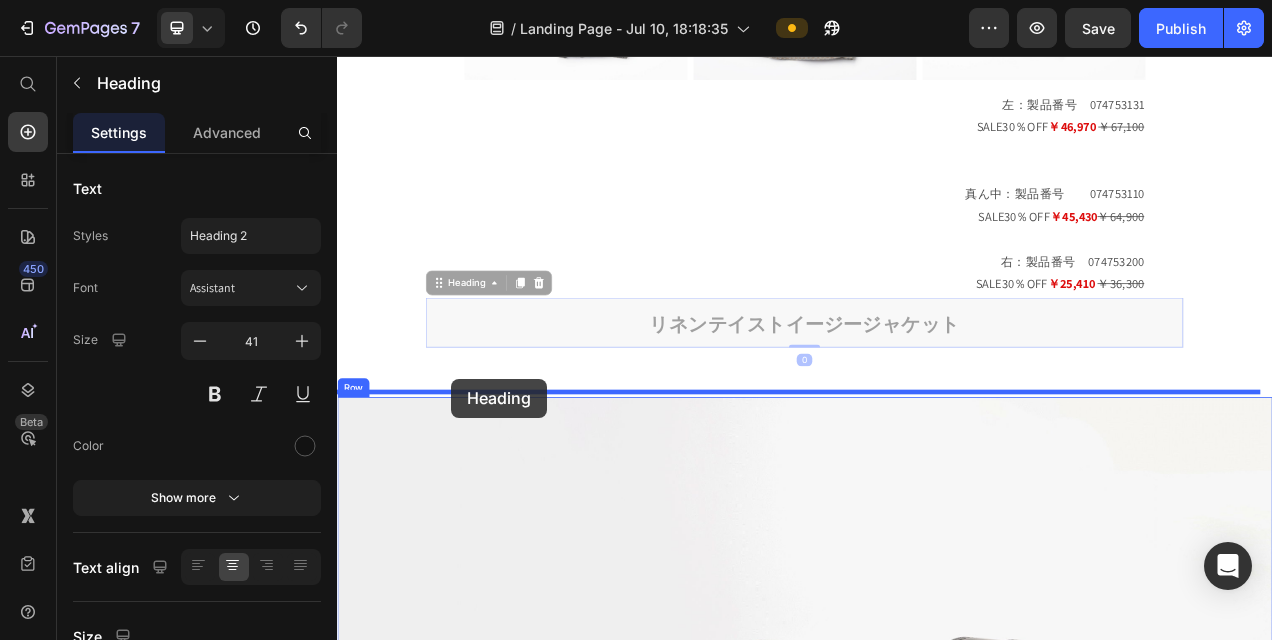 drag, startPoint x: 463, startPoint y: 470, endPoint x: 483, endPoint y: 470, distance: 20 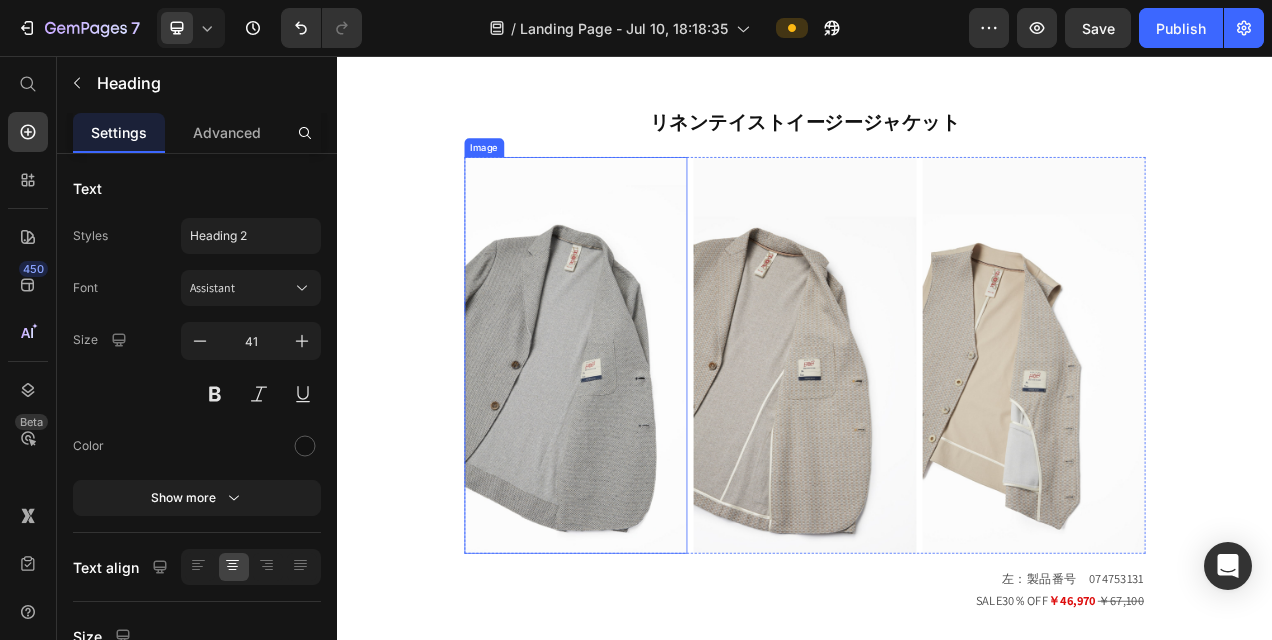 scroll, scrollTop: 1486, scrollLeft: 0, axis: vertical 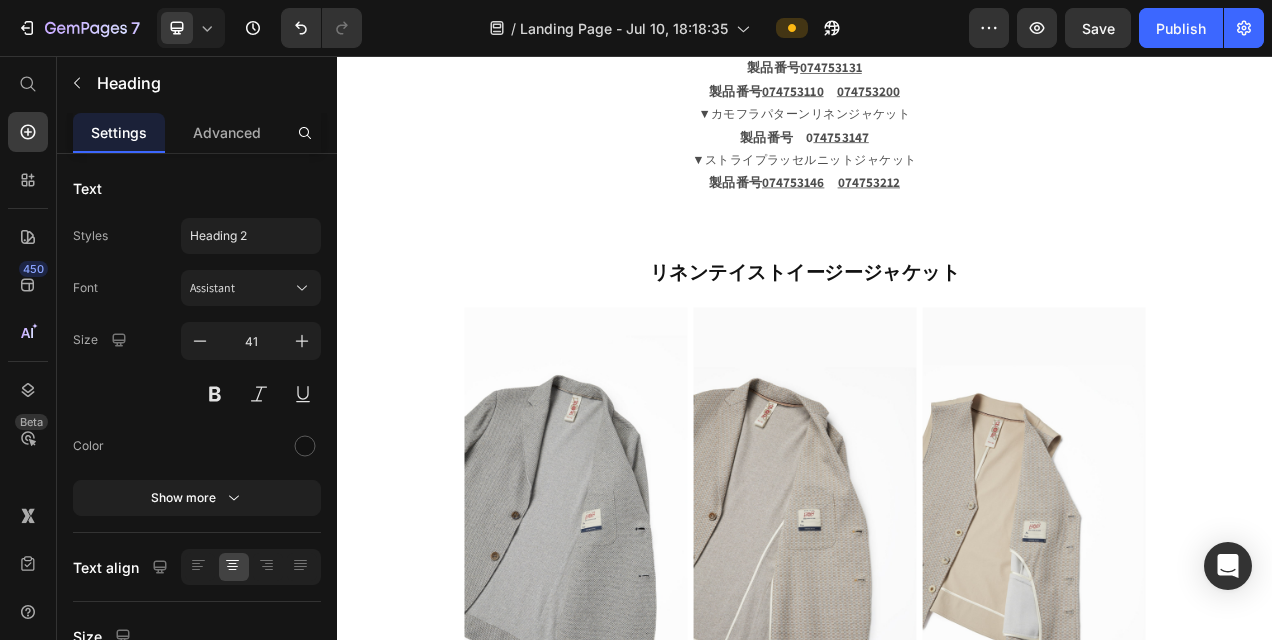 click on "リネンテイストイージージャケット Heading Row Image Image Image Row Row 左：製品番号　[PRODUCT_ID] SALE30％OFF　 ￥46,970   ￥64,900 右：製品番号　[PRODUCT_ID] SALE30％OFF　 ￥25,410   ￥36,300 Text Block Row Section 4" at bounding box center [937, 733] 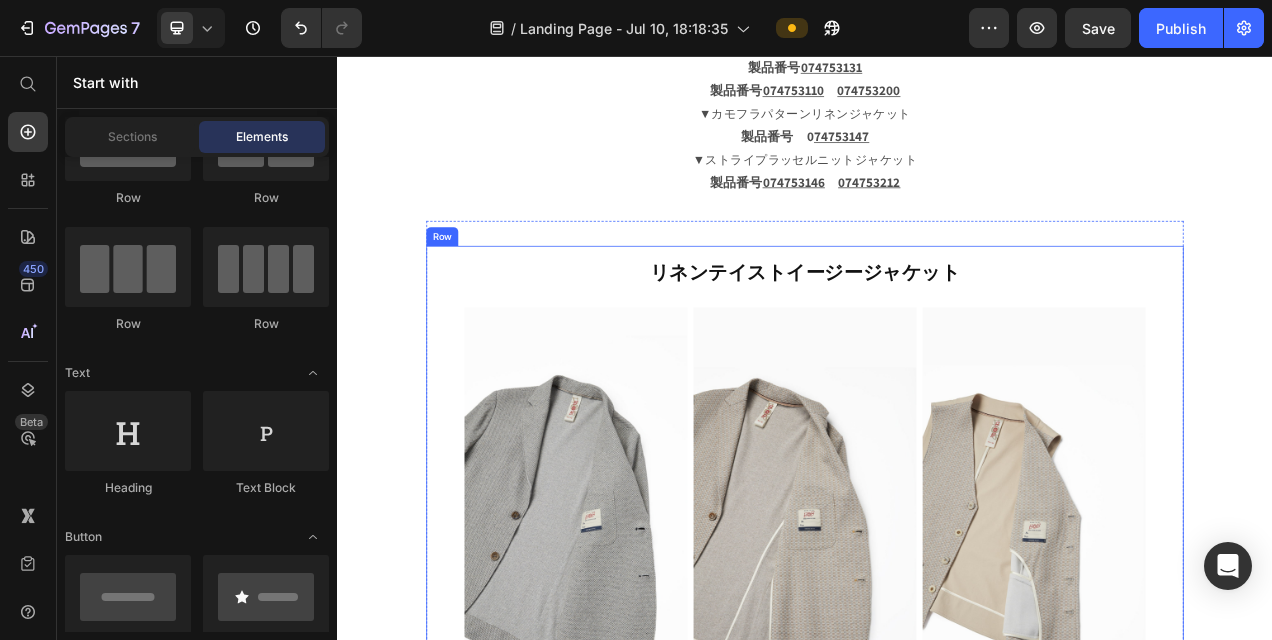 click on "リネンテイストイージージャケット Heading Row Image Image Image Row" at bounding box center (937, 594) 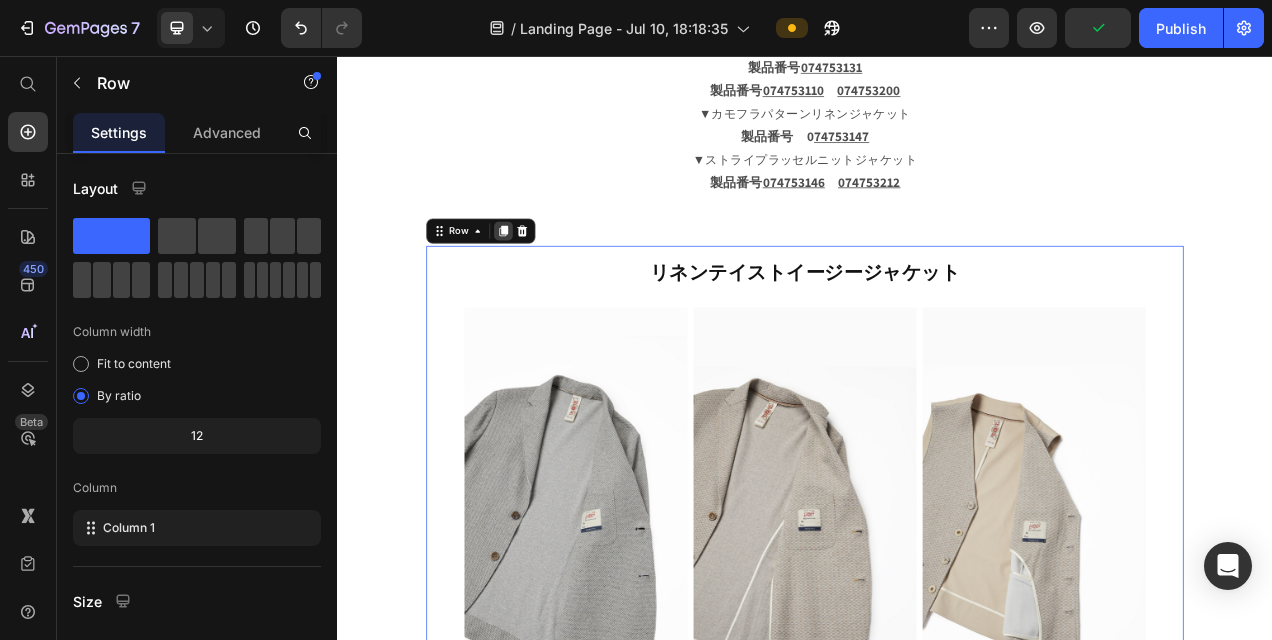 click 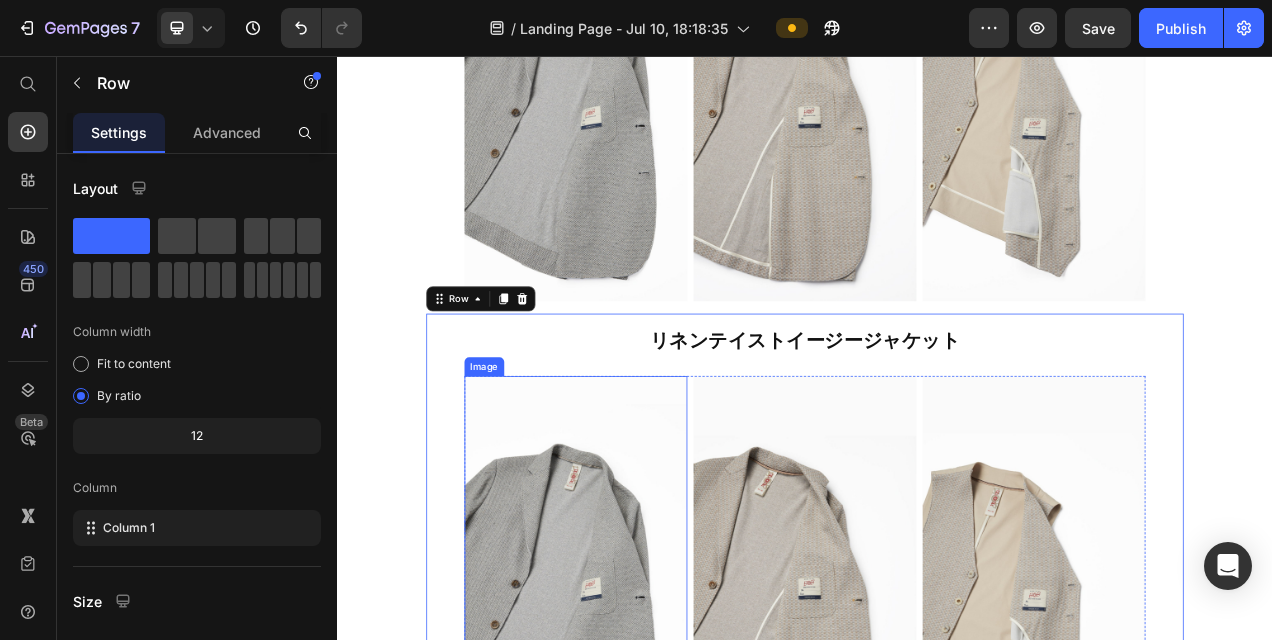 scroll, scrollTop: 1756, scrollLeft: 0, axis: vertical 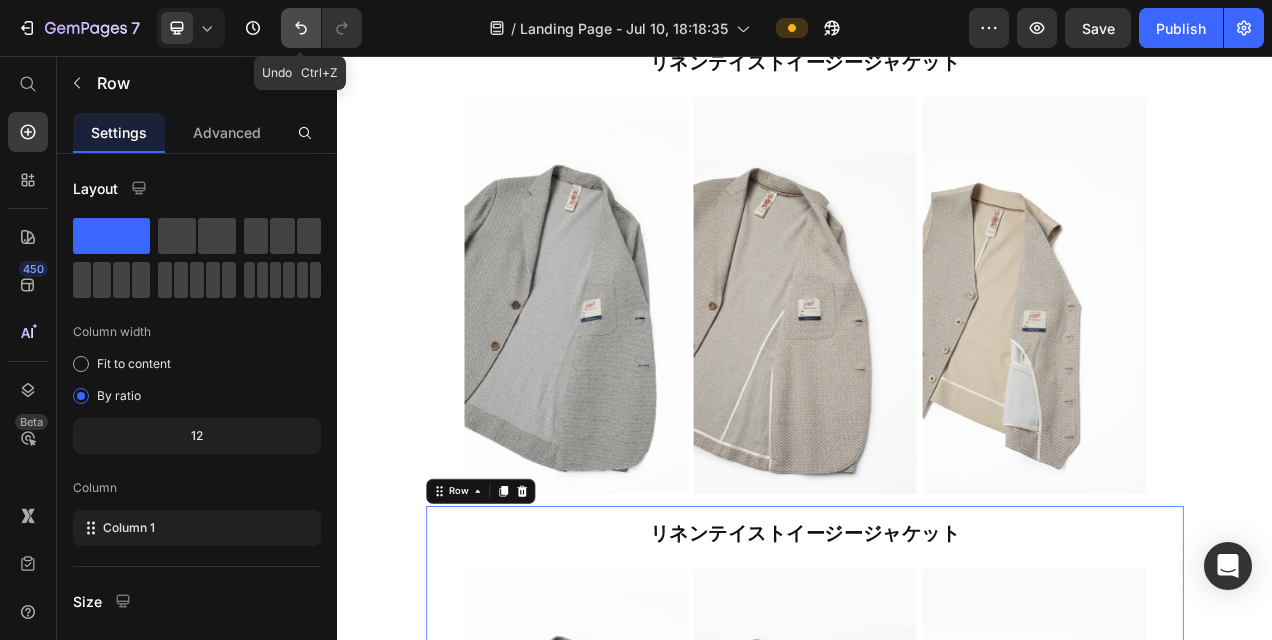 click 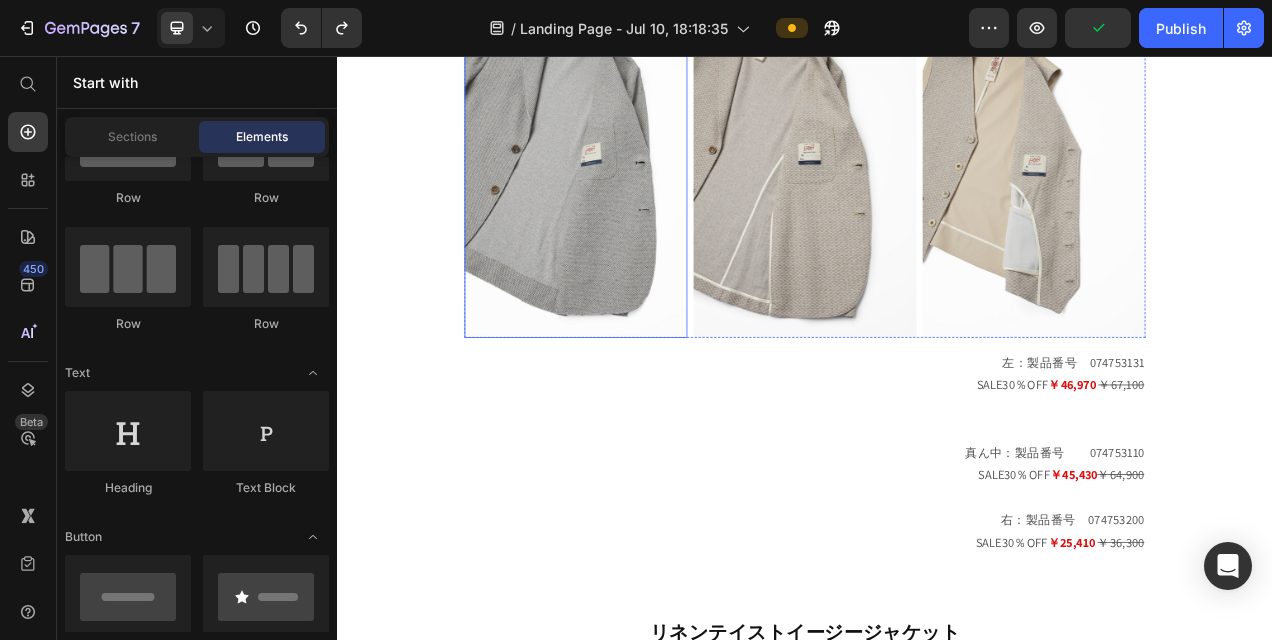 scroll, scrollTop: 1556, scrollLeft: 0, axis: vertical 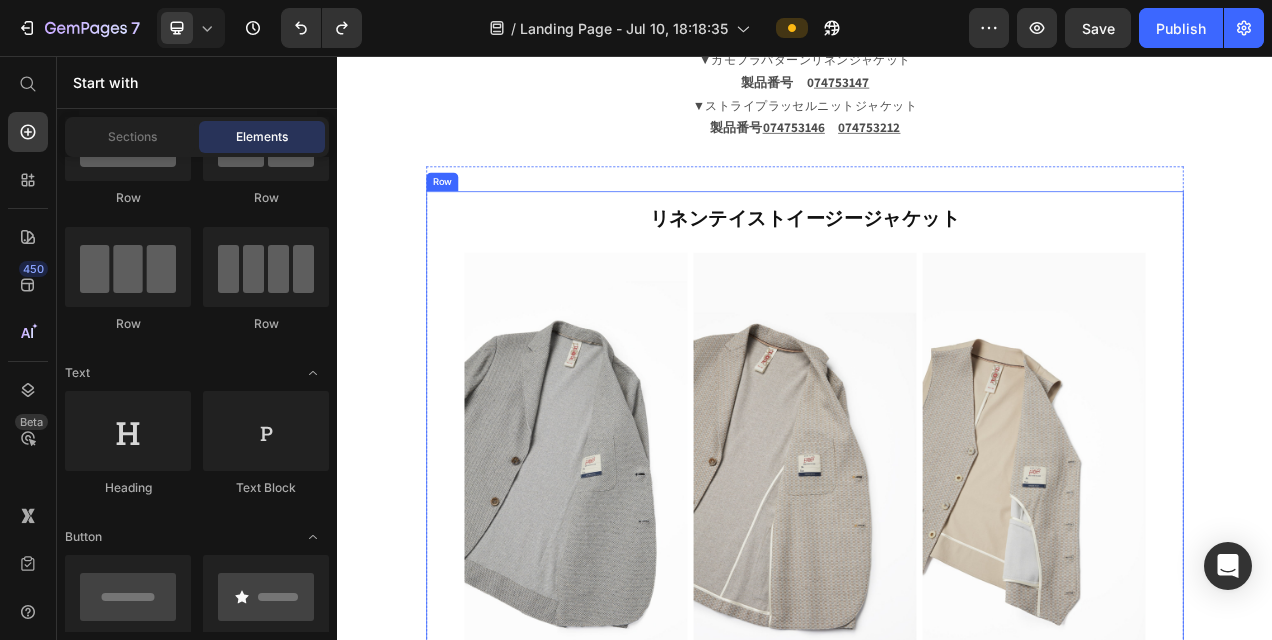 click on "リネンテイストイージージャケット Heading Row Image Image Image Row" at bounding box center [937, 524] 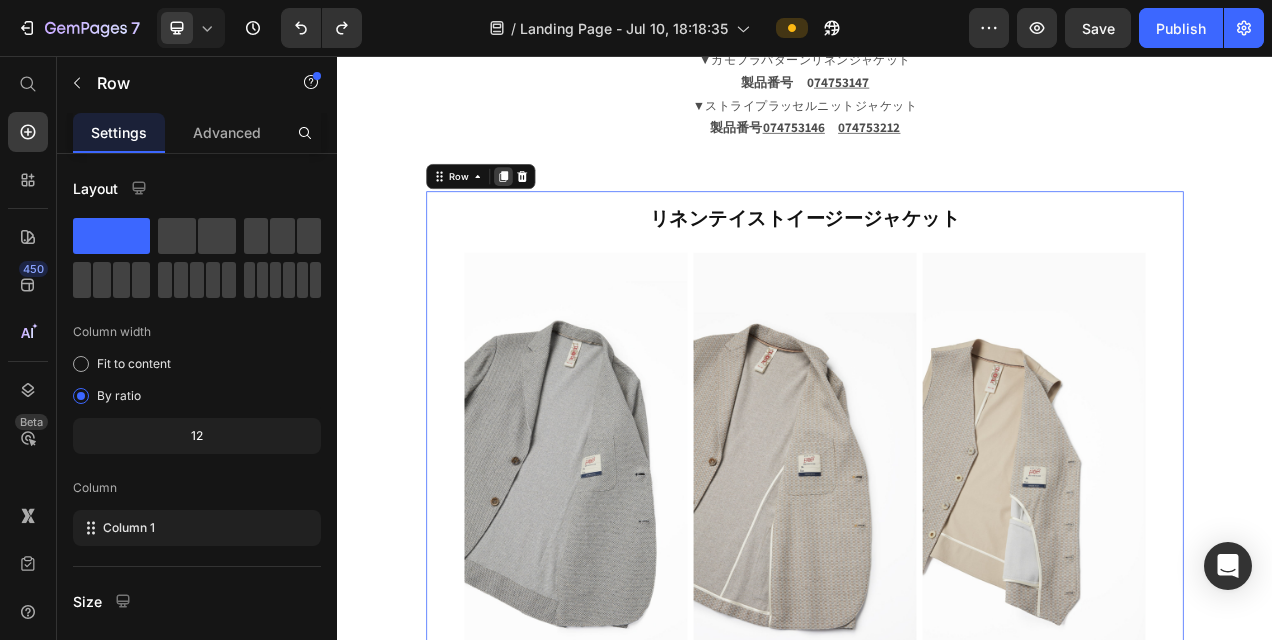 click 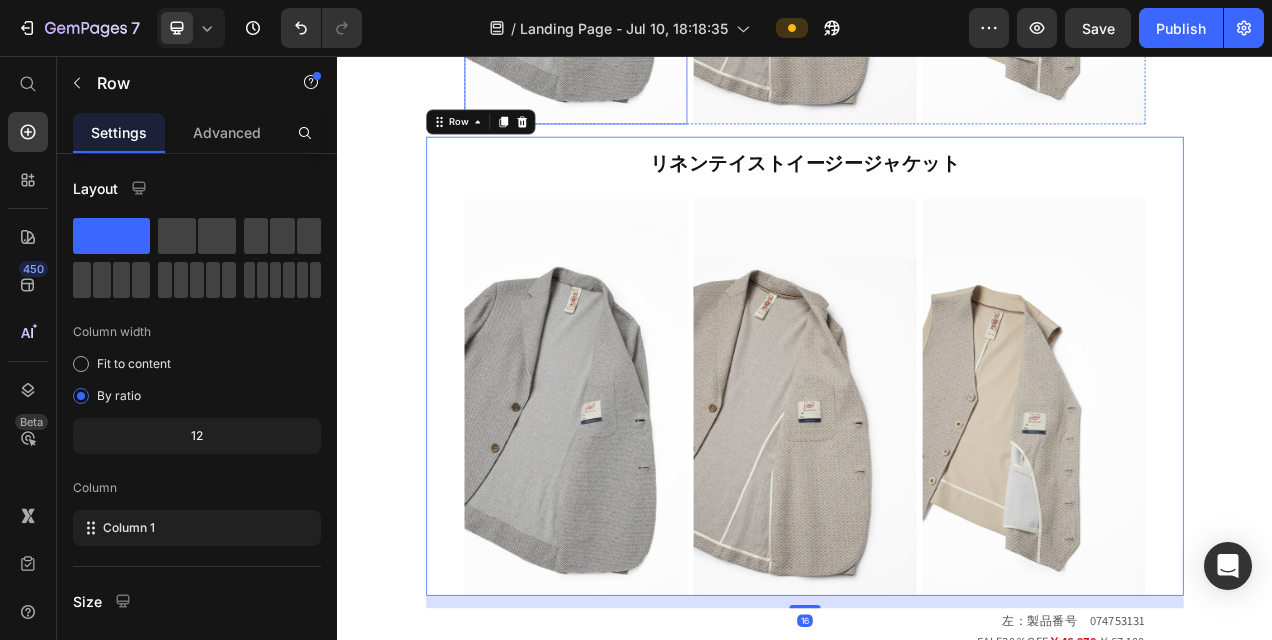 scroll, scrollTop: 2256, scrollLeft: 0, axis: vertical 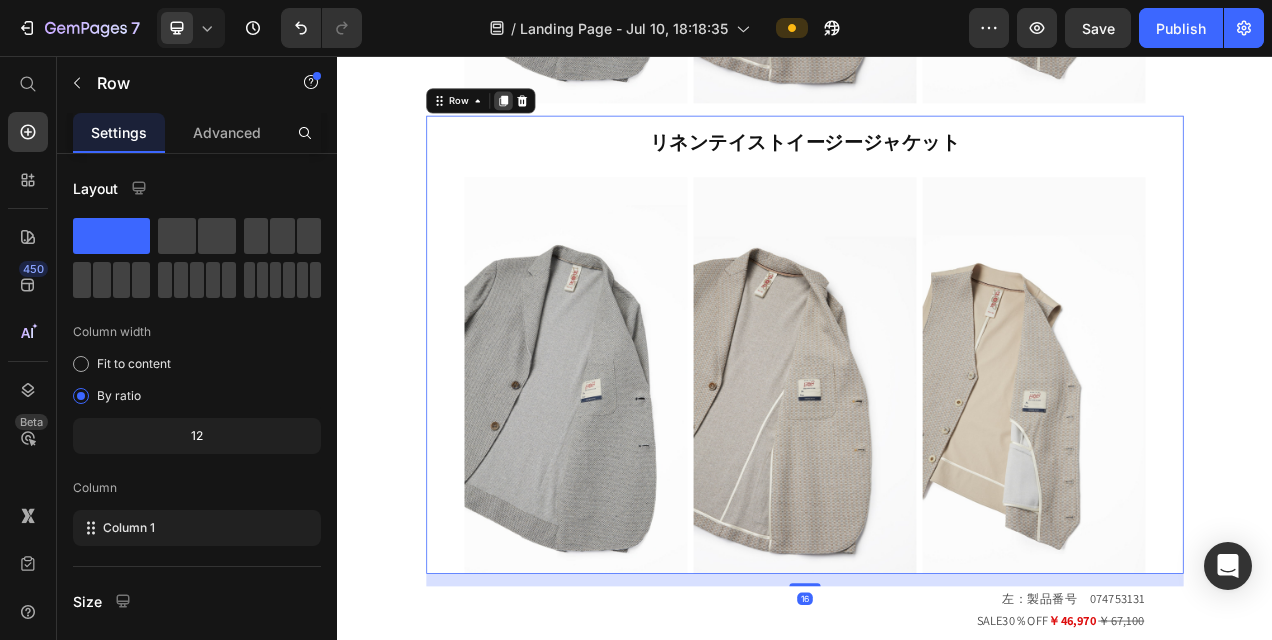 click 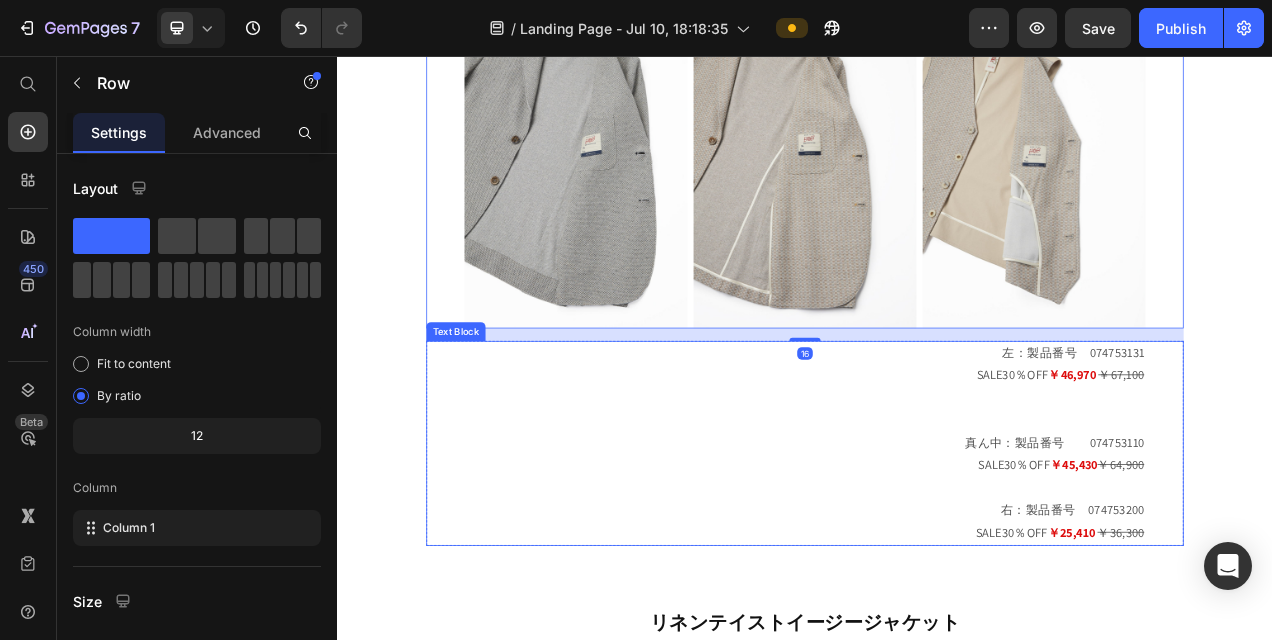 scroll, scrollTop: 3254, scrollLeft: 0, axis: vertical 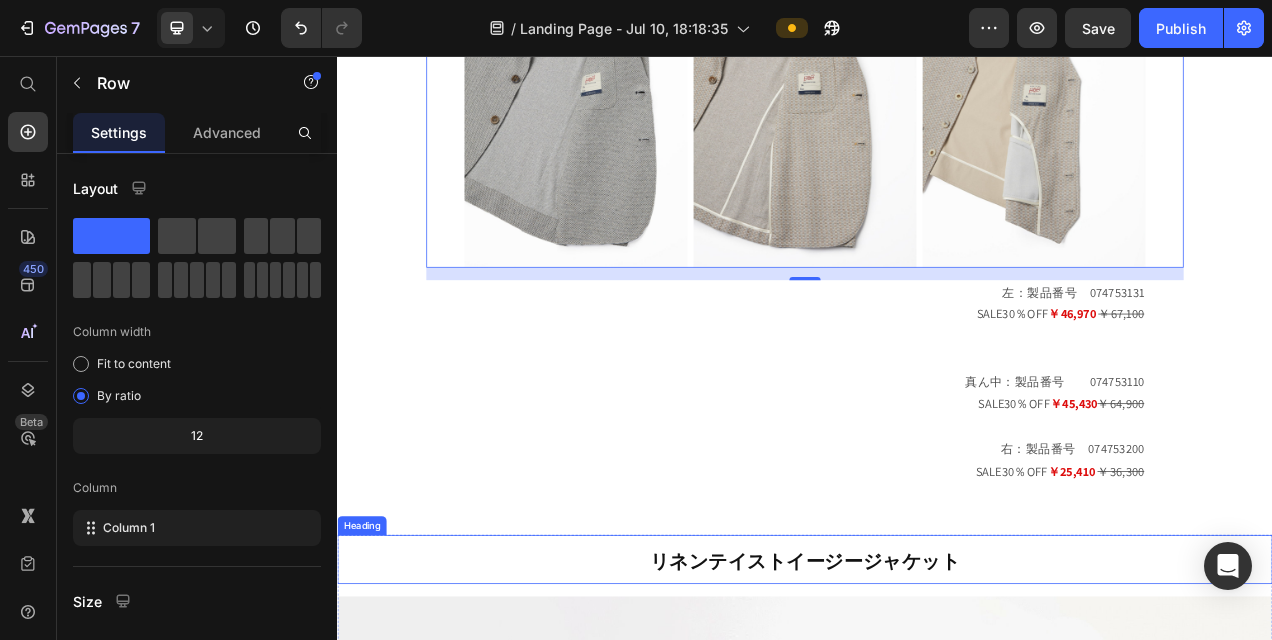 click on "リネンテイストイージージャケット" at bounding box center (937, 702) 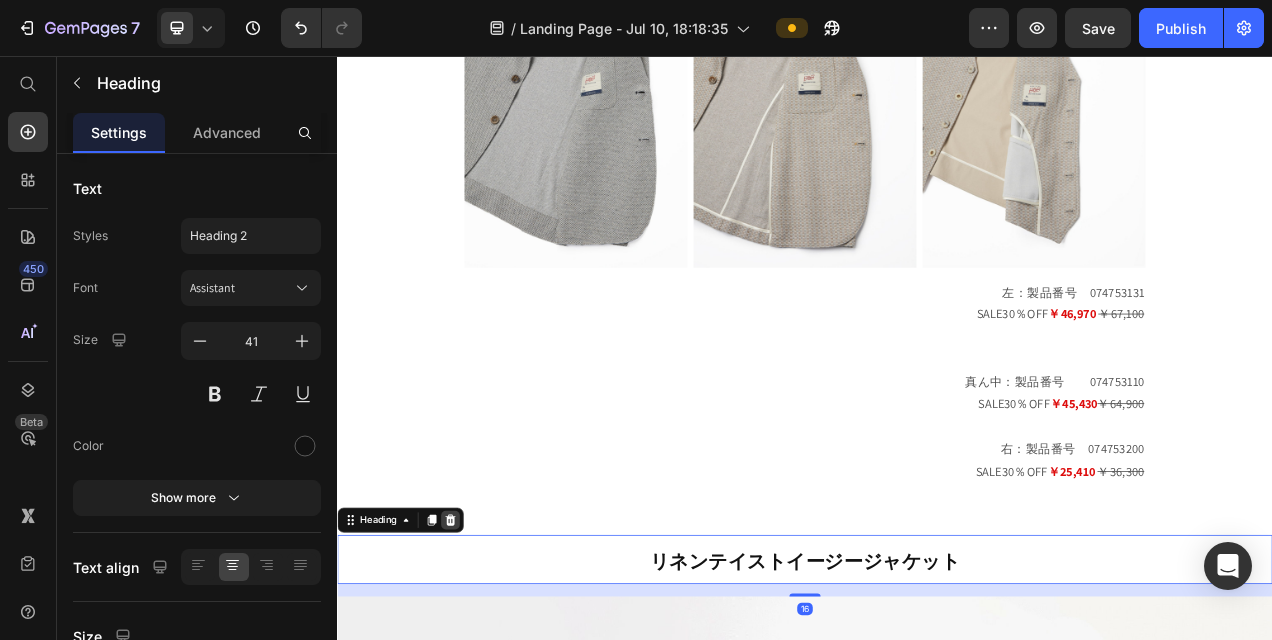 click 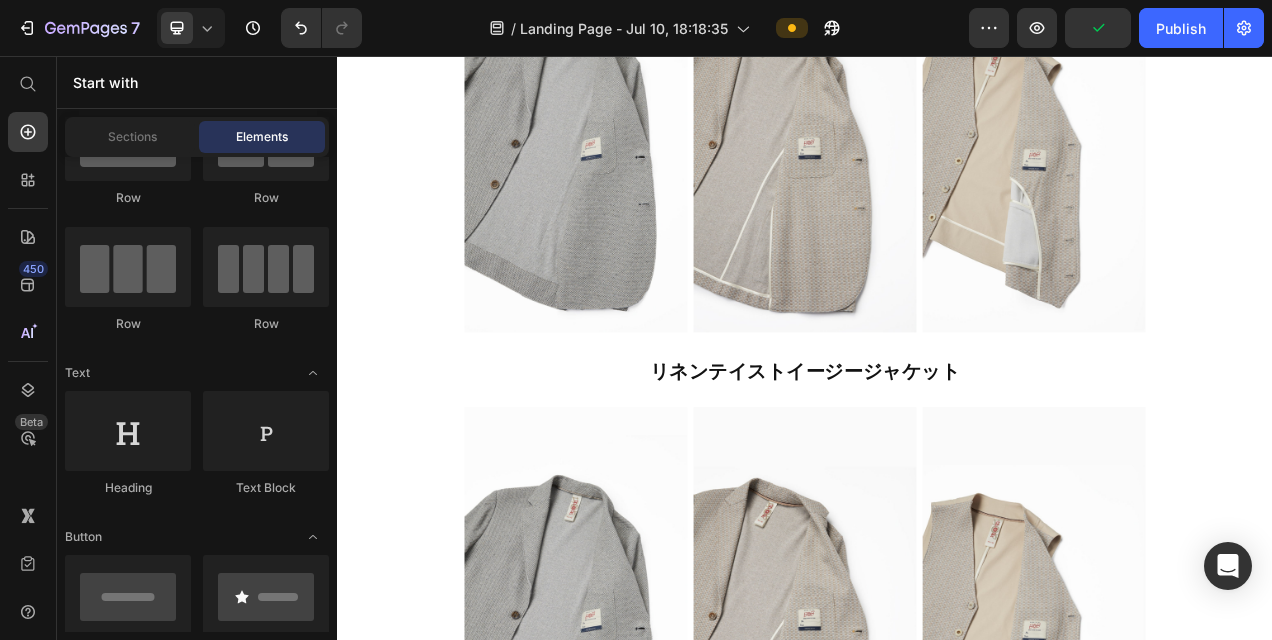 scroll, scrollTop: 2254, scrollLeft: 0, axis: vertical 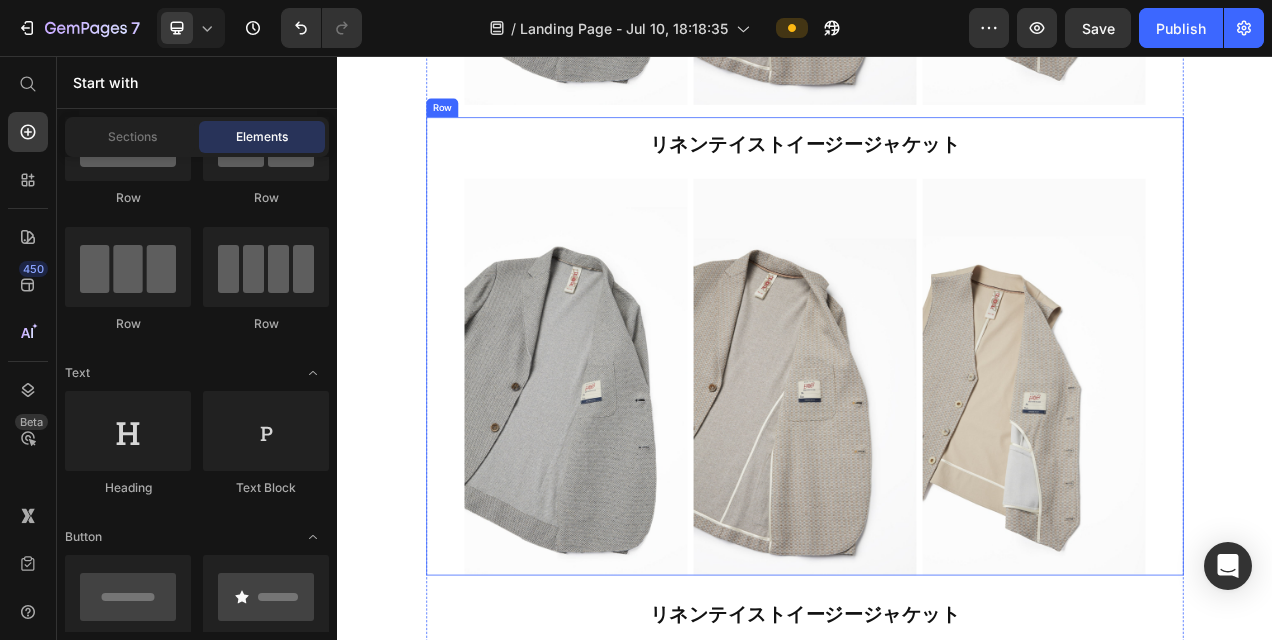 click on "リネンテイストイージージャケット Heading Row Image Image Image Row" at bounding box center [937, 429] 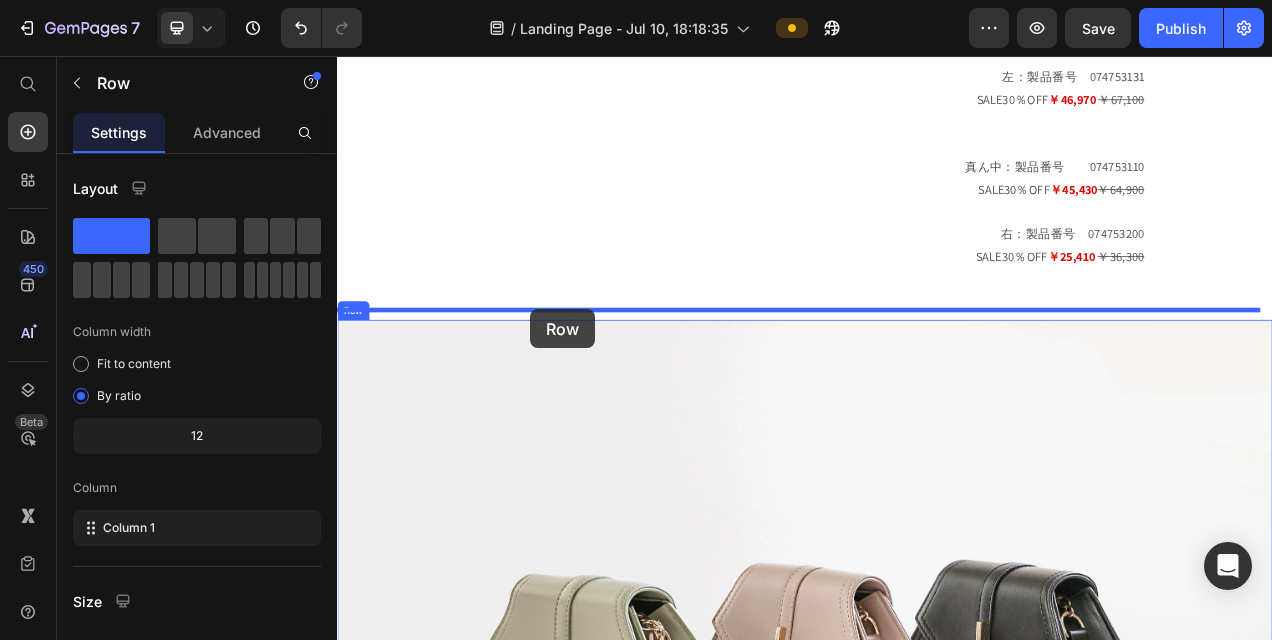 drag, startPoint x: 470, startPoint y: 119, endPoint x: 585, endPoint y: 381, distance: 286.1276 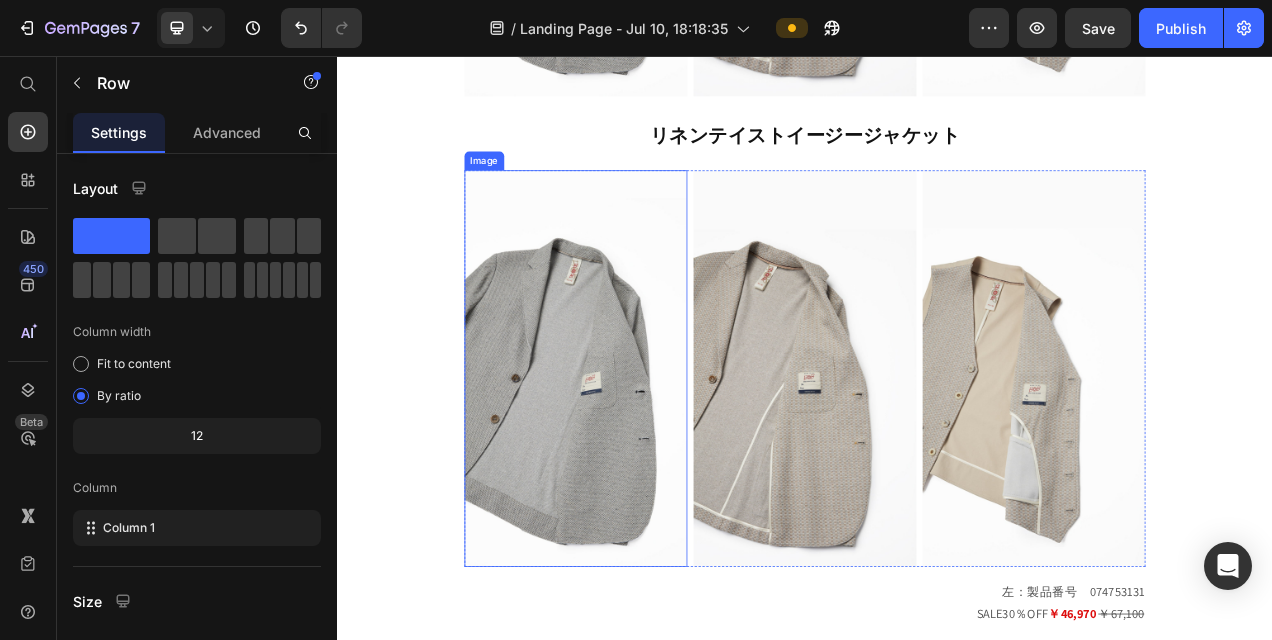 scroll, scrollTop: 2126, scrollLeft: 0, axis: vertical 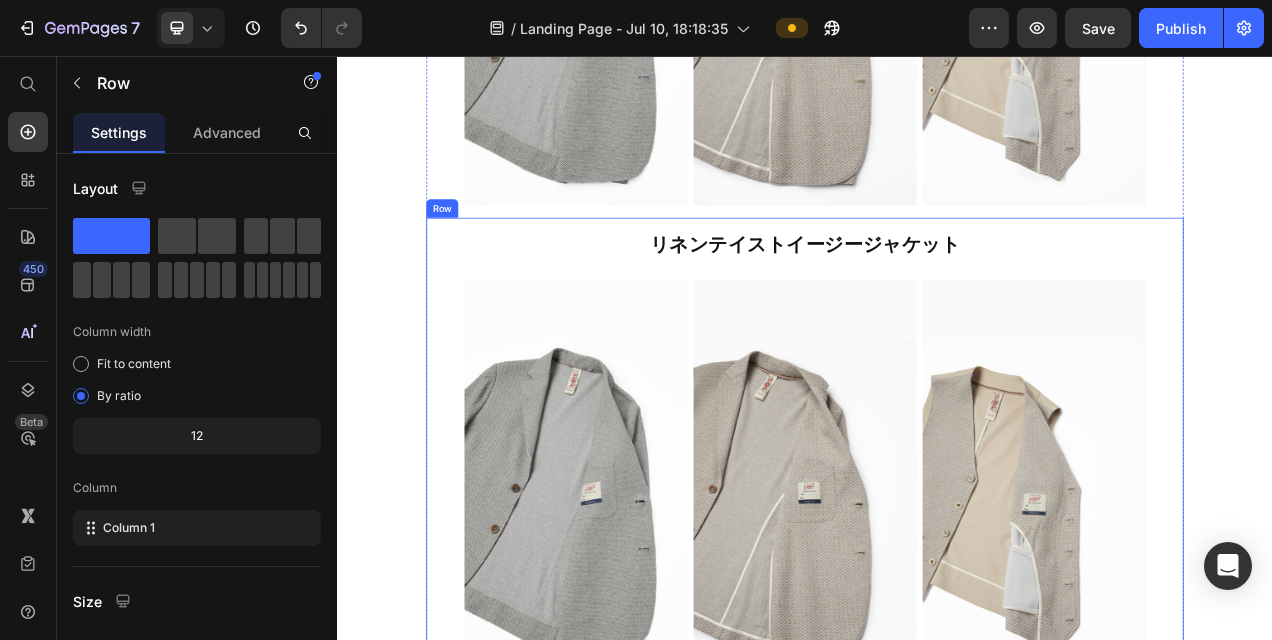 click on "リネンテイストイージージャケット Heading Row Image Image Image Row" at bounding box center (937, 558) 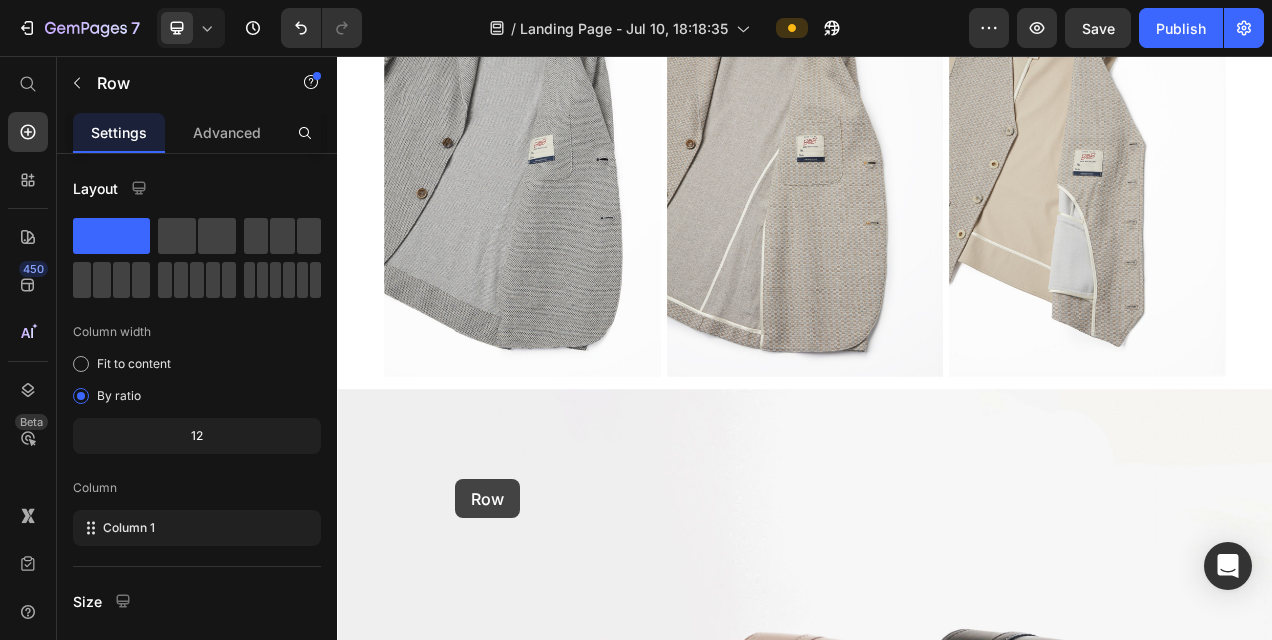 scroll, scrollTop: 3657, scrollLeft: 0, axis: vertical 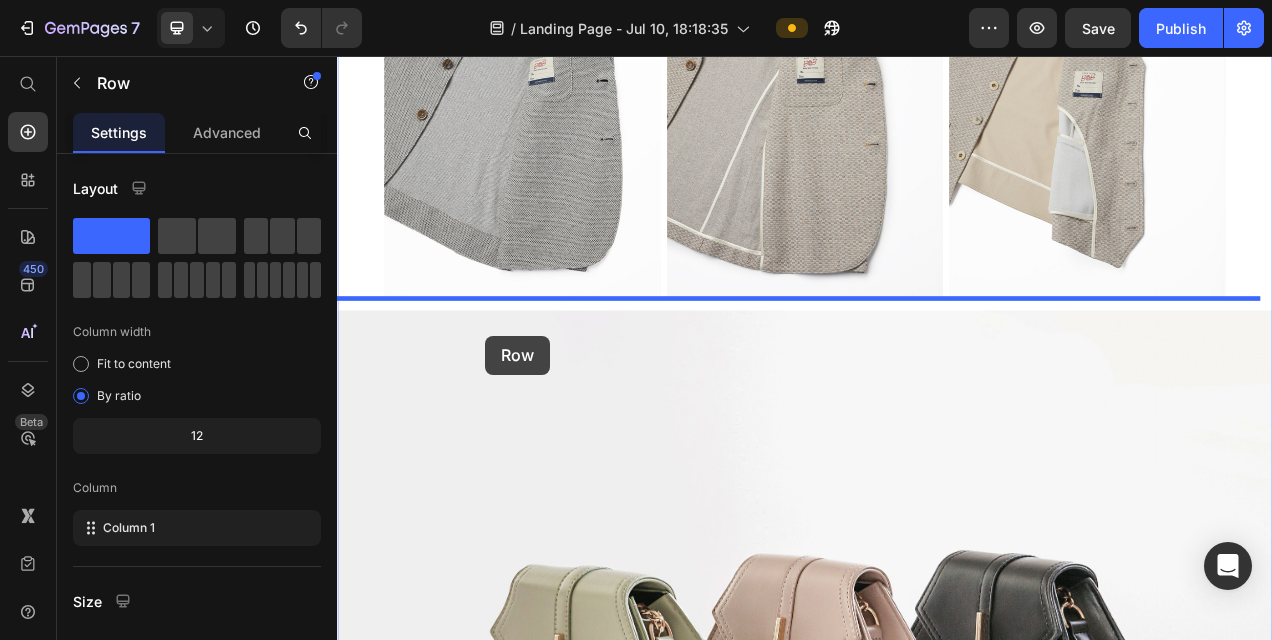 drag, startPoint x: 466, startPoint y: 239, endPoint x: 527, endPoint y: 415, distance: 186.2713 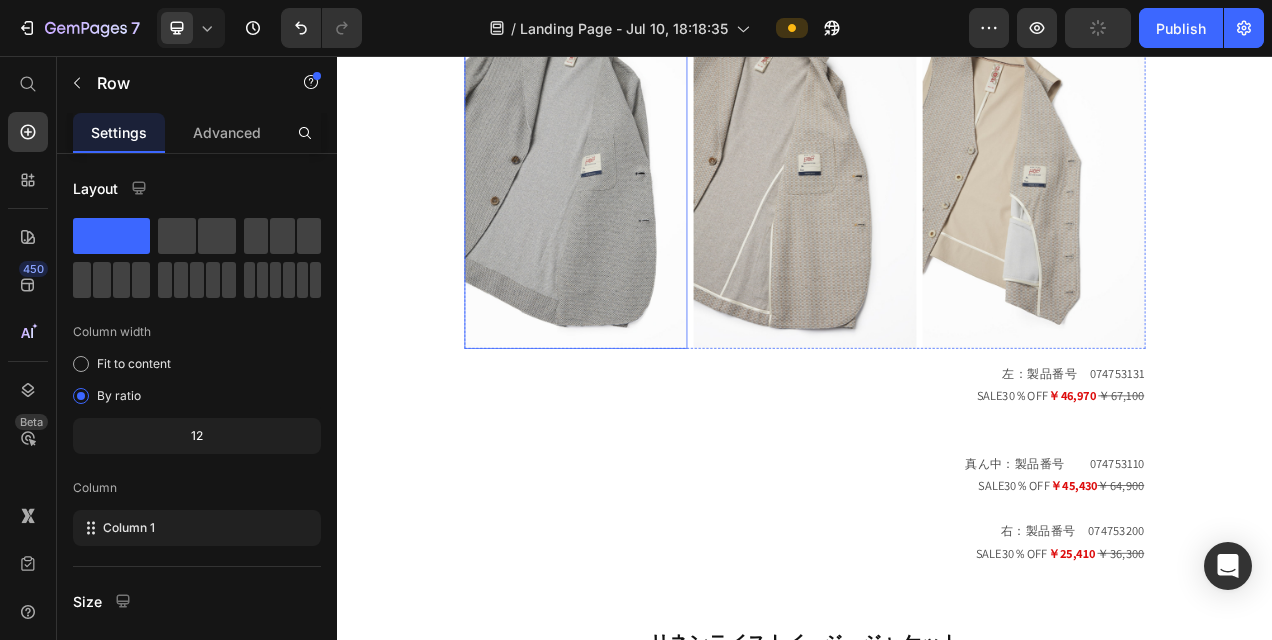 scroll, scrollTop: 1960, scrollLeft: 0, axis: vertical 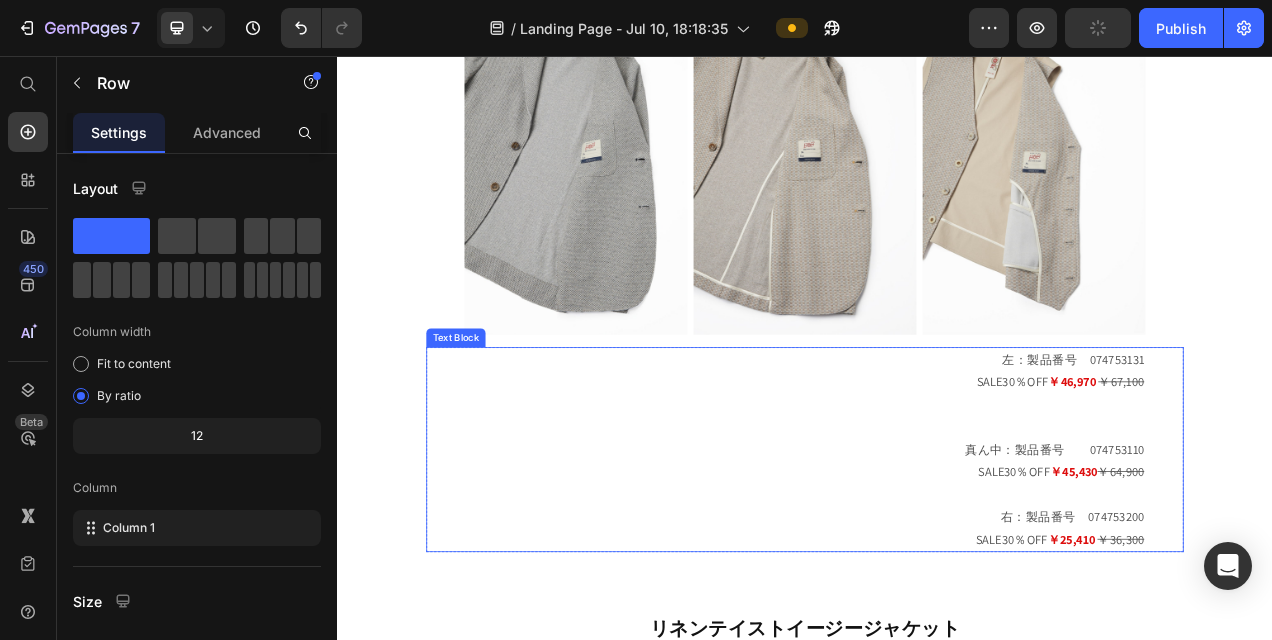 drag, startPoint x: 995, startPoint y: 494, endPoint x: 958, endPoint y: 486, distance: 37.85499 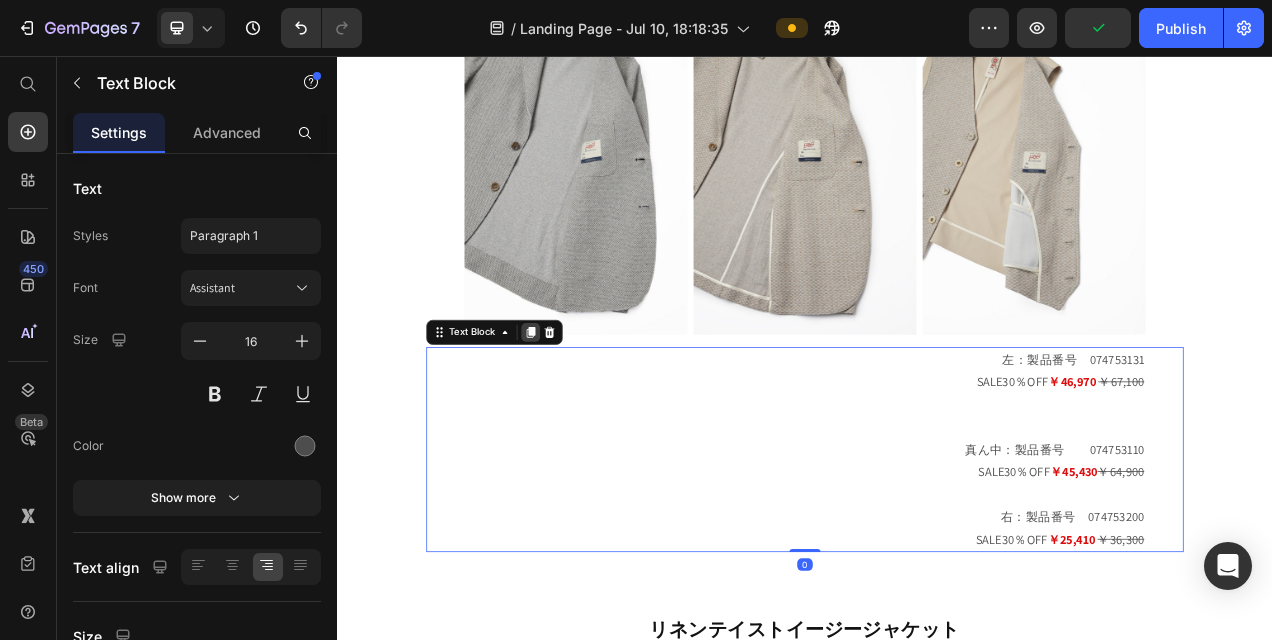 click 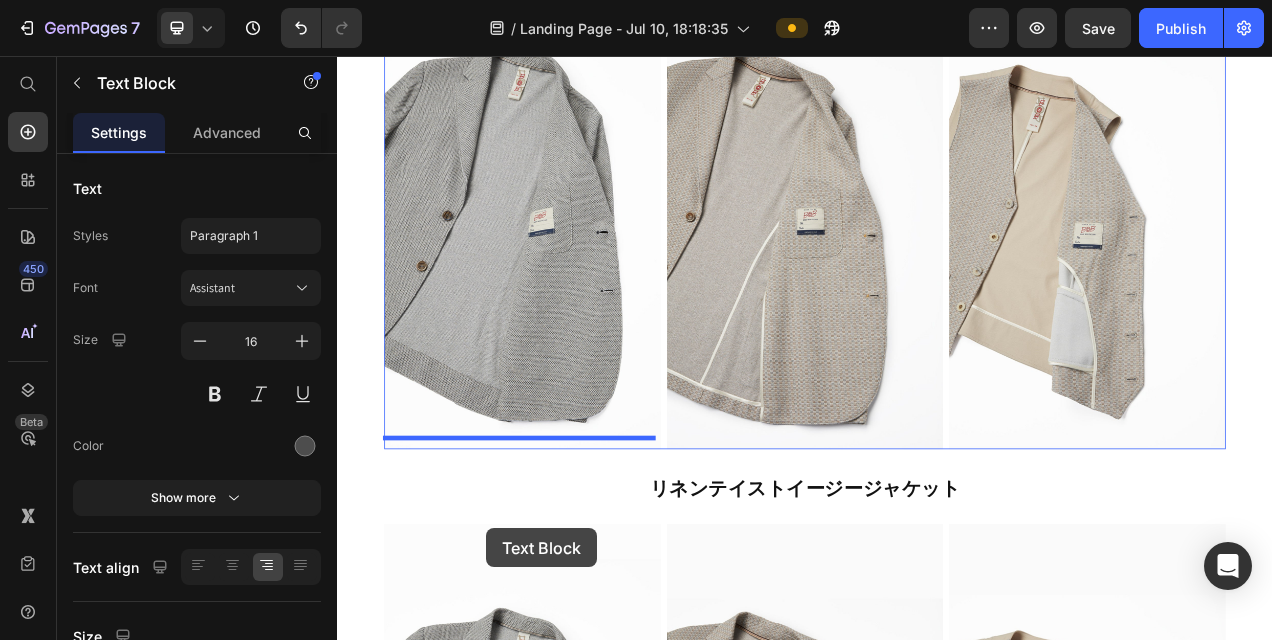 scroll, scrollTop: 3290, scrollLeft: 0, axis: vertical 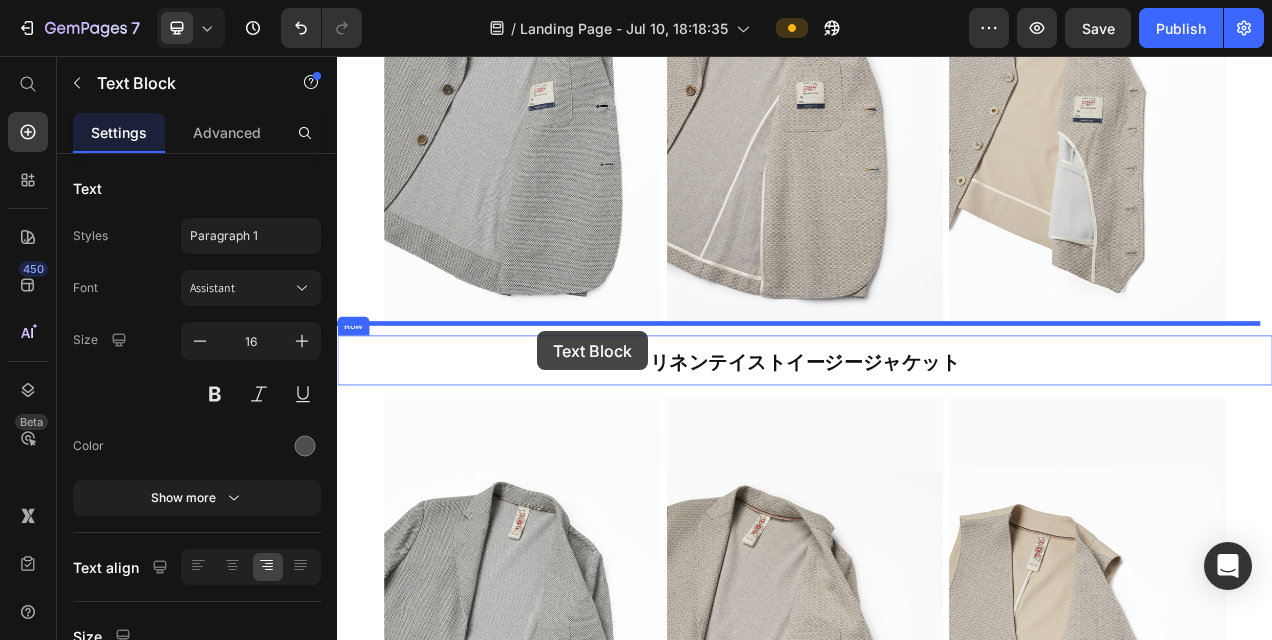 drag, startPoint x: 473, startPoint y: 115, endPoint x: 594, endPoint y: 409, distance: 317.9261 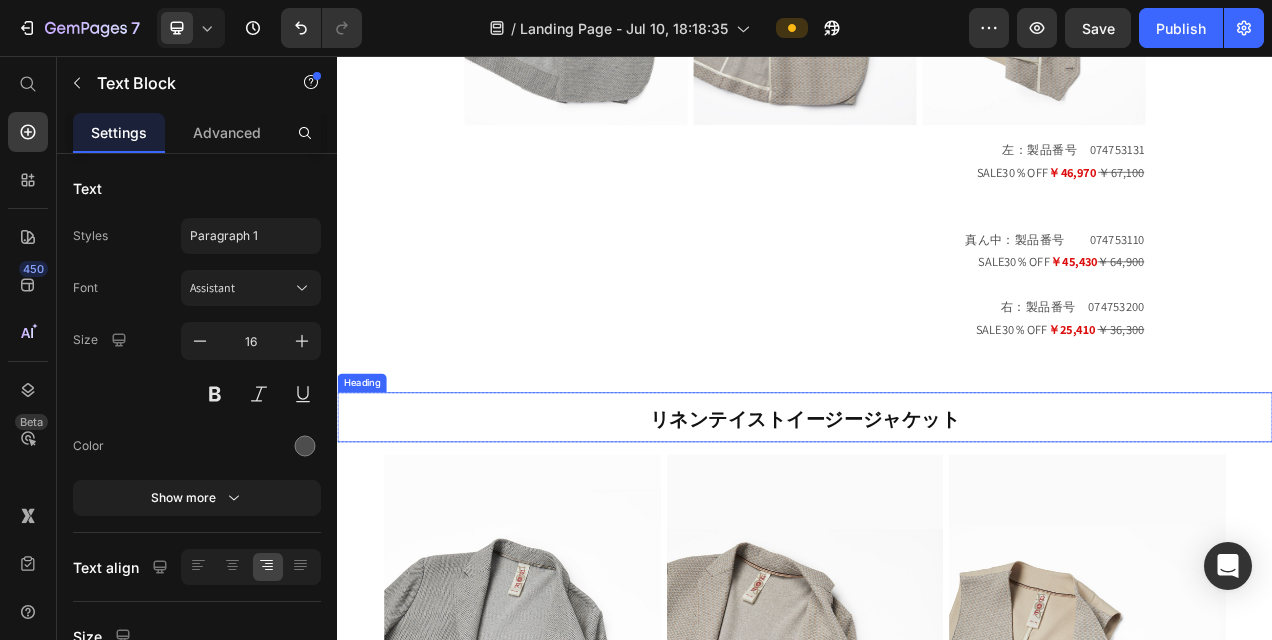 scroll, scrollTop: 2026, scrollLeft: 0, axis: vertical 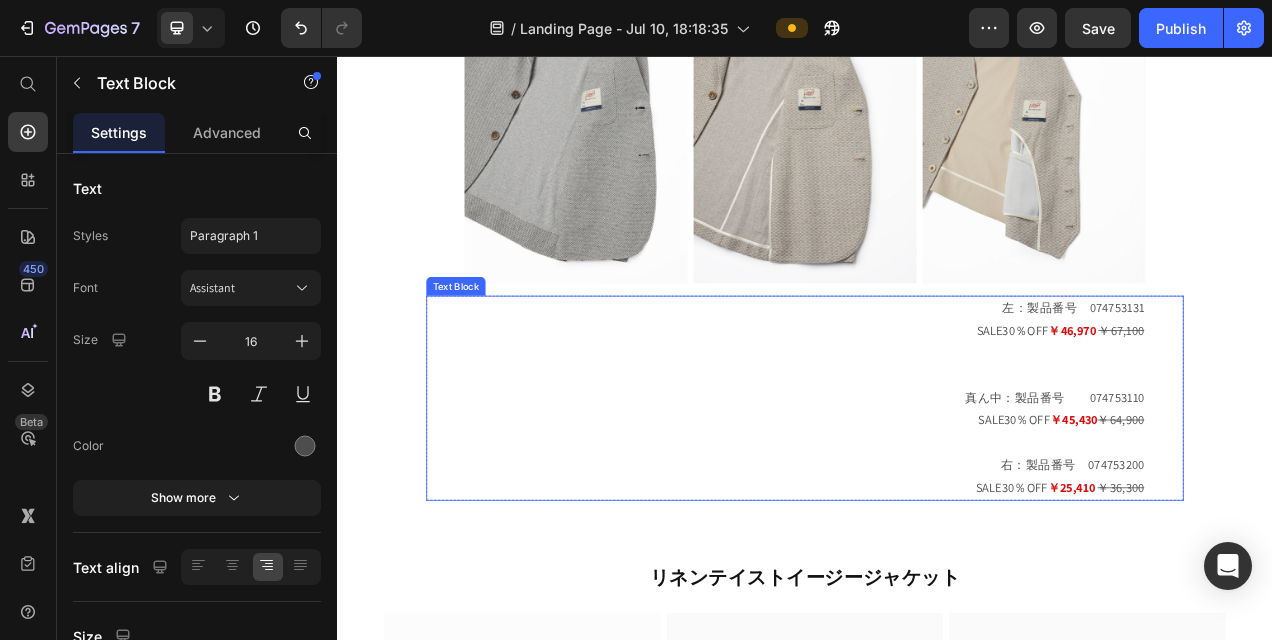 click on "SALE30％OFF　 ￥46,970   ￥67,100 ⁠⁠⁠⁠⁠⁠⁠" at bounding box center [937, 438] 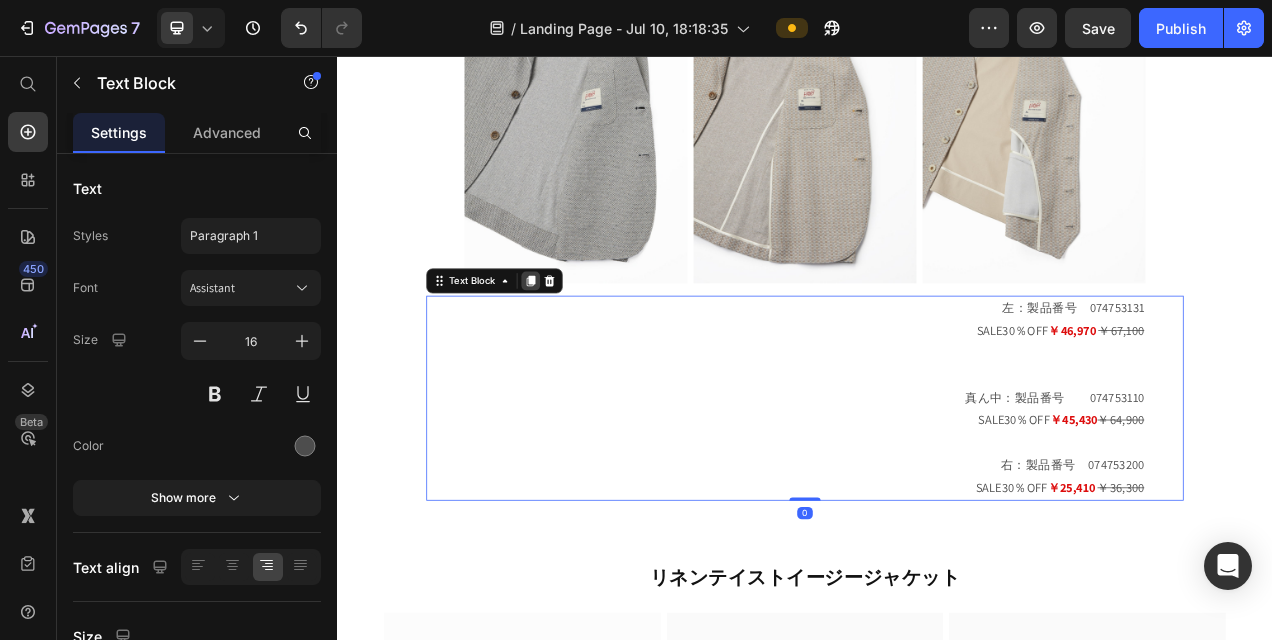 click 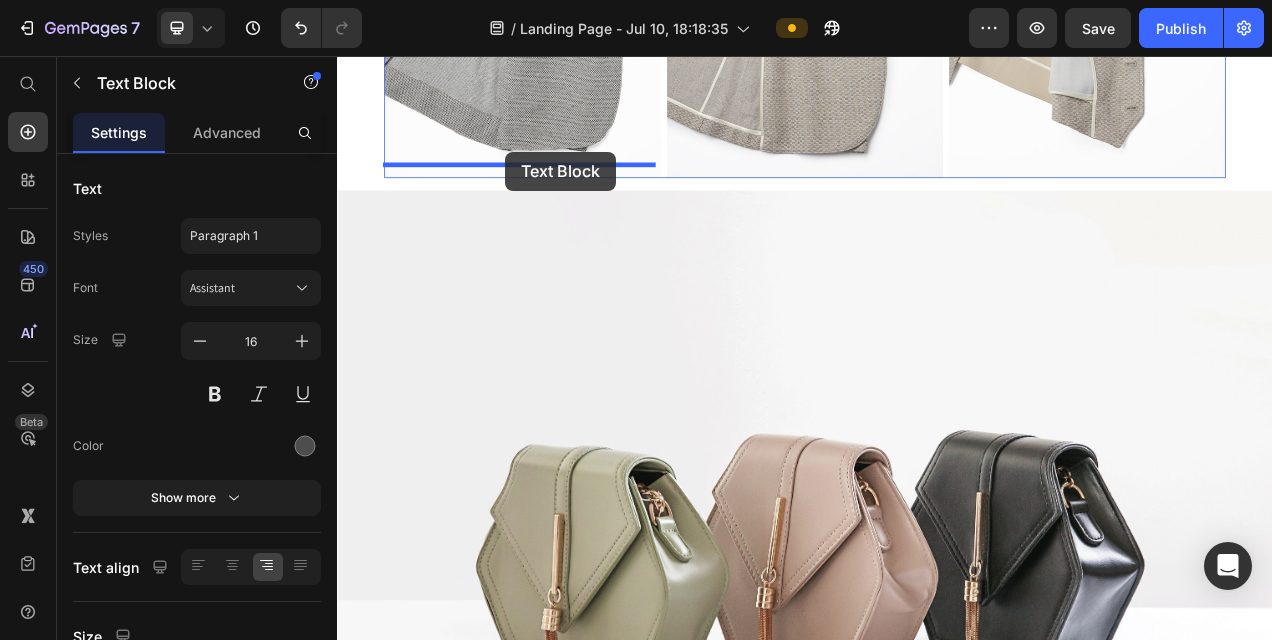 scroll, scrollTop: 4472, scrollLeft: 0, axis: vertical 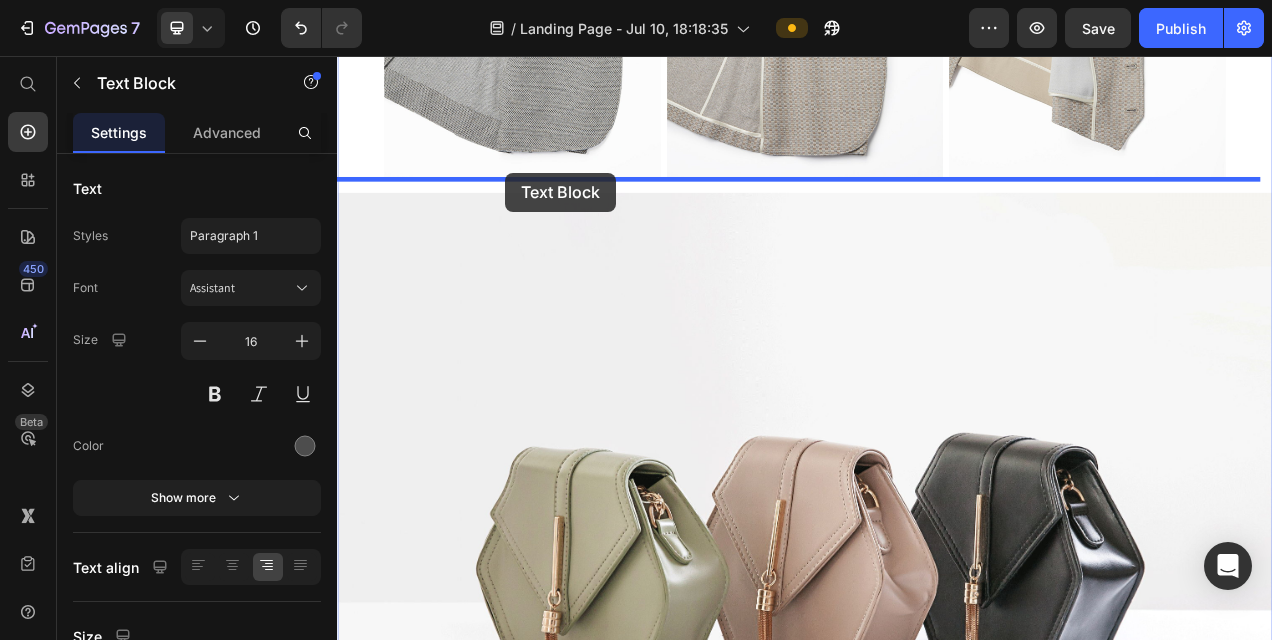 drag, startPoint x: 463, startPoint y: 599, endPoint x: 553, endPoint y: 206, distance: 403.17365 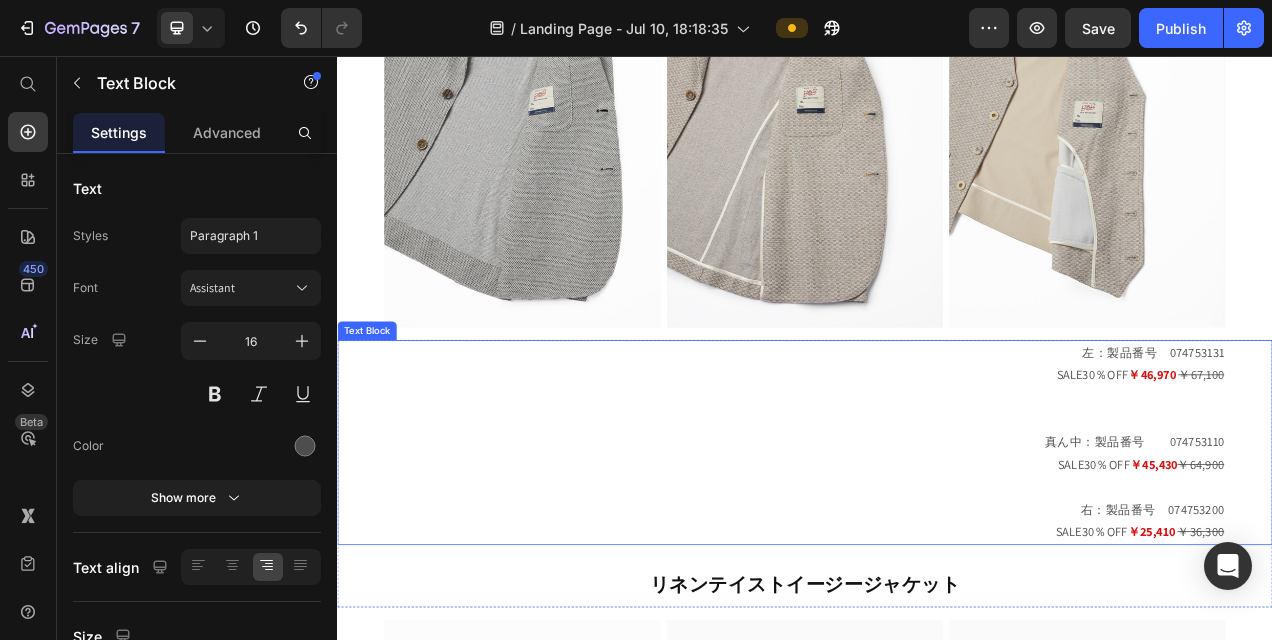 scroll, scrollTop: 3109, scrollLeft: 0, axis: vertical 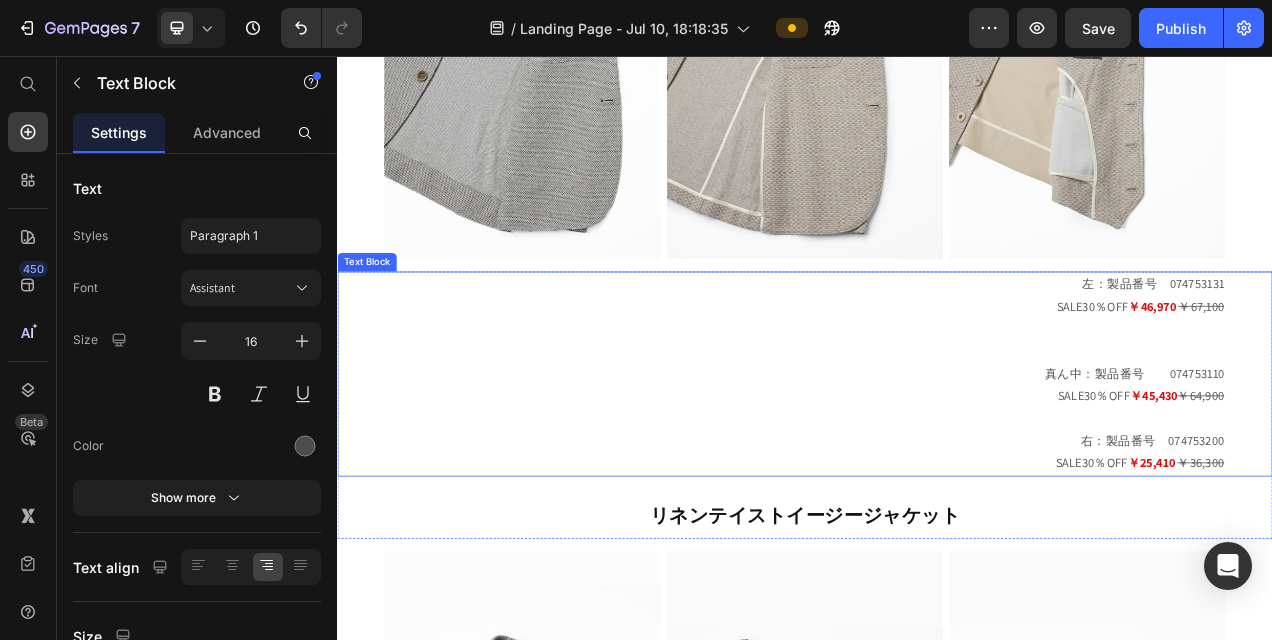 drag, startPoint x: 932, startPoint y: 464, endPoint x: 924, endPoint y: 449, distance: 17 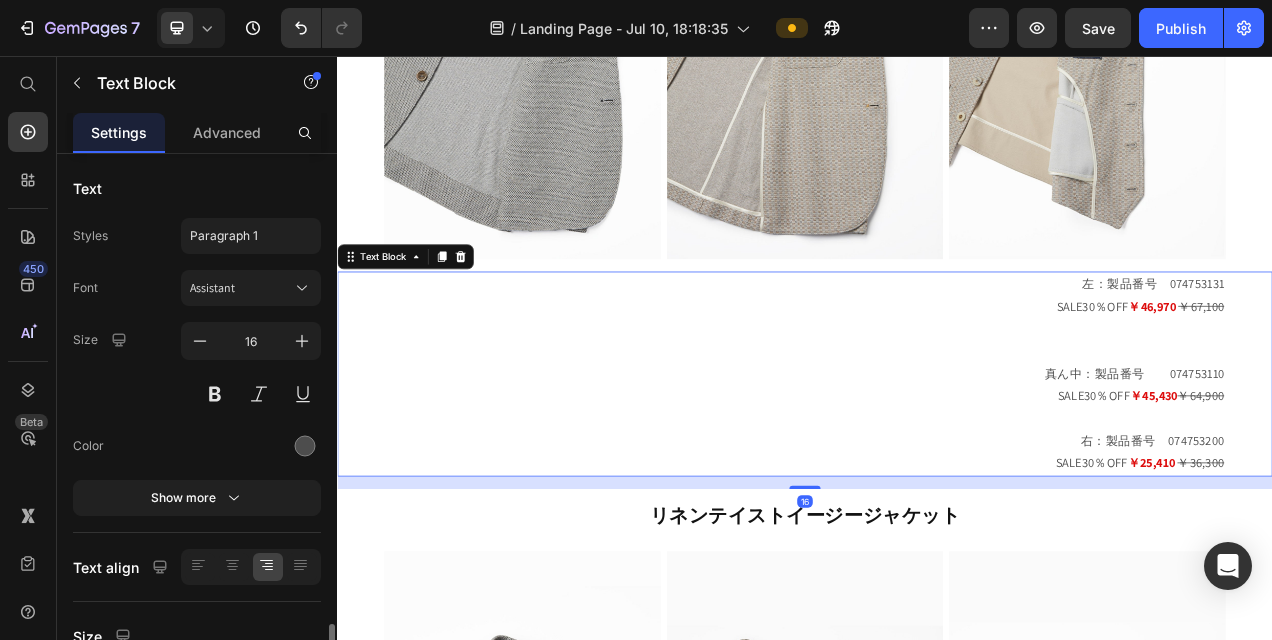 scroll, scrollTop: 300, scrollLeft: 0, axis: vertical 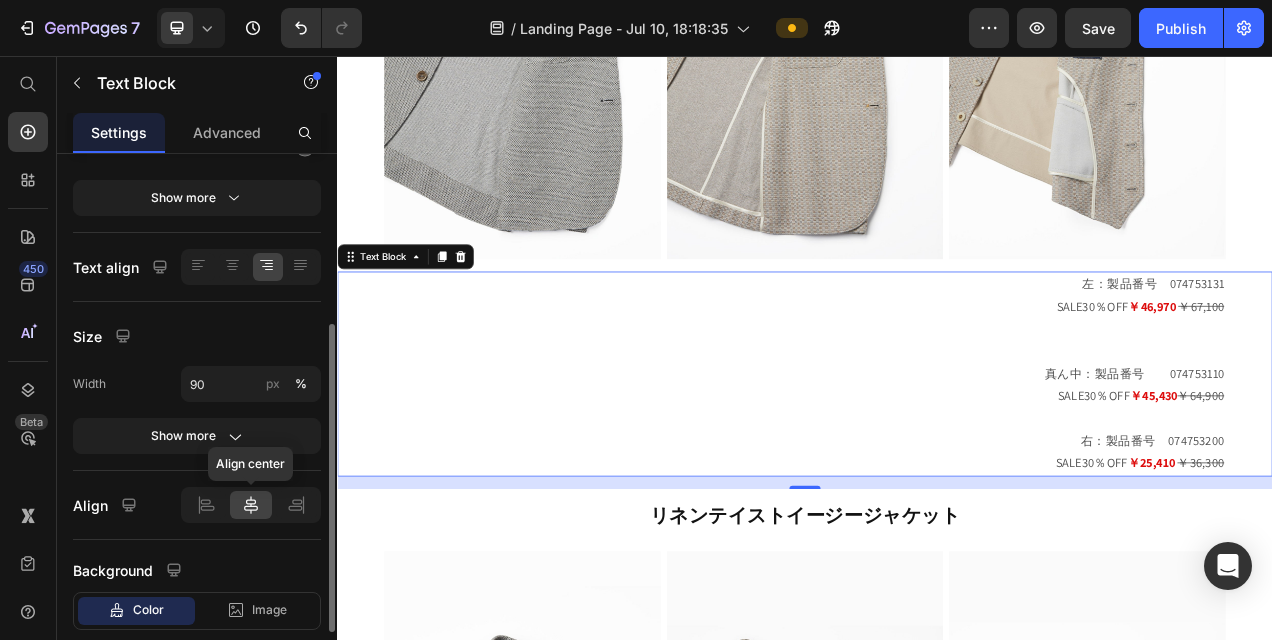 click 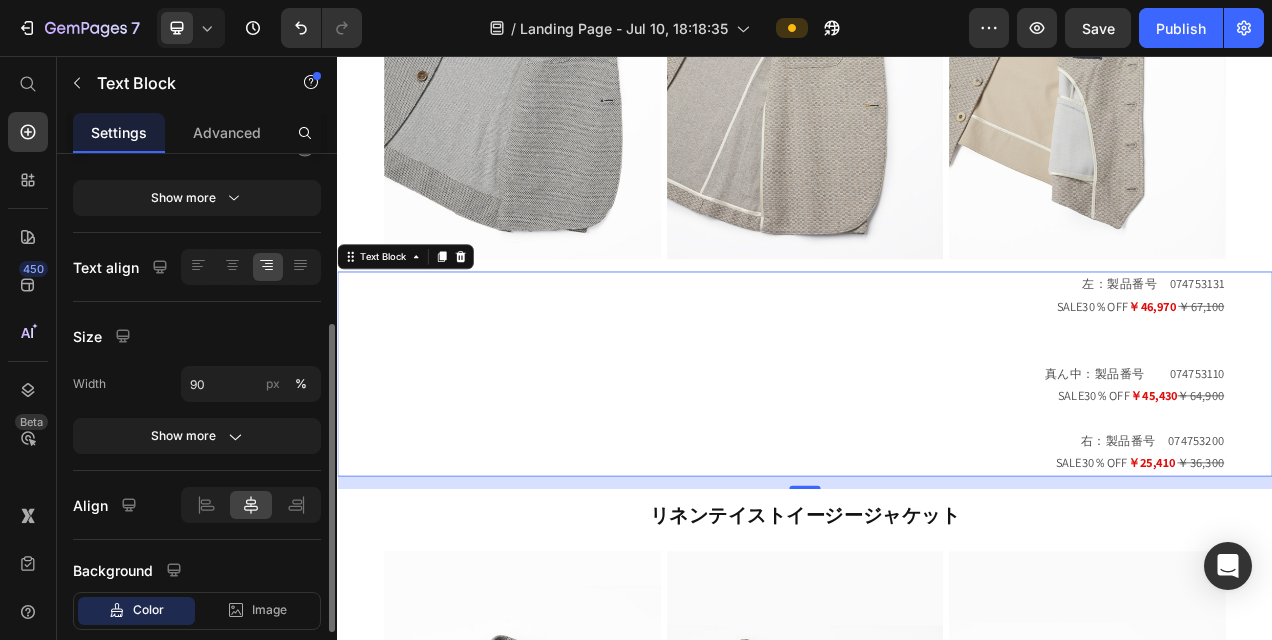 click 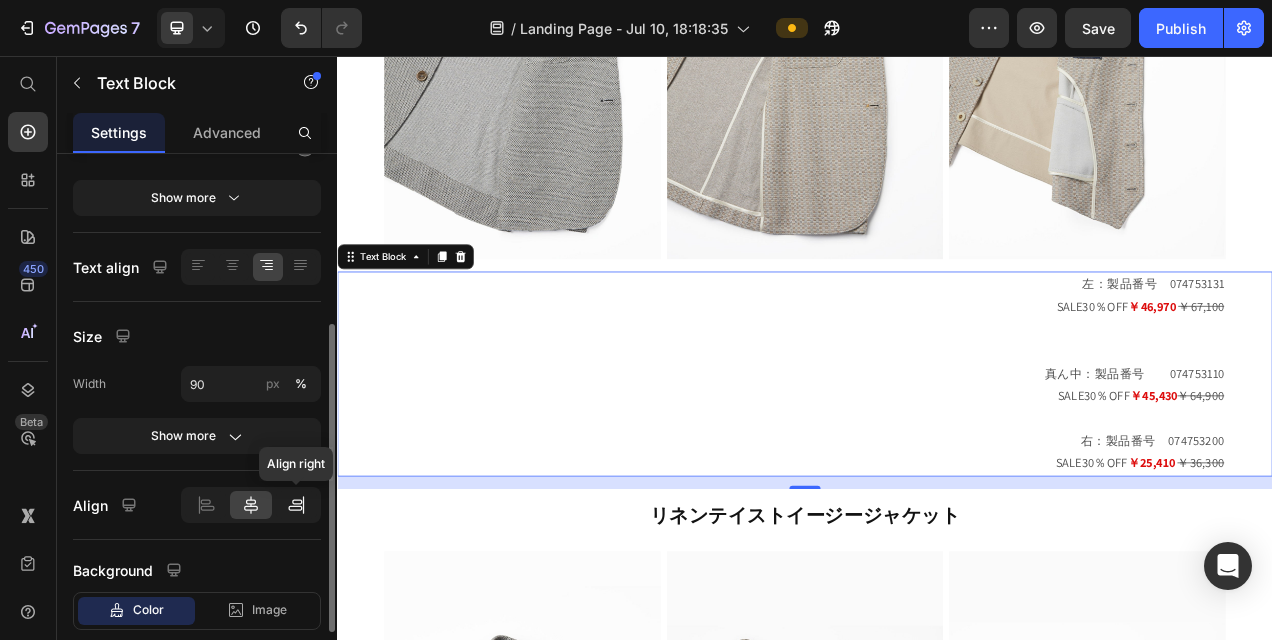 click 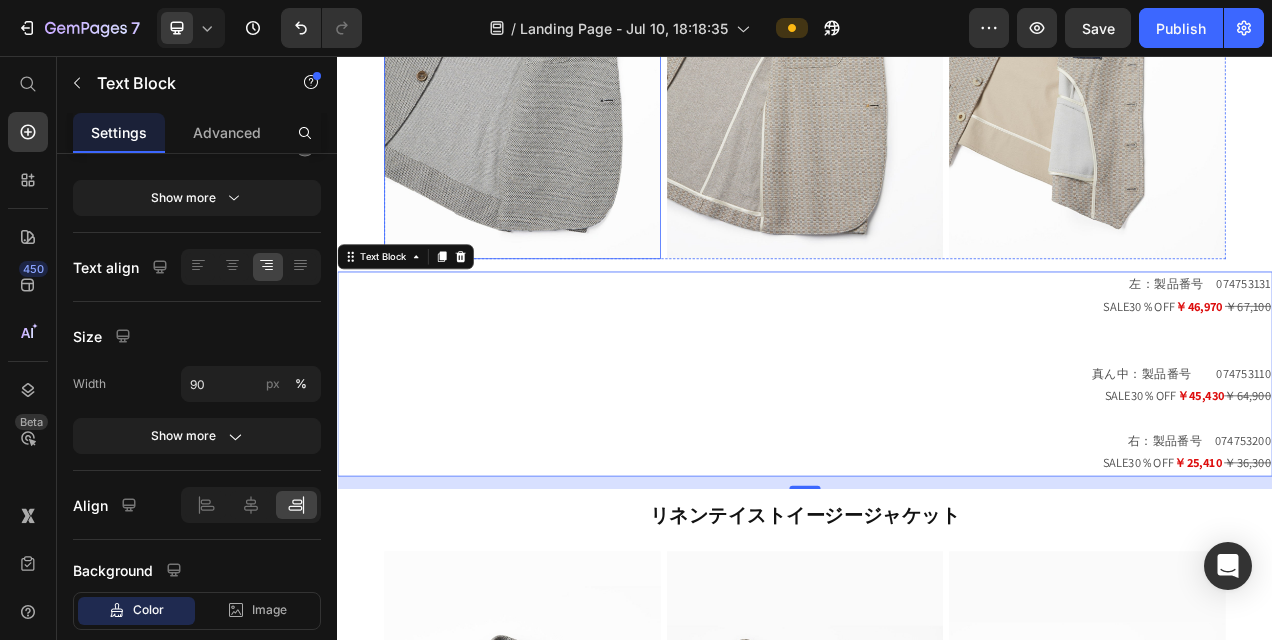 click on "リネンテイストイージージャケット Heading Row Image Image Image Row Row 左：製品番号　[PRODUCT_ID] SALE30％OFF　 ￥46,970   ￥67,100   真ん中：製品番号　　[PRODUCT_ID] SALE30％OFF　 ￥45,430  ￥64,900 右：製品番号　[PRODUCT_ID] SALE30％OFF　 ￥25,410   ￥36,300 Text Block   16 リネンテイストイージージャケット Heading Row Image Image Image Row Row 左：製品番号　[PRODUCT_ID] SALE30％OFF　 ￥46,970   ￥67,100   真ん中：製品番号　　[PRODUCT_ID] SALE30％OFF　 ￥45,430  ￥64,900 右：製品番号　[PRODUCT_ID] SALE30％OFF　 ￥25,410   ￥36,300 Text Block Image" at bounding box center [937, 1062] 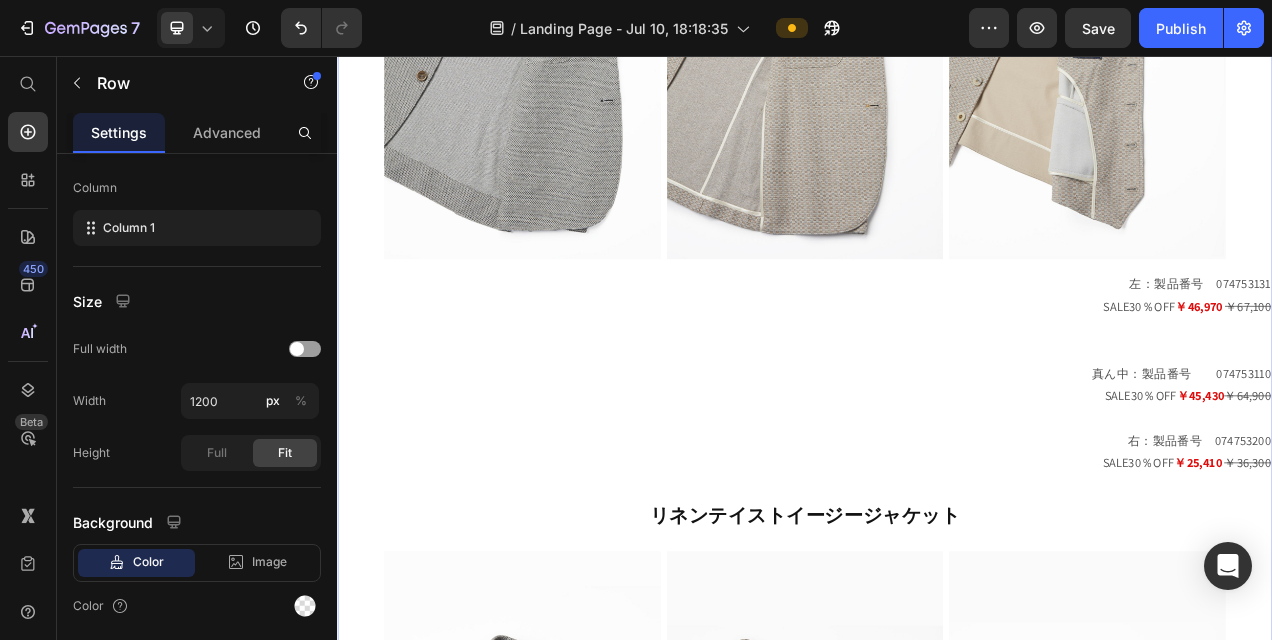 scroll, scrollTop: 0, scrollLeft: 0, axis: both 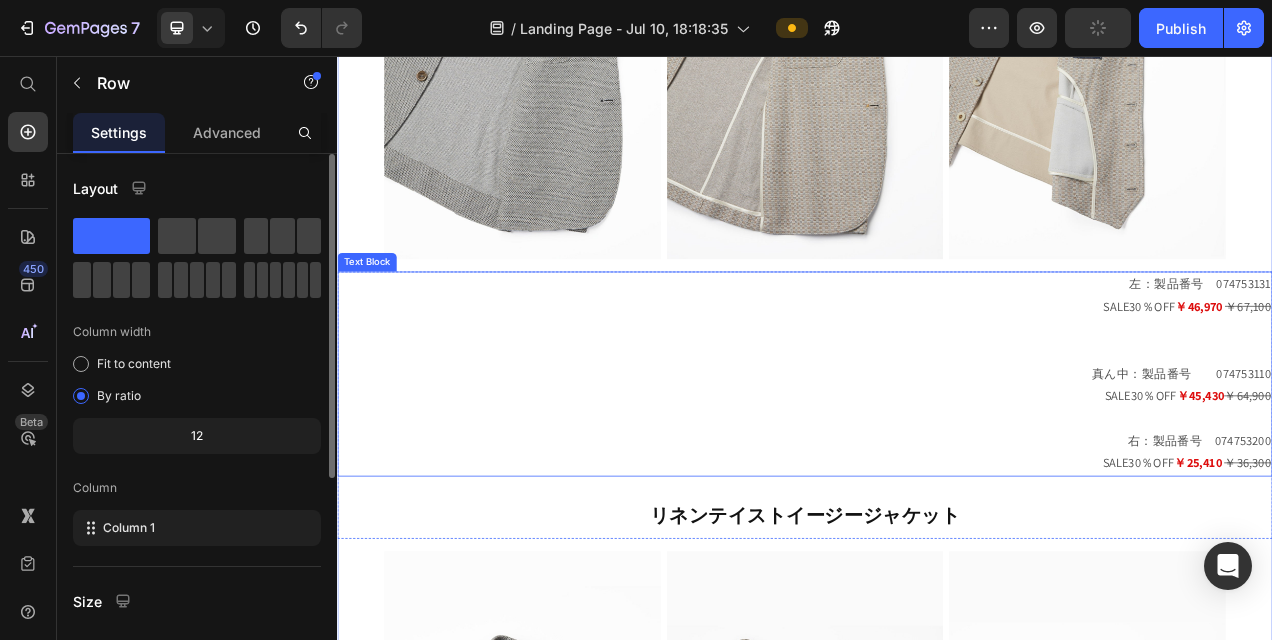 click on "左：製品番号　074753131" at bounding box center (997, 349) 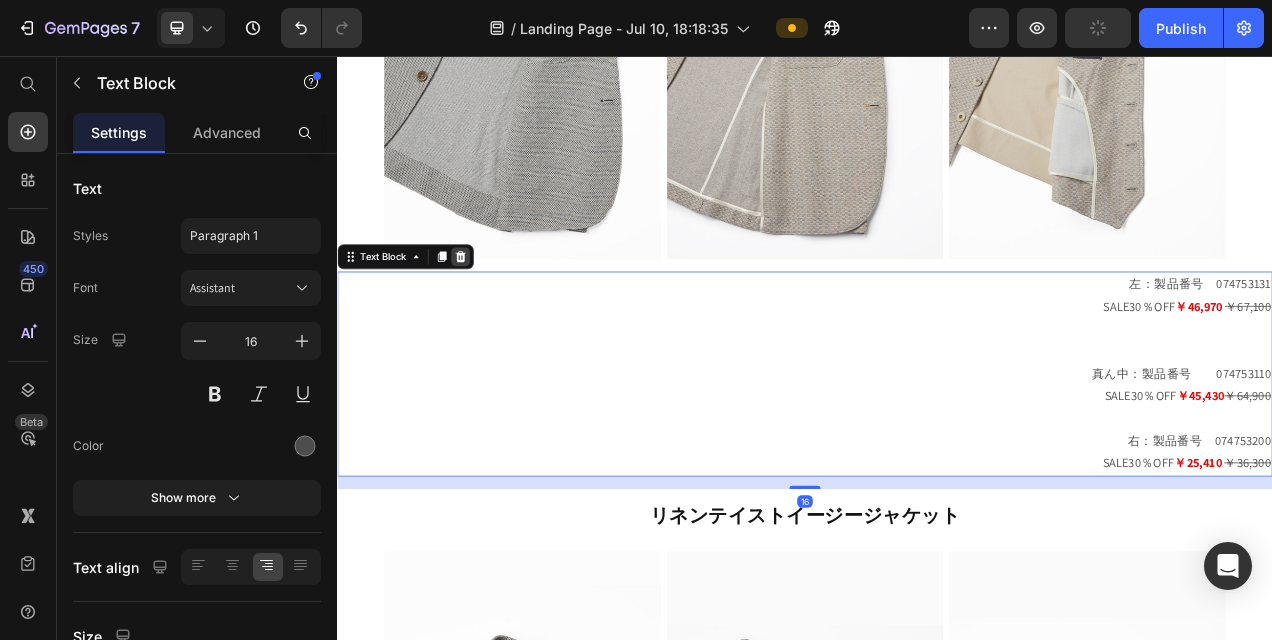 click at bounding box center (495, 314) 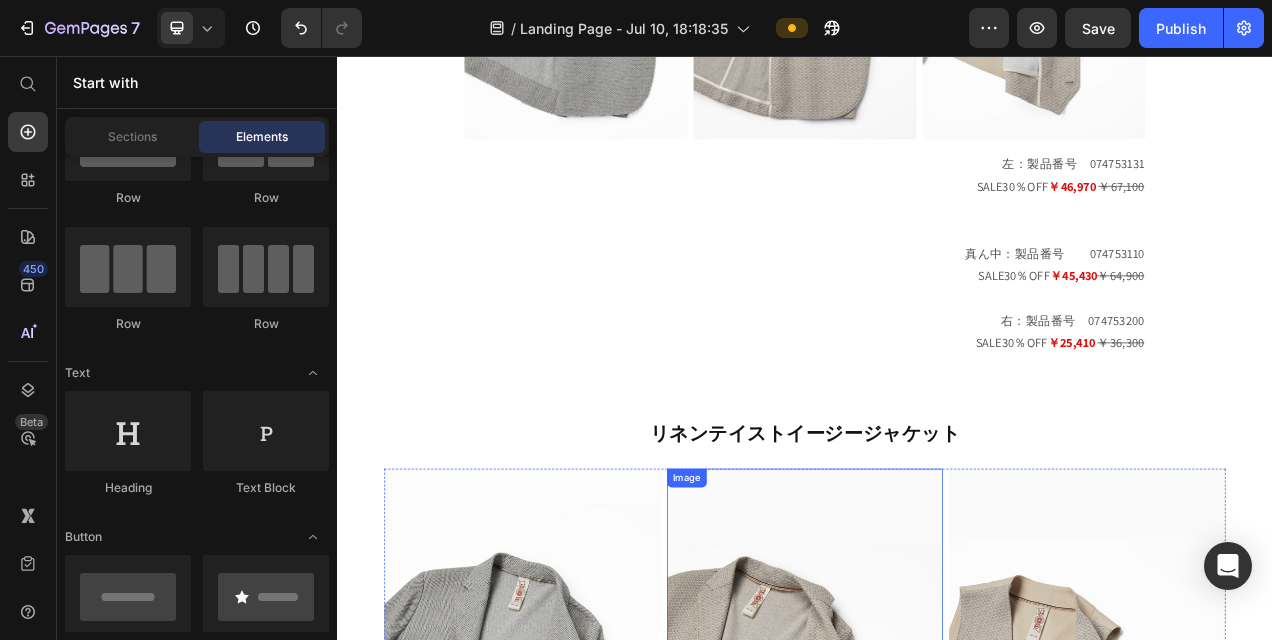 scroll, scrollTop: 2109, scrollLeft: 0, axis: vertical 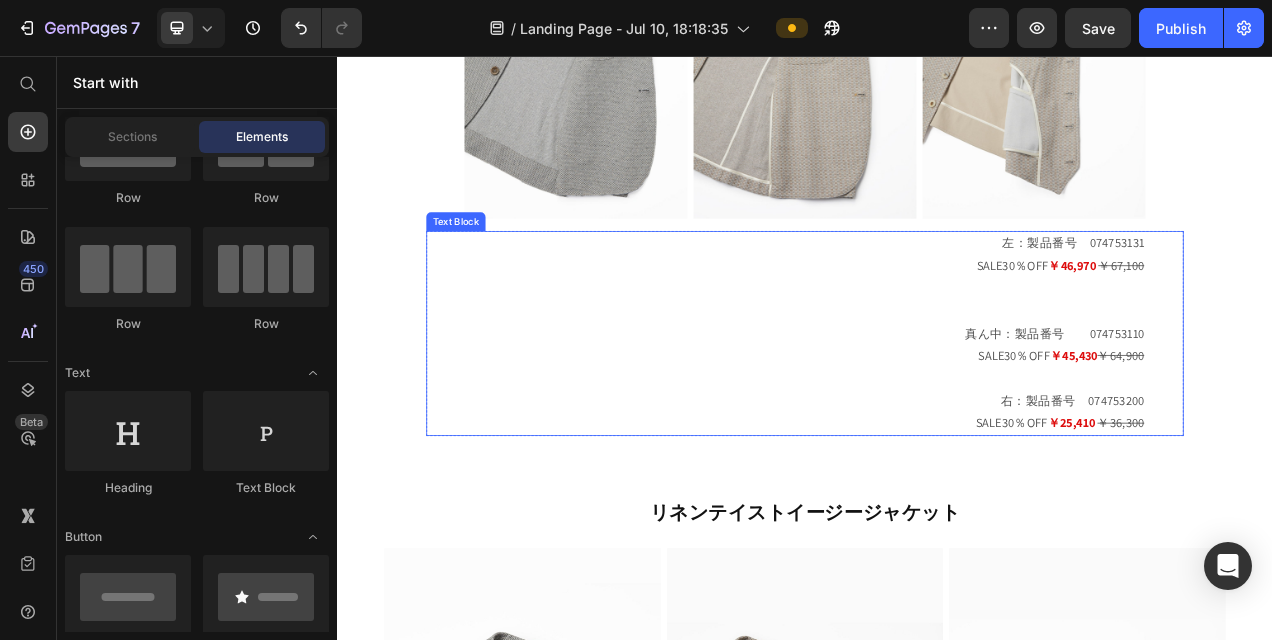 click on "SALE30％OFF　 ￥46,970   ￥67,100" at bounding box center (937, 355) 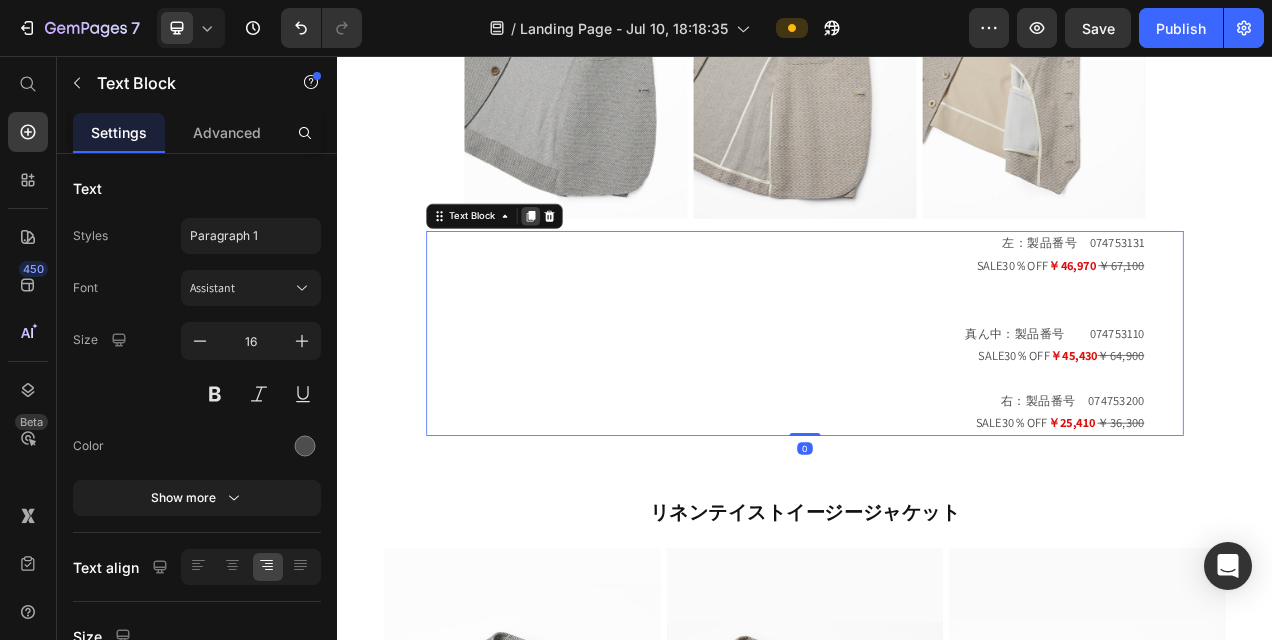 click at bounding box center [585, 262] 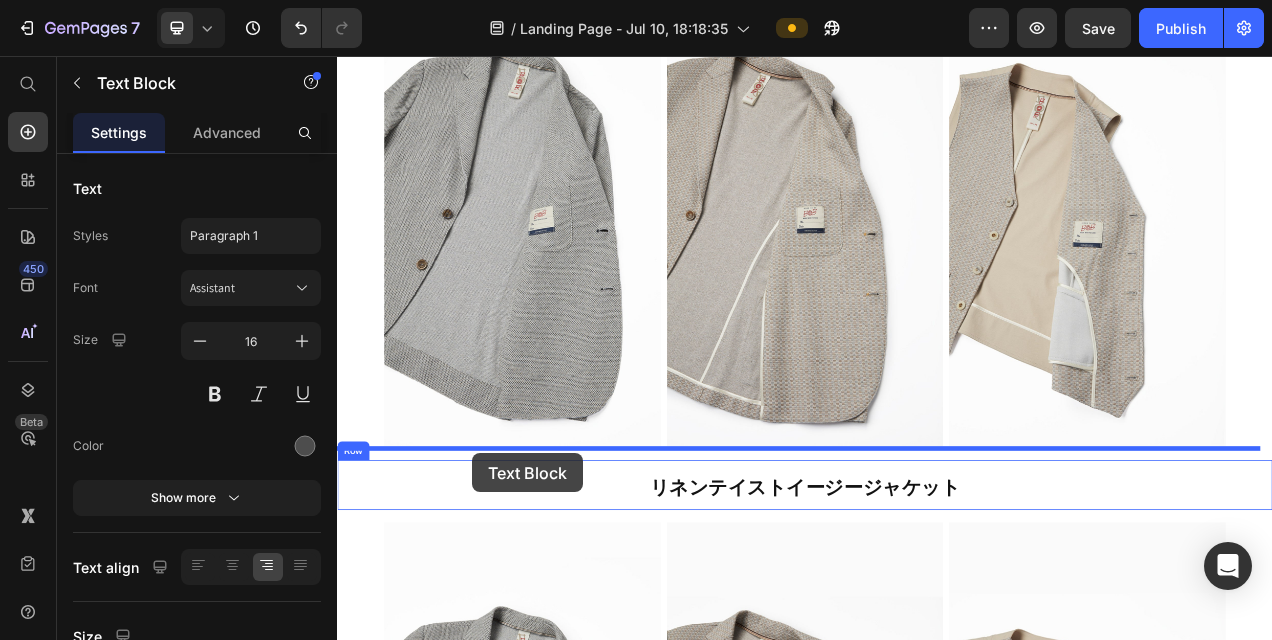 scroll, scrollTop: 3175, scrollLeft: 0, axis: vertical 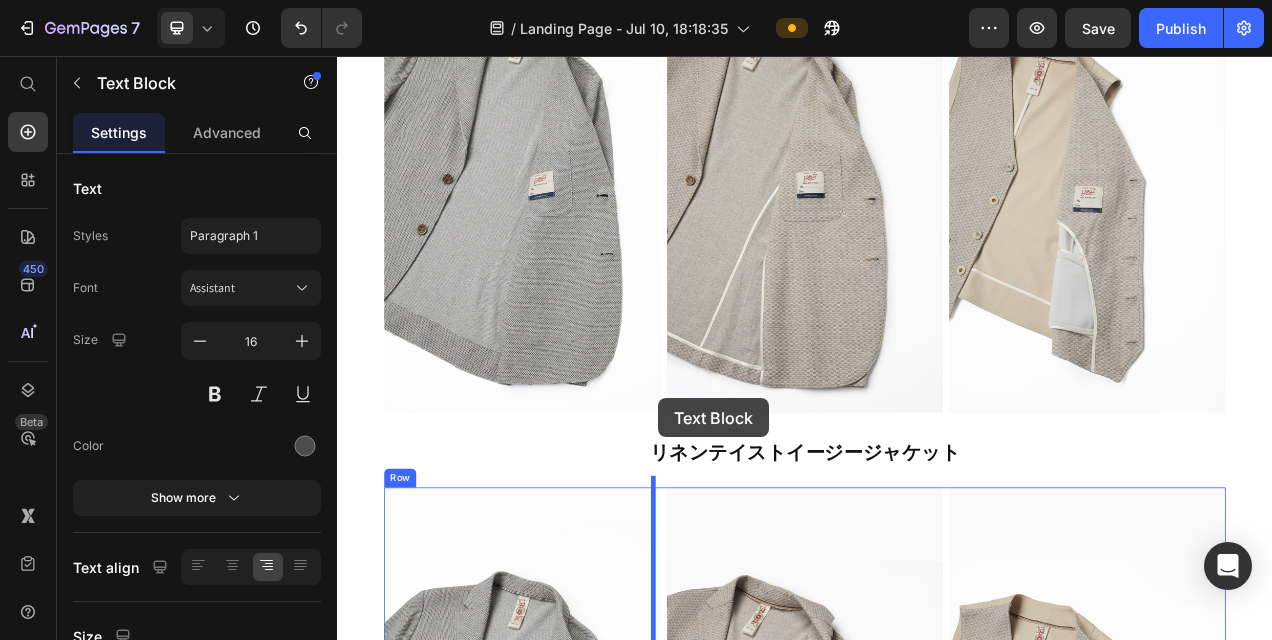 drag, startPoint x: 475, startPoint y: 525, endPoint x: 749, endPoint y: 496, distance: 275.5304 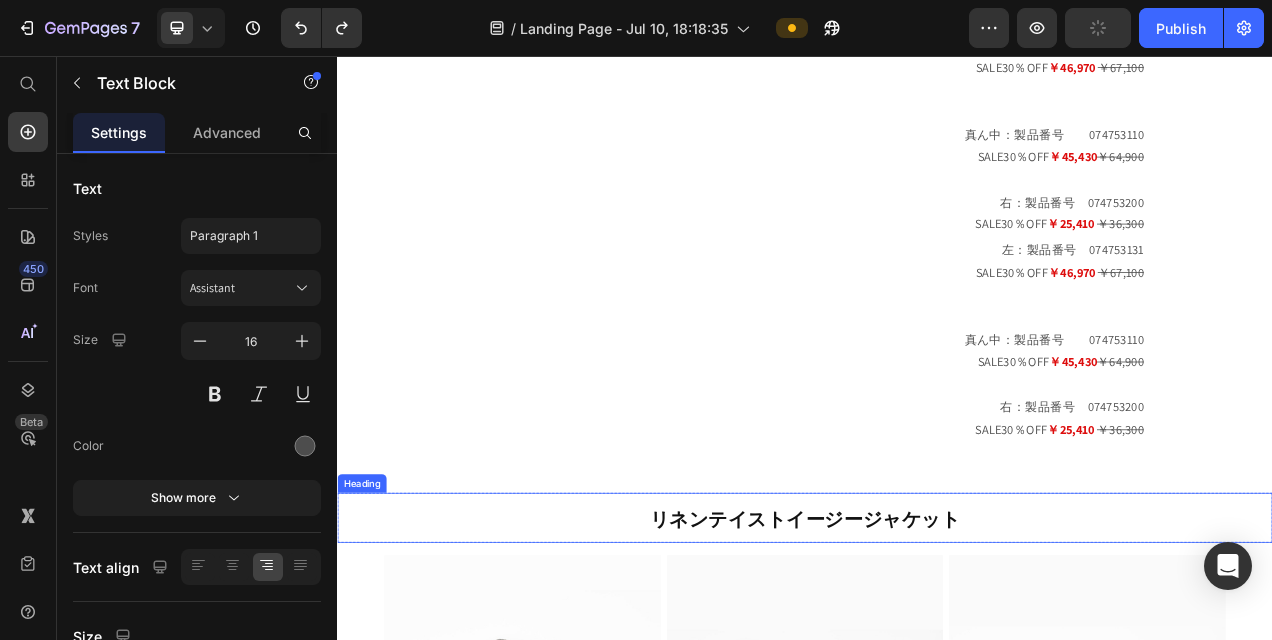 scroll, scrollTop: 2275, scrollLeft: 0, axis: vertical 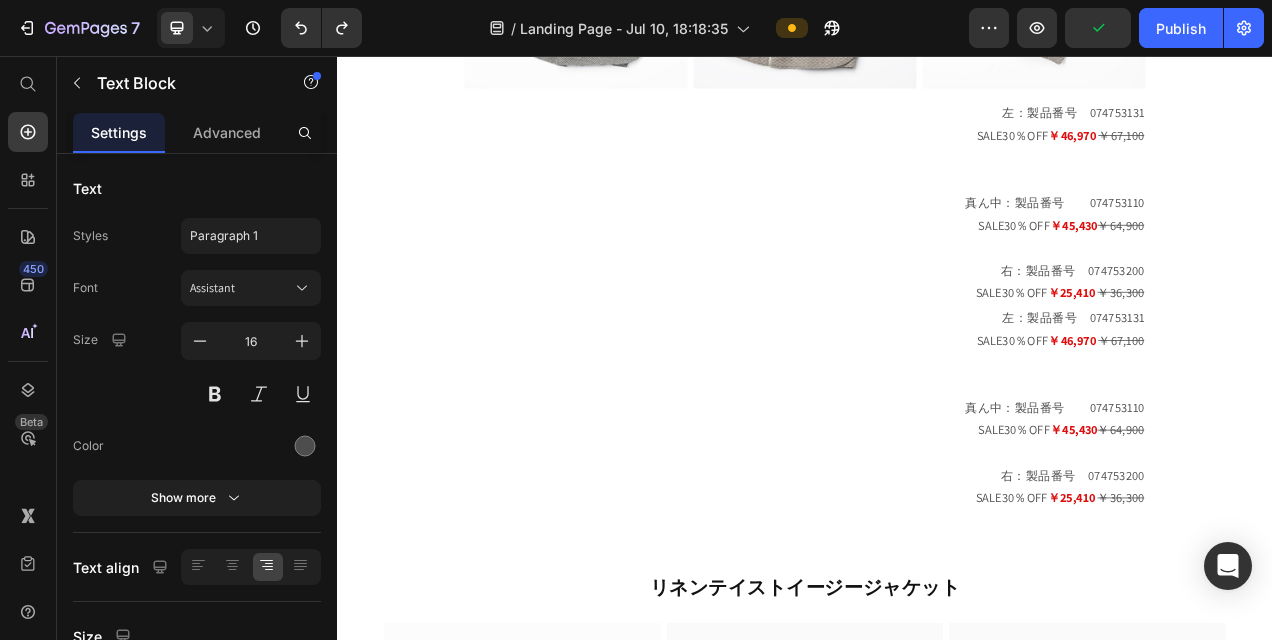 click on "真ん中：製品番号　　074753110" at bounding box center (937, 508) 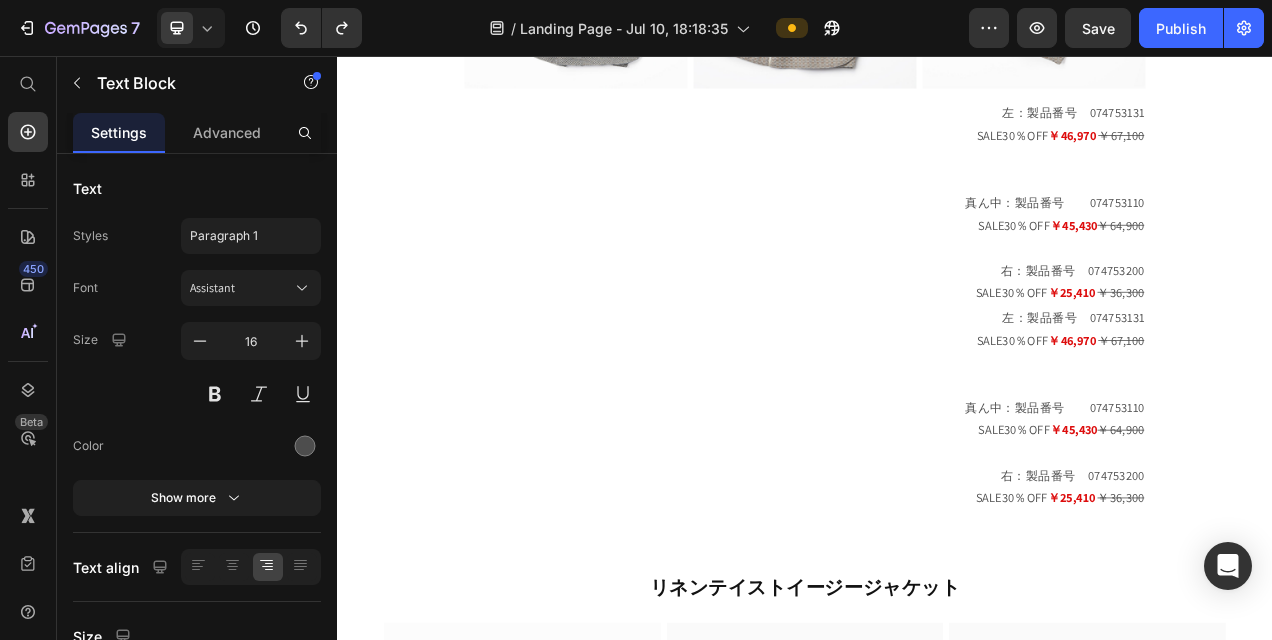 click on "真ん中：製品番号　　074753110" at bounding box center [937, 508] 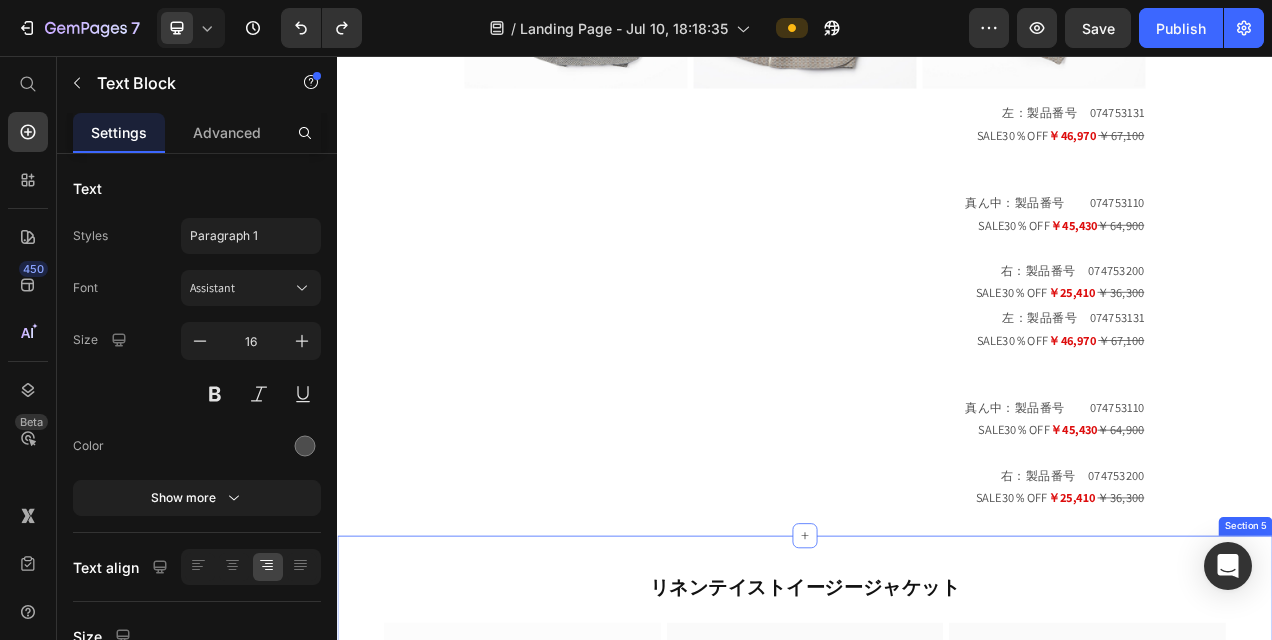 click on "リネンテイストイージージャケット Heading Row Image Image Image Row Row リネンテイストイージージャケット Heading Row Image Image Image Row Row 左：製品番号　[PRODUCT_ID] SALE30％OFF　 ￥46,970   ￥67,100   真ん中：製品番号　　[PRODUCT_ID] SALE30％OFF　 ￥45,430  ￥64,900 右：製品番号　[PRODUCT_ID] SALE30％OFF　 ￥25,410   ￥36,300 Text Block Image Row Section 5" at bounding box center [937, 2019] 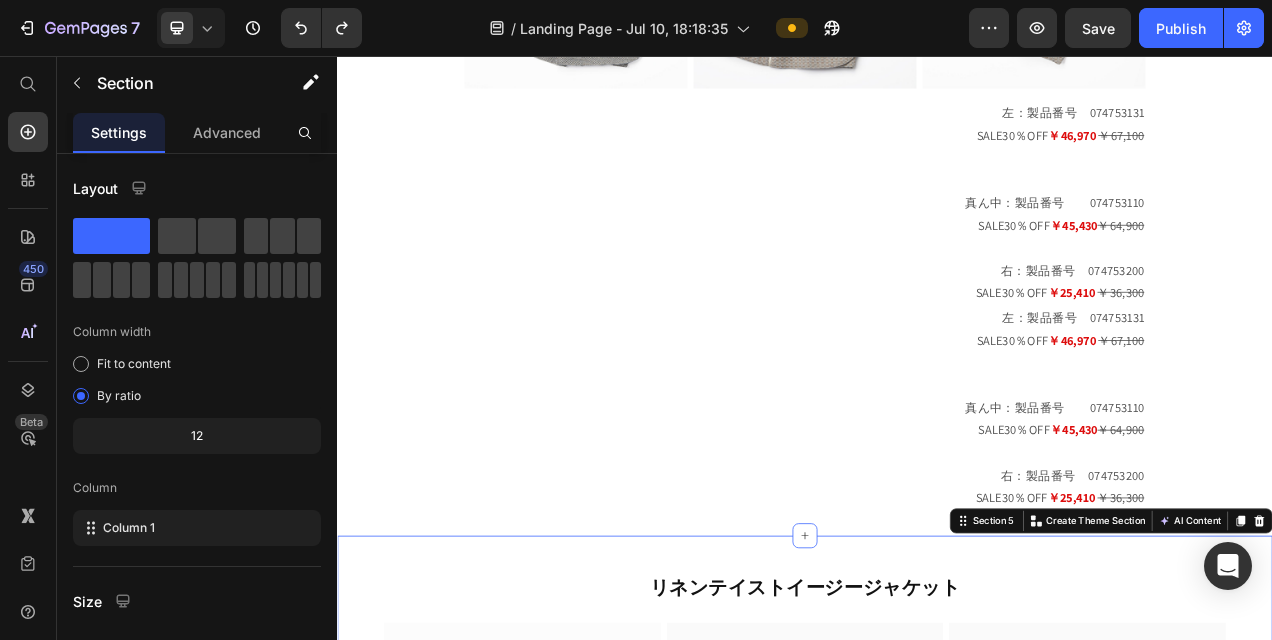 click on "SALE30％OFF　 ￥25,410   ￥36,300" at bounding box center [937, 624] 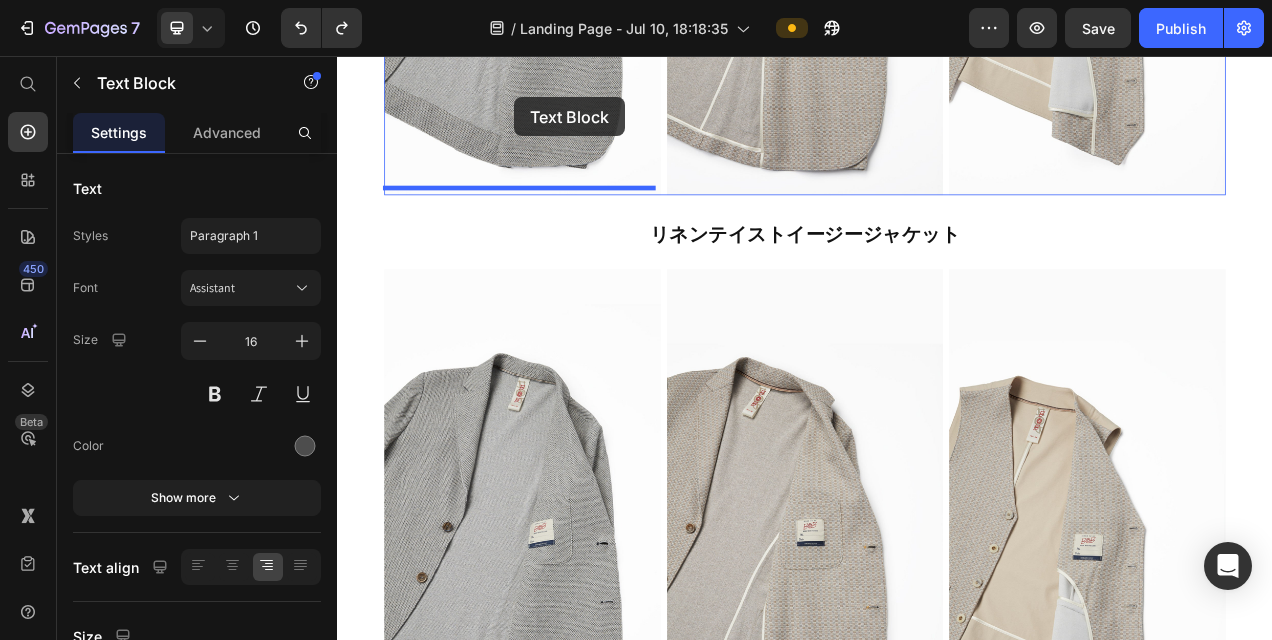 scroll, scrollTop: 3422, scrollLeft: 0, axis: vertical 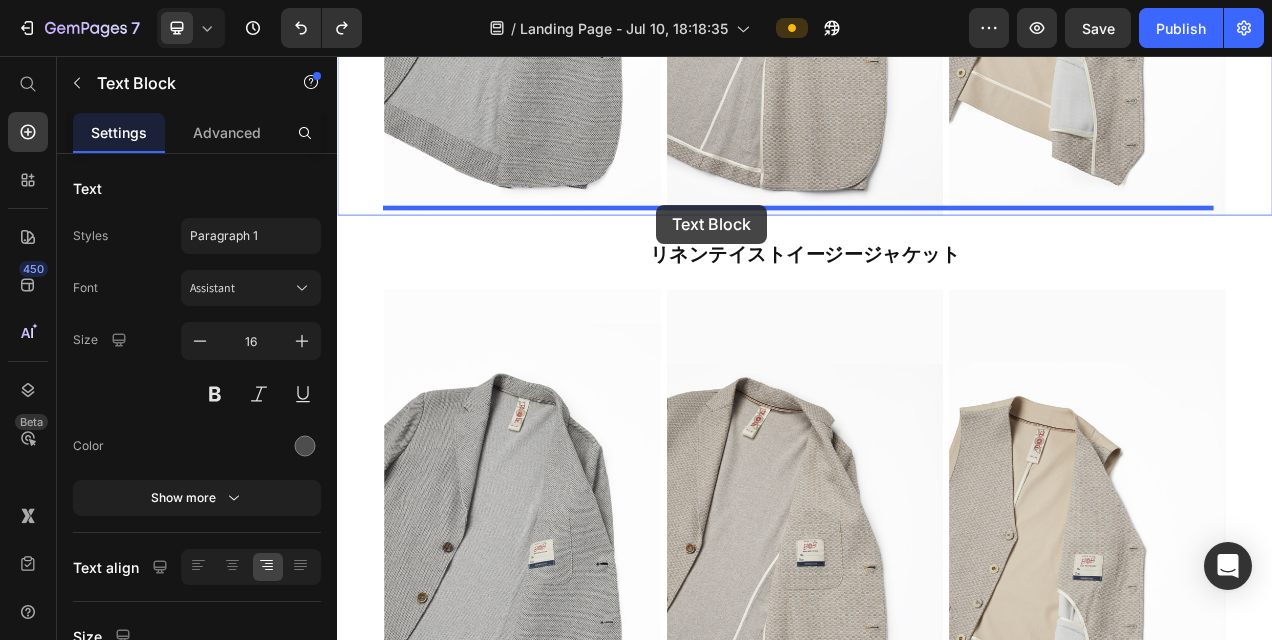drag, startPoint x: 471, startPoint y: 357, endPoint x: 747, endPoint y: 247, distance: 297.11276 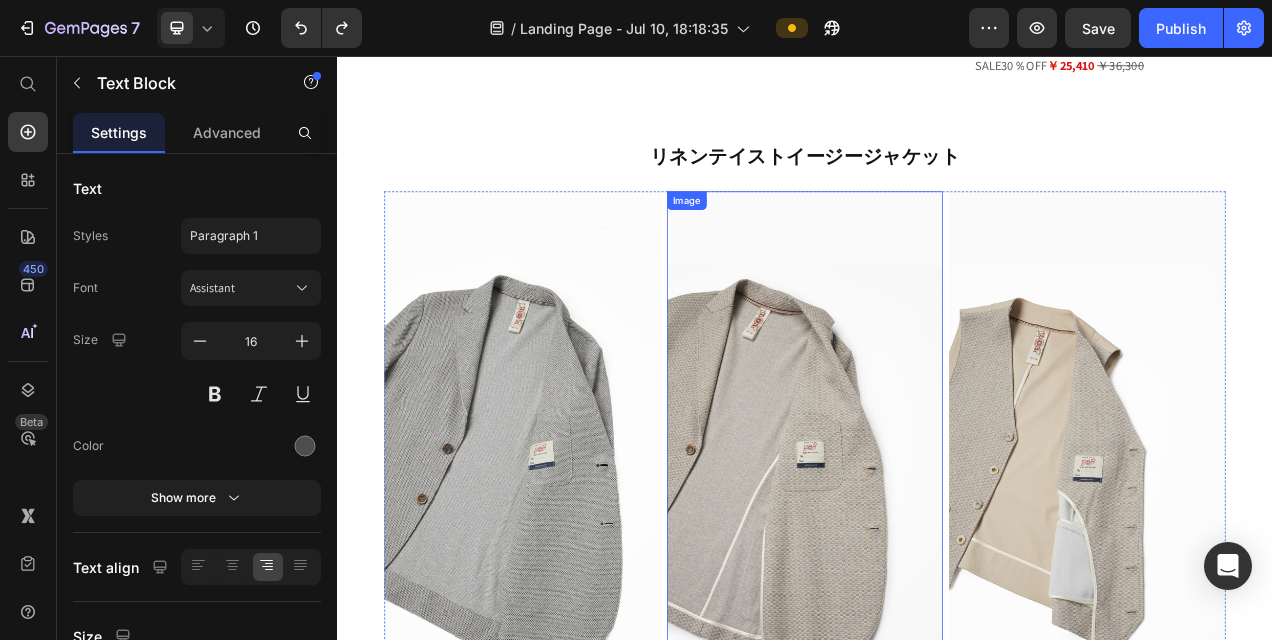 scroll, scrollTop: 2622, scrollLeft: 0, axis: vertical 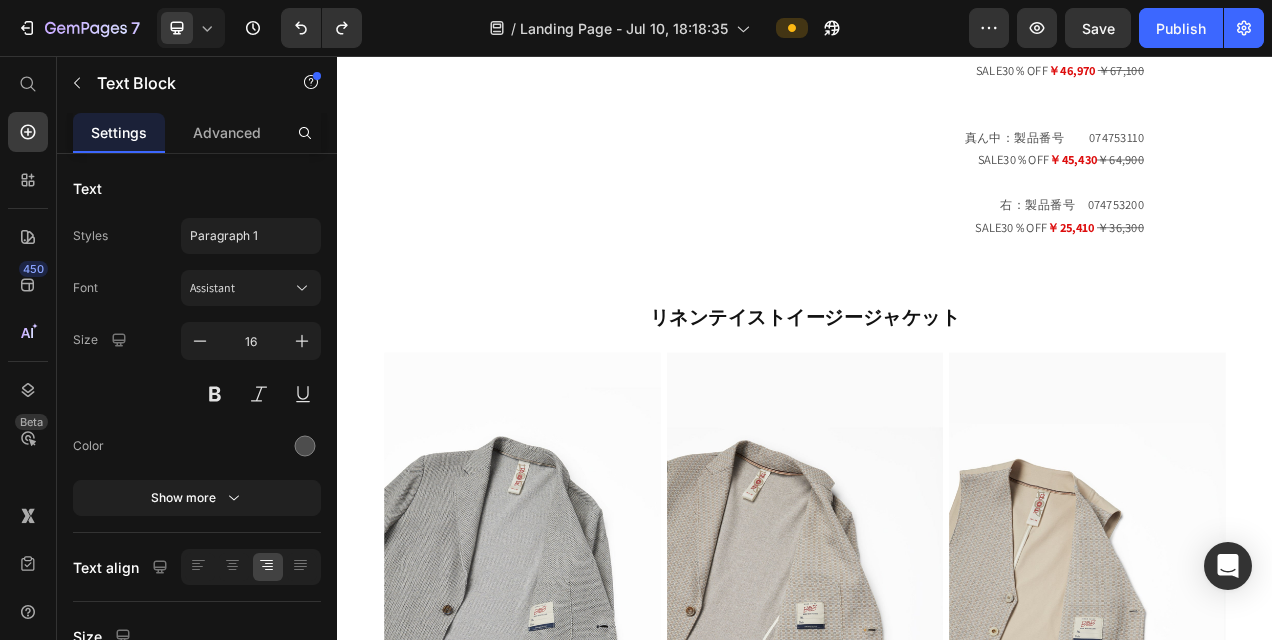 click on "右：製品番号　074753200" at bounding box center [937, 234] 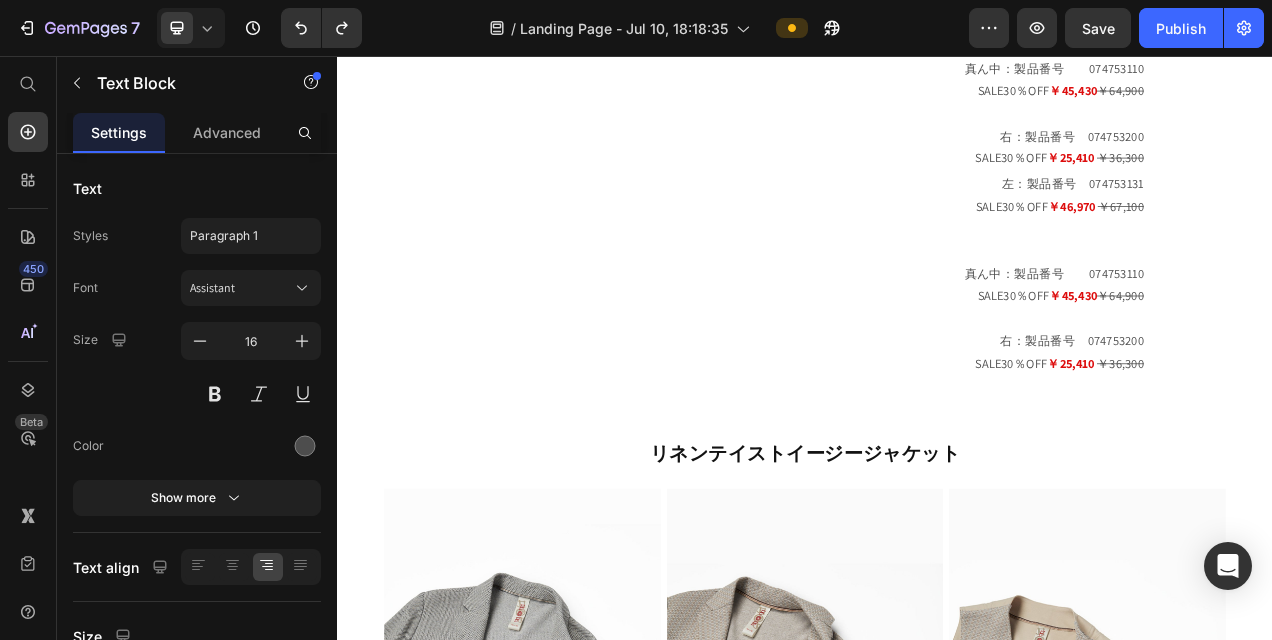 scroll, scrollTop: 2322, scrollLeft: 0, axis: vertical 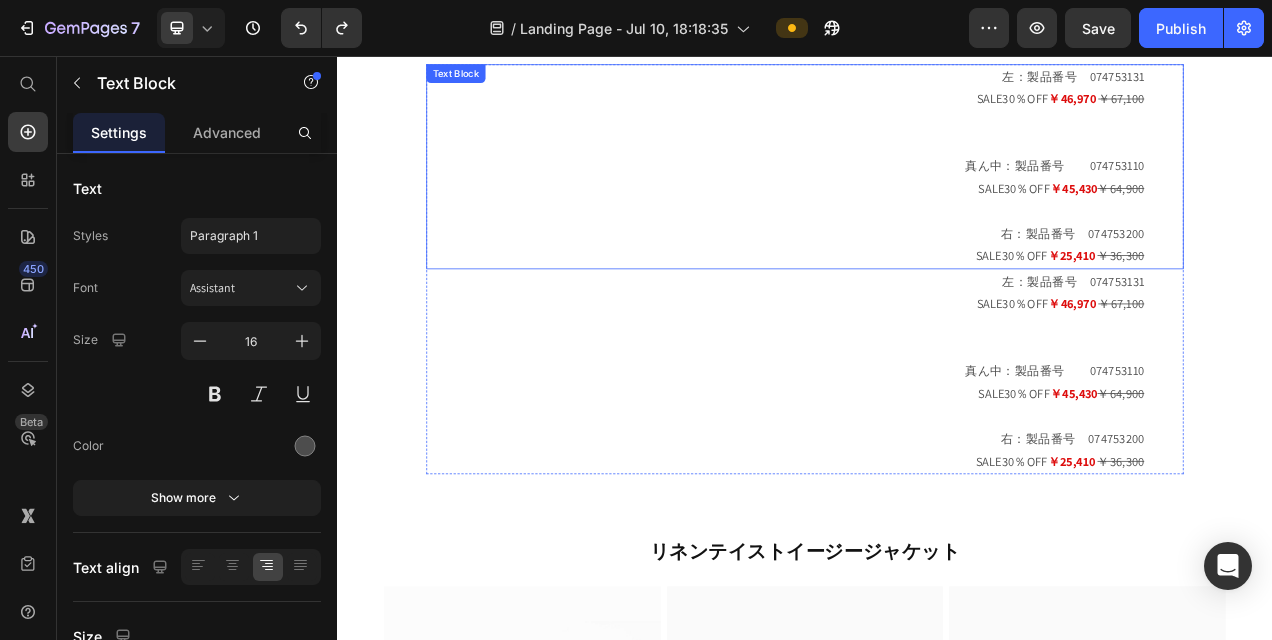 click on "右：製品番号　074753200" at bounding box center (937, 271) 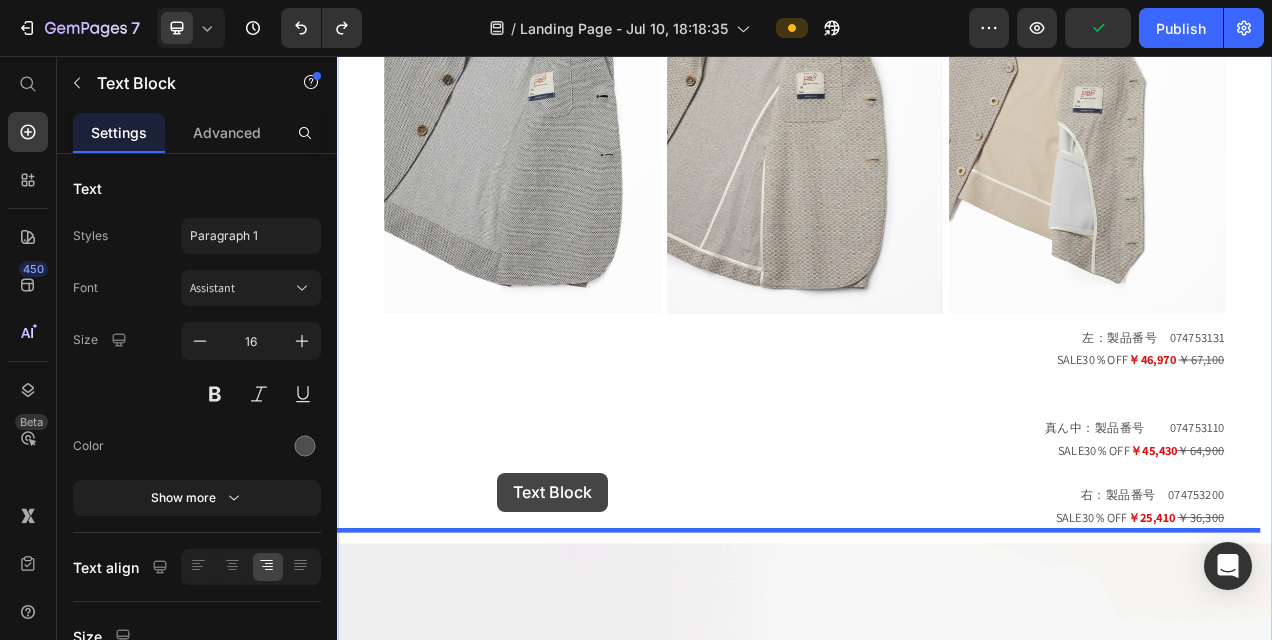 scroll, scrollTop: 4123, scrollLeft: 0, axis: vertical 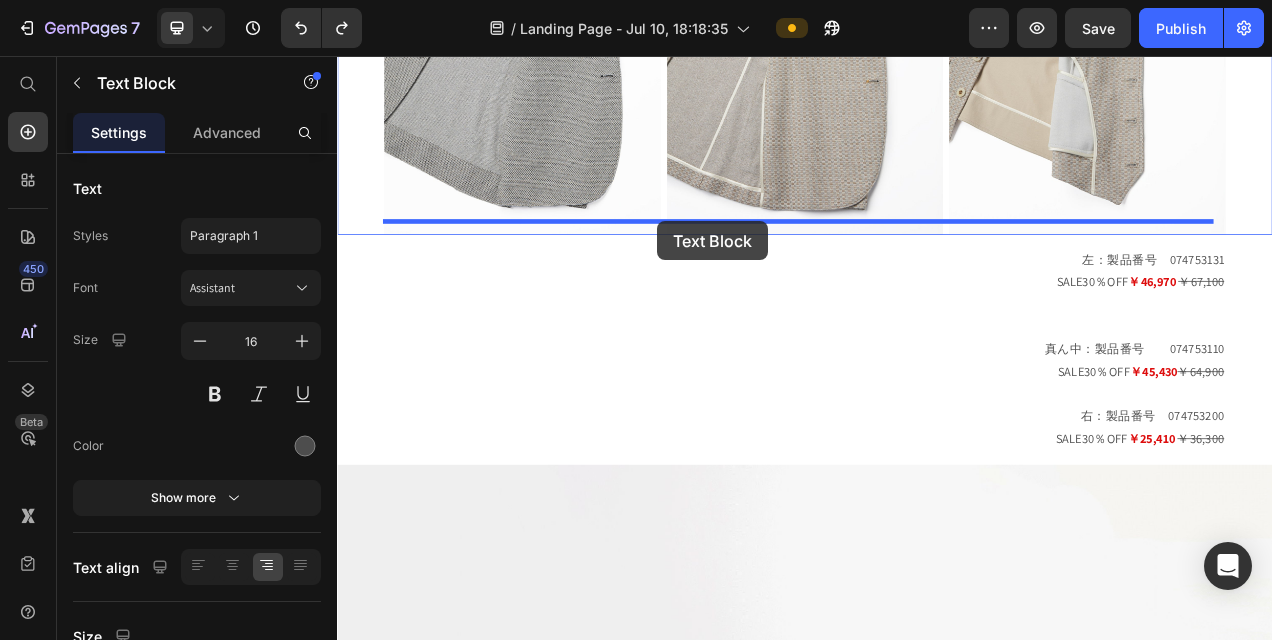 drag, startPoint x: 473, startPoint y: 84, endPoint x: 748, endPoint y: 268, distance: 330.87912 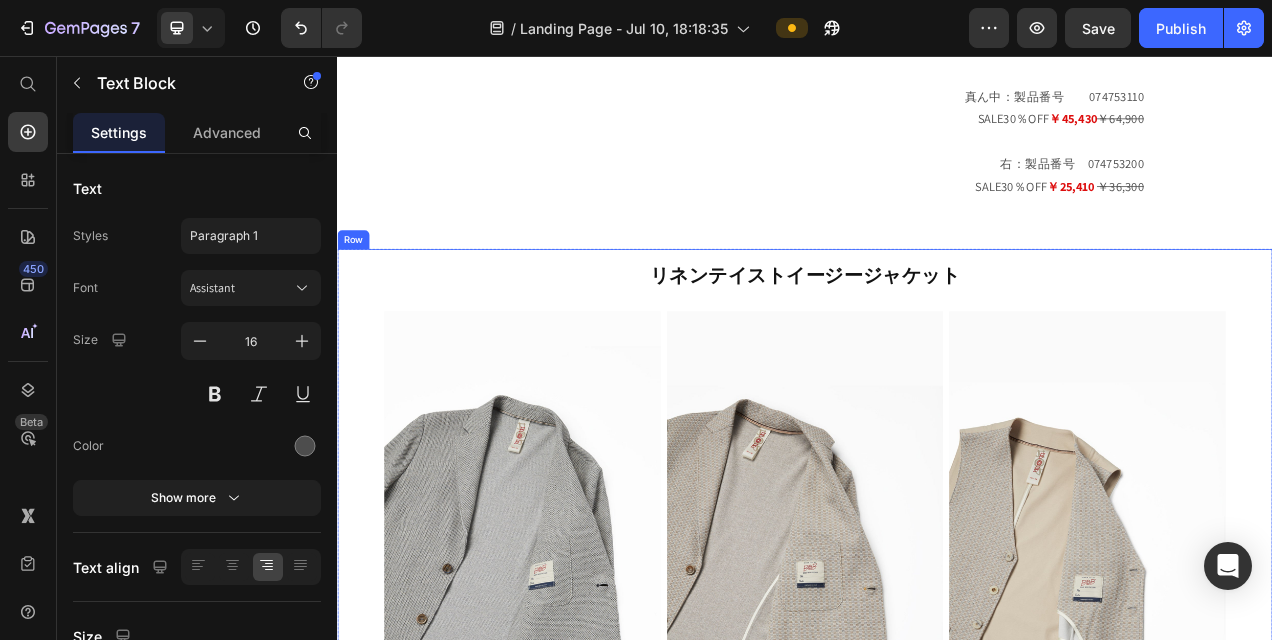scroll, scrollTop: 2460, scrollLeft: 0, axis: vertical 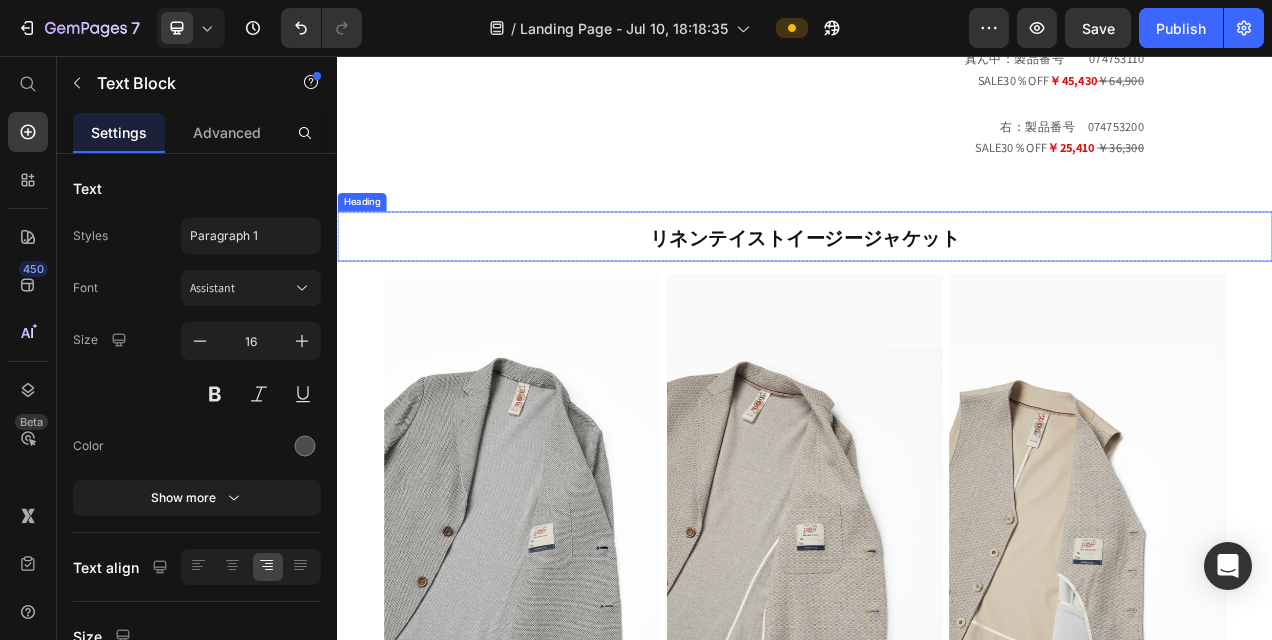 click on "リネンテイストイージージャケット" at bounding box center (937, 287) 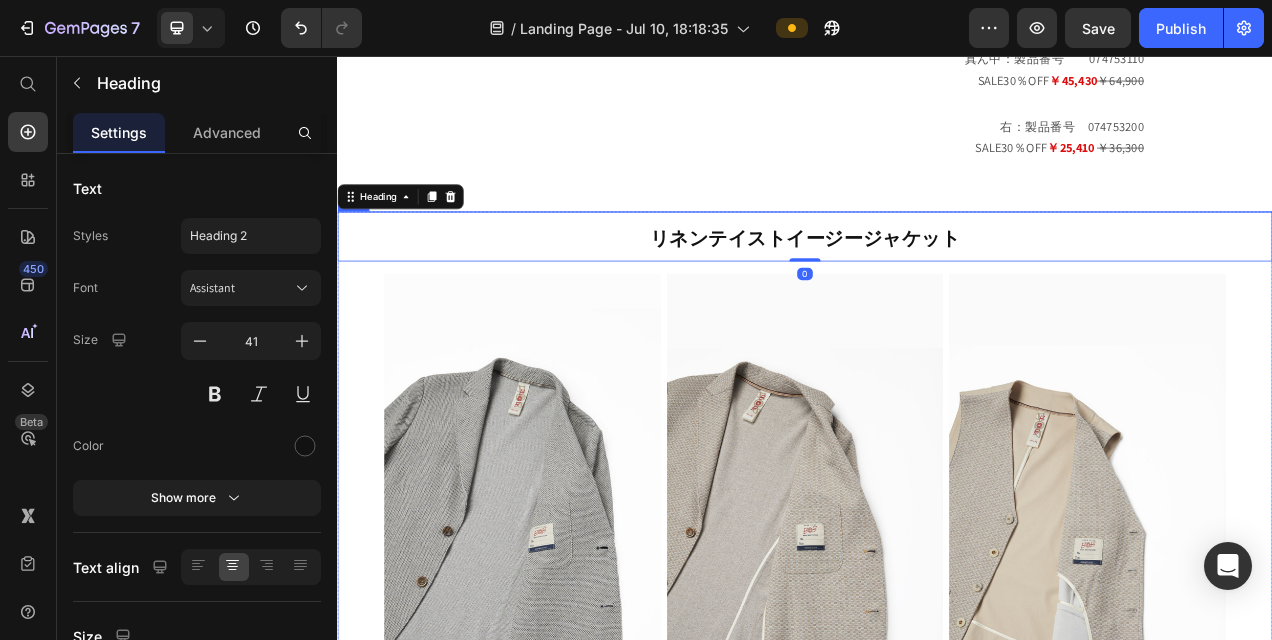 click on "リネンテイストイージージャケット Heading   0 Row Image Image Image Row" at bounding box center (937, 611) 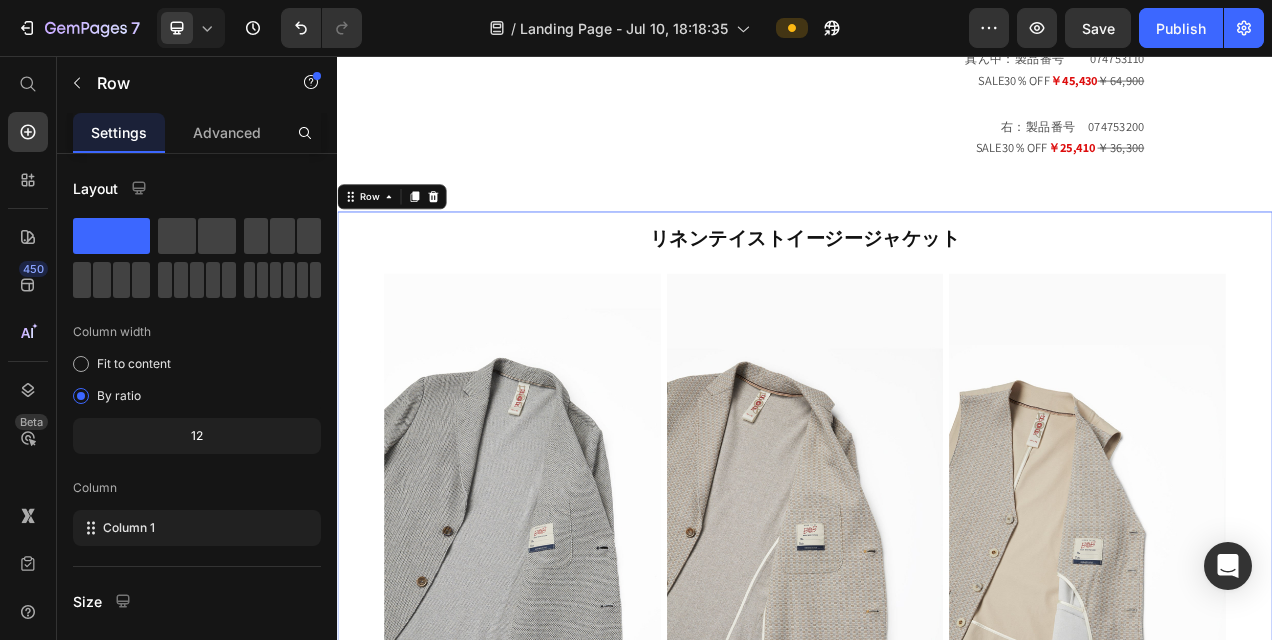 scroll, scrollTop: 367, scrollLeft: 0, axis: vertical 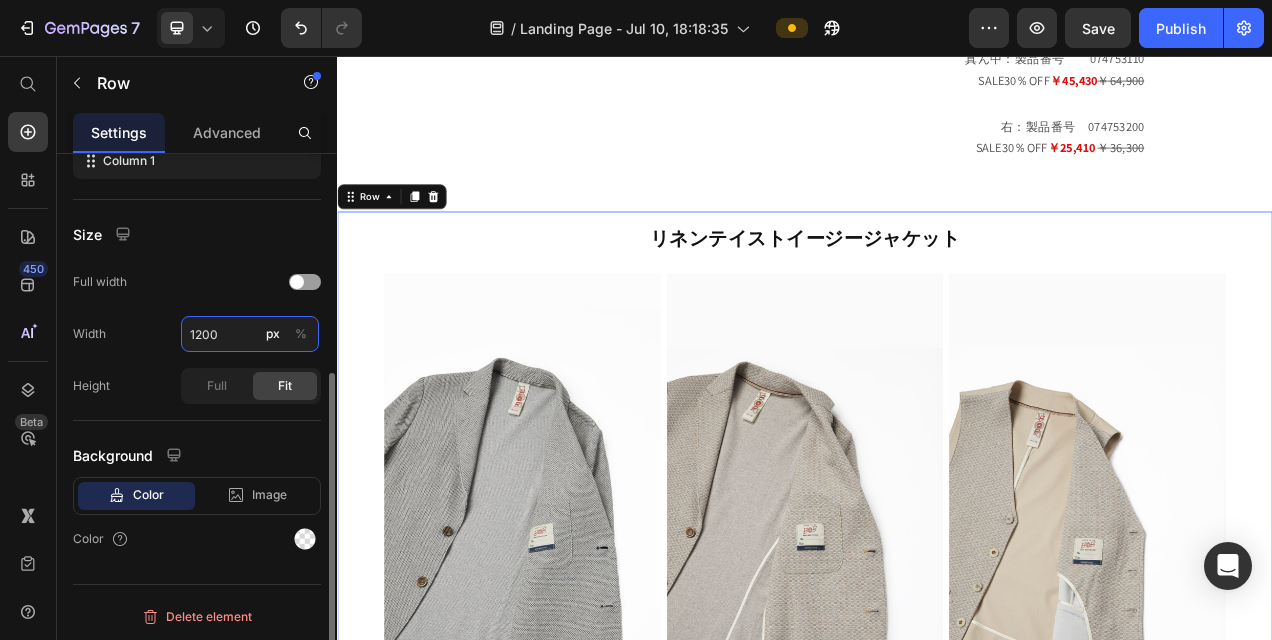click on "1200" at bounding box center (250, 334) 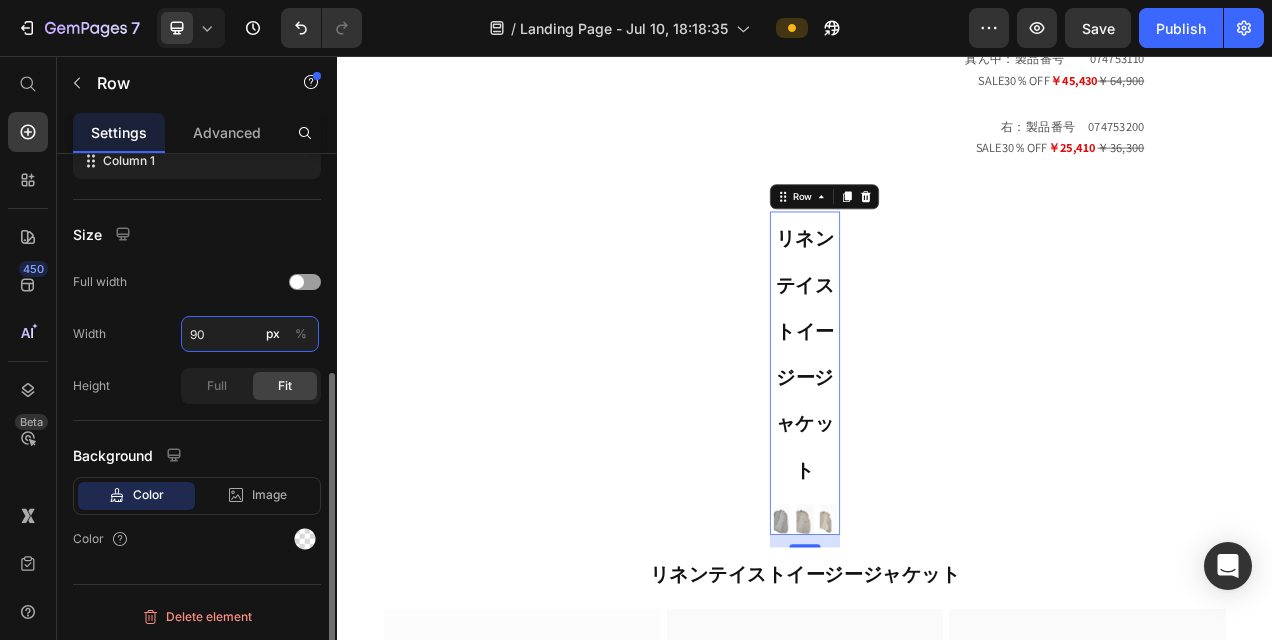 type on "90" 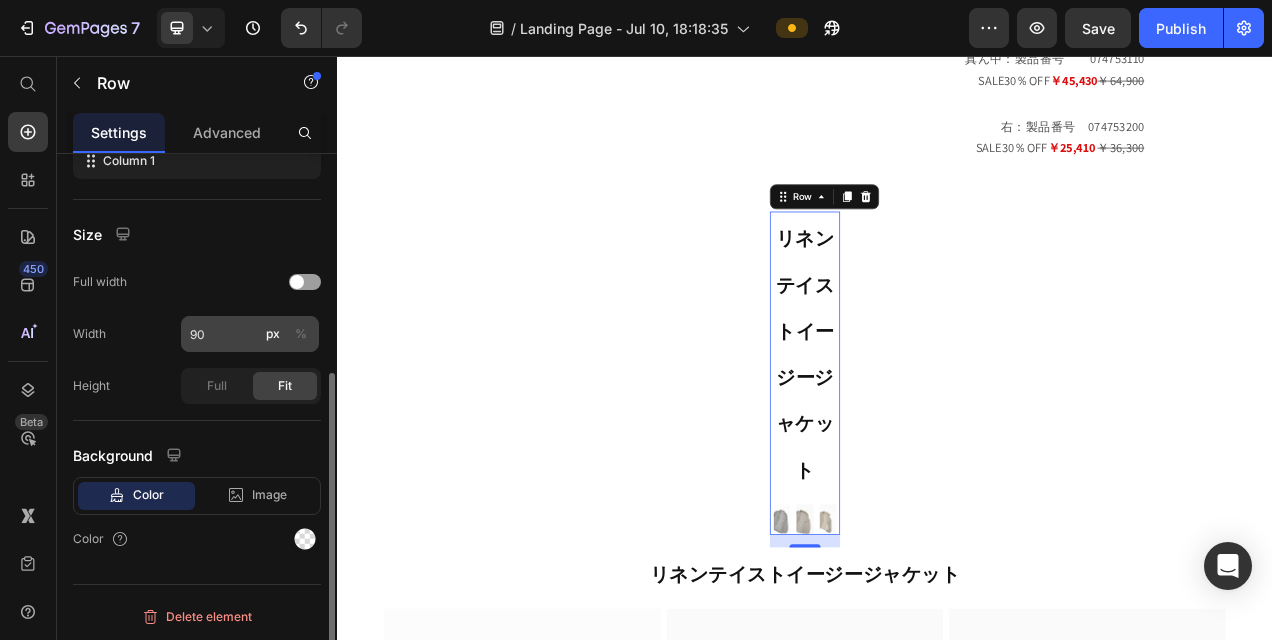 click on "%" at bounding box center [301, 334] 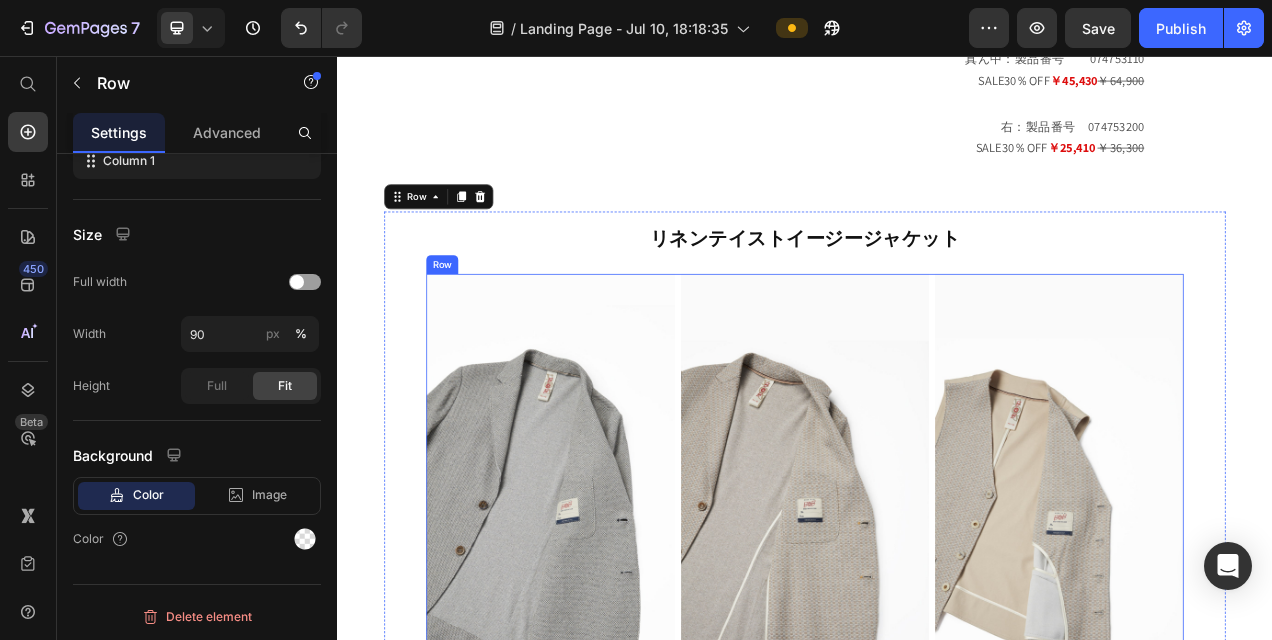 click on "Image Image Image Row" at bounding box center (937, 619) 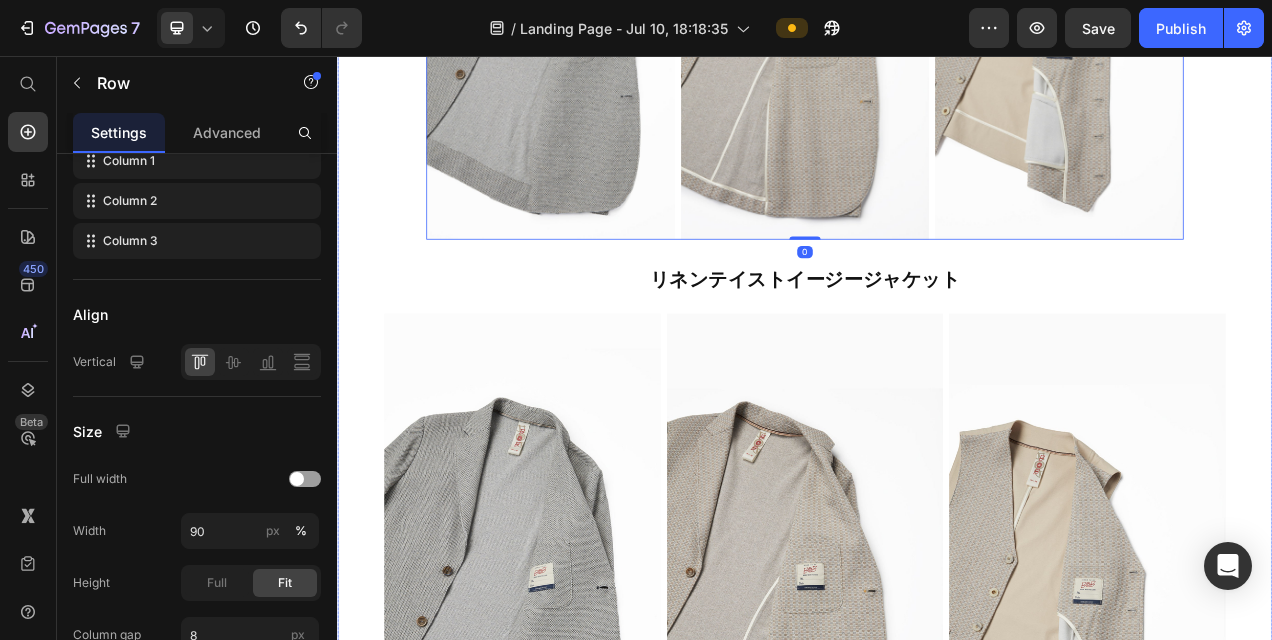 scroll, scrollTop: 3260, scrollLeft: 0, axis: vertical 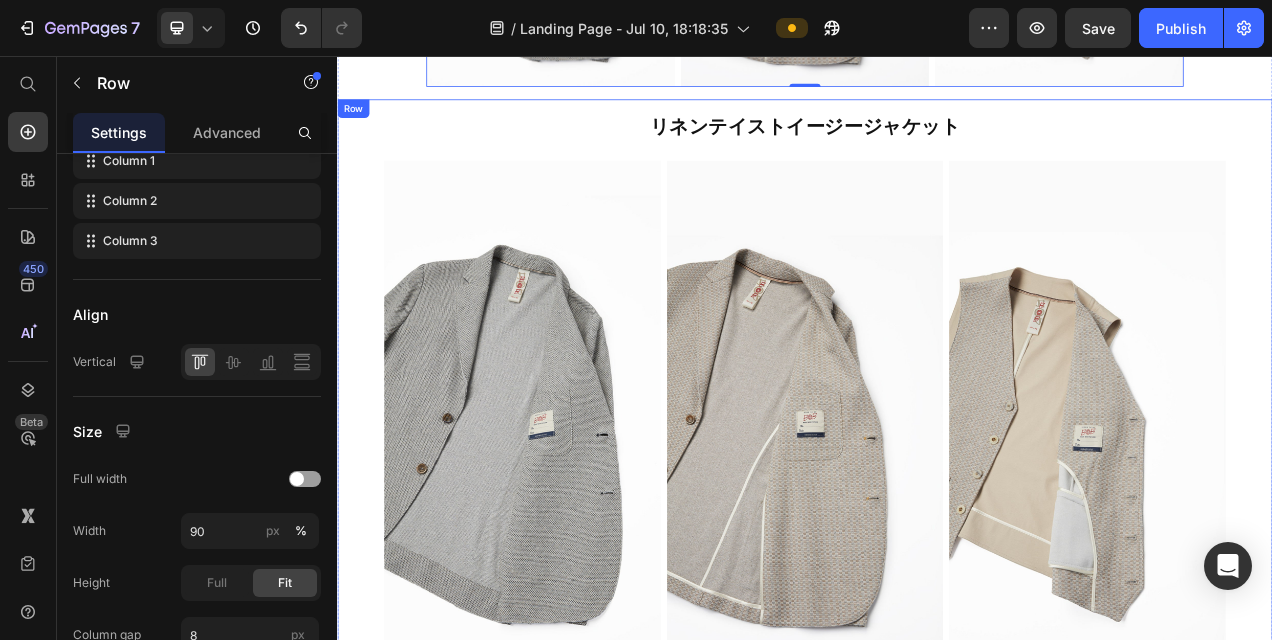 click on "リネンテイストイージージャケット Heading Row Image Image Image Row 左：製品番号　[PRODUCT_ID] SALE30％OFF　 ￥46,970   ￥67,100   真ん中：製品番号　　[PRODUCT_ID] SALE30％OFF　 ￥45,430  ￥64,900 右：製品番号　[PRODUCT_ID] SALE30％OFF　 ￥25,410   ￥36,300 Text Block" at bounding box center [937, 598] 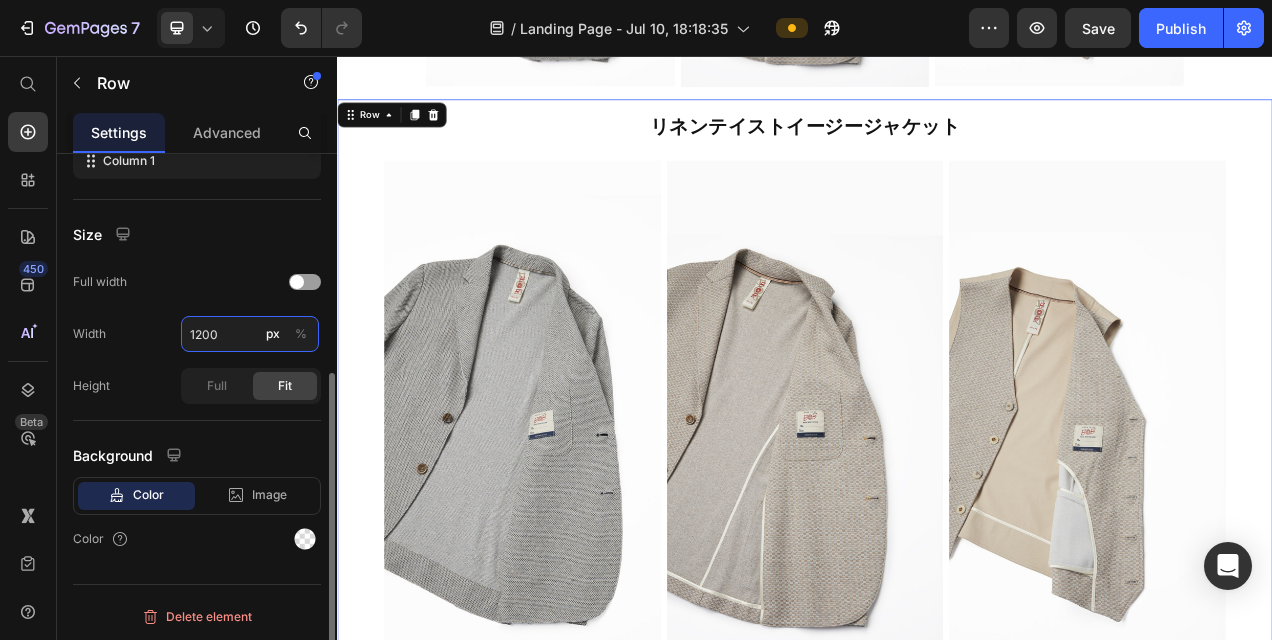 click on "1200" at bounding box center [250, 334] 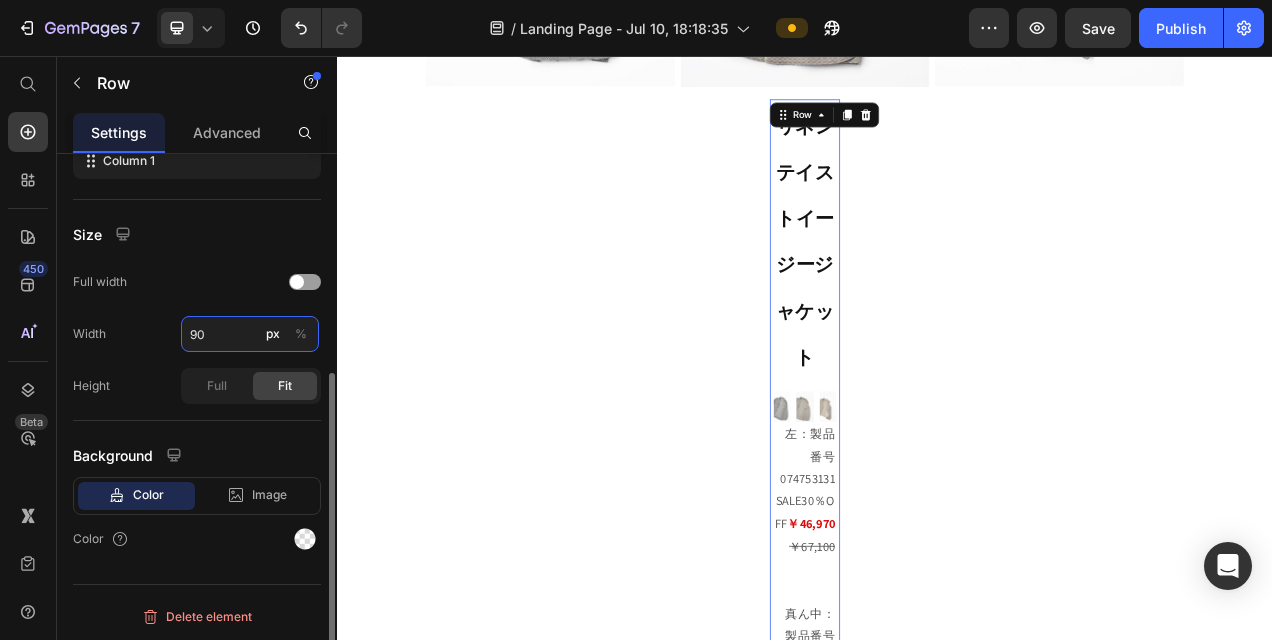 type on "90" 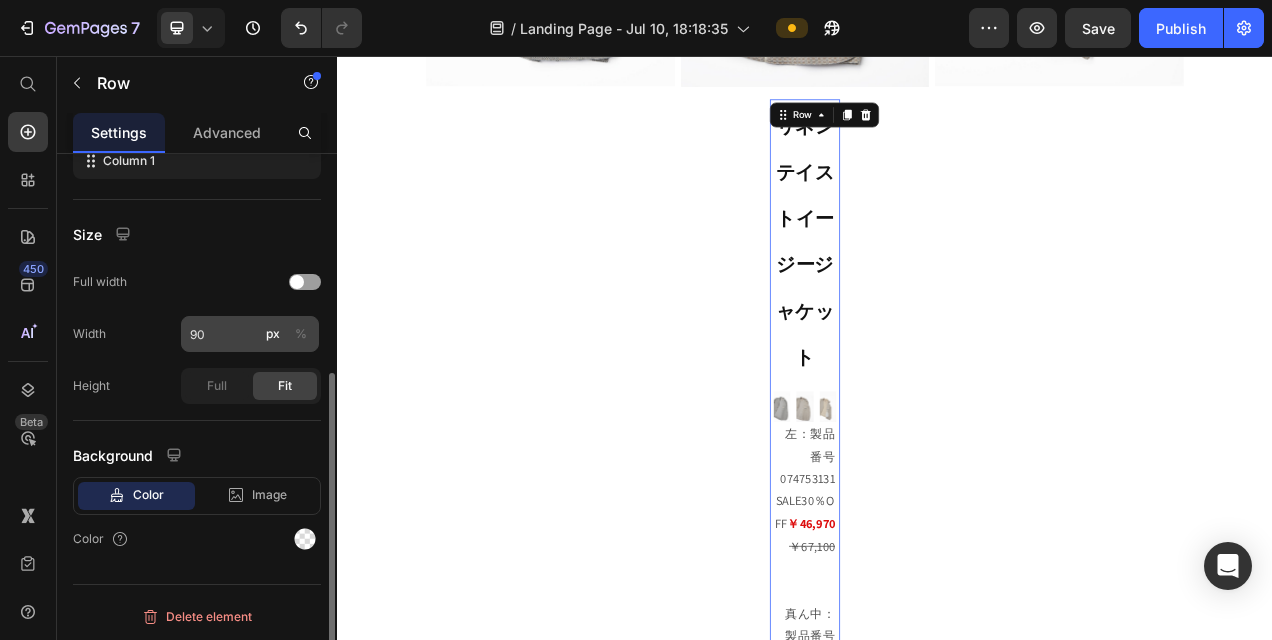 click on "%" at bounding box center [301, 334] 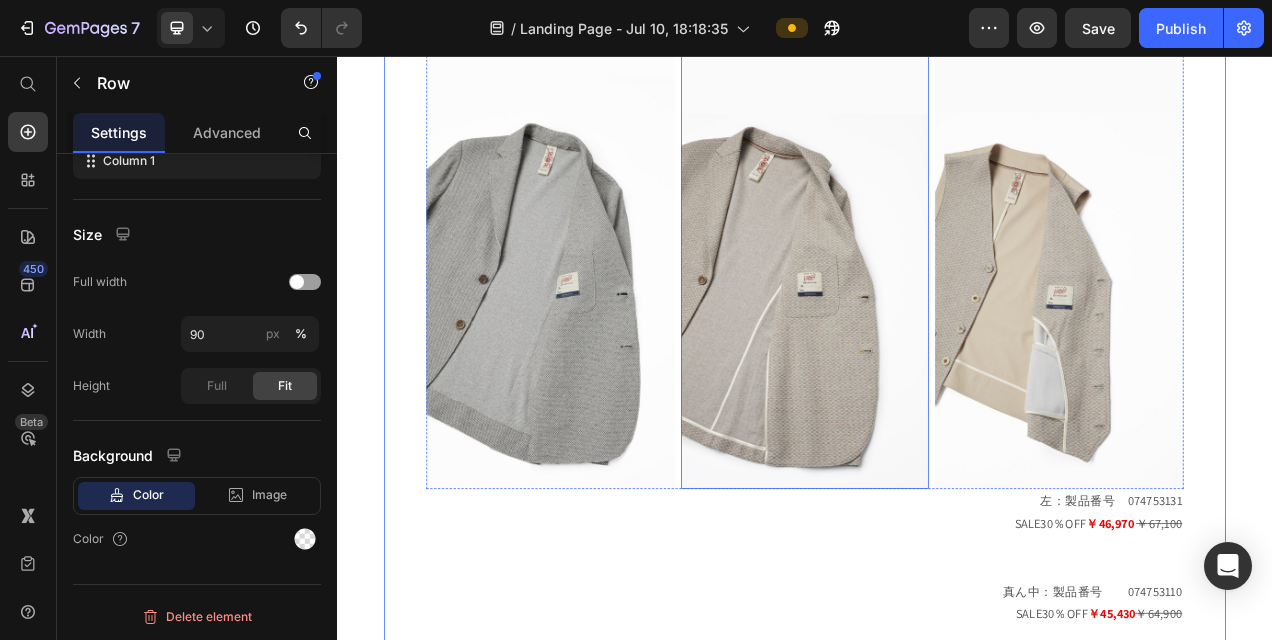 scroll, scrollTop: 3660, scrollLeft: 0, axis: vertical 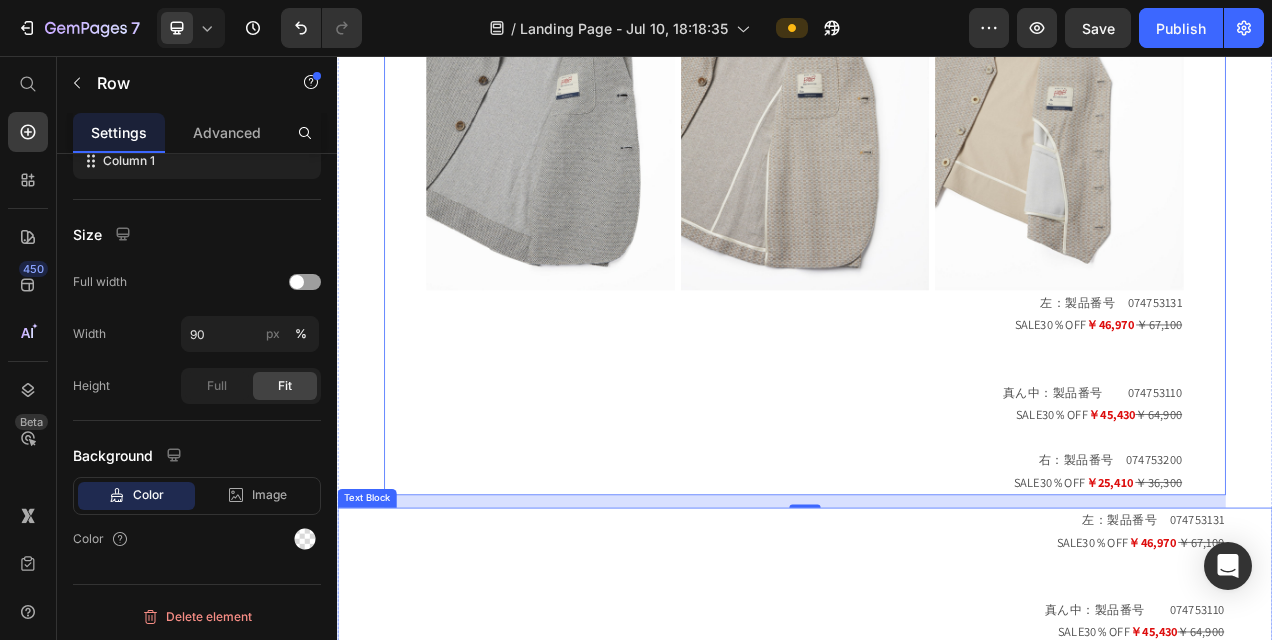 click on "左：製品番号　074753131" at bounding box center (937, 652) 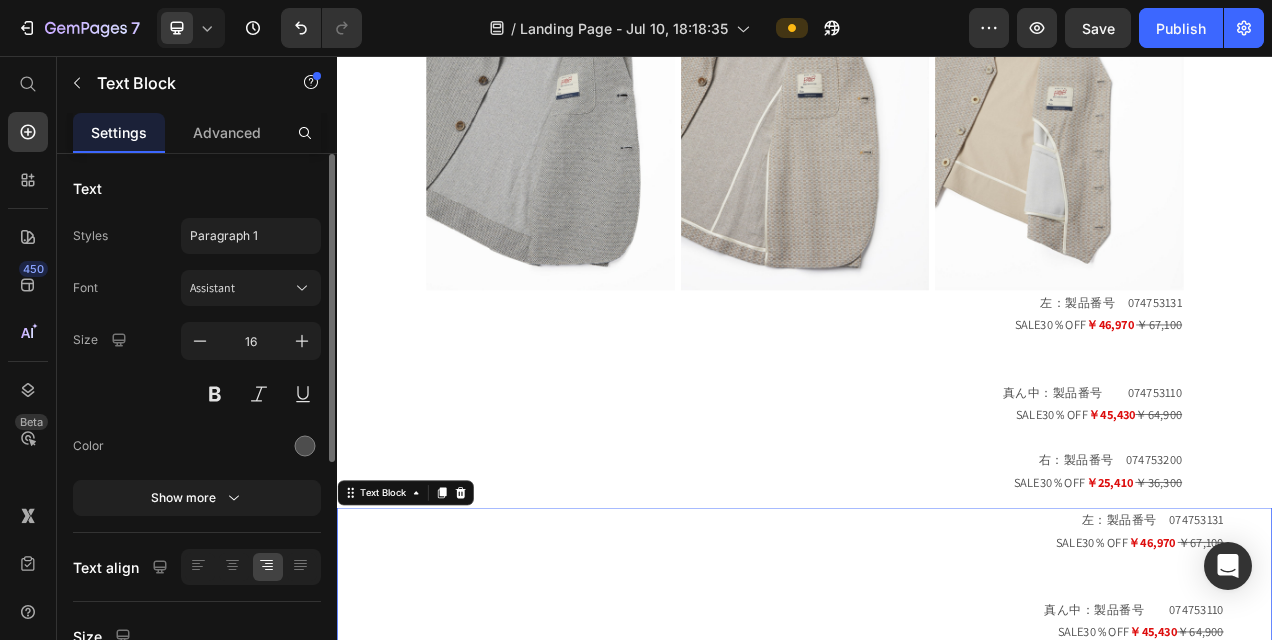 scroll, scrollTop: 200, scrollLeft: 0, axis: vertical 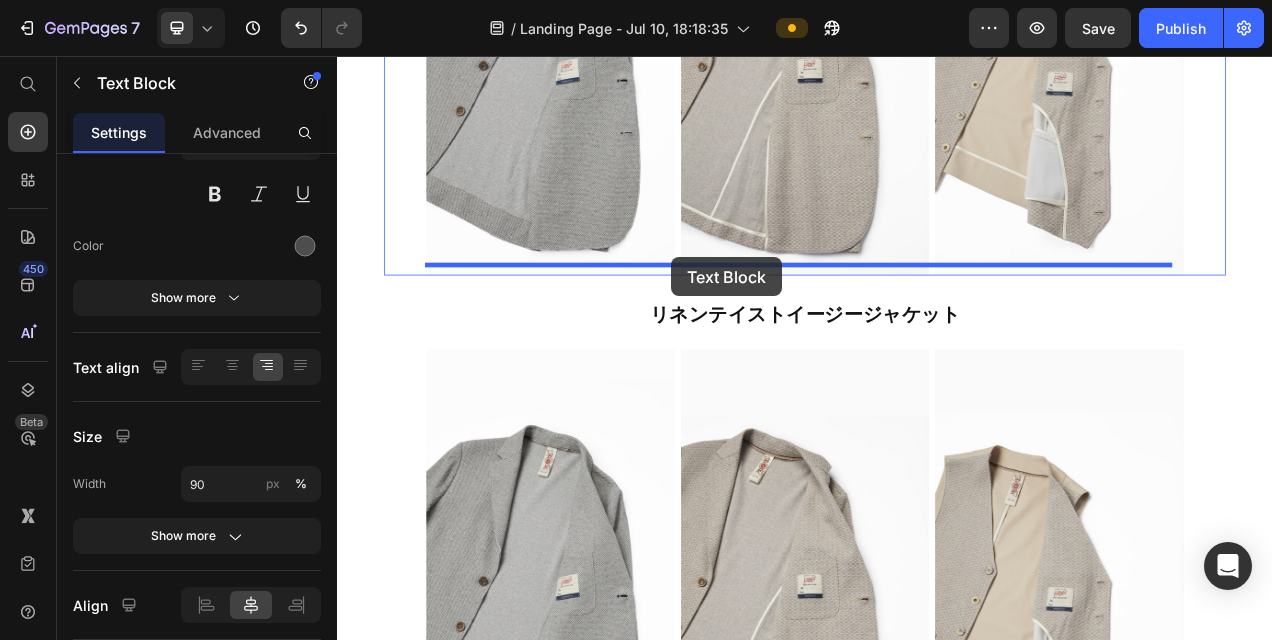 drag, startPoint x: 362, startPoint y: 605, endPoint x: 766, endPoint y: 314, distance: 497.89255 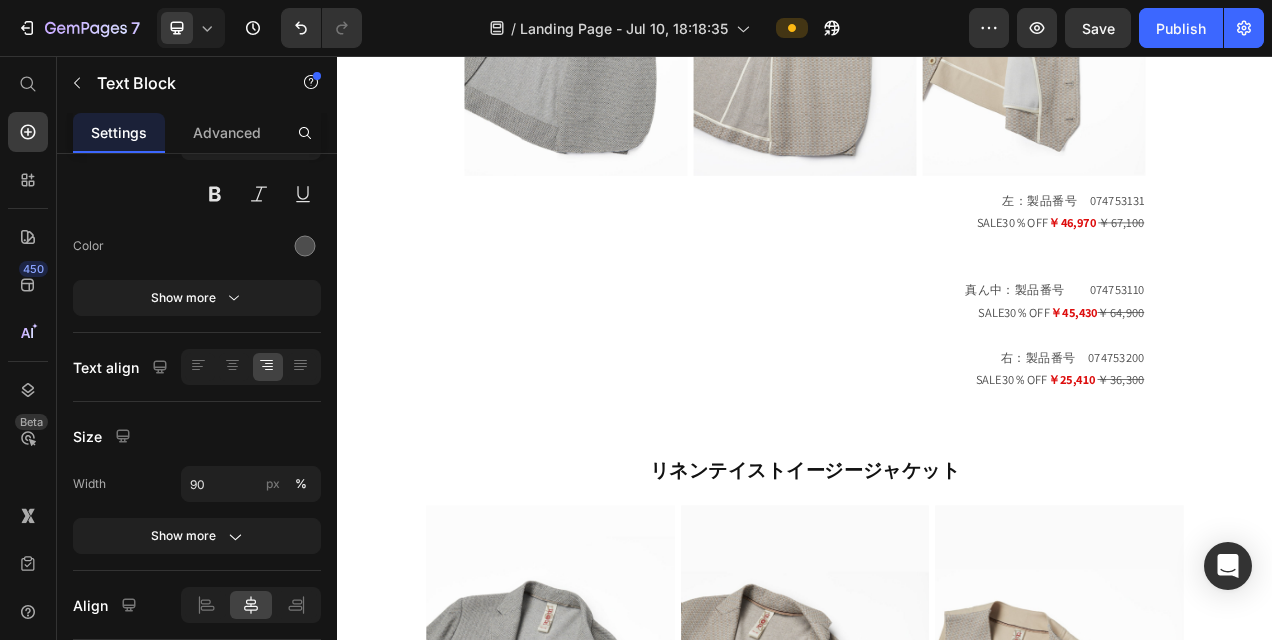scroll, scrollTop: 2124, scrollLeft: 0, axis: vertical 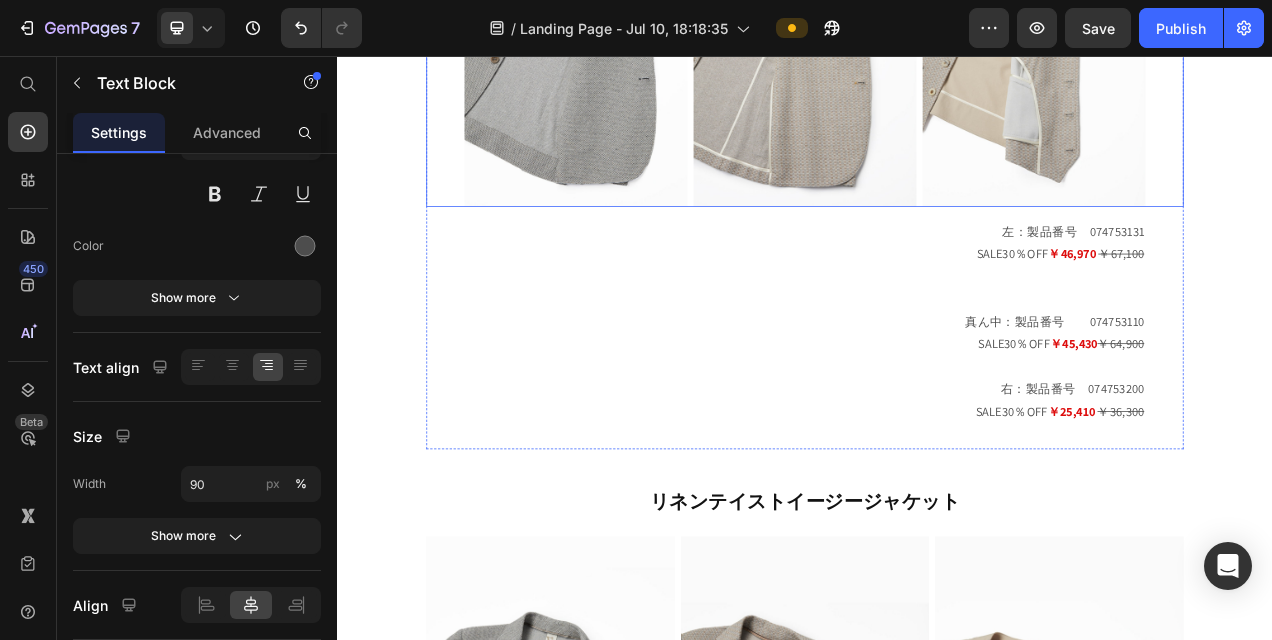 click on "リネンテイストイージージャケット Heading Row Image Image Image Row" at bounding box center [937, -44] 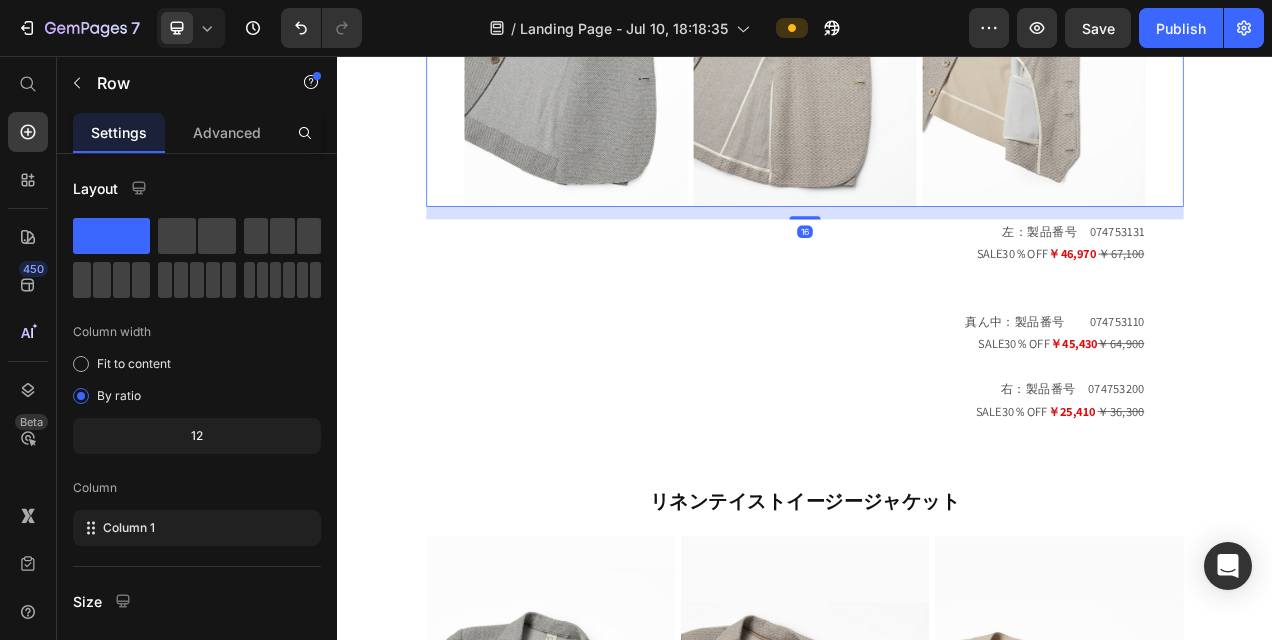 scroll, scrollTop: 367, scrollLeft: 0, axis: vertical 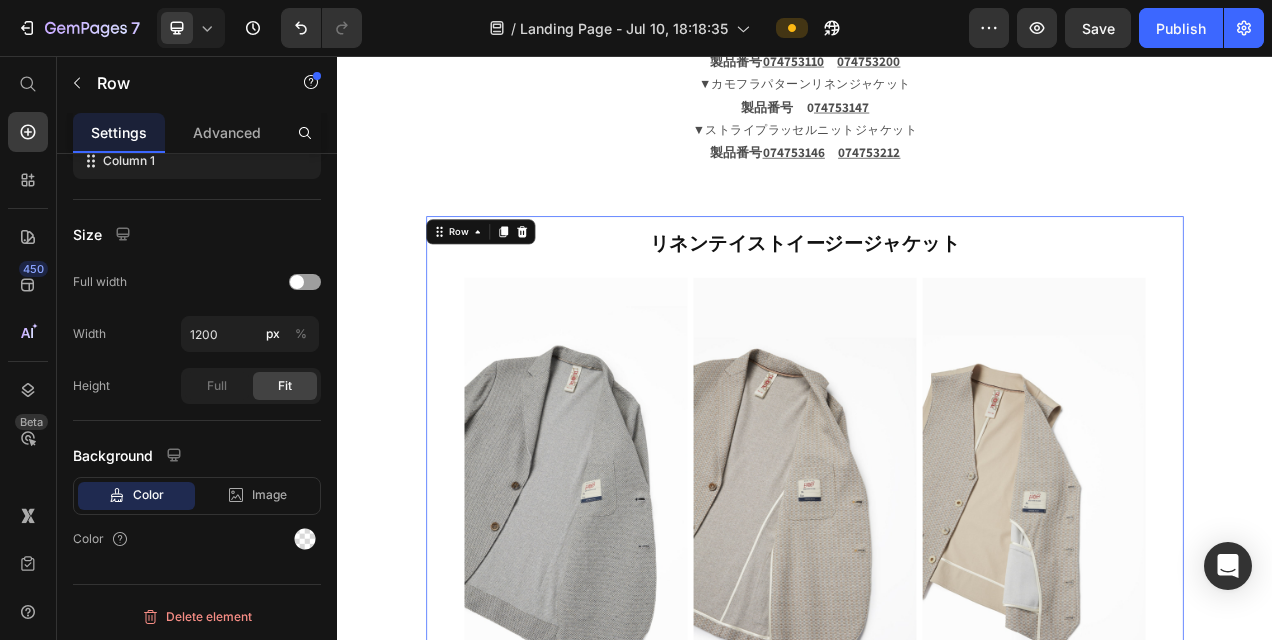 click on "リネンテイストイージージャケット Heading Row Image Image Image Row" at bounding box center [937, 556] 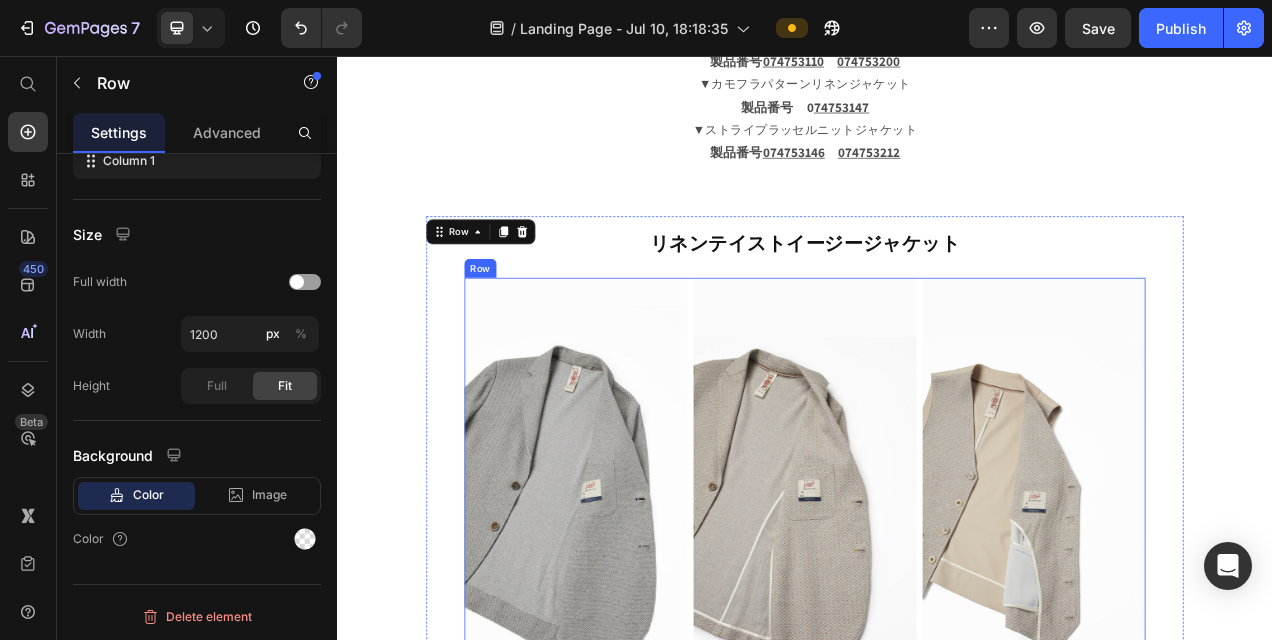 click on "Image Image Image Row" at bounding box center (937, 595) 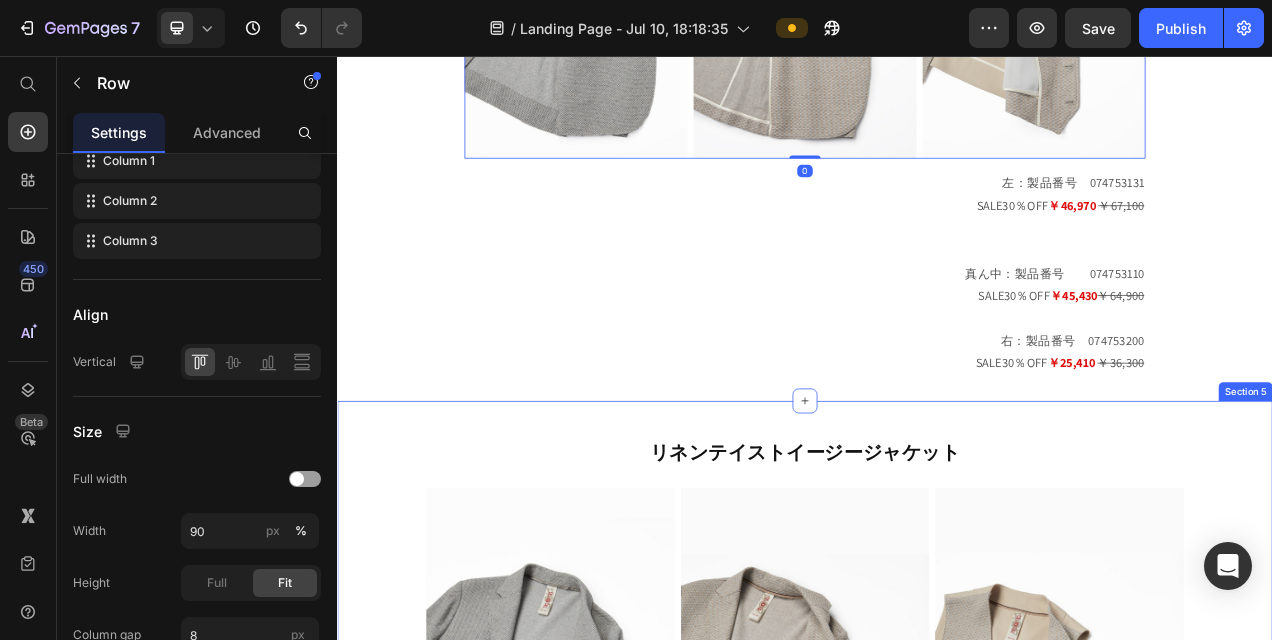 scroll, scrollTop: 2424, scrollLeft: 0, axis: vertical 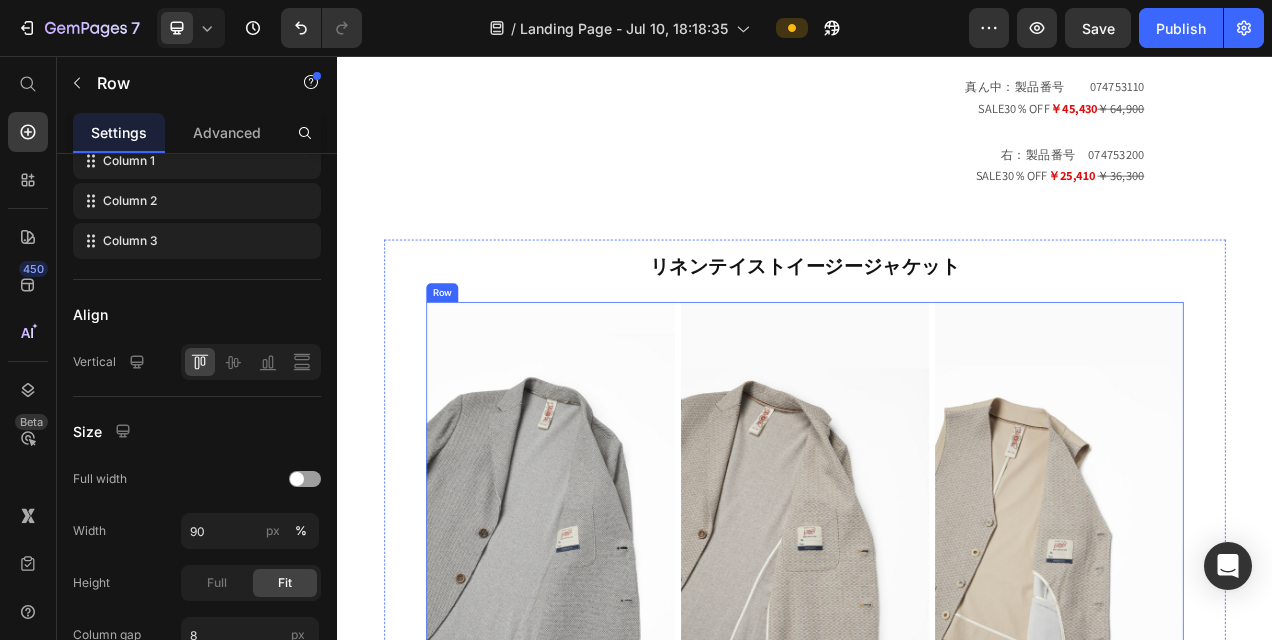 click on "Image Image Image Row" at bounding box center (937, 655) 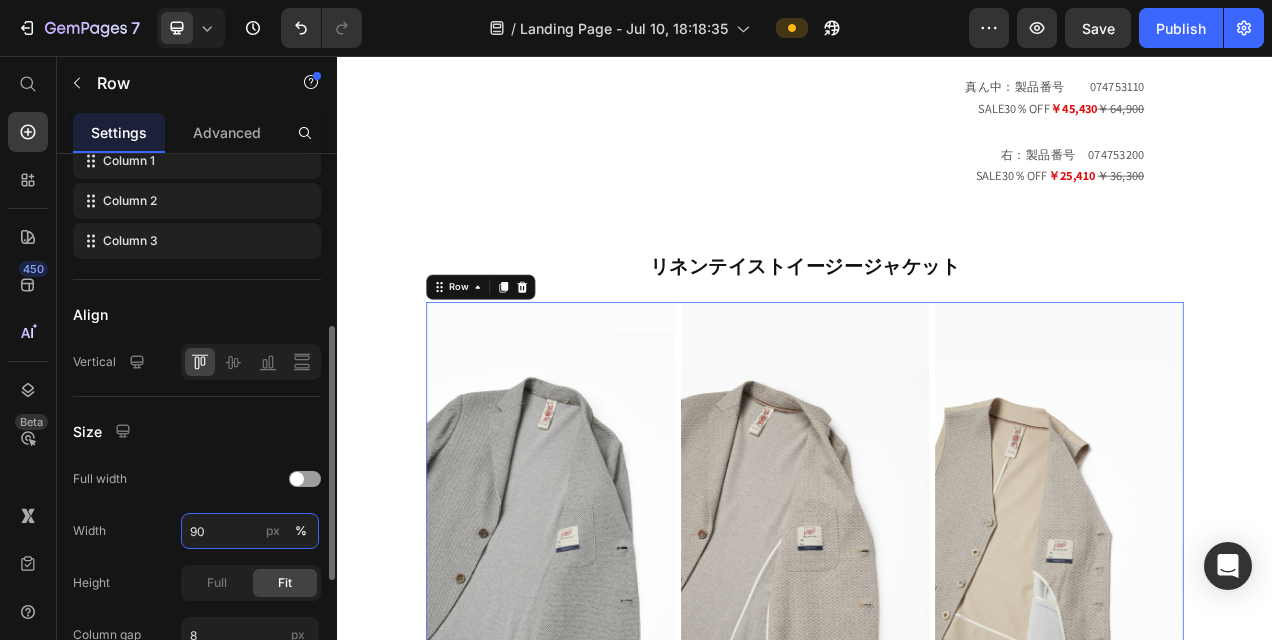 click on "90" at bounding box center [250, 531] 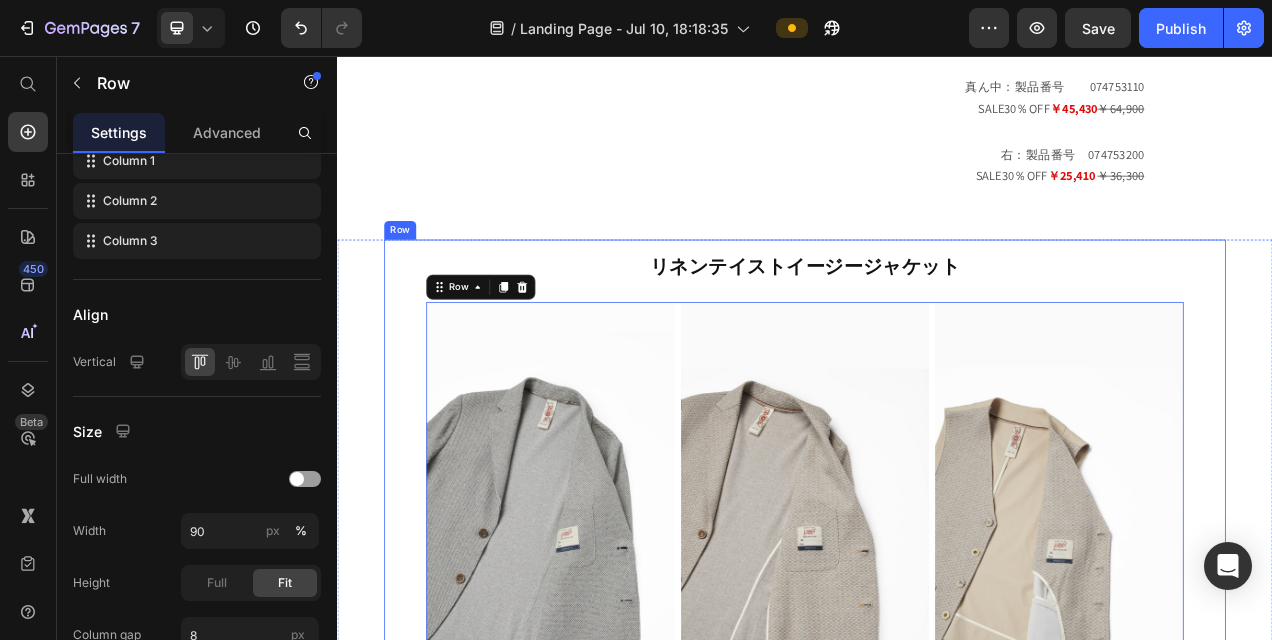 click at bounding box center [610, 655] 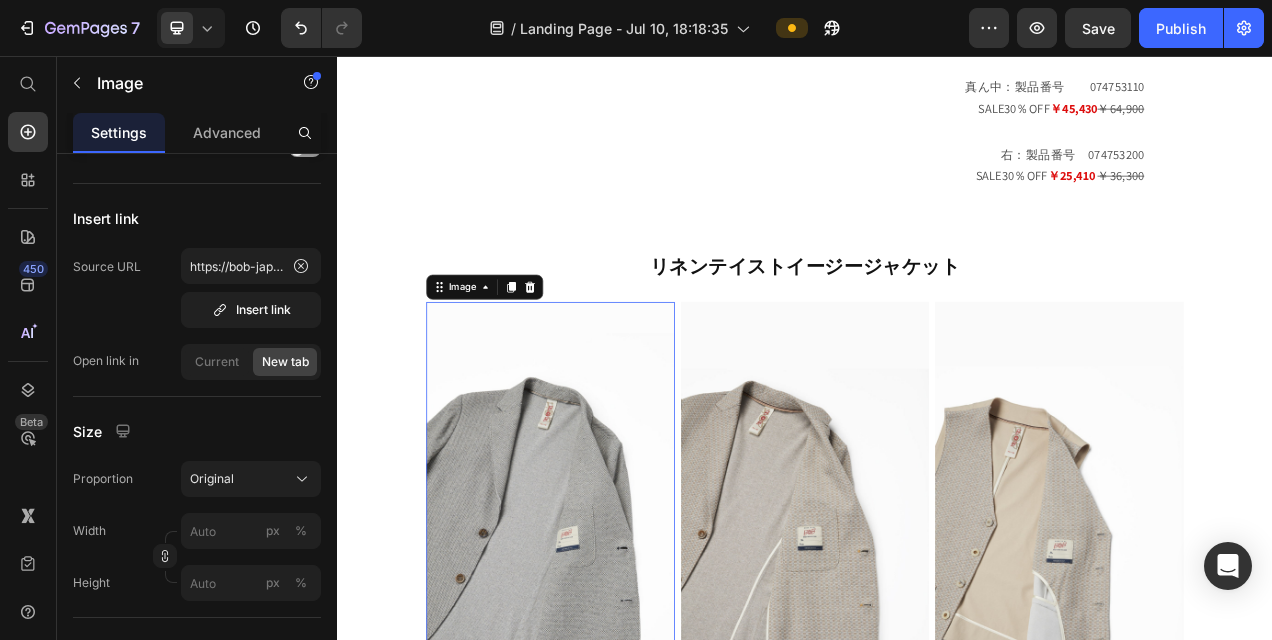 scroll, scrollTop: 0, scrollLeft: 0, axis: both 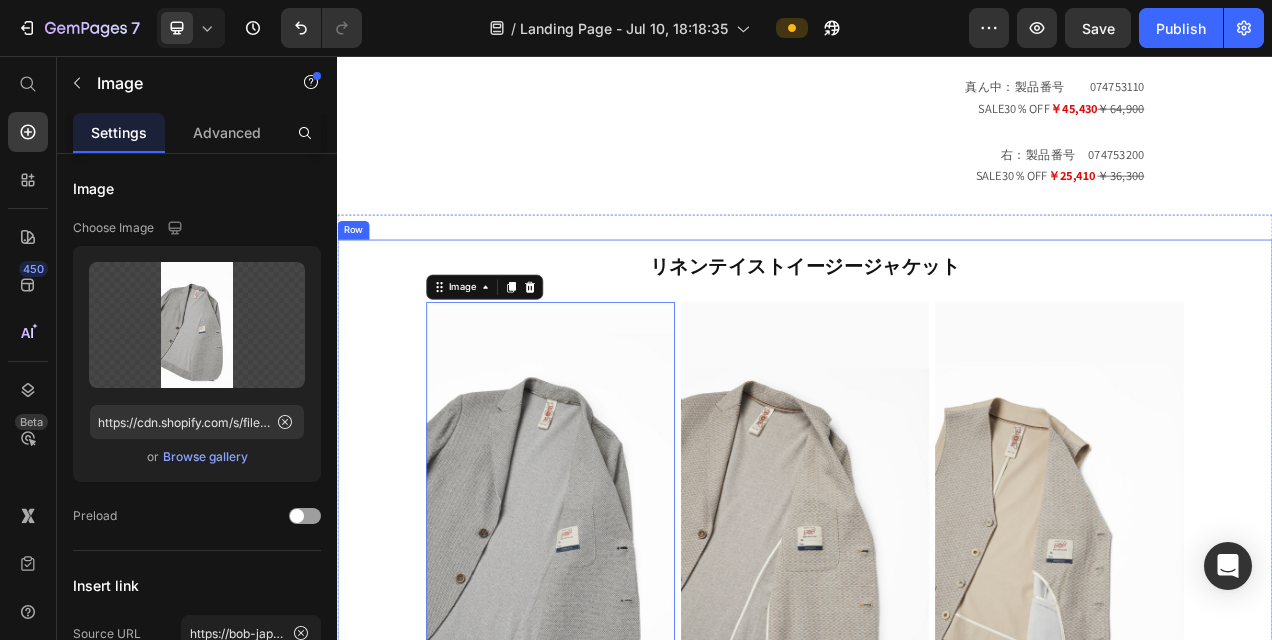 click on "リネンテイストイージージャケット Heading Row Image   0 Image Image Row 左：製品番号　[PRODUCT_ID] SALE30％OFF　 ￥46,970   ￥67,100   真ん中：製品番号　　[PRODUCT_ID] SALE30％OFF　 ￥45,430  ￥64,900 右：製品番号　[PRODUCT_ID] SALE30％OFF　 ￥25,410   ￥36,300 Text Block Row リネンテイストイージージャケット Heading Row Image Image Image Row 左：製品番号　[PRODUCT_ID] SALE30％OFF　 ￥46,970   ￥67,100   真ん中：製品番号　　[PRODUCT_ID] SALE30％OFF　 ￥45,430  ￥64,900 右：製品番号　[PRODUCT_ID] SALE30％OFF　 ￥25,410   ￥36,300 Text Block Row Image" at bounding box center [937, 1667] 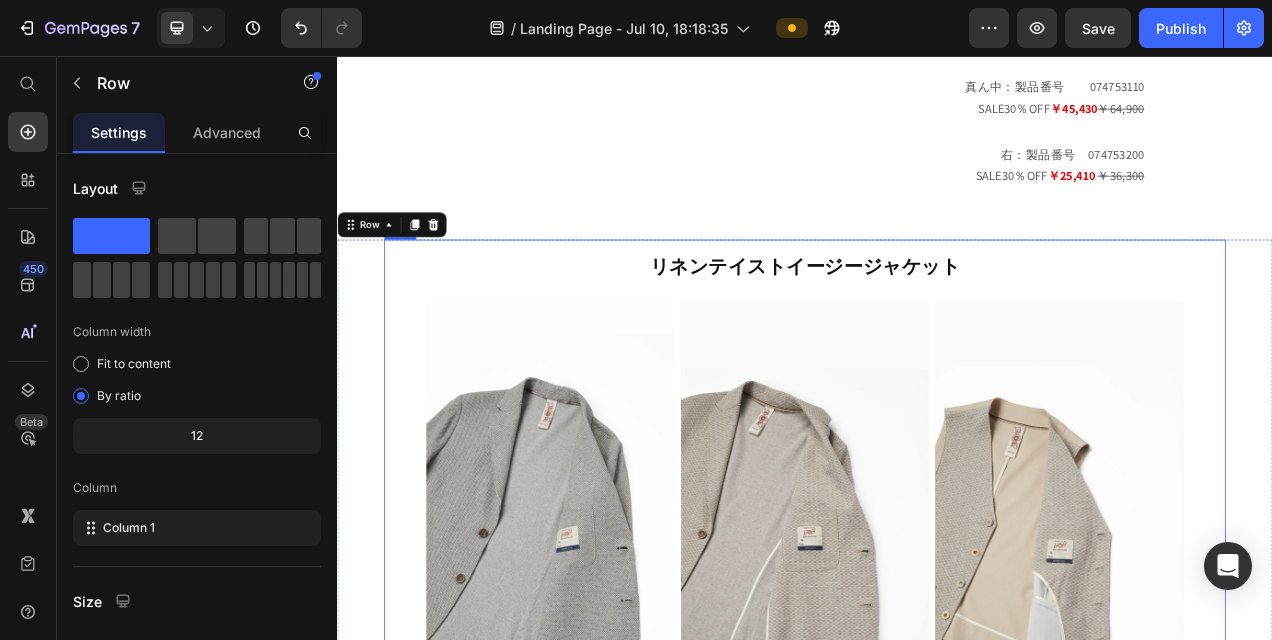 click on "リネンテイストイージージャケット" at bounding box center [937, 323] 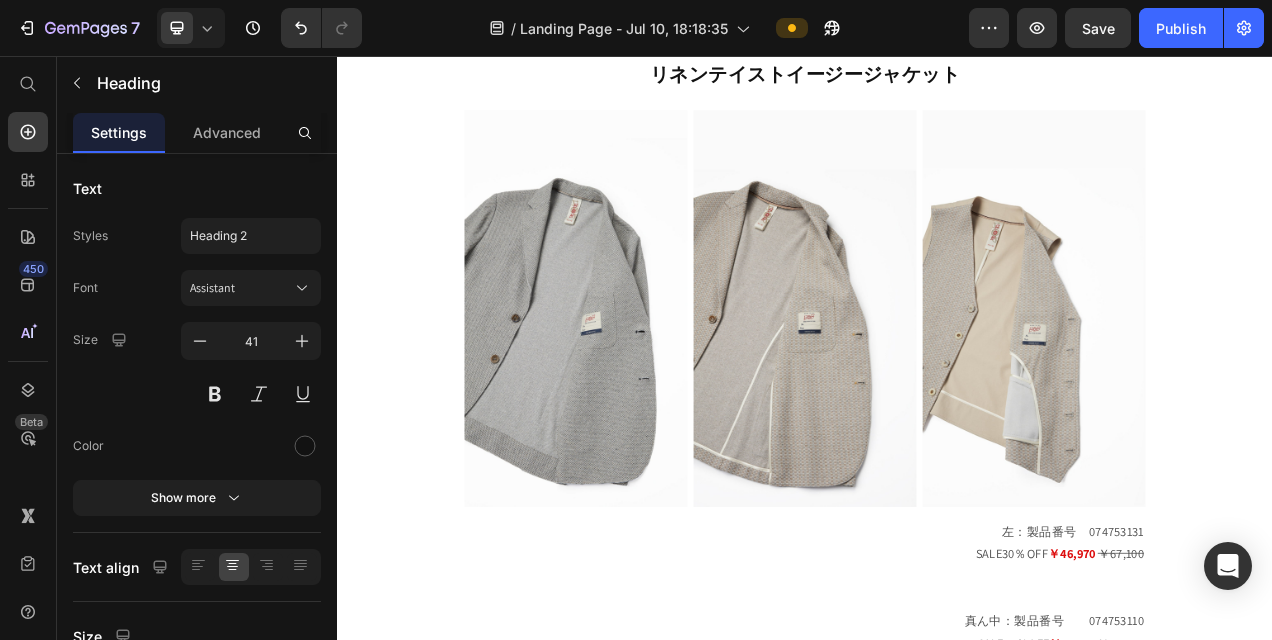 scroll, scrollTop: 1324, scrollLeft: 0, axis: vertical 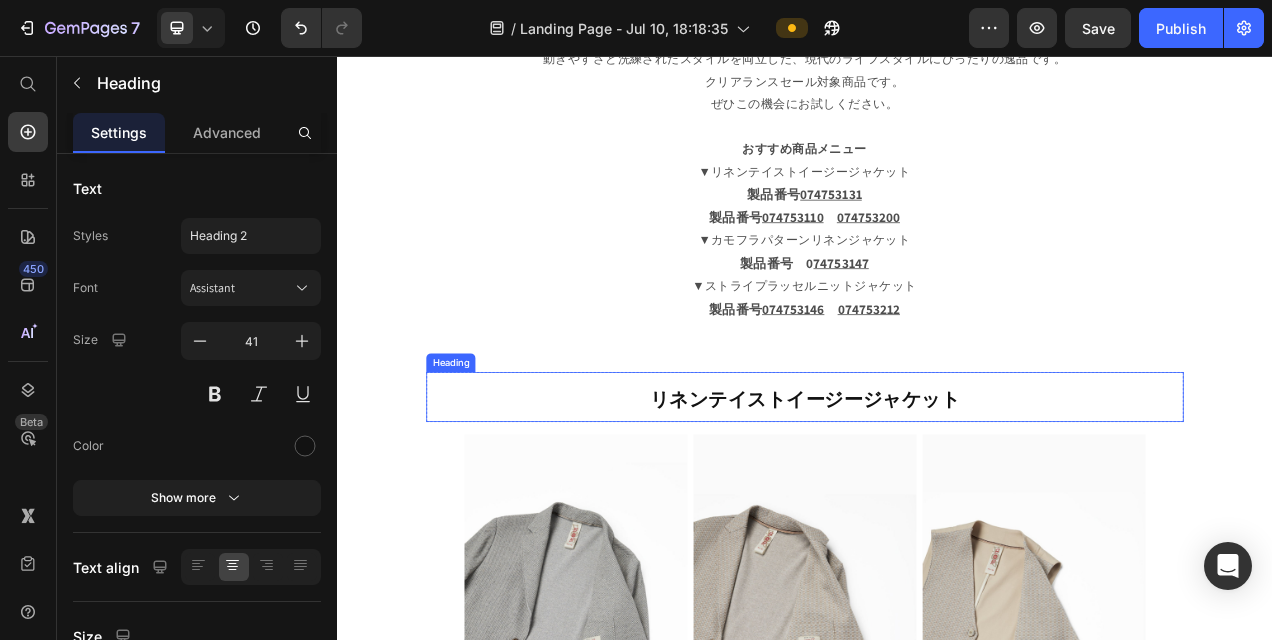 click on "リネンテイストイージージャケット" at bounding box center [937, 493] 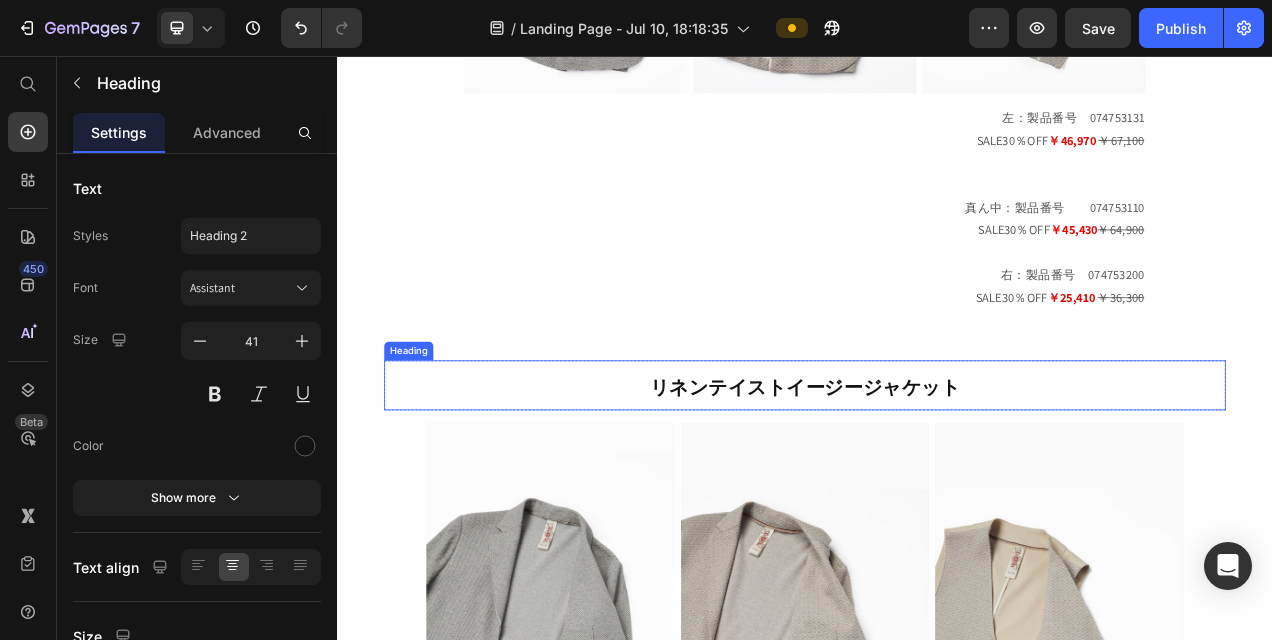 scroll, scrollTop: 2424, scrollLeft: 0, axis: vertical 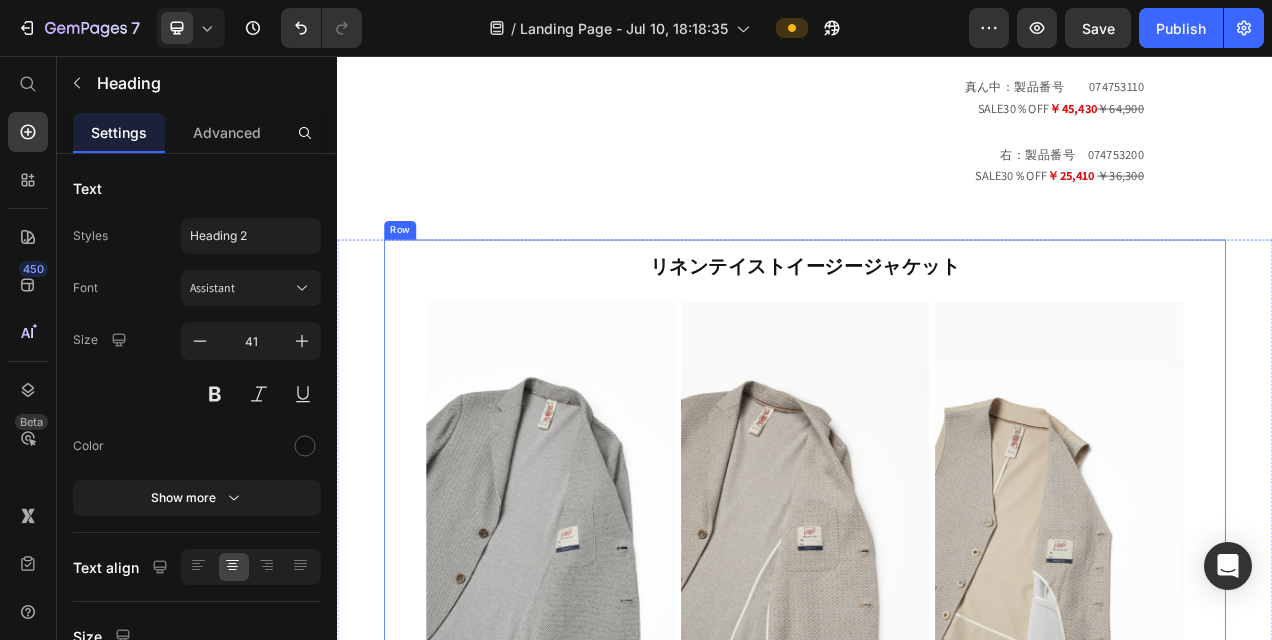 click on "リネンテイストイージージャケット" at bounding box center [937, 323] 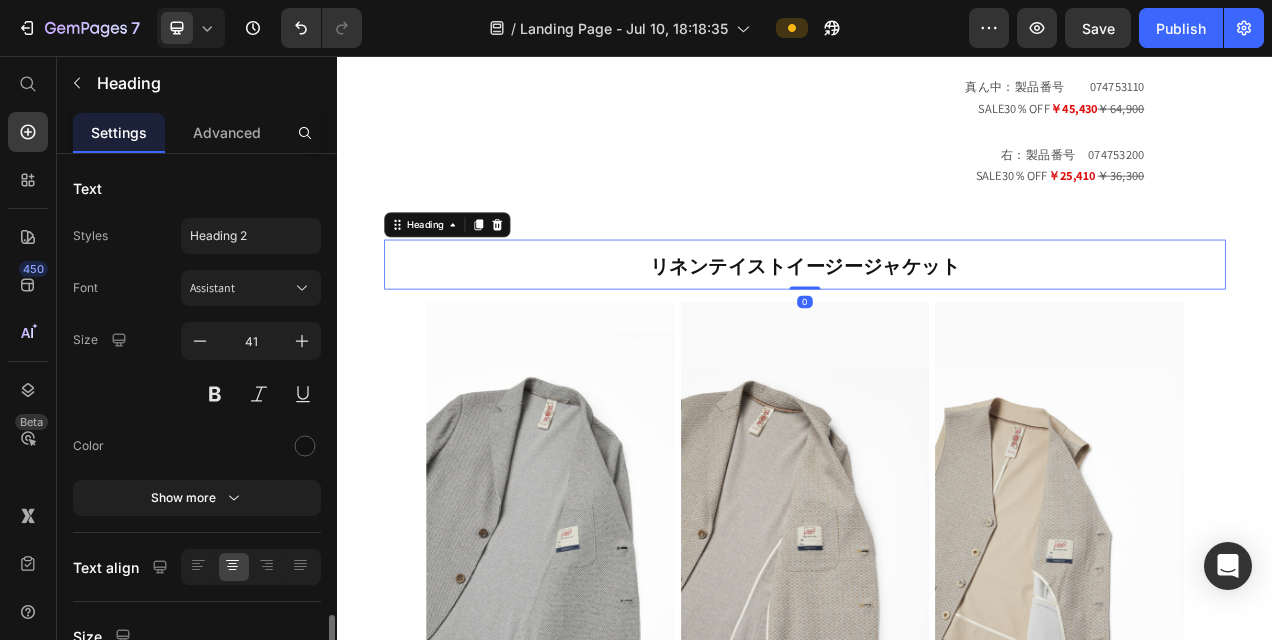 scroll, scrollTop: 300, scrollLeft: 0, axis: vertical 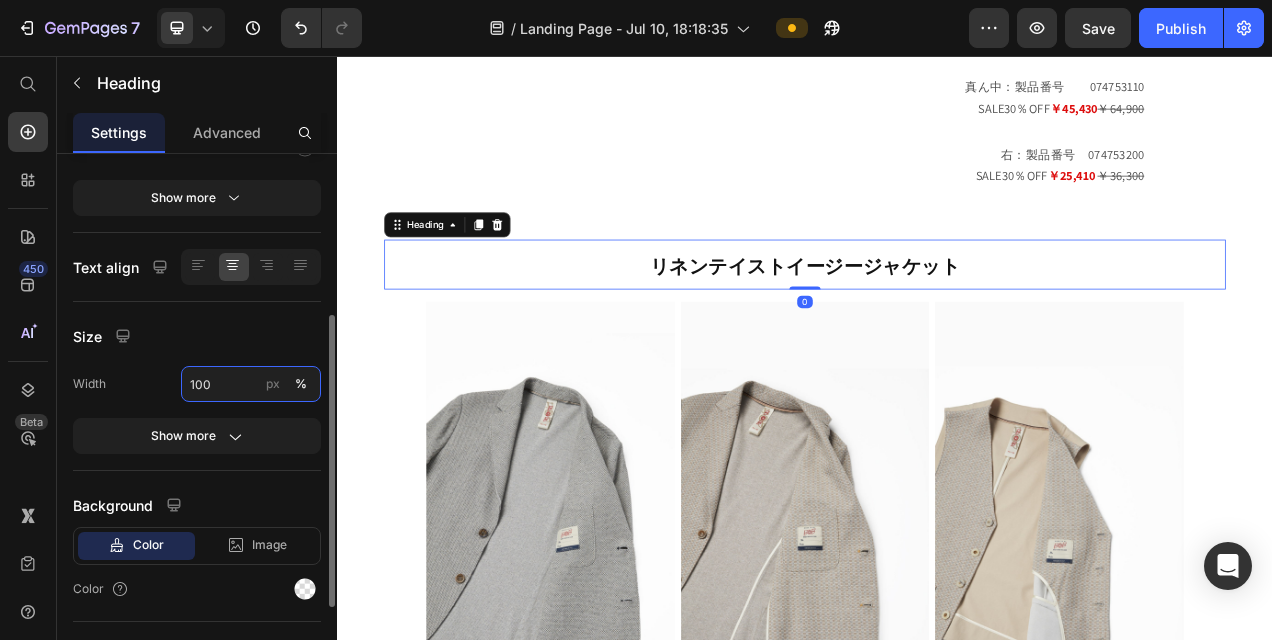 click on "100" at bounding box center [251, 384] 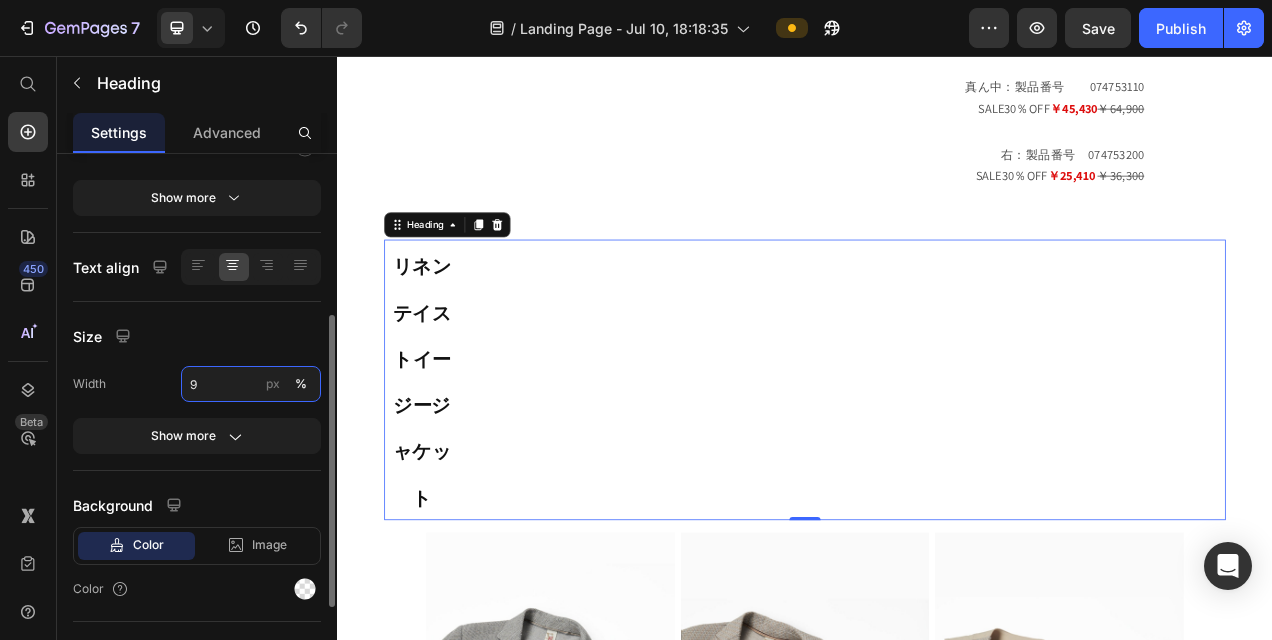 type on "90" 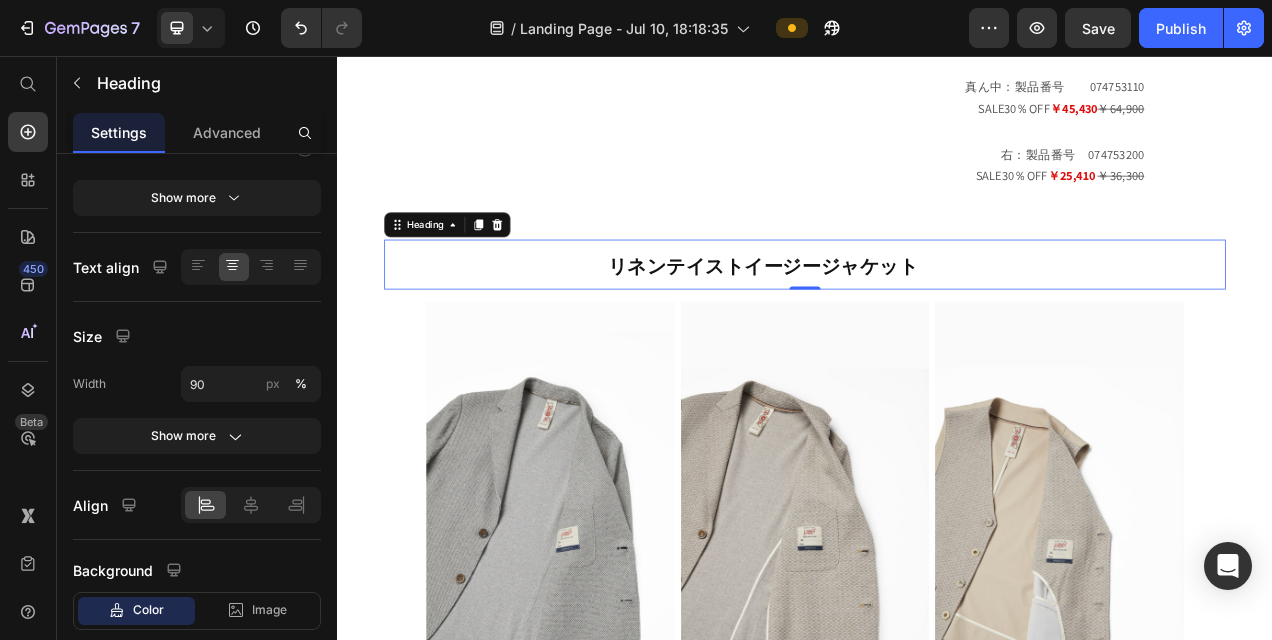 click on "リネンテイストイージージャケット Heading   0 Row Image Image Image Row 左：製品番号　[PRODUCT_ID] SALE30％OFF　 ￥46,970   ￥67,100   真ん中：製品番号　　[PRODUCT_ID] SALE30％OFF　 ￥45,430  ￥64,900 右：製品番号　[PRODUCT_ID] SALE30％OFF　 ￥25,410   ￥36,300 Text Block Row リネンテイストイージージャケット Heading Row Image Image Image Row 左：製品番号　[PRODUCT_ID] SALE30％OFF　 ￥46,970   ￥67,100   真ん中：製品番号　　[PRODUCT_ID] SALE30％OFF　 ￥45,430  ￥64,900 右：製品番号　[PRODUCT_ID] SALE30％OFF　 ￥25,410   ￥36,300 Text Block Row Image" at bounding box center [937, 1667] 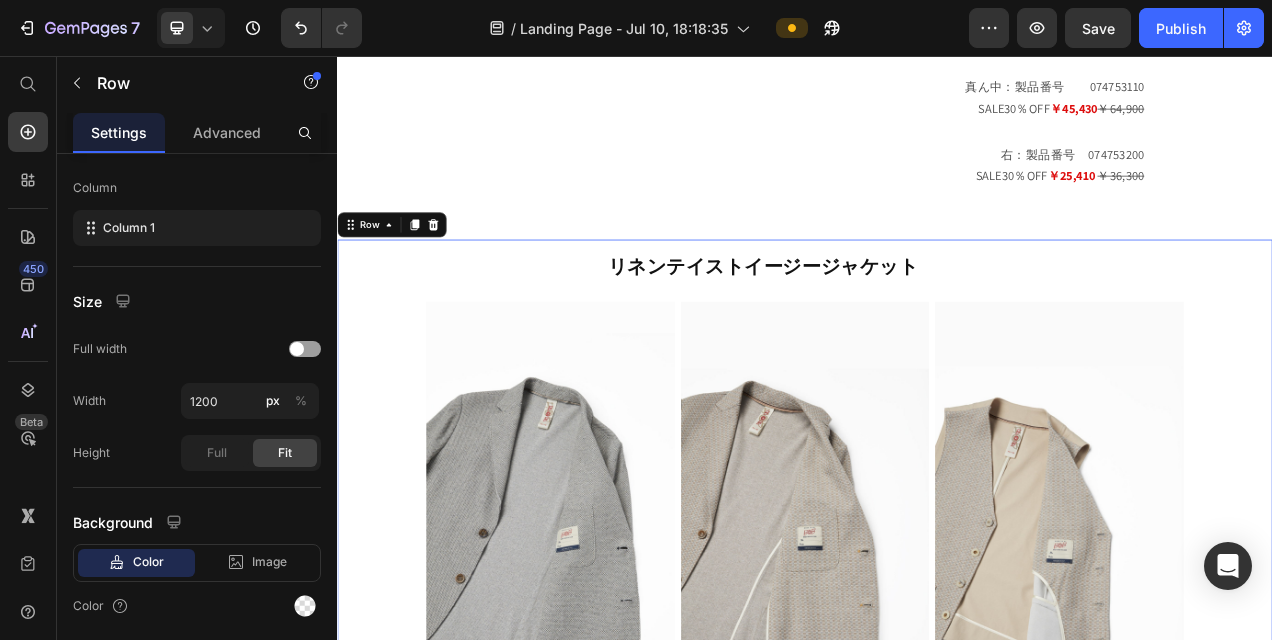scroll, scrollTop: 0, scrollLeft: 0, axis: both 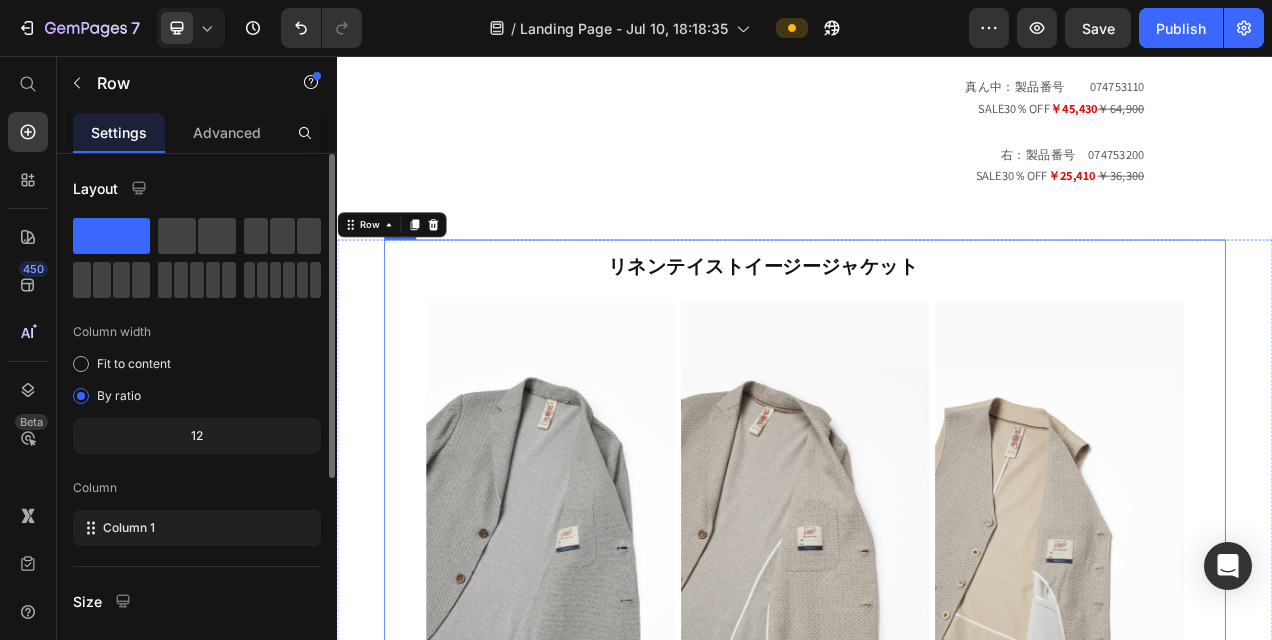 click on "リネンテイストイージージャケット Heading Row Image Image Image Row 左：製品番号　[PRODUCT_ID] SALE30％OFF　 ￥46,970   ￥67,100   真ん中：製品番号　　[PRODUCT_ID] SALE30％OFF　 ￥45,430  ￥64,900 右：製品番号　[PRODUCT_ID] SALE30％OFF　 ￥25,410   ￥36,300 Text Block" at bounding box center (937, 746) 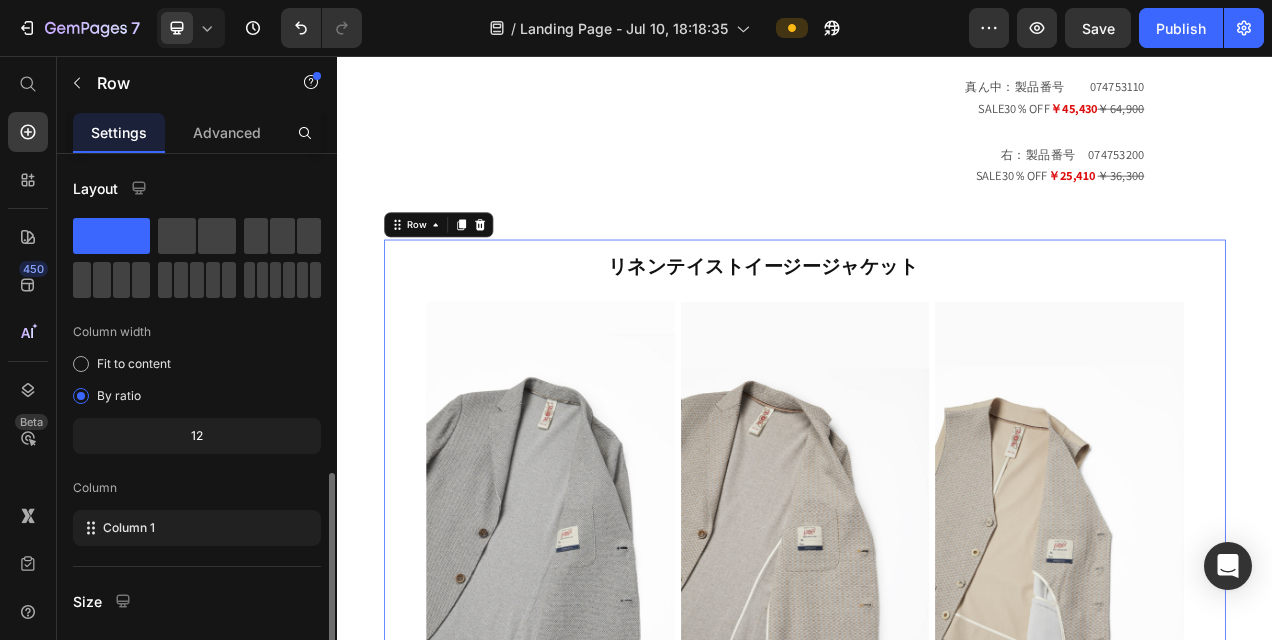 scroll, scrollTop: 367, scrollLeft: 0, axis: vertical 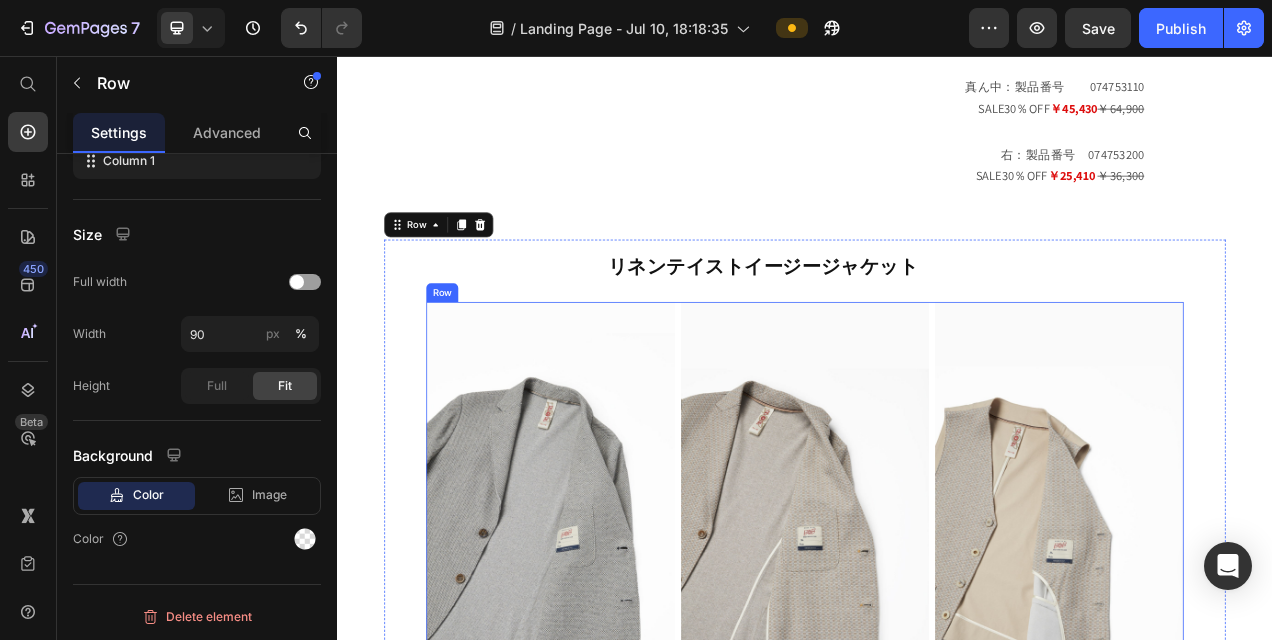 click on "Image Image Image Row" at bounding box center (937, 655) 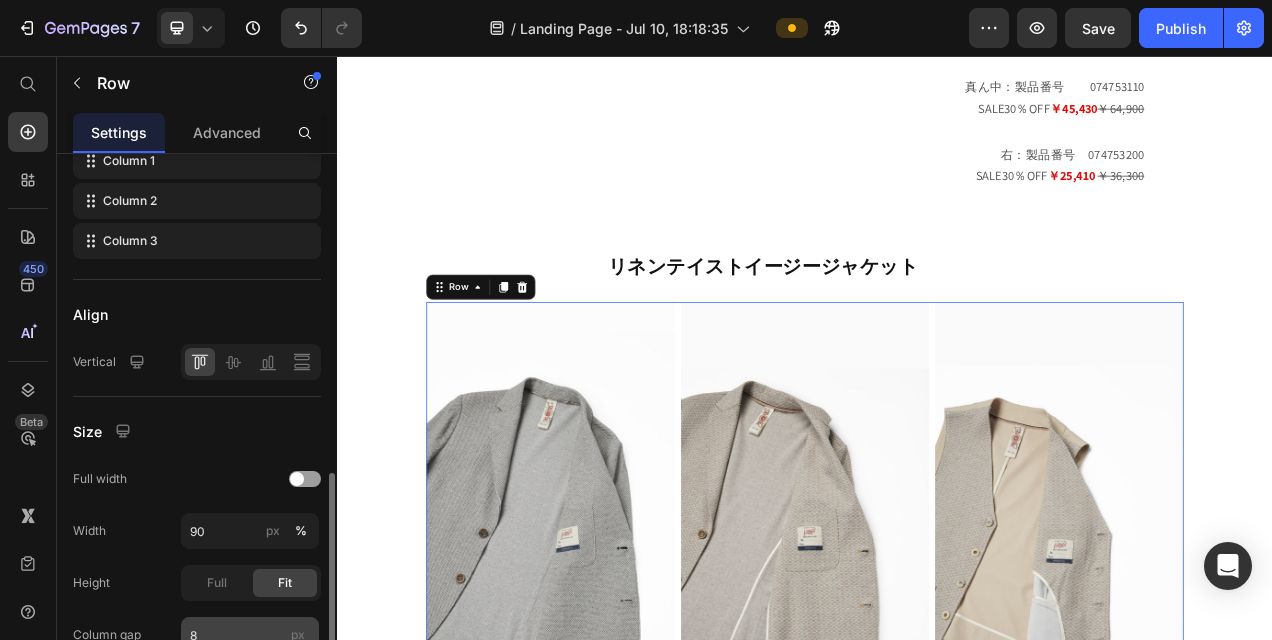 scroll, scrollTop: 567, scrollLeft: 0, axis: vertical 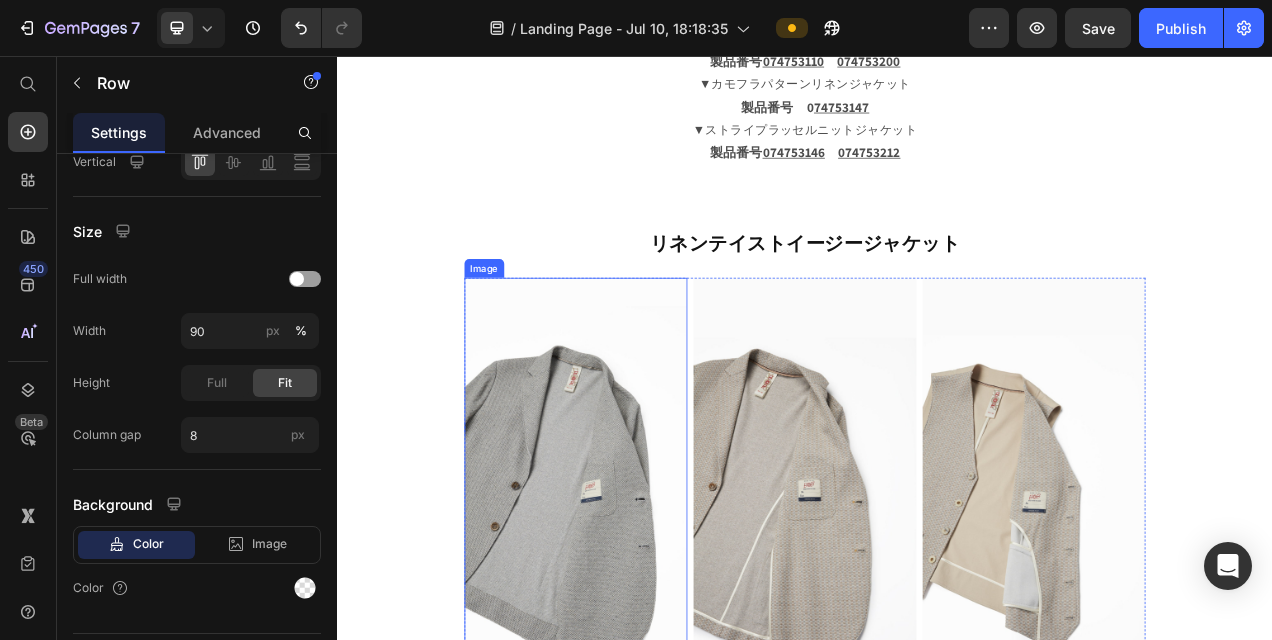 click at bounding box center (643, 595) 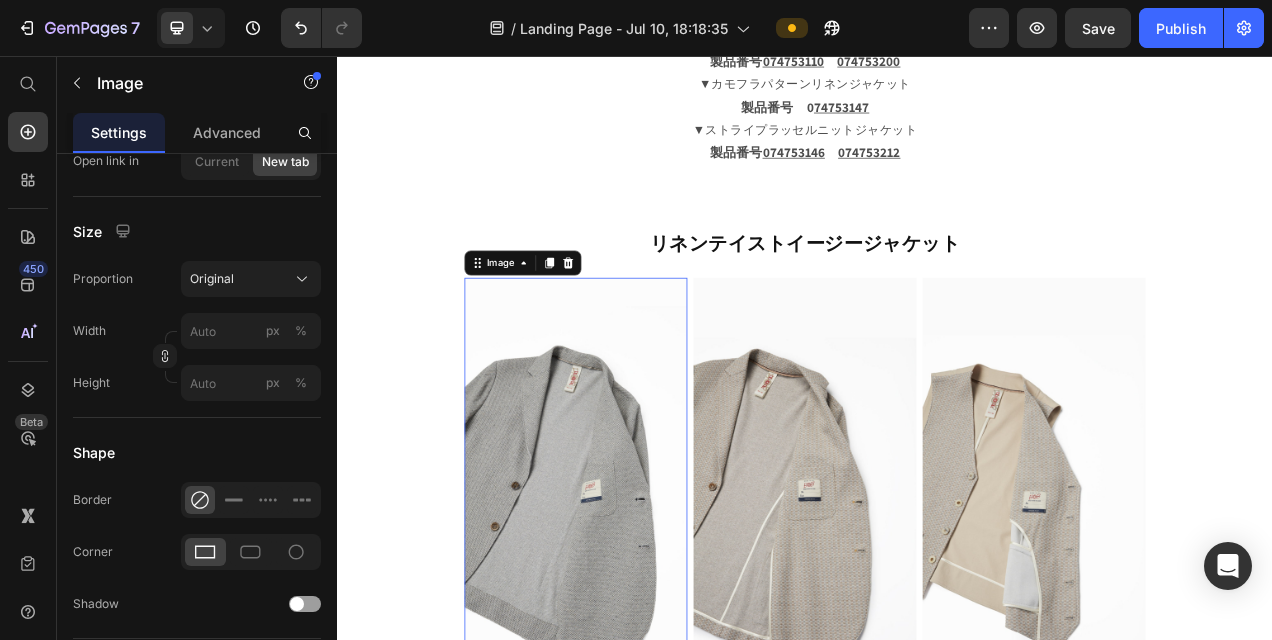 scroll, scrollTop: 0, scrollLeft: 0, axis: both 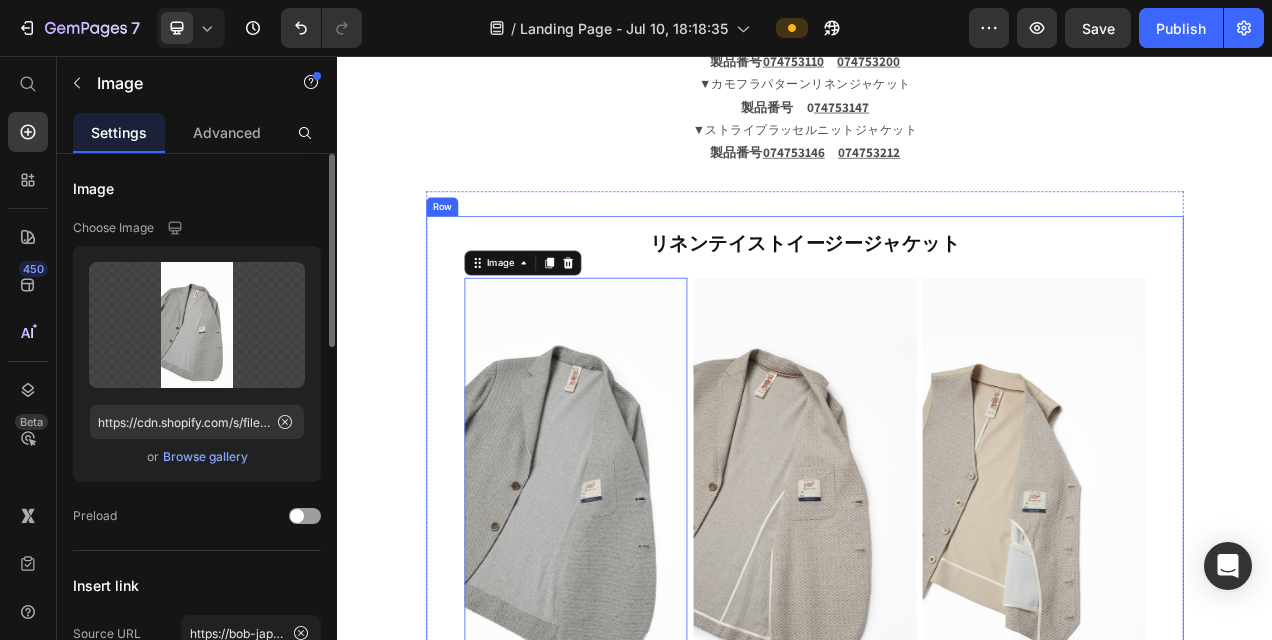 click on "リネンテイストイージージャケット Heading Row Image   0 Image Image Row" at bounding box center (937, 556) 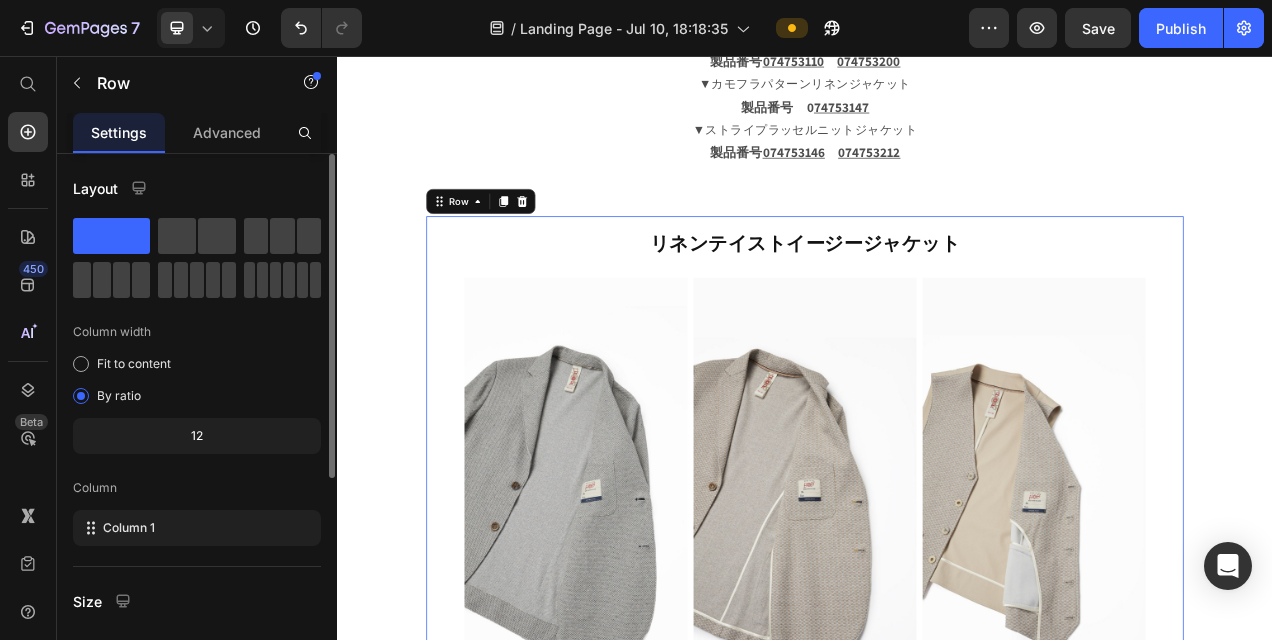 scroll, scrollTop: 367, scrollLeft: 0, axis: vertical 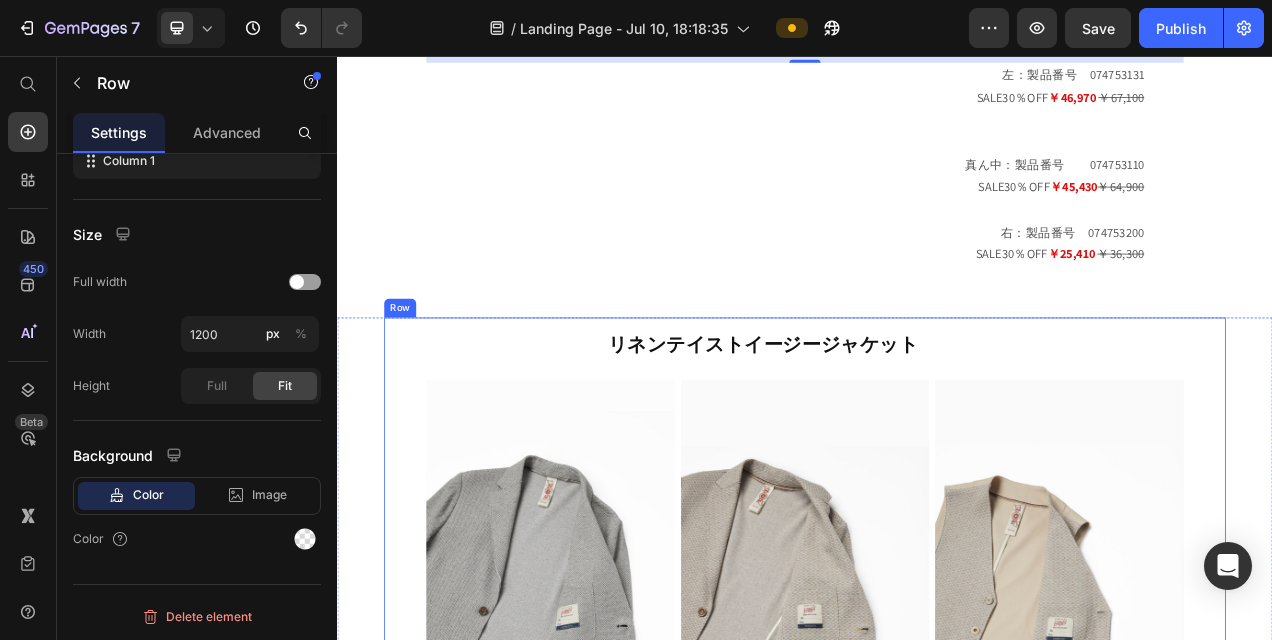 click on "リネンテイストイージージャケット Heading Row Image Image Image Row 左：製品番号　[PRODUCT_ID] SALE30％OFF　 ￥46,970   ￥67,100   真ん中：製品番号　　[PRODUCT_ID] SALE30％OFF　 ￥45,430  ￥64,900 右：製品番号　[PRODUCT_ID] SALE30％OFF　 ￥25,410   ￥36,300 Text Block" at bounding box center (937, 846) 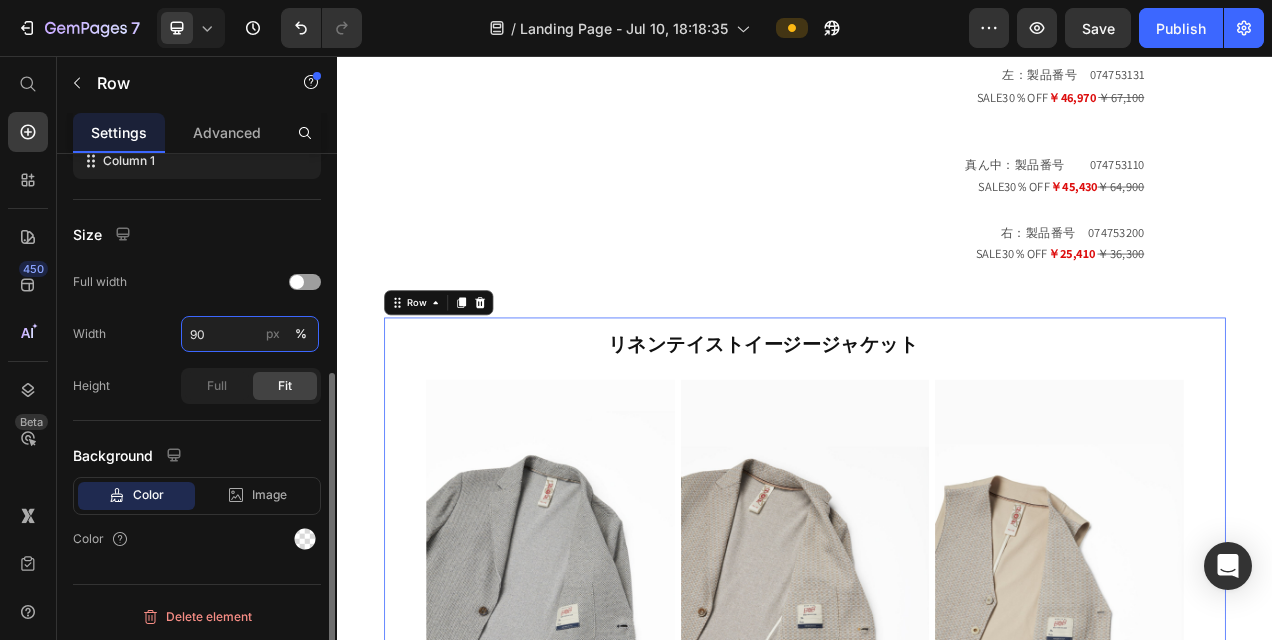 click on "90" at bounding box center [250, 334] 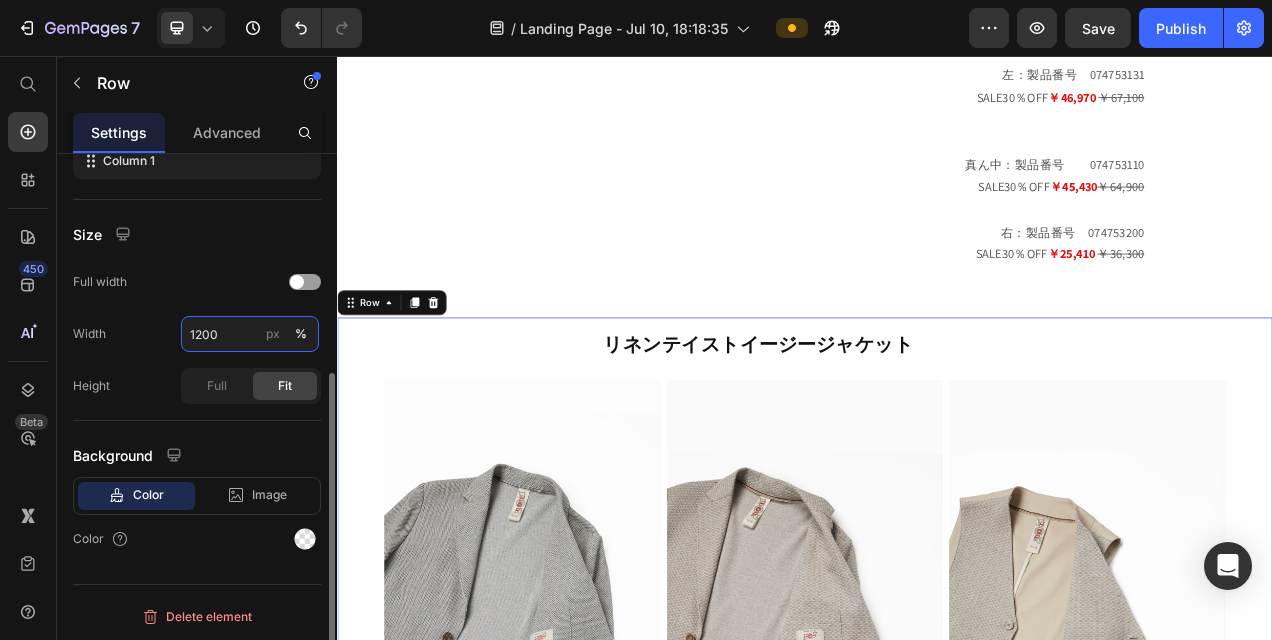 type on "1200" 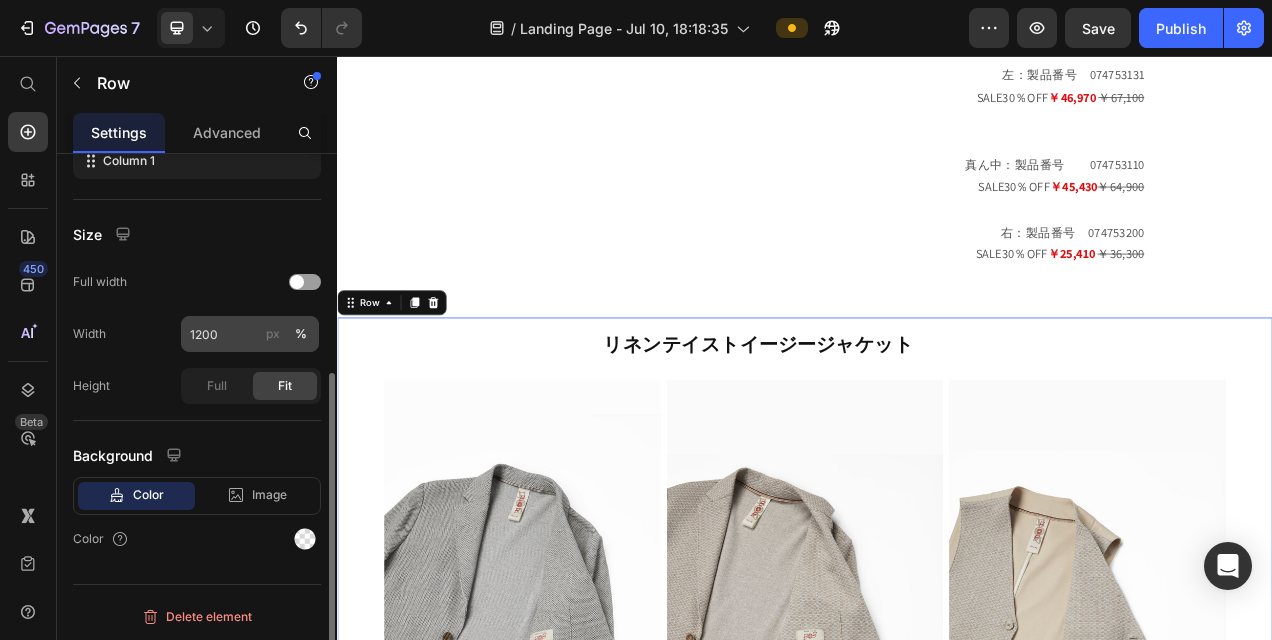 click on "px" at bounding box center (273, 334) 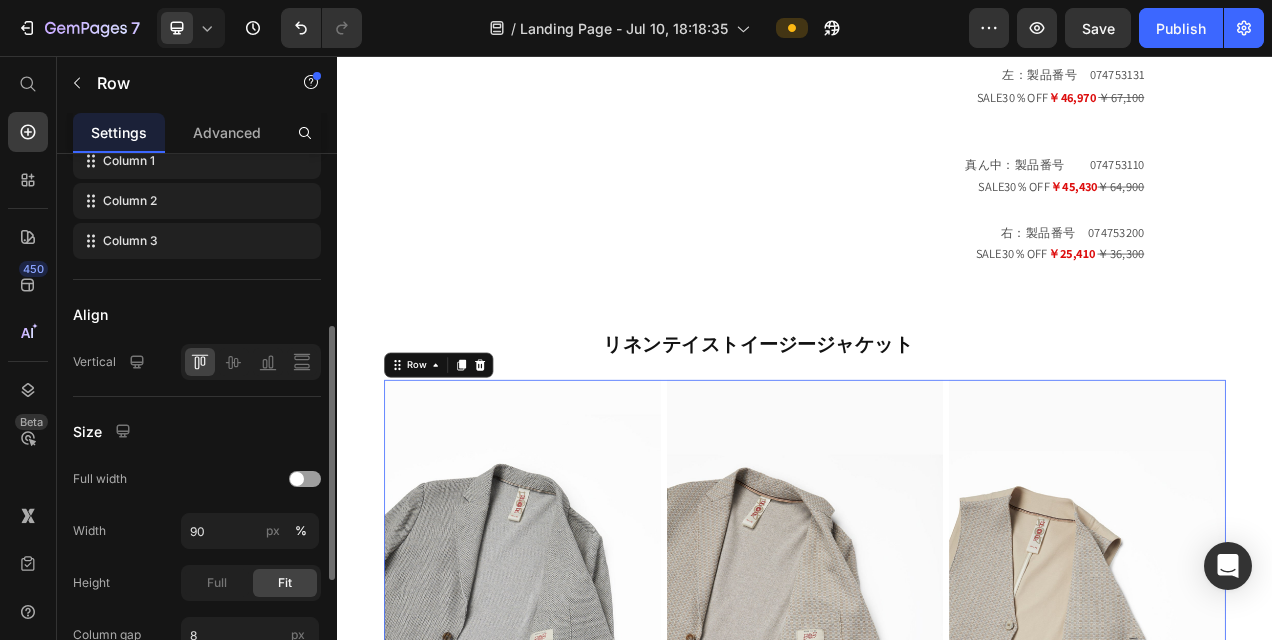 click on "Image Image Image Row   0" at bounding box center (937, 787) 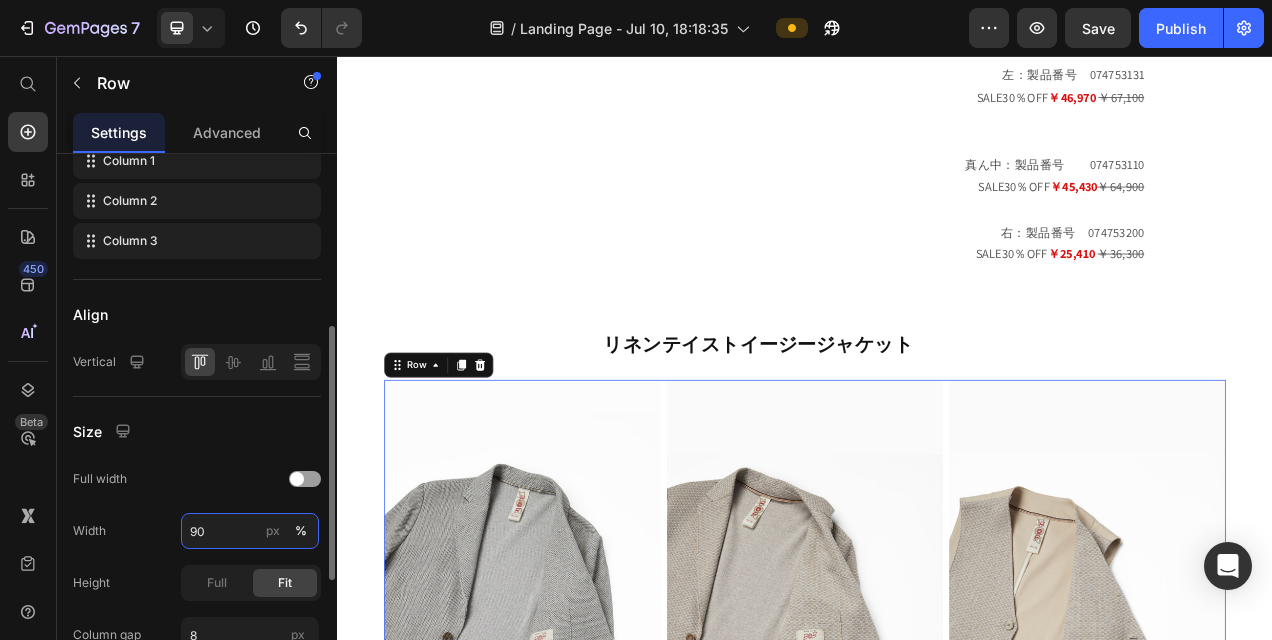 click on "90" at bounding box center [250, 531] 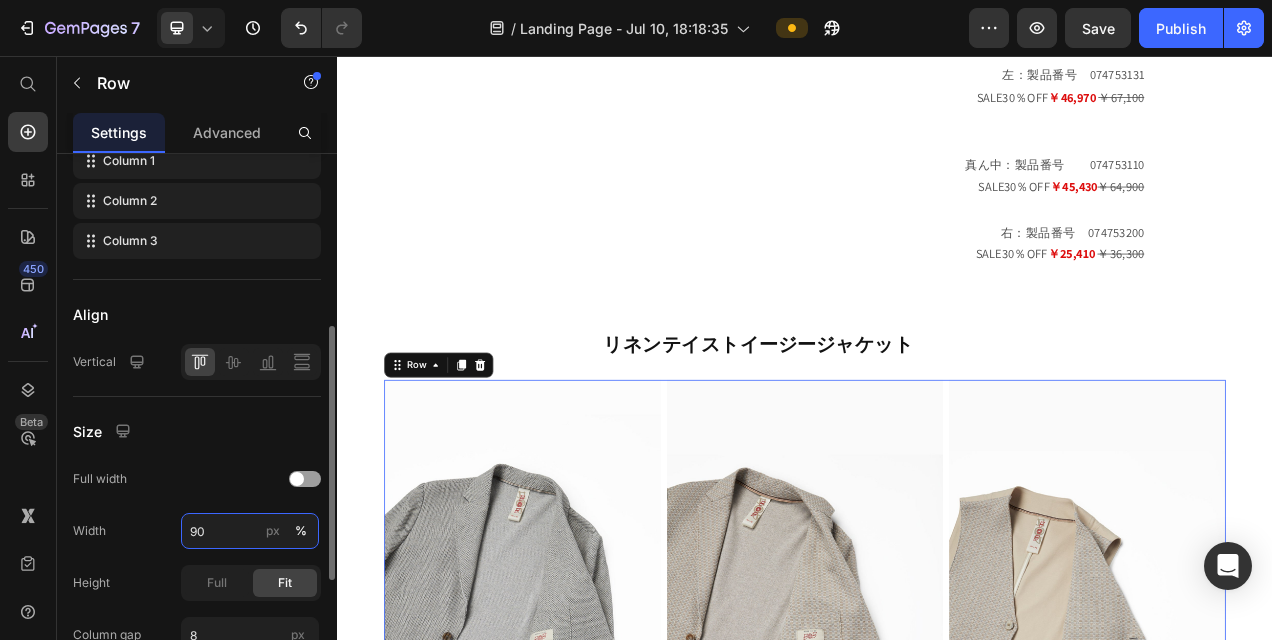click on "90" at bounding box center [250, 531] 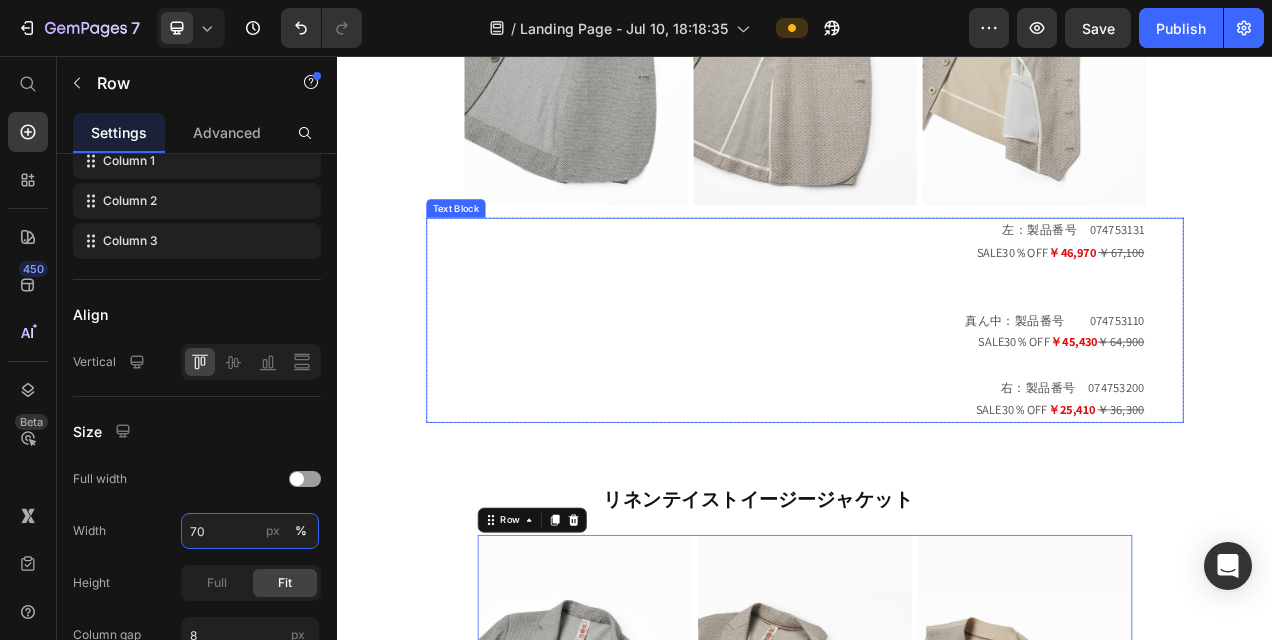 scroll, scrollTop: 2324, scrollLeft: 0, axis: vertical 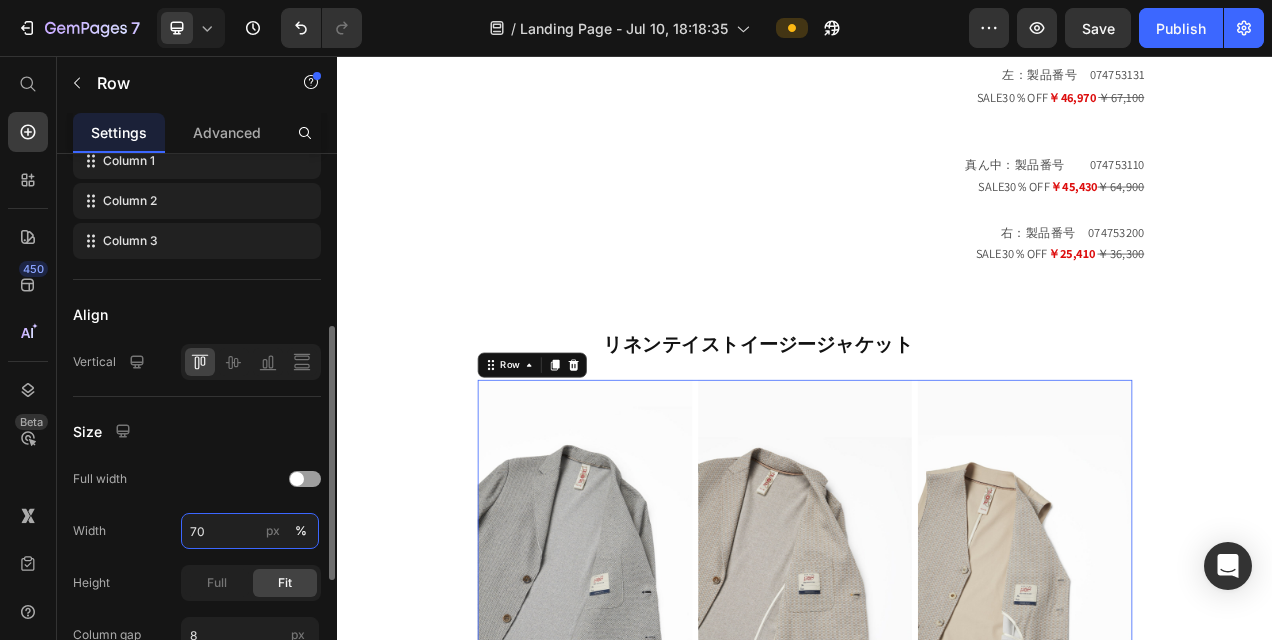 type on "7" 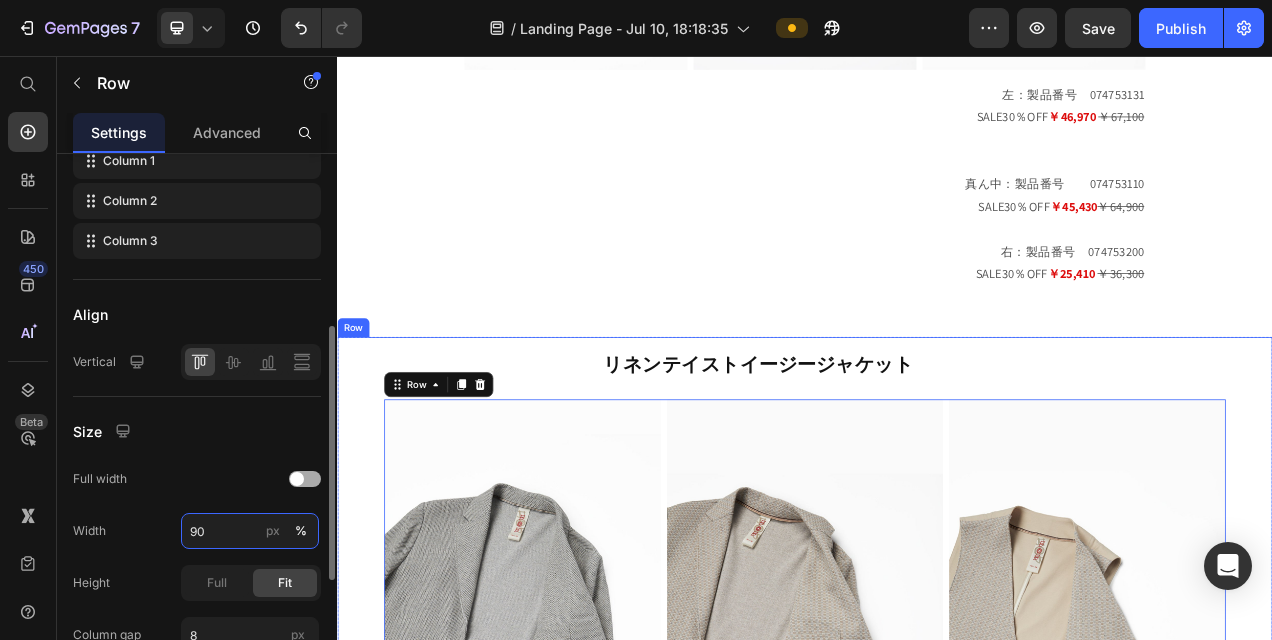 scroll, scrollTop: 2324, scrollLeft: 0, axis: vertical 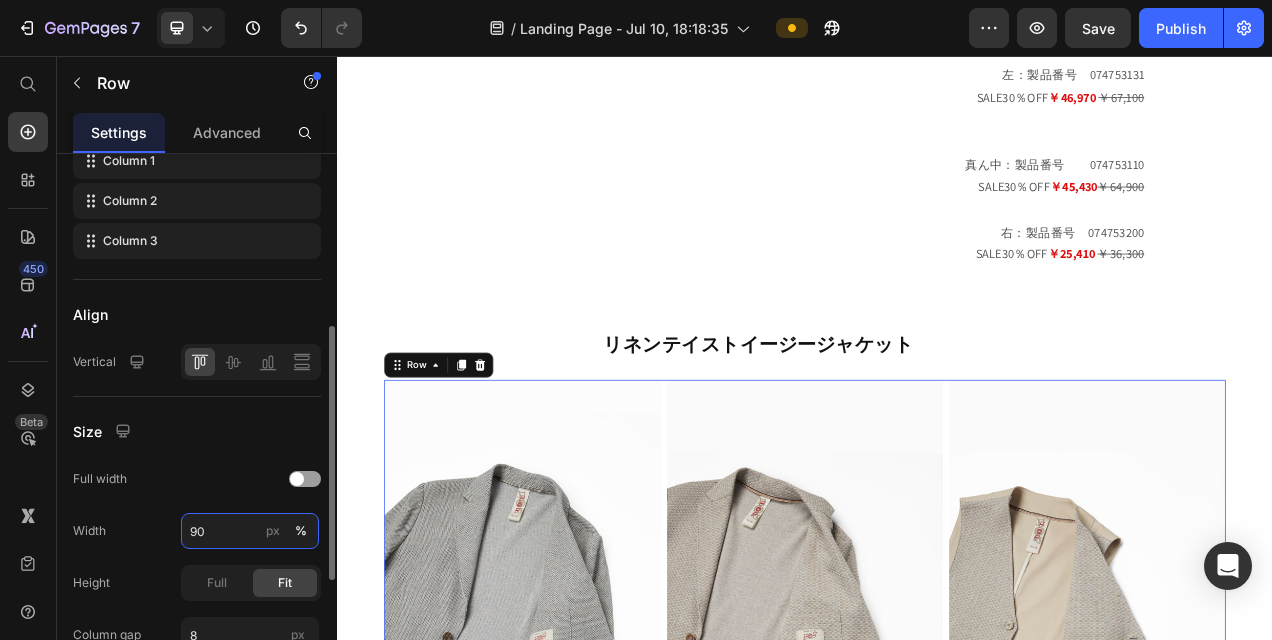type on "9" 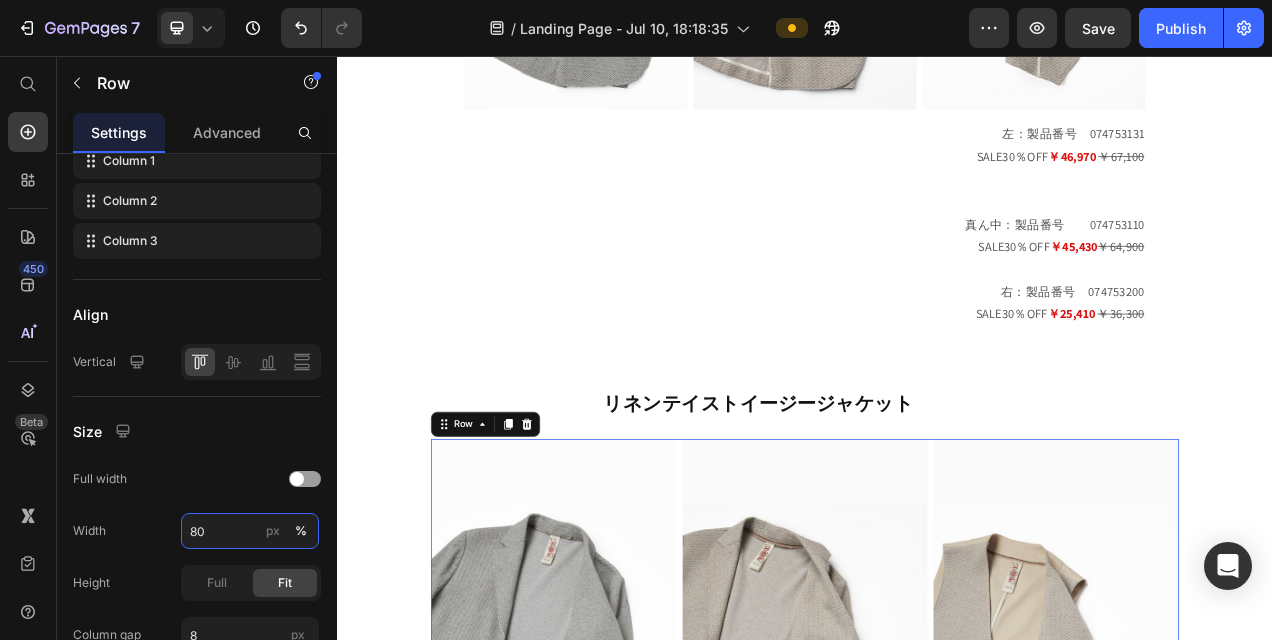 scroll, scrollTop: 2124, scrollLeft: 0, axis: vertical 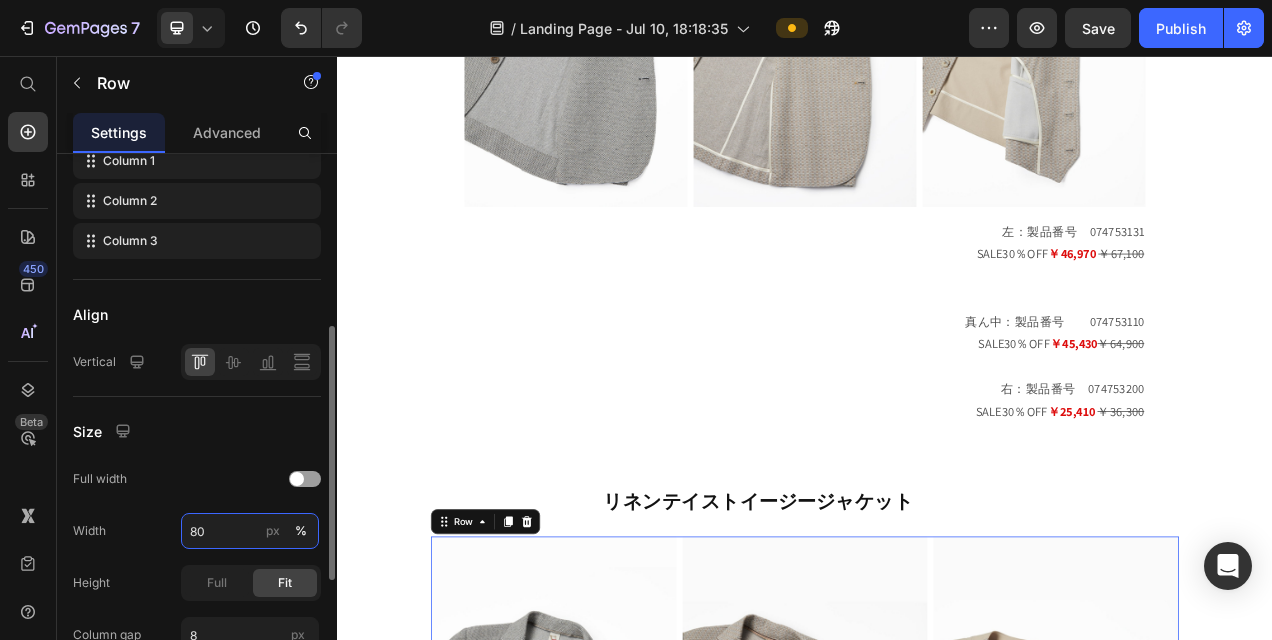 click on "80" at bounding box center (250, 531) 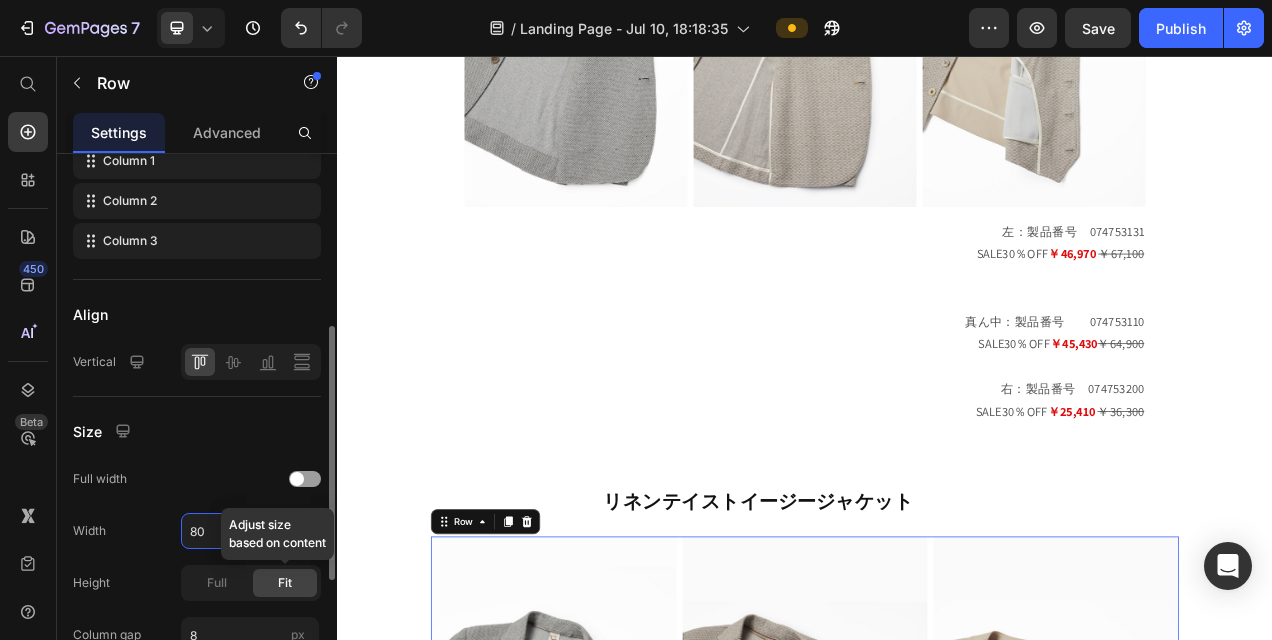 type on "8" 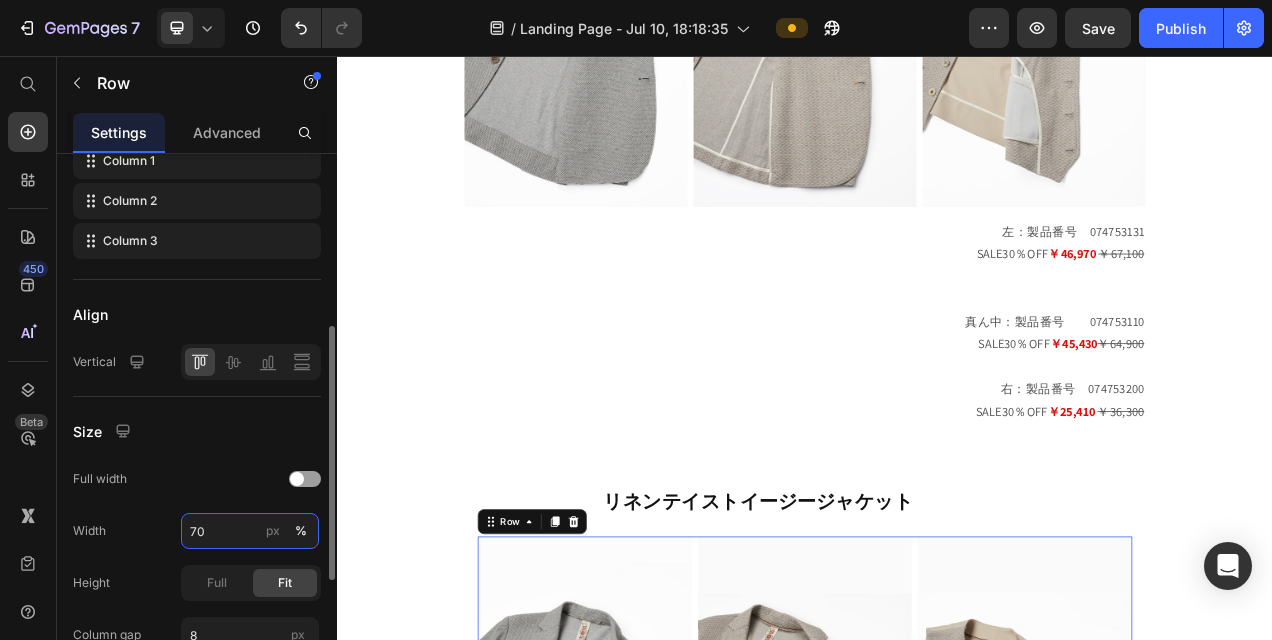 type on "7" 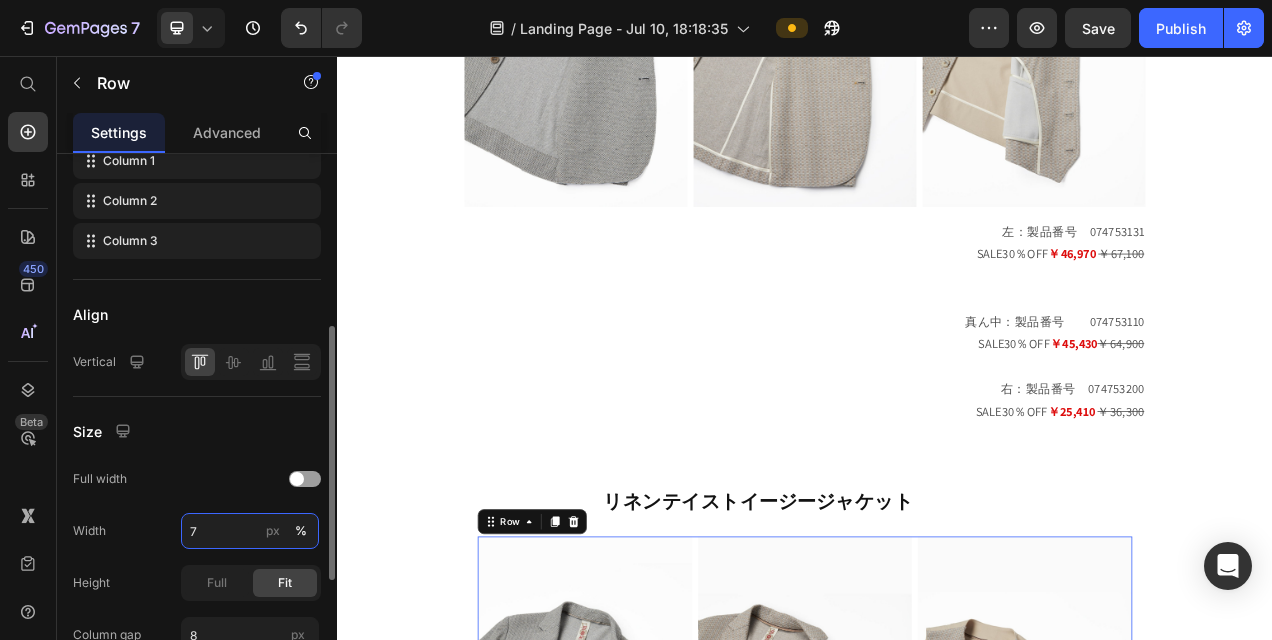 type 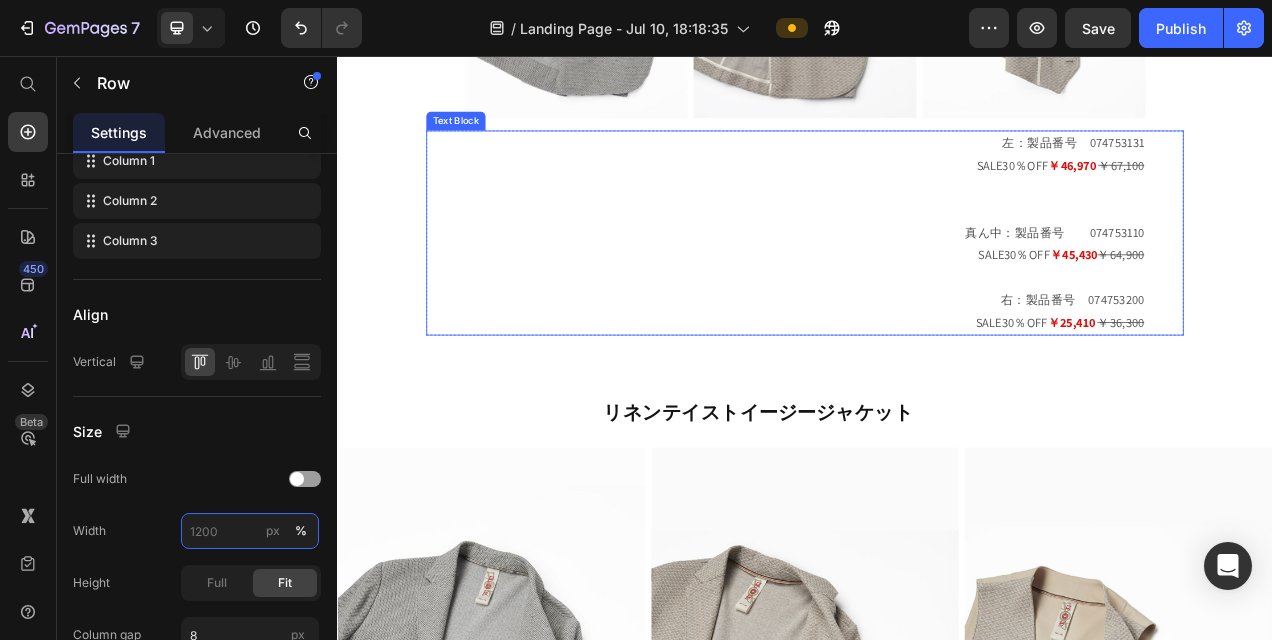 scroll, scrollTop: 2324, scrollLeft: 0, axis: vertical 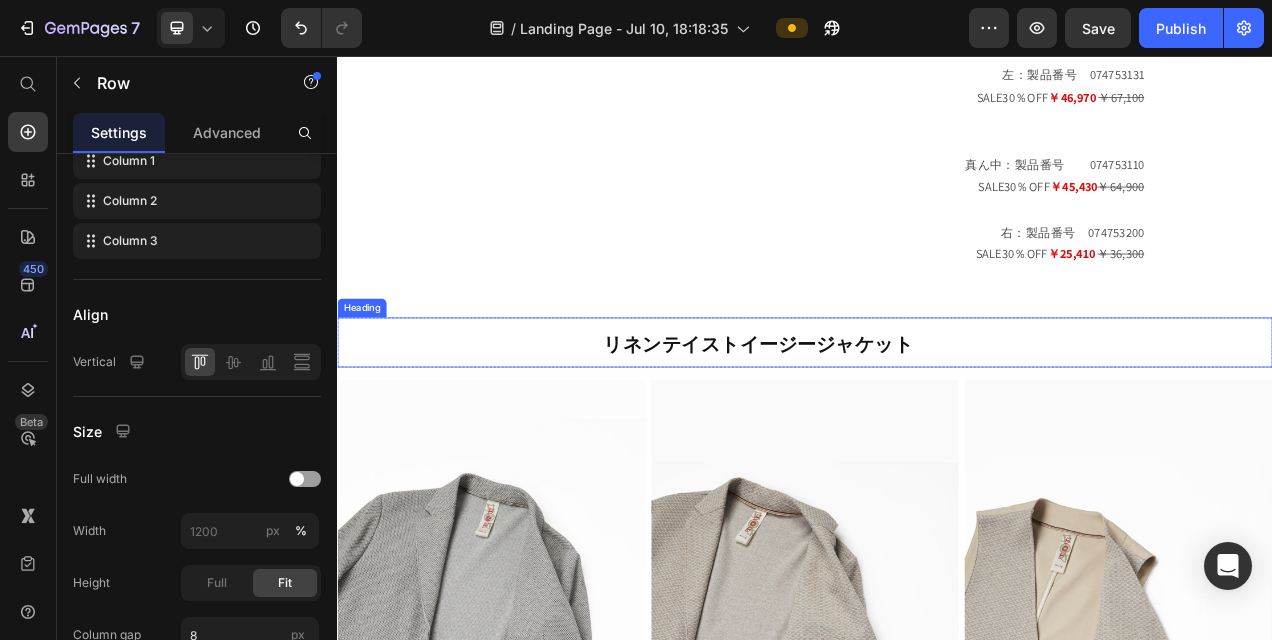 click on "リネンテイストイージージャケット" at bounding box center [877, 423] 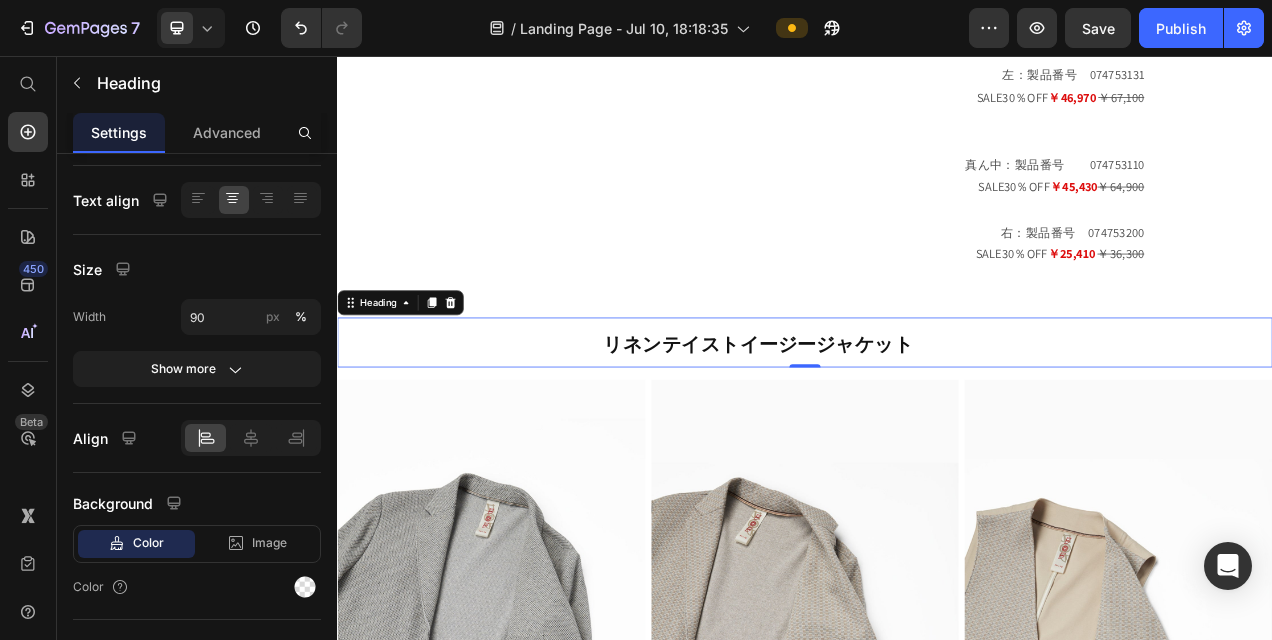 scroll, scrollTop: 0, scrollLeft: 0, axis: both 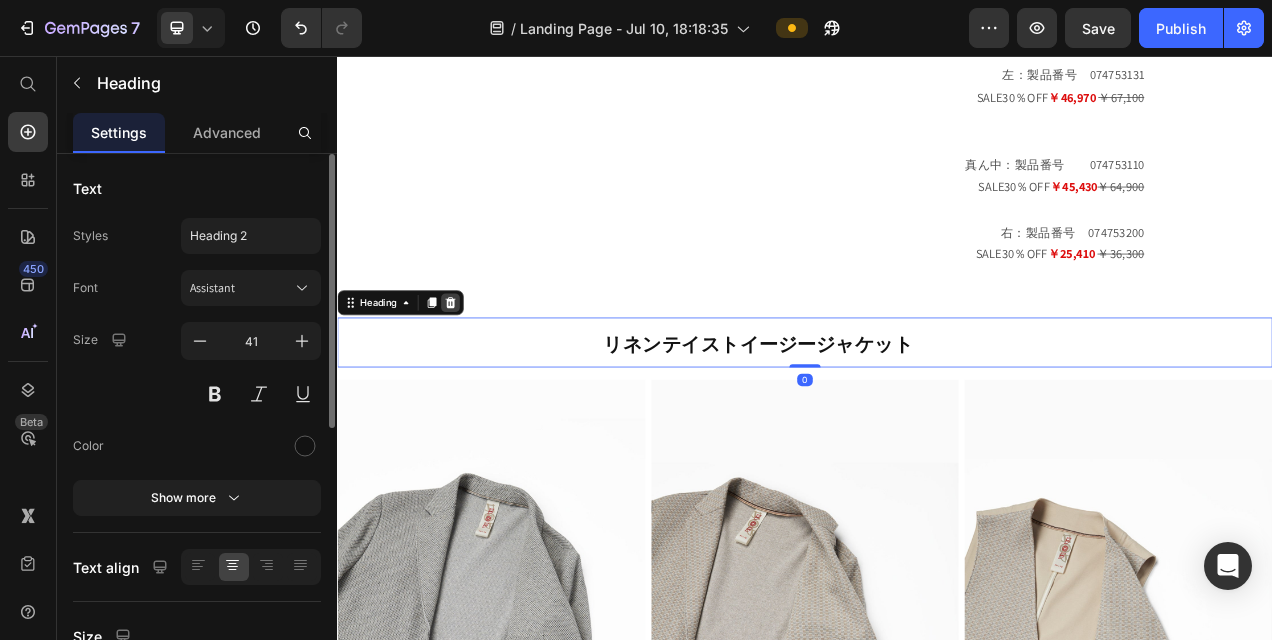 click 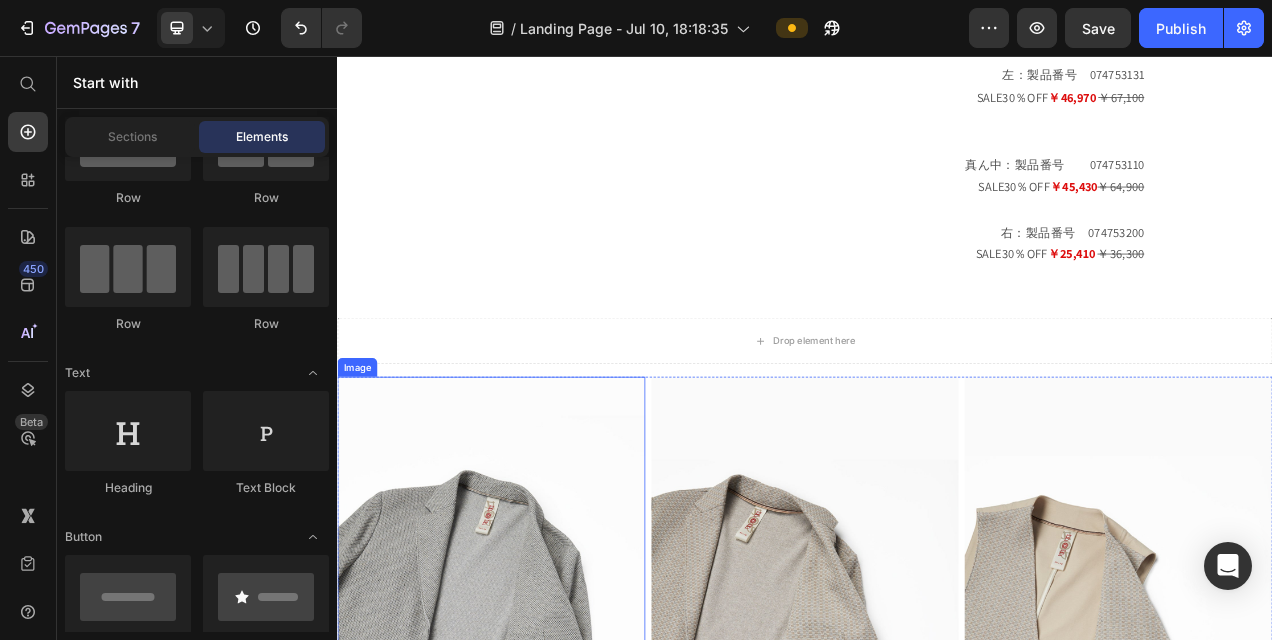 click at bounding box center (534, 819) 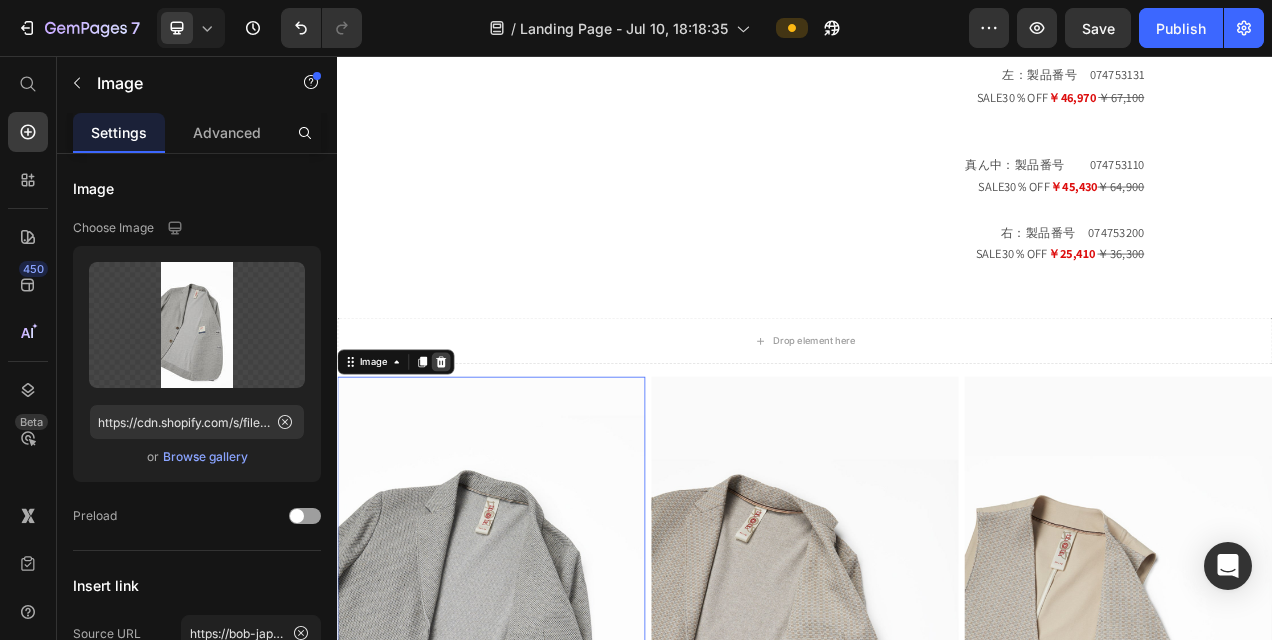 click 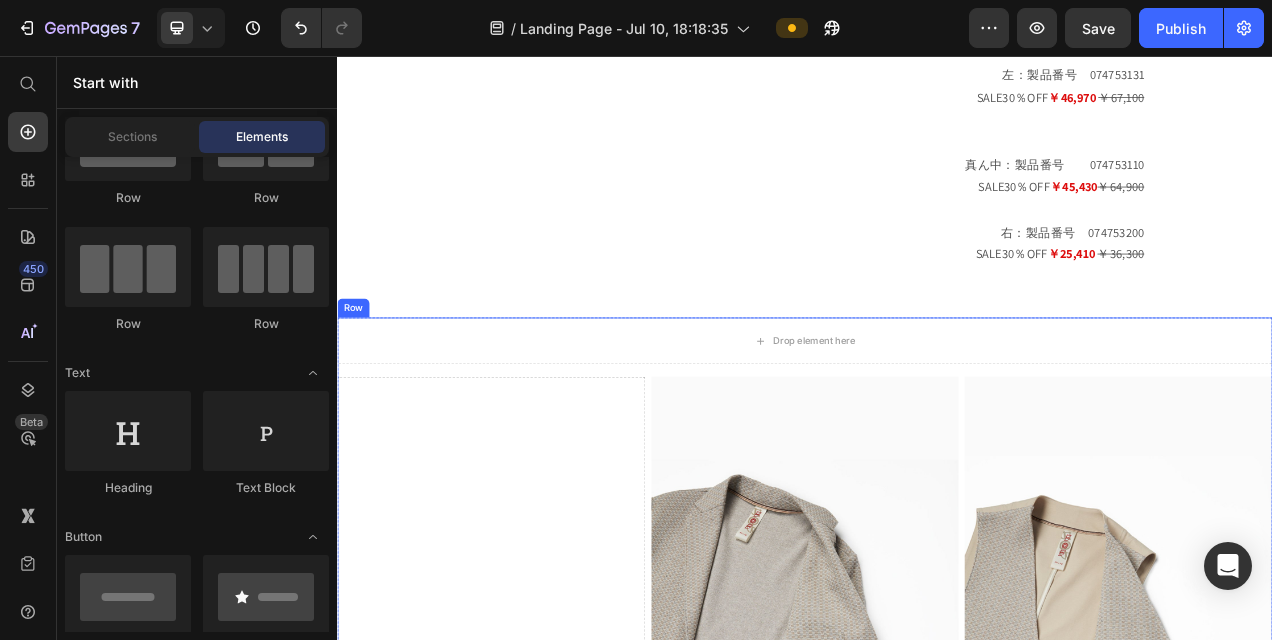 click on "Drop element here Row
Drop element here Image Image Row 左：製品番号　074753131 SALE30％OFF　 ￥46,970   ￥67,100   真ん中：製品番号　　074753110 SALE30％OFF　 ￥45,430  ￥64,900 右：製品番号　074753200 SALE30％OFF　 ￥25,410   ￥36,300 Text Block" at bounding box center (937, 912) 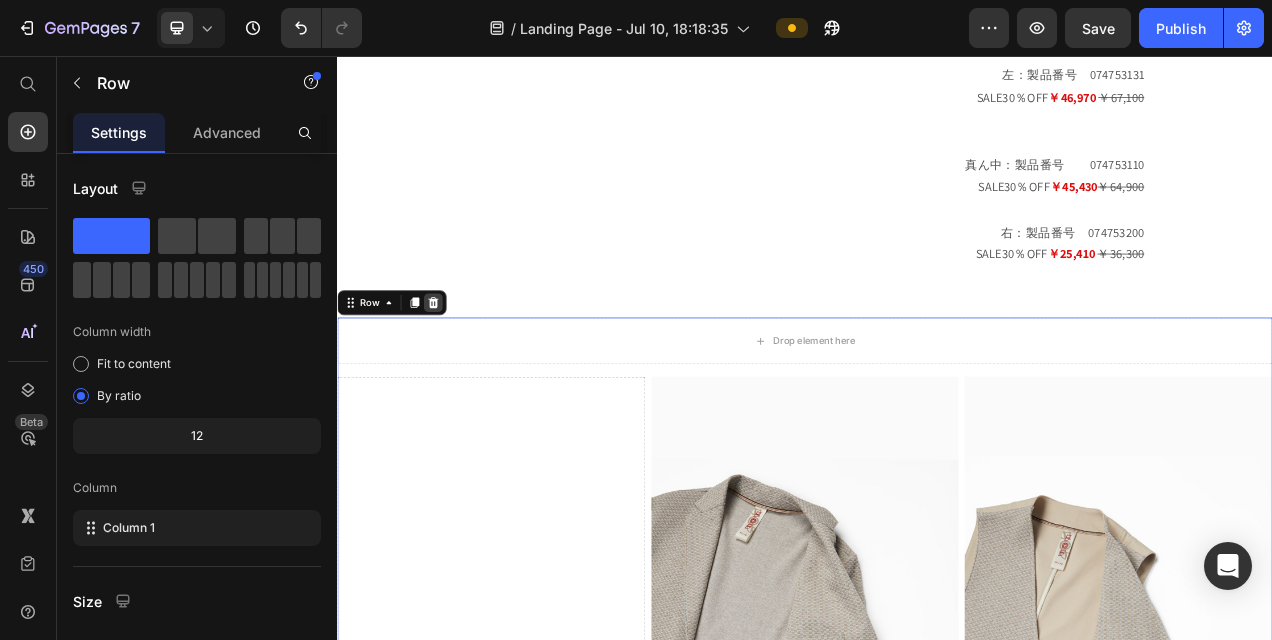 click 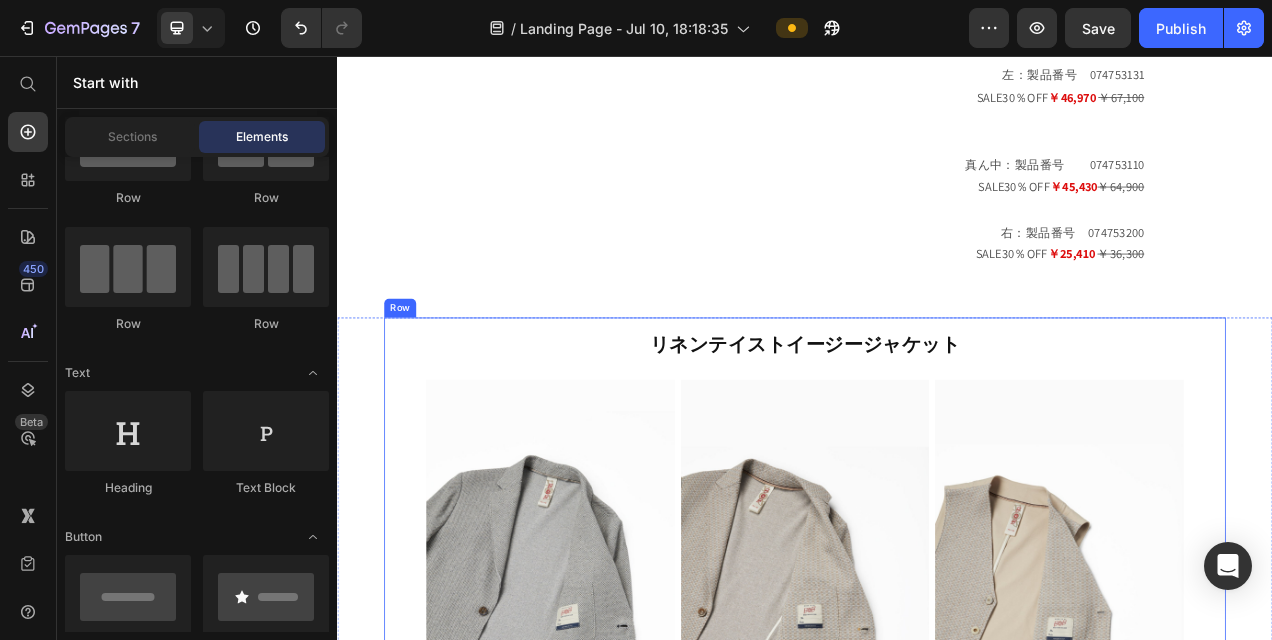 click on "リネンテイストイージージャケット Heading Row Image Image Image Row 左：製品番号　[PRODUCT_ID] SALE30％OFF　 ￥46,970   ￥67,100   真ん中：製品番号　　[PRODUCT_ID] SALE30％OFF　 ￥45,430  ￥64,900 右：製品番号　[PRODUCT_ID] SALE30％OFF　 ￥25,410   ￥36,300 Text Block" at bounding box center (937, 846) 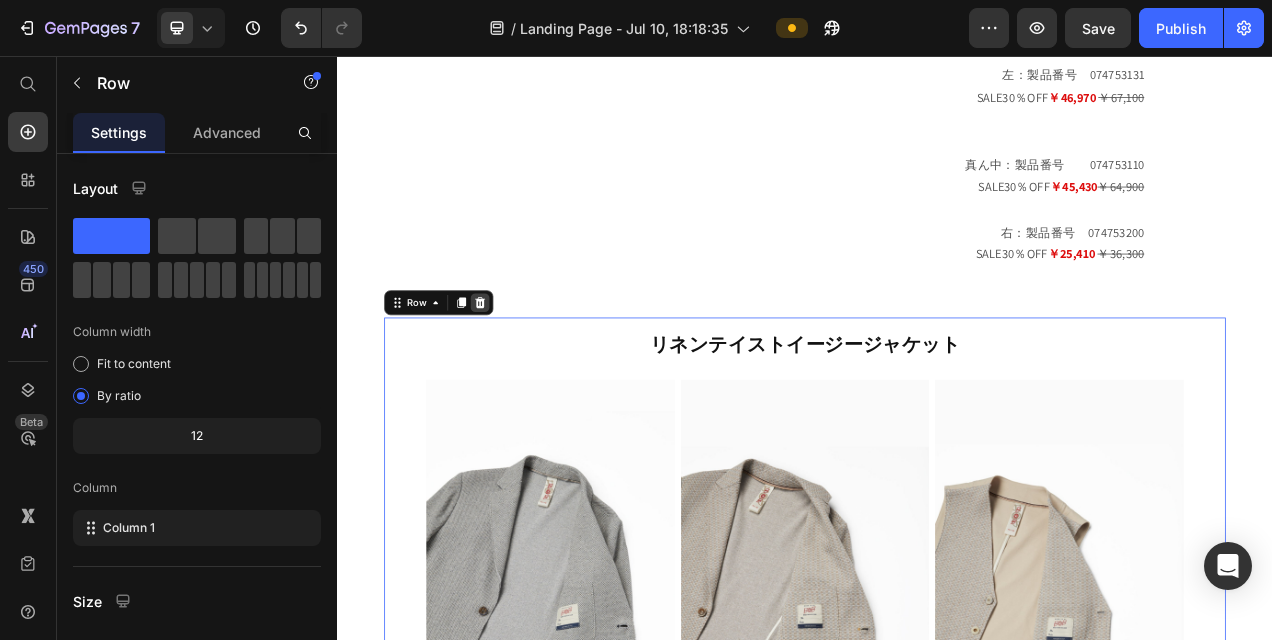 click 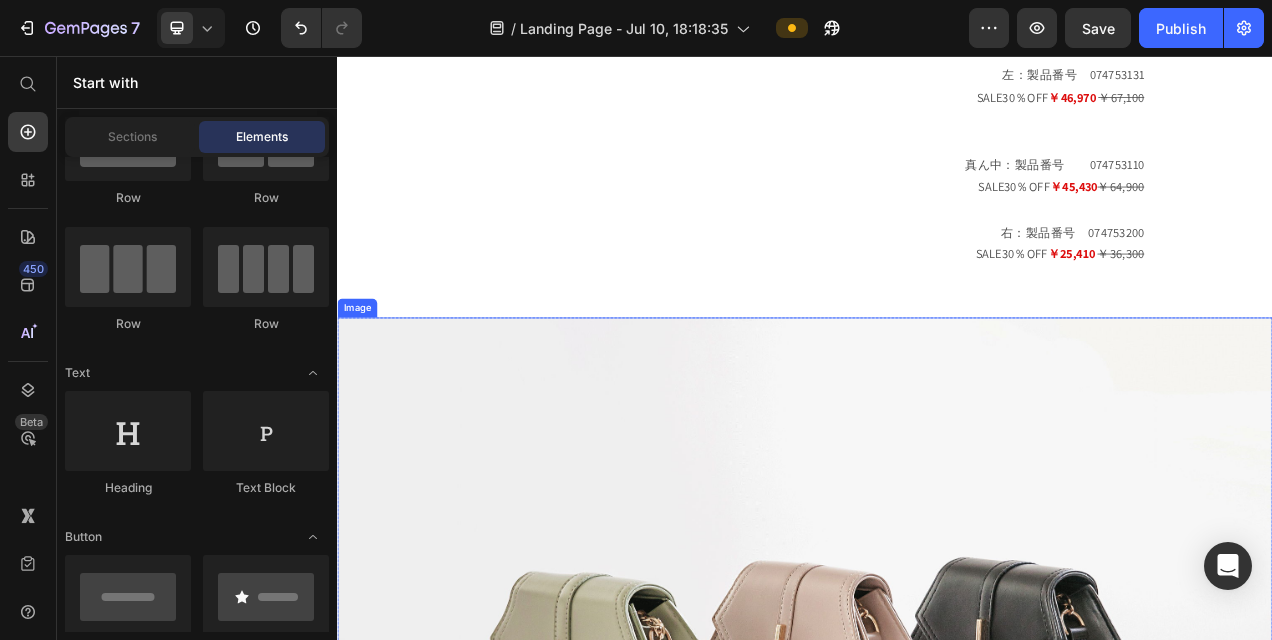 click at bounding box center (937, 842) 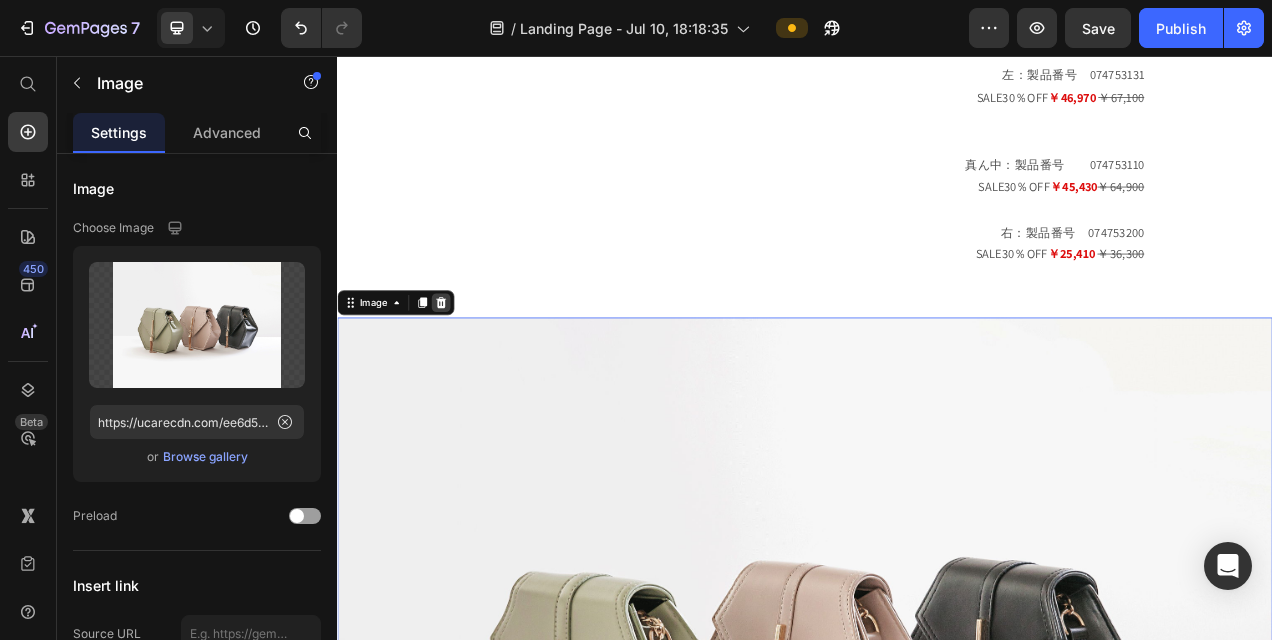 click at bounding box center [470, 373] 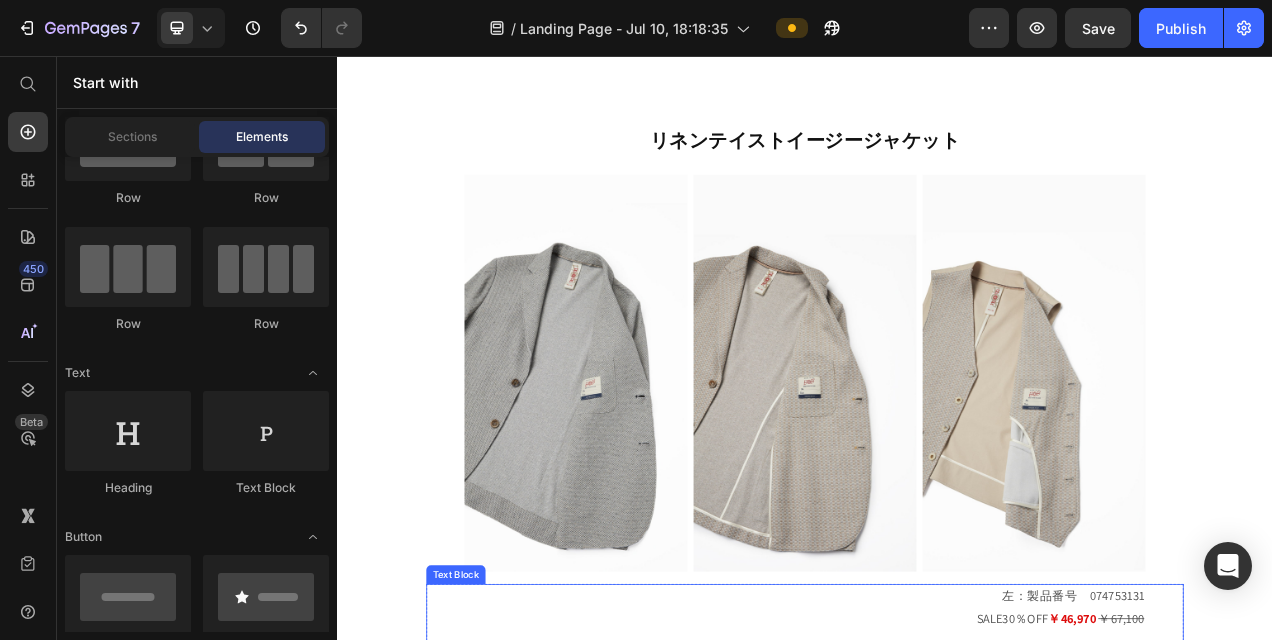 scroll, scrollTop: 1482, scrollLeft: 0, axis: vertical 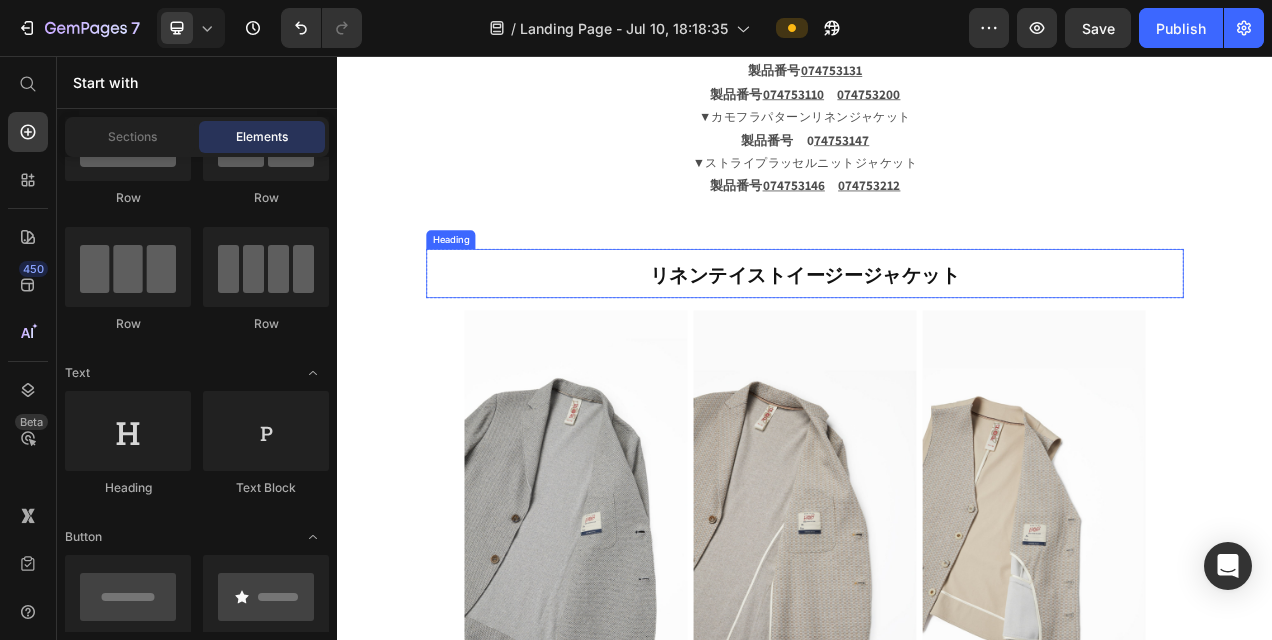 click on "リネンテイストイージージャケット" at bounding box center (937, 335) 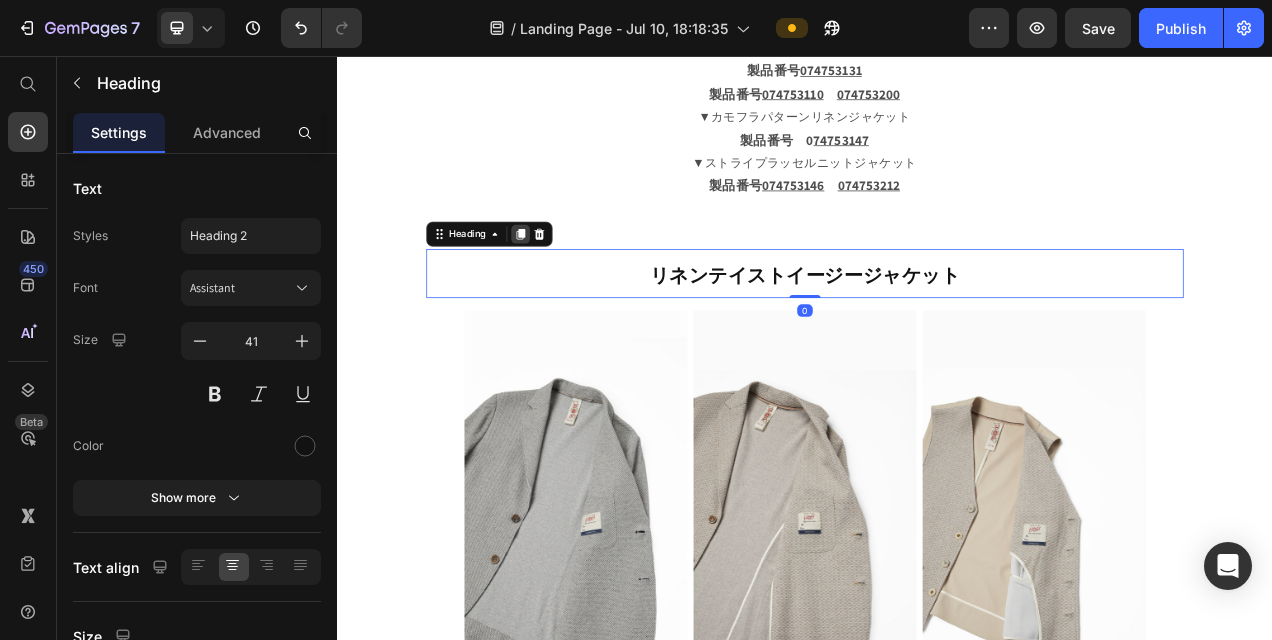 click 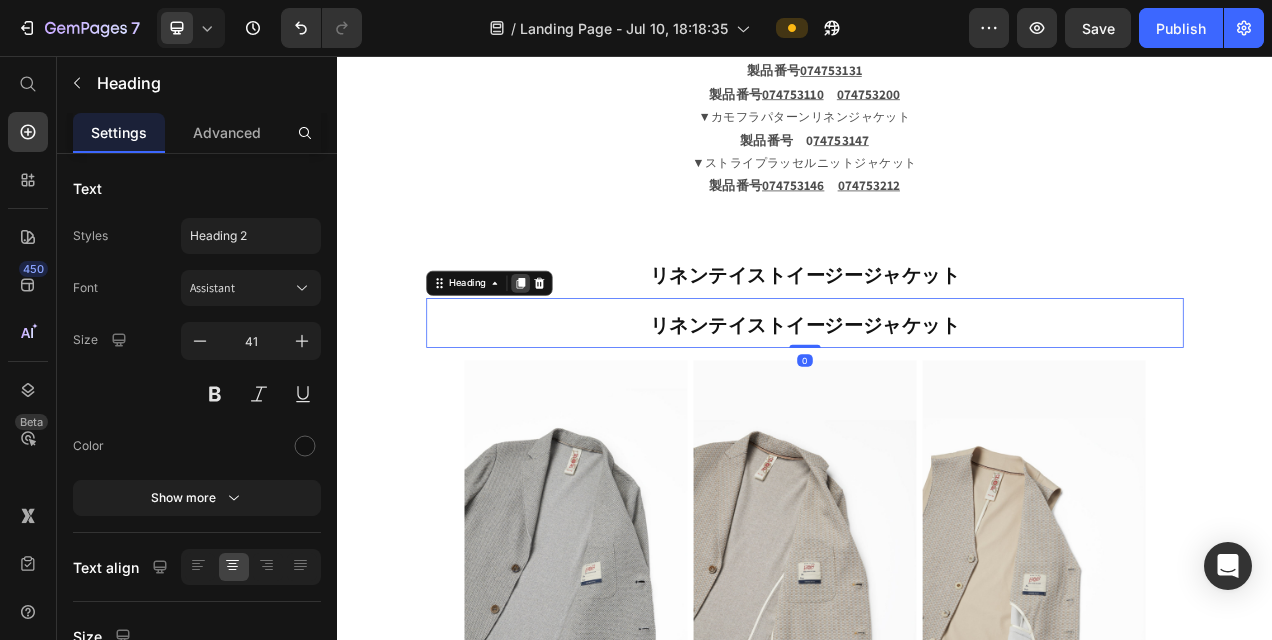 click 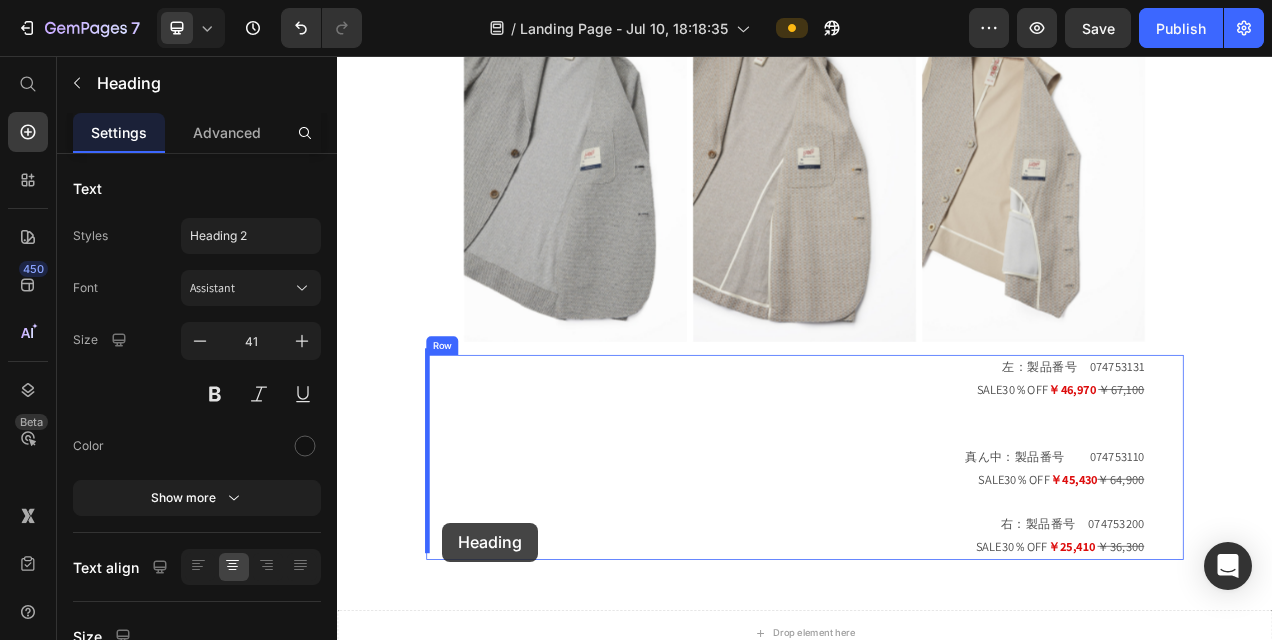 scroll, scrollTop: 2192, scrollLeft: 0, axis: vertical 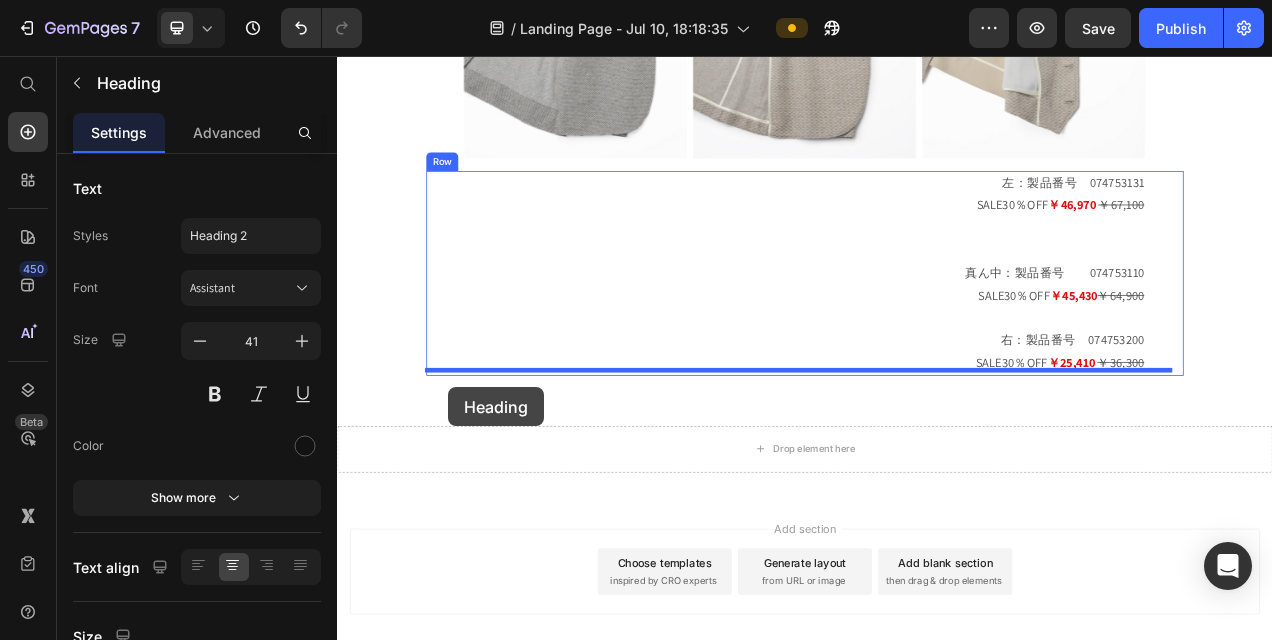 drag, startPoint x: 461, startPoint y: 411, endPoint x: 480, endPoint y: 481, distance: 72.53275 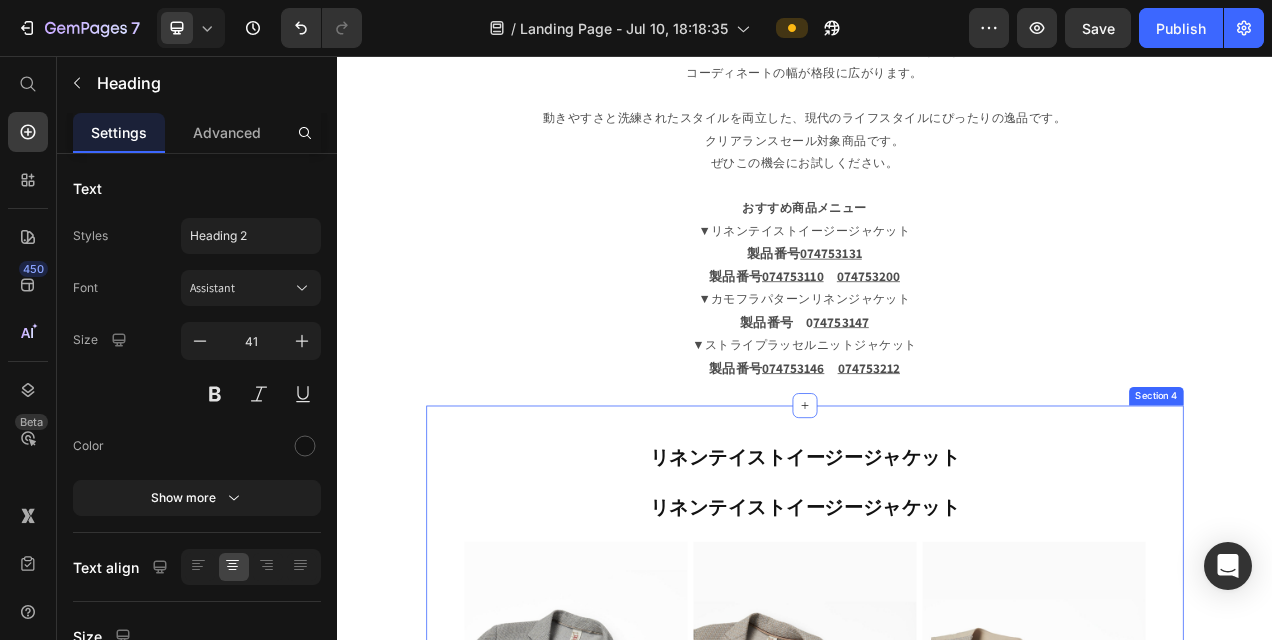 scroll, scrollTop: 1449, scrollLeft: 0, axis: vertical 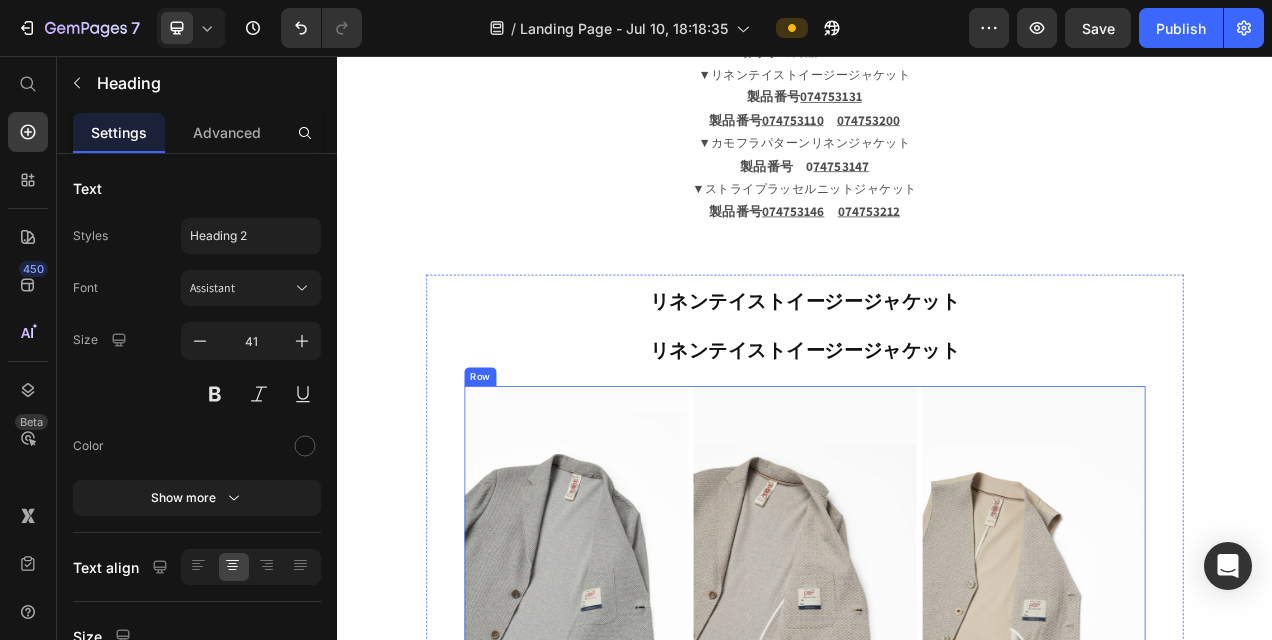 click on "Image Image Image Row" at bounding box center (937, 734) 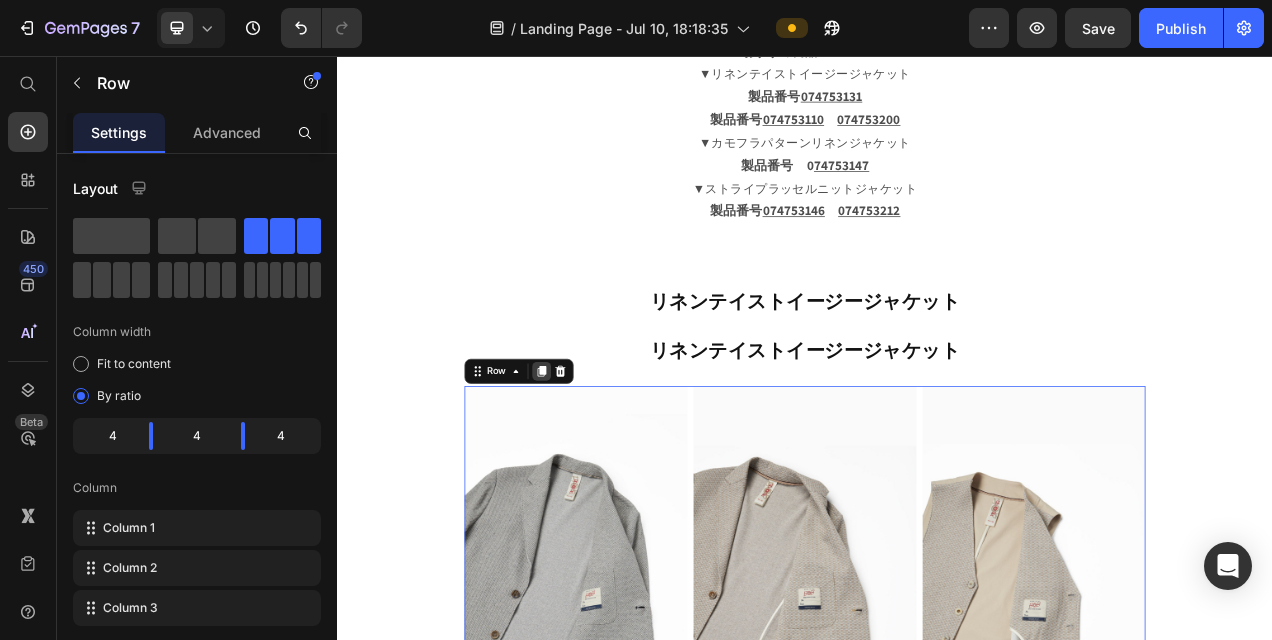 click 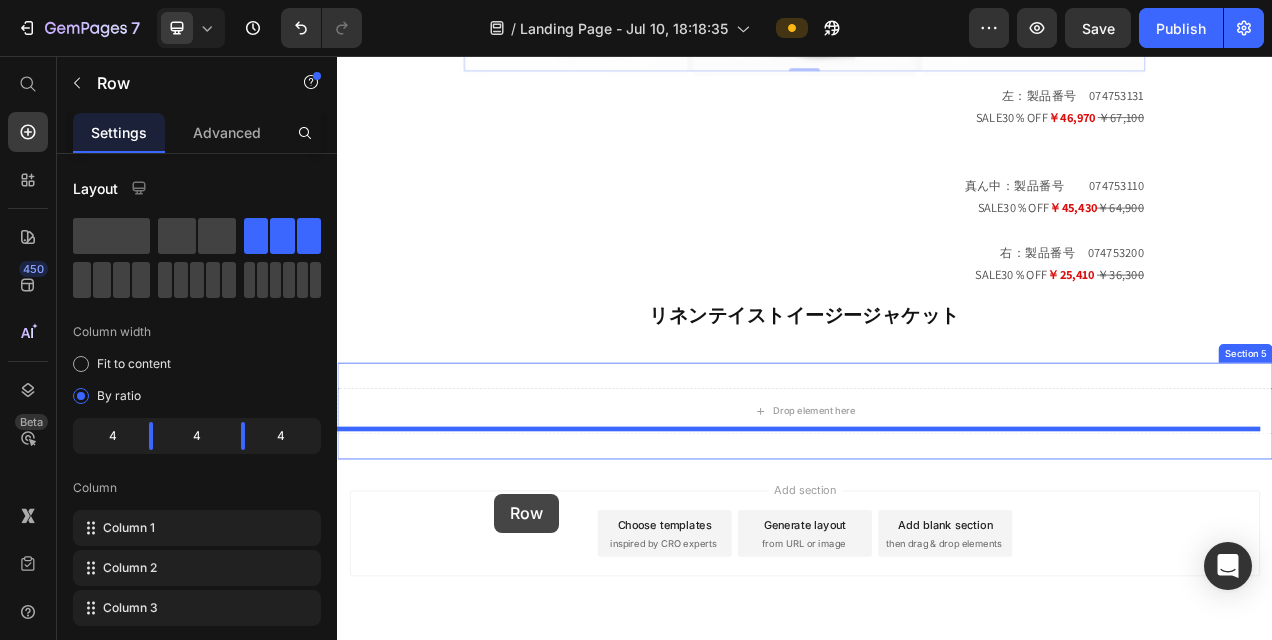 scroll, scrollTop: 2867, scrollLeft: 0, axis: vertical 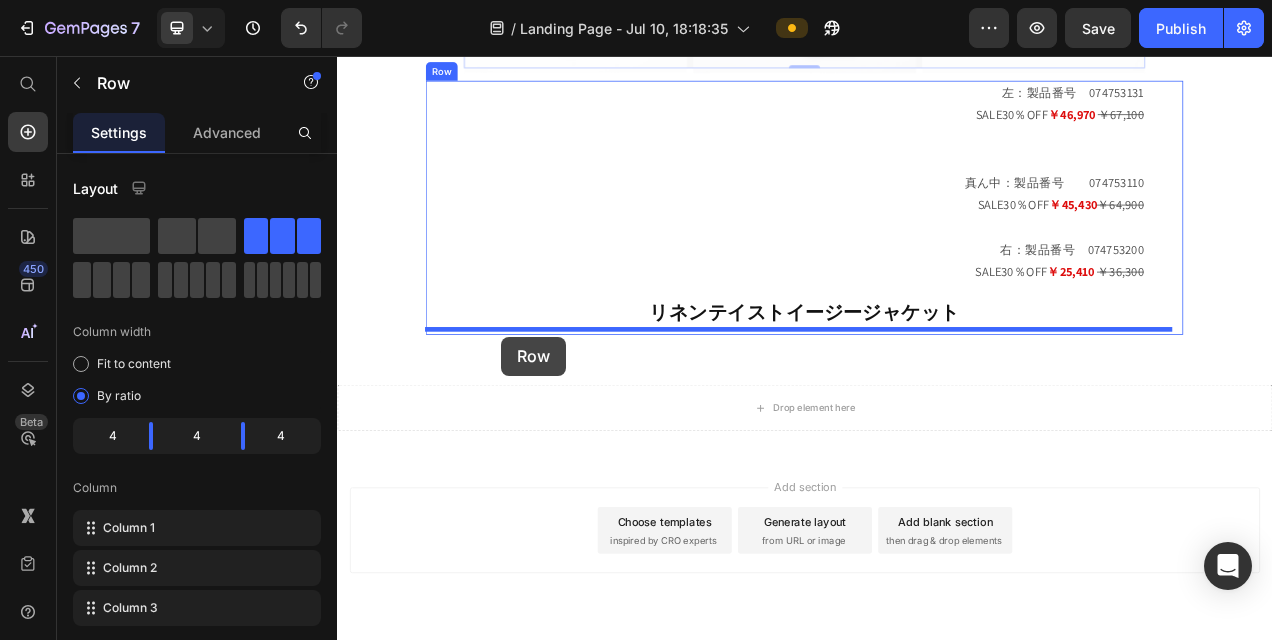 drag, startPoint x: 514, startPoint y: 111, endPoint x: 547, endPoint y: 416, distance: 306.78006 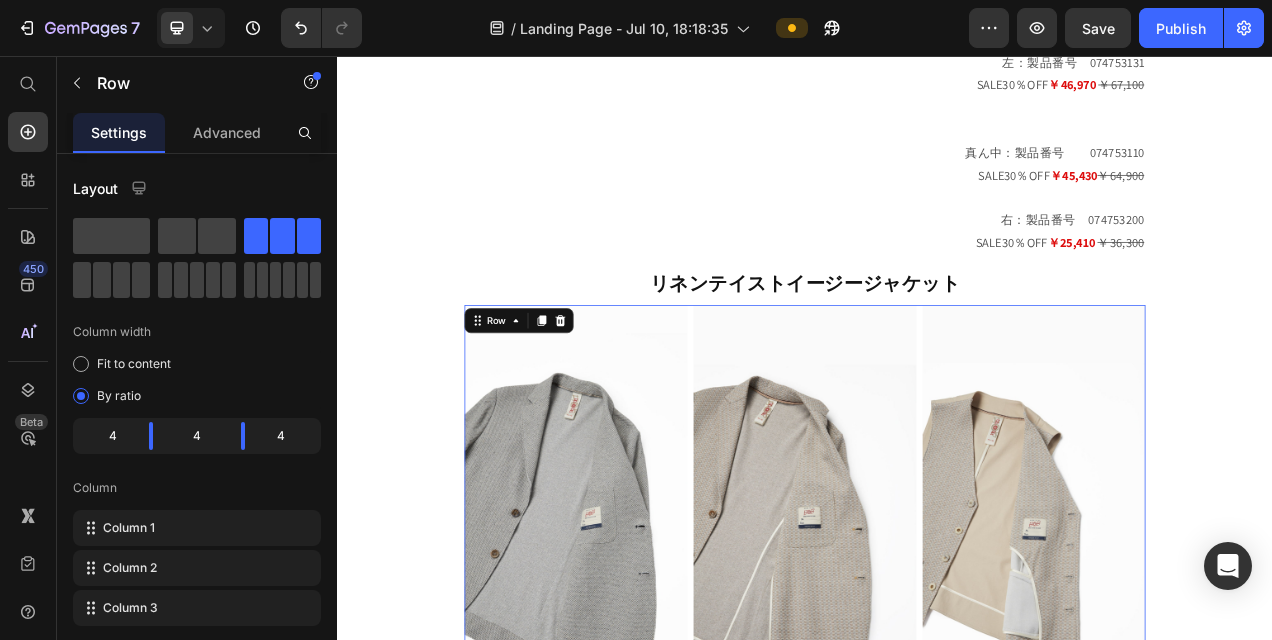 scroll, scrollTop: 2167, scrollLeft: 0, axis: vertical 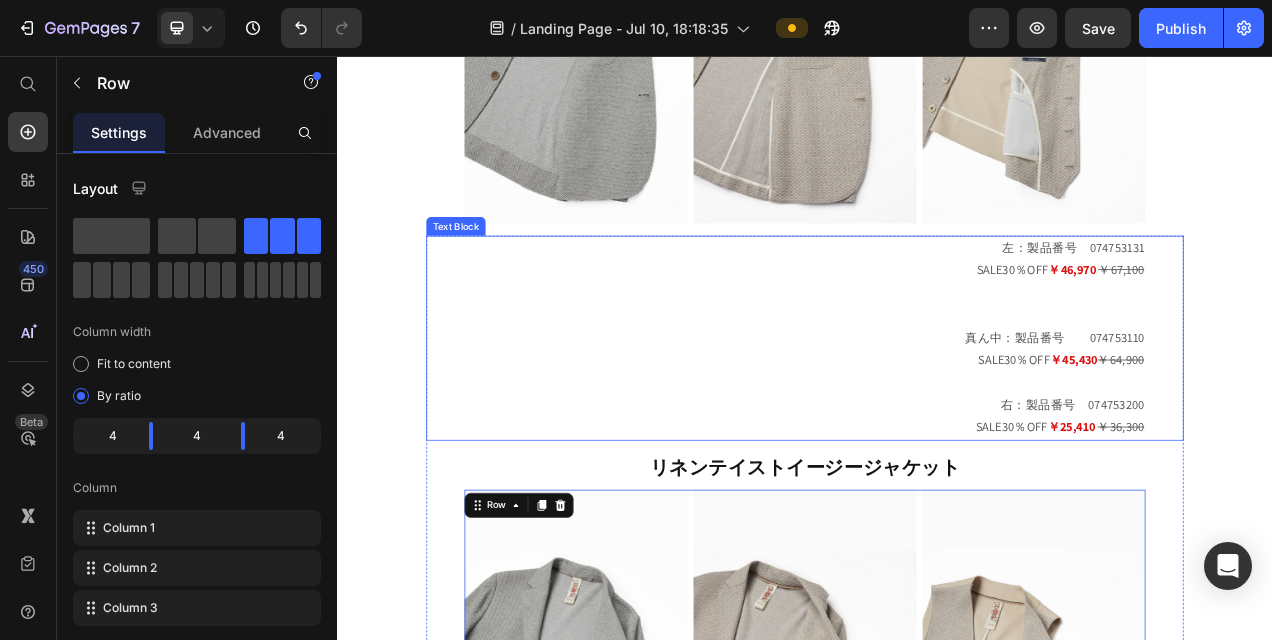 click on "真ん中：製品番号　　074753110" at bounding box center [937, 418] 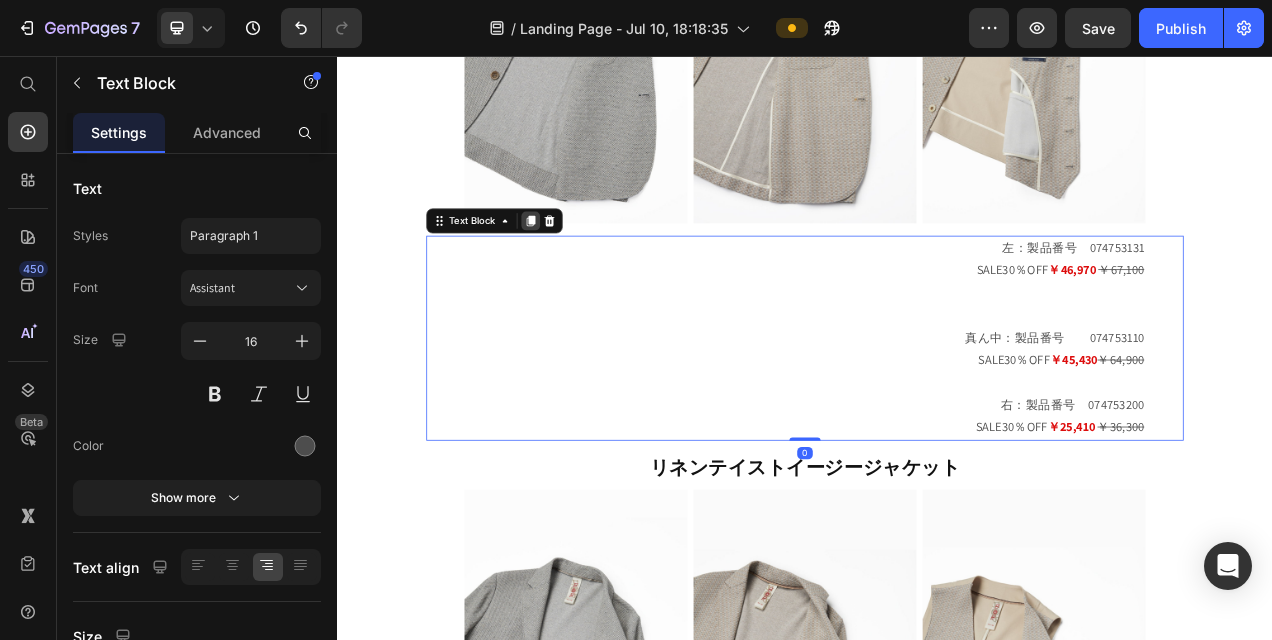click 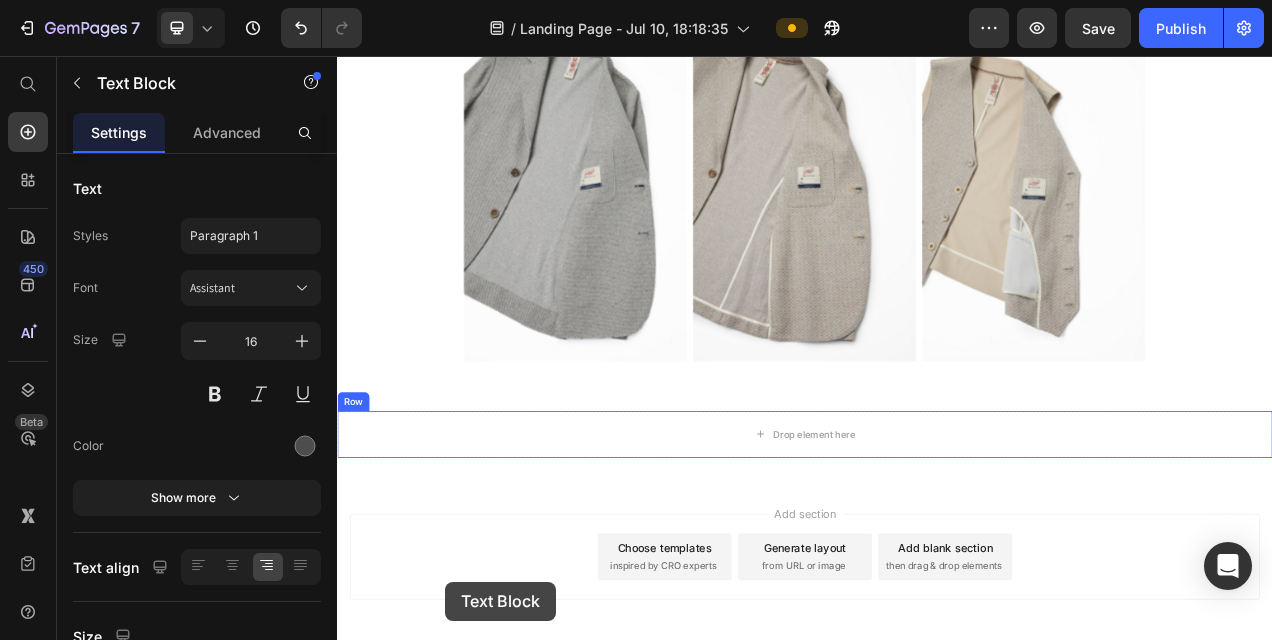scroll, scrollTop: 3174, scrollLeft: 0, axis: vertical 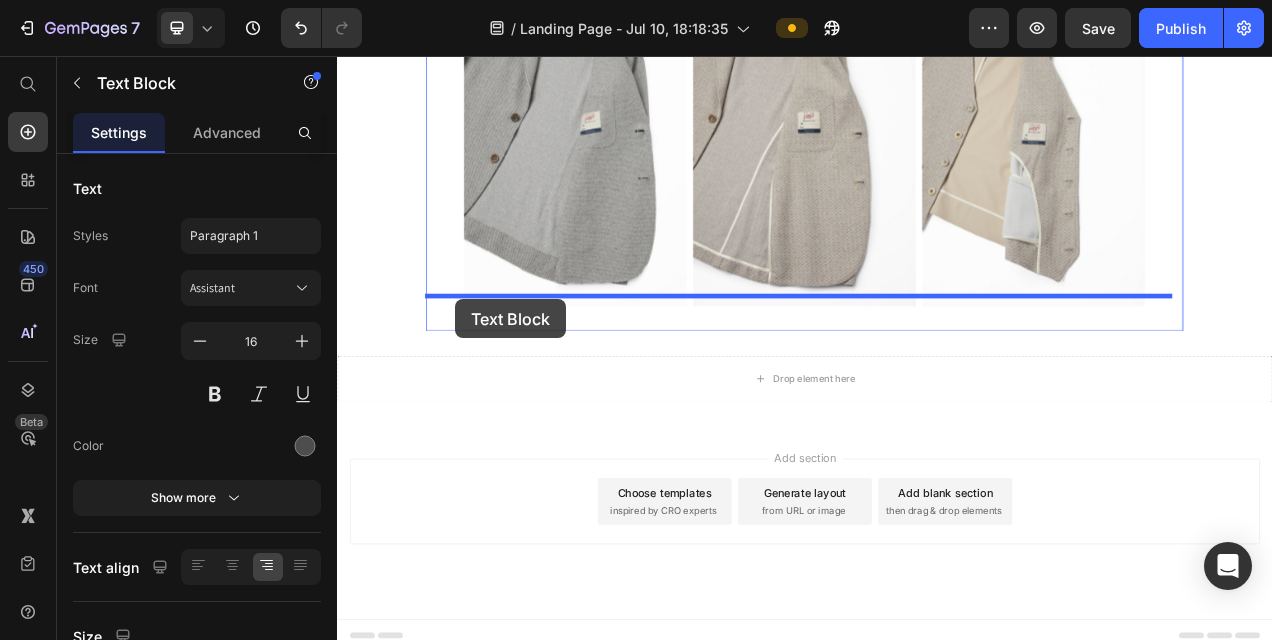 drag, startPoint x: 470, startPoint y: 522, endPoint x: 488, endPoint y: 368, distance: 155.04839 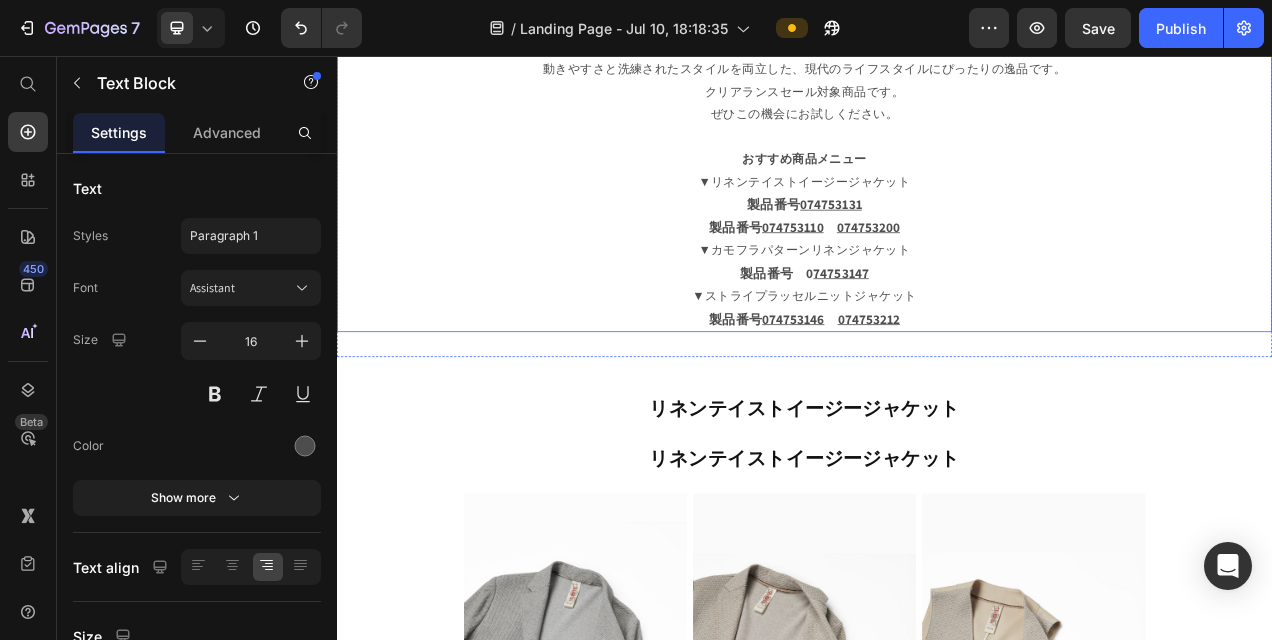 scroll, scrollTop: 1511, scrollLeft: 0, axis: vertical 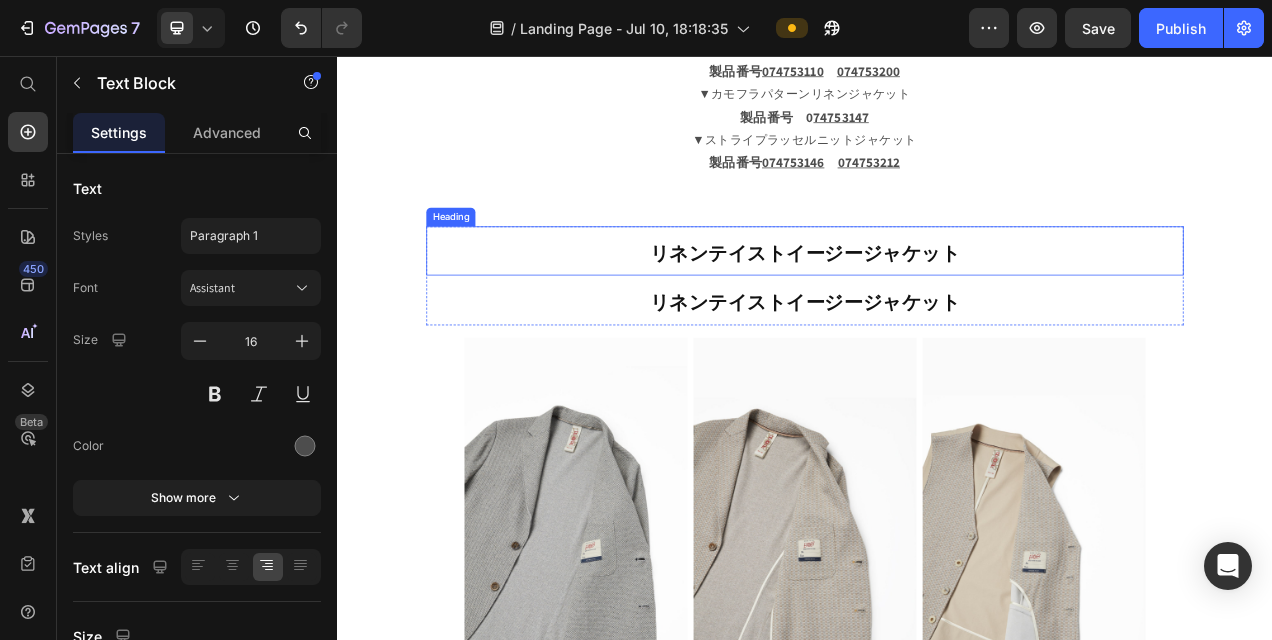 click on "リネンテイストイージージャケット" at bounding box center [937, 306] 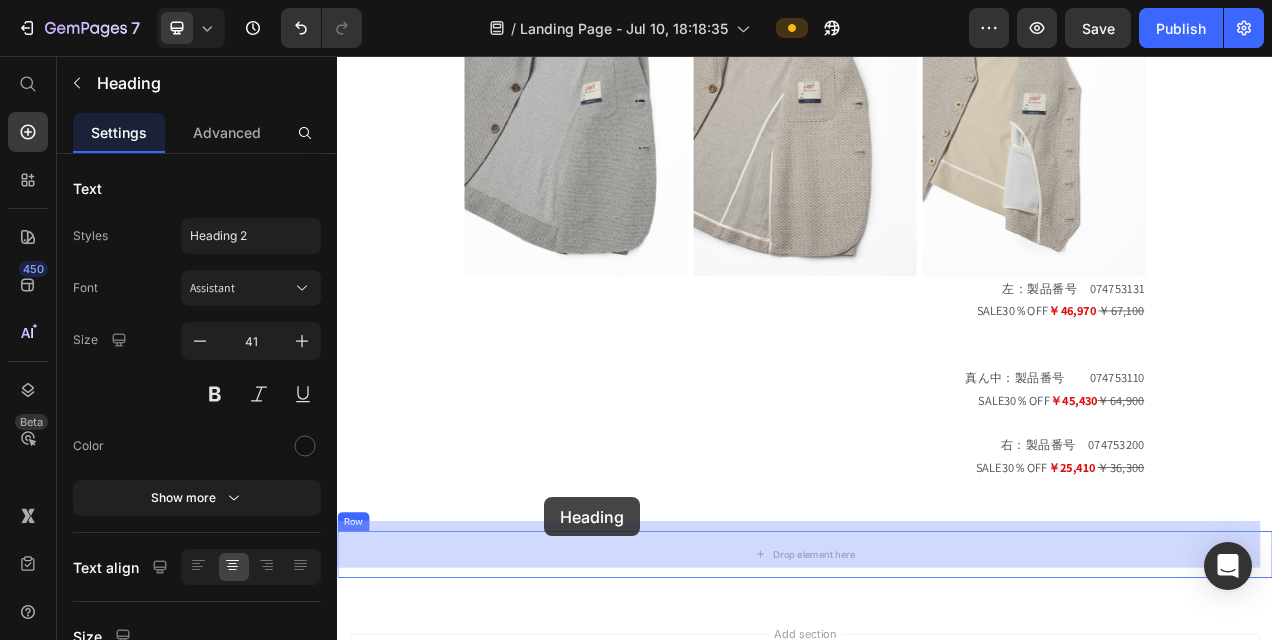 scroll, scrollTop: 3174, scrollLeft: 0, axis: vertical 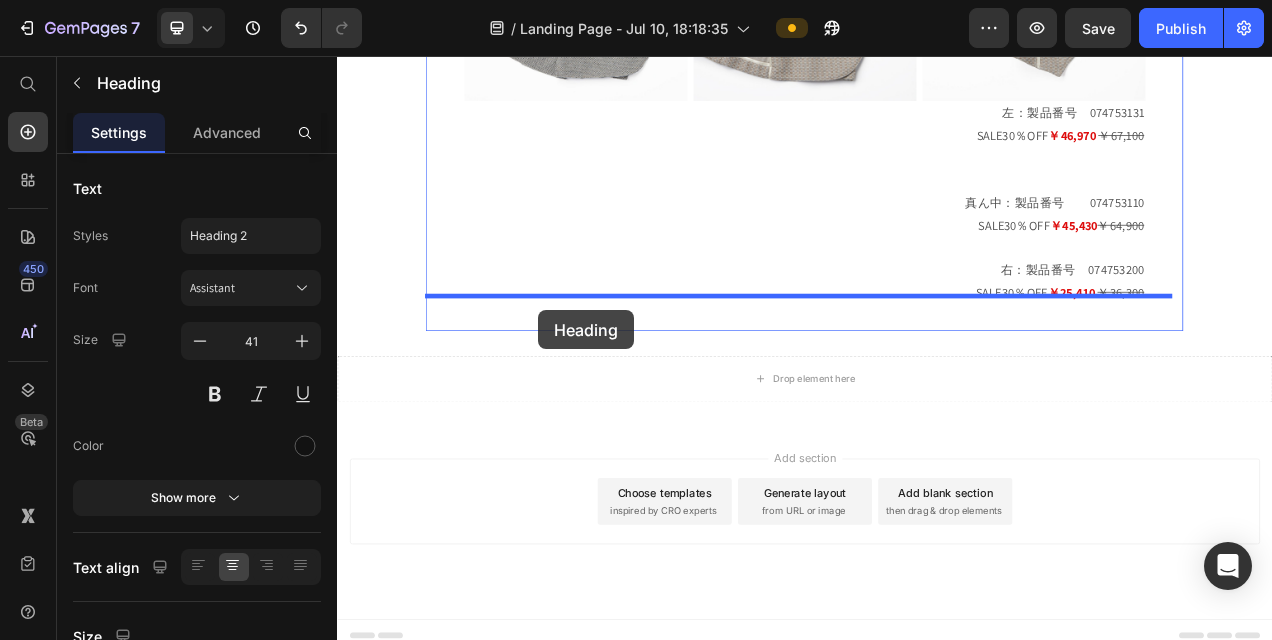 drag, startPoint x: 467, startPoint y: 259, endPoint x: 595, endPoint y: 382, distance: 177.51901 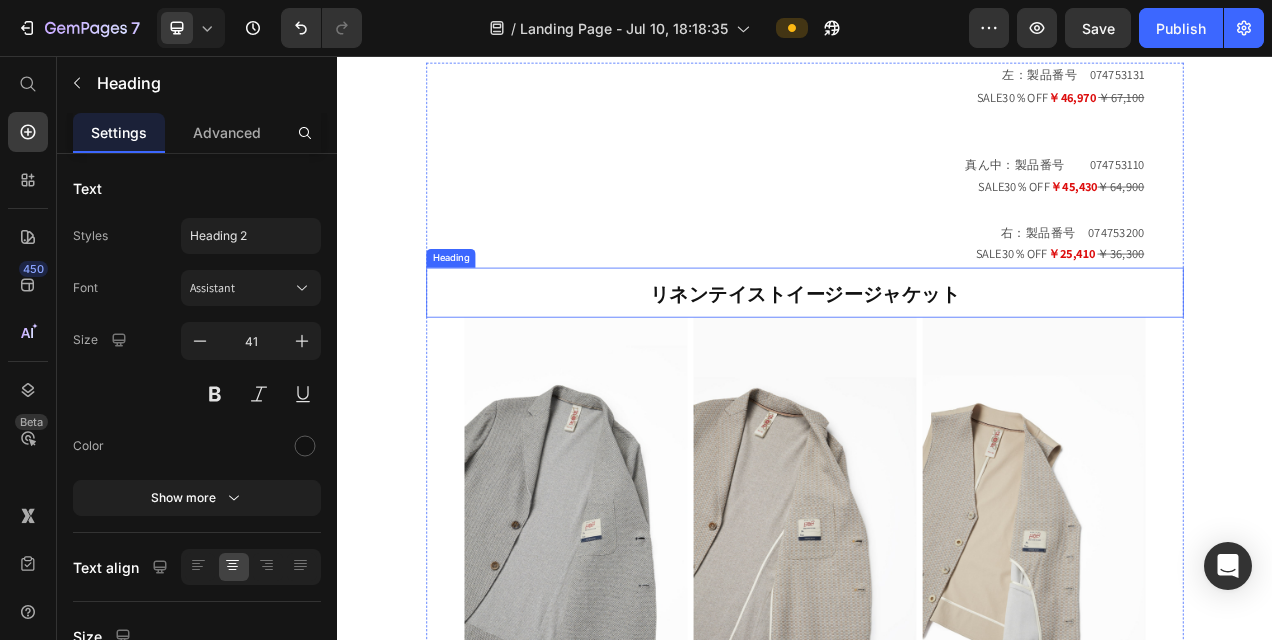 scroll, scrollTop: 2311, scrollLeft: 0, axis: vertical 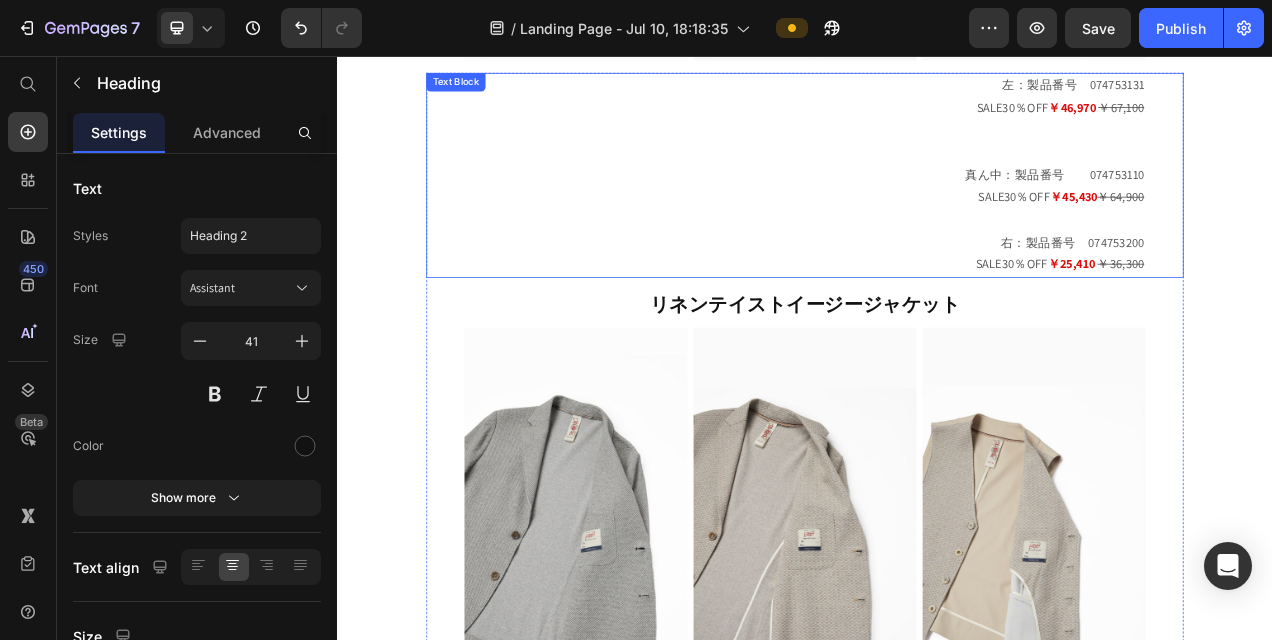 drag, startPoint x: 887, startPoint y: 304, endPoint x: 902, endPoint y: 322, distance: 23.43075 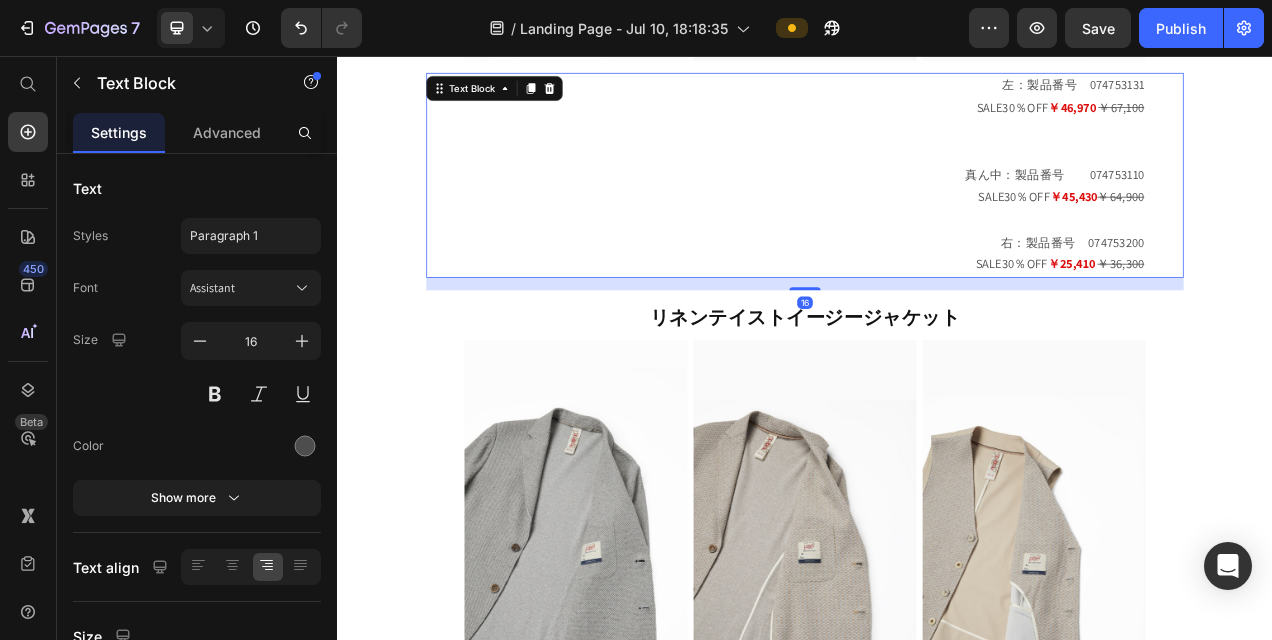 drag, startPoint x: 930, startPoint y: 333, endPoint x: 930, endPoint y: 349, distance: 16 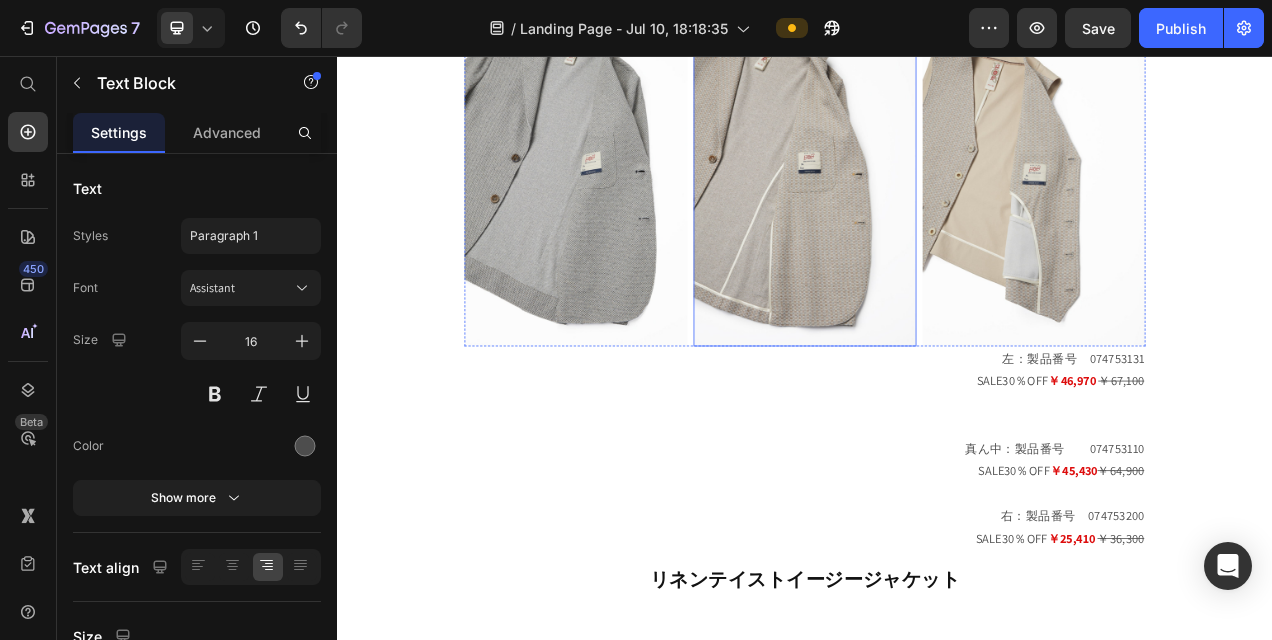 scroll, scrollTop: 2911, scrollLeft: 0, axis: vertical 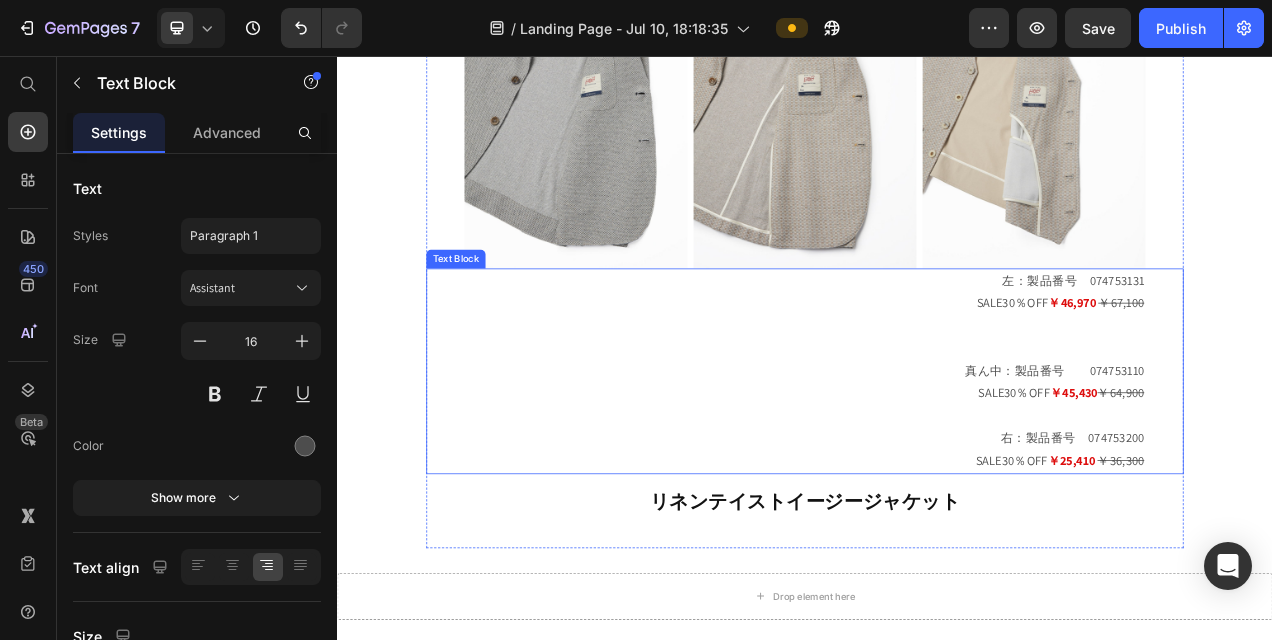 click on "右：製品番号　074753200" at bounding box center [937, 533] 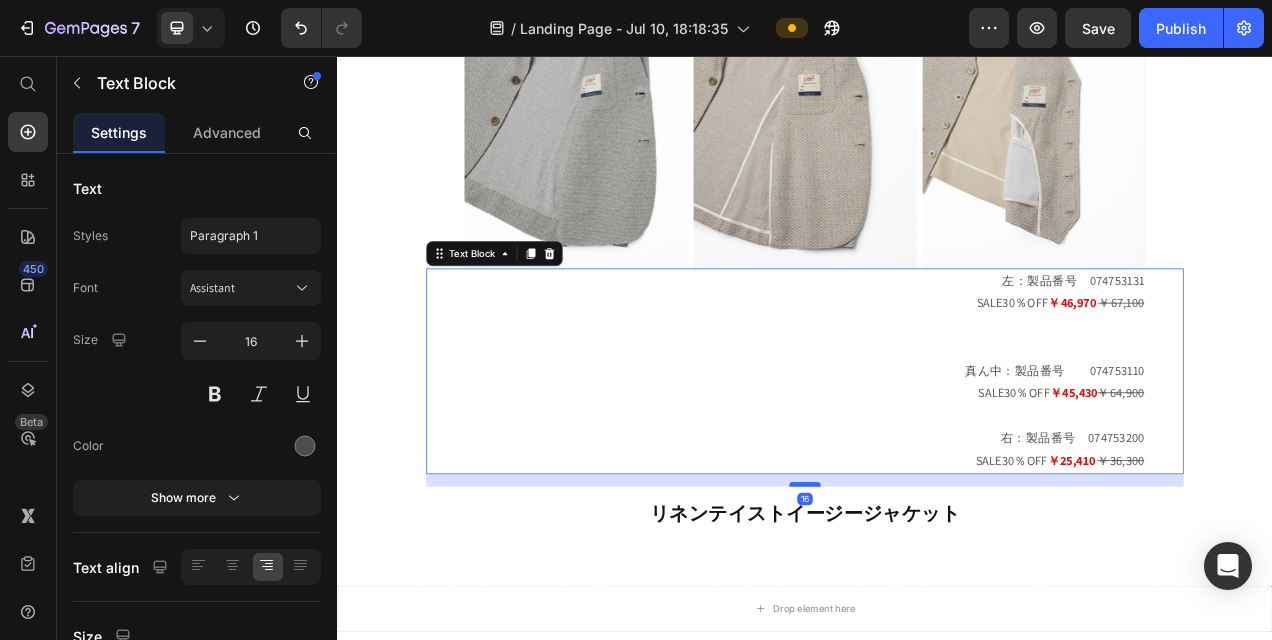 drag, startPoint x: 940, startPoint y: 574, endPoint x: 940, endPoint y: 590, distance: 16 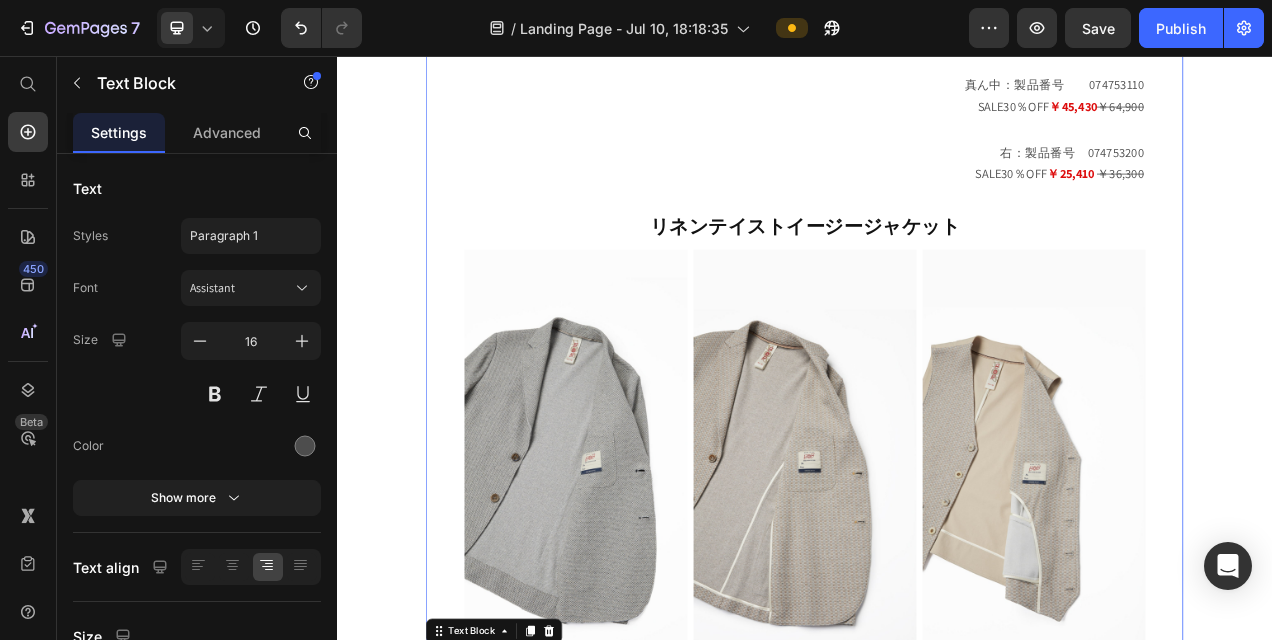 scroll, scrollTop: 2311, scrollLeft: 0, axis: vertical 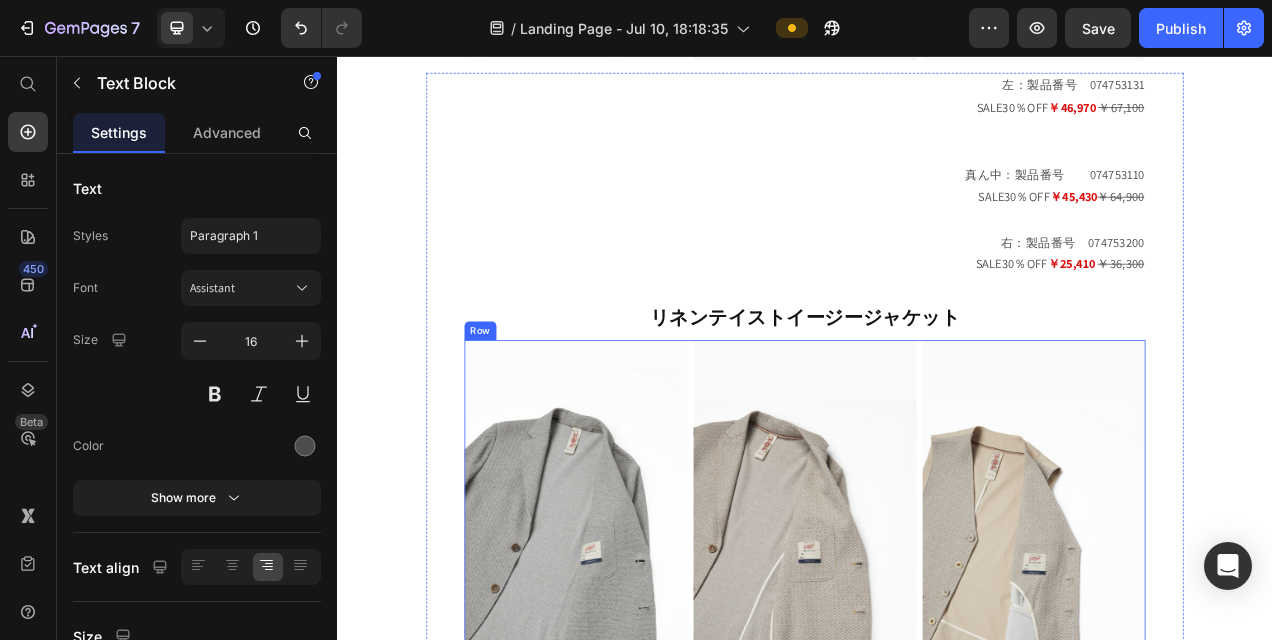 click on "Image Image Image Row" at bounding box center (937, 675) 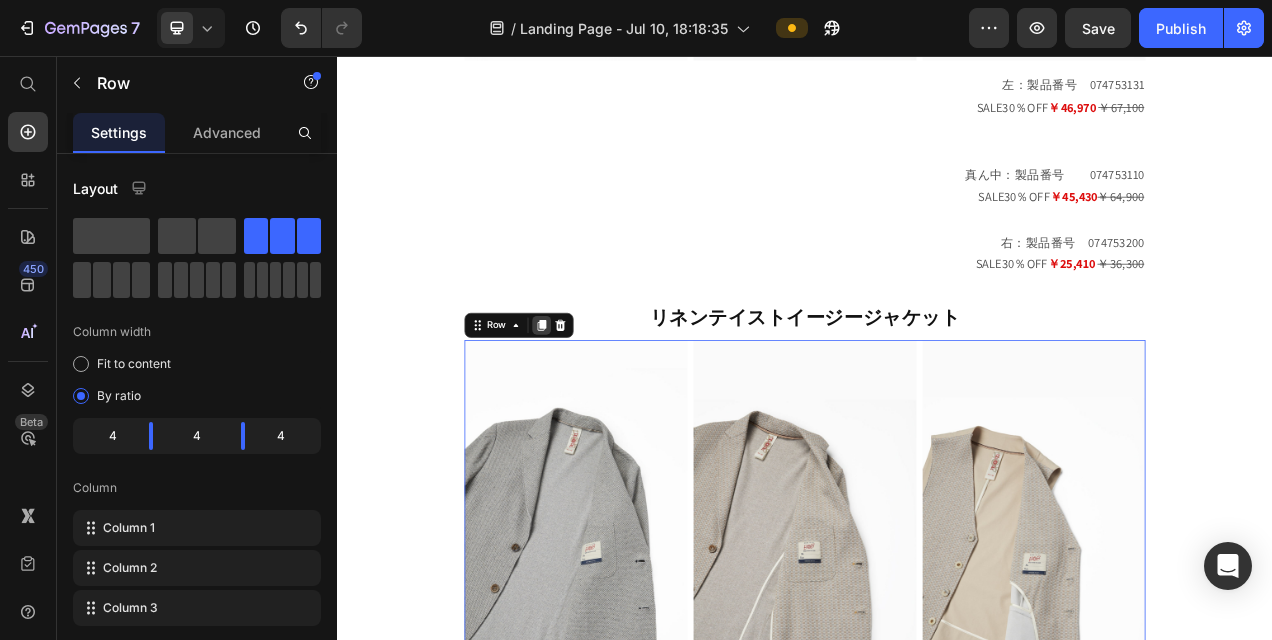 click 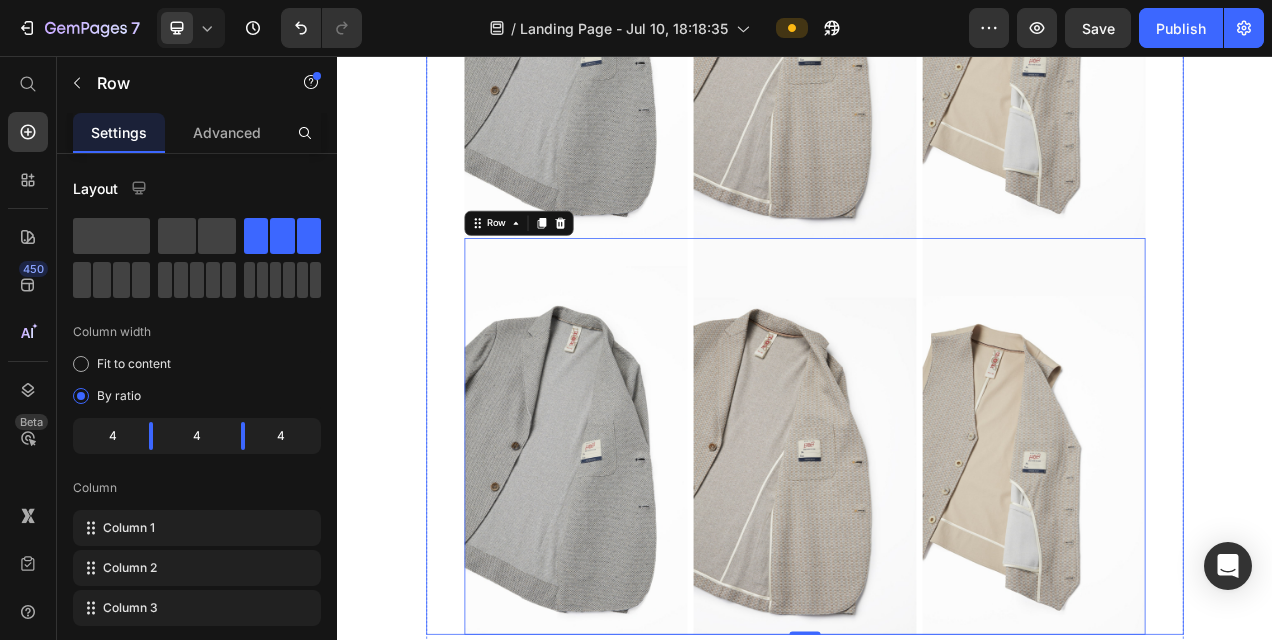 scroll, scrollTop: 3100, scrollLeft: 0, axis: vertical 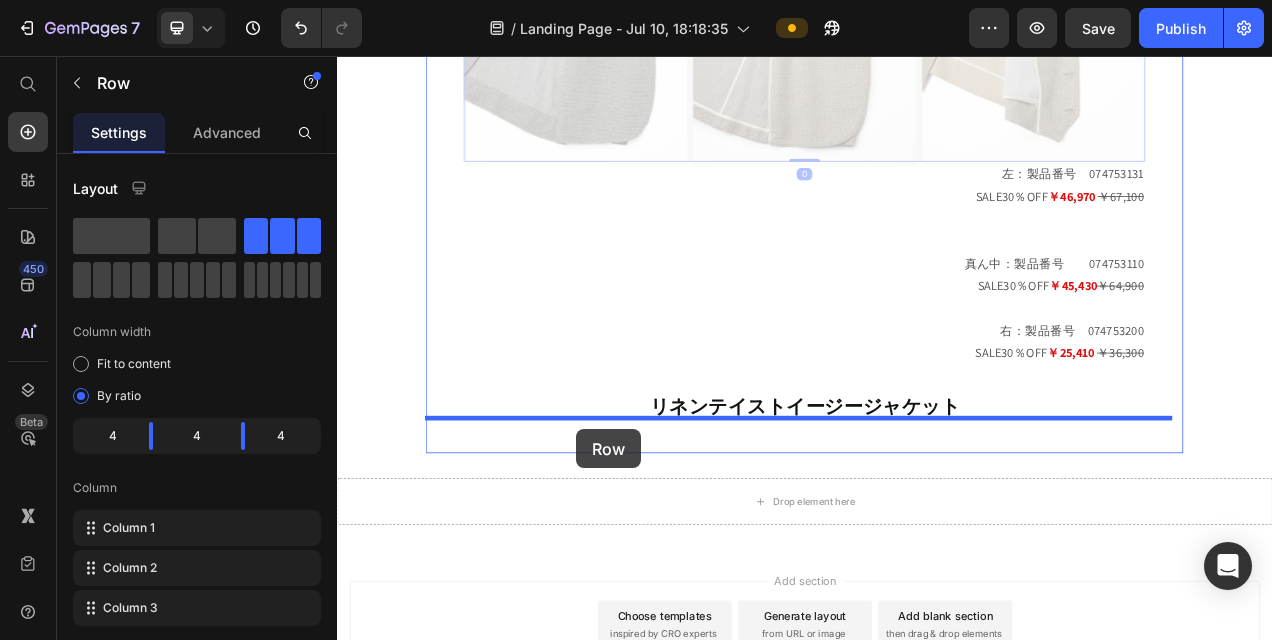 drag, startPoint x: 510, startPoint y: 106, endPoint x: 644, endPoint y: 535, distance: 449.44077 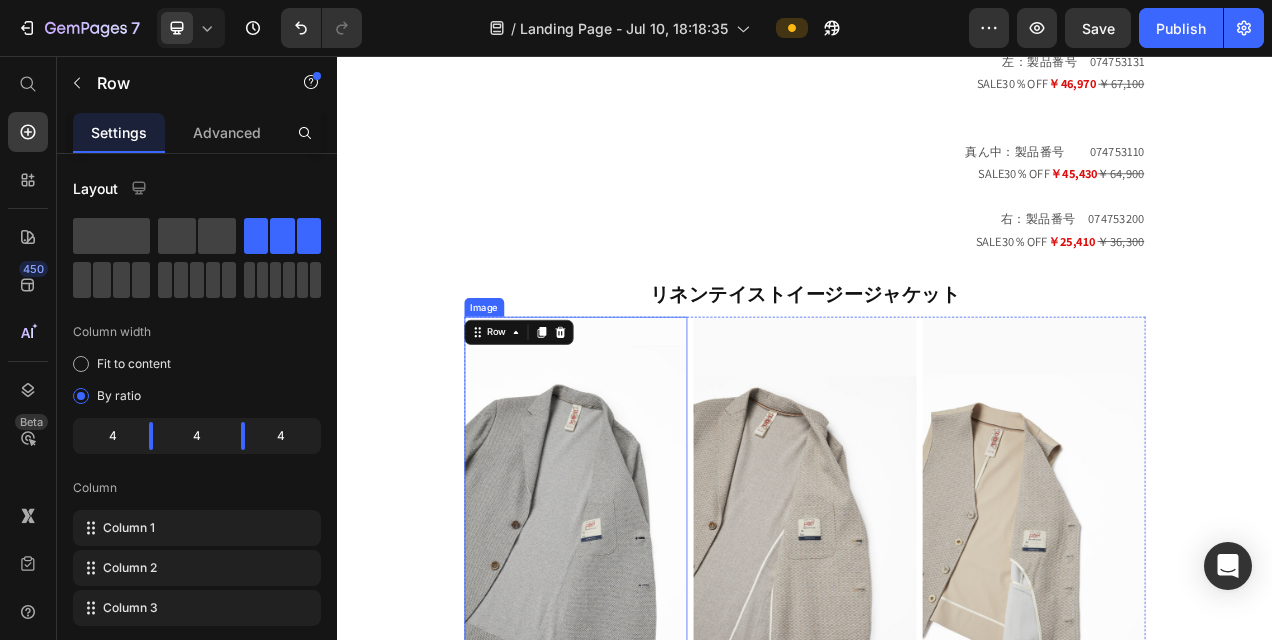 scroll, scrollTop: 3051, scrollLeft: 0, axis: vertical 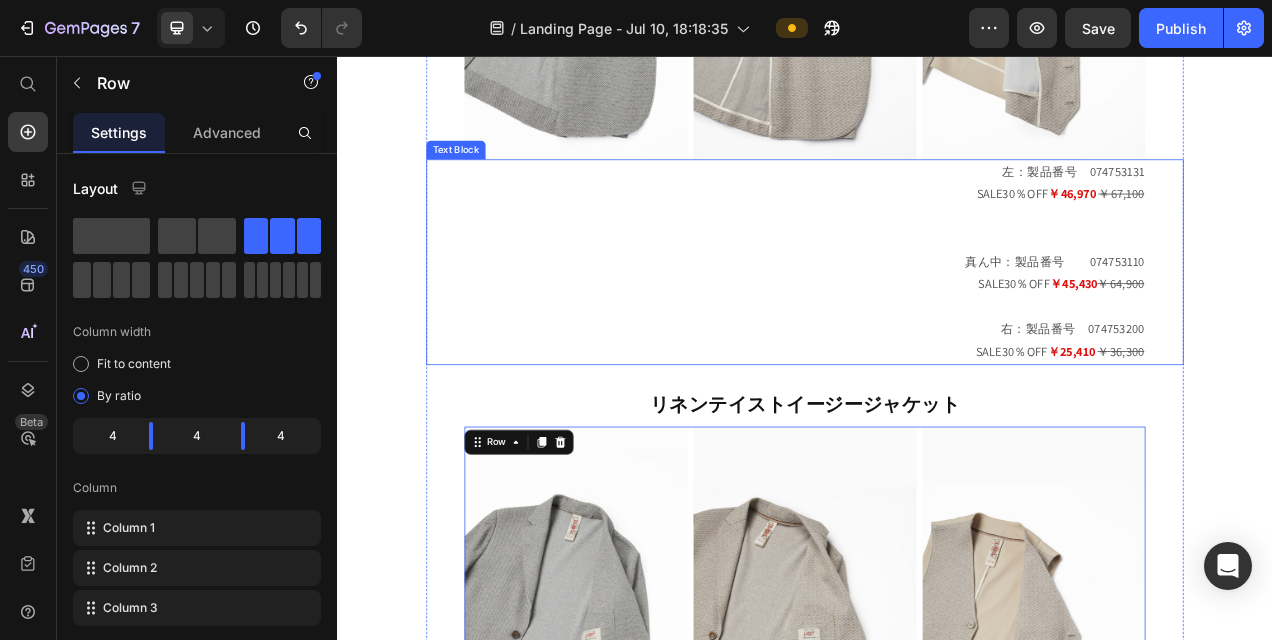 click on "SALE30％OFF　 ￥45,430  ￥64,900" at bounding box center (937, 349) 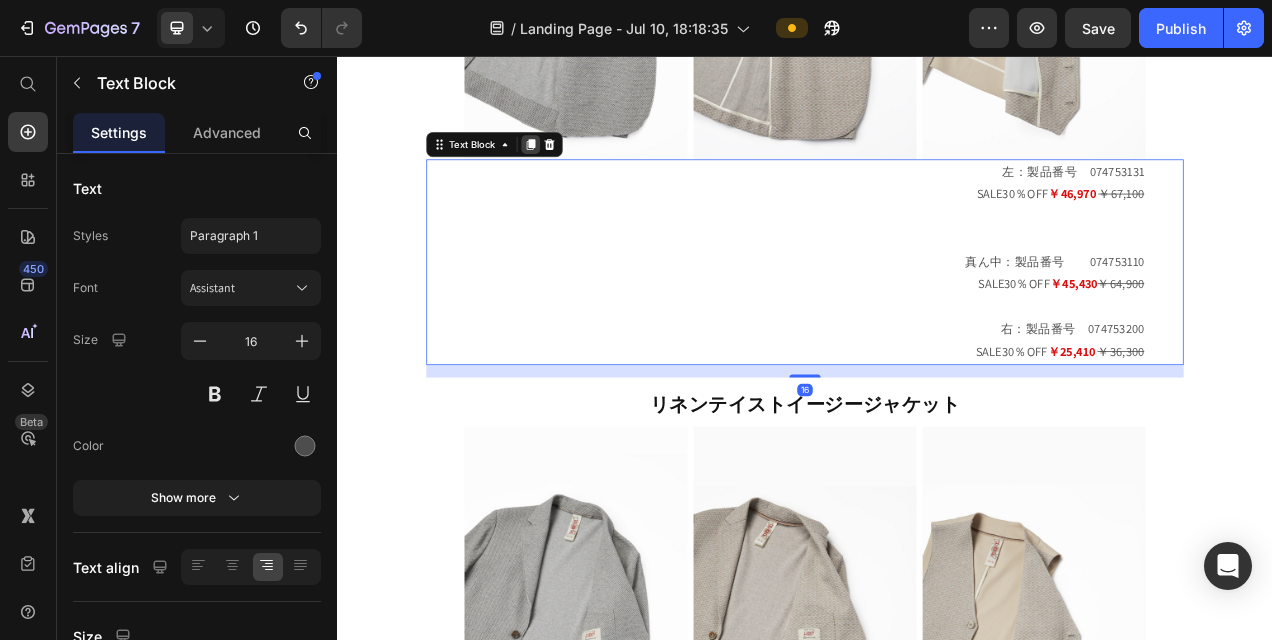 click 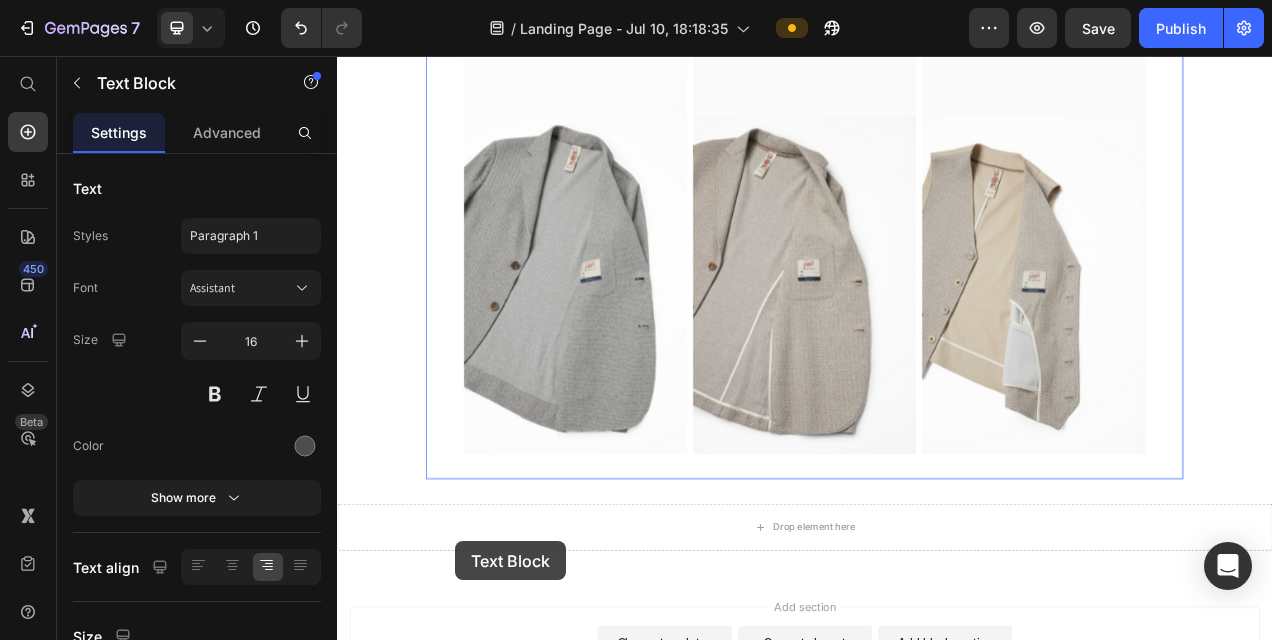 scroll, scrollTop: 3988, scrollLeft: 0, axis: vertical 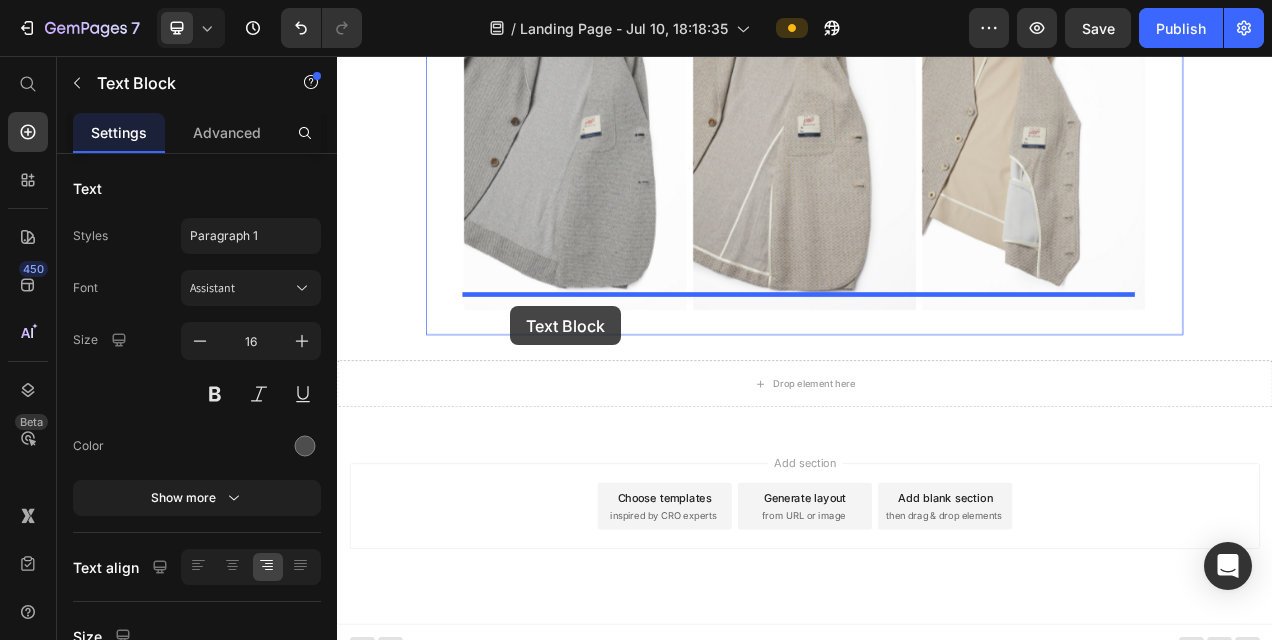 drag, startPoint x: 464, startPoint y: 436, endPoint x: 559, endPoint y: 377, distance: 111.83023 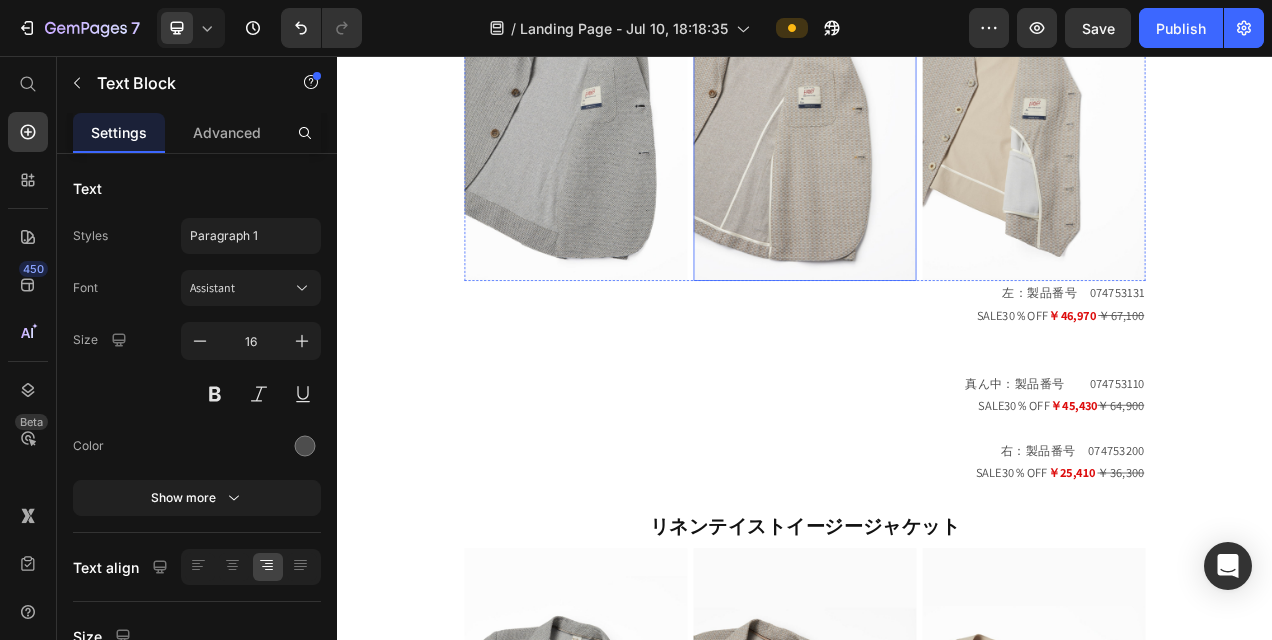 scroll, scrollTop: 2909, scrollLeft: 0, axis: vertical 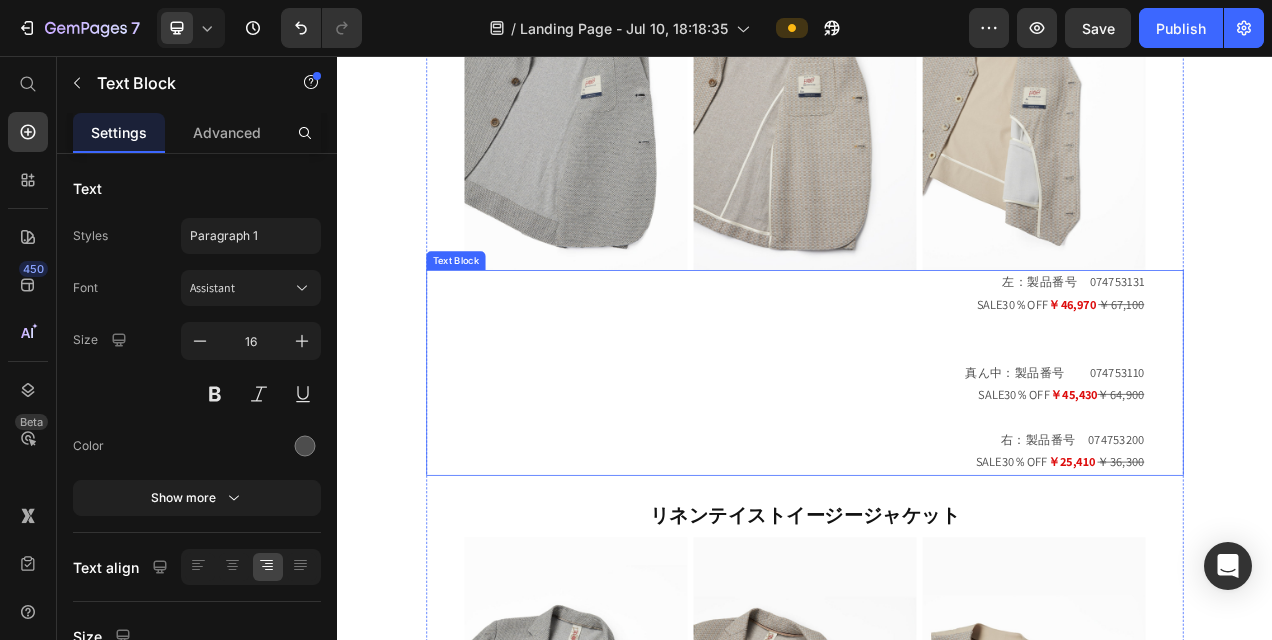 click on "SALE30％OFF　 ￥25,410   ￥36,300" at bounding box center (937, 578) 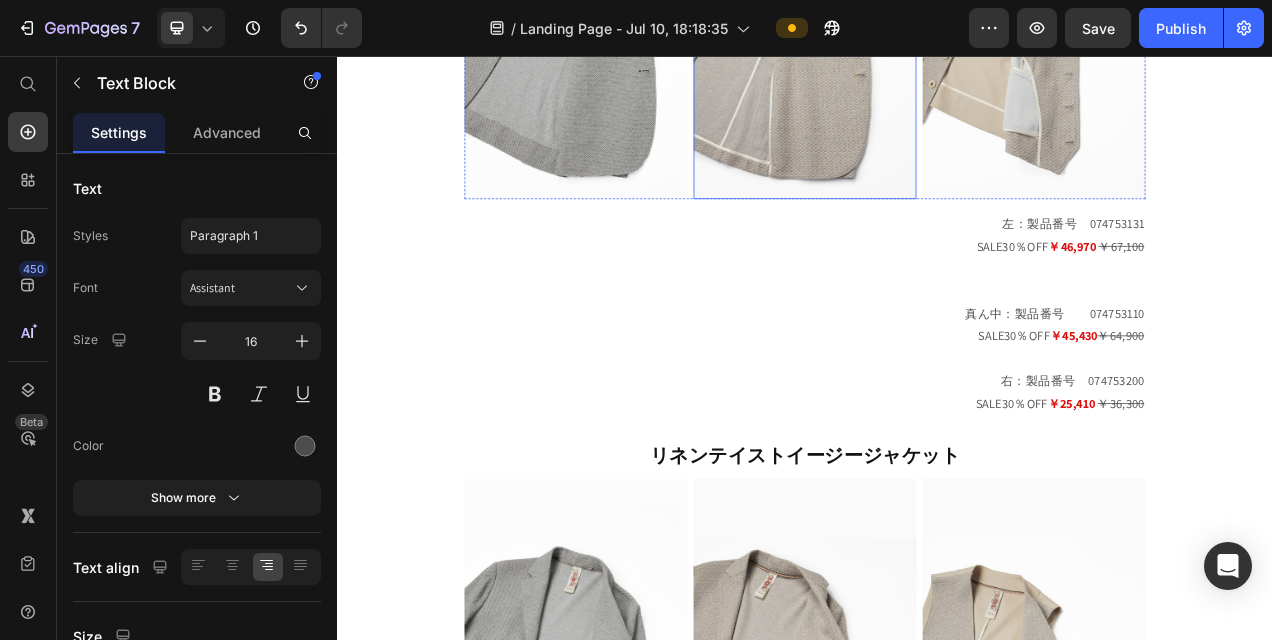 scroll, scrollTop: 2409, scrollLeft: 0, axis: vertical 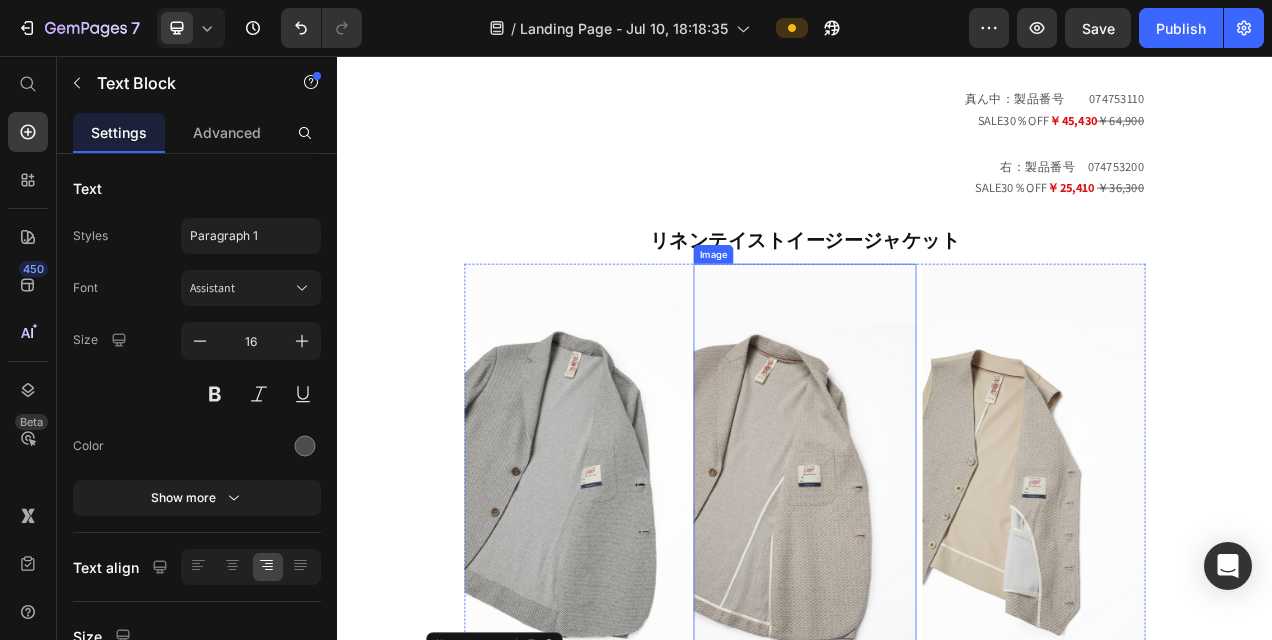 click on "Image" at bounding box center [819, 311] 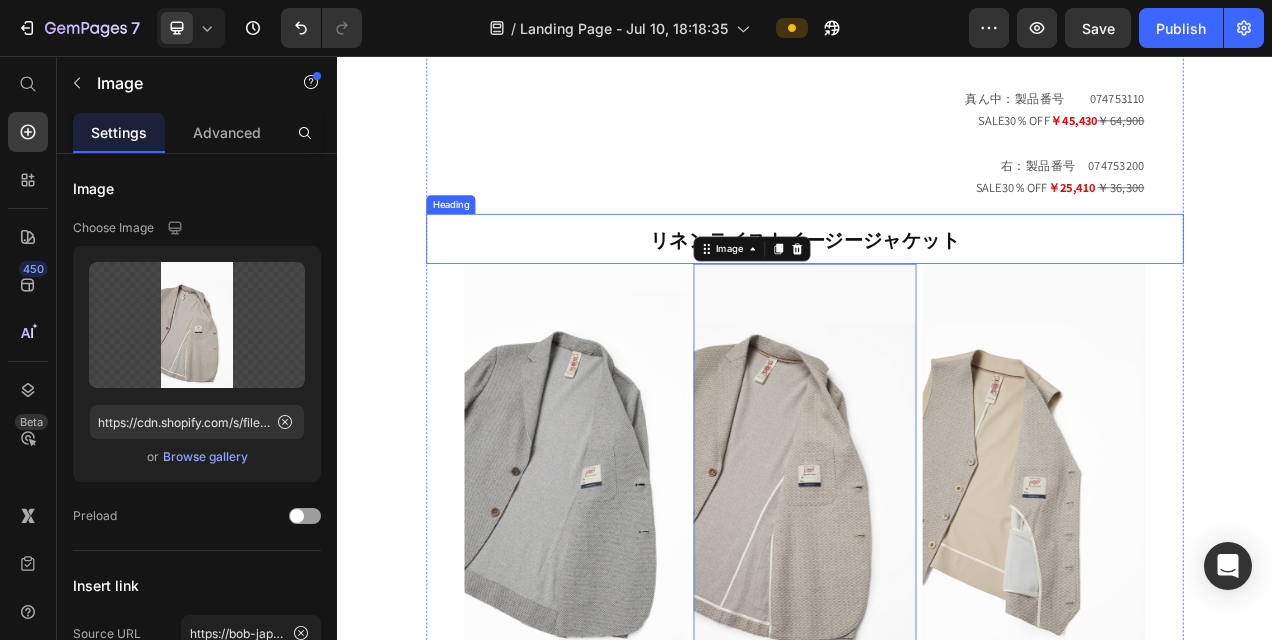 click on "リネンテイストイージージャケット" at bounding box center (937, 293) 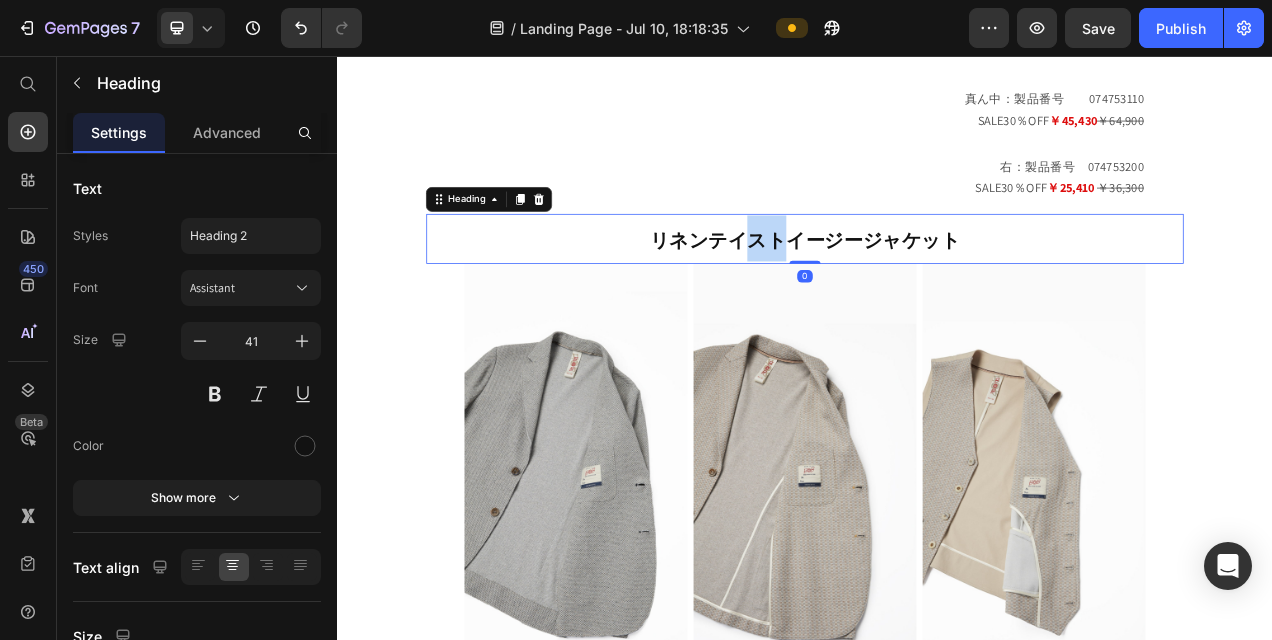 click on "リネンテイストイージージャケット" at bounding box center (937, 293) 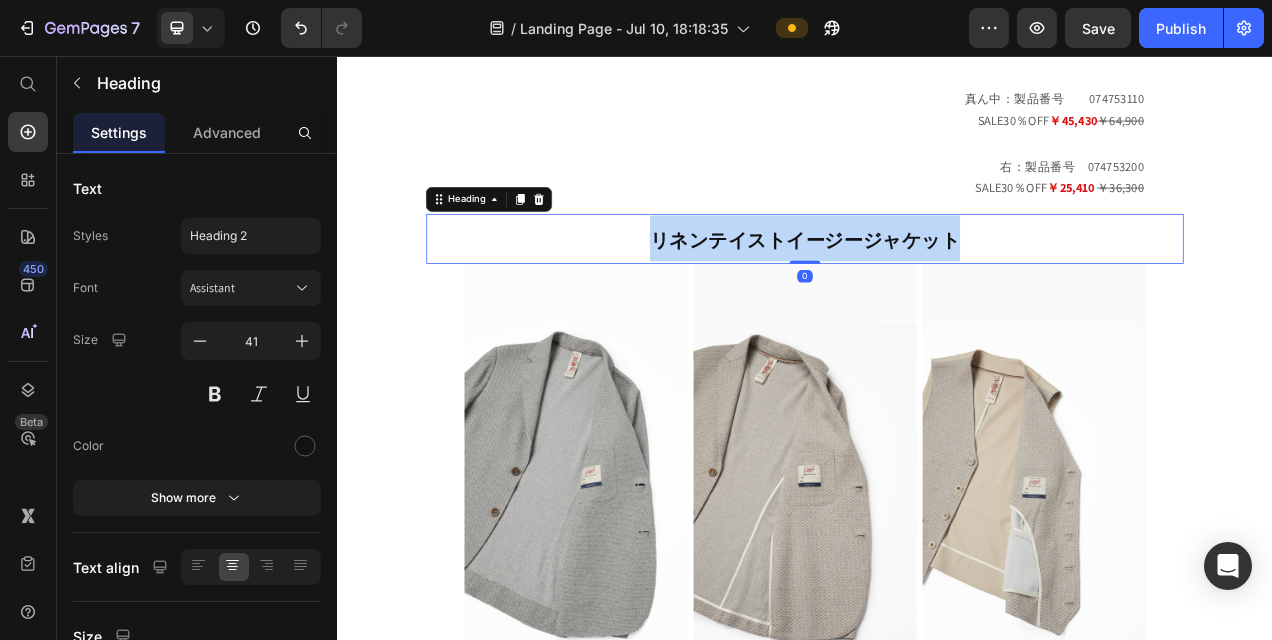 click on "リネンテイストイージージャケット" at bounding box center (937, 293) 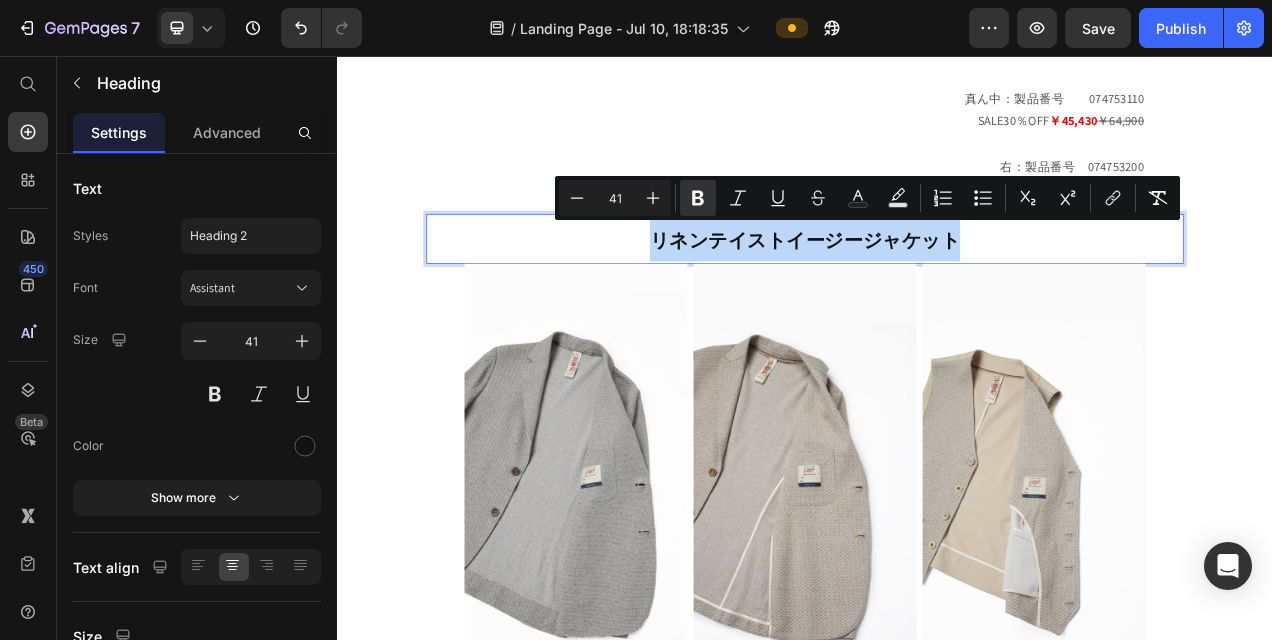 type 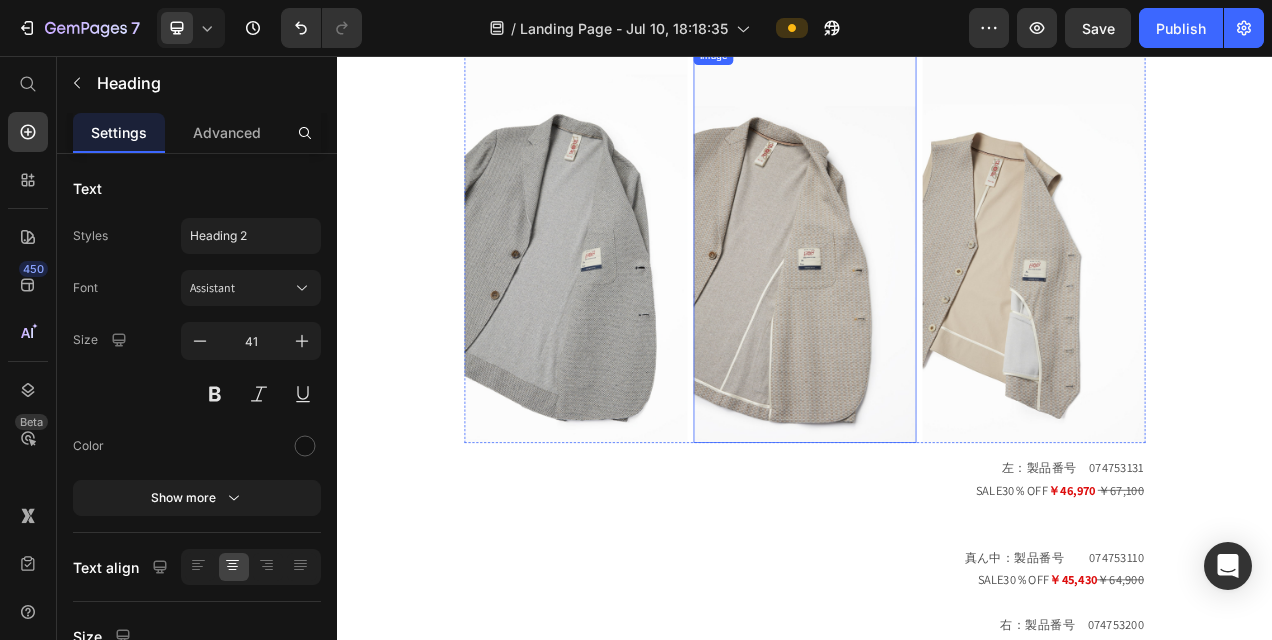 scroll, scrollTop: 1609, scrollLeft: 0, axis: vertical 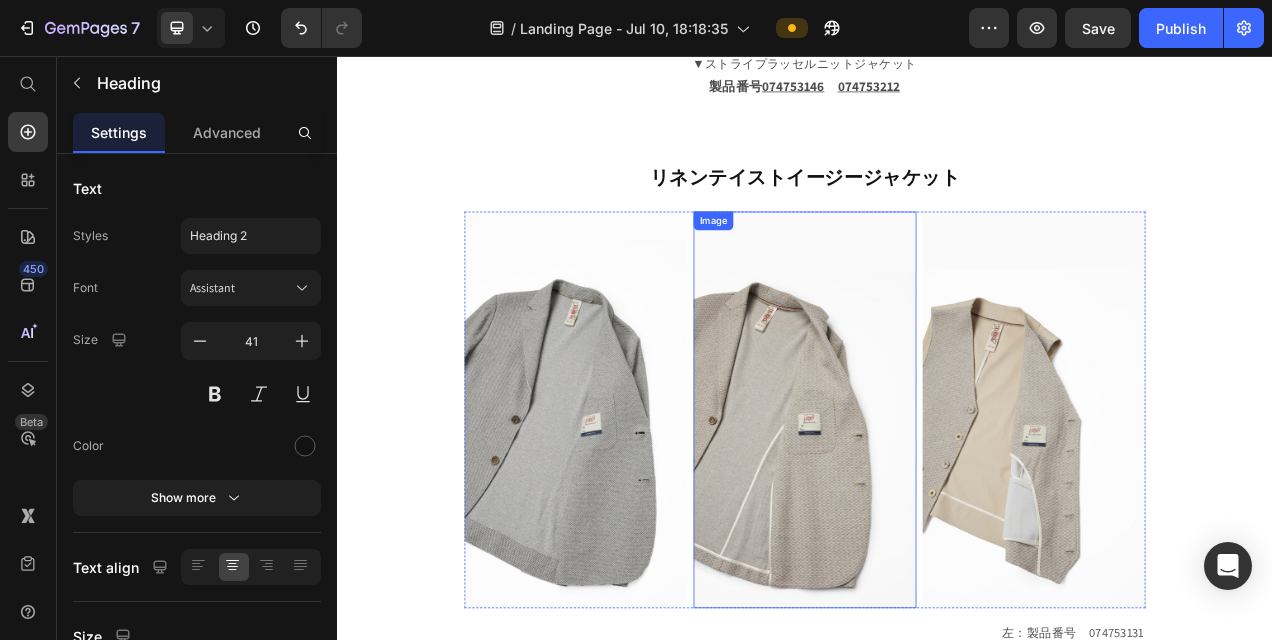 click on "リネンテイストイージージャケット" at bounding box center (937, 208) 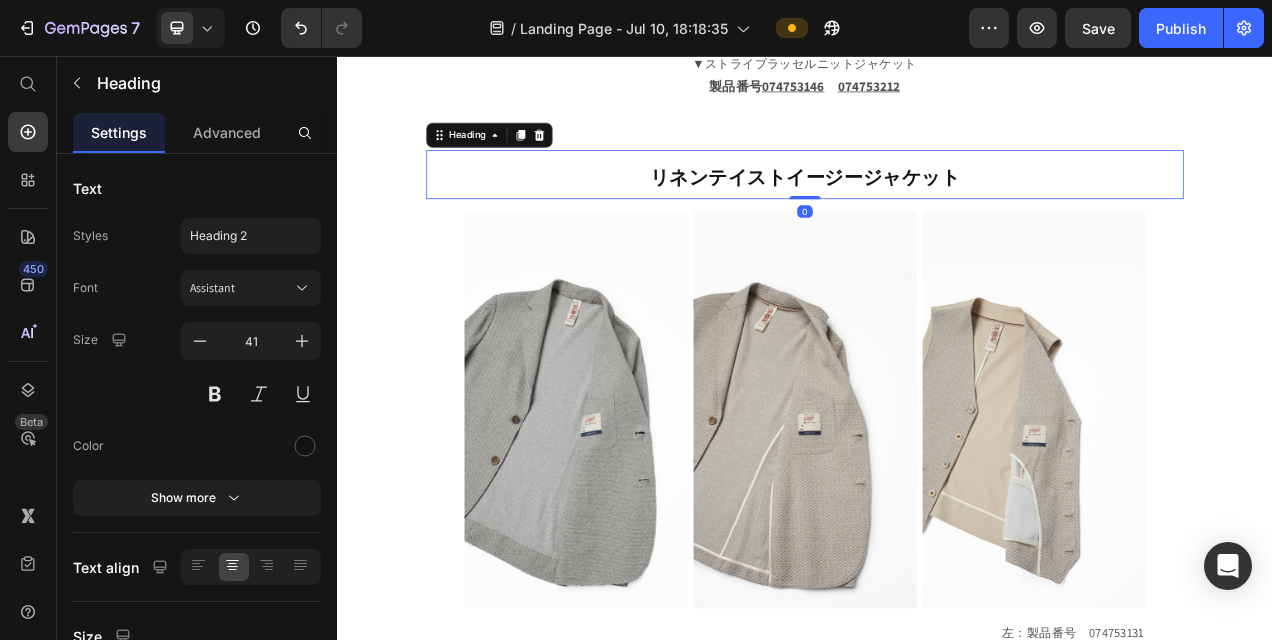 click on "リネンテイストイージージャケット" at bounding box center [937, 208] 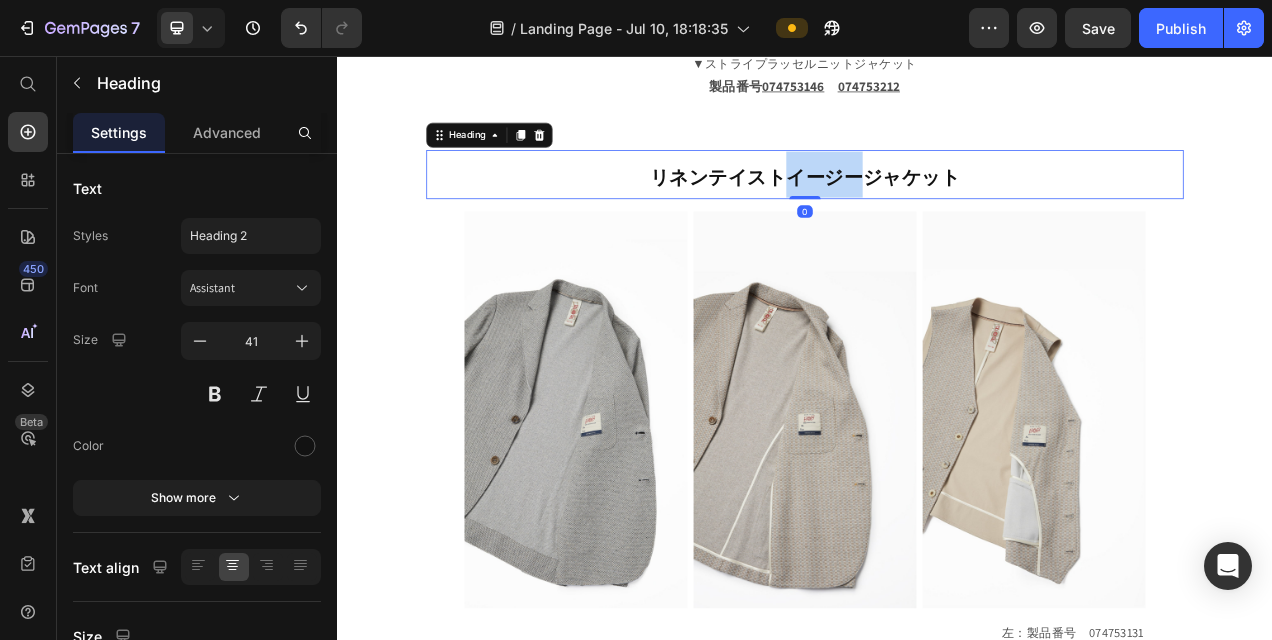 click on "リネンテイストイージージャケット" at bounding box center (937, 208) 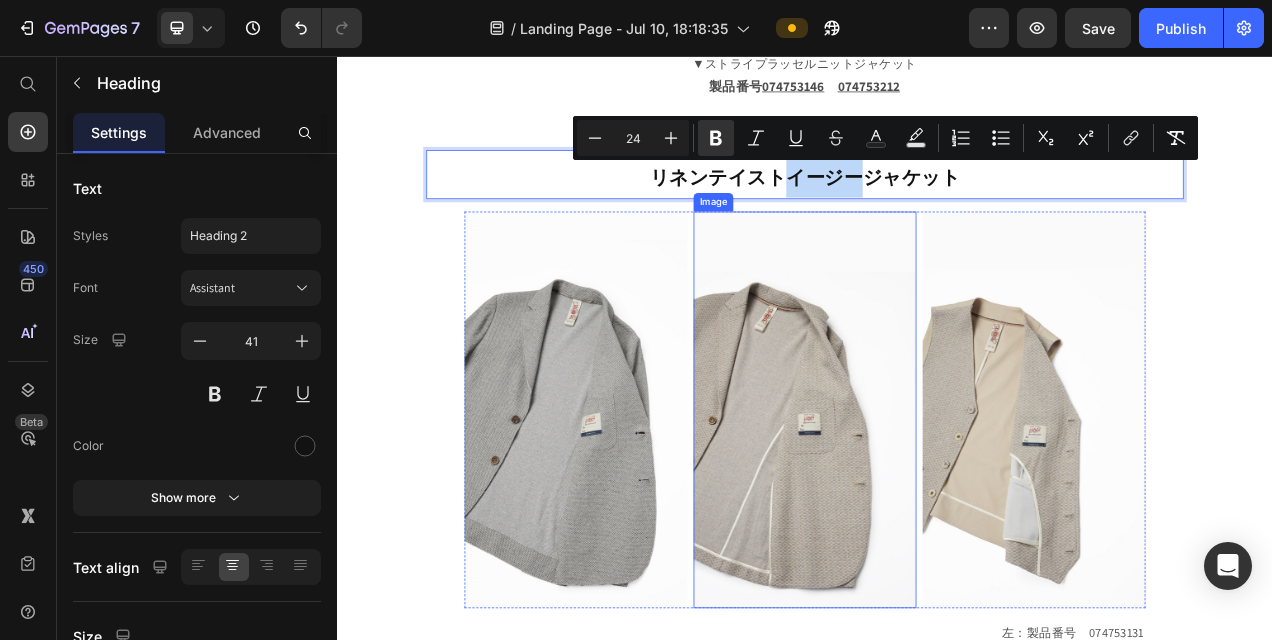 click at bounding box center [937, 510] 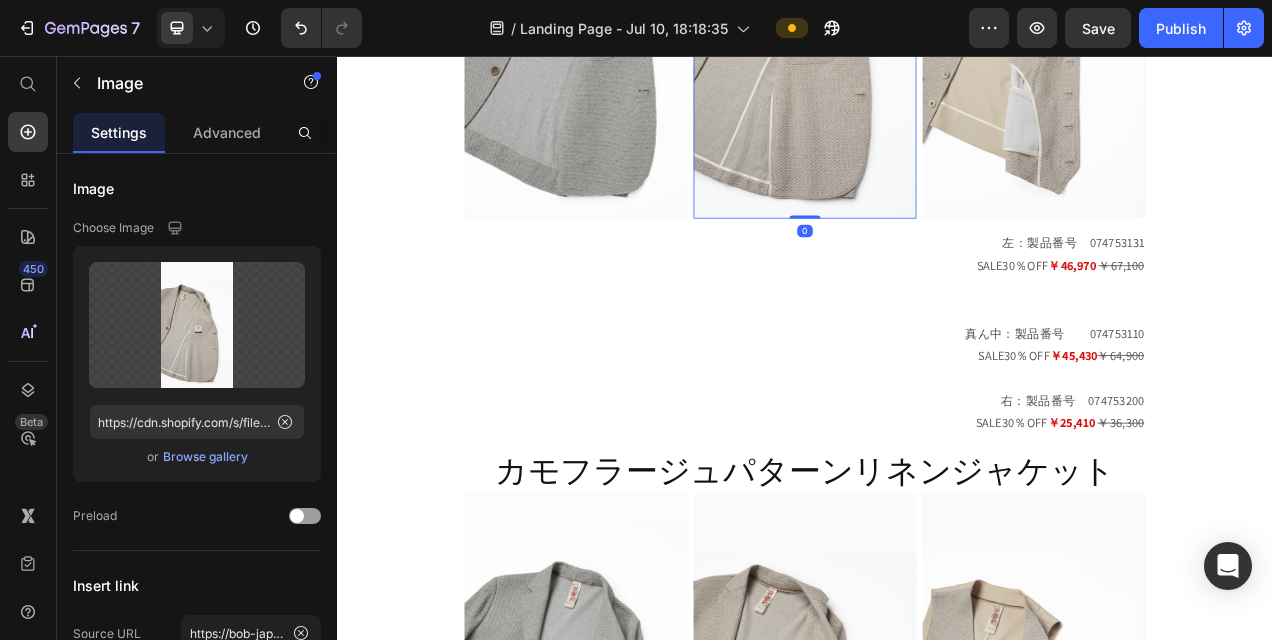 scroll, scrollTop: 2409, scrollLeft: 0, axis: vertical 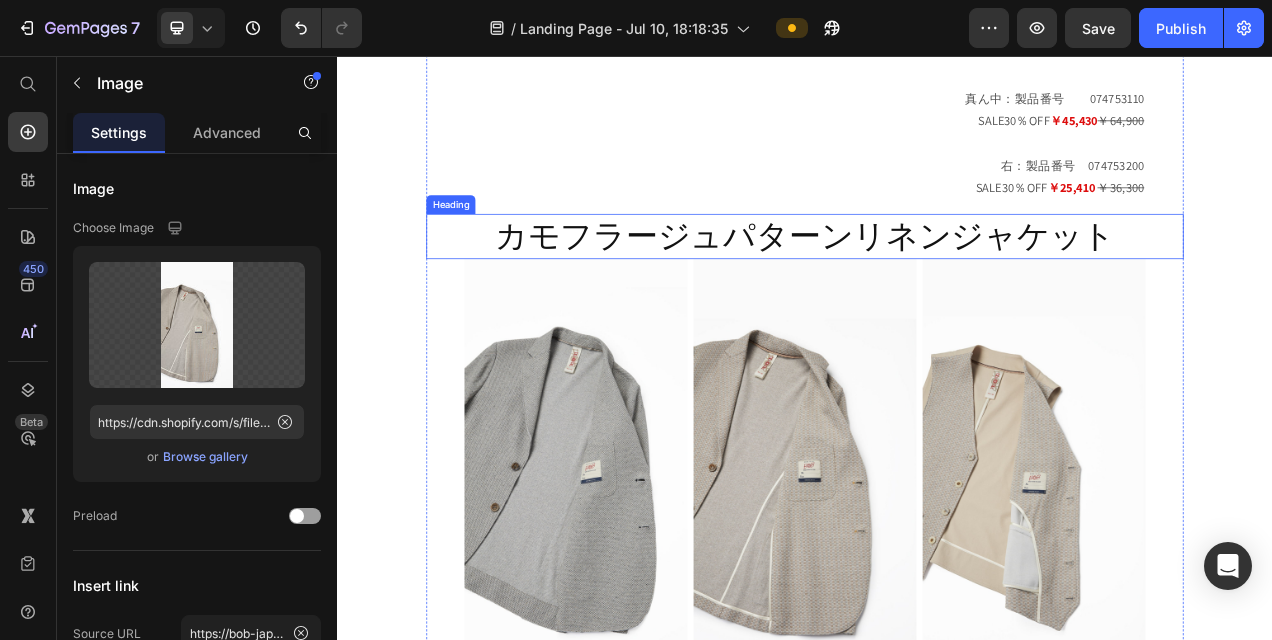 click on "カモフラージュパターンリネンジャケット" at bounding box center (937, 287) 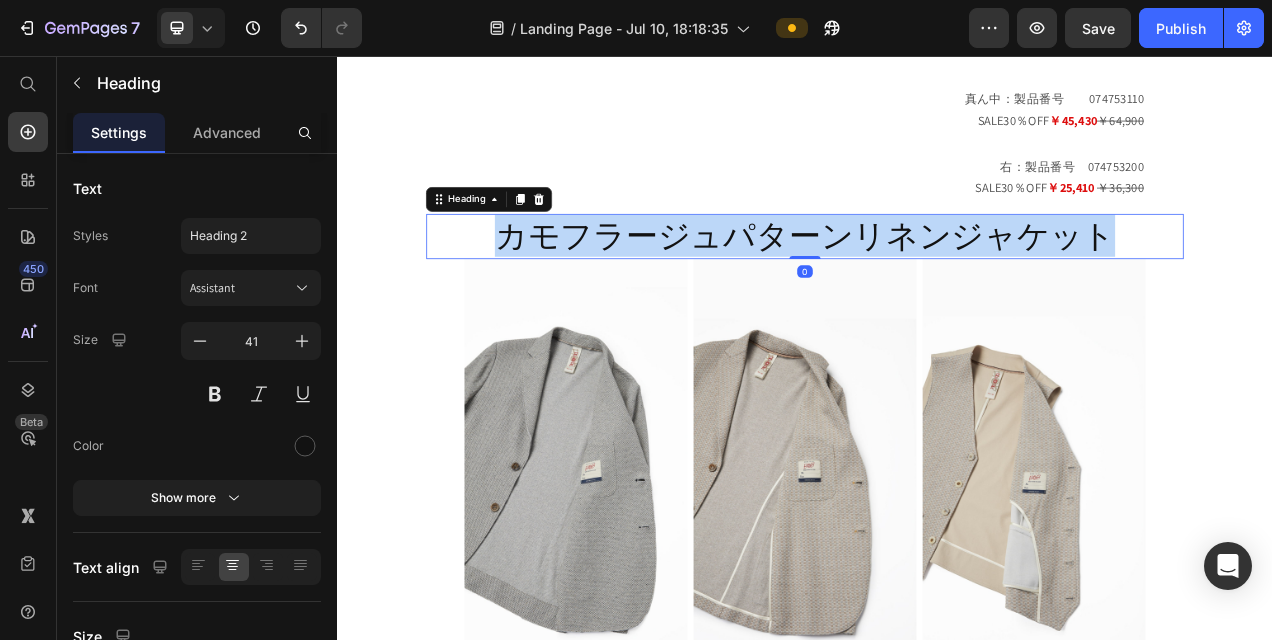 click on "カモフラージュパターンリネンジャケット" at bounding box center [937, 287] 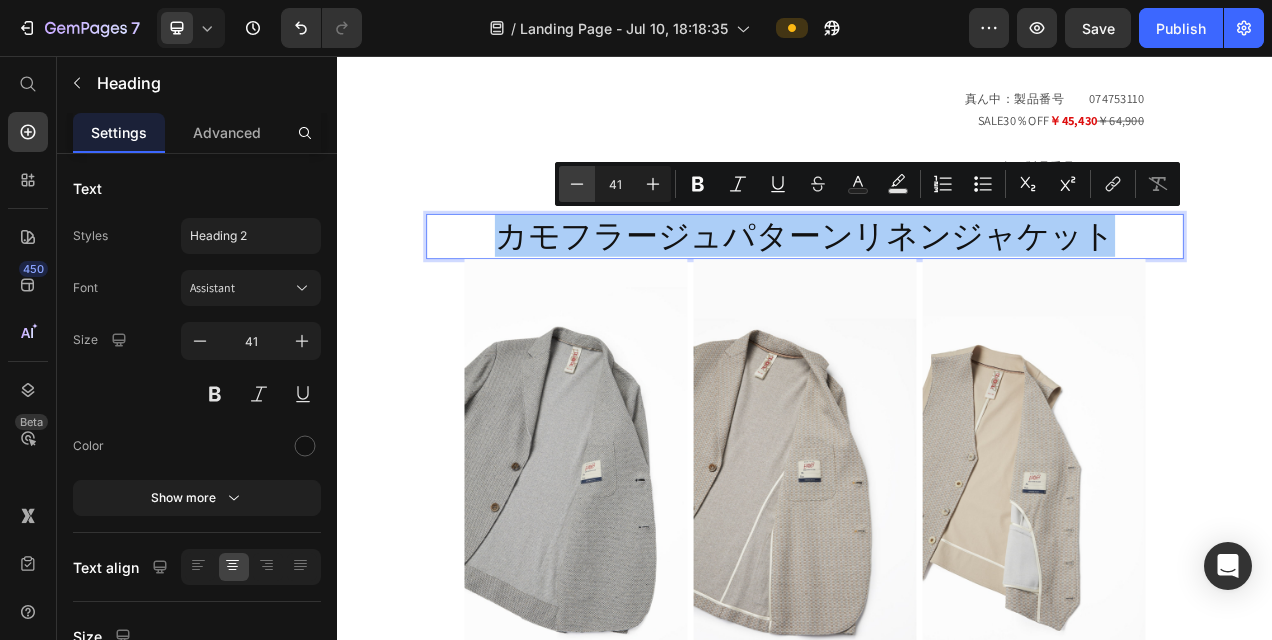click 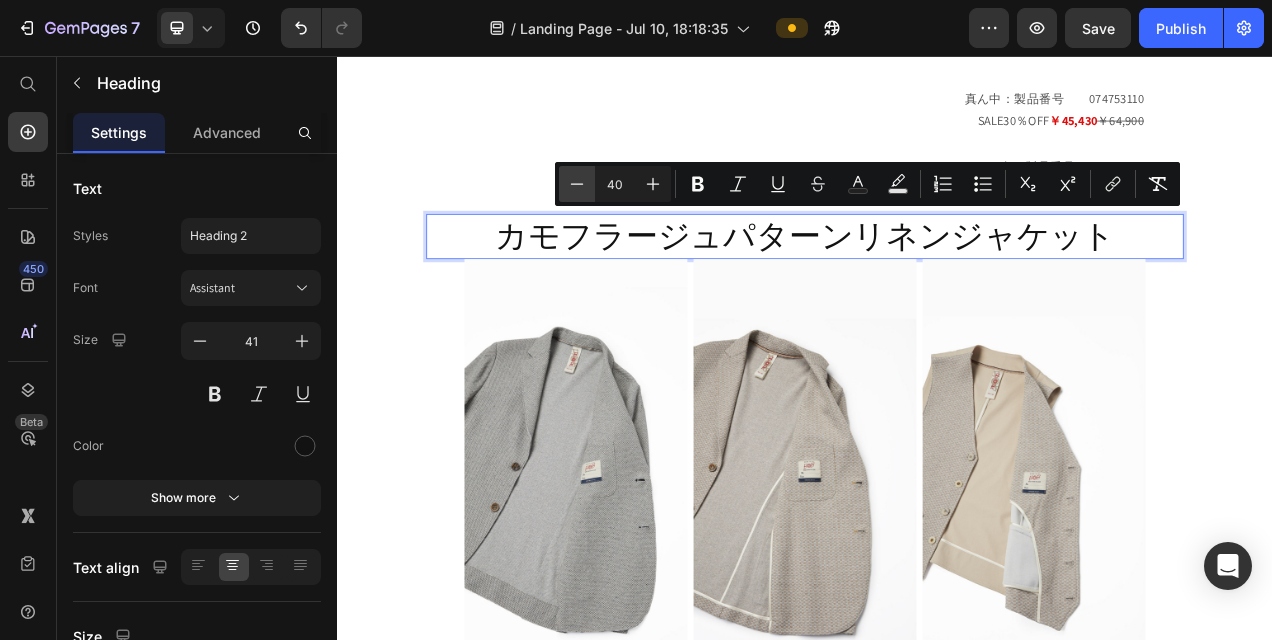 click 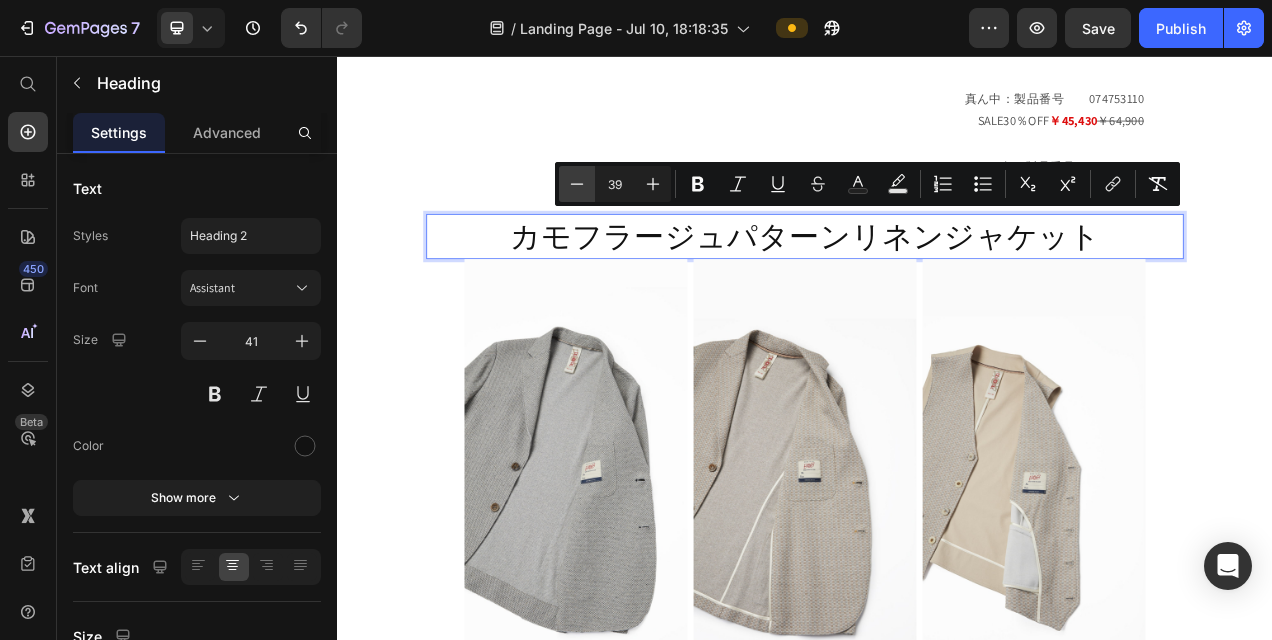 click 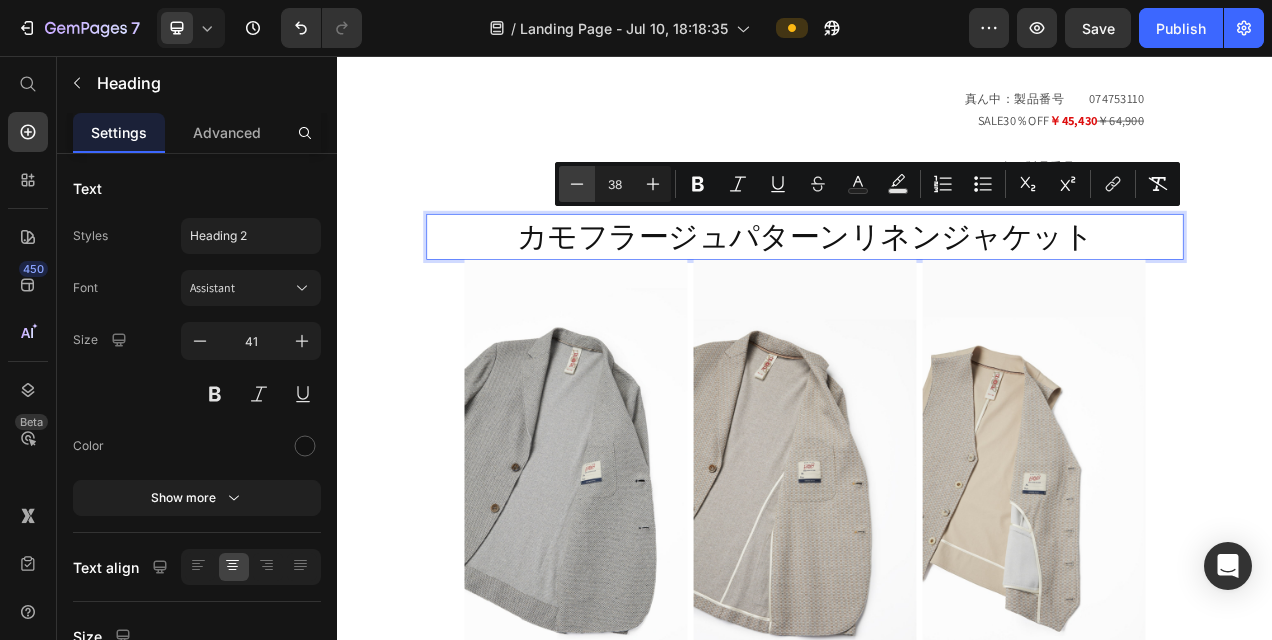 click 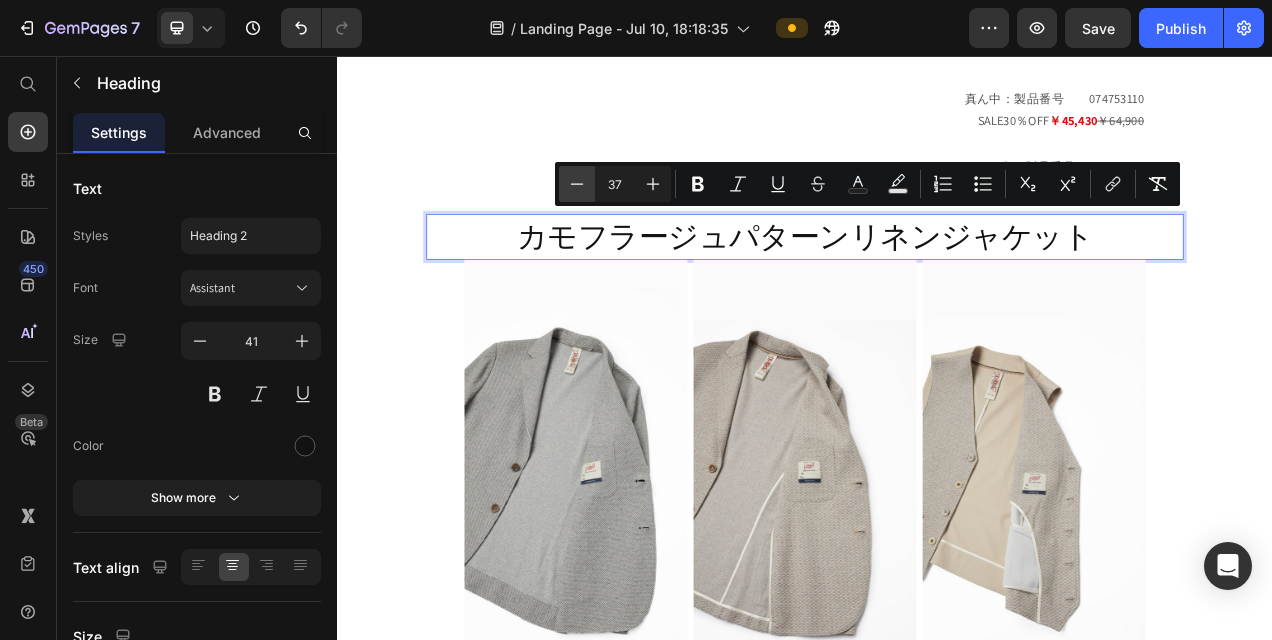 click 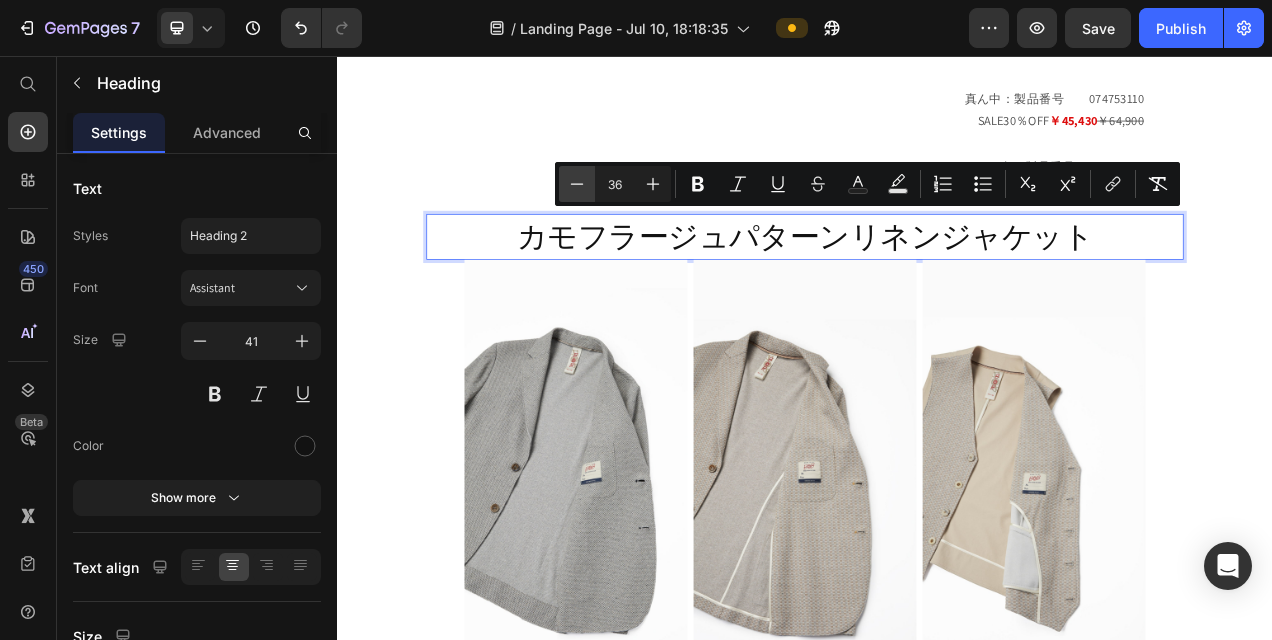 click 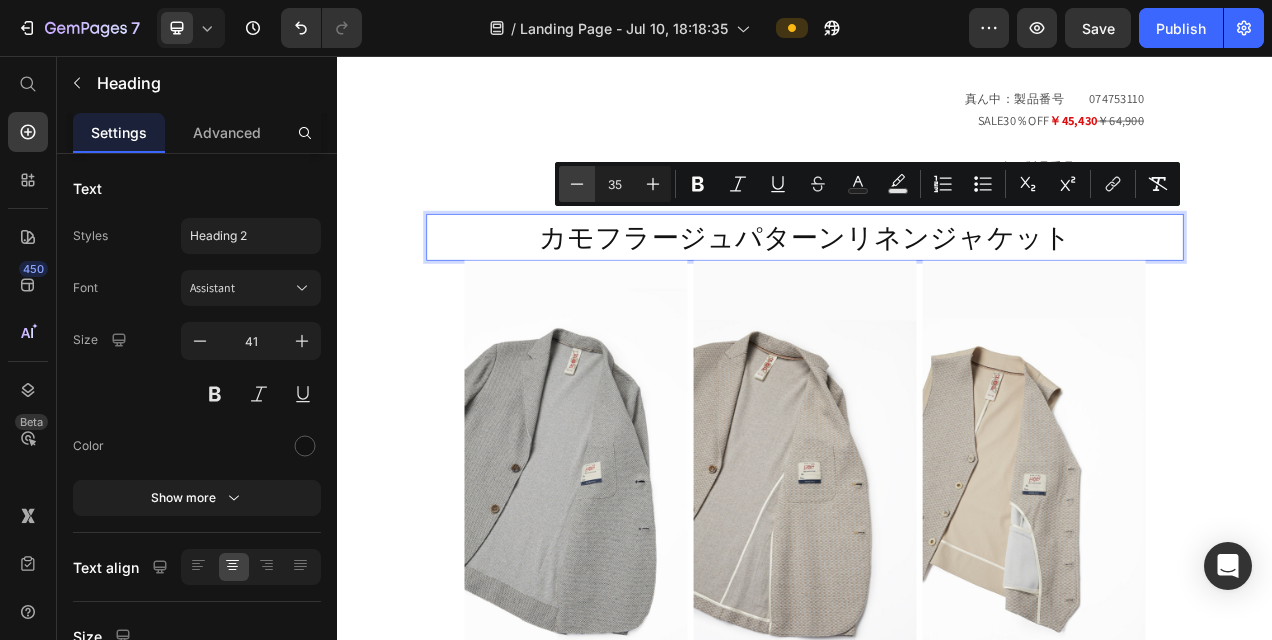 click 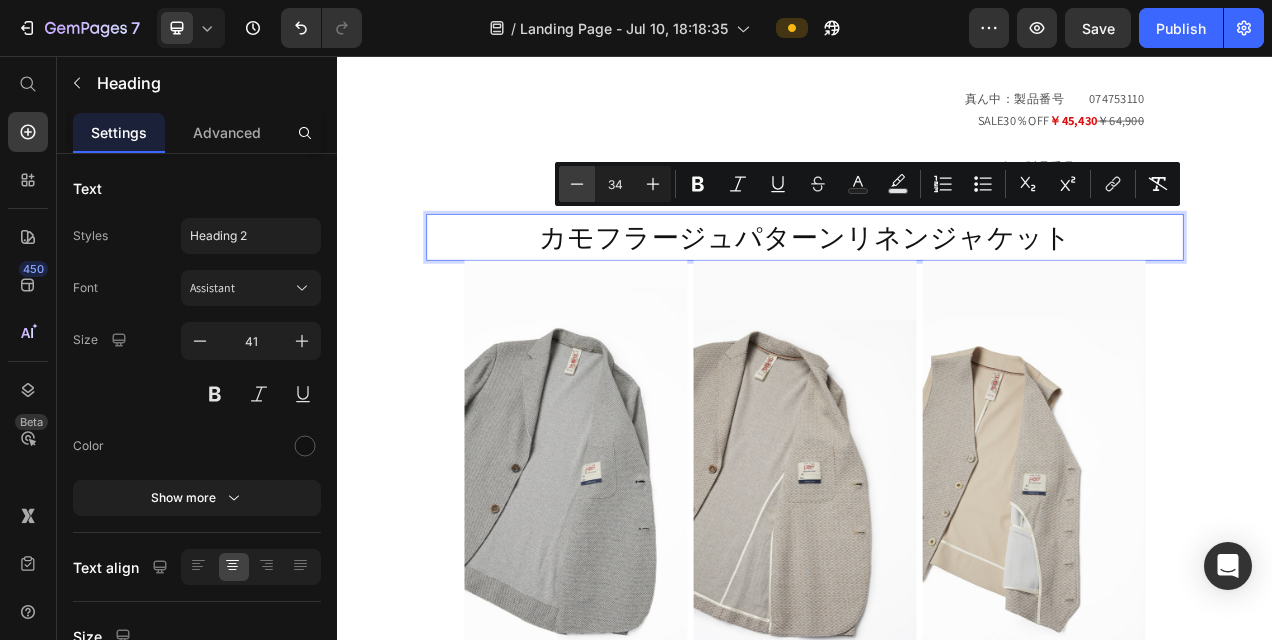 click 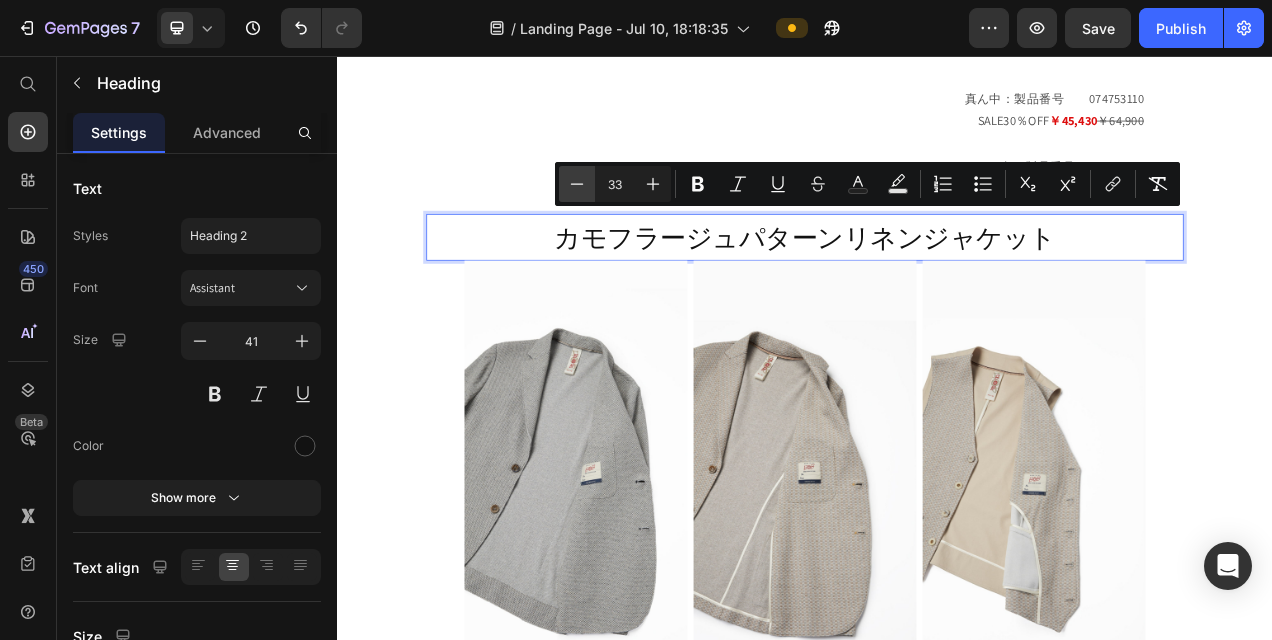 click 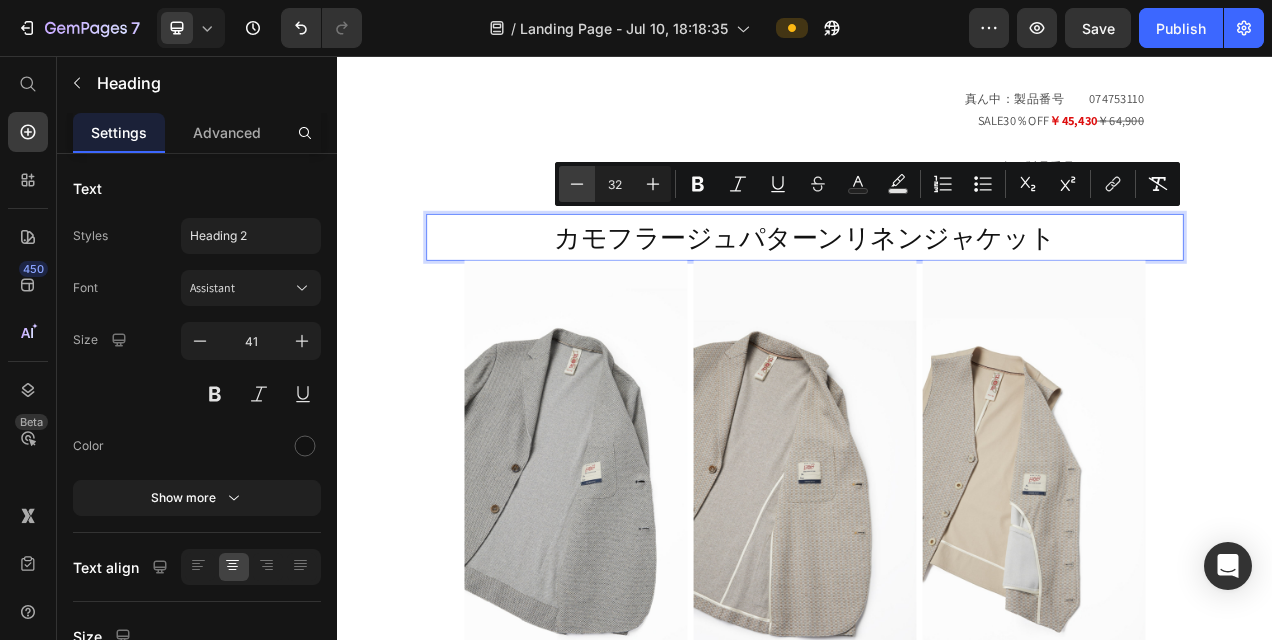 click 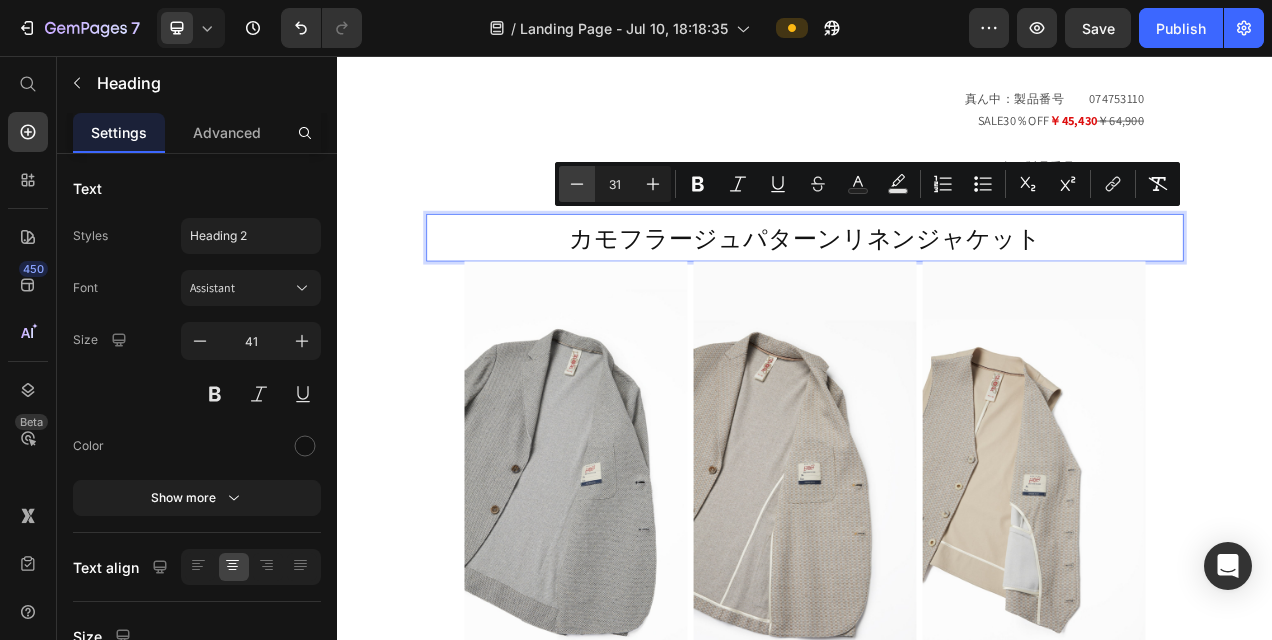 click 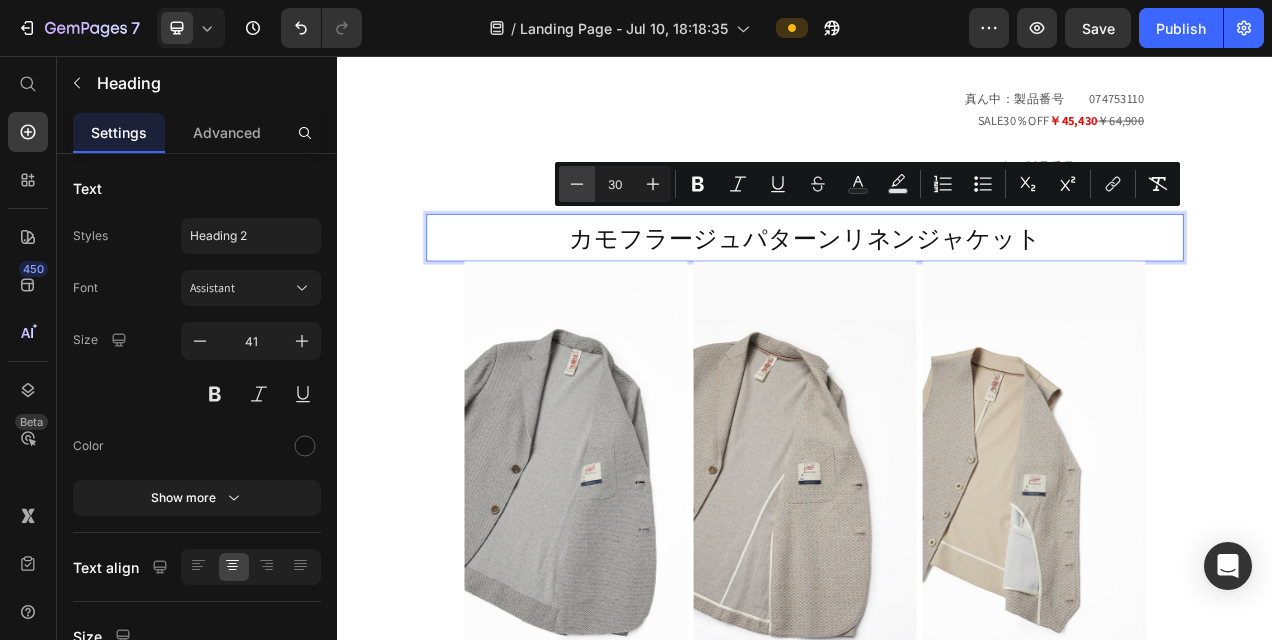 click 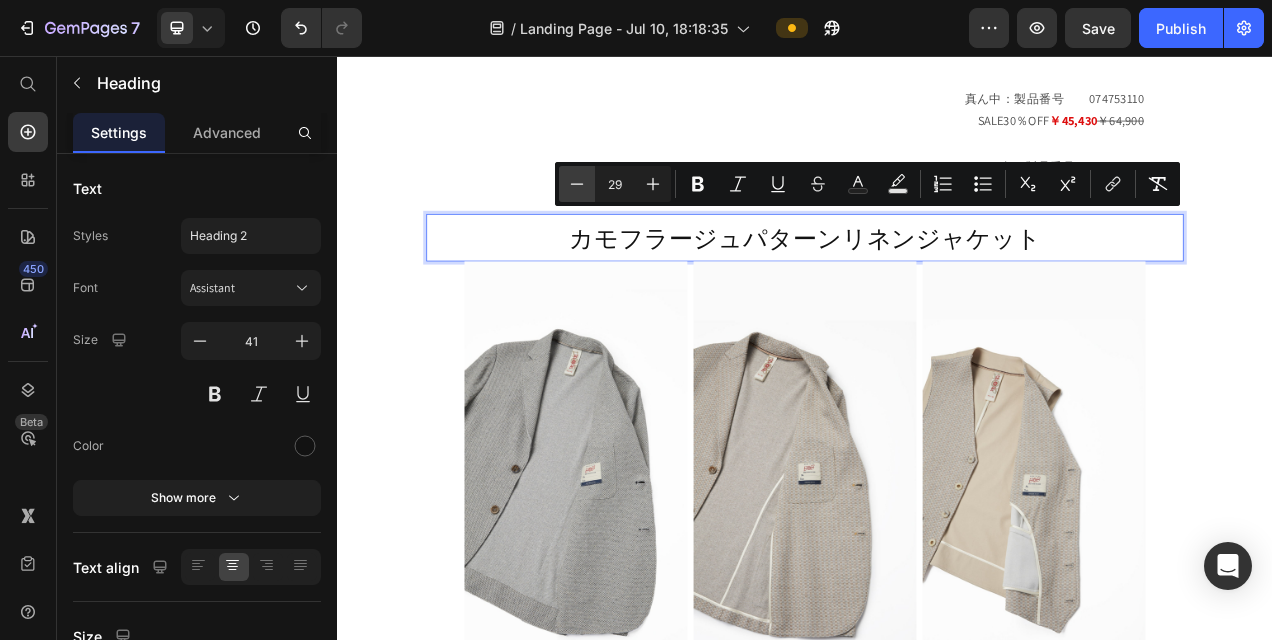 click 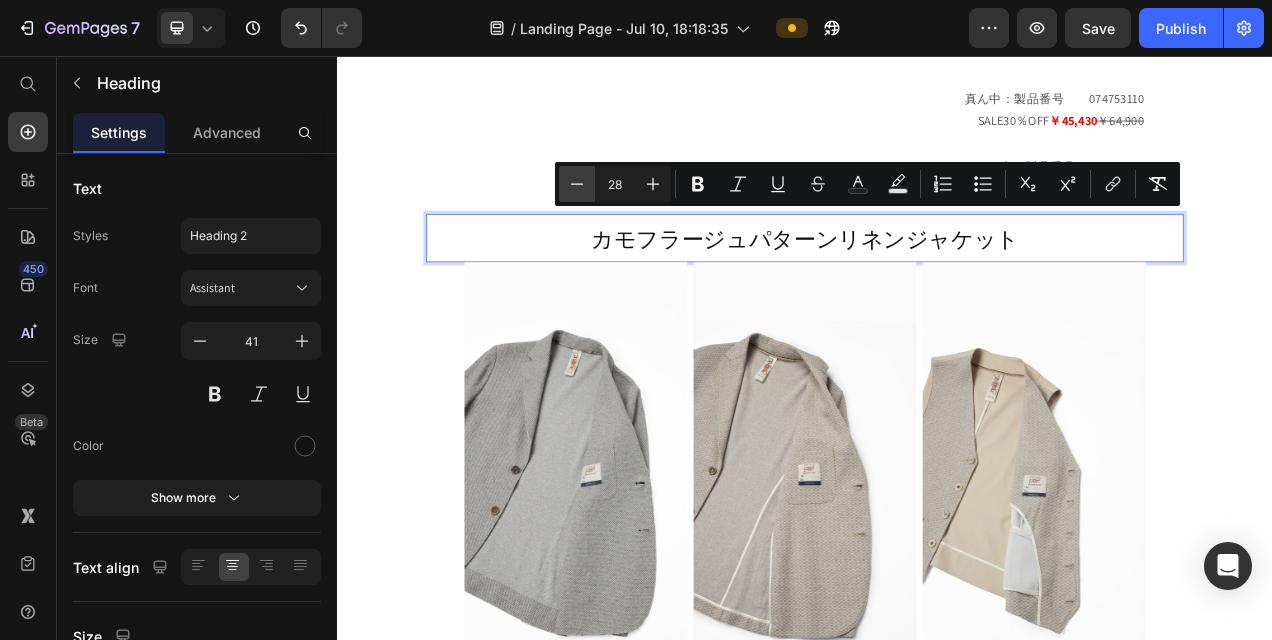 click 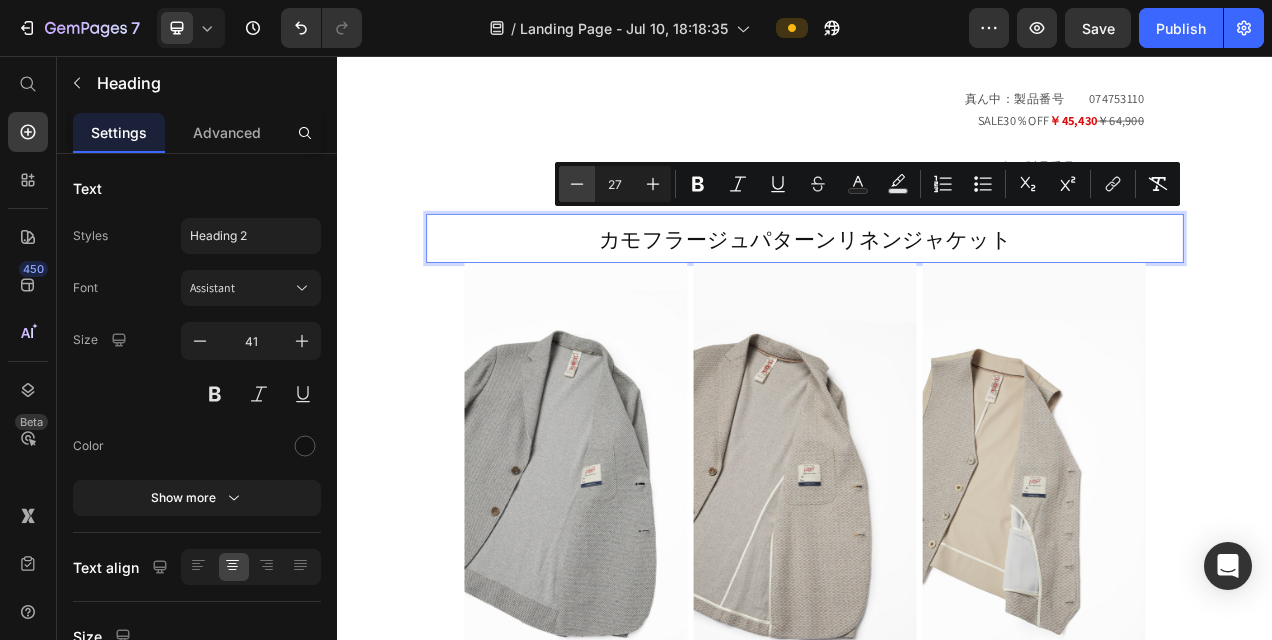 click 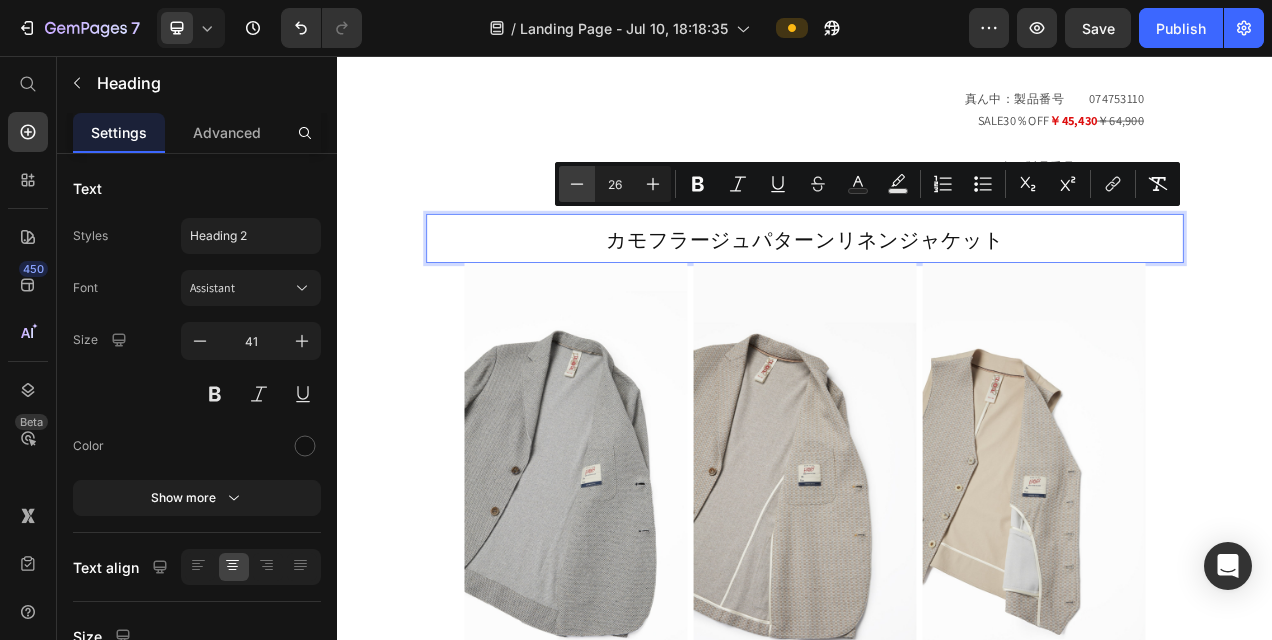 click 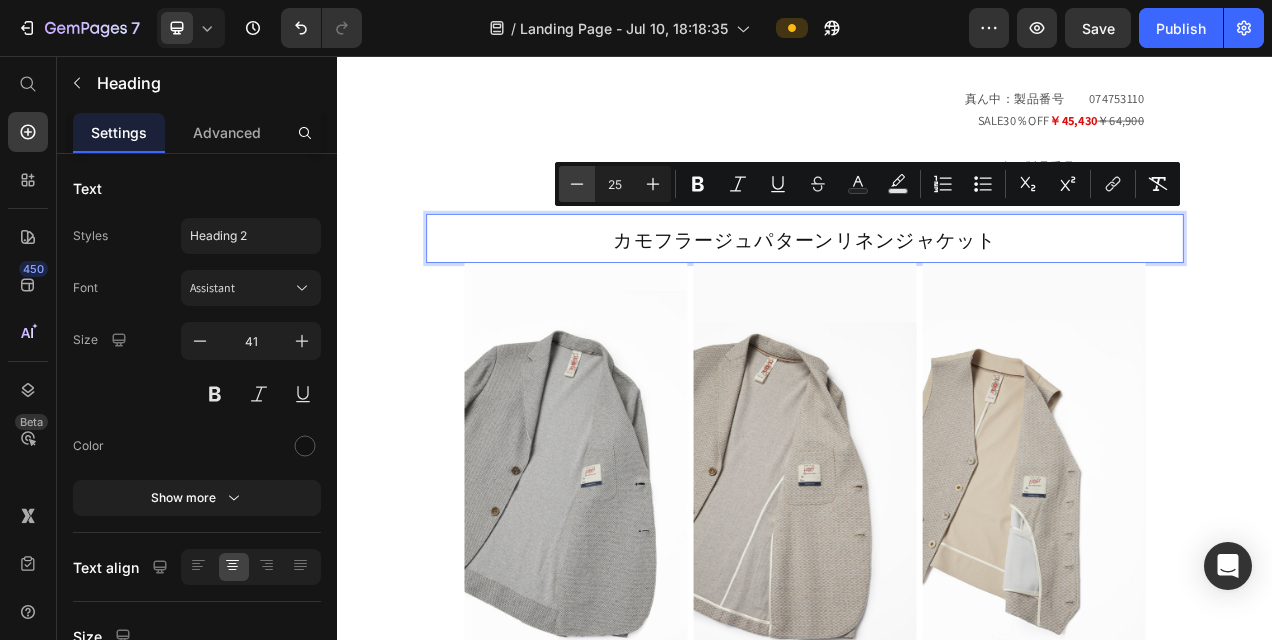 click 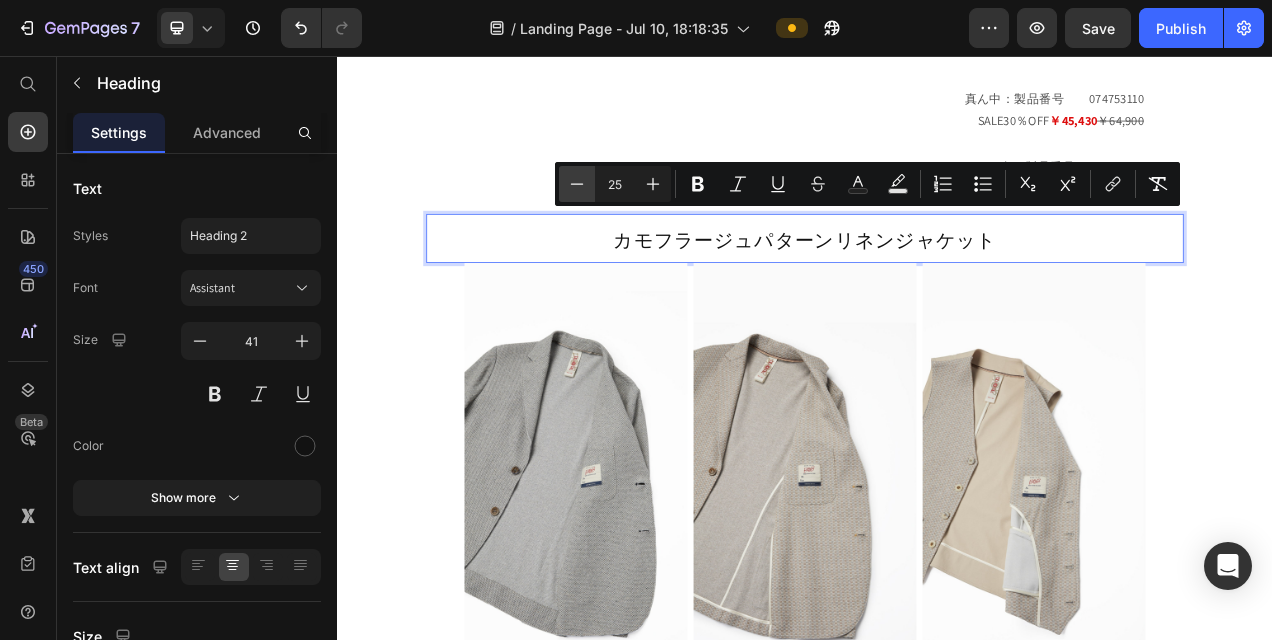 type on "24" 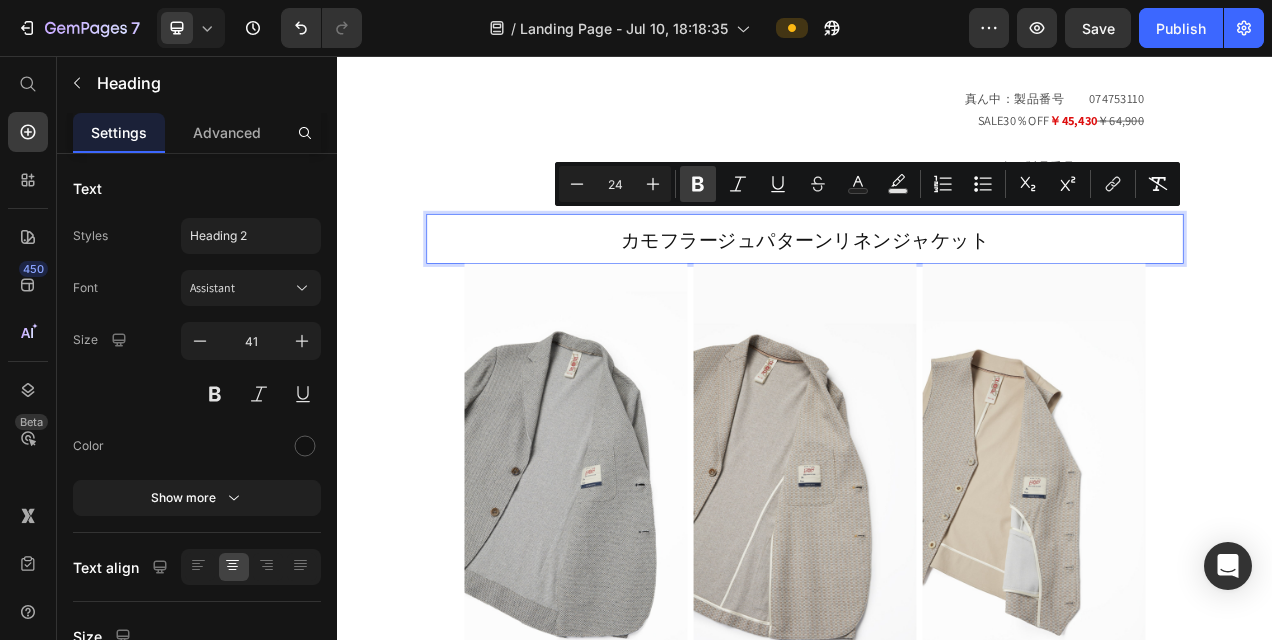 click 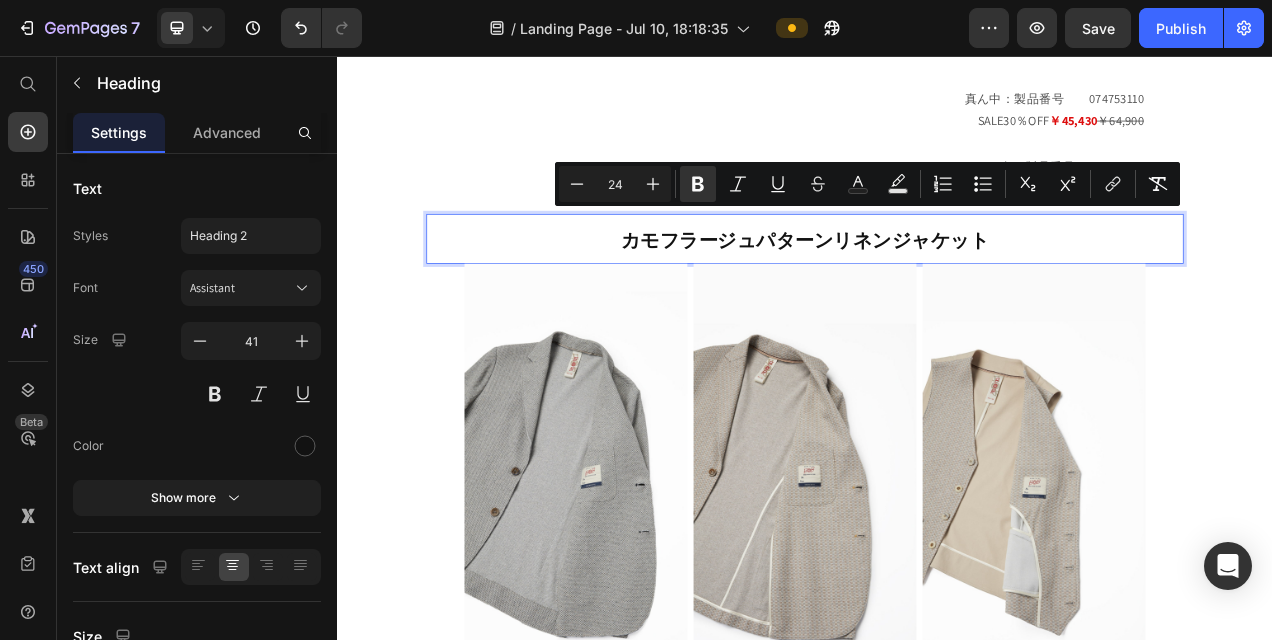 click on "カモフラージュパターンリネンジャケット" at bounding box center [937, 290] 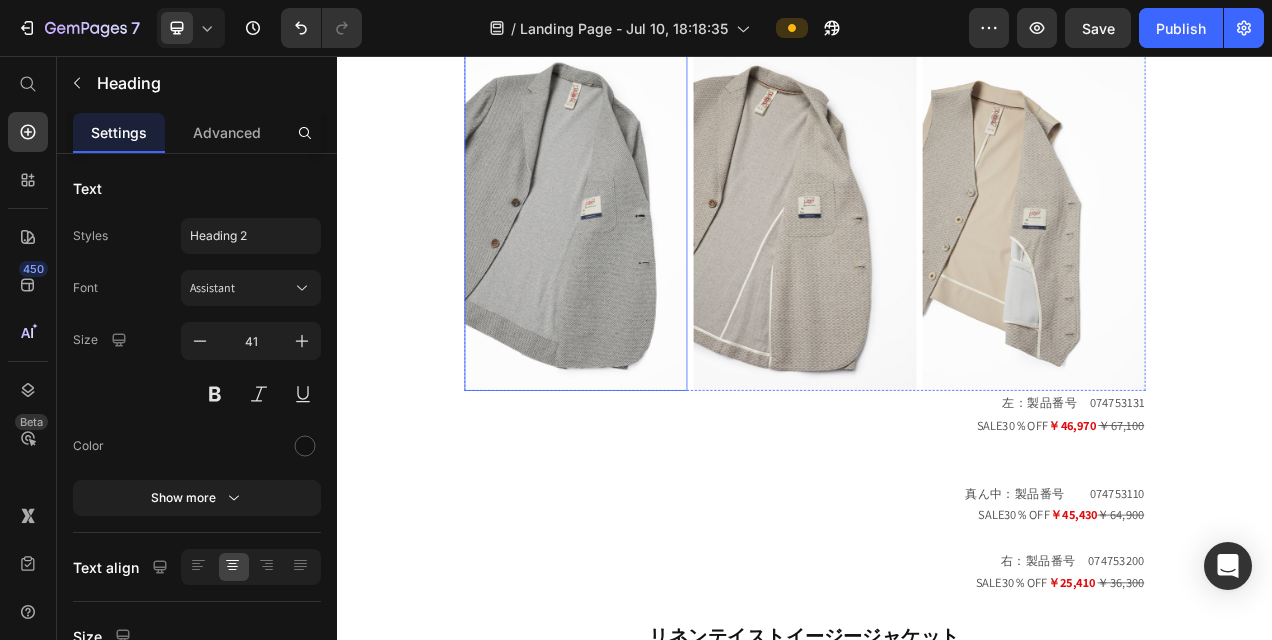 scroll, scrollTop: 2609, scrollLeft: 0, axis: vertical 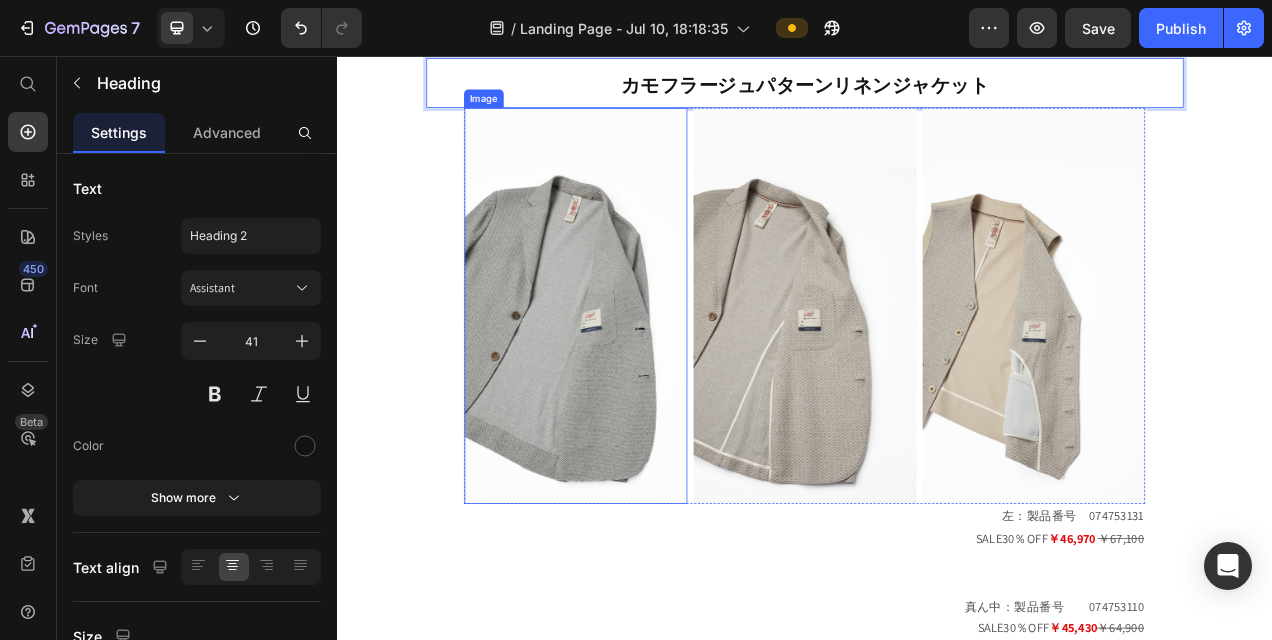 drag, startPoint x: 719, startPoint y: 304, endPoint x: 702, endPoint y: 306, distance: 17.117243 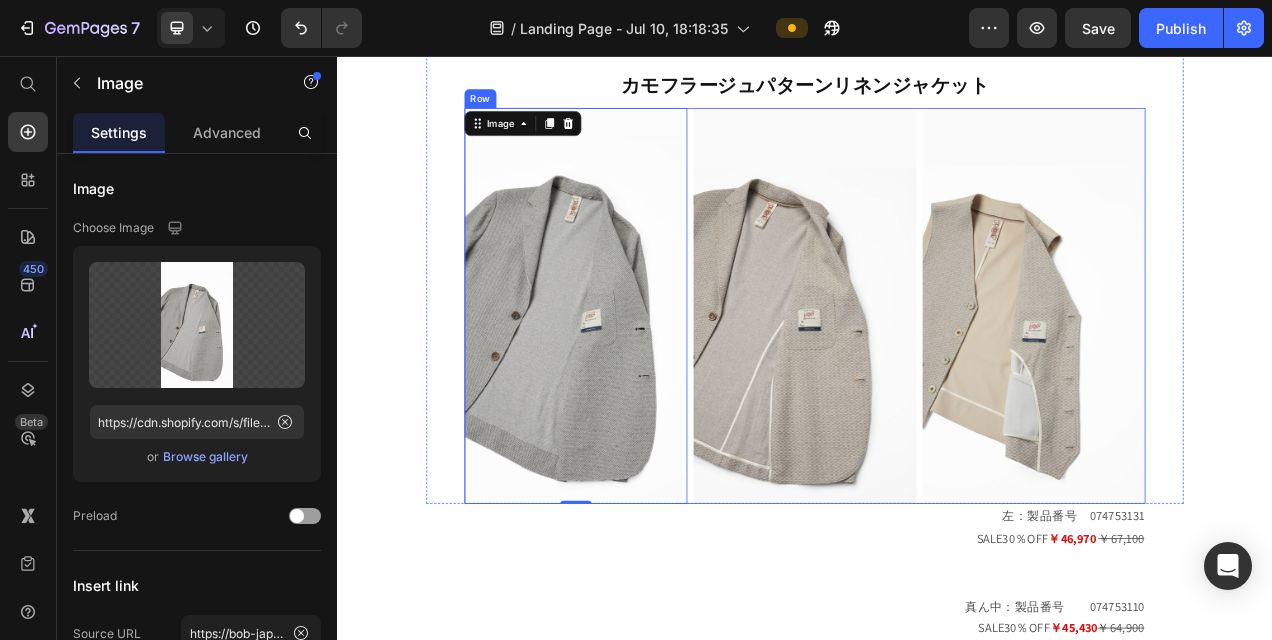 click on "Image   0 Image Image Row" at bounding box center (937, 377) 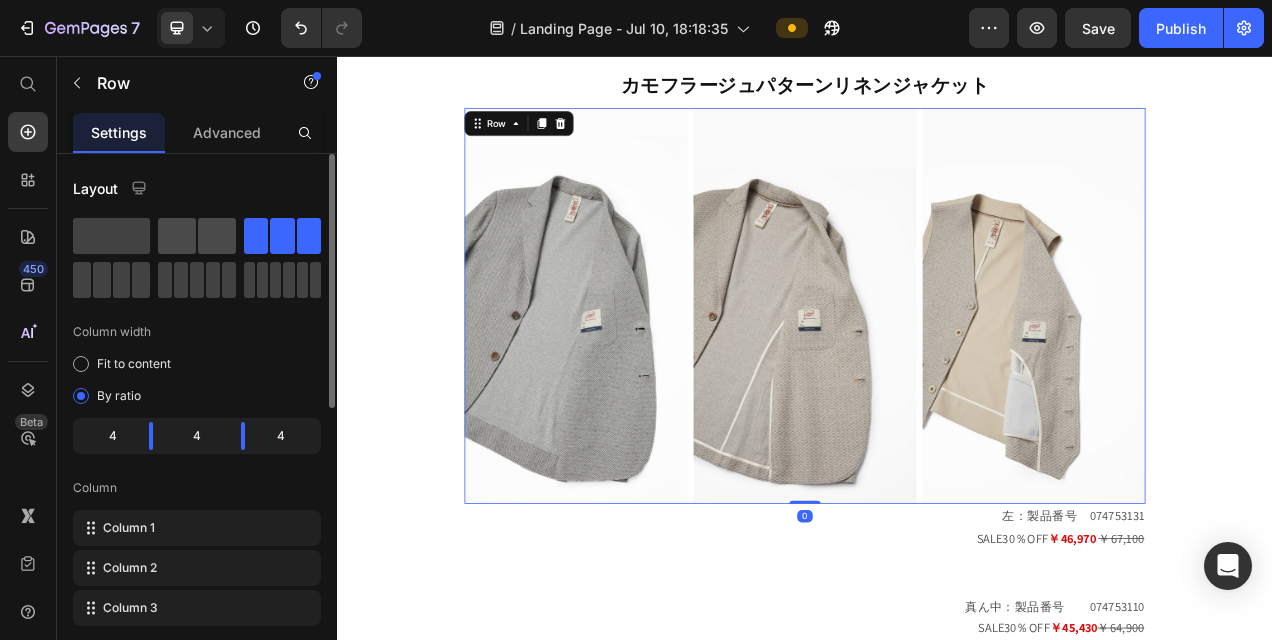 click 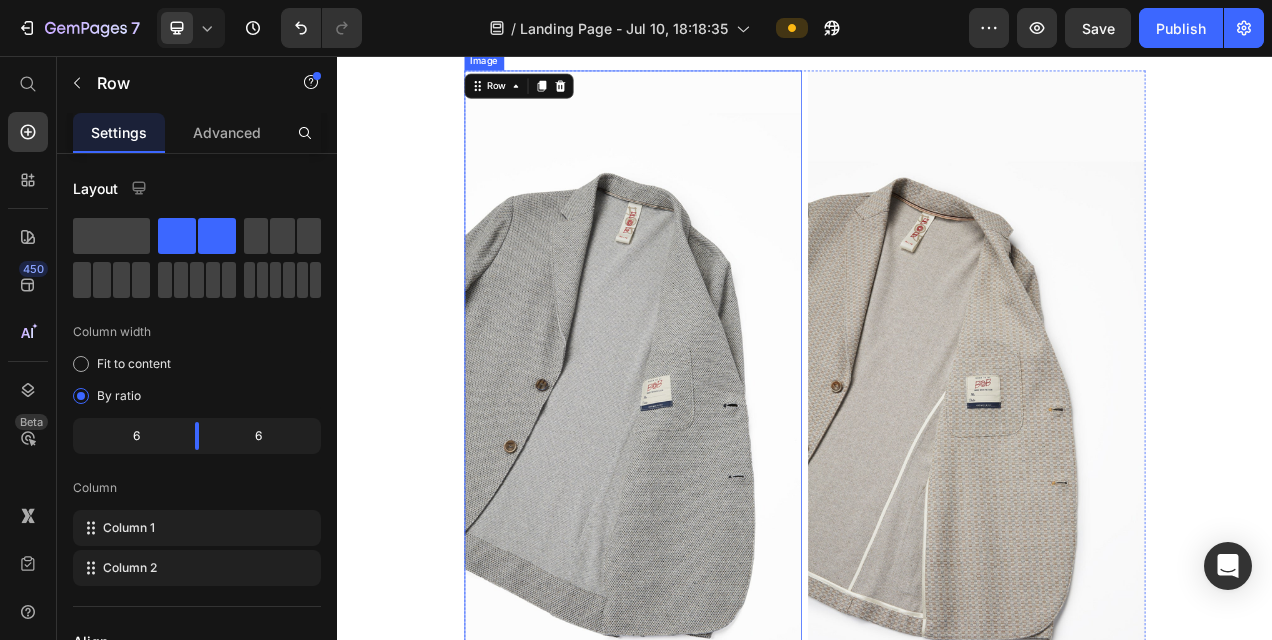 scroll, scrollTop: 2809, scrollLeft: 0, axis: vertical 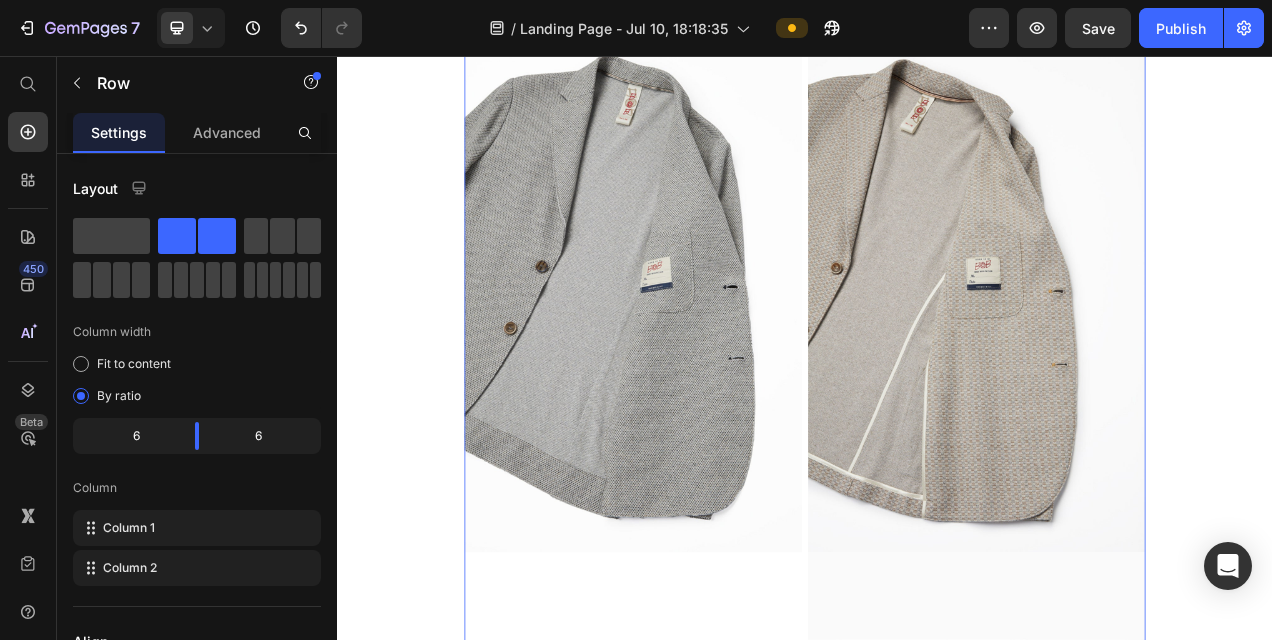 click on "Image Image Image Row   0" at bounding box center (937, 693) 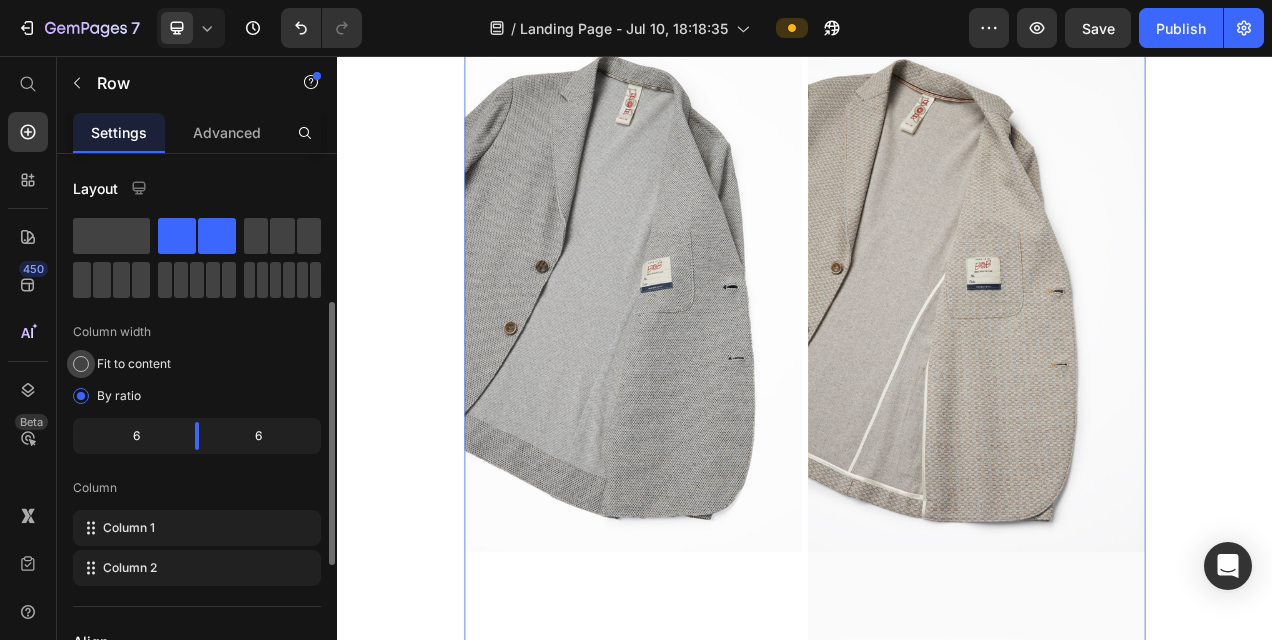 scroll, scrollTop: 300, scrollLeft: 0, axis: vertical 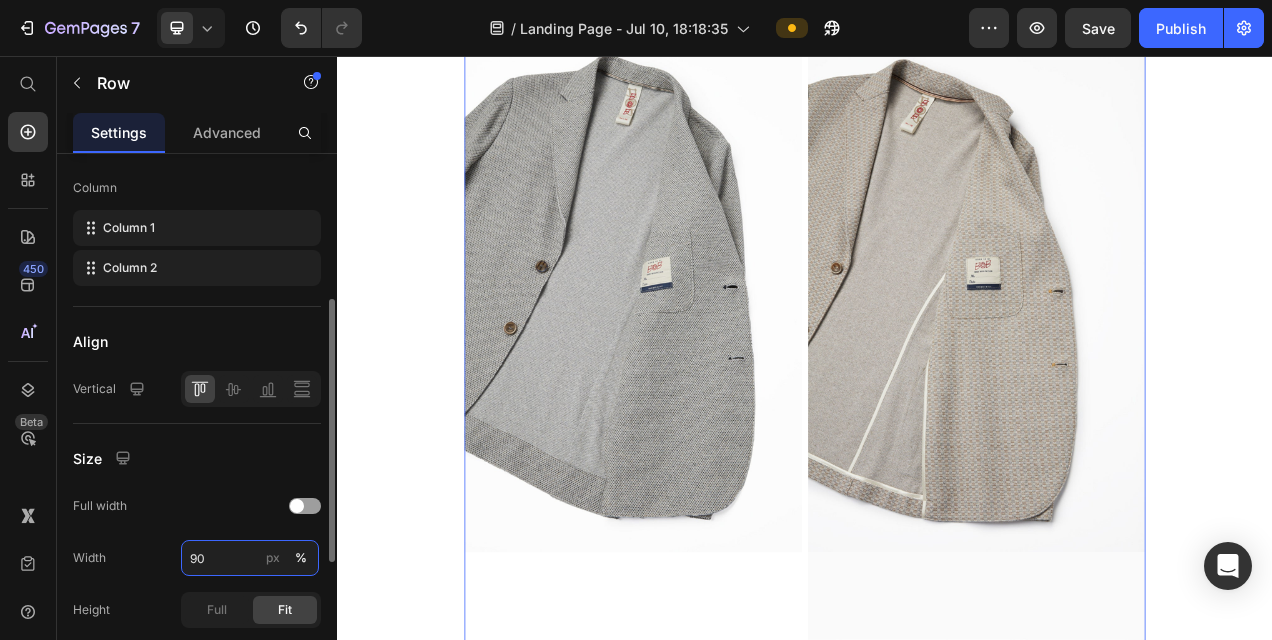 click on "90" at bounding box center (250, 558) 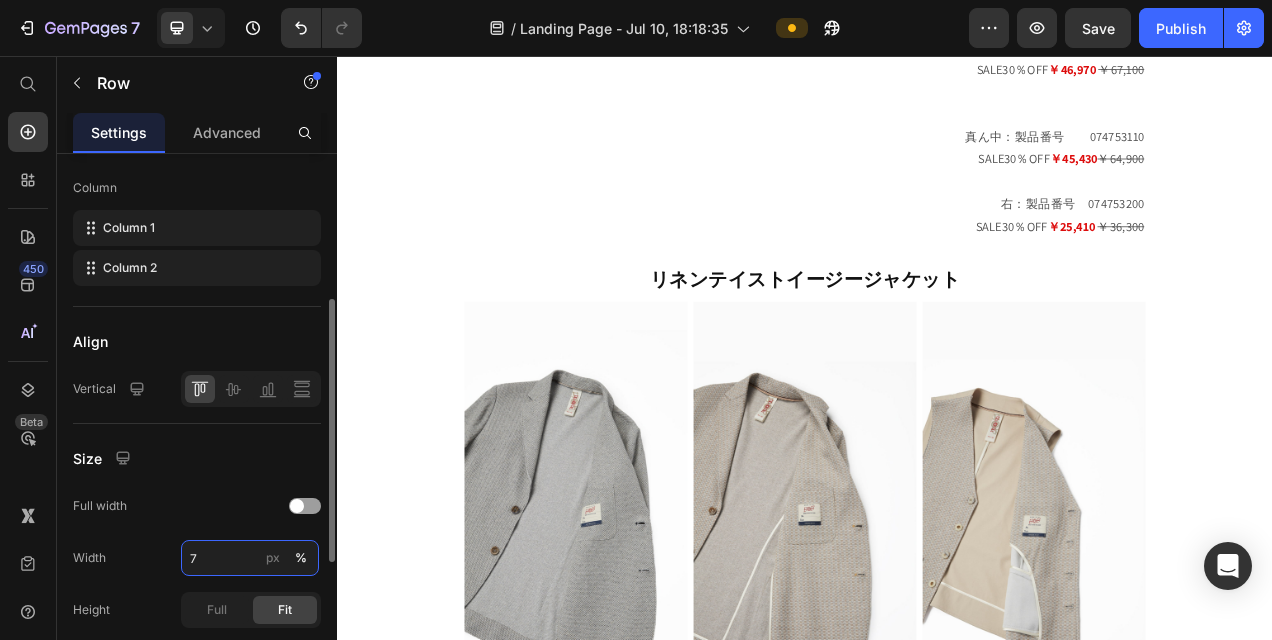 type on "70" 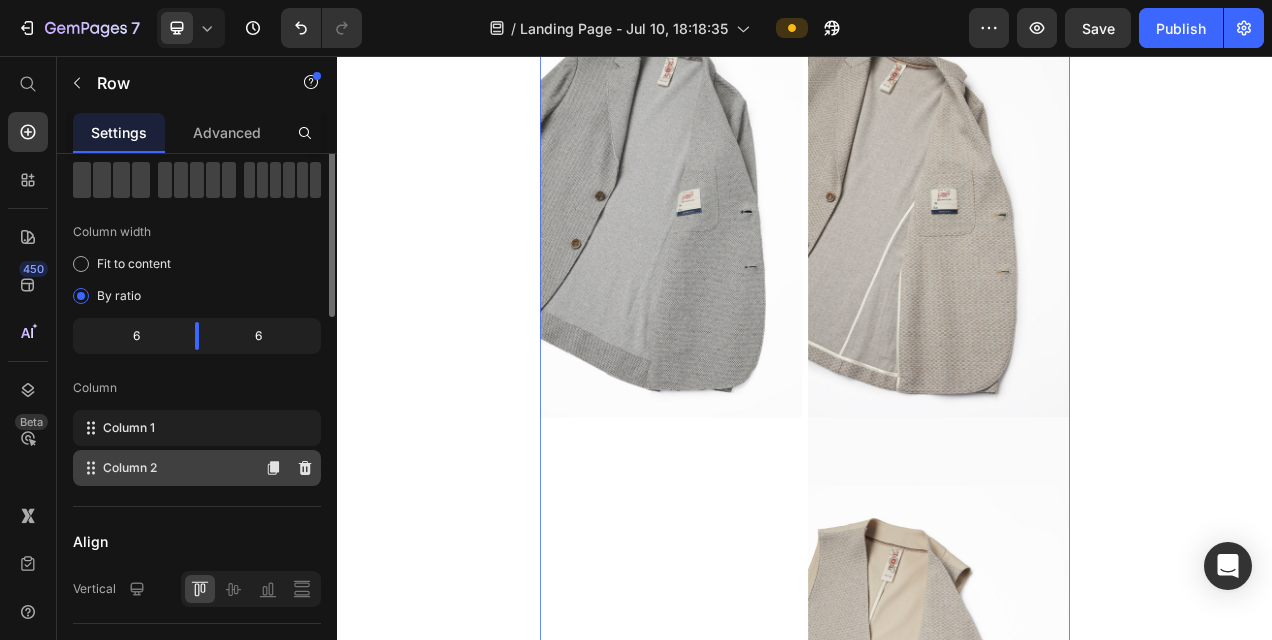 scroll, scrollTop: 0, scrollLeft: 0, axis: both 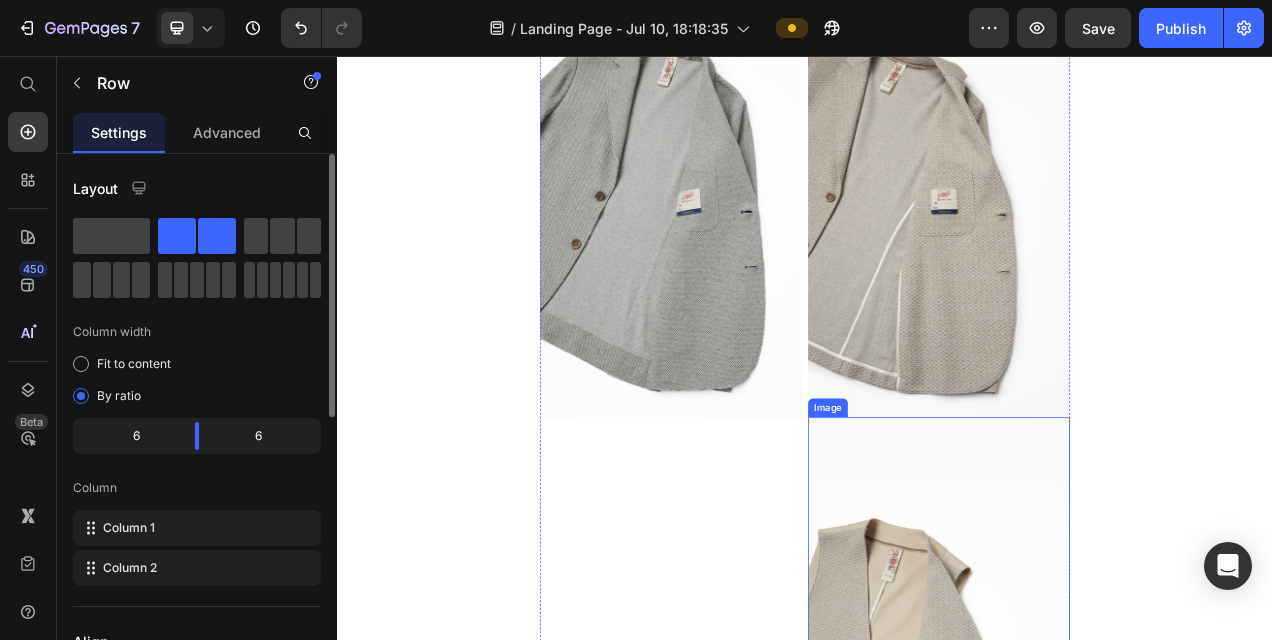 click at bounding box center (1109, 819) 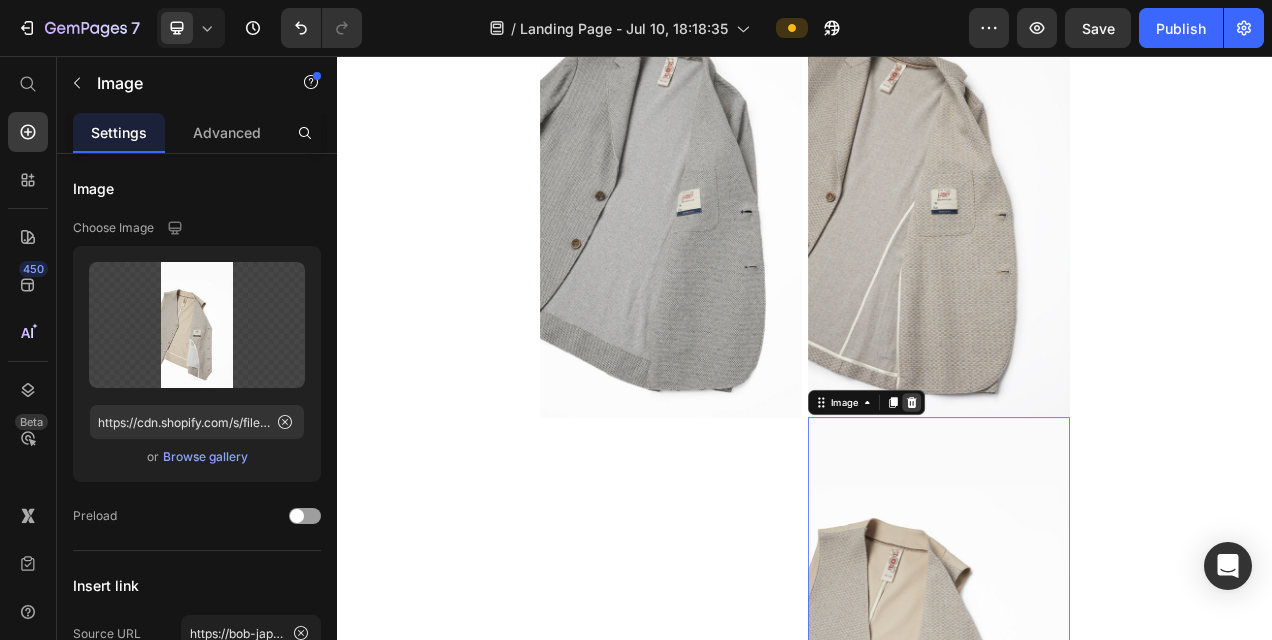 click 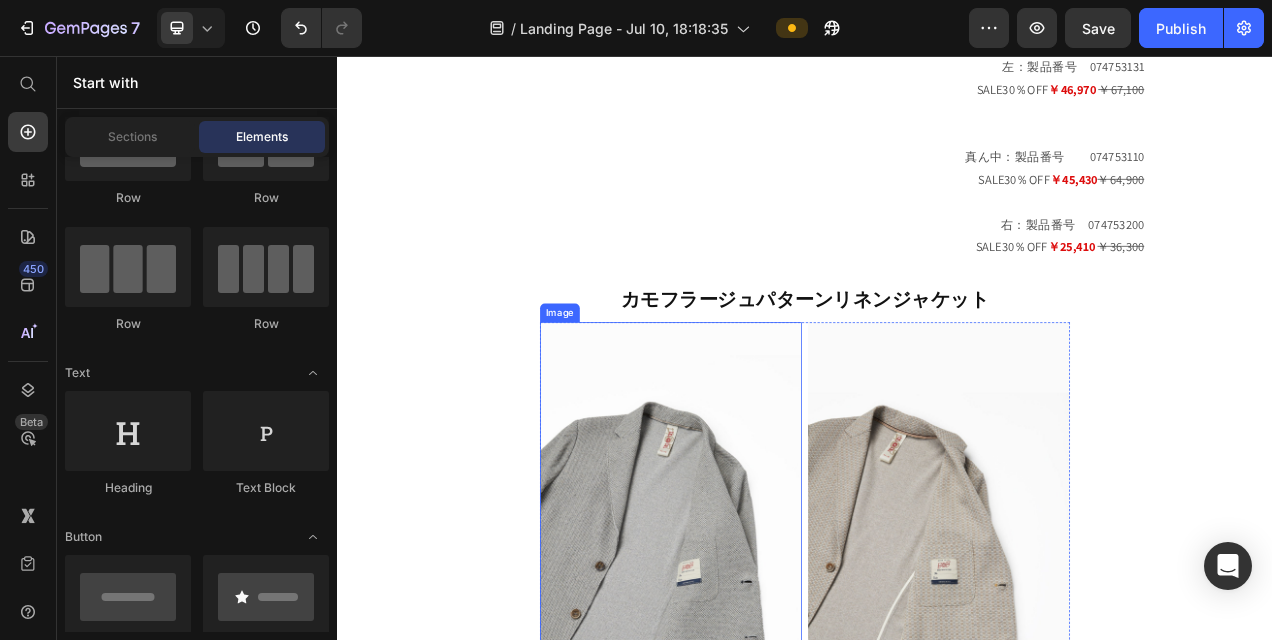scroll, scrollTop: 2409, scrollLeft: 0, axis: vertical 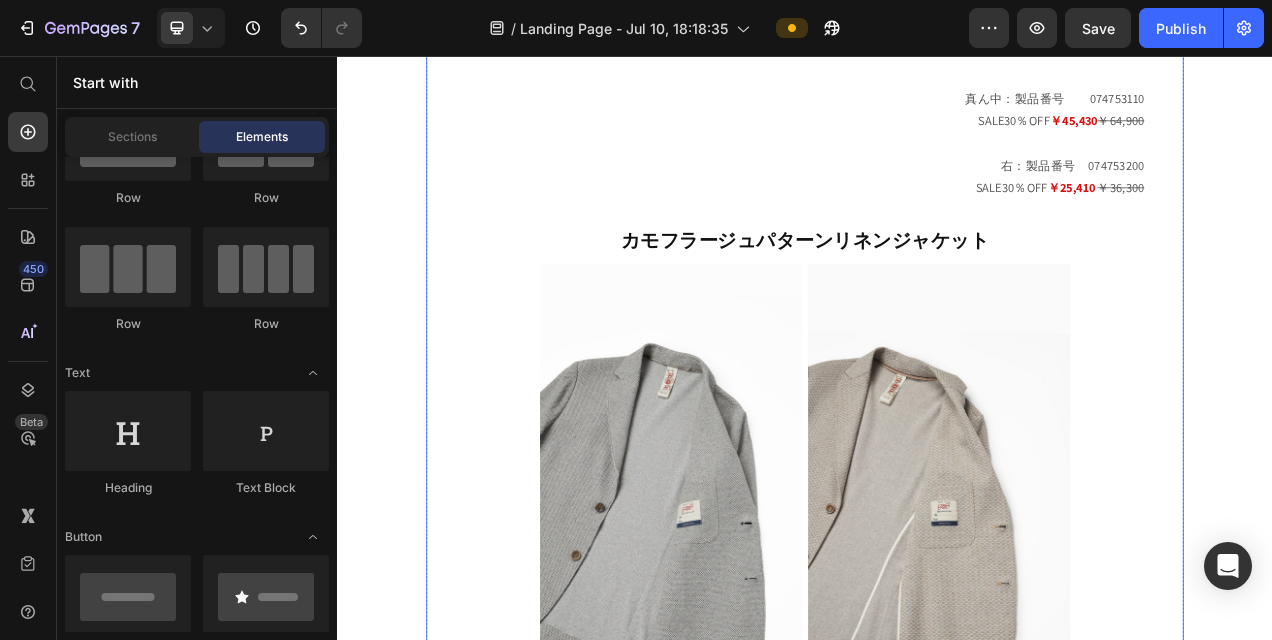 click on "左：製品番号　[PRODUCT_ID] SALE30％OFF　 ￥46,970   ￥67,100   真ん中：製品番号　　[PRODUCT_ID] SALE30％OFF　 ￥45,430  ￥64,900 右：製品番号　[PRODUCT_ID] SALE30％OFF　 ￥25,410   ￥36,300 Text Block ⁠⁠⁠⁠⁠⁠⁠ カモフラージュパターンリネンジャケット Heading Image Image Row" at bounding box center (937, 450) 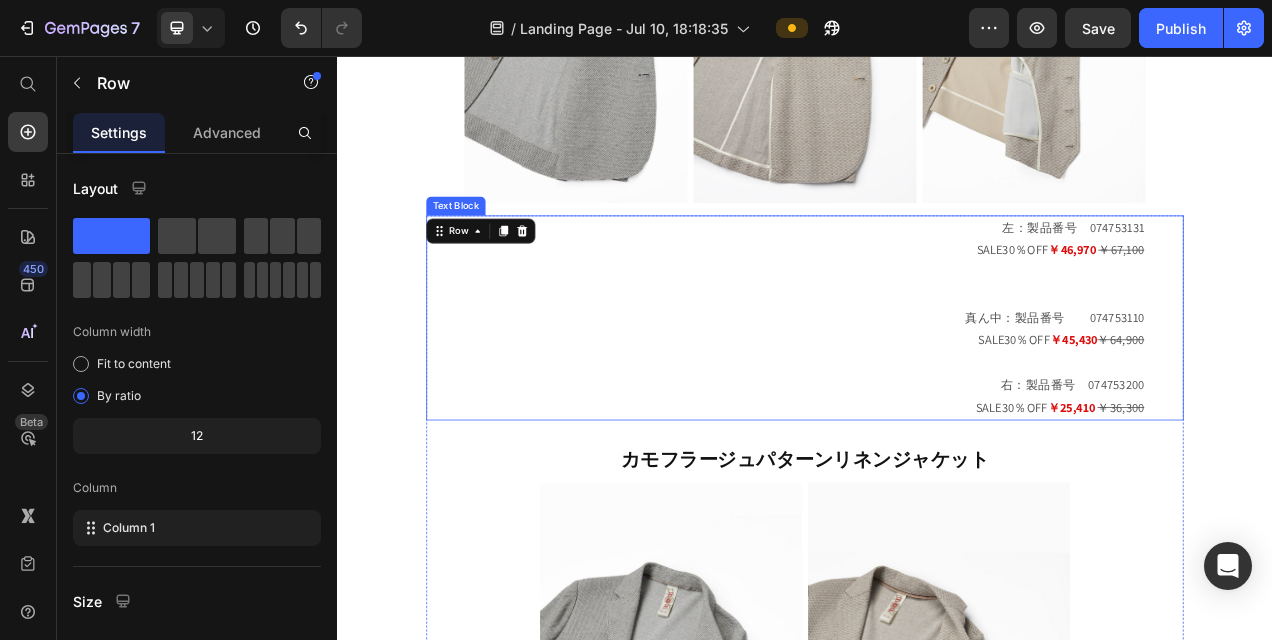 scroll, scrollTop: 2309, scrollLeft: 0, axis: vertical 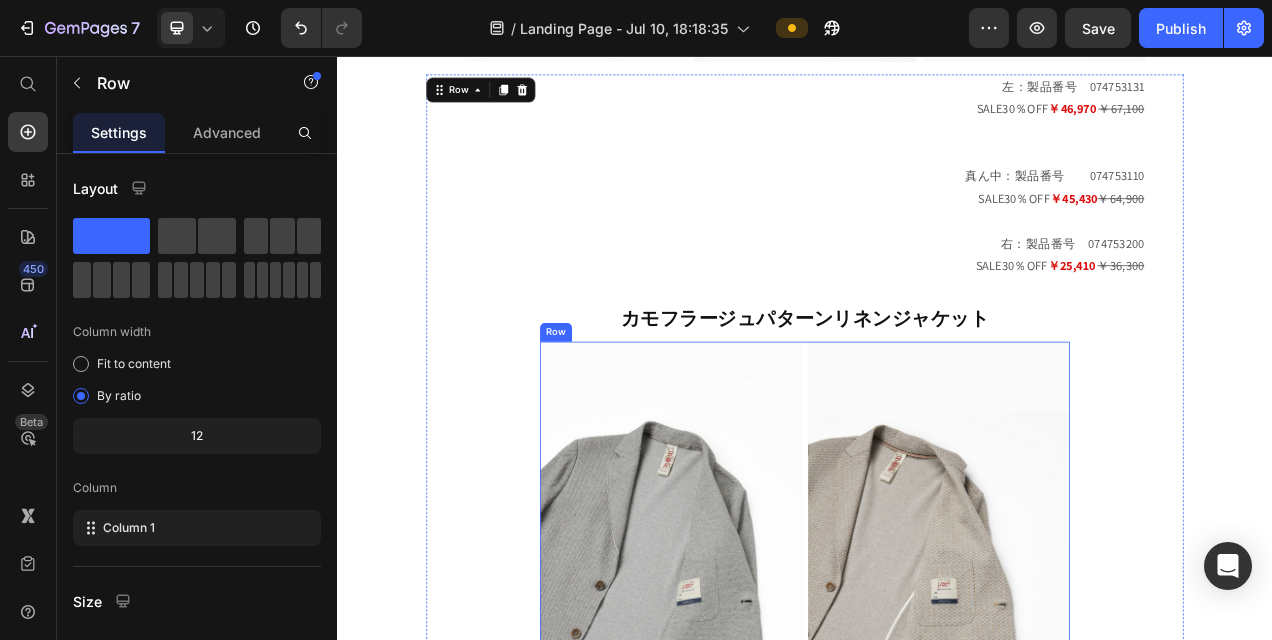 click on "Image Image Row" at bounding box center (937, 722) 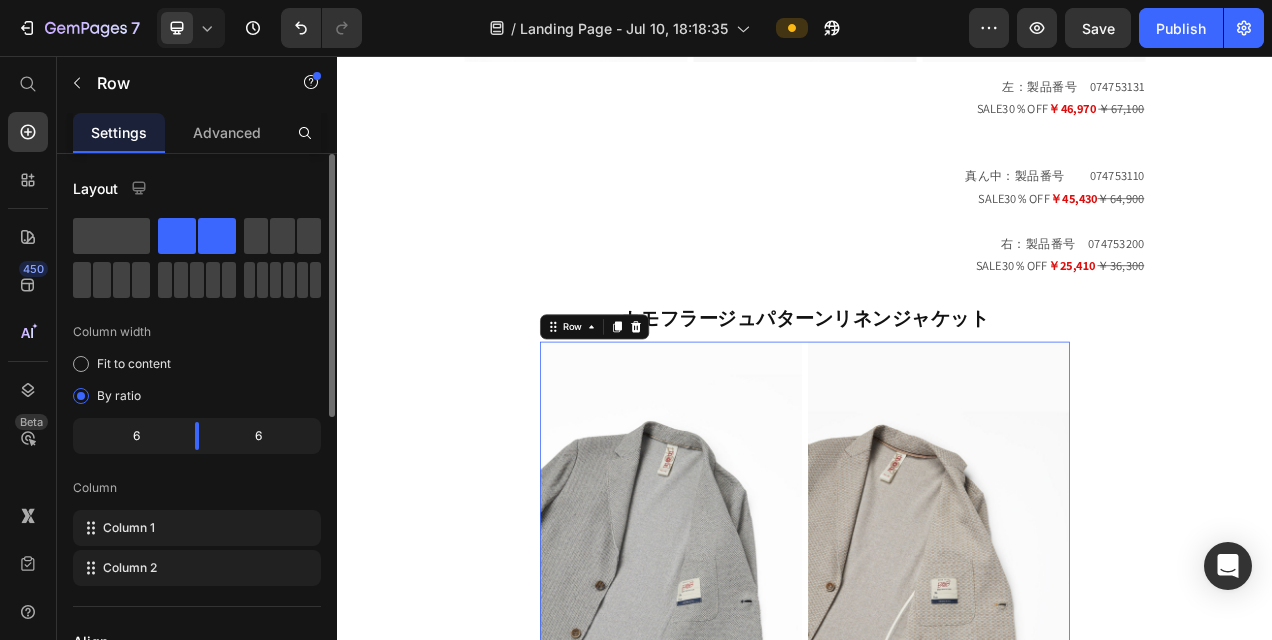 scroll, scrollTop: 300, scrollLeft: 0, axis: vertical 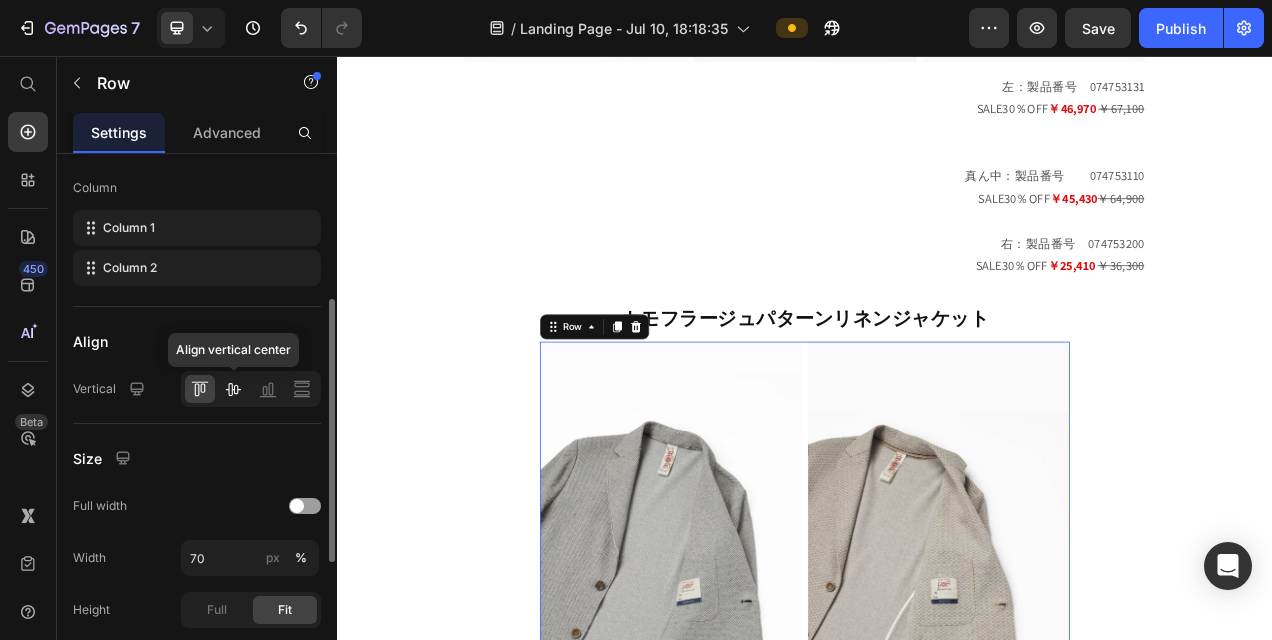 click 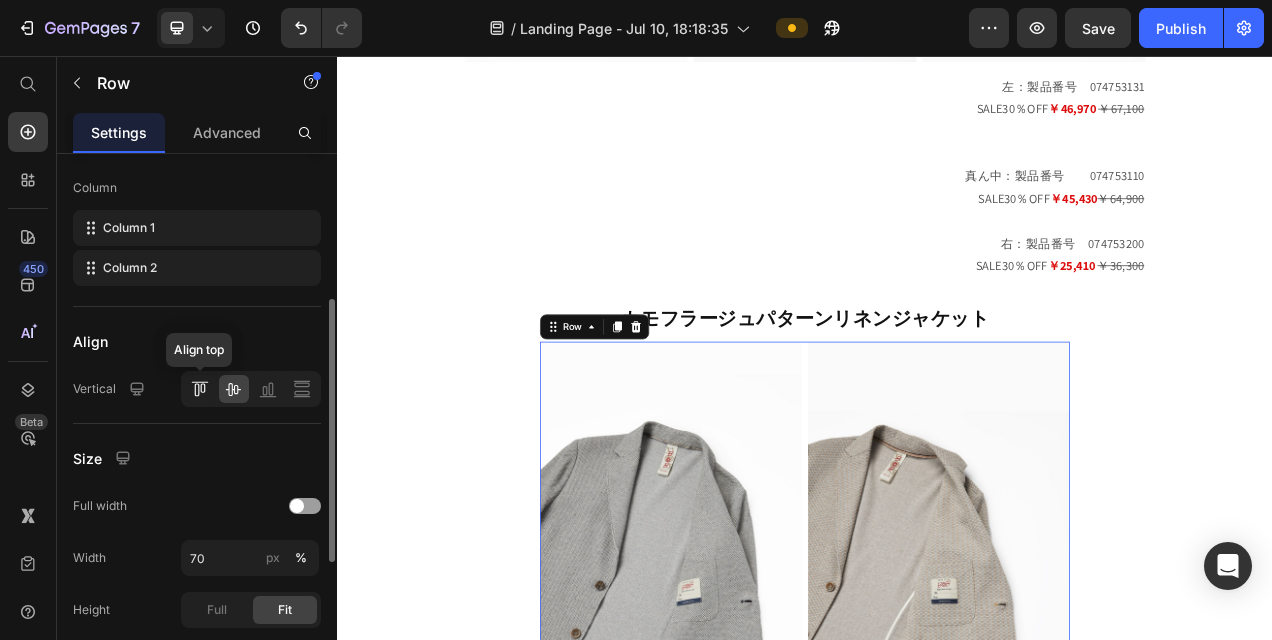 click 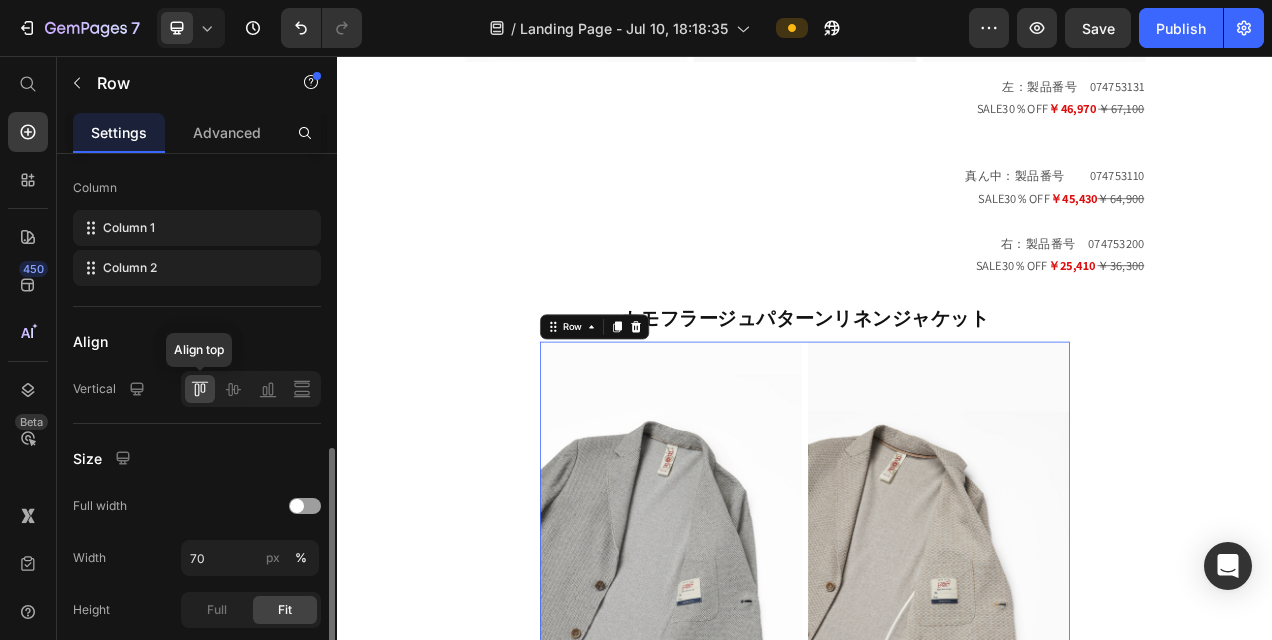 scroll, scrollTop: 500, scrollLeft: 0, axis: vertical 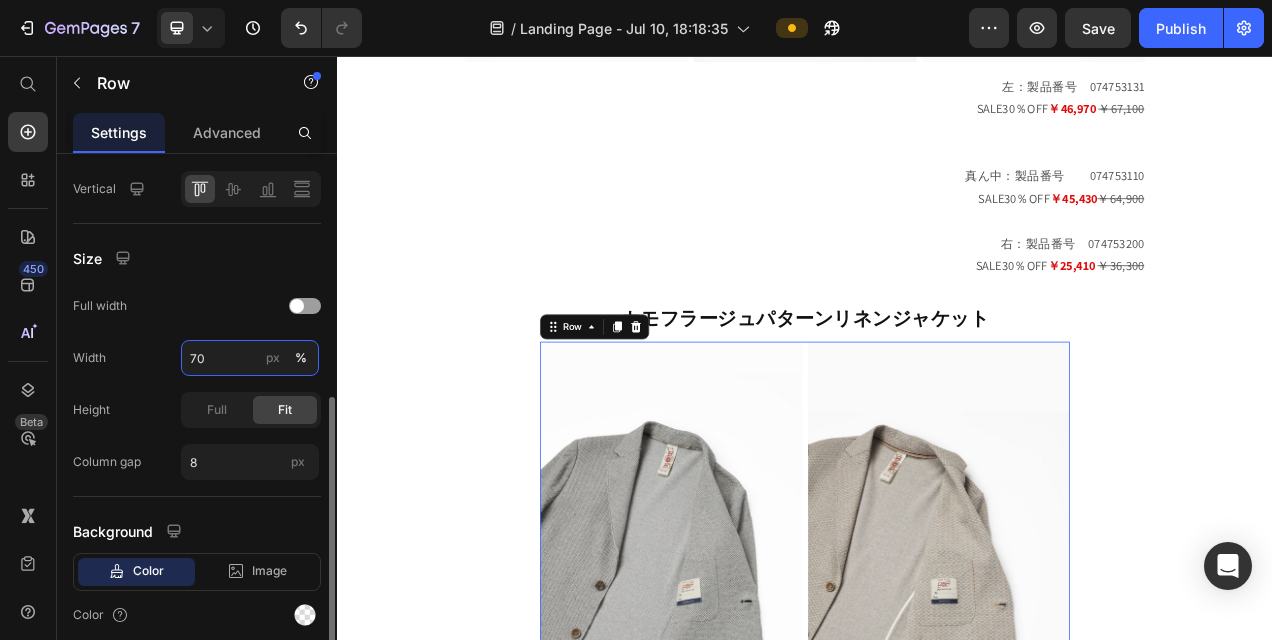 click on "70" at bounding box center (250, 358) 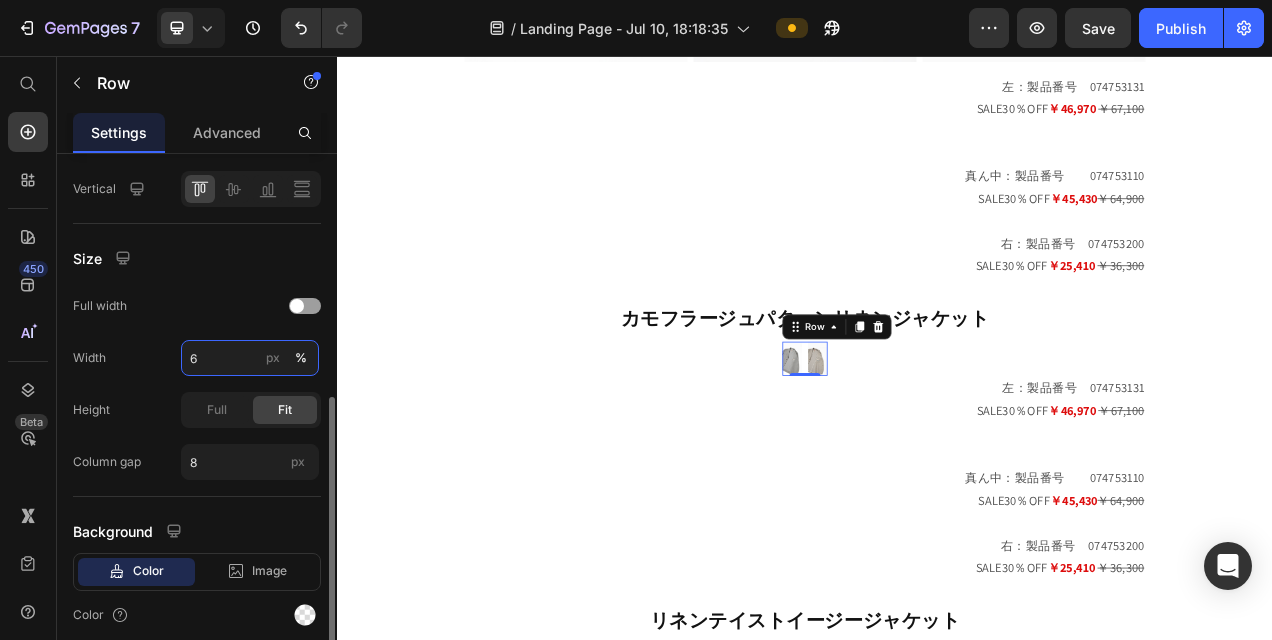 type on "60" 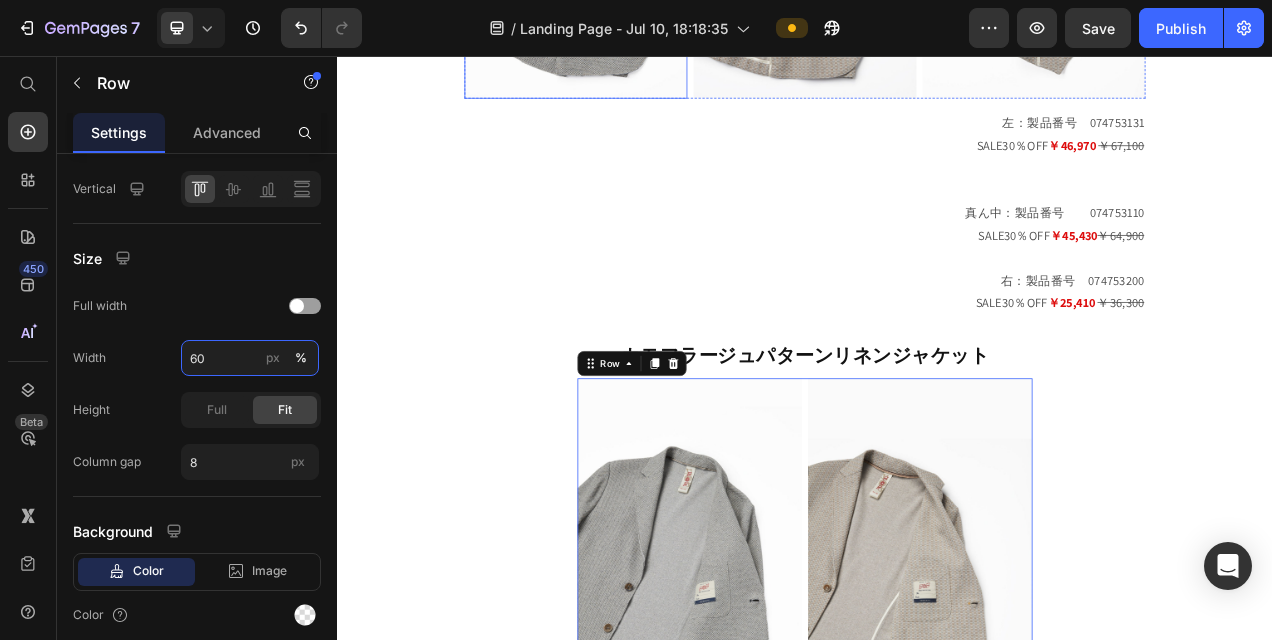 scroll, scrollTop: 2409, scrollLeft: 0, axis: vertical 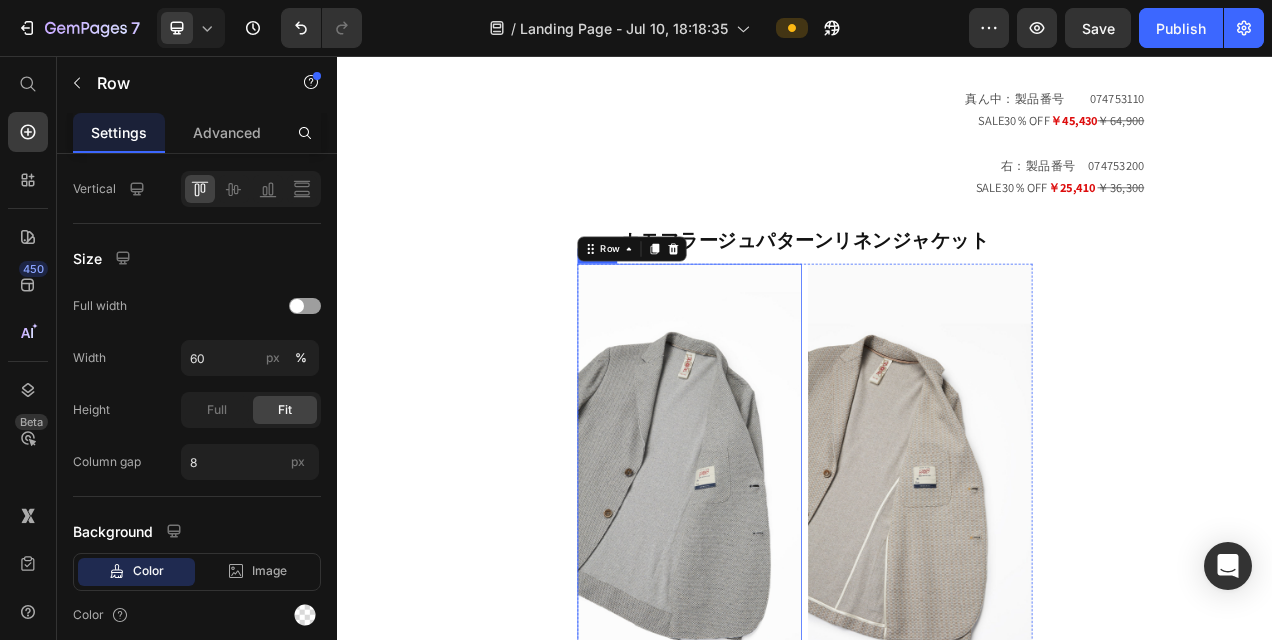 click at bounding box center [789, 578] 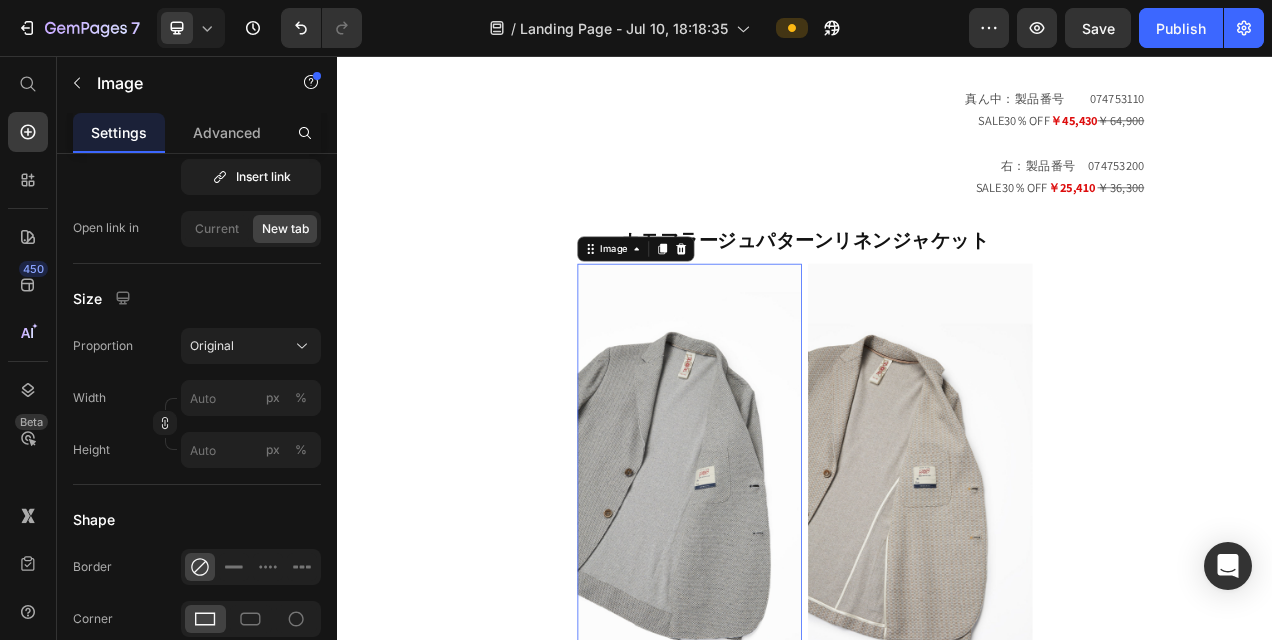 scroll, scrollTop: 0, scrollLeft: 0, axis: both 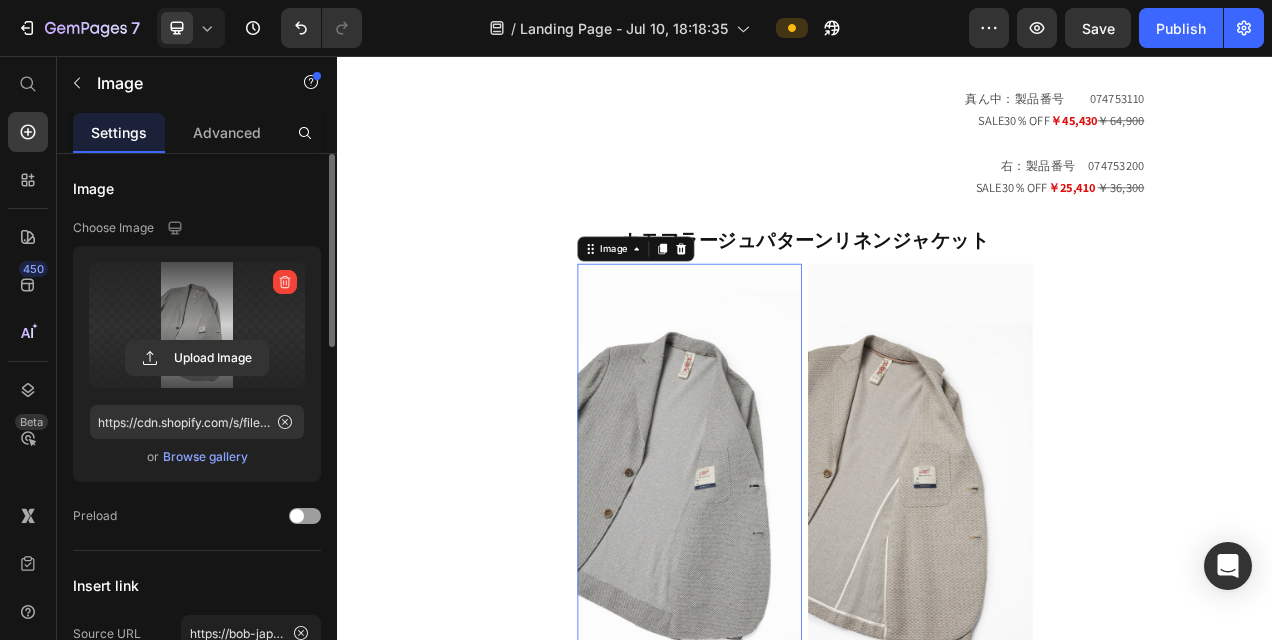 click at bounding box center (197, 325) 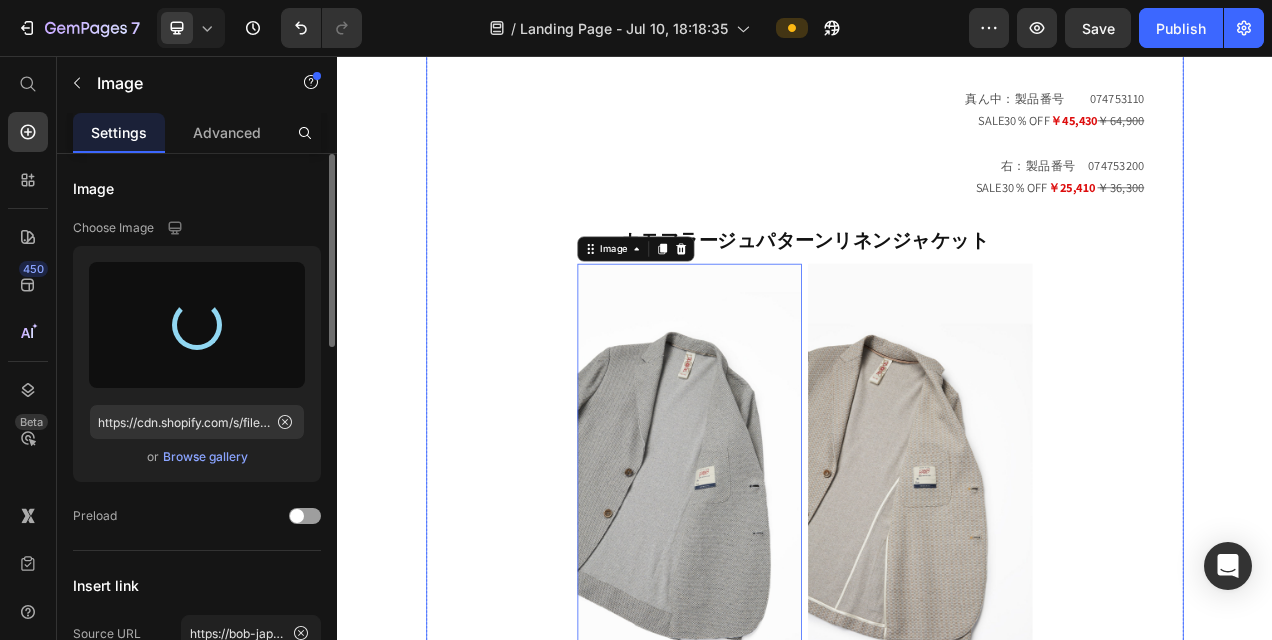 type on "https://cdn.shopify.com/s/files/1/0871/7267/7932/files/gempages_508500562921128852-3ab81a8a-ce97-4d6e-8d29-79a199ec17b5.jpg" 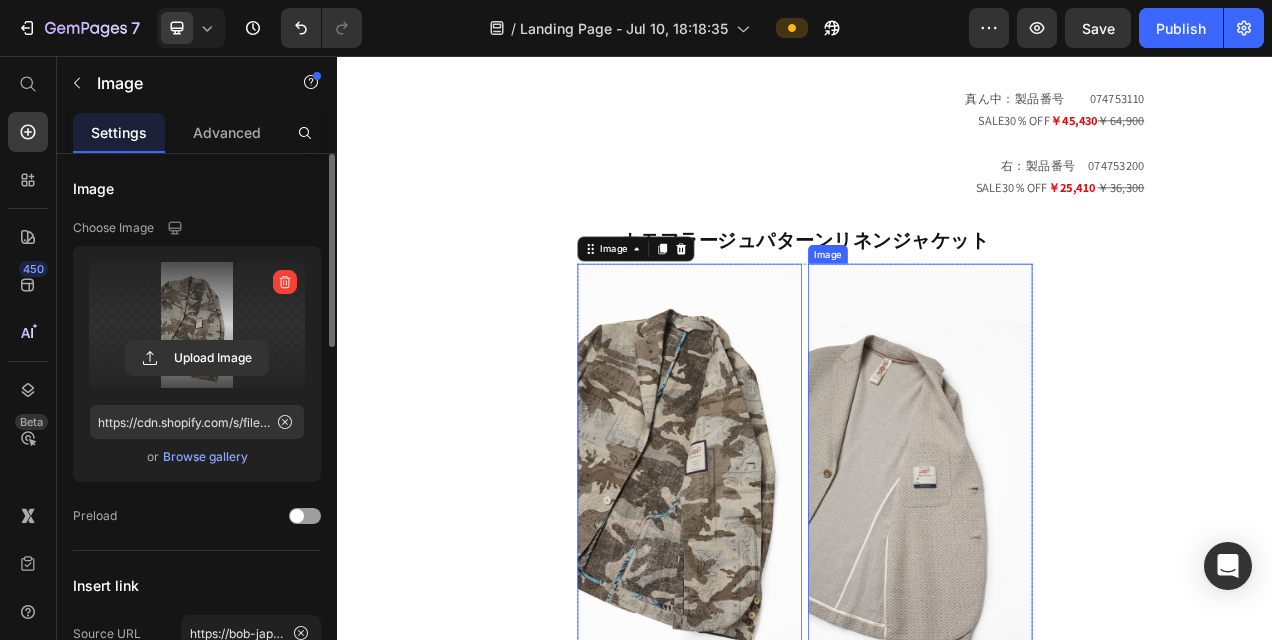 drag, startPoint x: 1076, startPoint y: 488, endPoint x: 999, endPoint y: 488, distance: 77 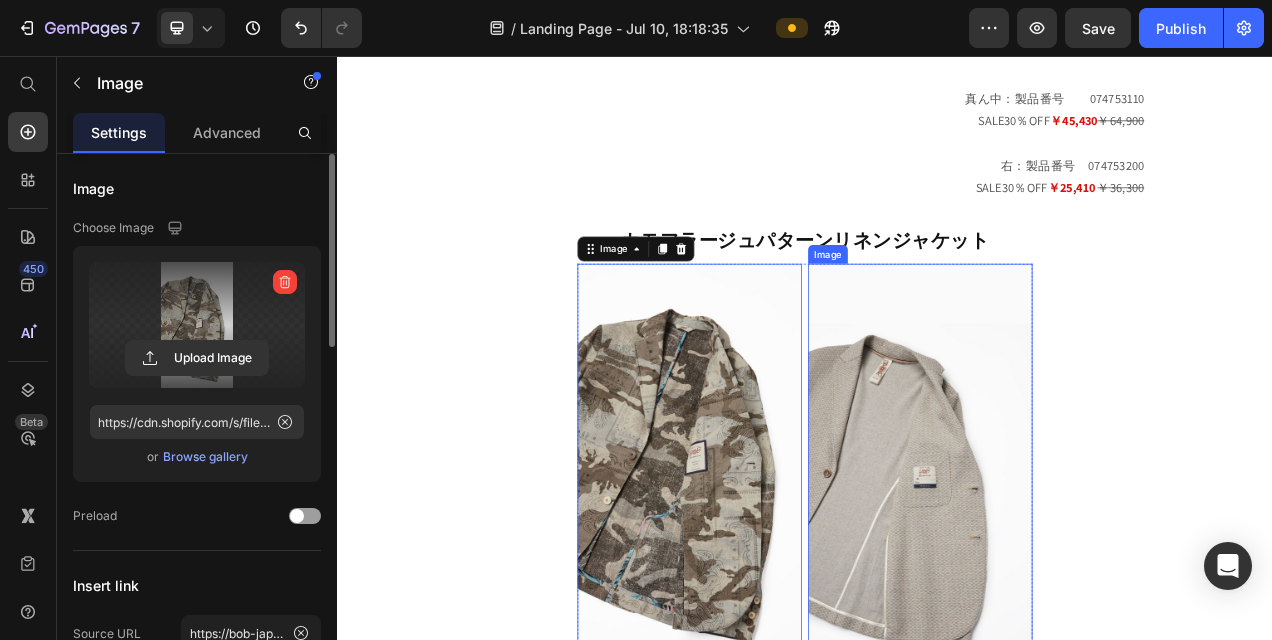 click at bounding box center (1085, 578) 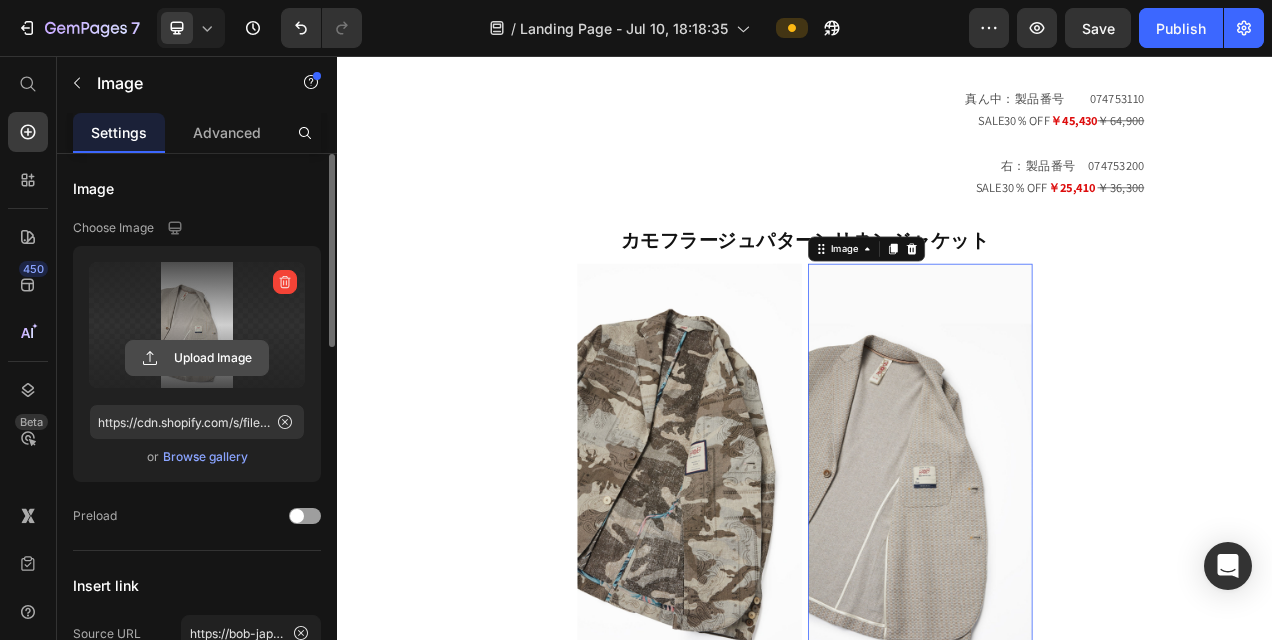 click 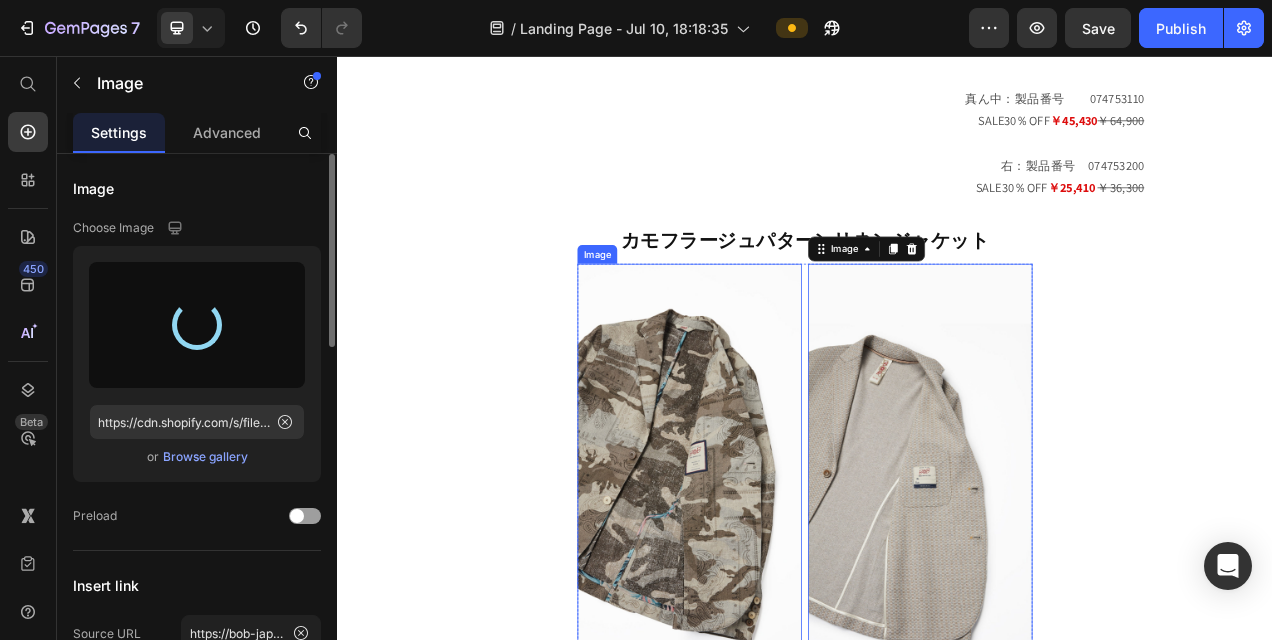 type on "https://cdn.shopify.com/s/files/1/0871/7267/7932/files/gempages_508500562921128852-675e526d-1aeb-4c3e-ba58-e7f15b5b533e.jpg" 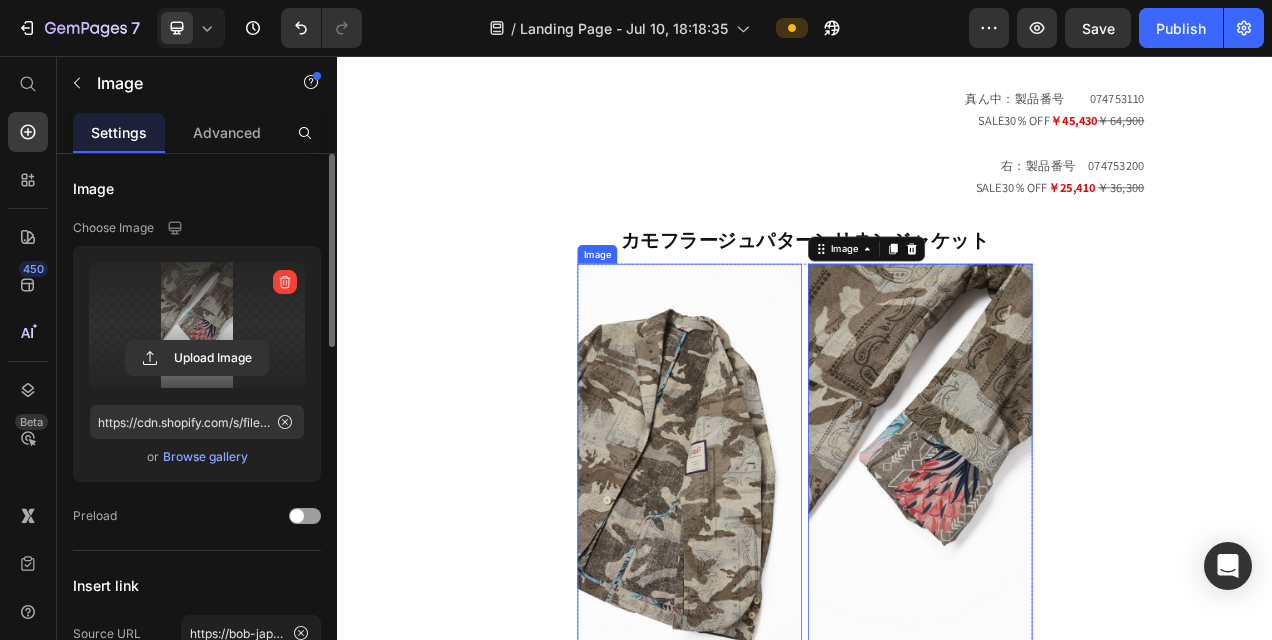 drag, startPoint x: 801, startPoint y: 475, endPoint x: 741, endPoint y: 476, distance: 60.00833 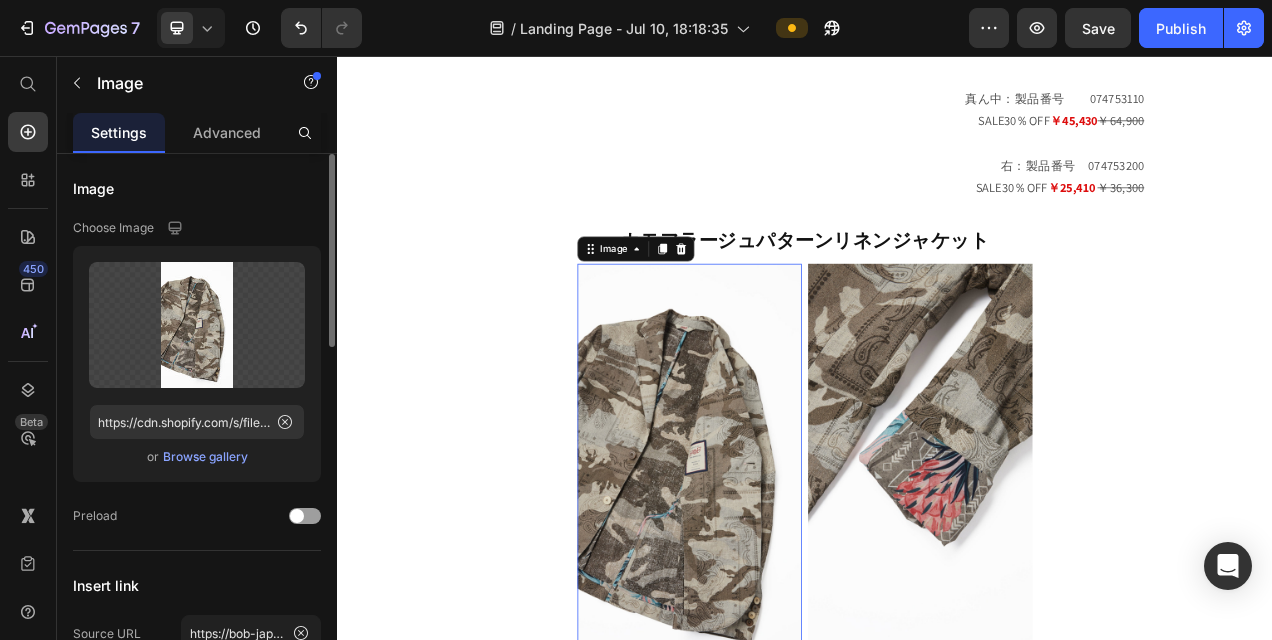 scroll, scrollTop: 200, scrollLeft: 0, axis: vertical 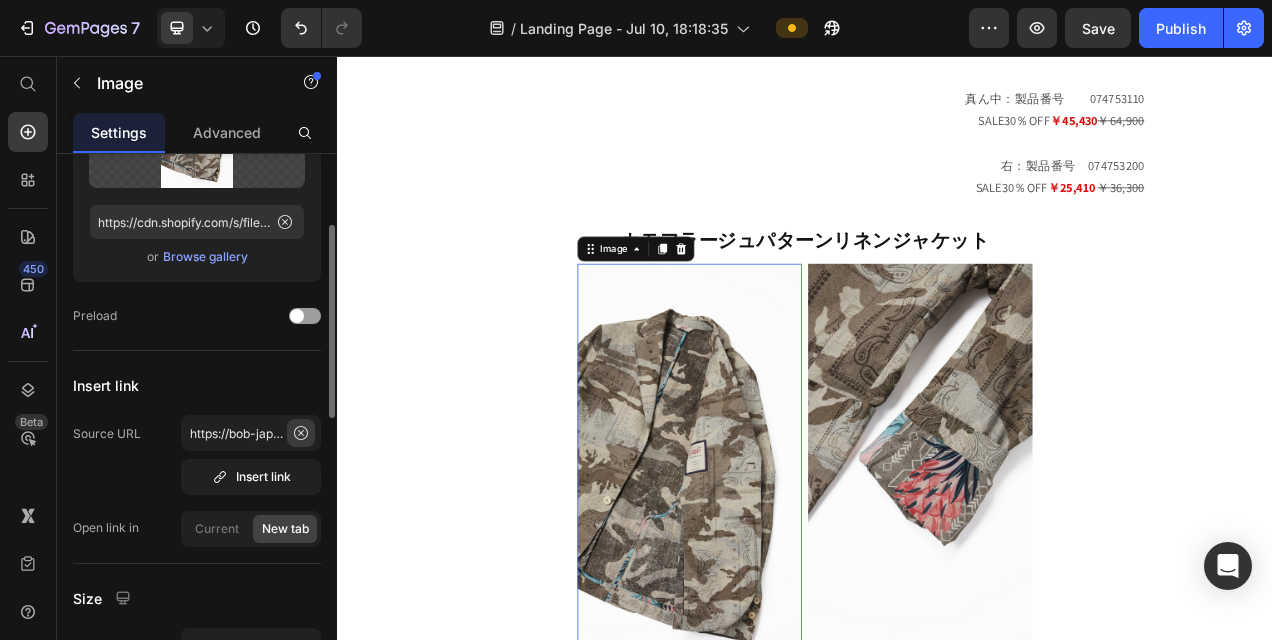 click 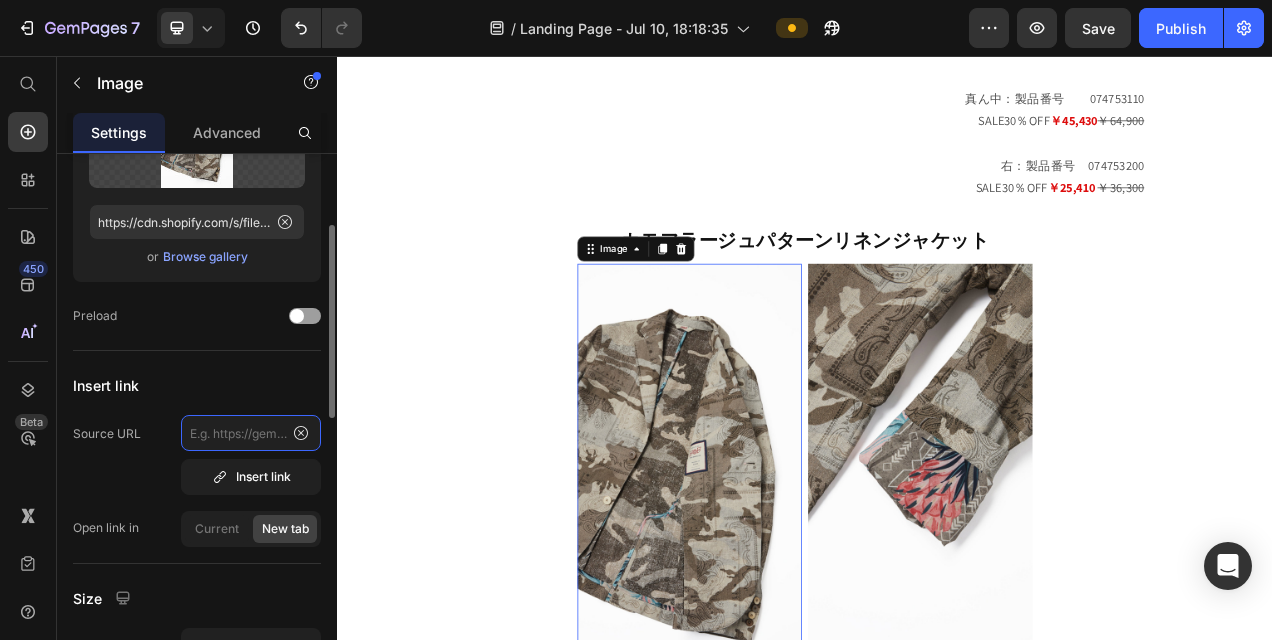 scroll, scrollTop: 0, scrollLeft: 0, axis: both 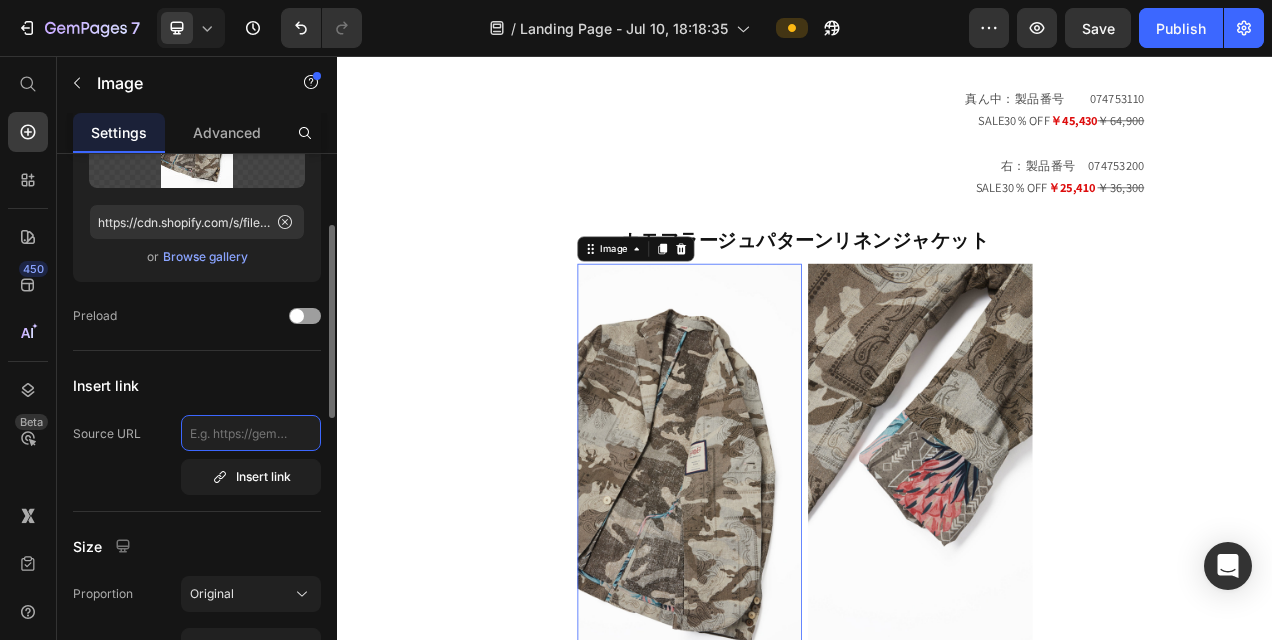 click 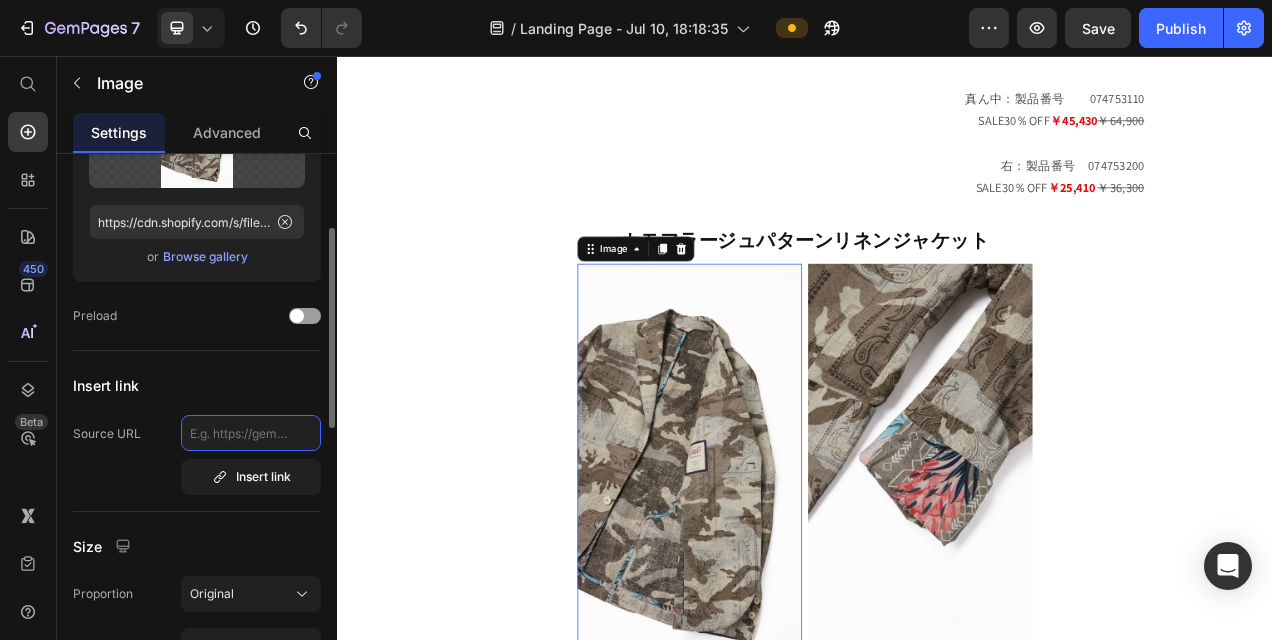 paste on "https://bob-japan.jp/products/[PRODUCT_ID]?_pos=1&_sid=77c67255d&_ss=r" 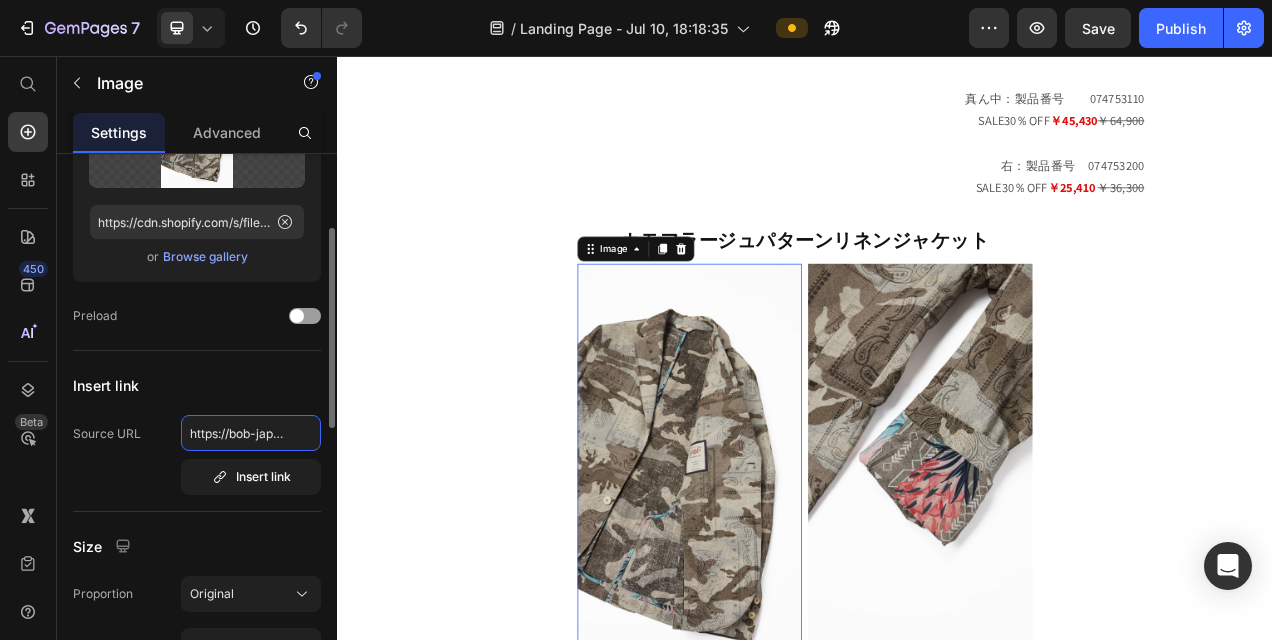scroll, scrollTop: 0, scrollLeft: 547, axis: horizontal 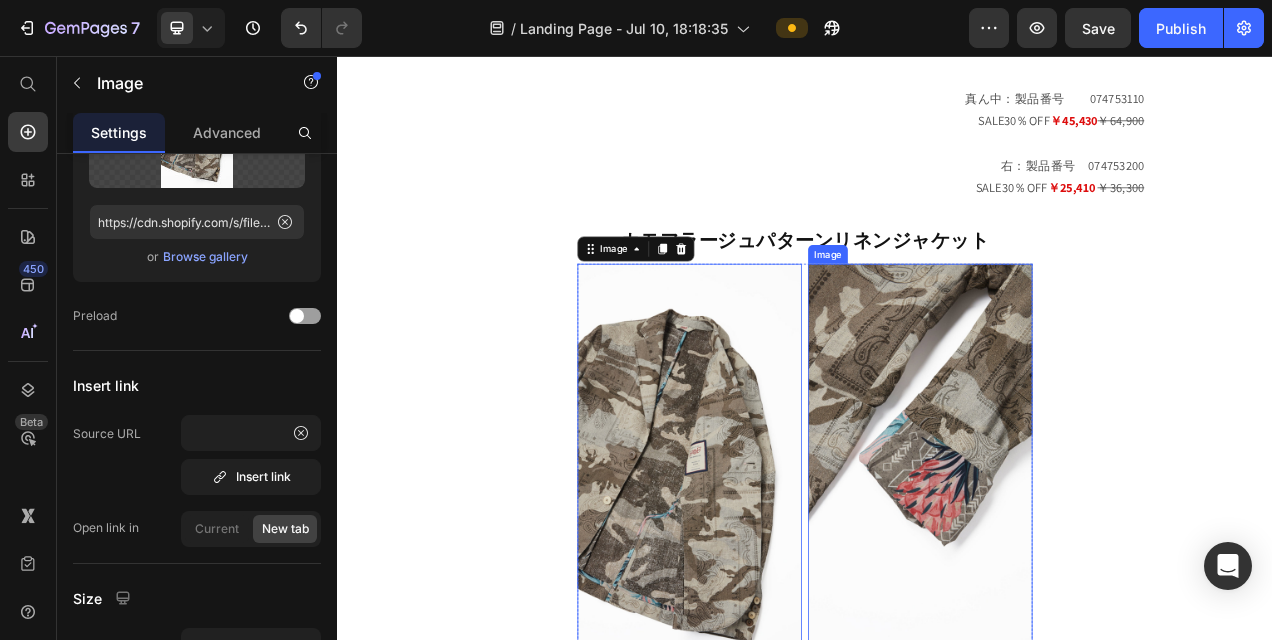 click at bounding box center [1085, 578] 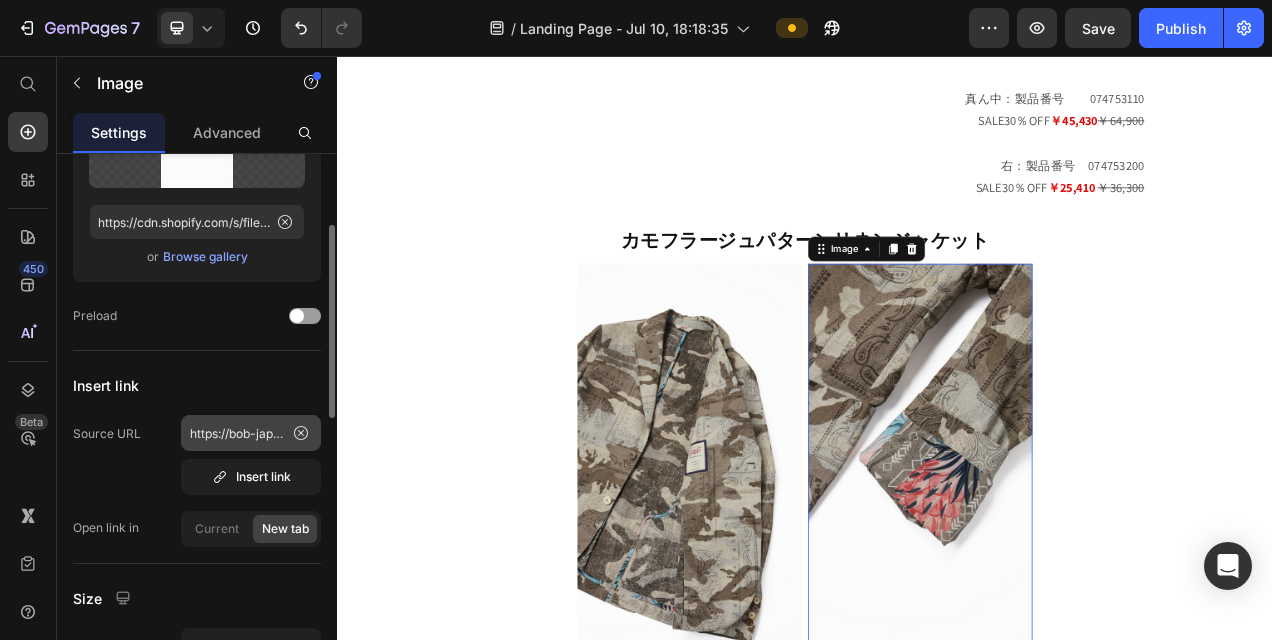 click 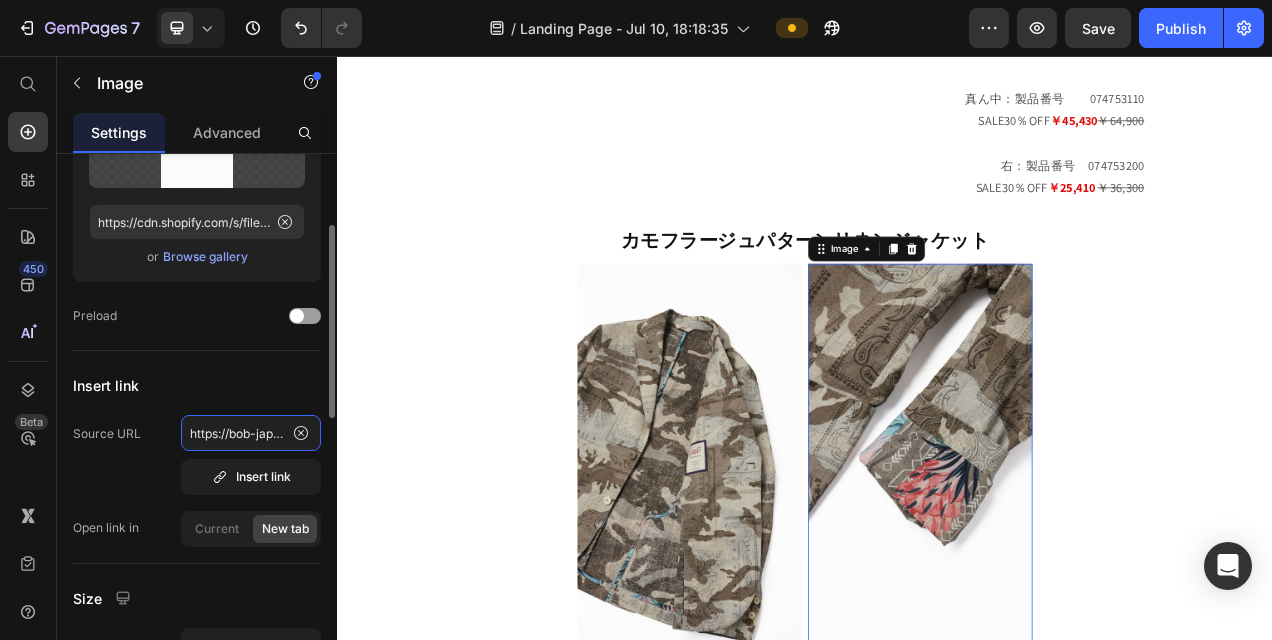type 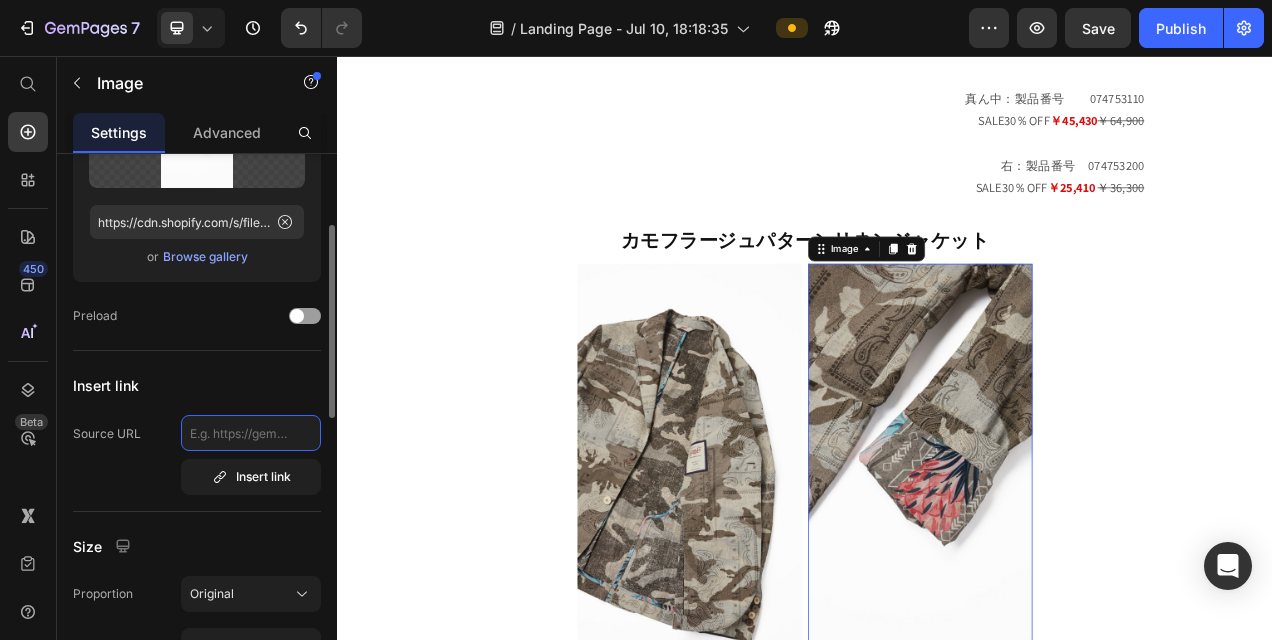 scroll, scrollTop: 0, scrollLeft: 0, axis: both 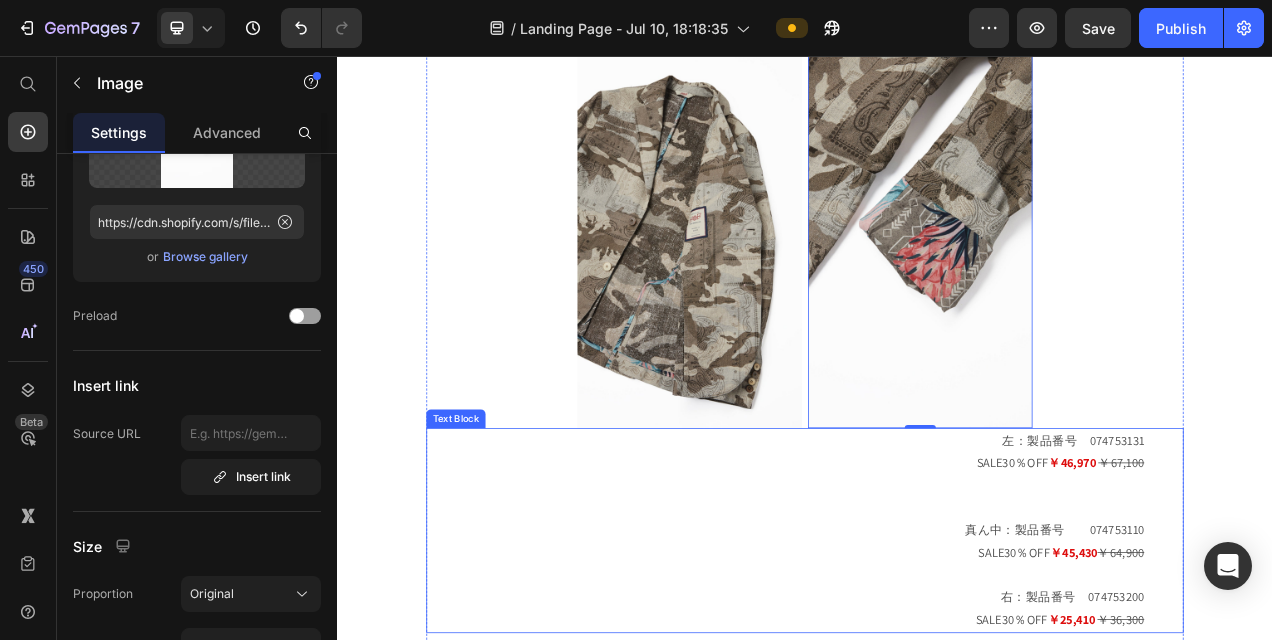 click on "SALE30％OFF　 ￥46,970   ￥67,100" at bounding box center (937, 608) 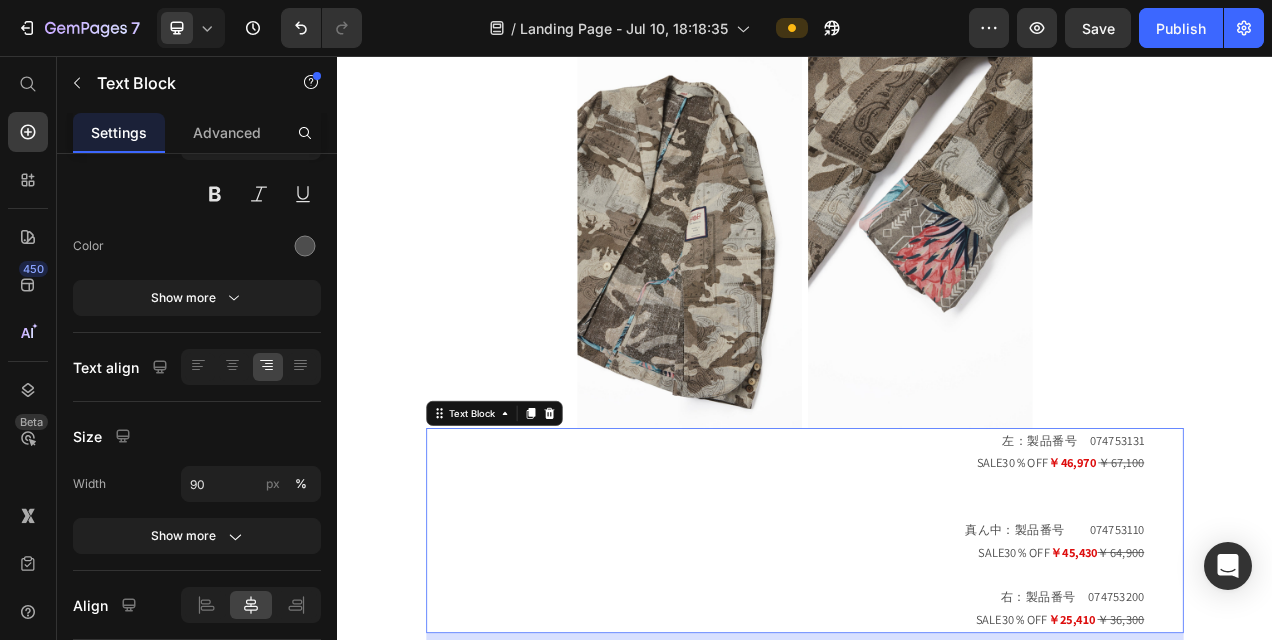 scroll, scrollTop: 0, scrollLeft: 0, axis: both 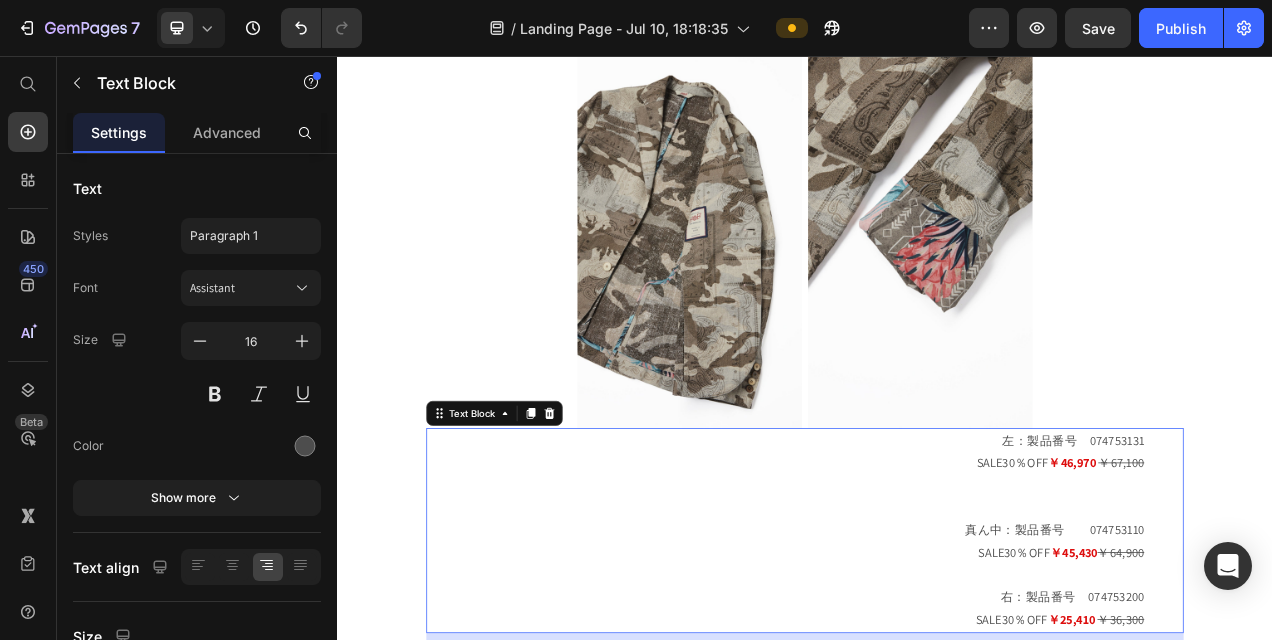click on "左：製品番号　074753131 SALE30％OFF　 ￥46,970   ￥67,100   真ん中：製品番号　　074753110 SALE30％OFF　 ￥45,430  ￥64,900 右：製品番号　074753200 SALE30％OFF　 ￥25,410   ￥36,300" at bounding box center [937, 665] 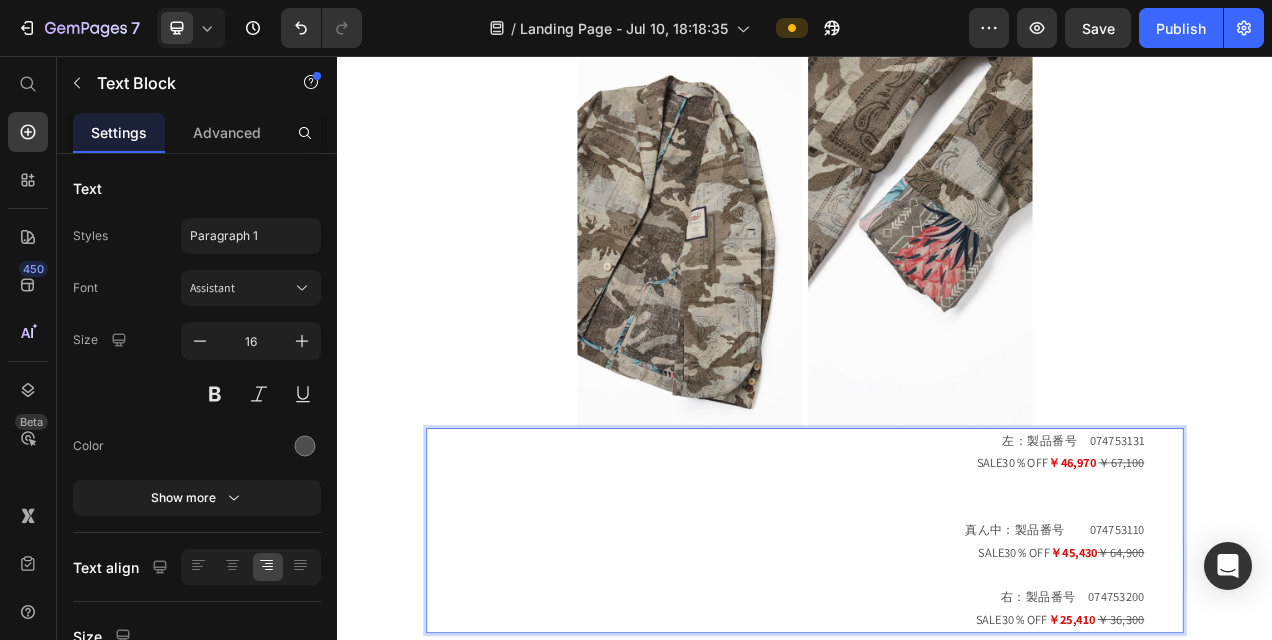 click on "左：製品番号　074753131 SALE30％OFF　 ￥46,970   ￥67,100   真ん中：製品番号　　074753110 SALE30％OFF　 ￥45,430  ￥64,900 右：製品番号　074753200 SALE30％OFF　 ￥25,410   ￥36,300" at bounding box center [937, 665] 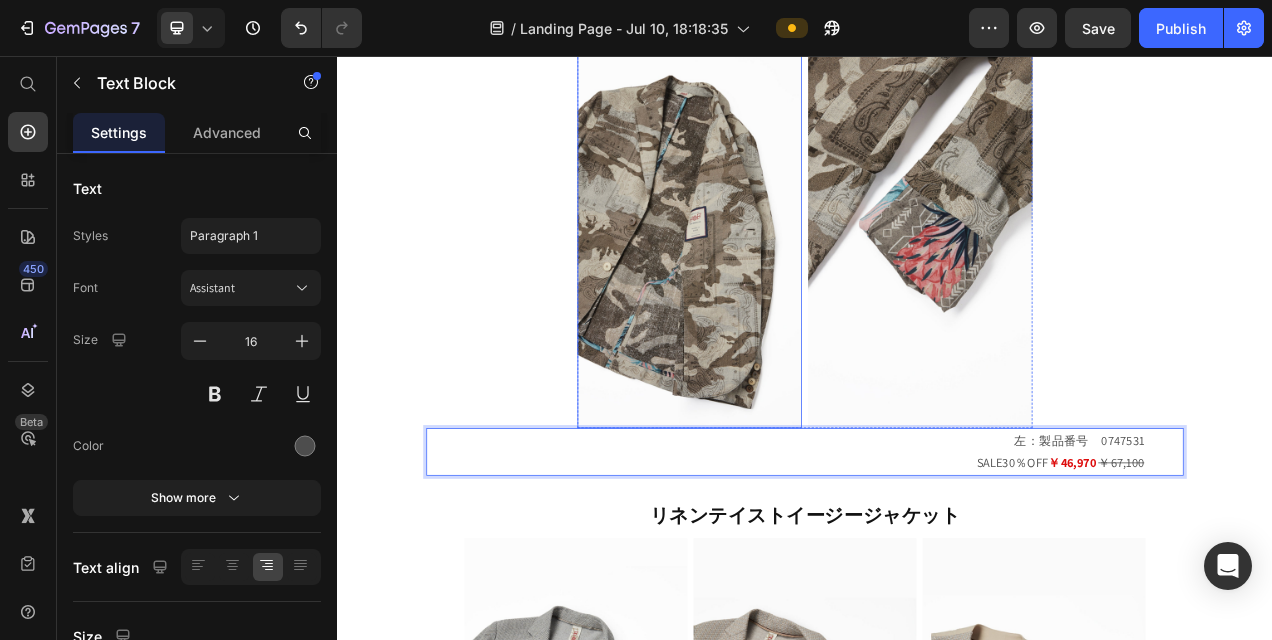 type 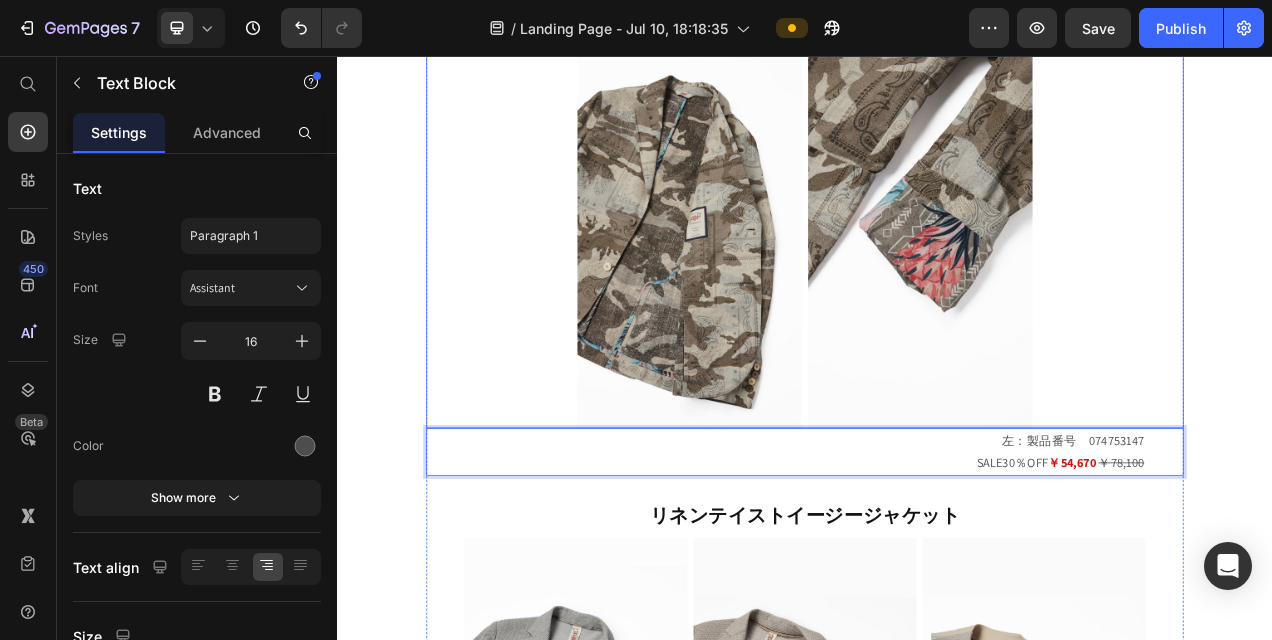 click on "左：製品番号　[PRODUCT_ID] SALE30％OFF　 ￥46,970   ￥67,100   真ん中：製品番号　　[PRODUCT_ID] SALE30％OFF　 ￥45,430  ￥64,900 右：製品番号　[PRODUCT_ID] SALE30％OFF　 ￥25,410   ￥36,300 Text Block ⁠⁠⁠⁠⁠⁠⁠ カモフラージュパターンリネンジャケット Heading Image Image Row" at bounding box center (937, 107) 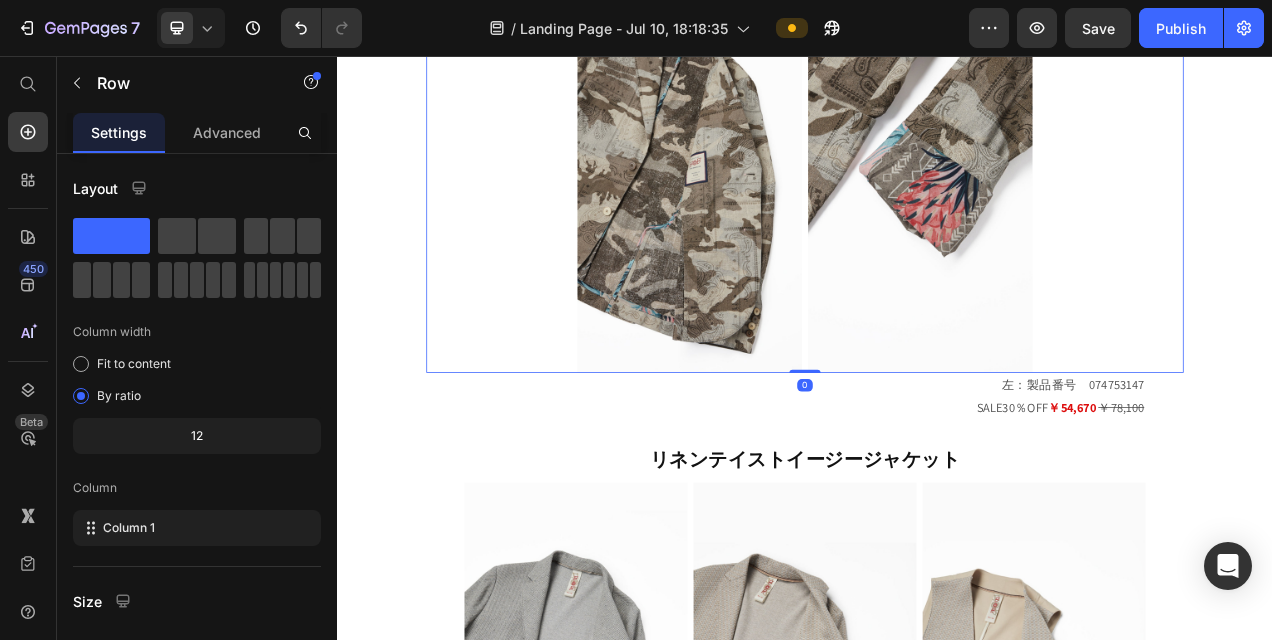 scroll, scrollTop: 2909, scrollLeft: 0, axis: vertical 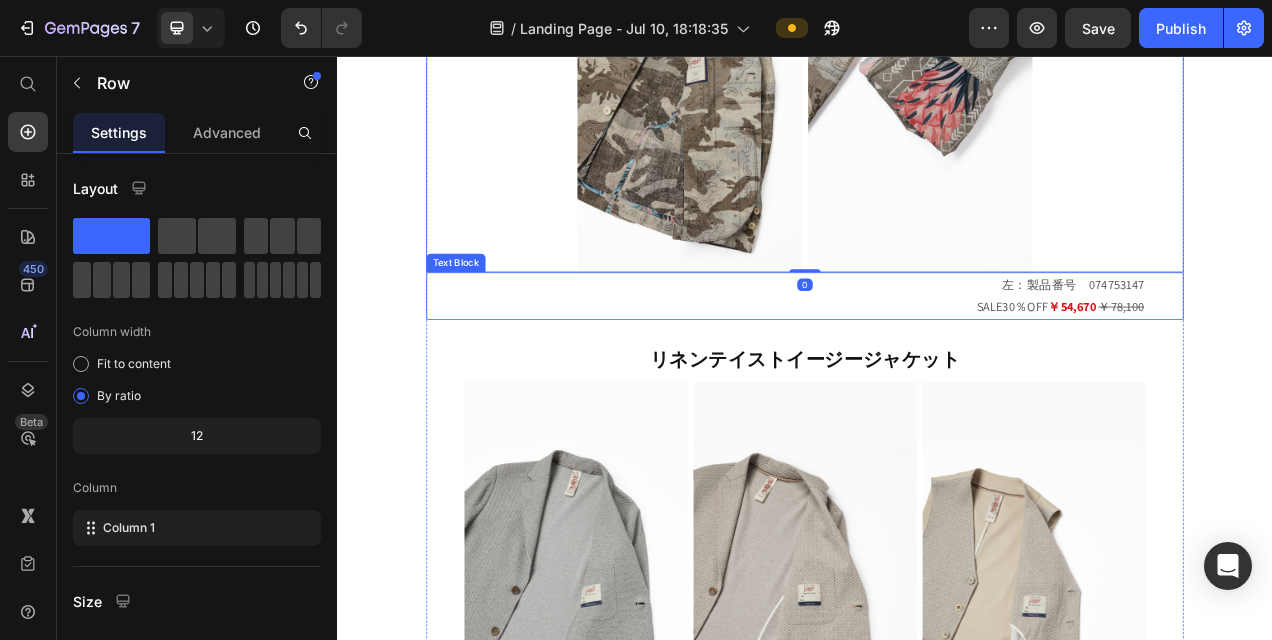 click on "左：製品番号　074753147" at bounding box center [937, 350] 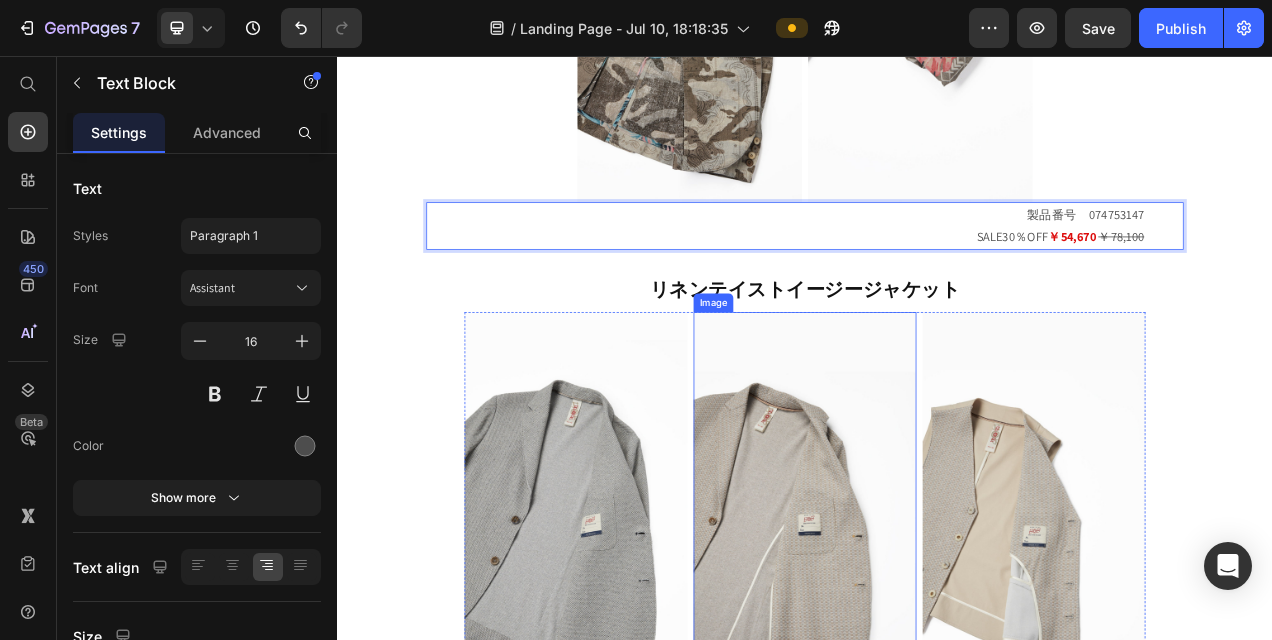 scroll, scrollTop: 3109, scrollLeft: 0, axis: vertical 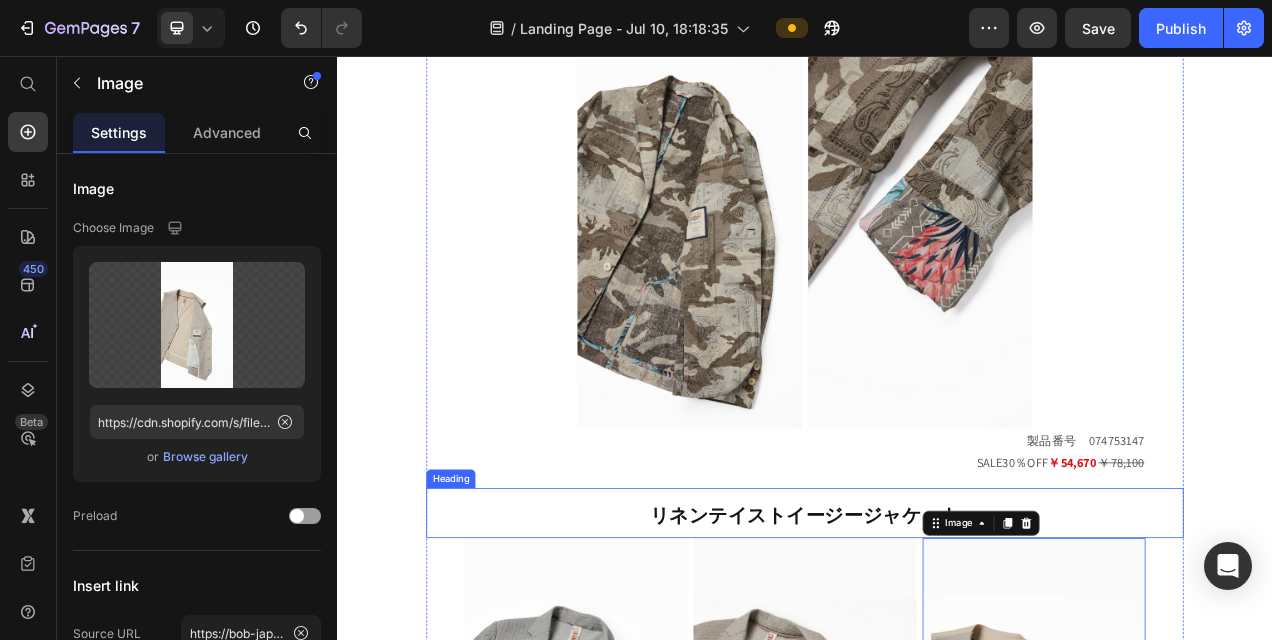 click on "リネンテイストイージージャケット" at bounding box center [937, 645] 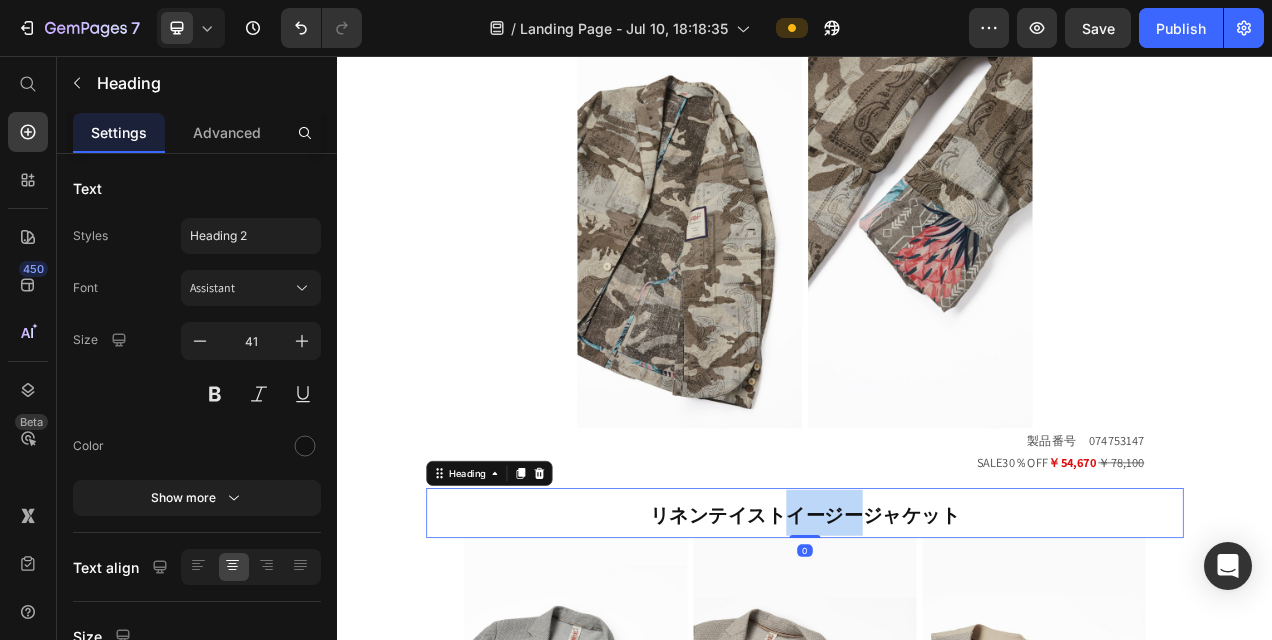 click on "リネンテイストイージージャケット" at bounding box center (937, 645) 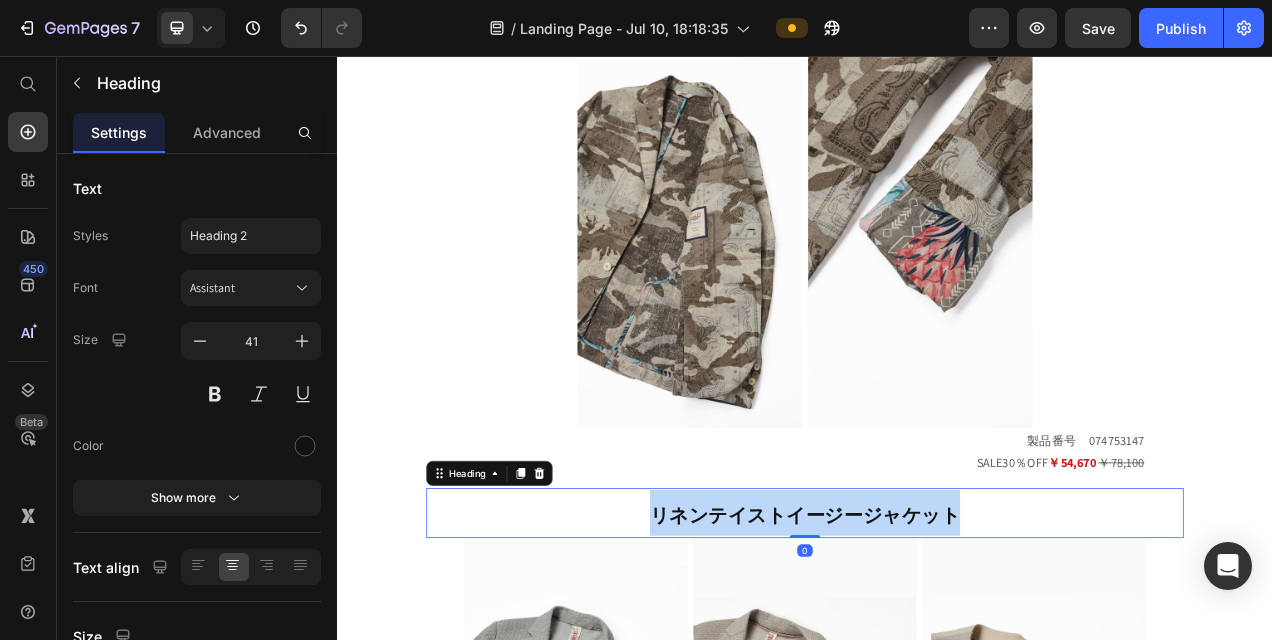 click on "リネンテイストイージージャケット" at bounding box center (937, 645) 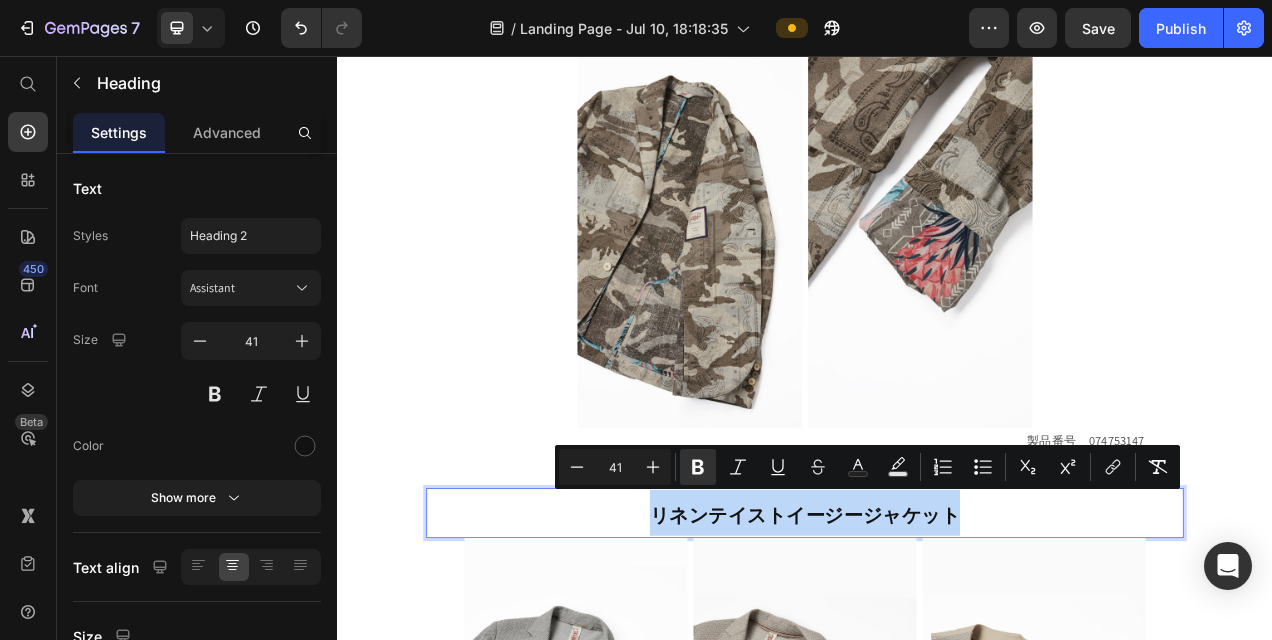 type 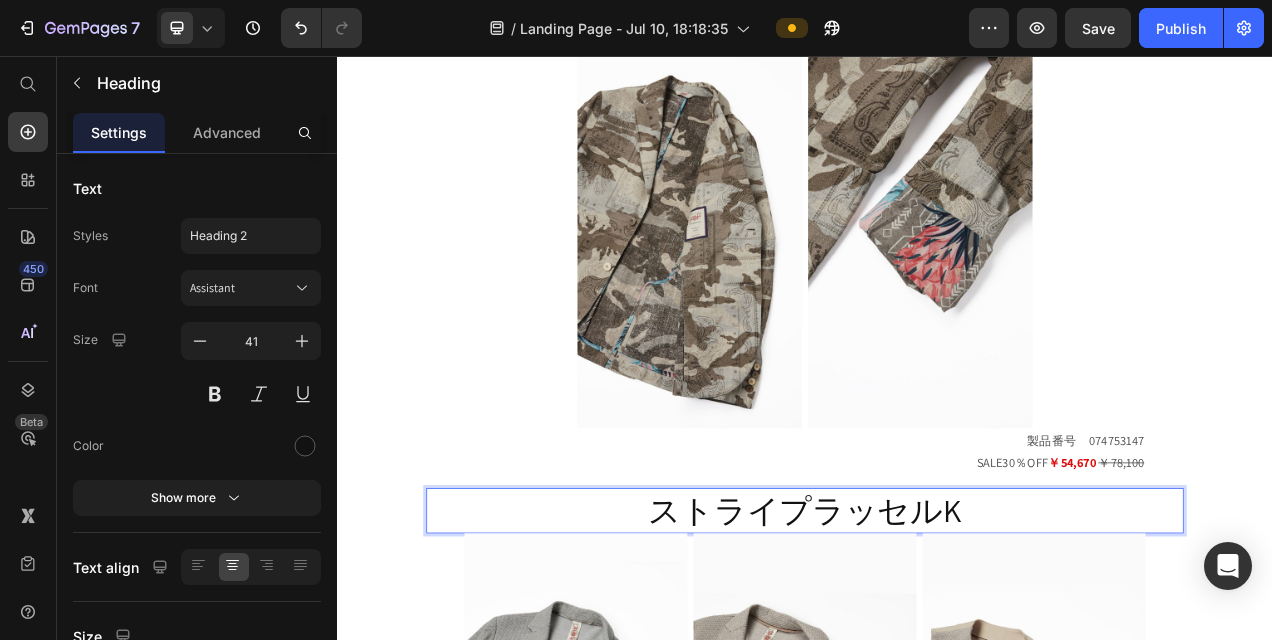 scroll, scrollTop: 326, scrollLeft: 0, axis: vertical 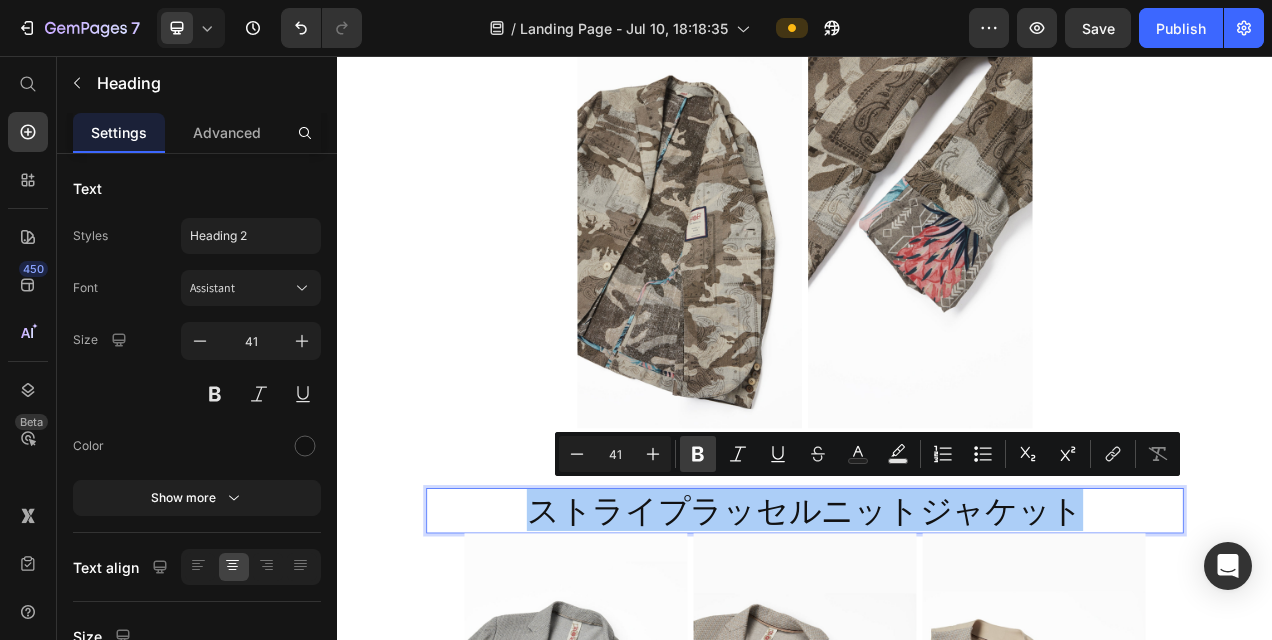 click 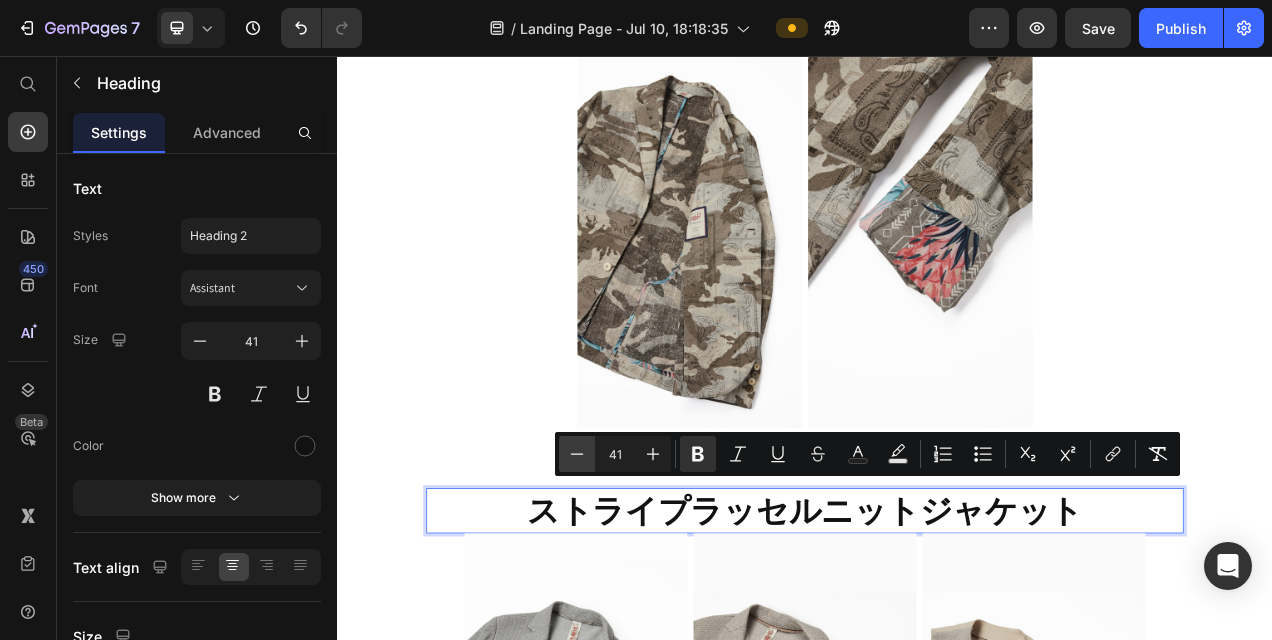 click 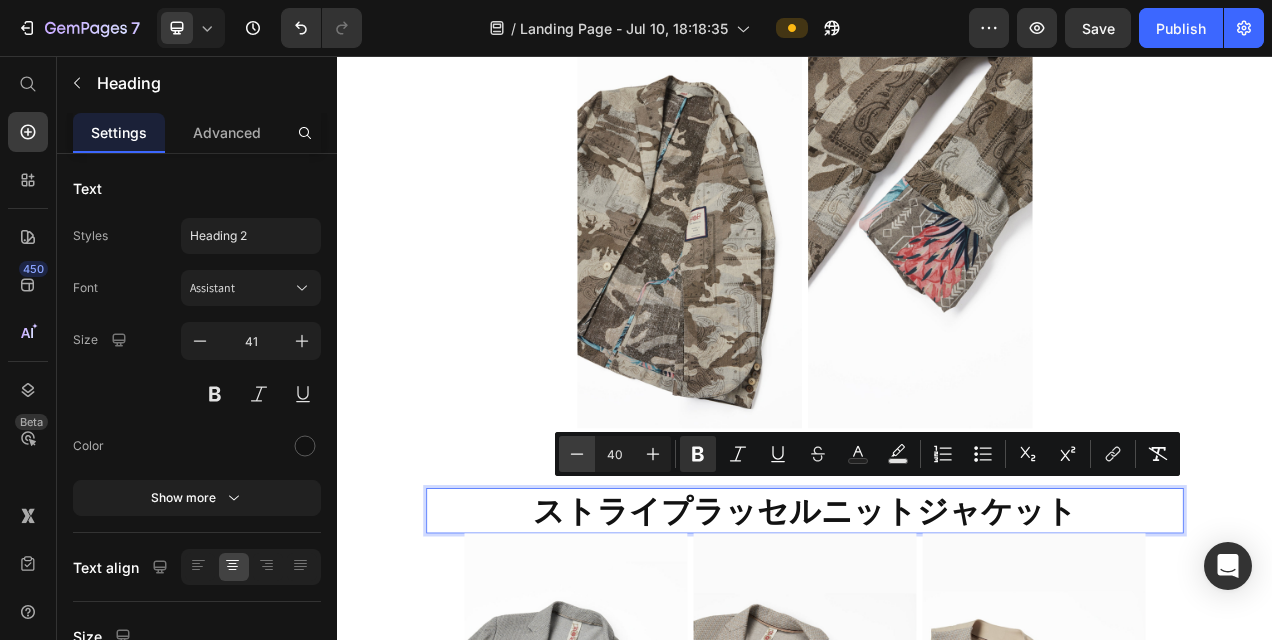 click 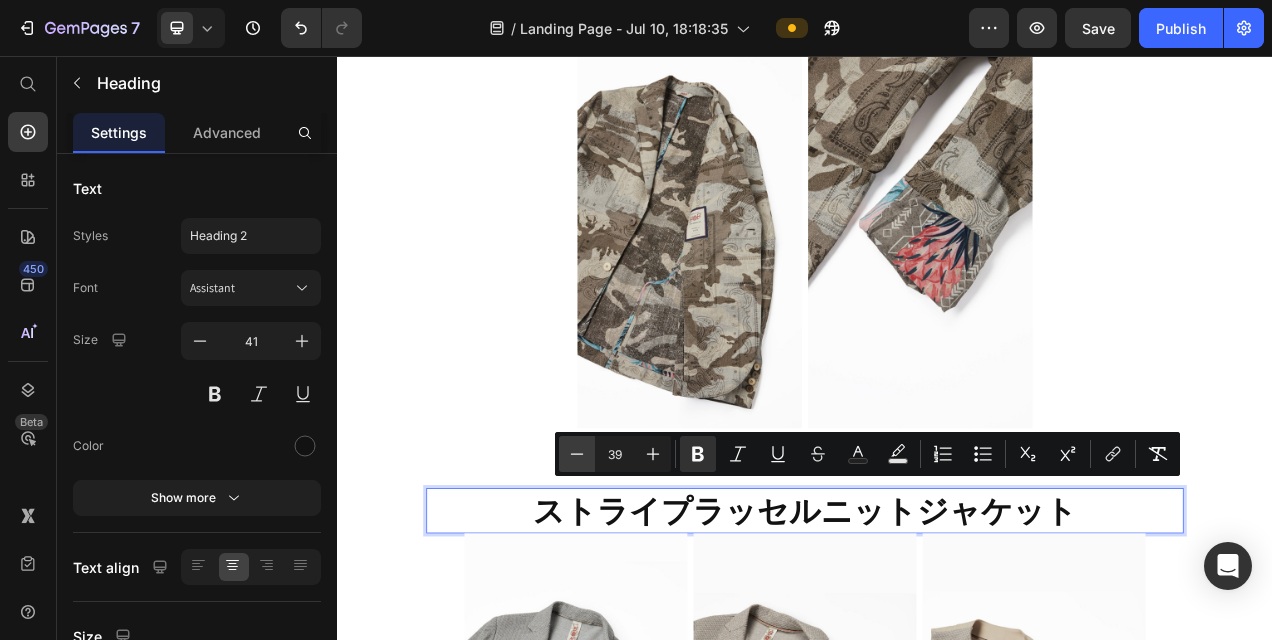 click 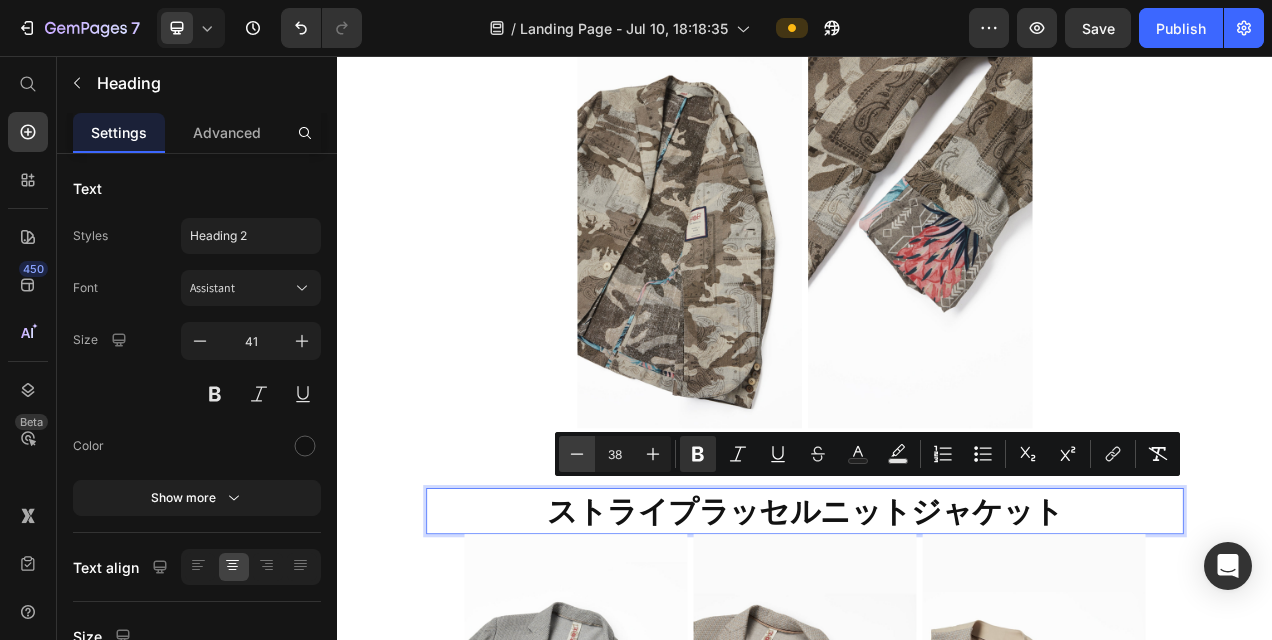 click 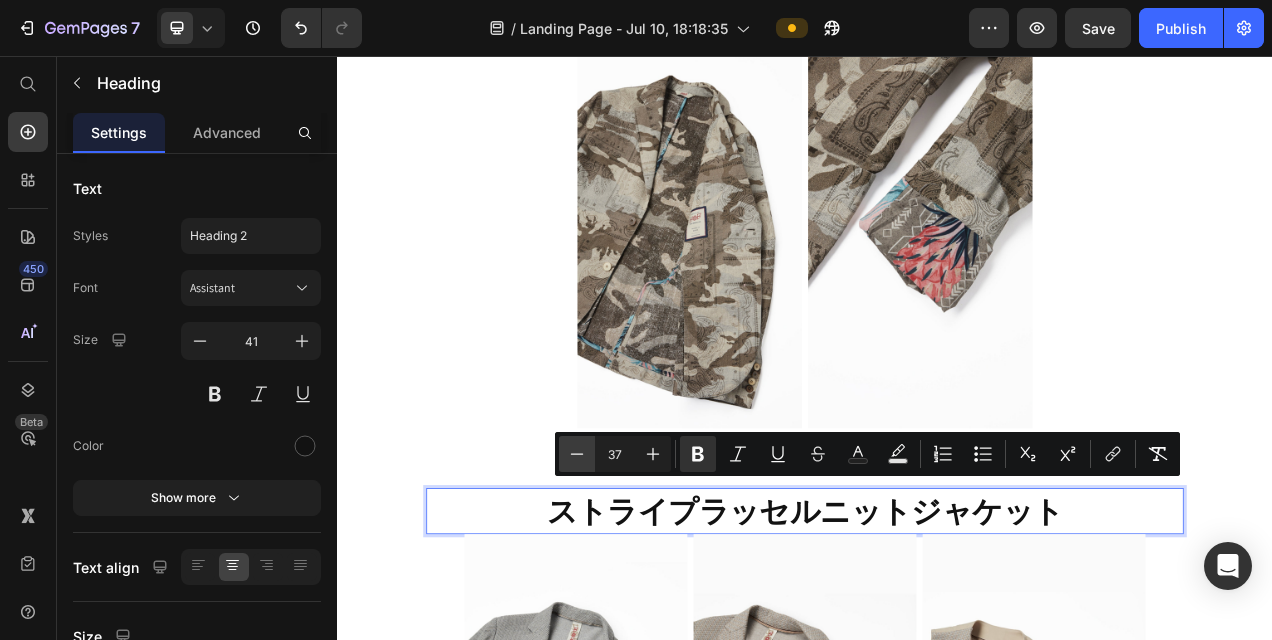 click 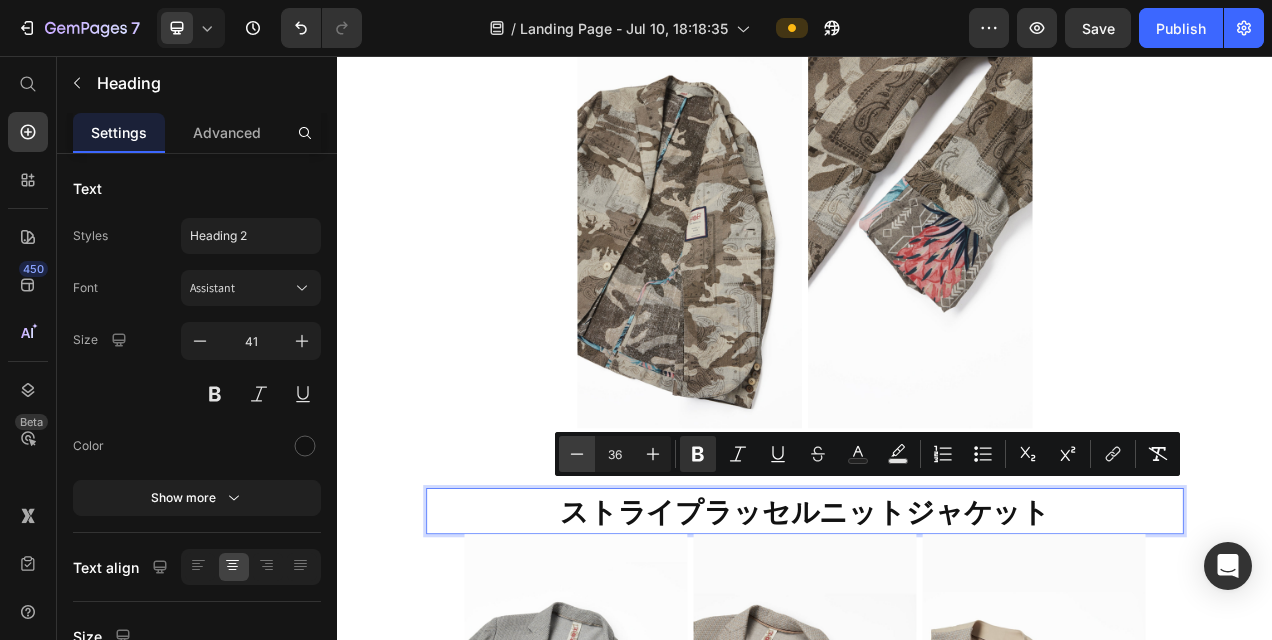 click 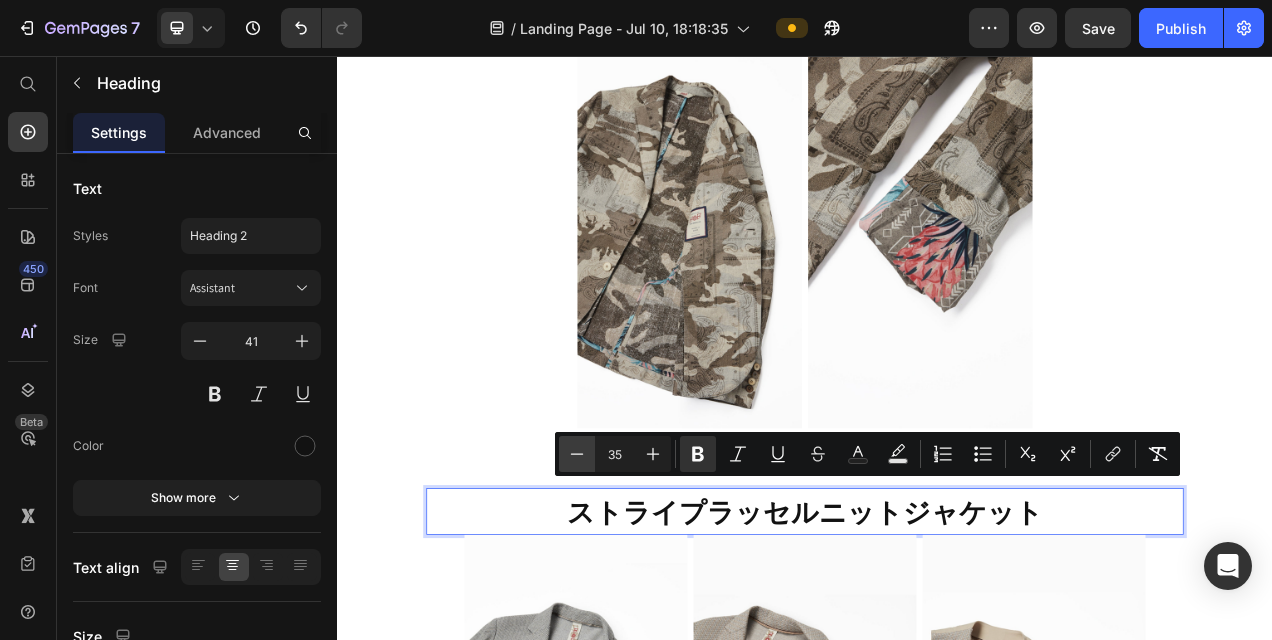 click 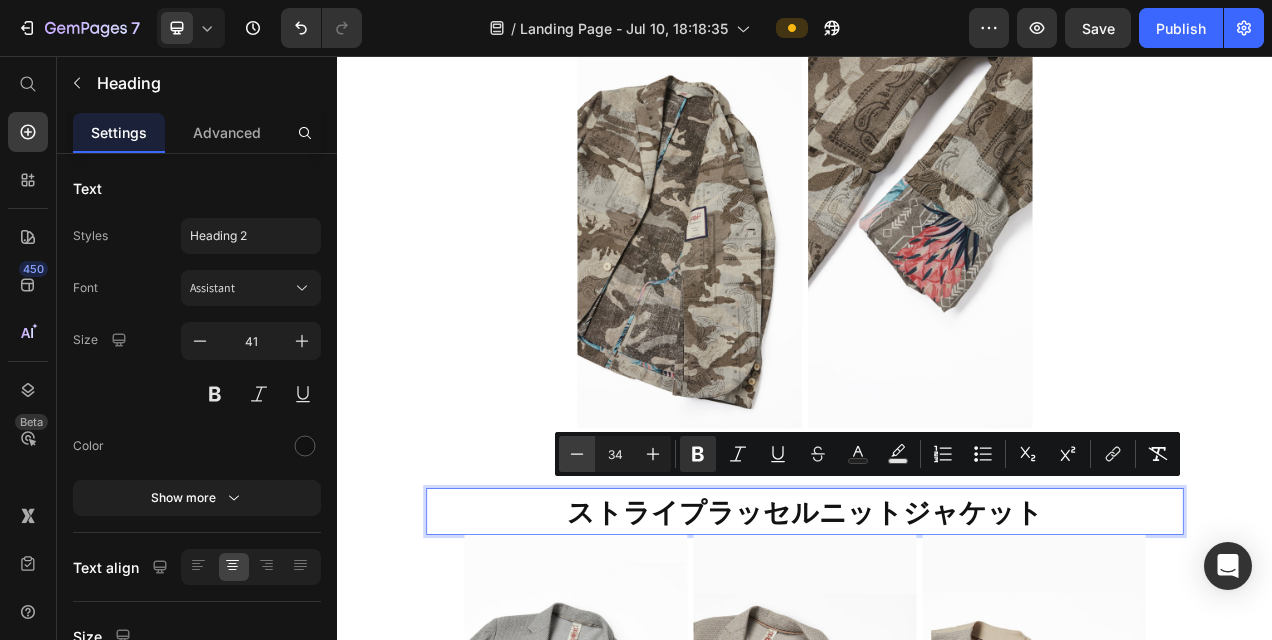 click 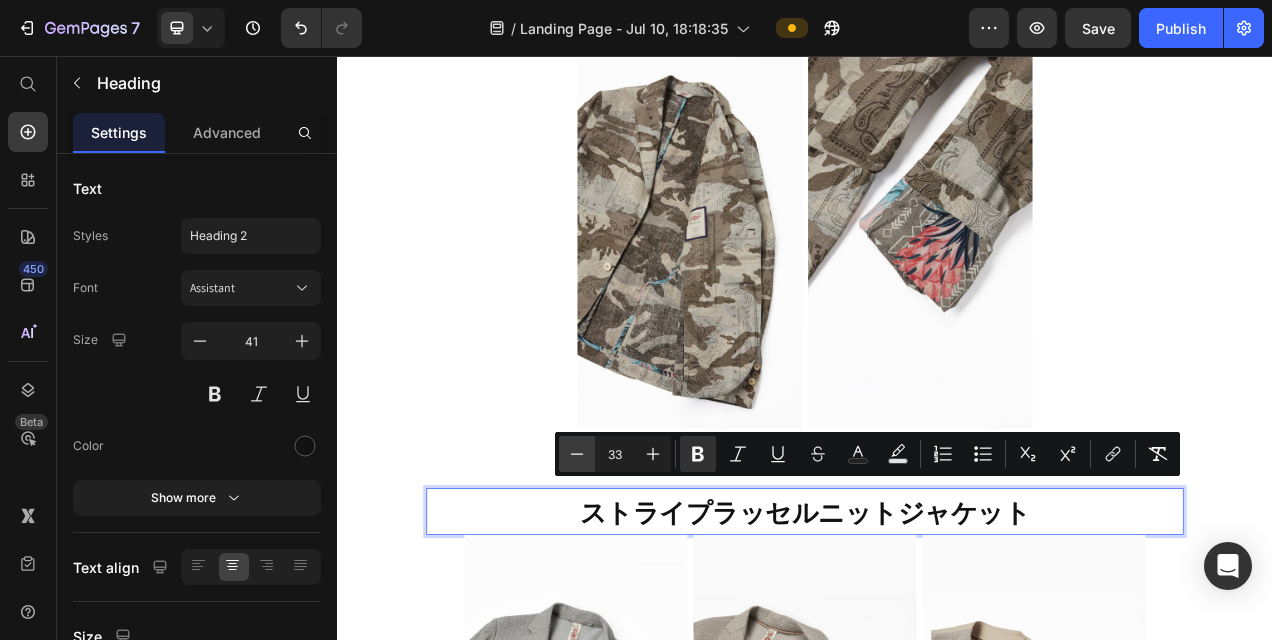 click 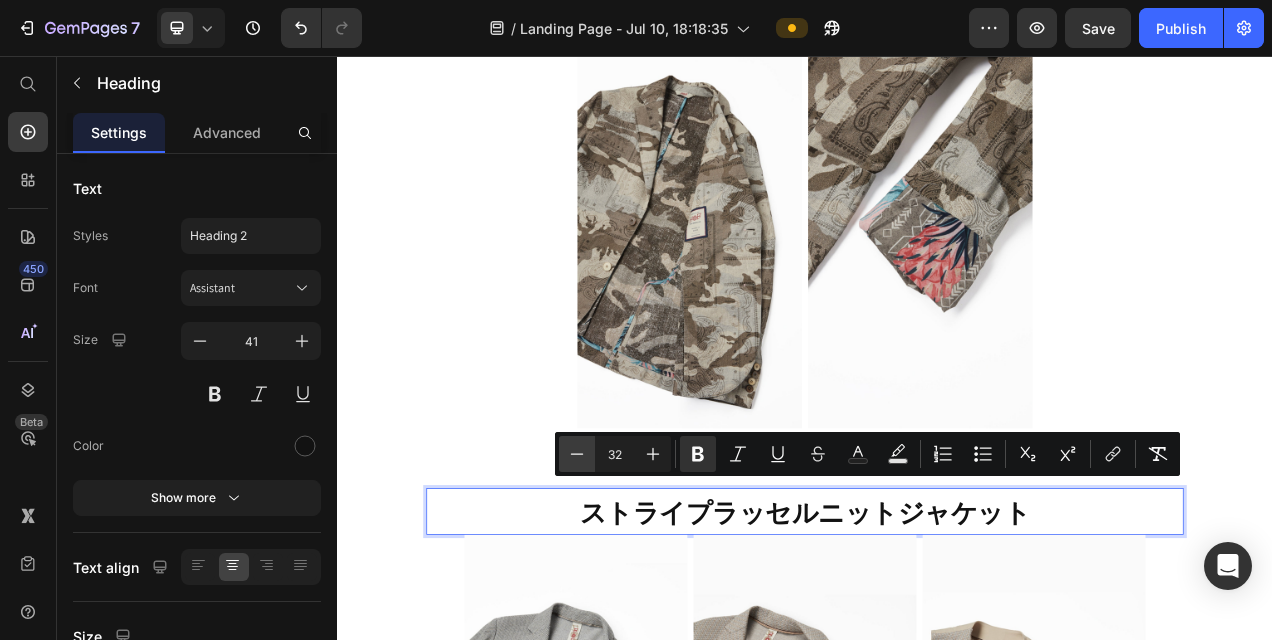 click 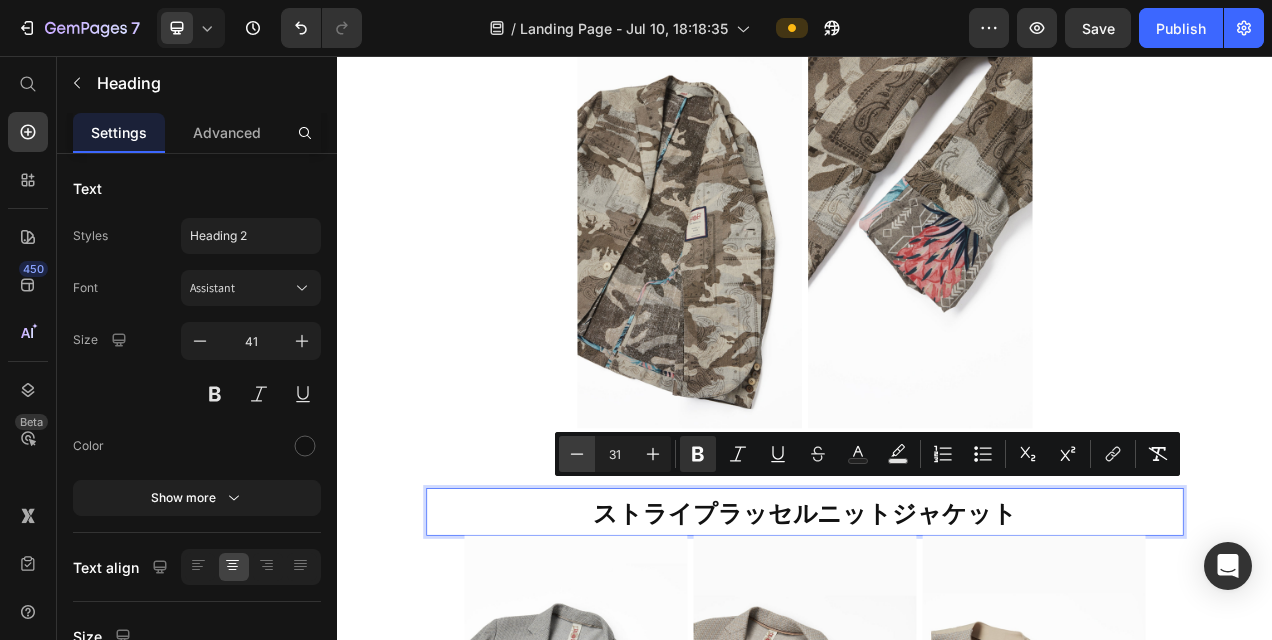 click 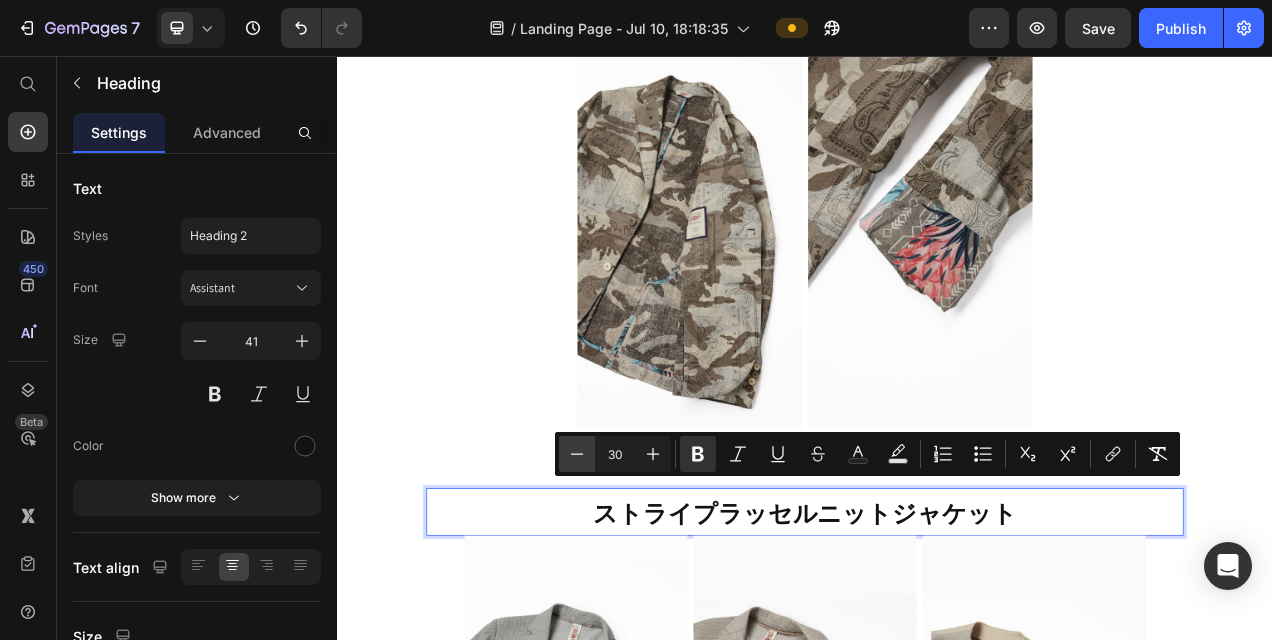 click 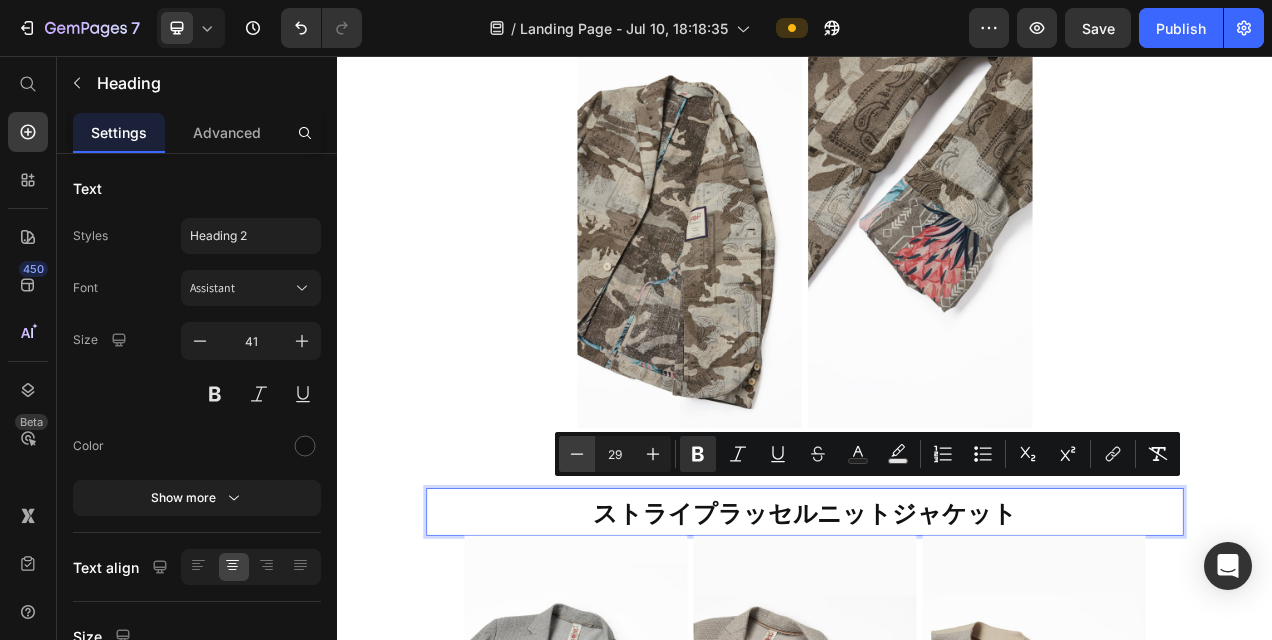 click 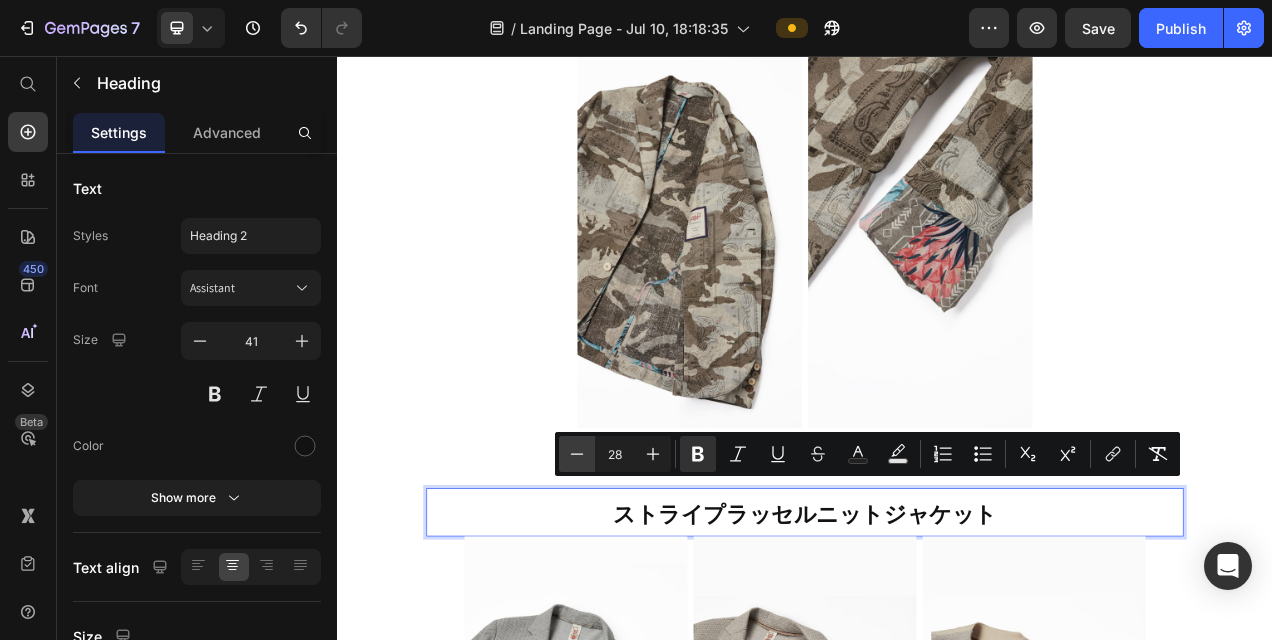 click 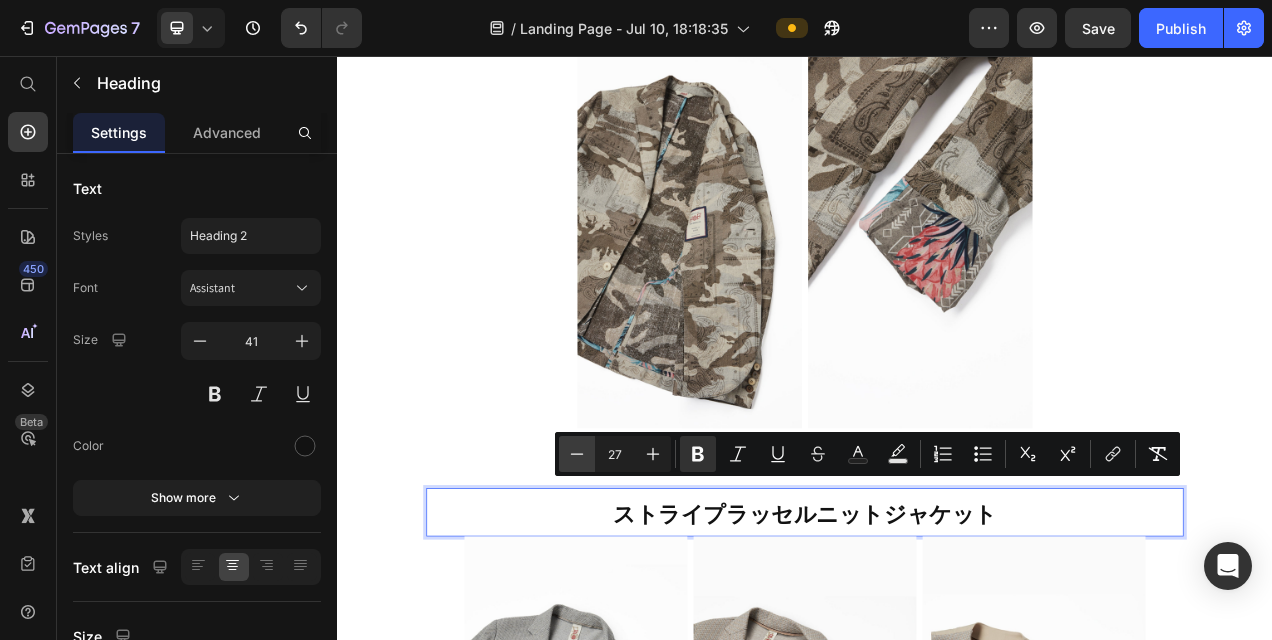 click 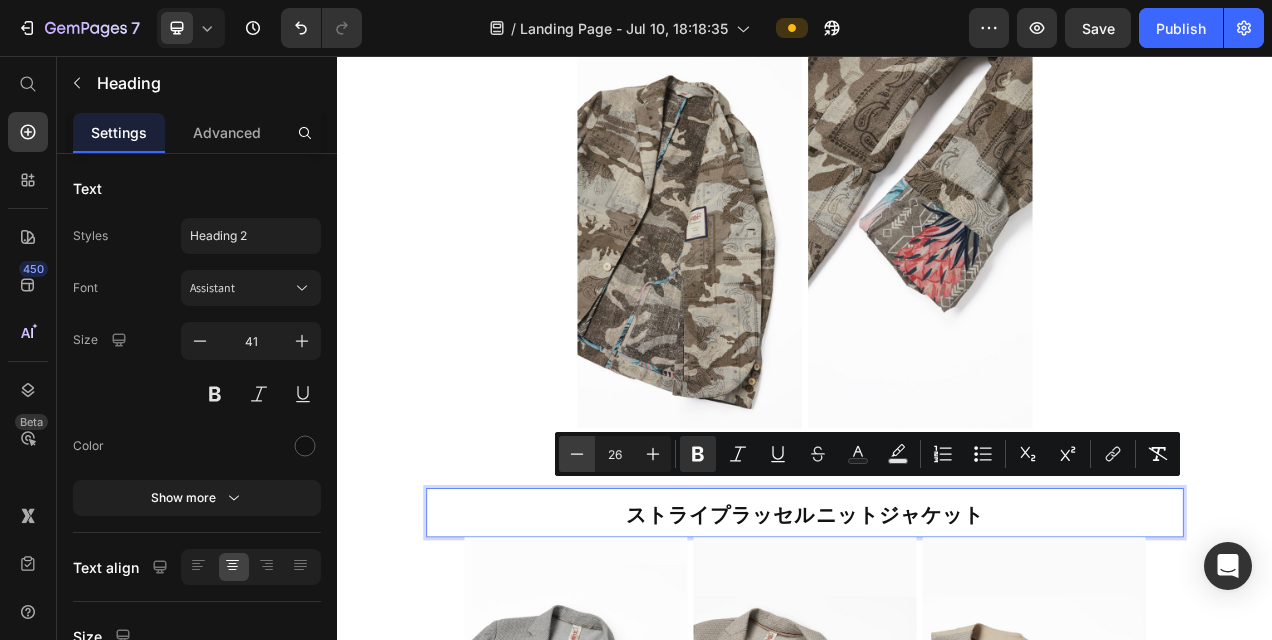 click 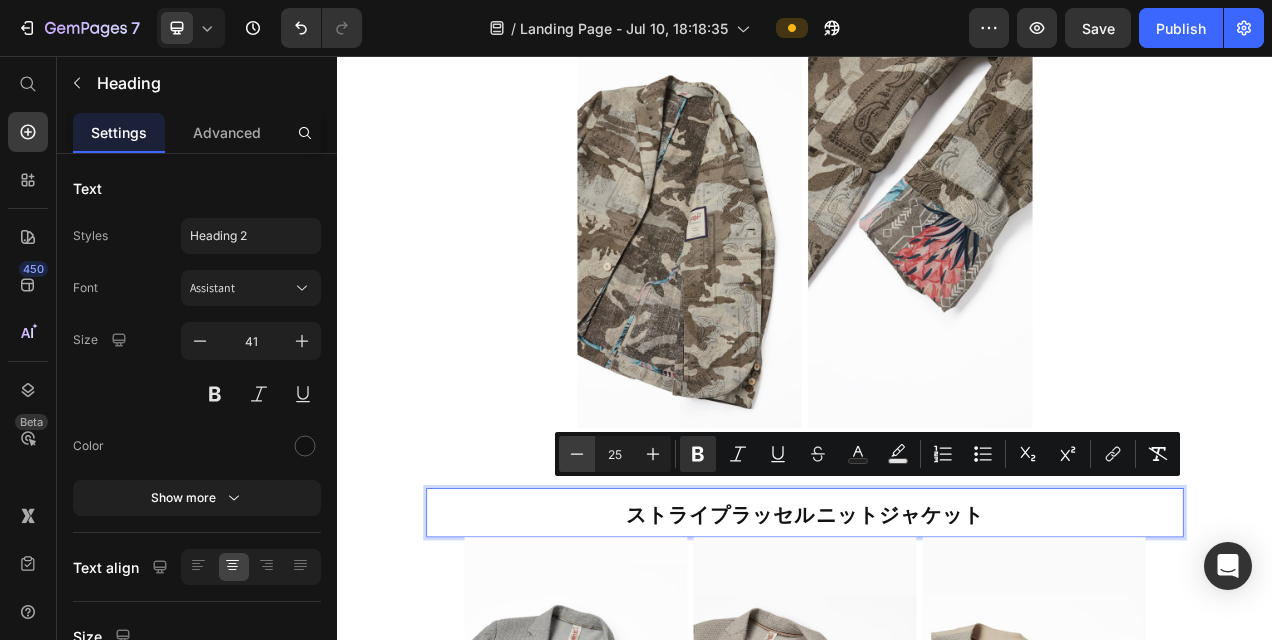 click 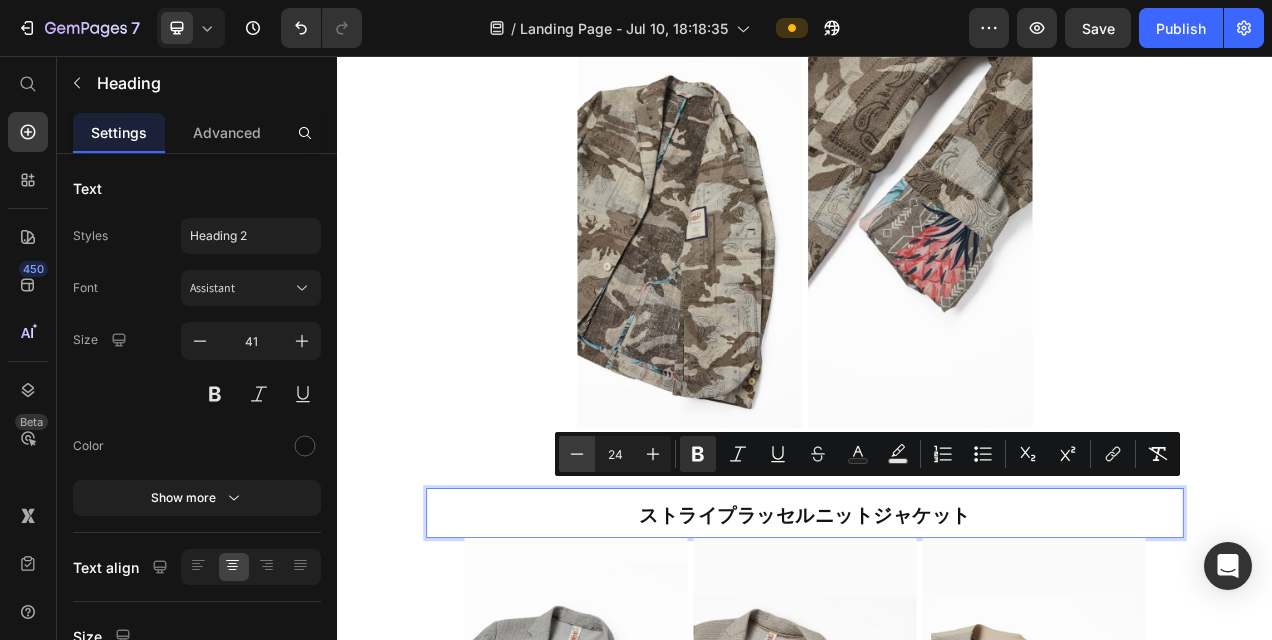 click 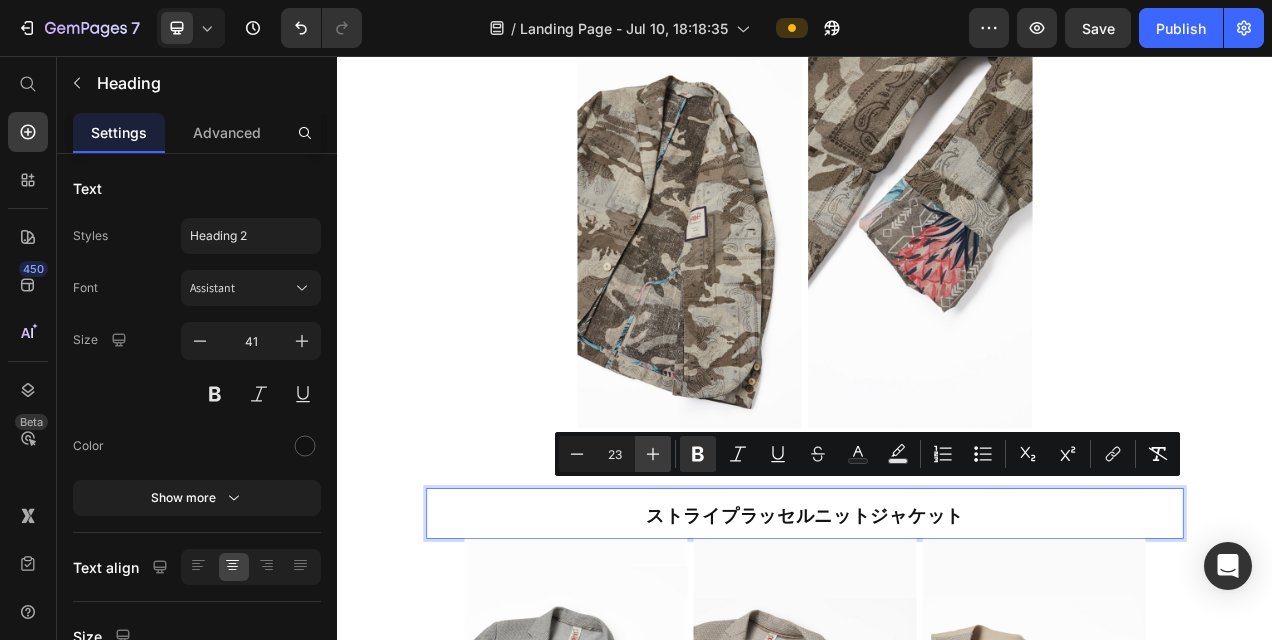 click 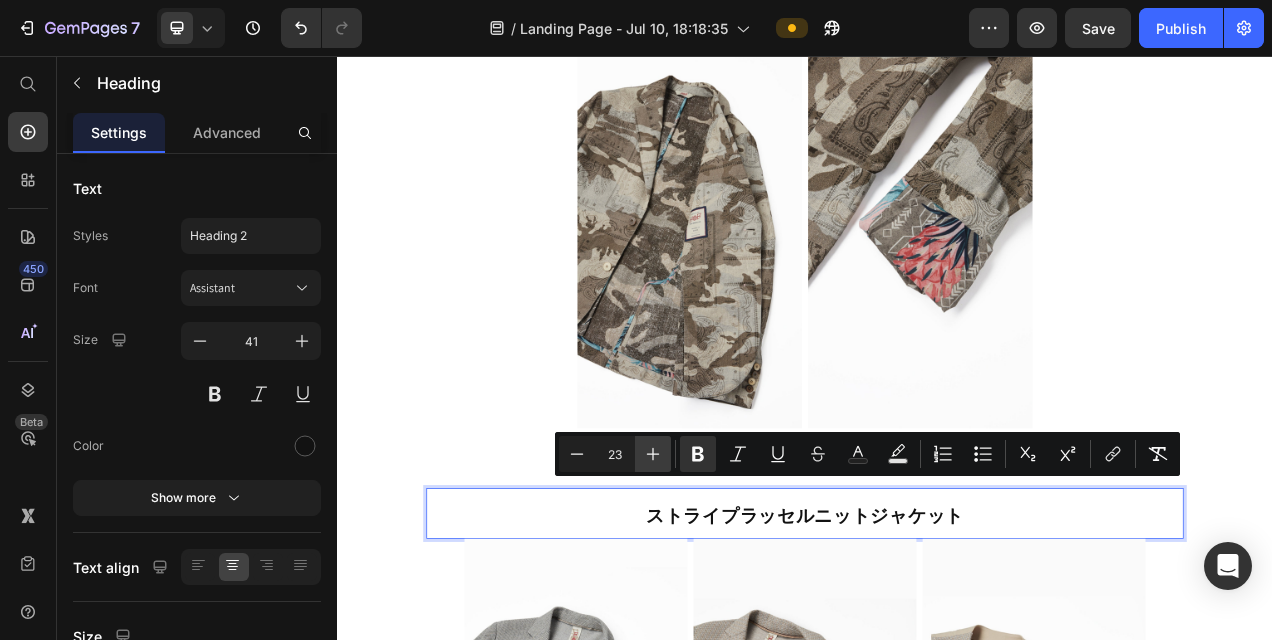 type on "24" 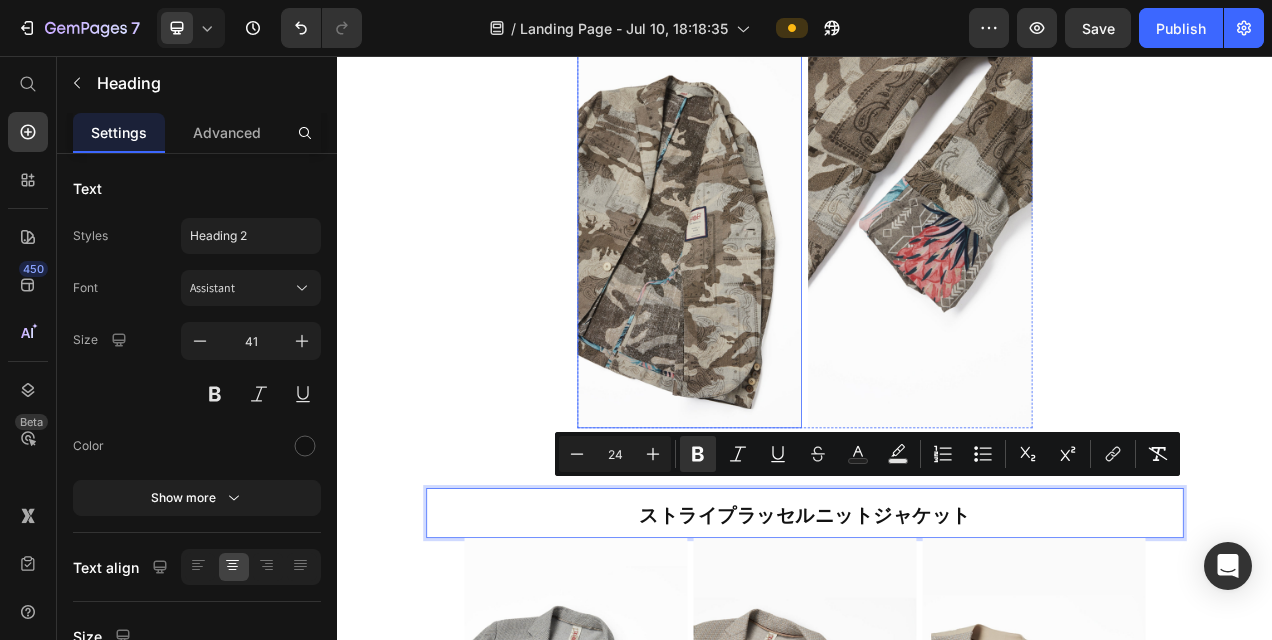click at bounding box center [789, 278] 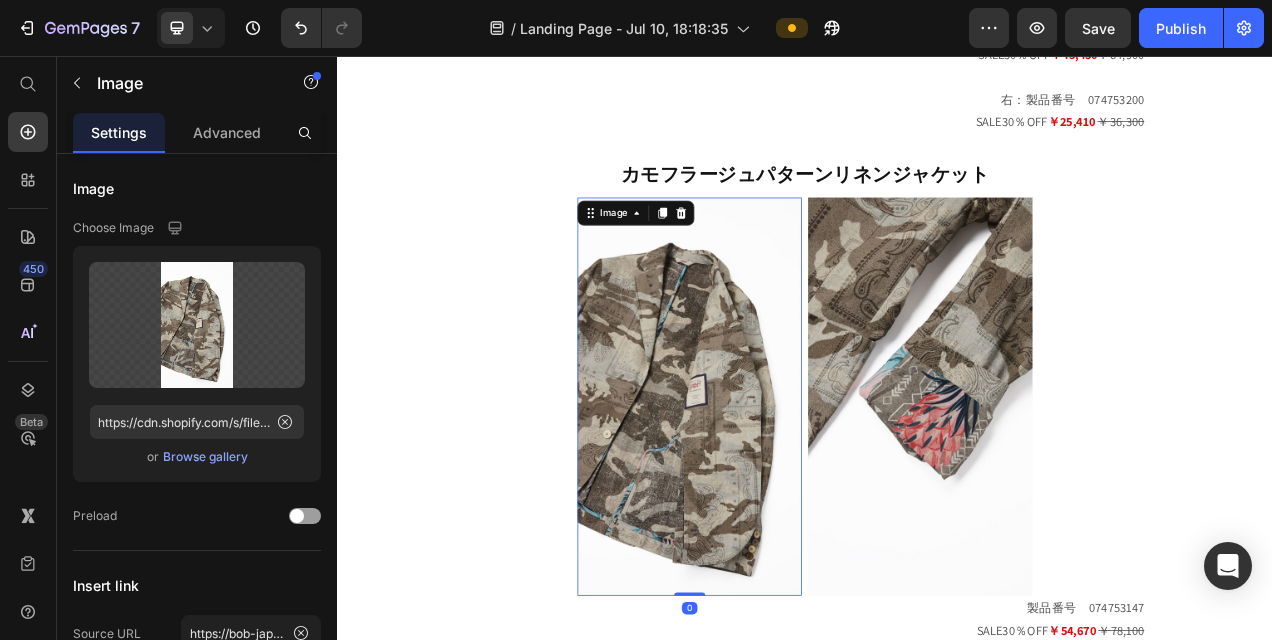 scroll, scrollTop: 2409, scrollLeft: 0, axis: vertical 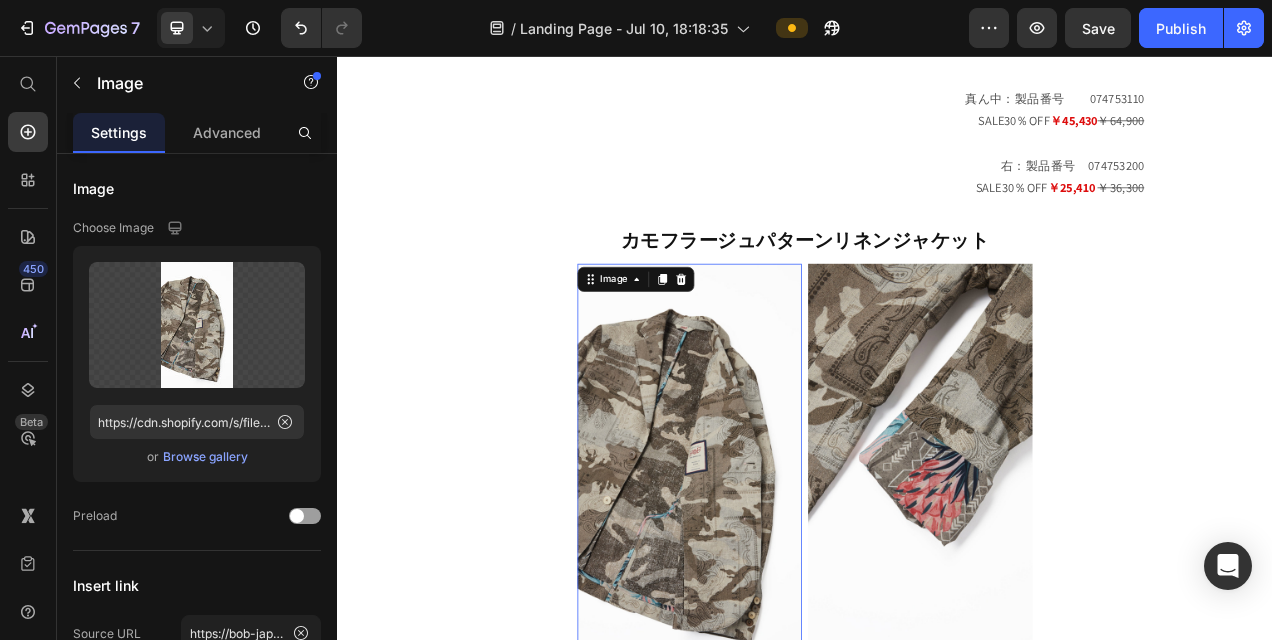click on "カモフラージュパターンリネンジャケット" at bounding box center (937, 293) 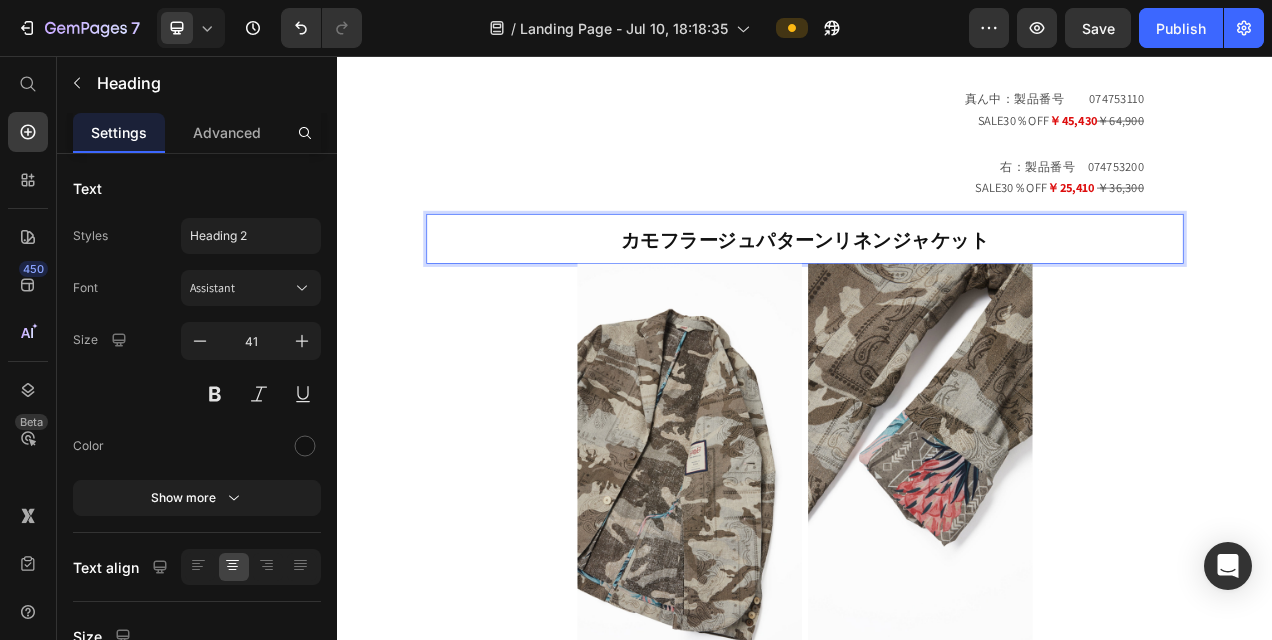 click on "カモフラージュパターンリネンジャケット" at bounding box center [937, 293] 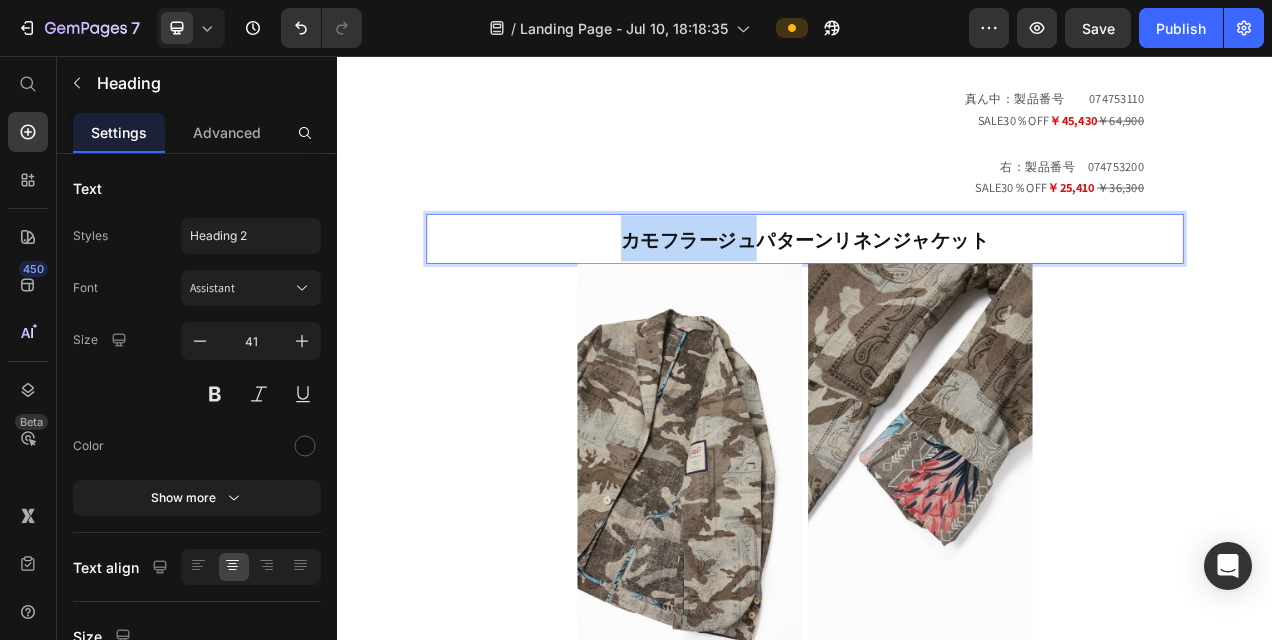 click on "カモフラージュパターンリネンジャケット" at bounding box center (937, 293) 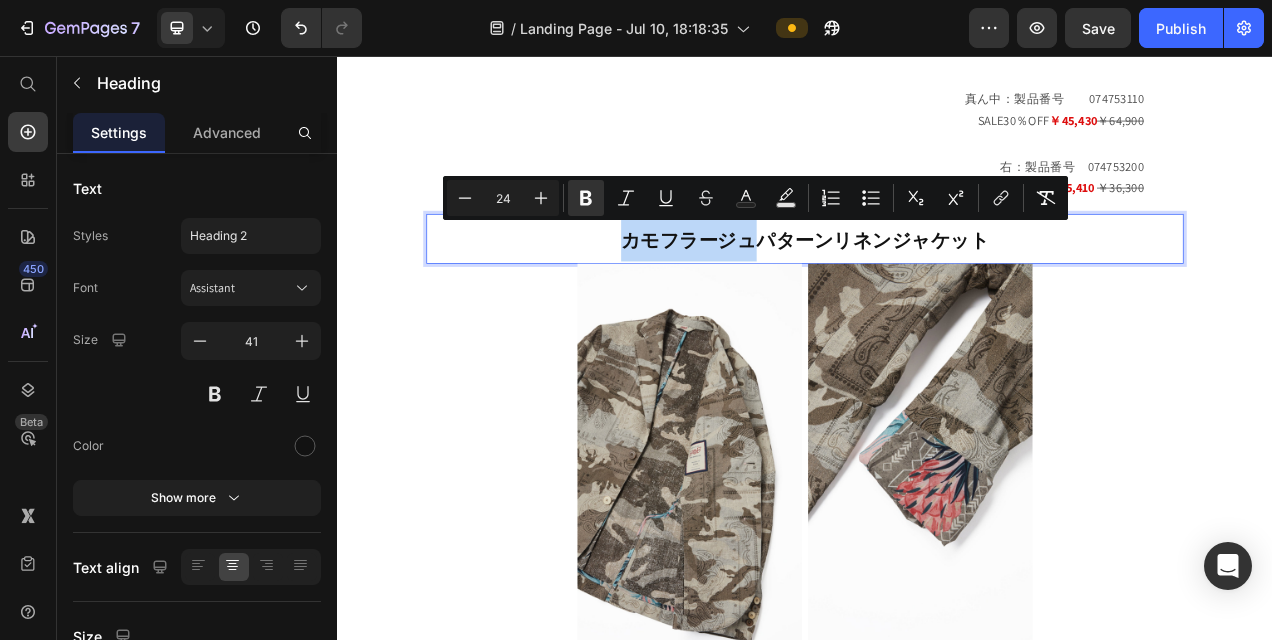 click on "カモフラージュパターンリネンジャケット" at bounding box center (937, 293) 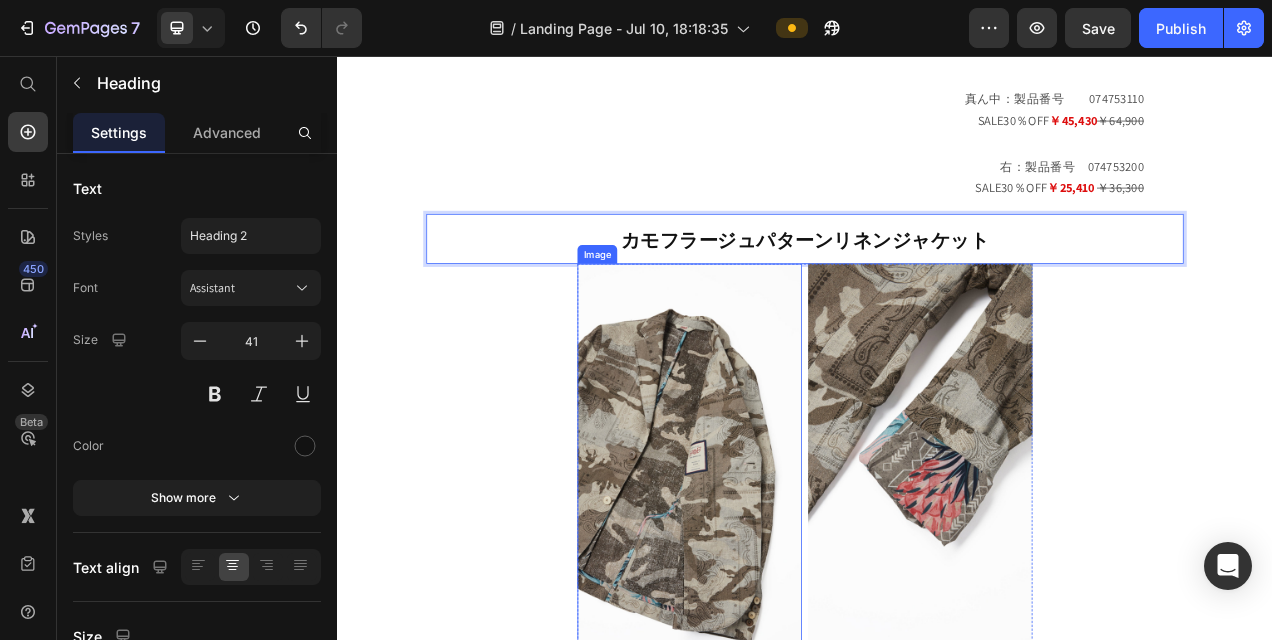 click on "左：製品番号　[PRODUCT_ID] SALE30％OFF　 ￥46,970   ￥67,100   真ん中：製品番号　　[PRODUCT_ID] SALE30％OFF　 ￥45,430  ￥64,900 右：製品番号　[PRODUCT_ID] SALE30％OFF　 ￥25,410   ￥36,300 Text Block カモフラージュパターンリネンジャケット Heading   0 Image Image Row" at bounding box center [937, 407] 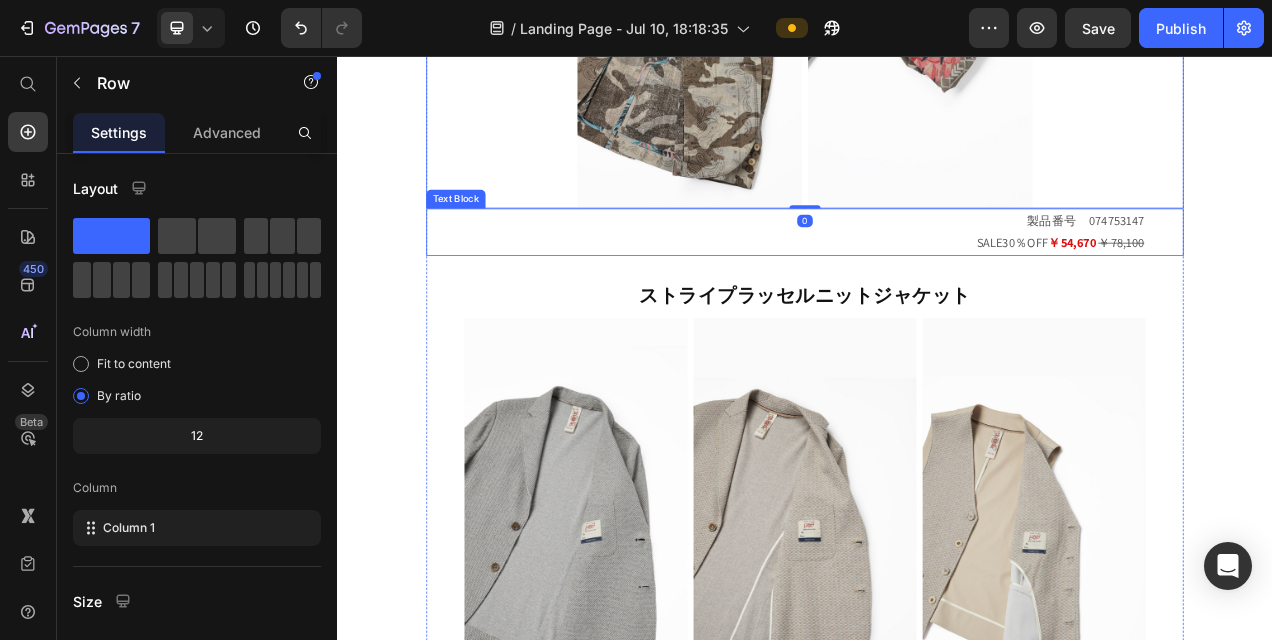 scroll, scrollTop: 3109, scrollLeft: 0, axis: vertical 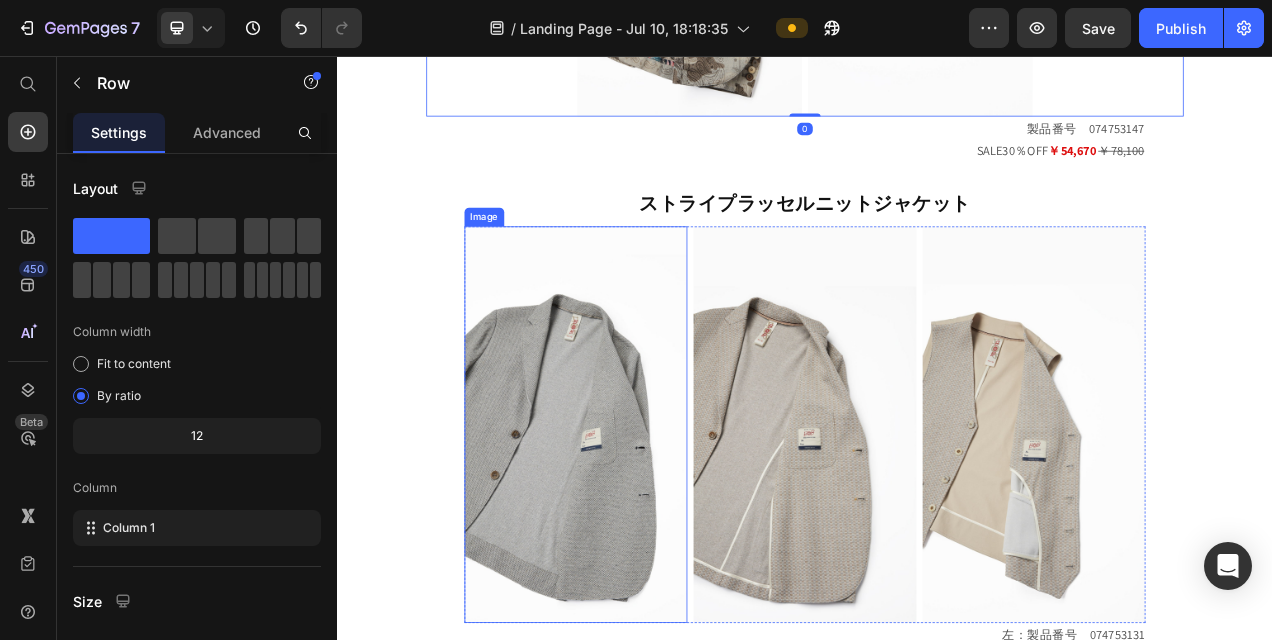 click at bounding box center (643, 529) 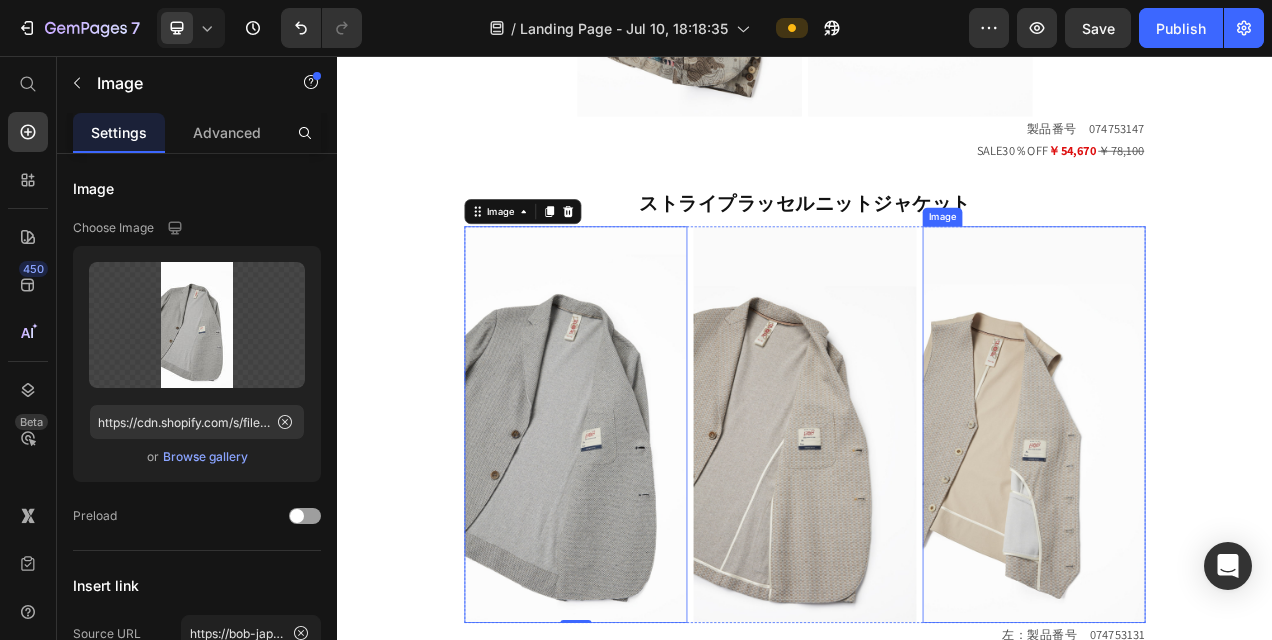 click at bounding box center (1231, 529) 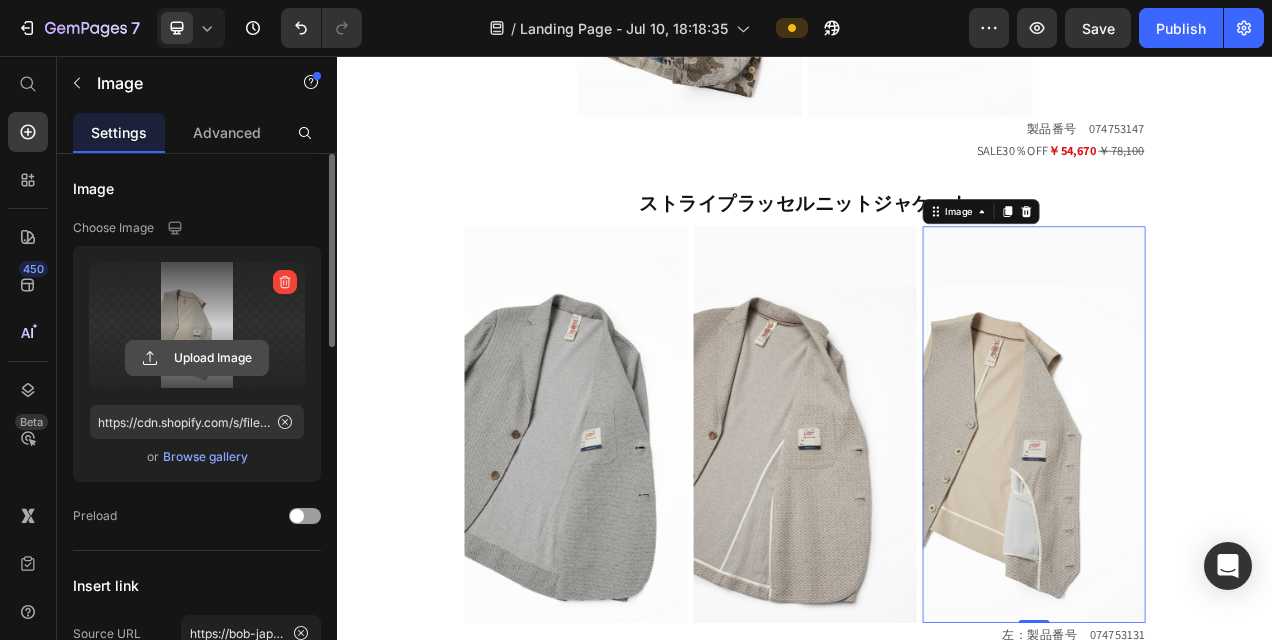 click 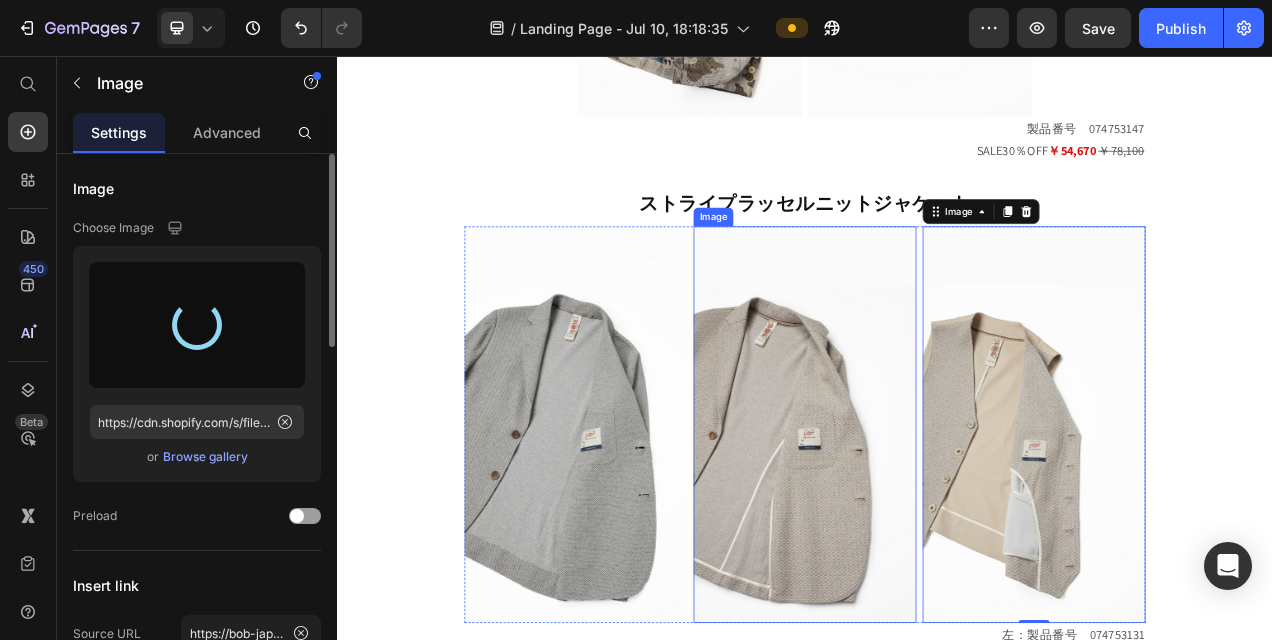 type on "https://cdn.shopify.com/s/files/1/0871/7267/7932/files/[FILENAME].jpg" 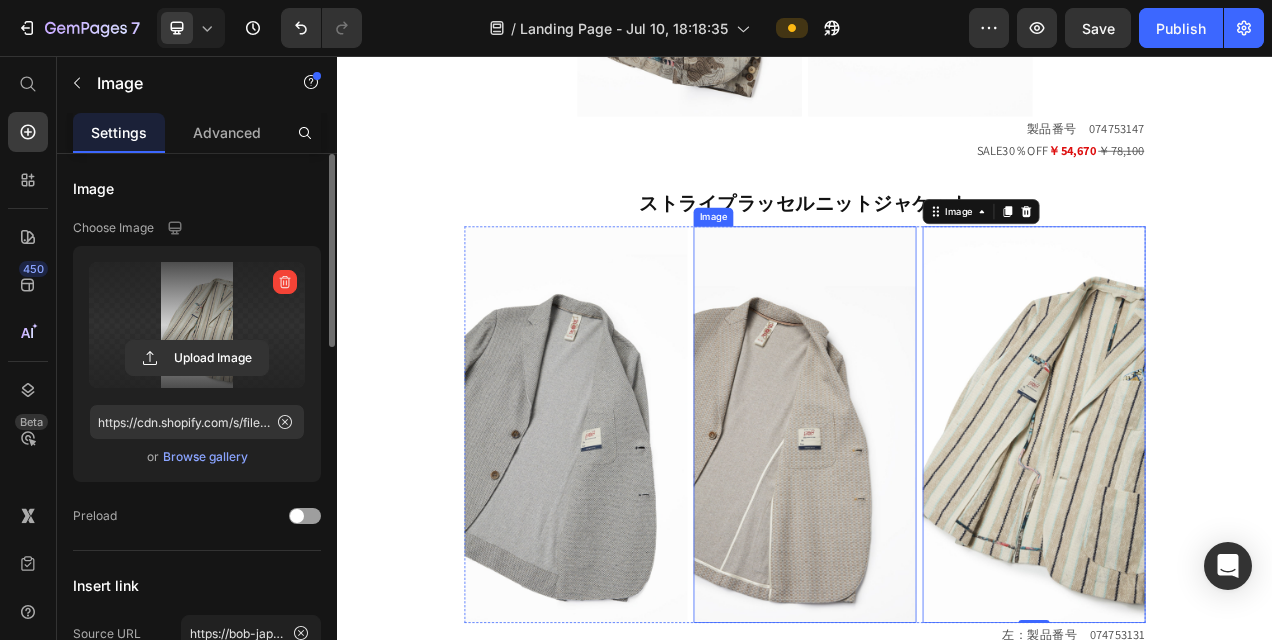 drag, startPoint x: 860, startPoint y: 435, endPoint x: 842, endPoint y: 435, distance: 18 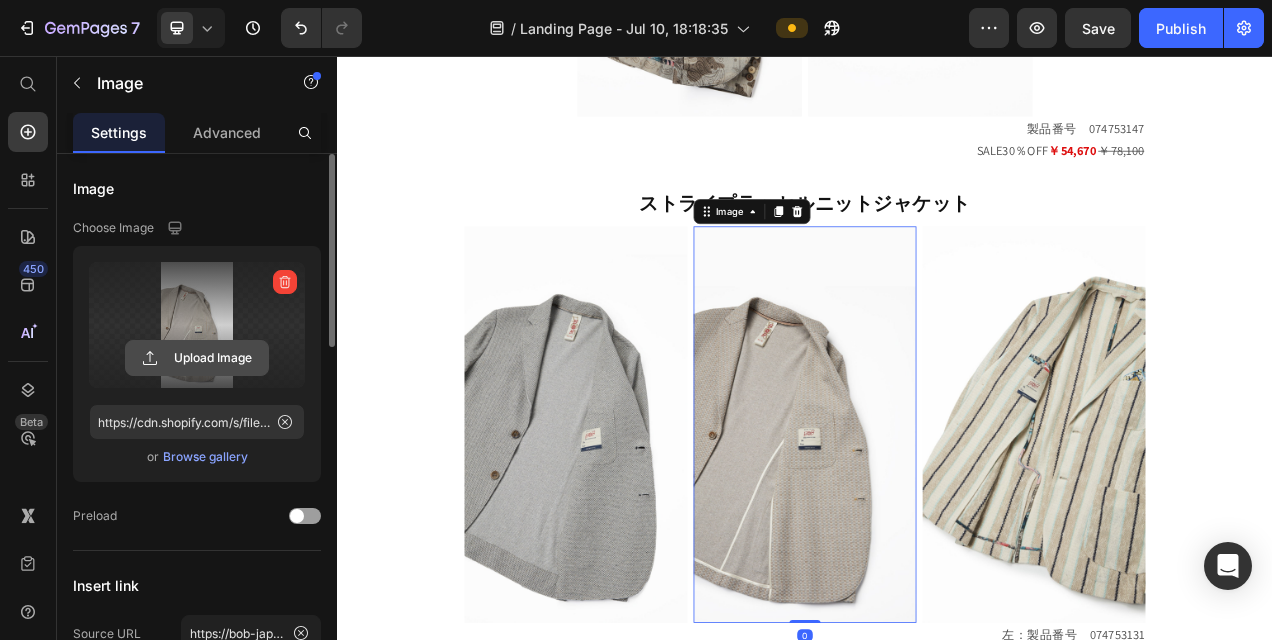click 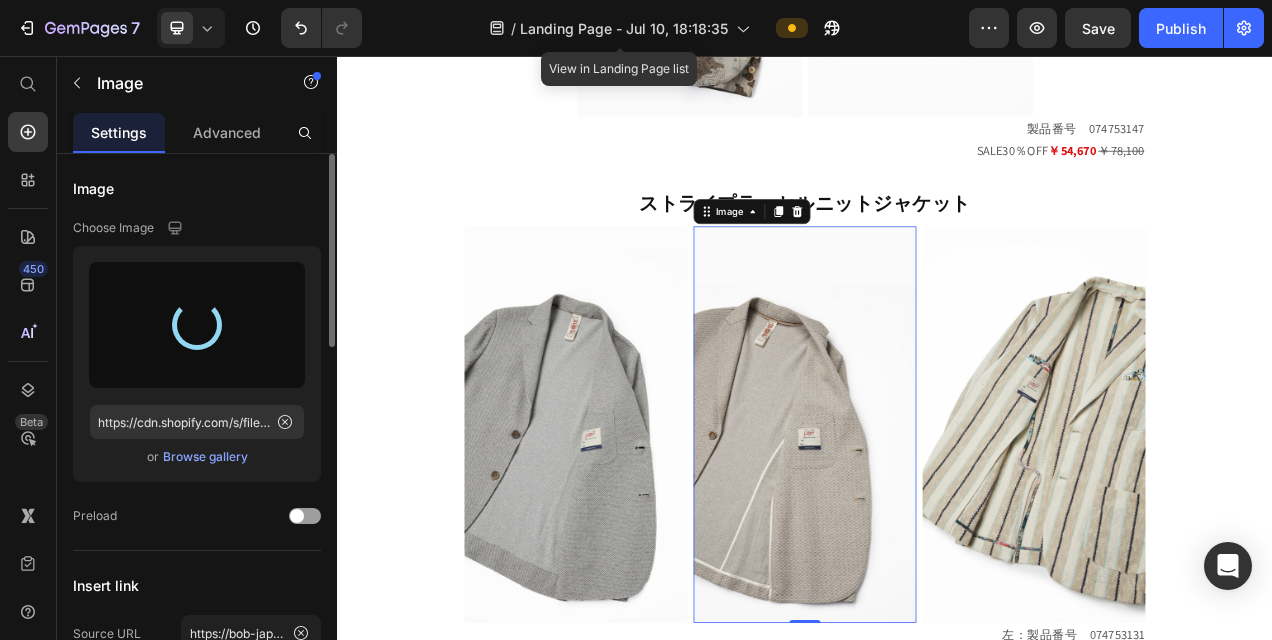 type on "https://cdn.shopify.com/s/files/1/0871/7267/7932/files/[FILENAME].jpg" 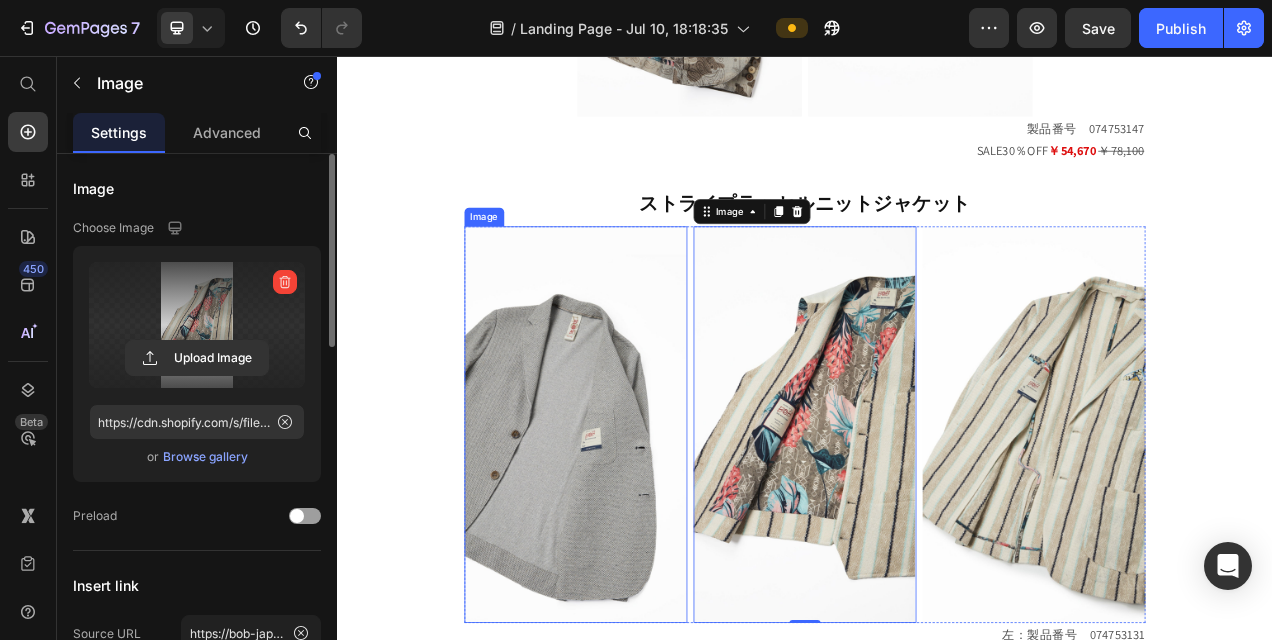 click at bounding box center [643, 529] 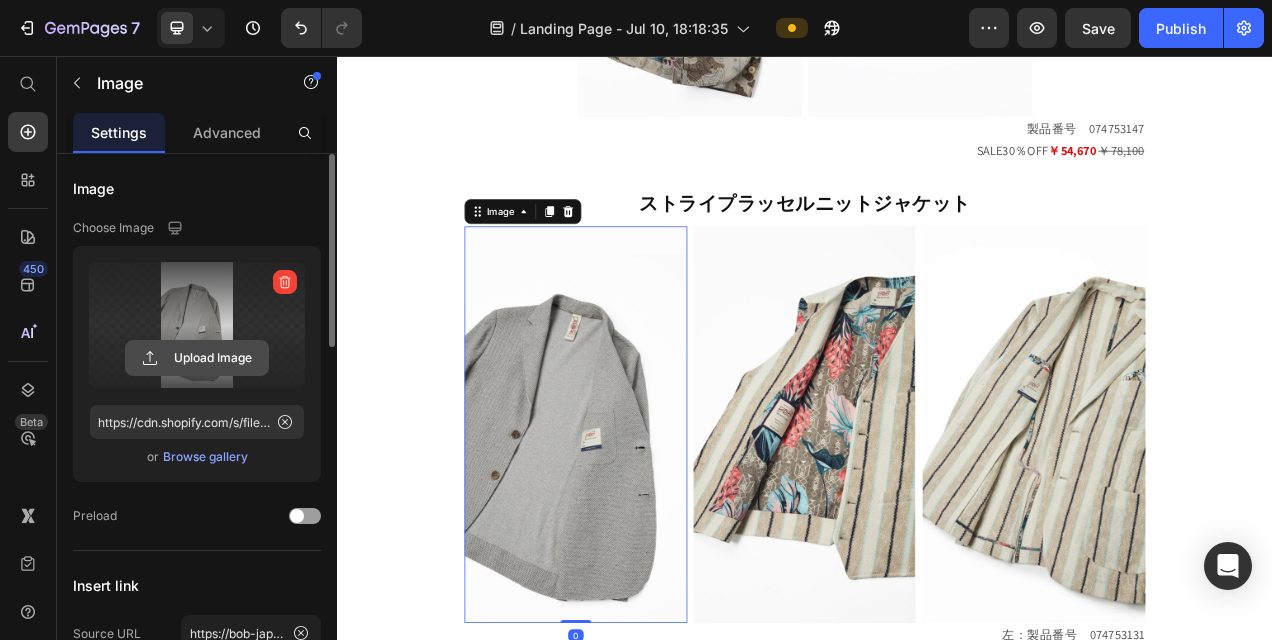 click on "Upload Image" at bounding box center (197, 325) 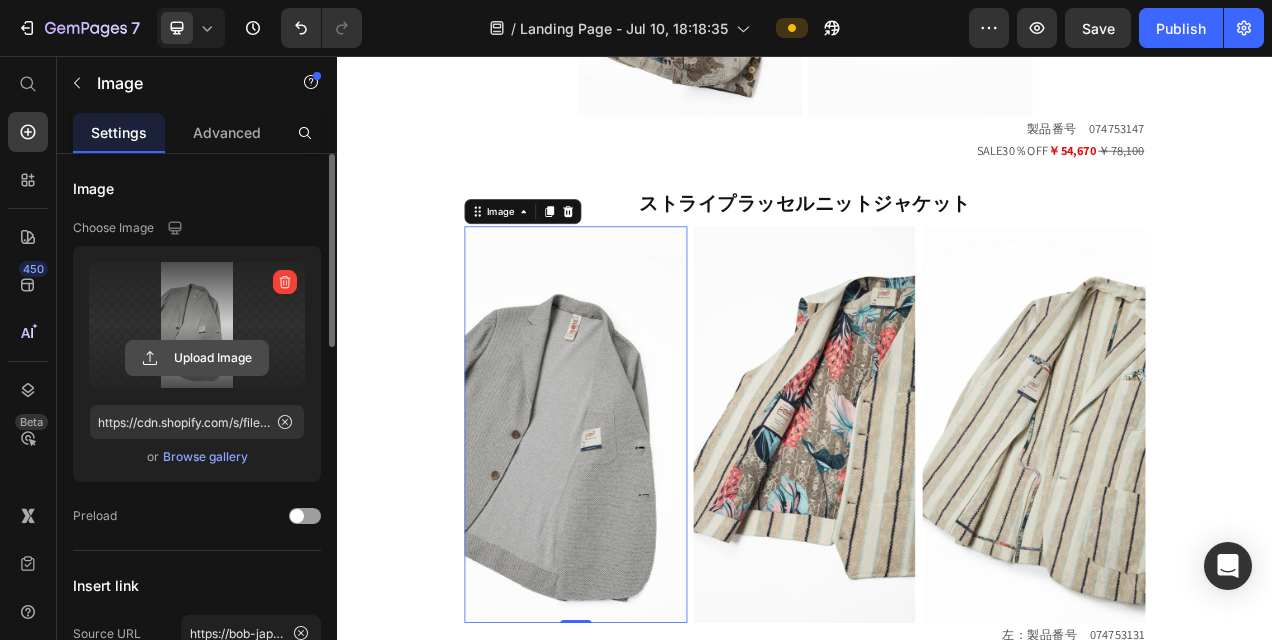 click 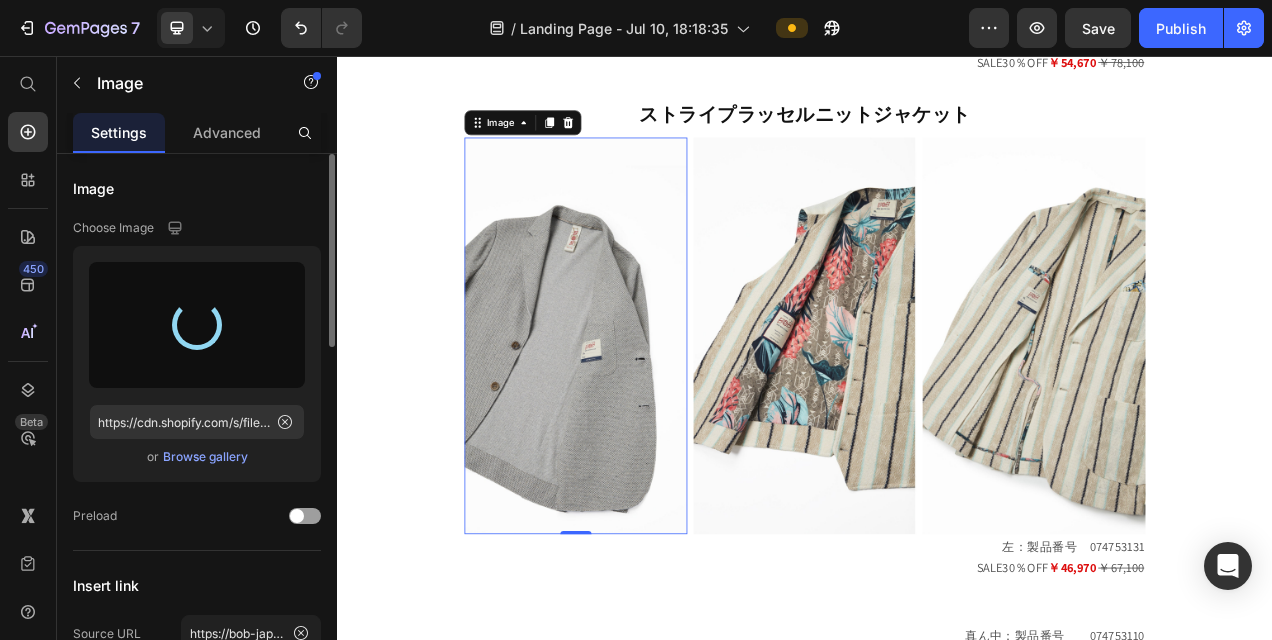 scroll, scrollTop: 3309, scrollLeft: 0, axis: vertical 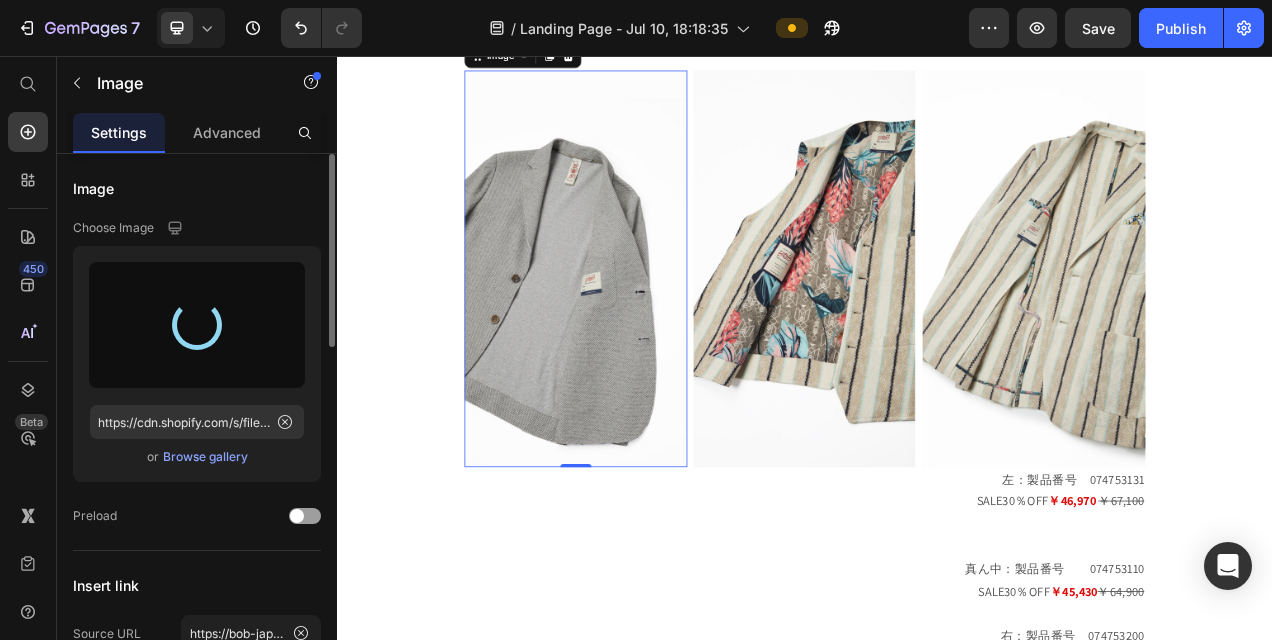 type on "https://cdn.shopify.com/s/files/1/0871/7267/7932/files/gempages_508500562921128852-2815d22c-51ac-4b5a-8f4d-ffb5bf6b9abf.jpg" 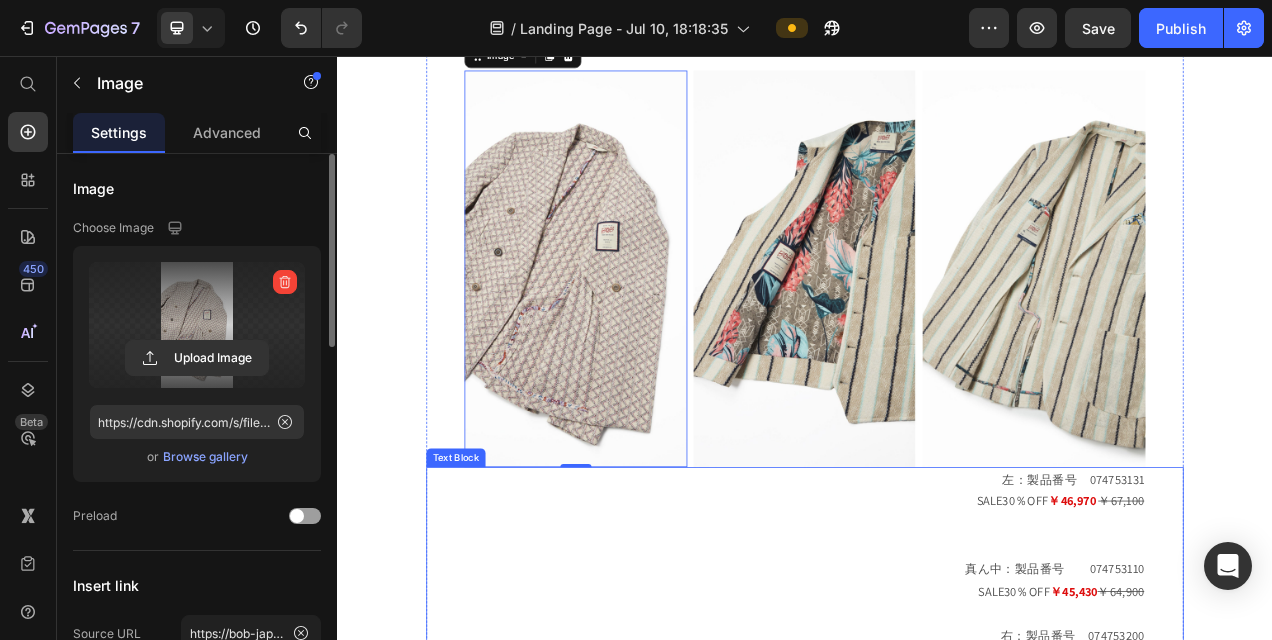 click on "左：製品番号　074753131" at bounding box center [937, 600] 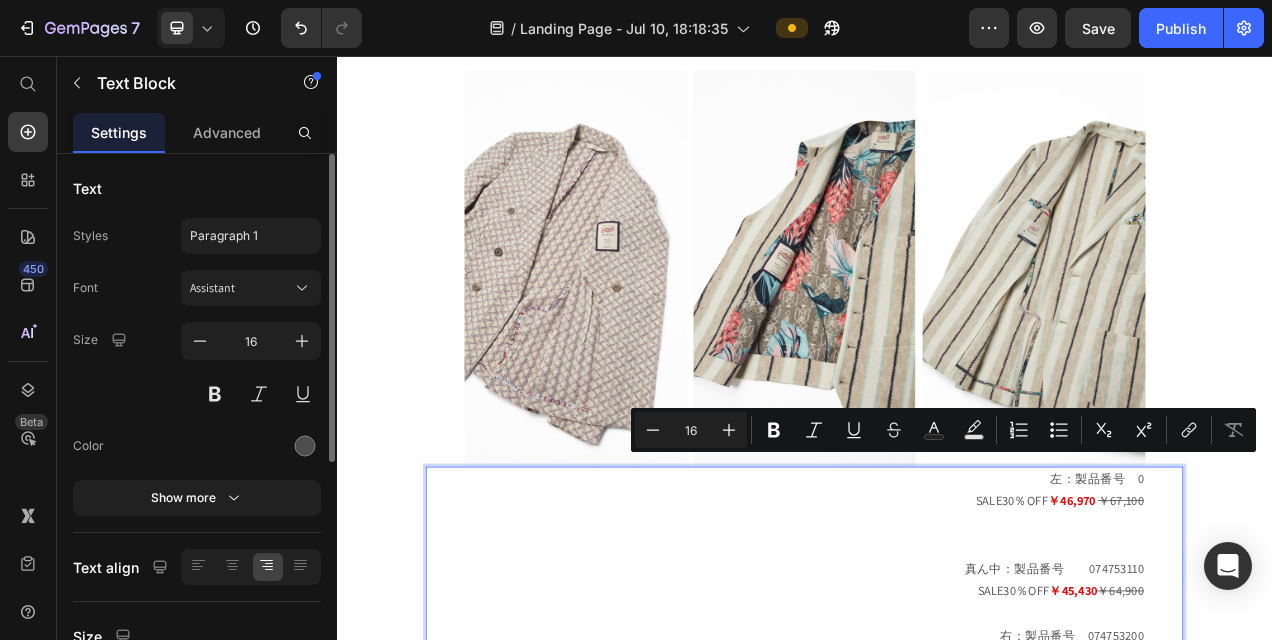 type 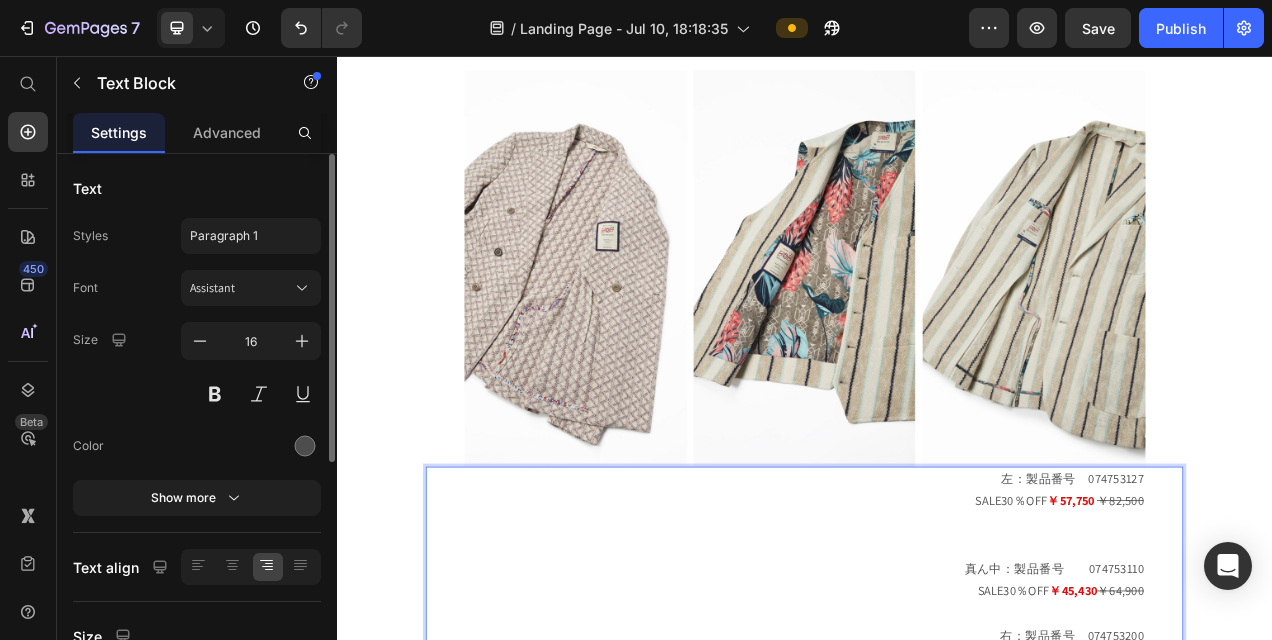 click on "真ん中：製品番号　　074753110" at bounding box center (937, 715) 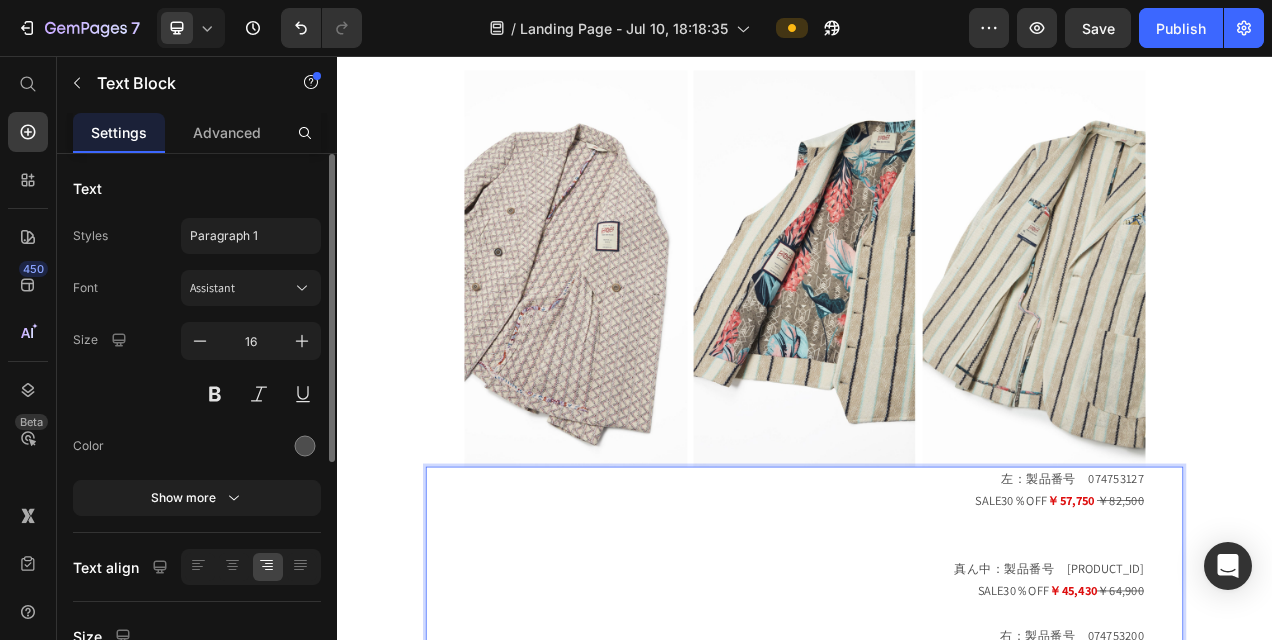 click on "右：製品番号　074753200" at bounding box center (937, 787) 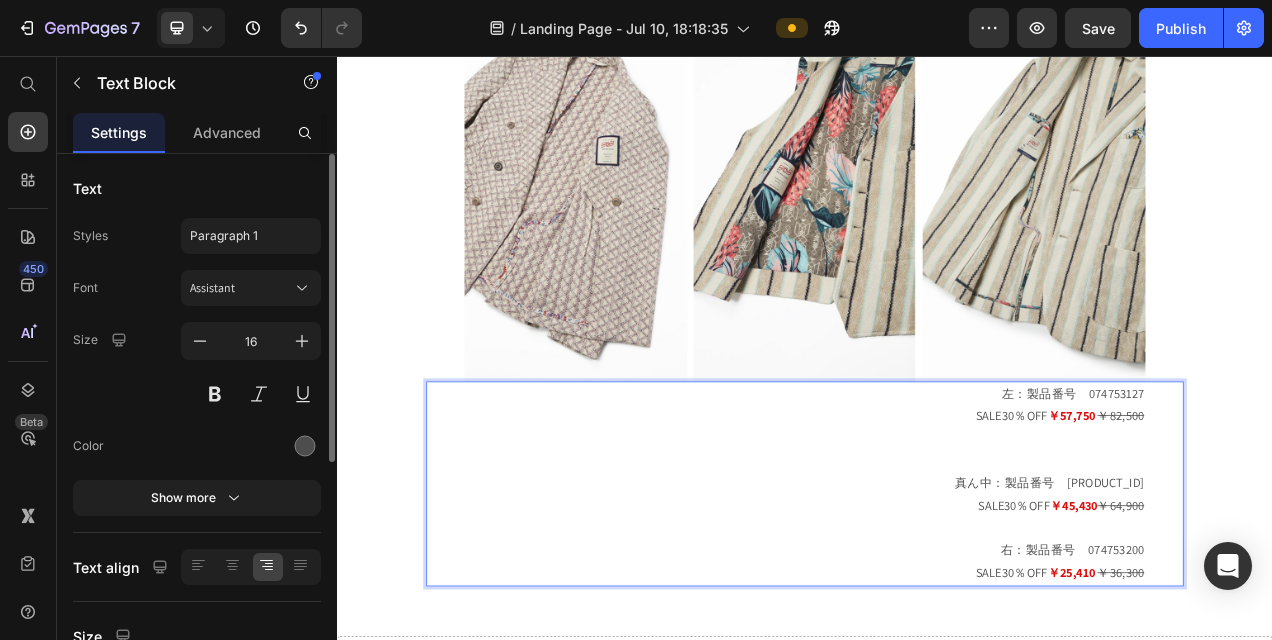 scroll, scrollTop: 3509, scrollLeft: 0, axis: vertical 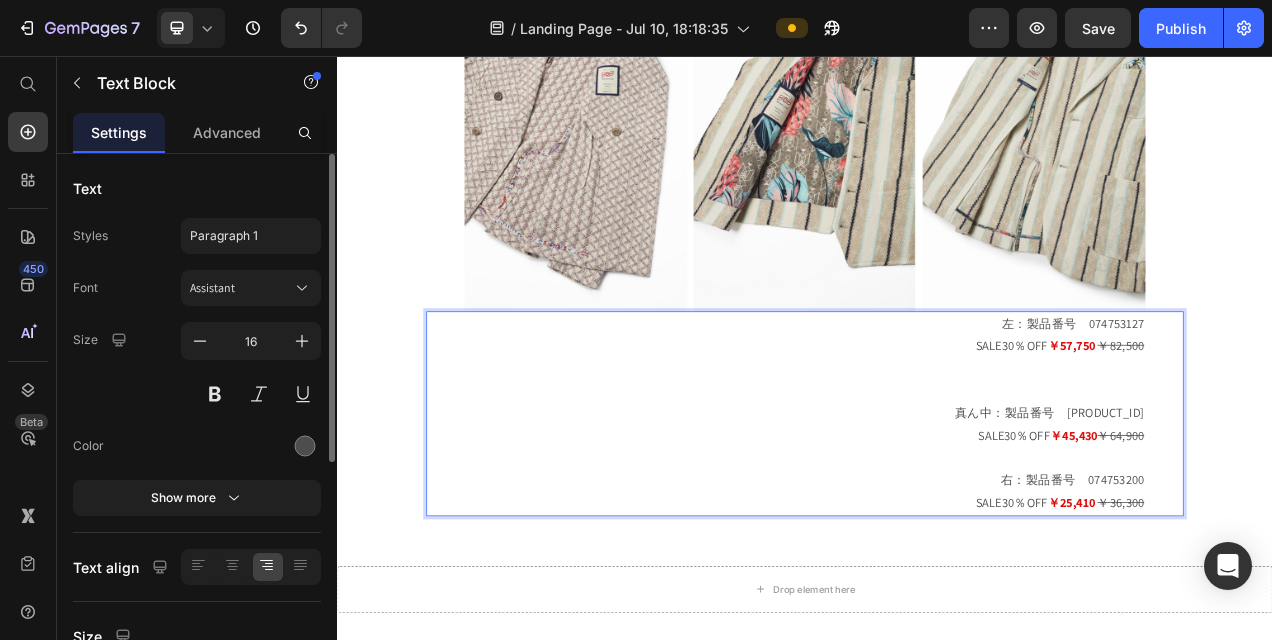 click on "左：製品番号　074753127 SALE30％OFF　 ￥57,750   ￥82,500   真ん中：製品番号　074753110 SALE30％OFF　 ￥45,430  ￥64,900 右：製品番号　074753200 SALE30％OFF　 ￥25,410   ￥36,300" at bounding box center [937, 515] 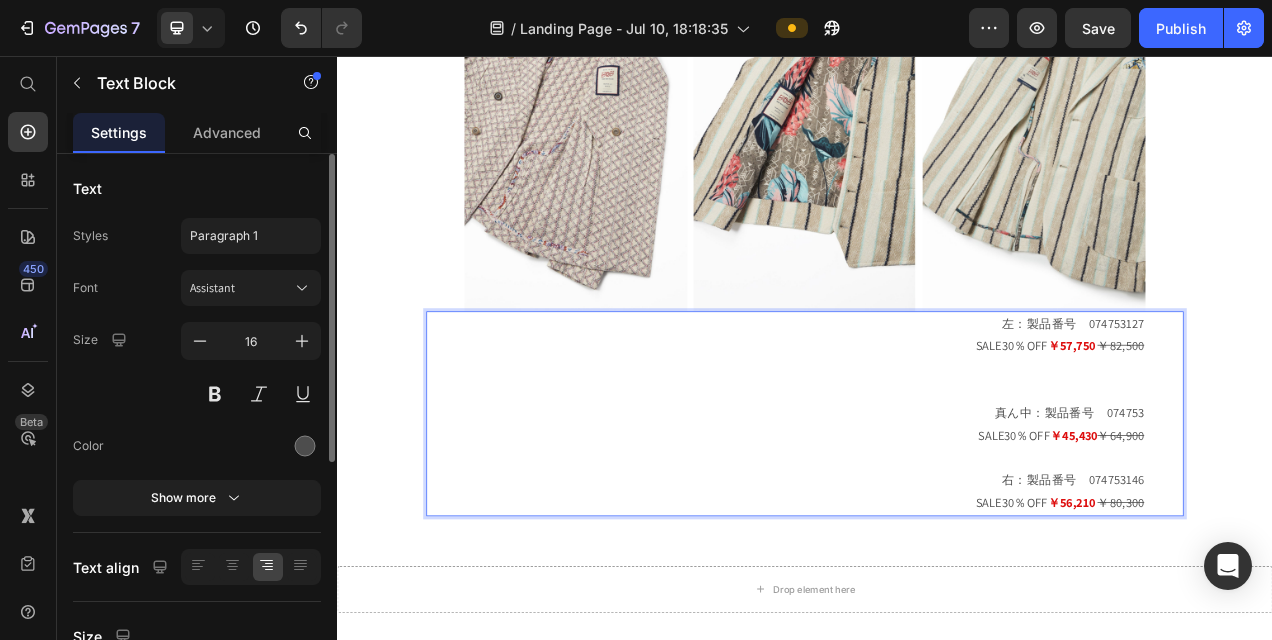 click at bounding box center [1231, 129] 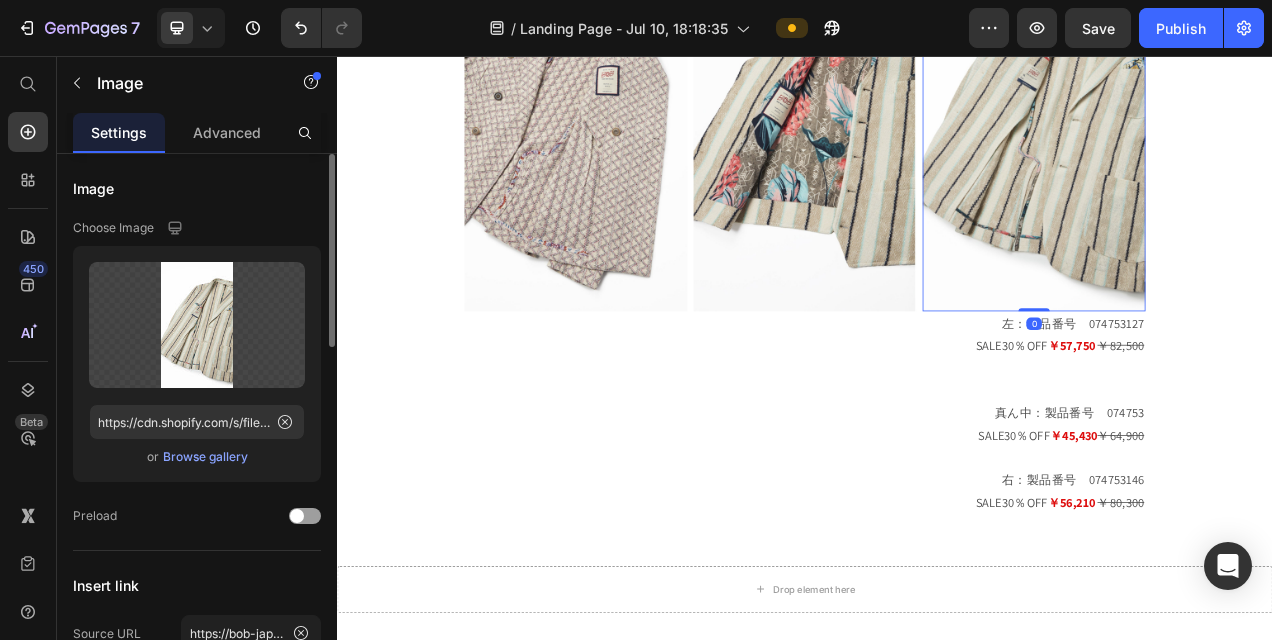 scroll, scrollTop: 0, scrollLeft: 0, axis: both 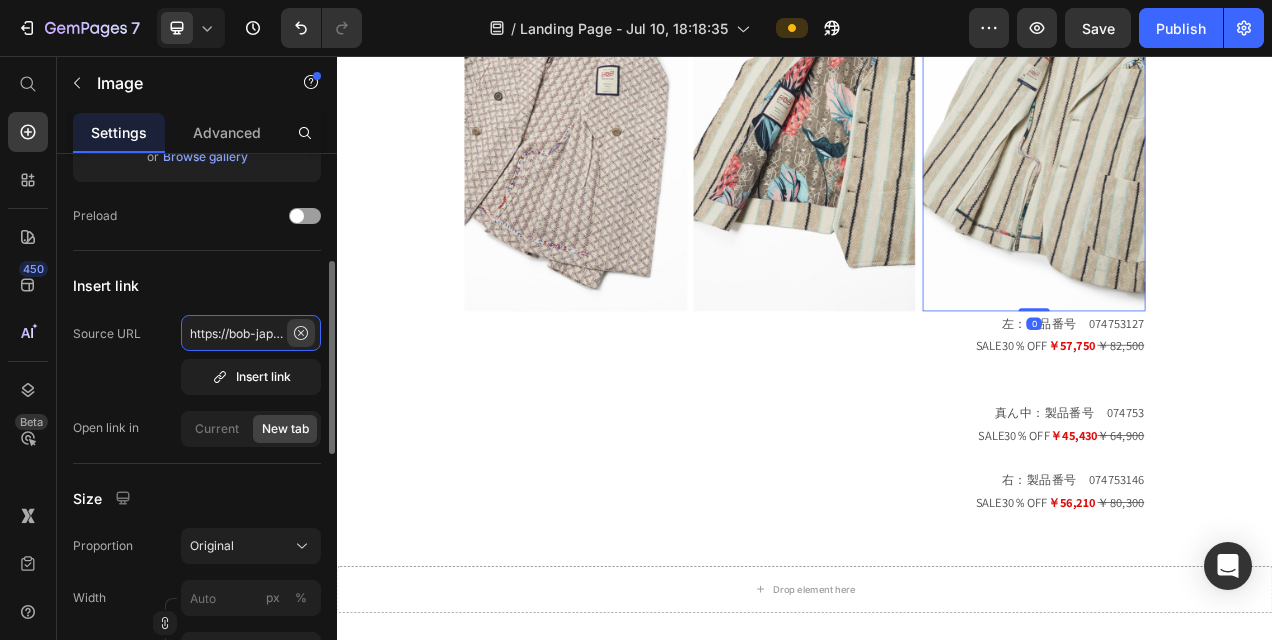 drag, startPoint x: 240, startPoint y: 337, endPoint x: 298, endPoint y: 329, distance: 58.549126 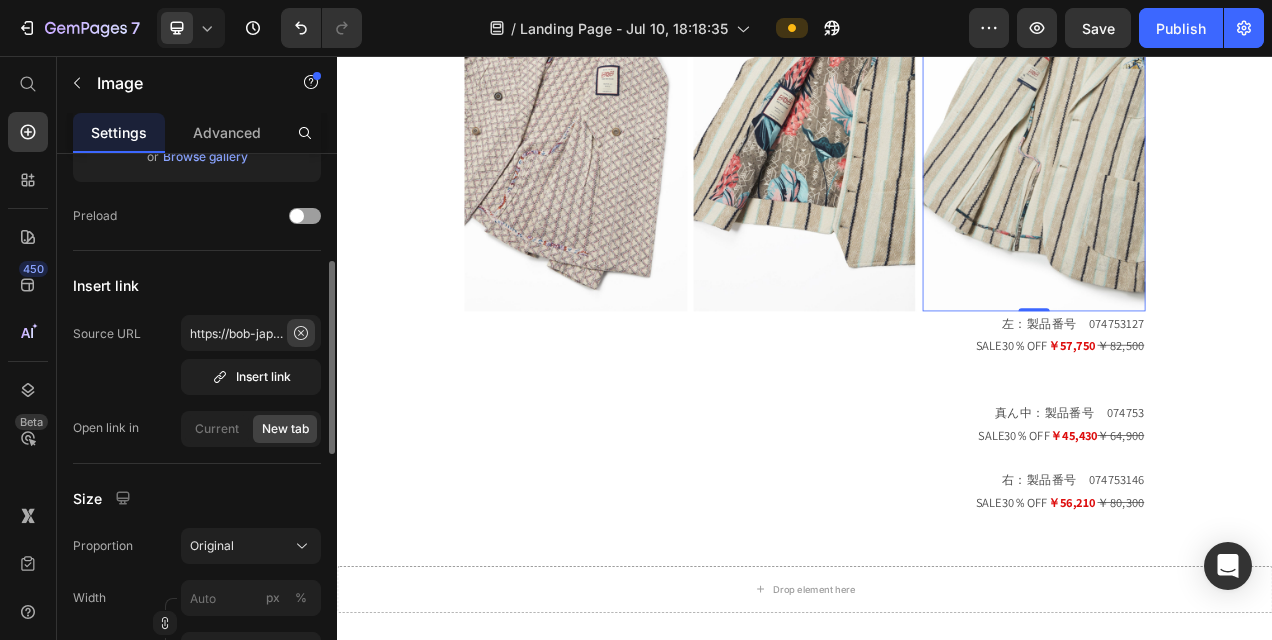 click 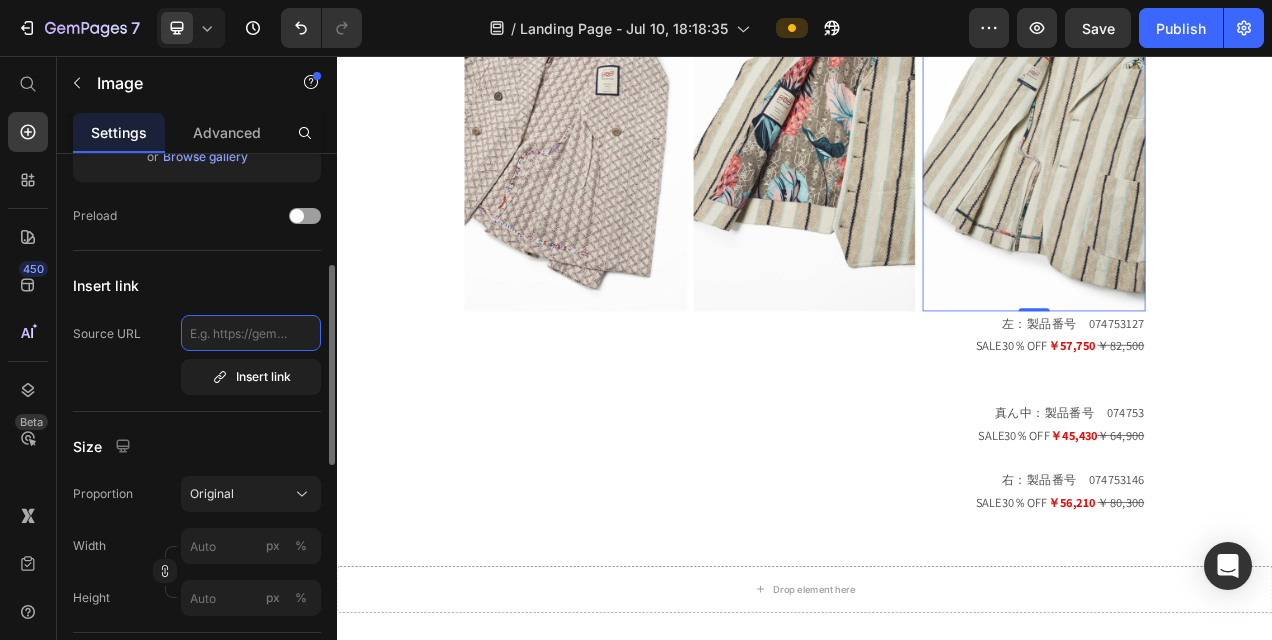 paste on "https://bob-japan.jp/products/[PRODUCT_ID]?_pos=4&_sid=75a765203&_ss=r" 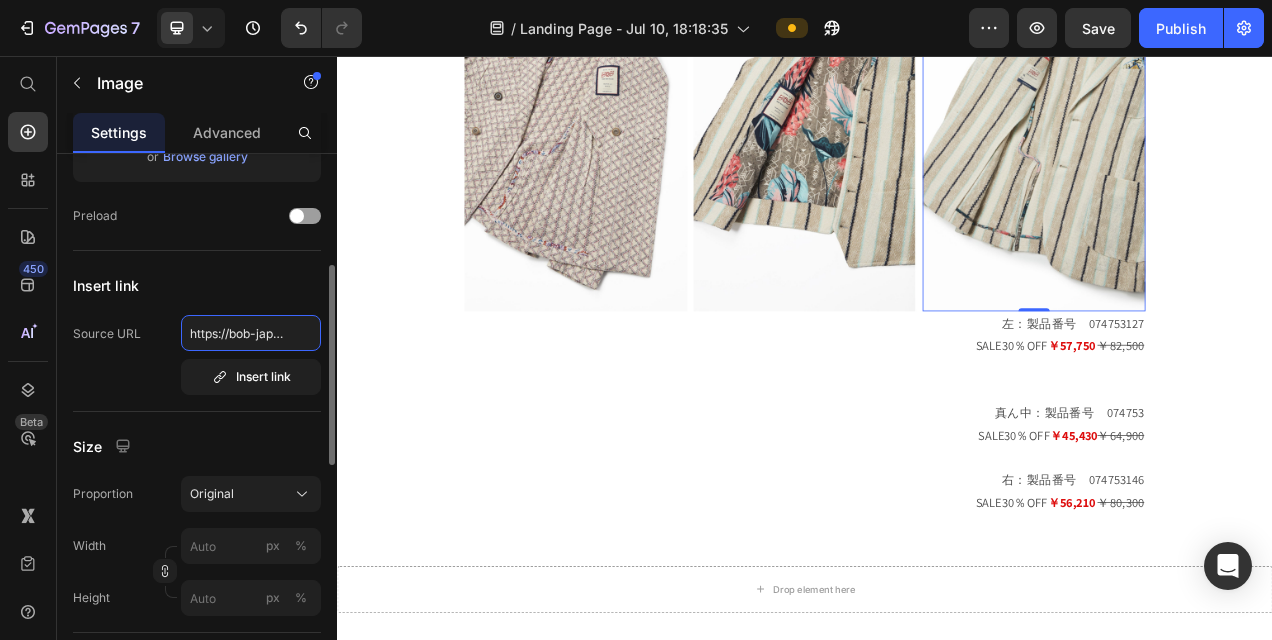 scroll, scrollTop: 0, scrollLeft: 493, axis: horizontal 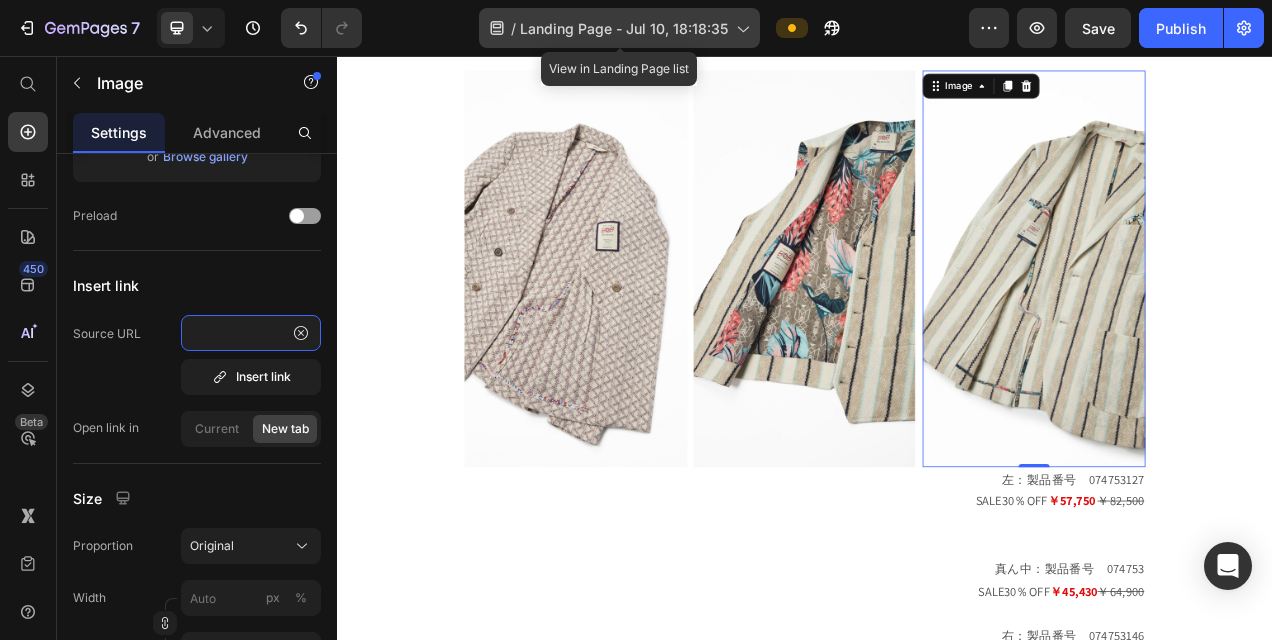 type on "https://bob-japan.jp/products/[PRODUCT_ID]?_pos=4&_sid=75a765203&_ss=r" 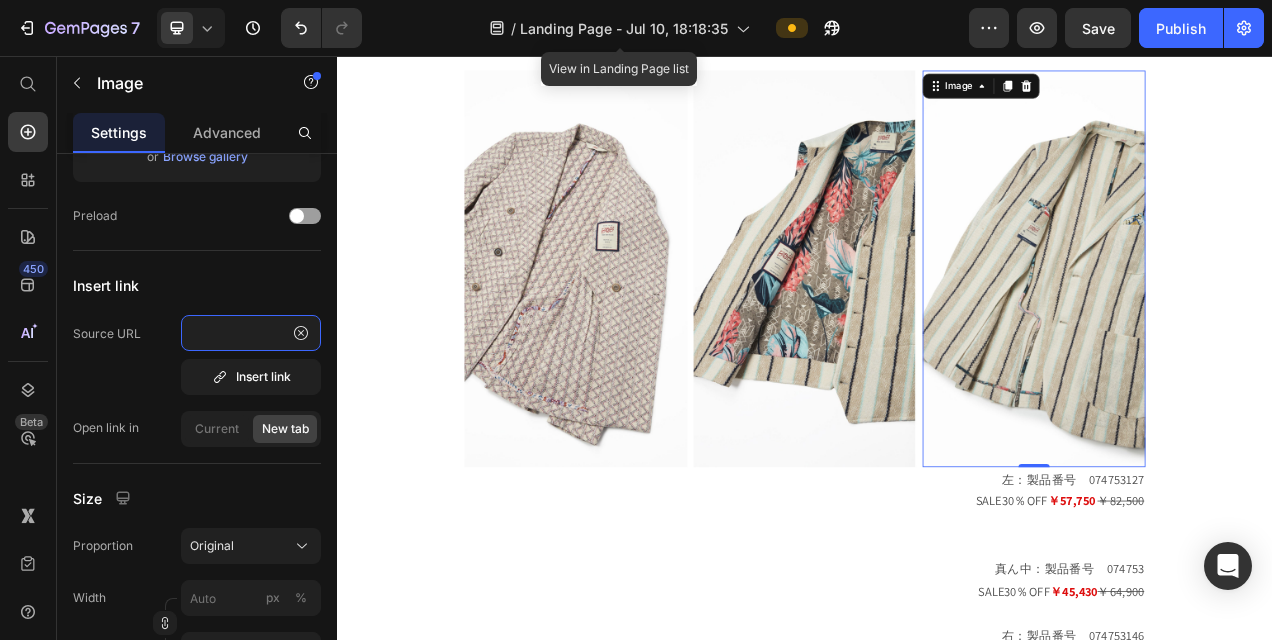 scroll, scrollTop: 0, scrollLeft: 0, axis: both 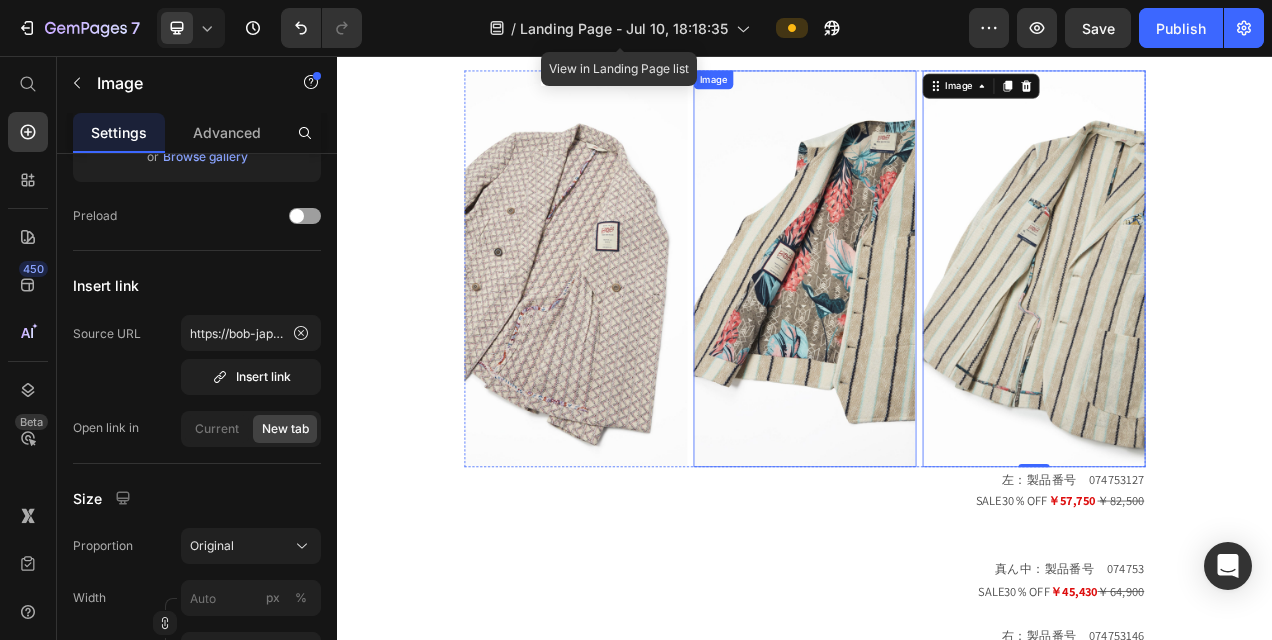 click at bounding box center (937, 329) 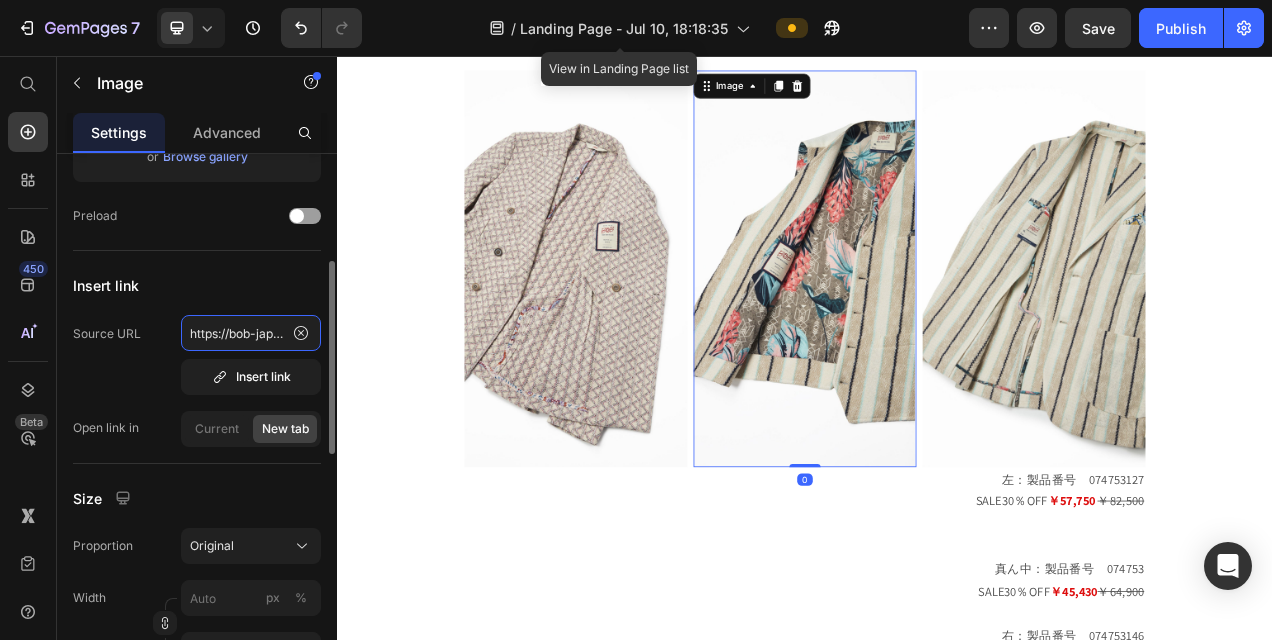 click on "https://bob-japan.jp/products/[PRODUCT_ID]?_pos=1&_sid=ab7cd8d0c&_ss=r" 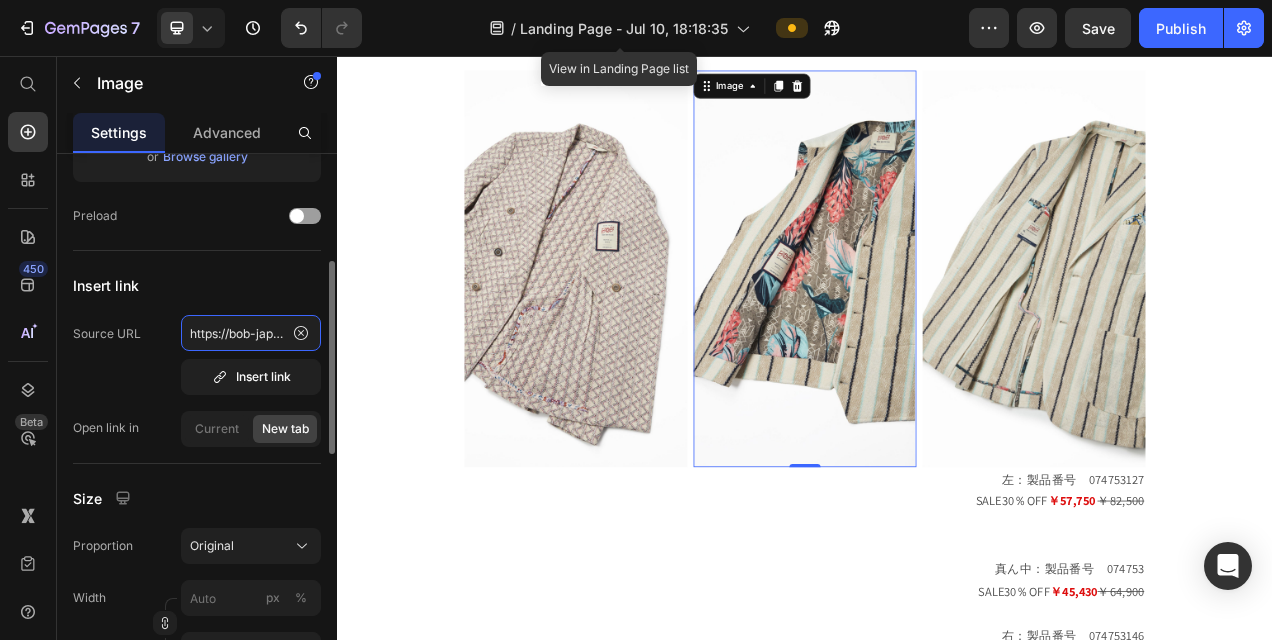 type on "https://bob-japan.jp/products/[PRODUCT_ID]?_pos=6&_sid=995bbd540&_ss=r" 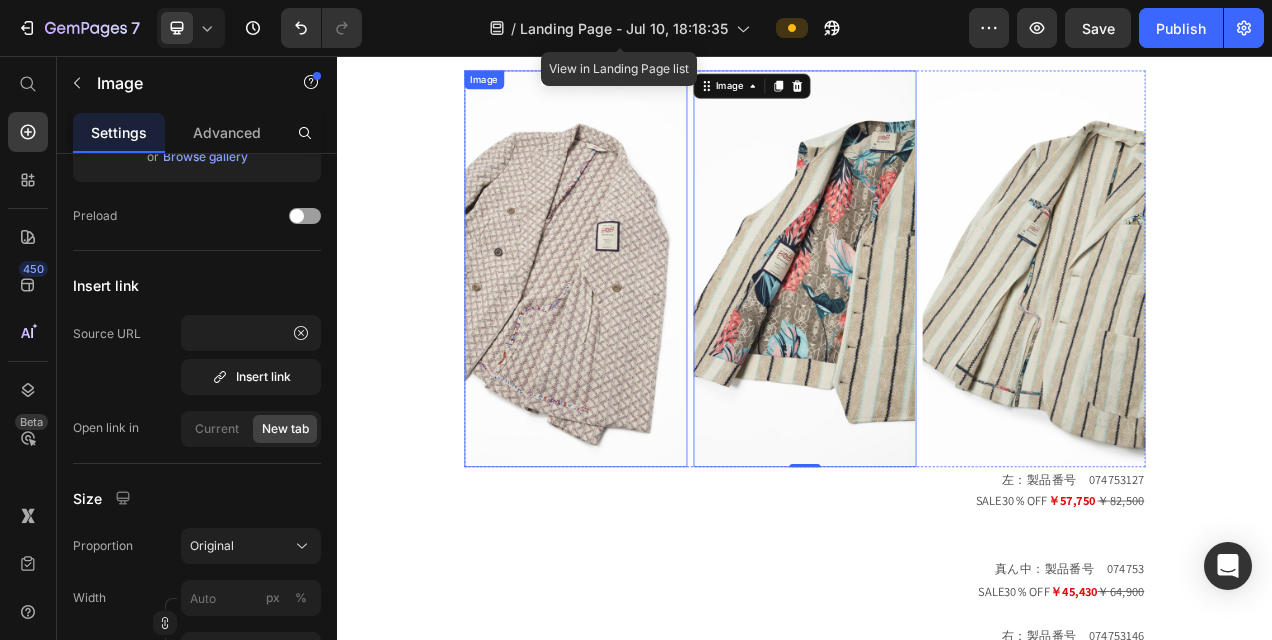 click at bounding box center (643, 329) 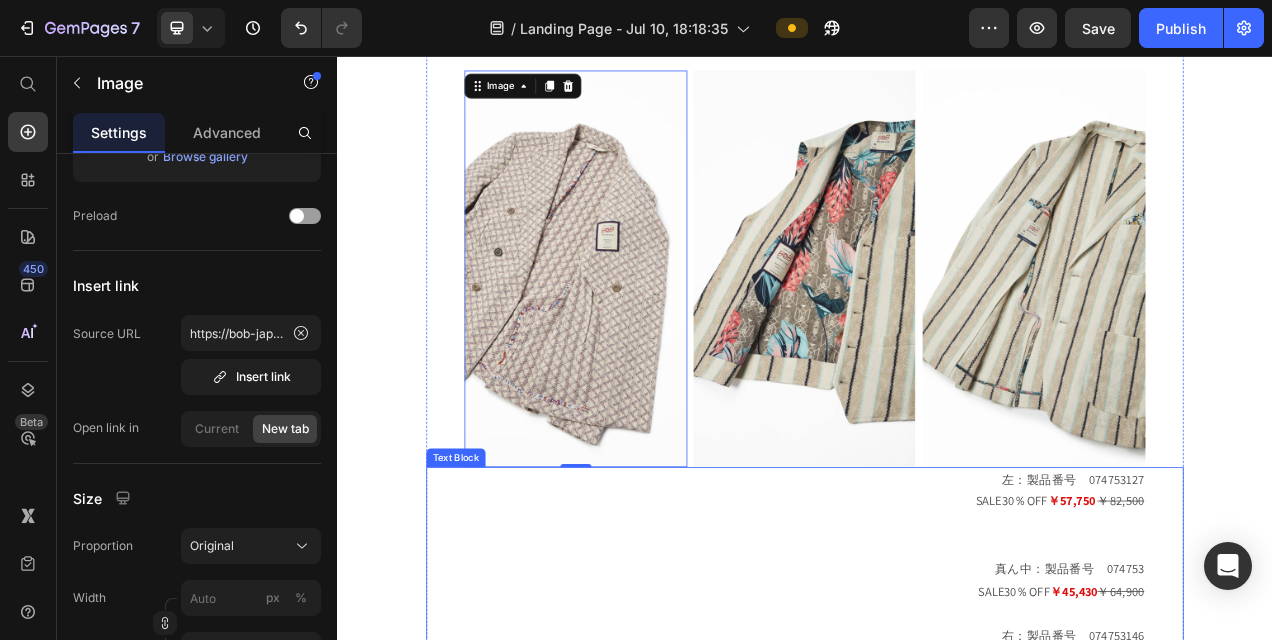 click on "￥45,430" at bounding box center (1281, 743) 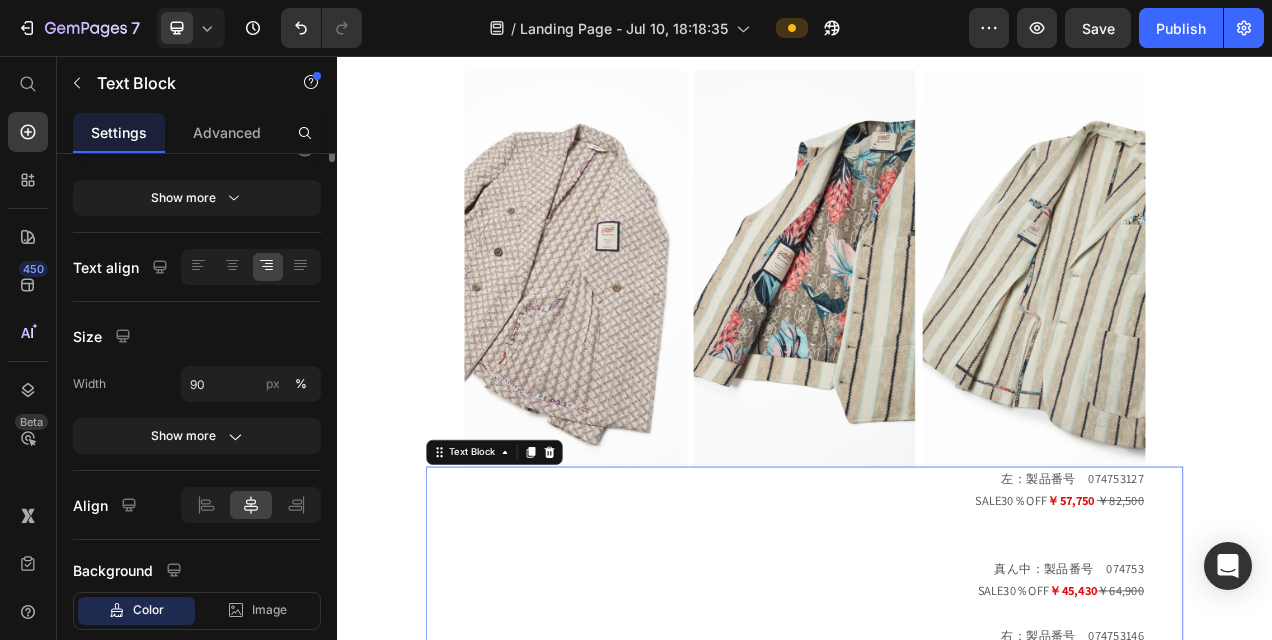 scroll, scrollTop: 0, scrollLeft: 0, axis: both 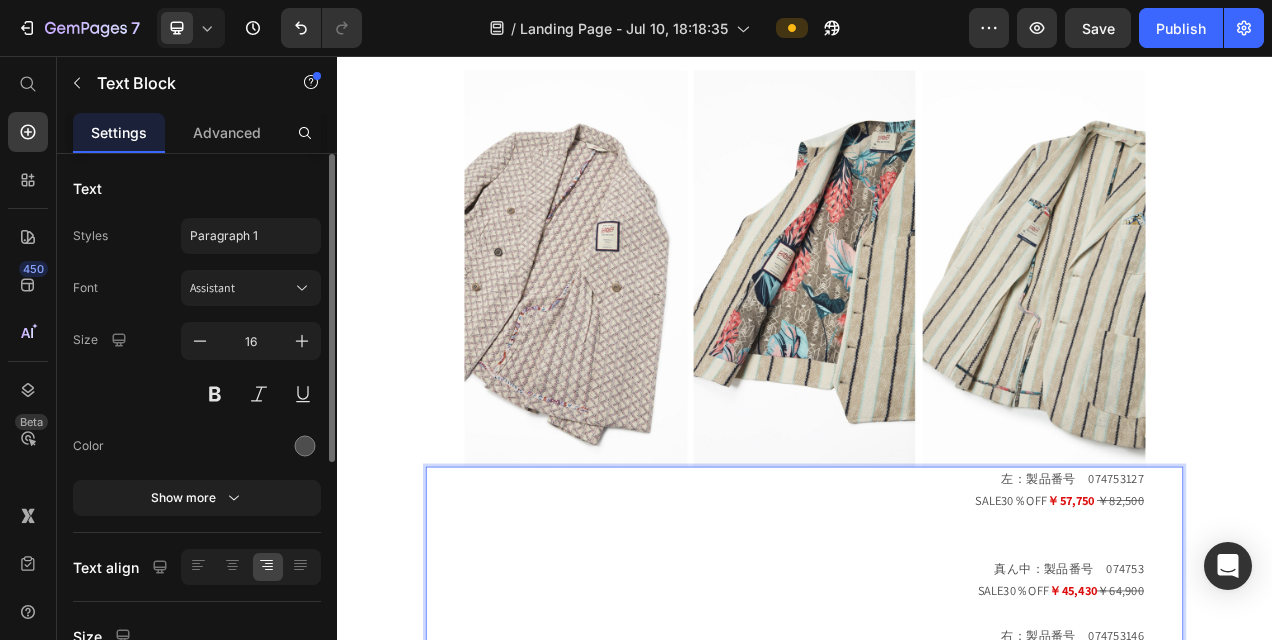 click on "￥45,430" at bounding box center (1281, 743) 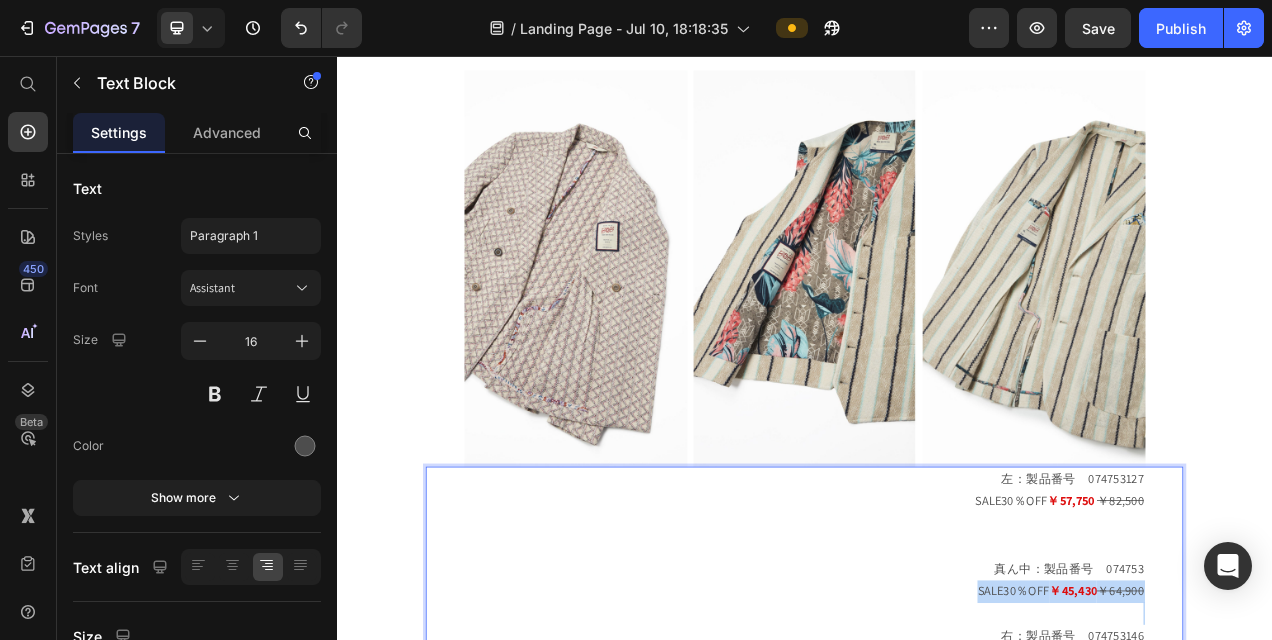 click on "￥45,430" at bounding box center (1281, 743) 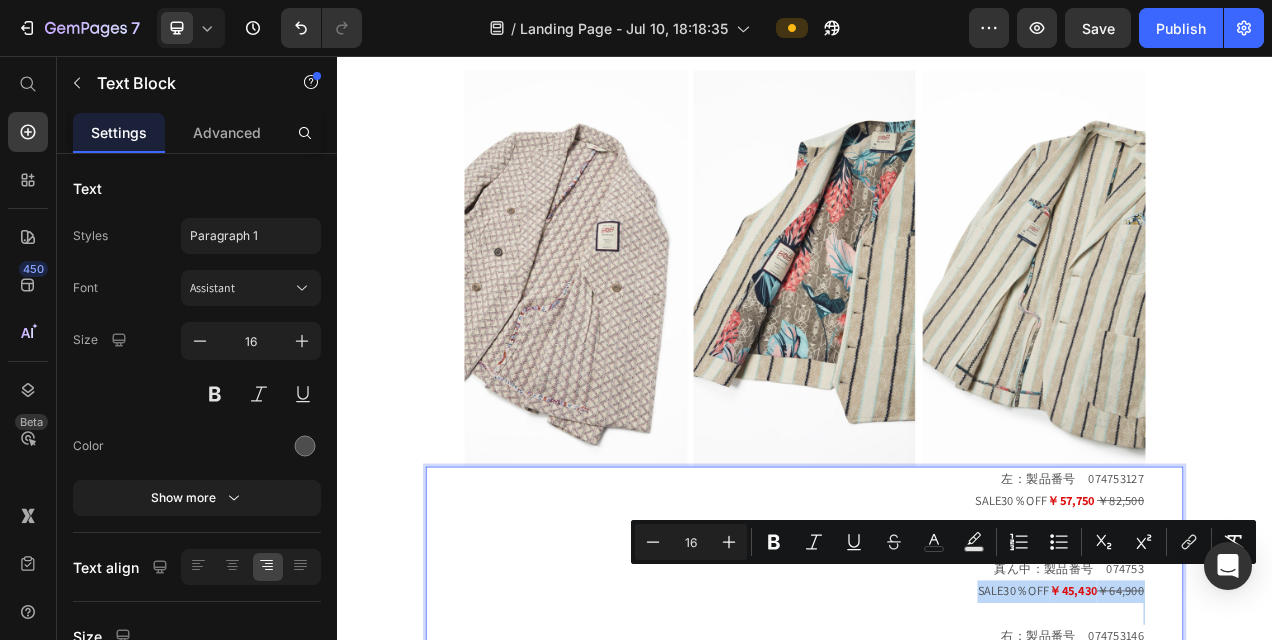 click on "￥45,430" at bounding box center (1281, 743) 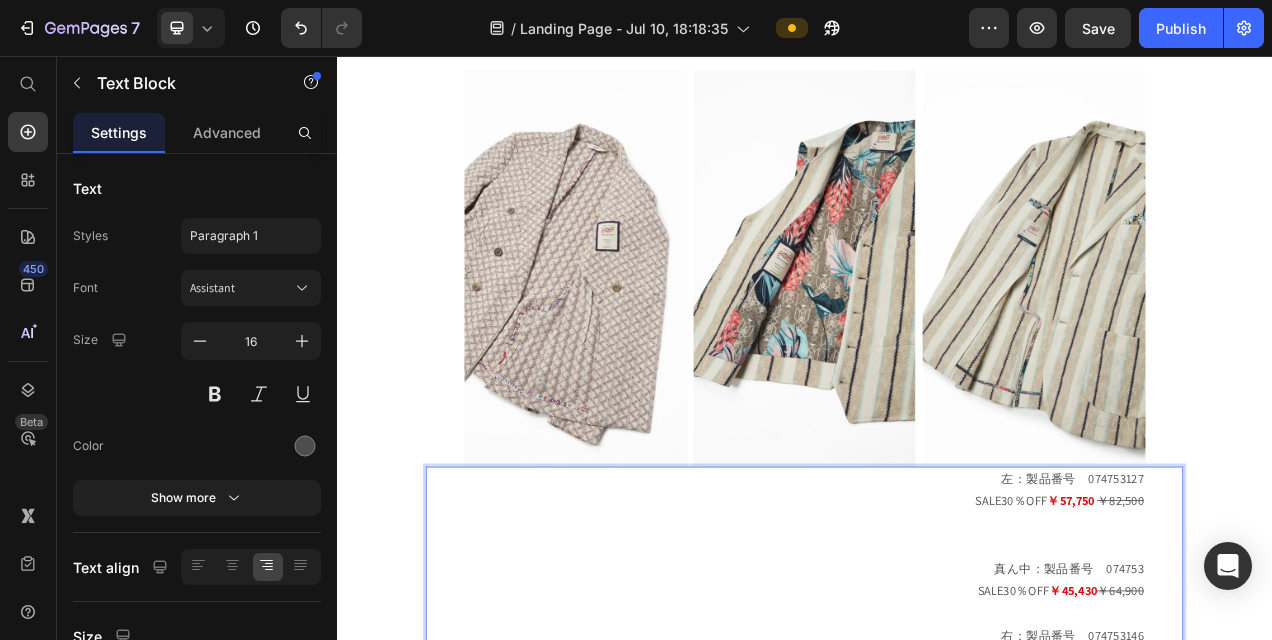 click on "￥45,430" at bounding box center [1281, 743] 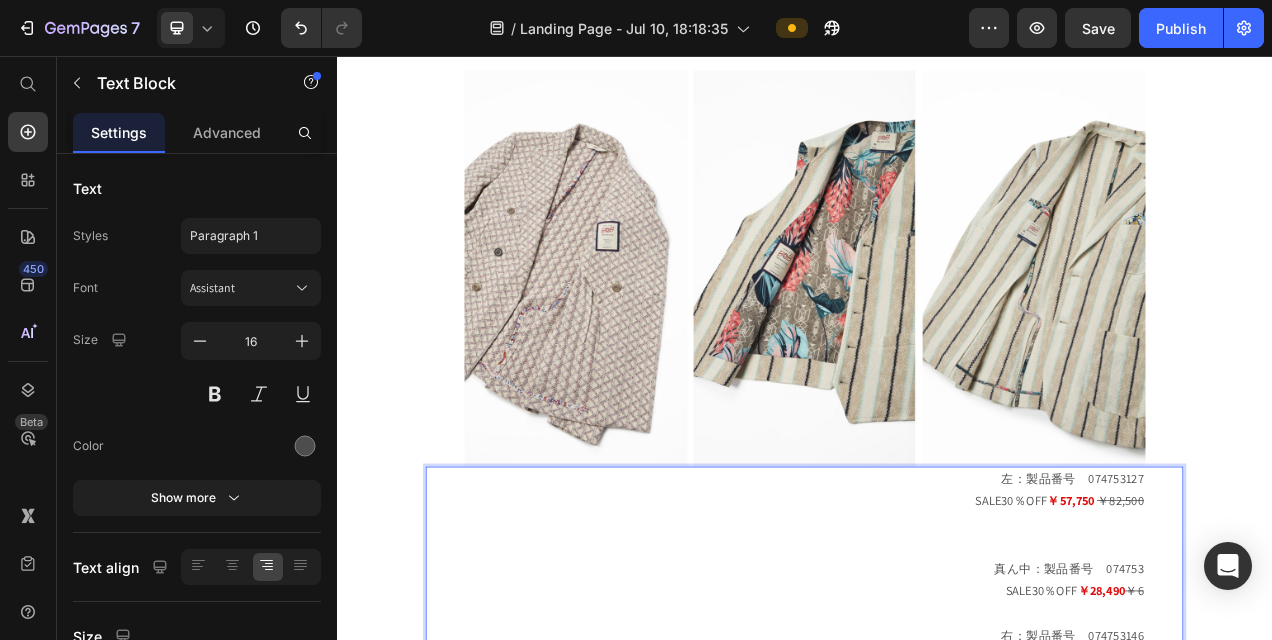 scroll, scrollTop: 684, scrollLeft: 0, axis: vertical 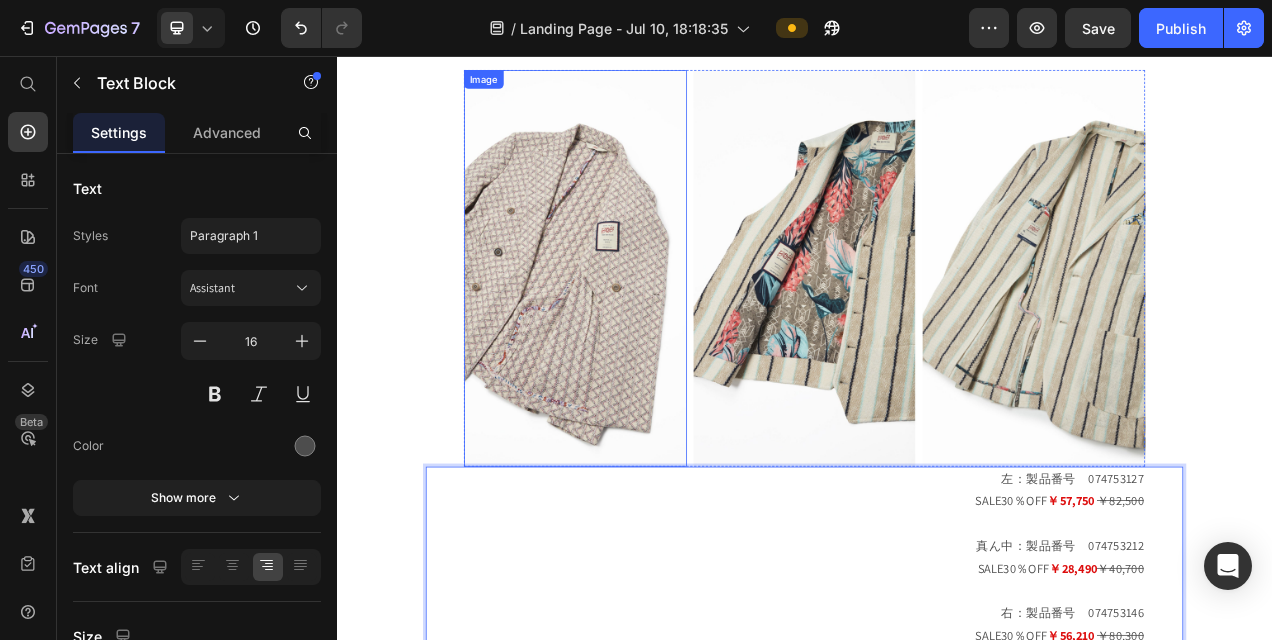 click at bounding box center [643, 329] 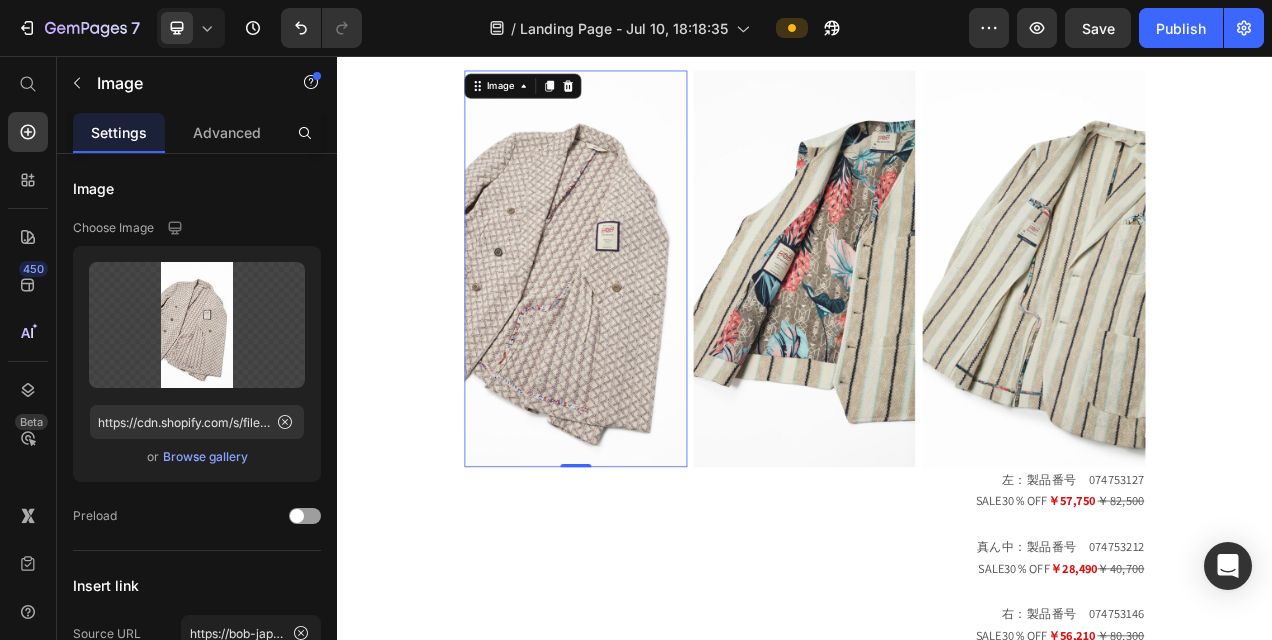 scroll, scrollTop: 0, scrollLeft: 0, axis: both 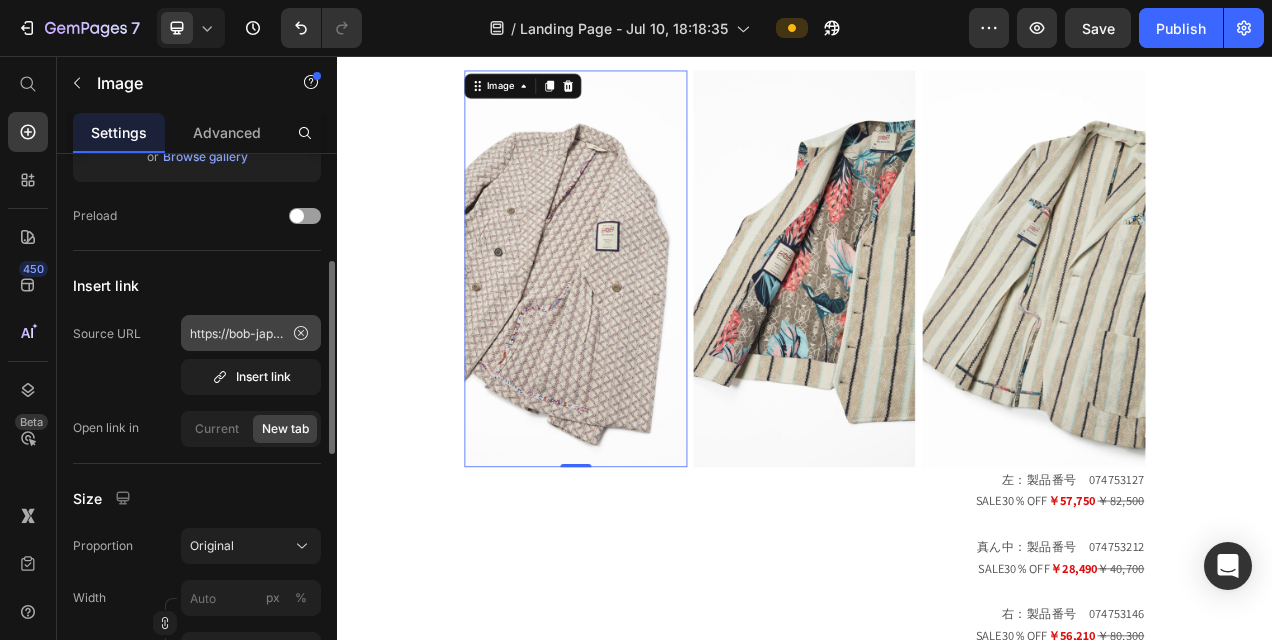 click 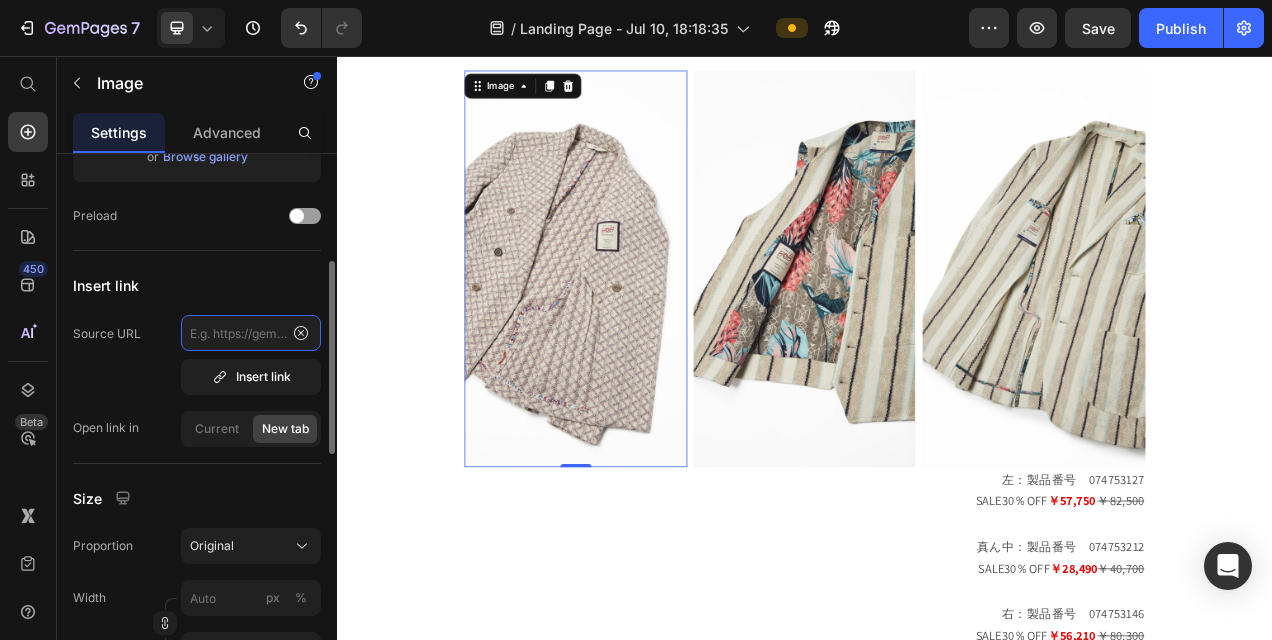 scroll, scrollTop: 0, scrollLeft: 0, axis: both 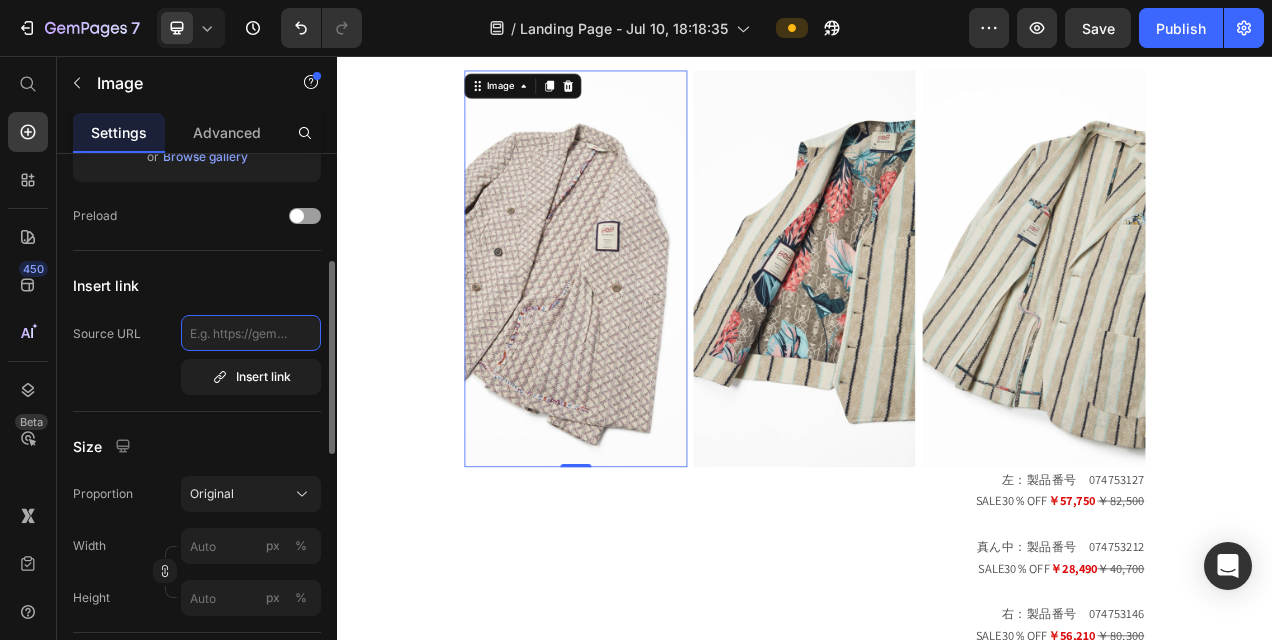click 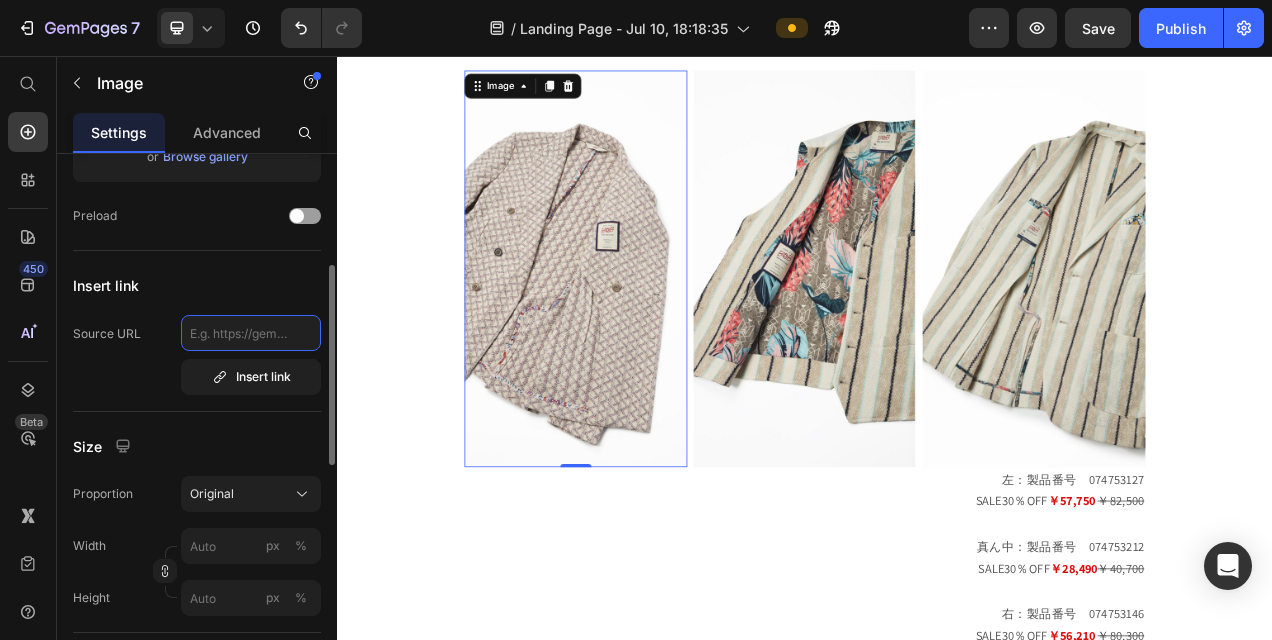 paste on "https://bob-japan.jp/products/25ss-raschel-jacket-074753127-col-var1?_pos=1&_sid=0125d66a9&_ss=r" 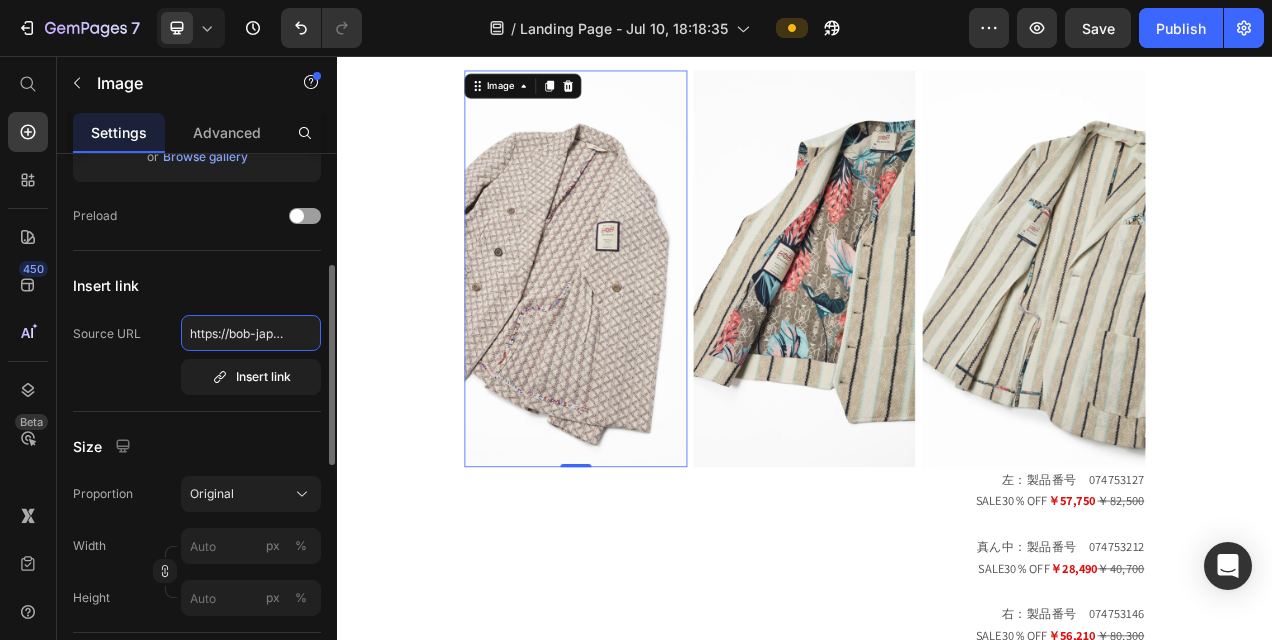 scroll, scrollTop: 0, scrollLeft: 488, axis: horizontal 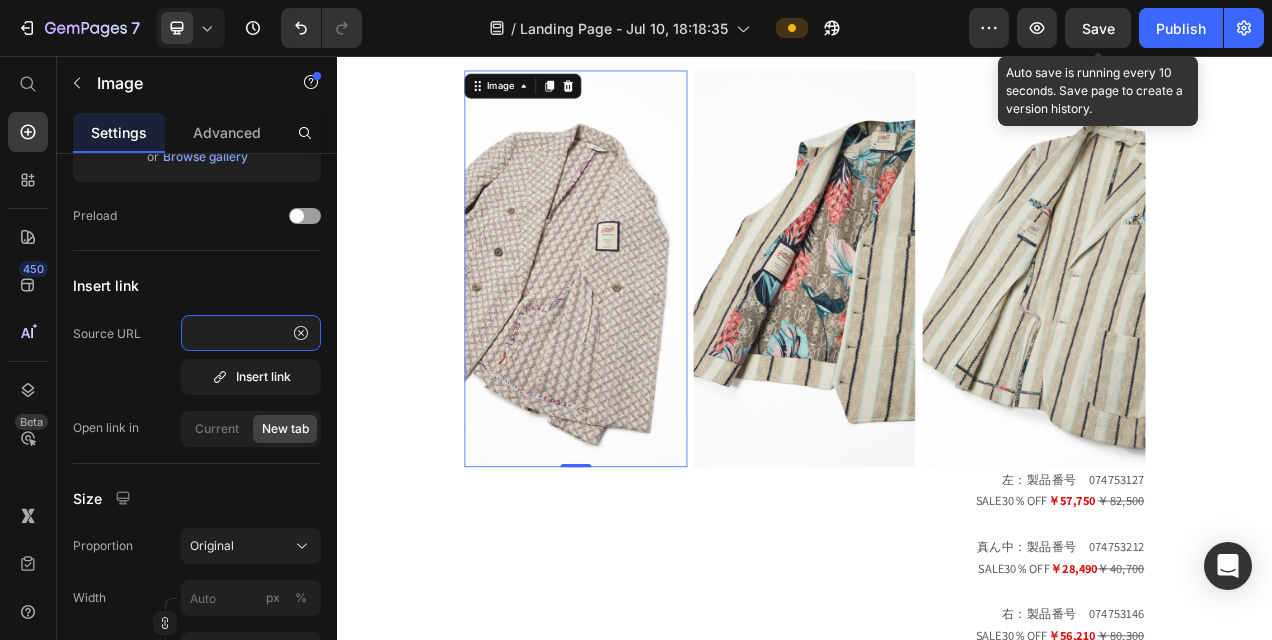 type on "https://bob-japan.jp/products/25ss-raschel-jacket-074753127-col-var1?_pos=1&_sid=0125d66a9&_ss=r" 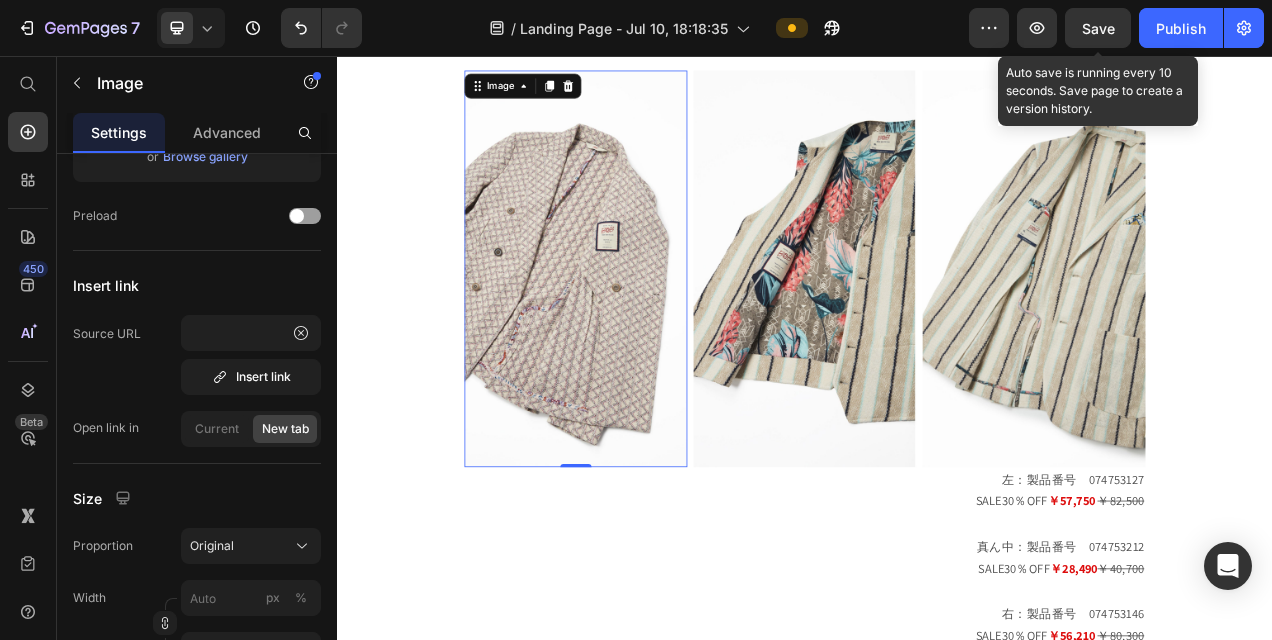 click on "Save" at bounding box center (1098, 28) 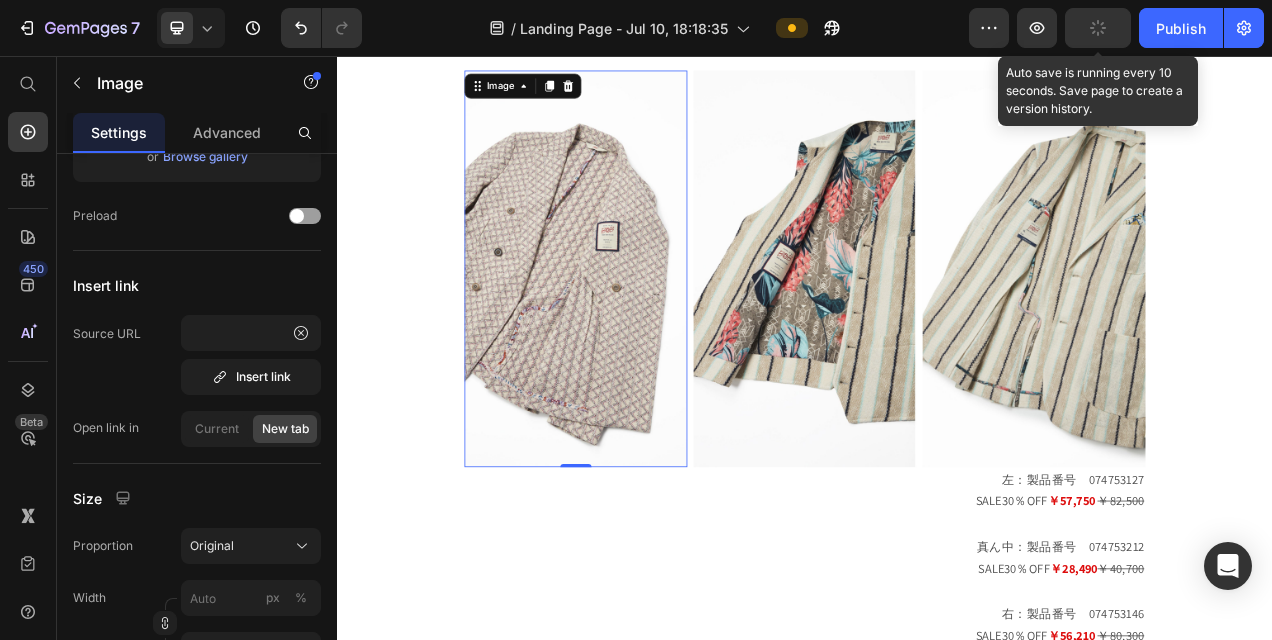 scroll, scrollTop: 0, scrollLeft: 0, axis: both 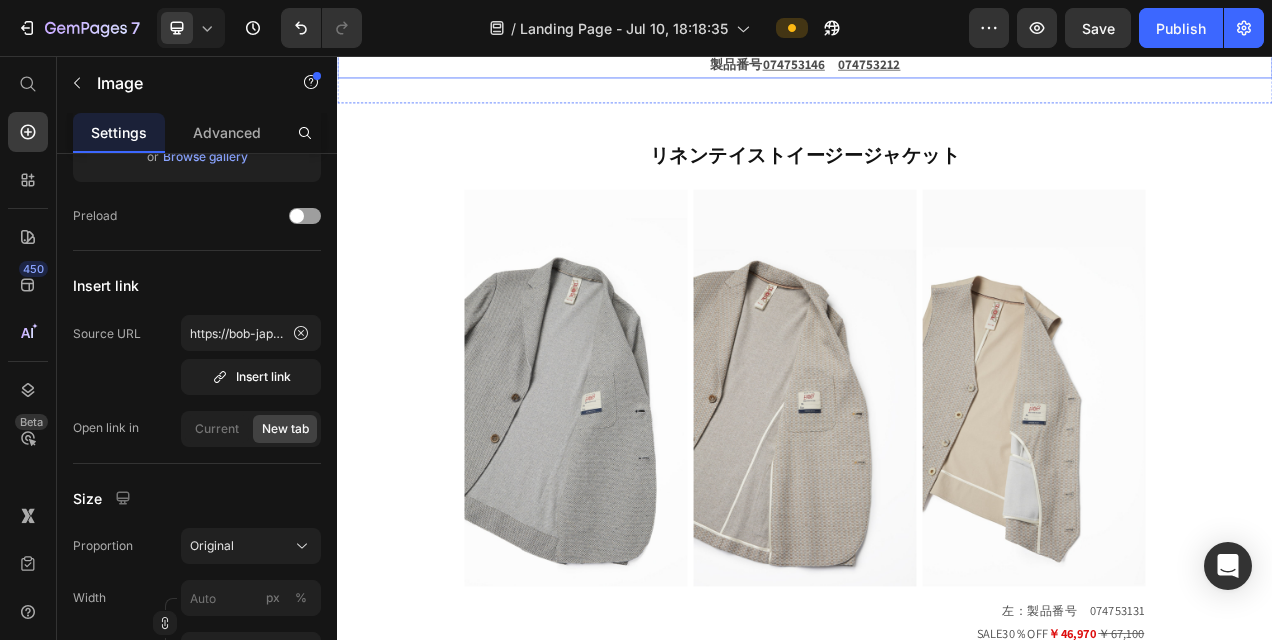 drag, startPoint x: 807, startPoint y: 387, endPoint x: 799, endPoint y: 375, distance: 14.422205 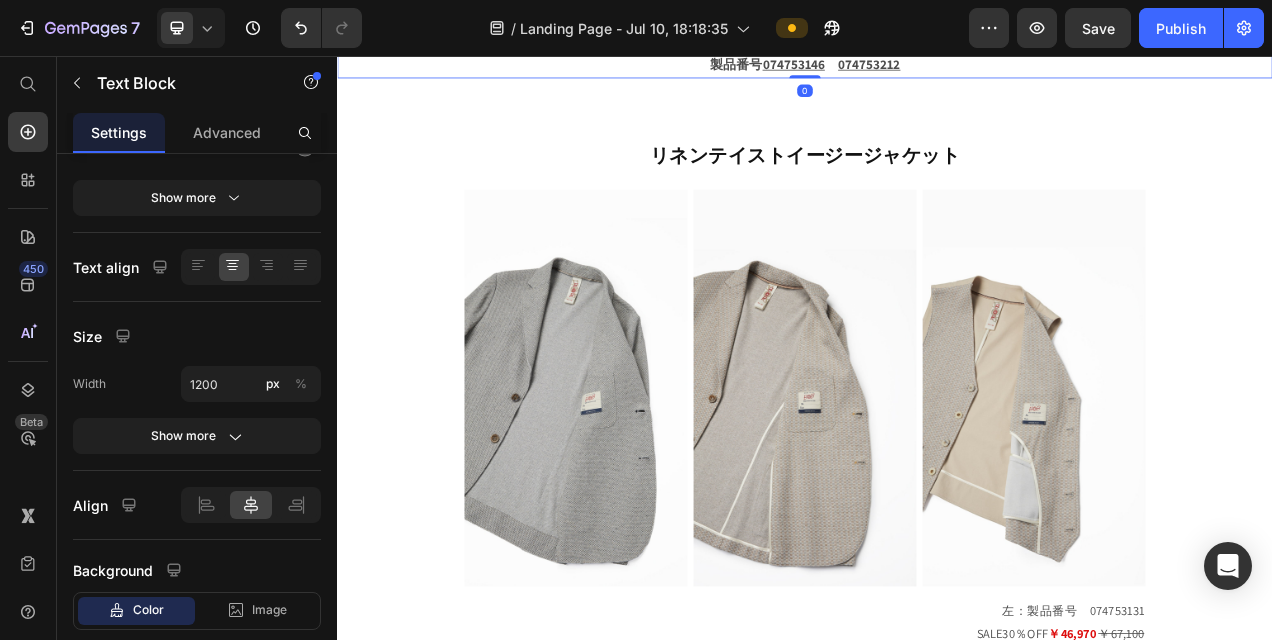 scroll, scrollTop: 0, scrollLeft: 0, axis: both 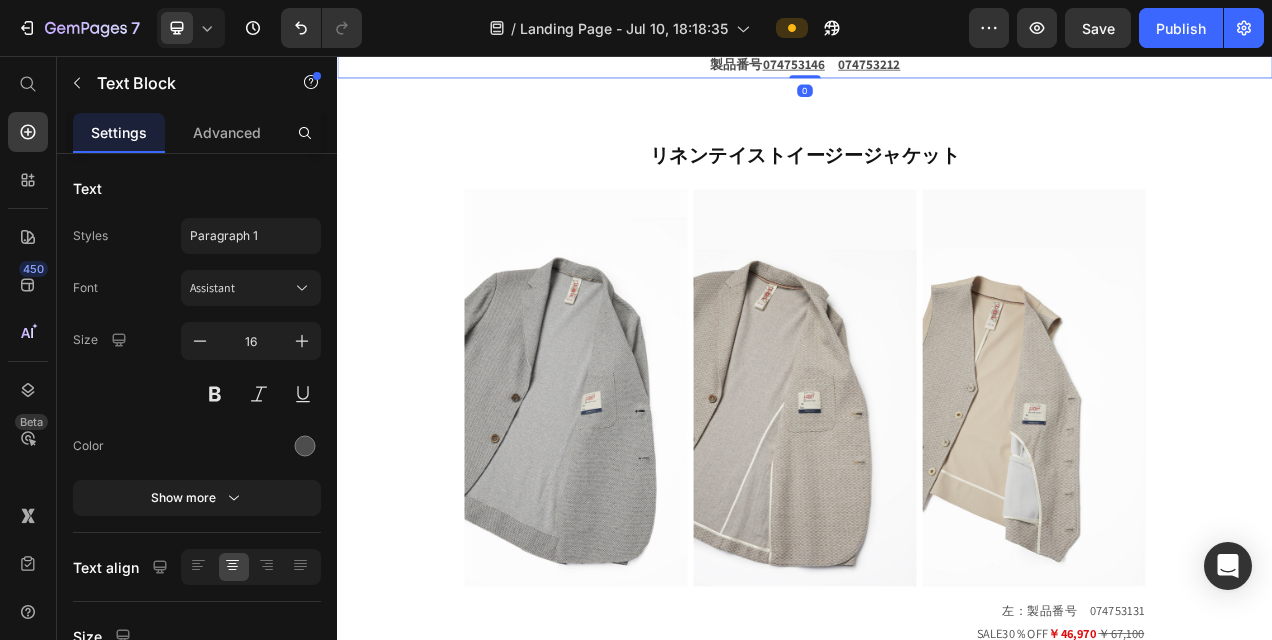 click on "今回ご紹介するのは、その中でもおすすめなジャケット。 裏地がなく、伸縮性があり着用しやすい生地感や、 別売りのジレとセットアップでの着用も可能なタイプなどなど、 コーディネートの幅が格段に広がります。 動きやすさと洗練されたスタイルを両立した、現代のライフスタイルにぴったりの逸品です。 クリアランスセール対象商品です。 ぜひこの機会にお試しください。 おすすめ商品メニュー ▼リネンテイストイージージャケット 製品番号　 [PRODUCT_ID] 製品番号　 [PRODUCT_ID] 　 [PRODUCT_ID] 　 ▼カモフラパターンリネンジャケット 製品番号　0 [PRODUCT_ID] ▼ストライプラッセルニットジャケット 製品番号　 [PRODUCT_ID] 　 [PRODUCT_ID]" at bounding box center (937, -164) 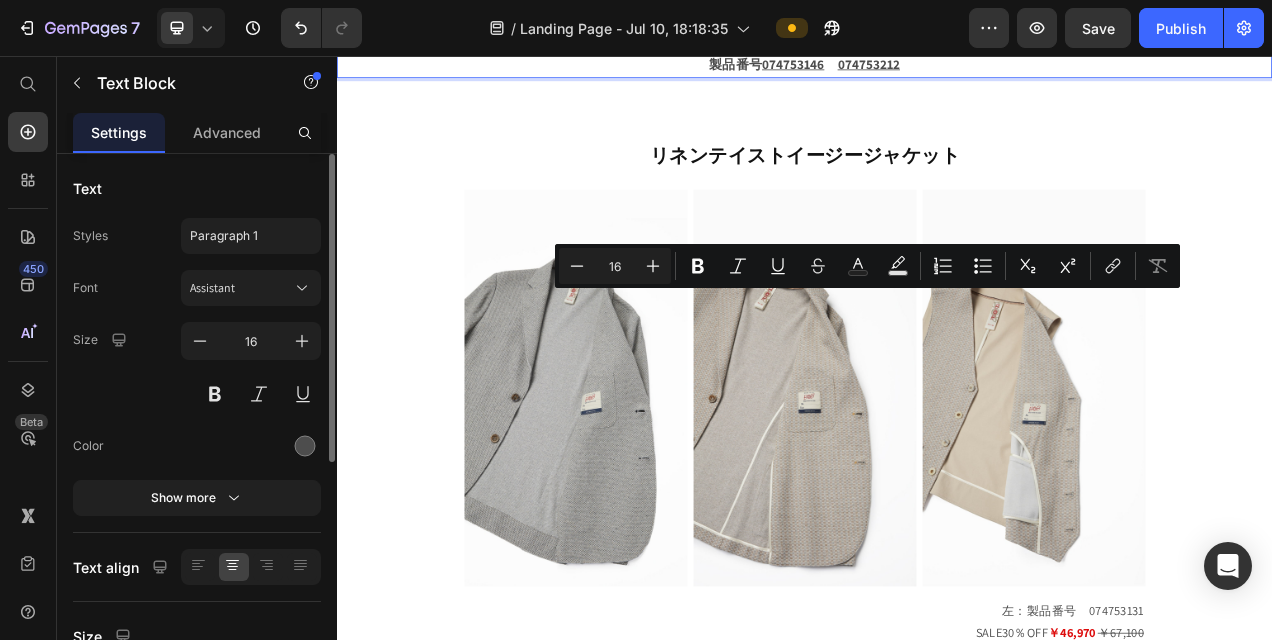 drag, startPoint x: 795, startPoint y: 368, endPoint x: 1086, endPoint y: 422, distance: 295.9679 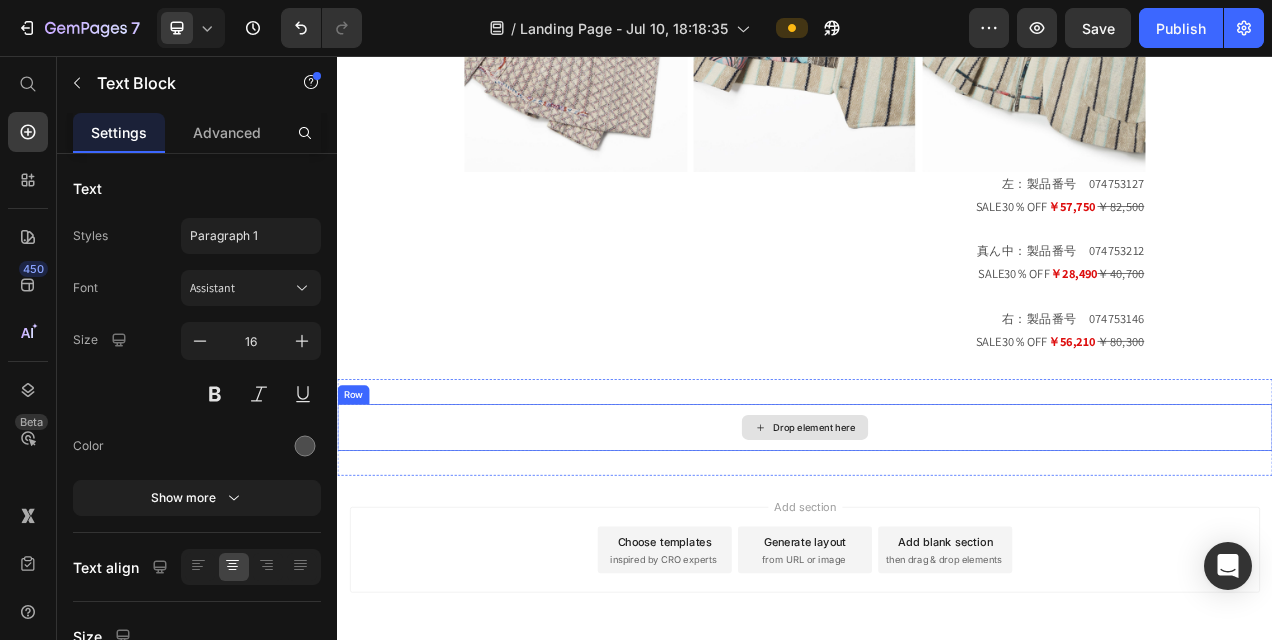 scroll, scrollTop: 3686, scrollLeft: 0, axis: vertical 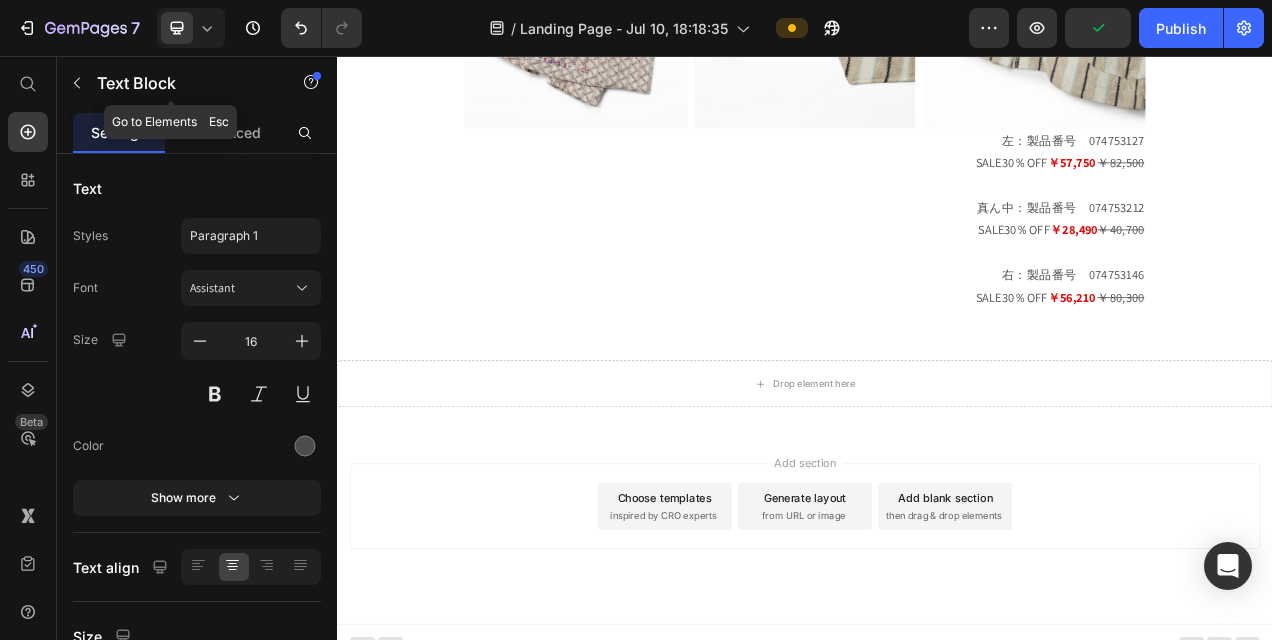 click at bounding box center (77, 83) 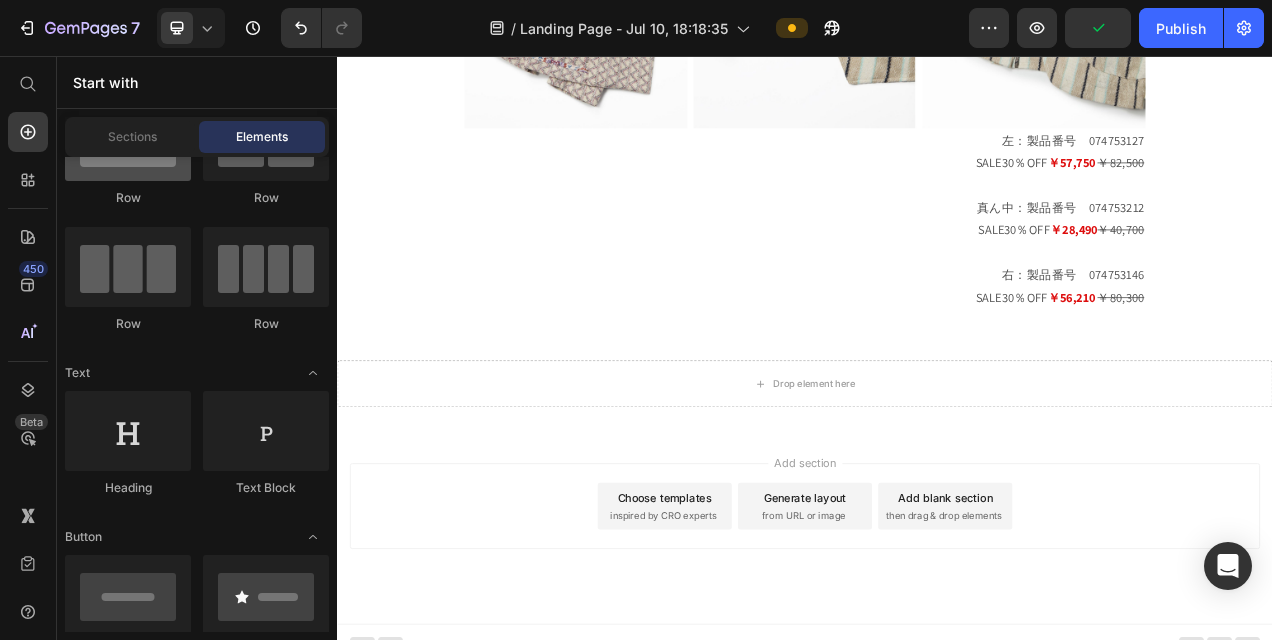 scroll, scrollTop: 0, scrollLeft: 0, axis: both 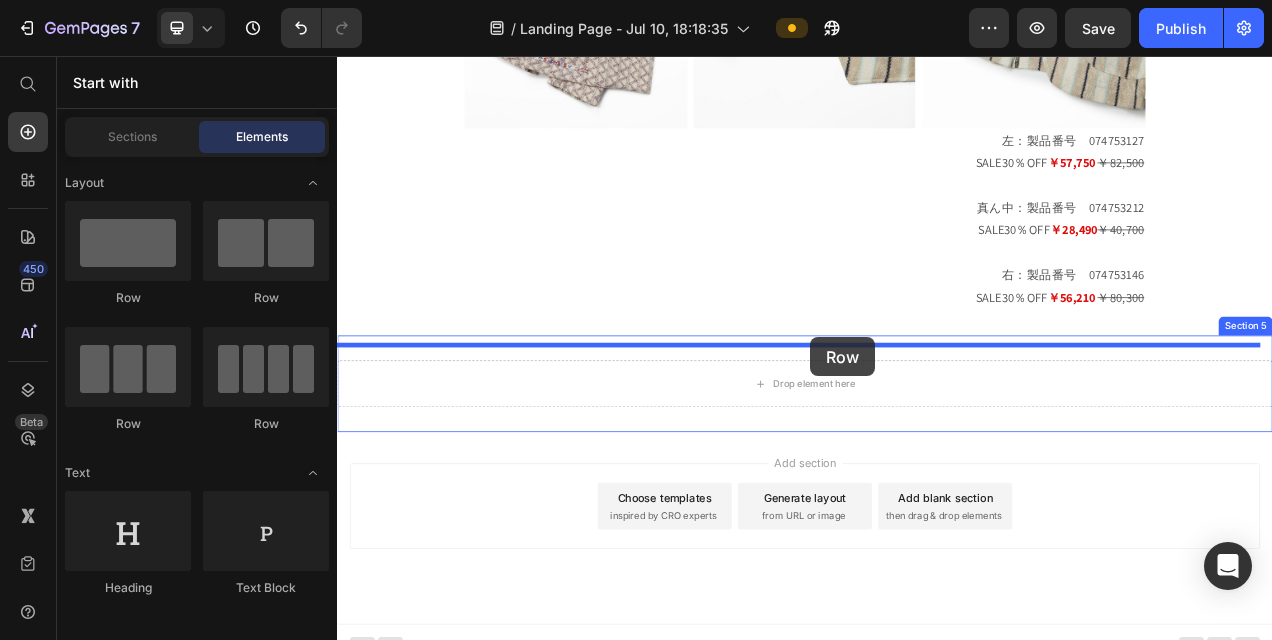 drag, startPoint x: 479, startPoint y: 290, endPoint x: 944, endPoint y: 417, distance: 482.03113 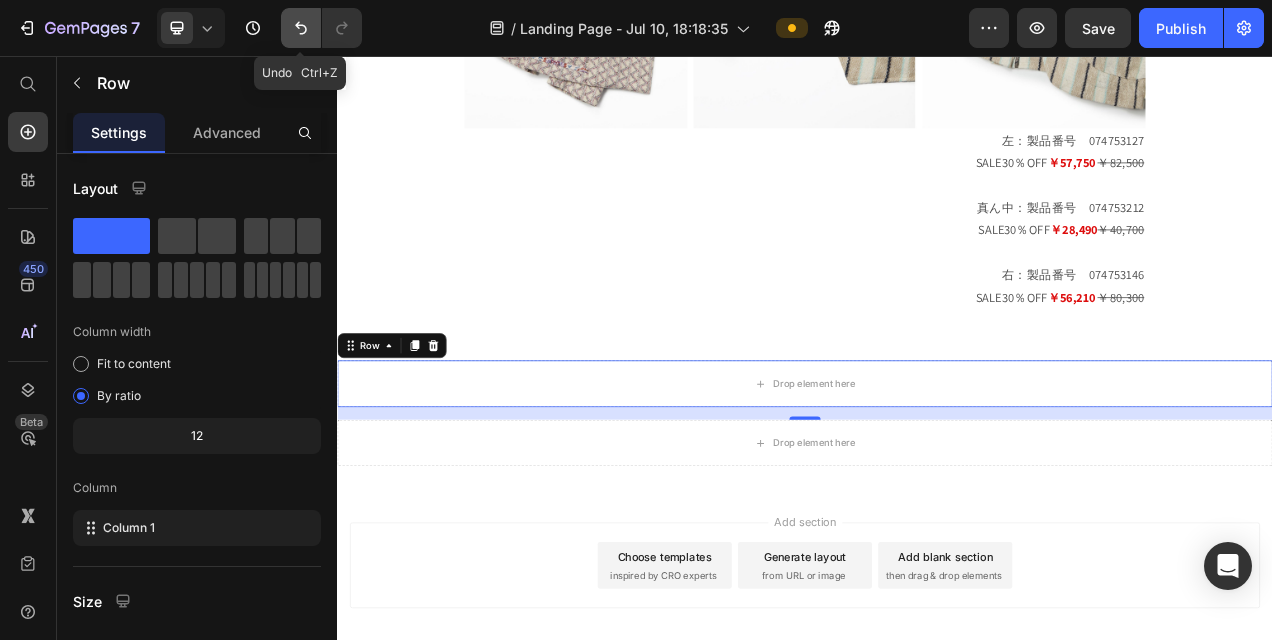 click 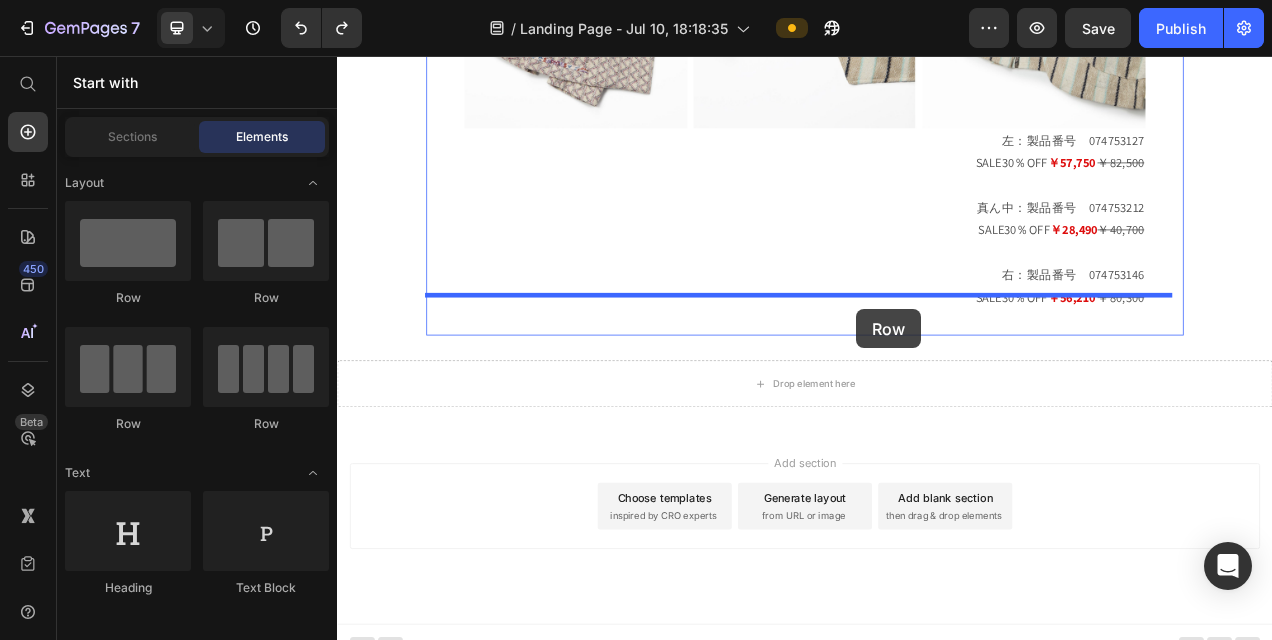 drag, startPoint x: 485, startPoint y: 318, endPoint x: 1003, endPoint y: 381, distance: 521.817 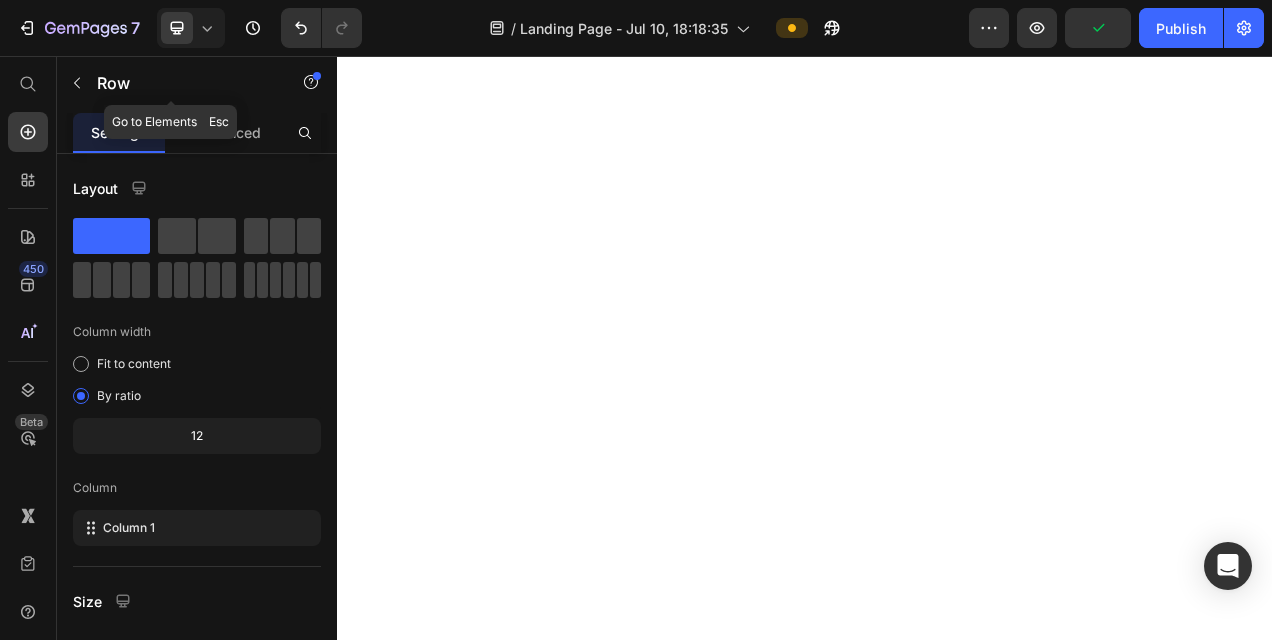 scroll, scrollTop: 0, scrollLeft: 0, axis: both 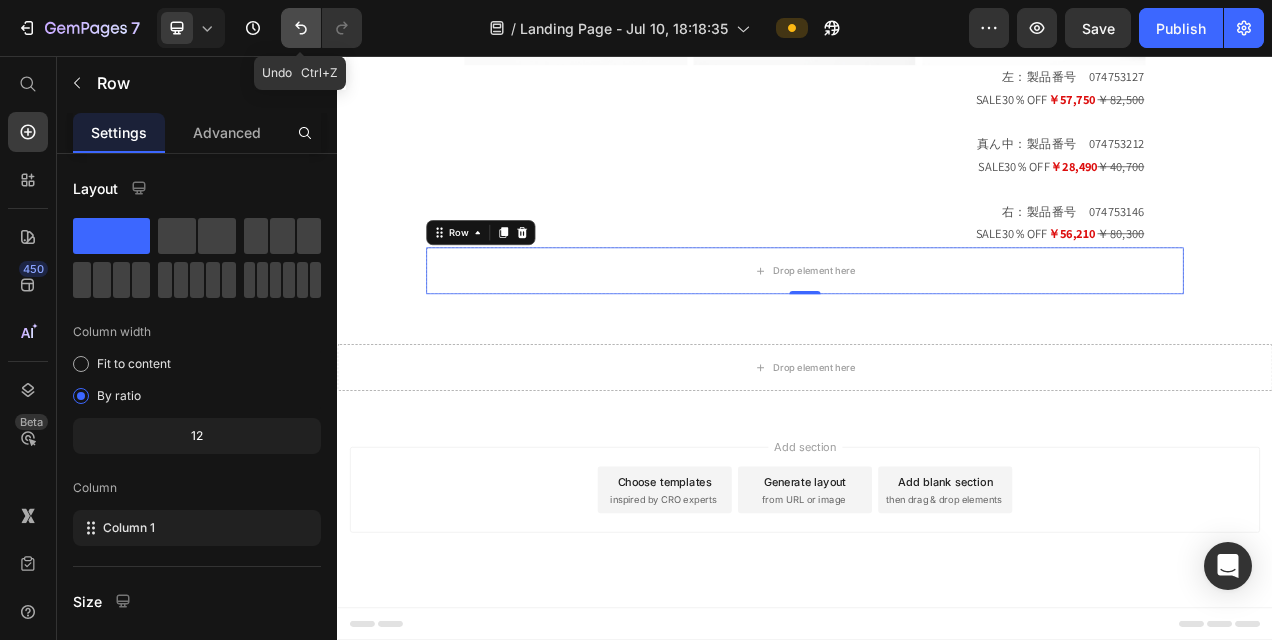 click 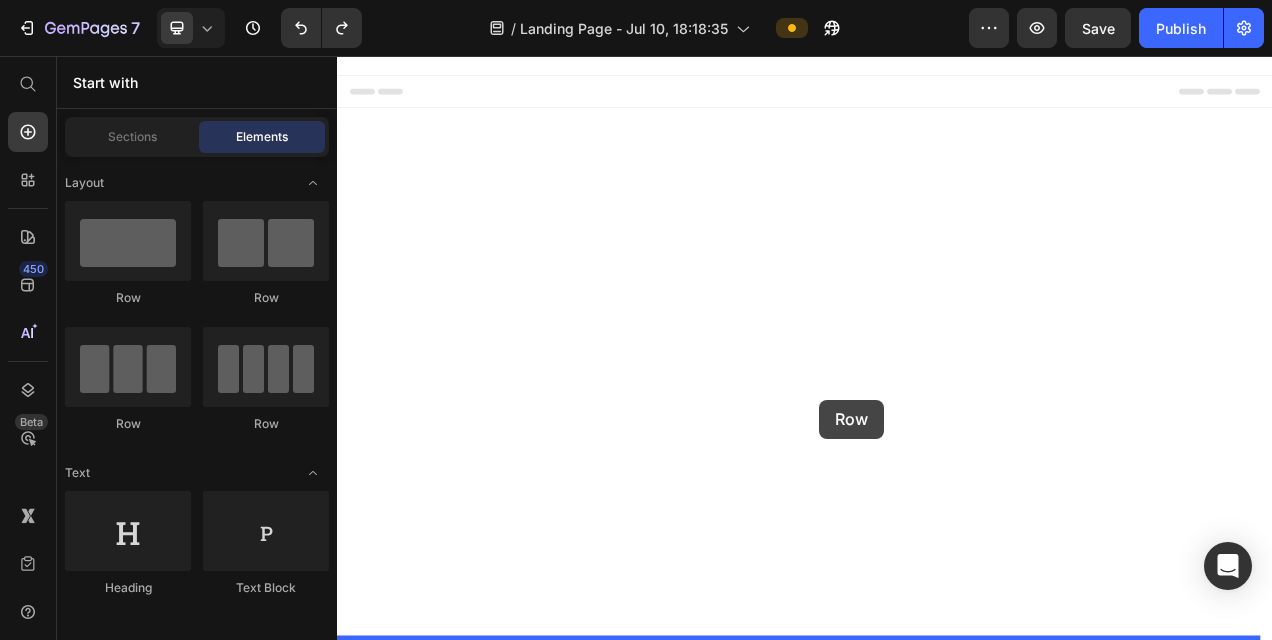 drag, startPoint x: 475, startPoint y: 300, endPoint x: 955, endPoint y: 497, distance: 518.8535 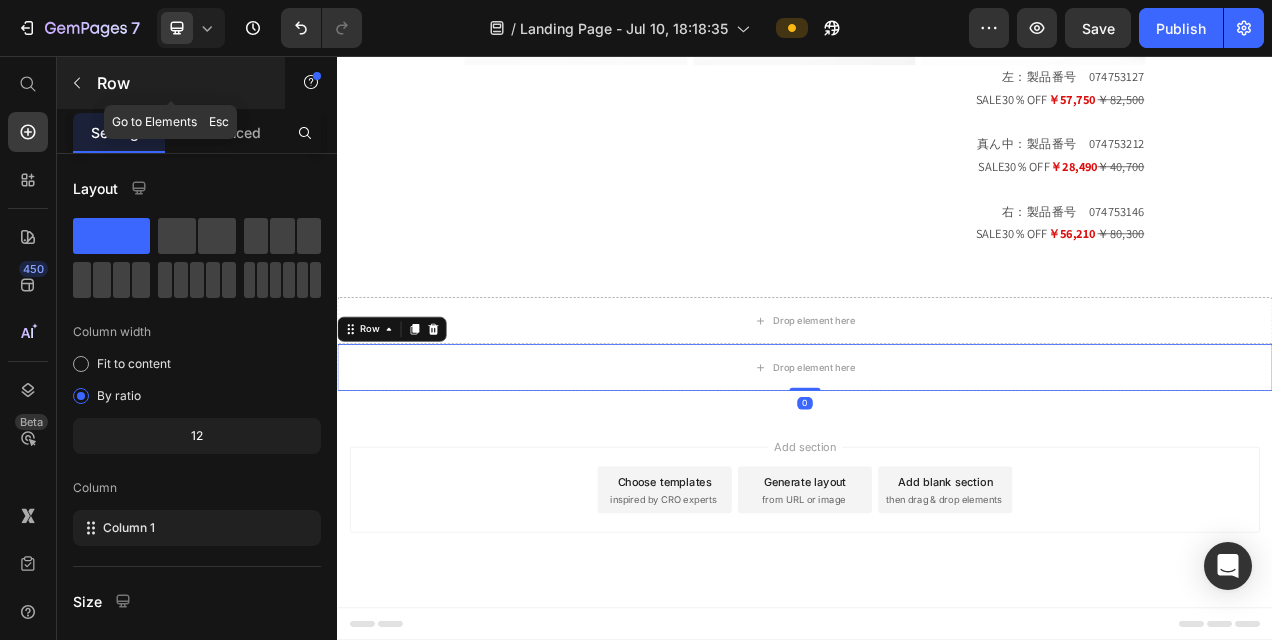 click at bounding box center [77, 83] 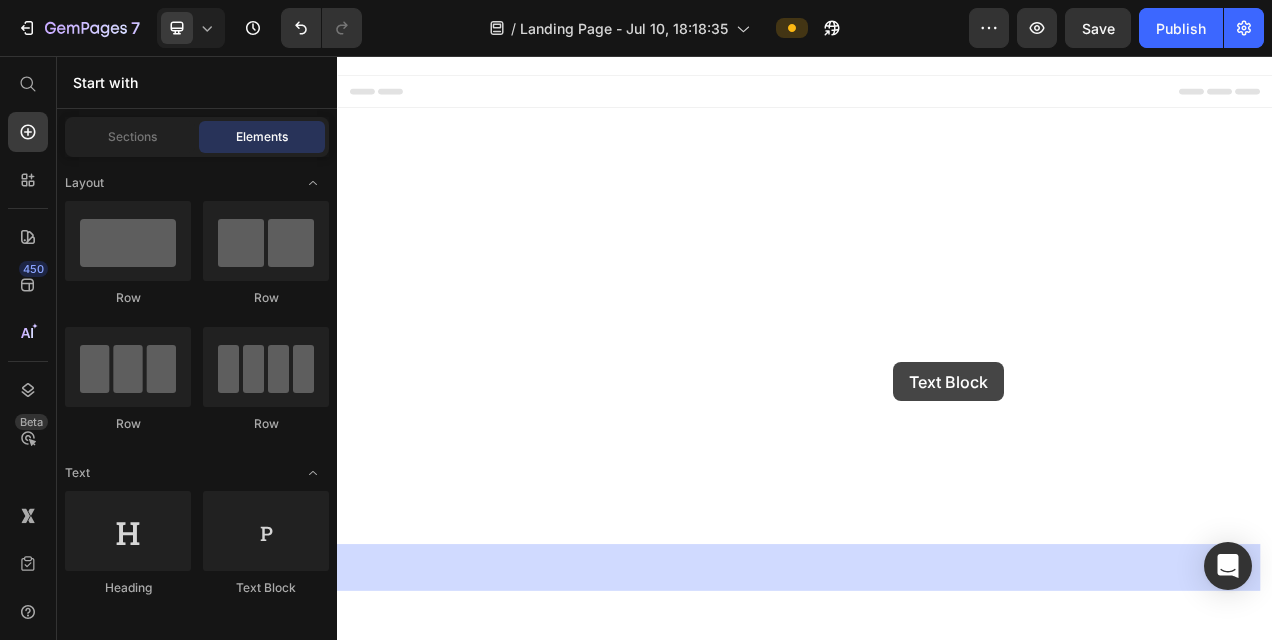 drag, startPoint x: 609, startPoint y: 580, endPoint x: 1049, endPoint y: 450, distance: 458.8028 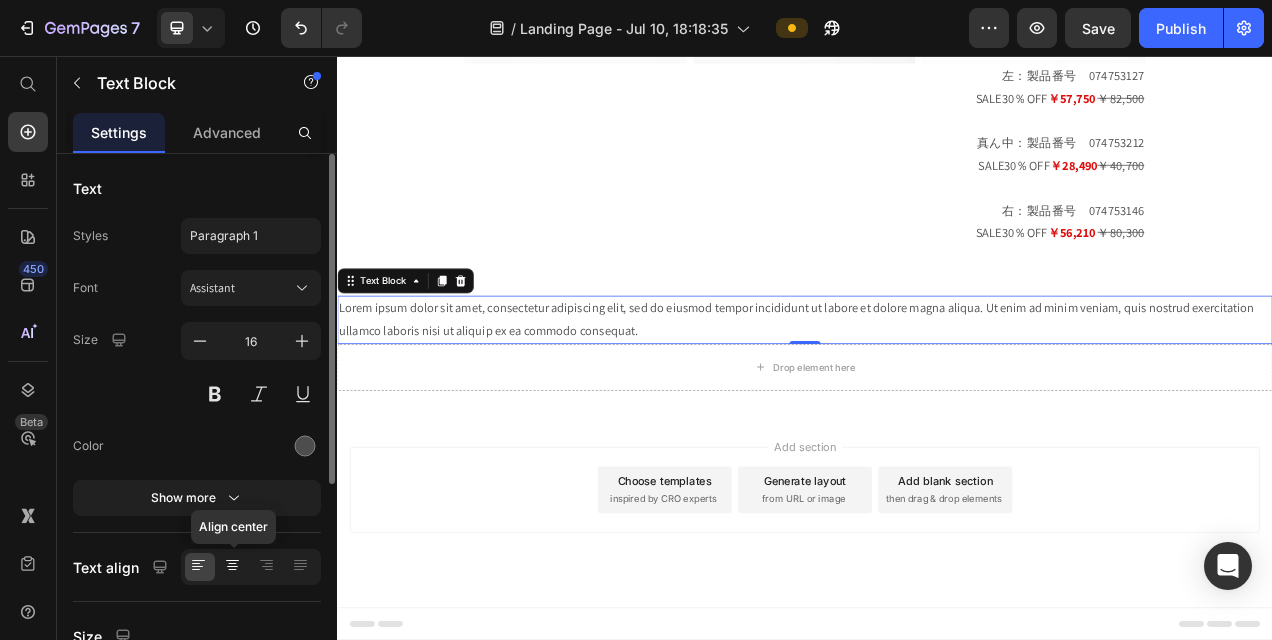 click 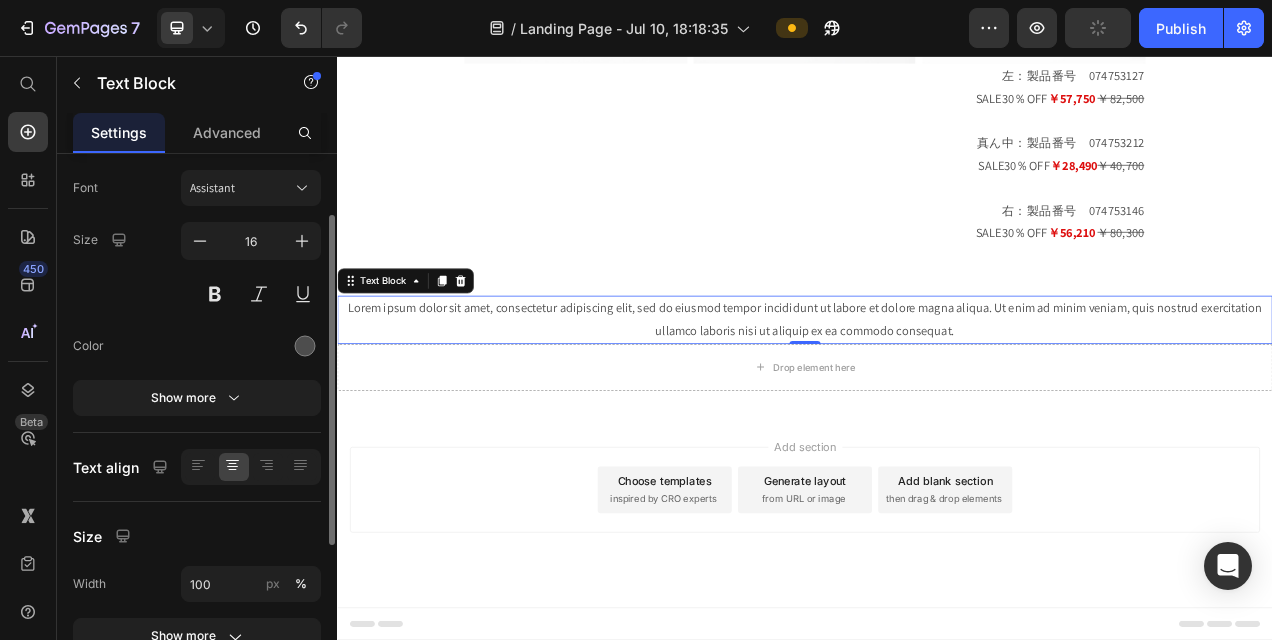 scroll, scrollTop: 300, scrollLeft: 0, axis: vertical 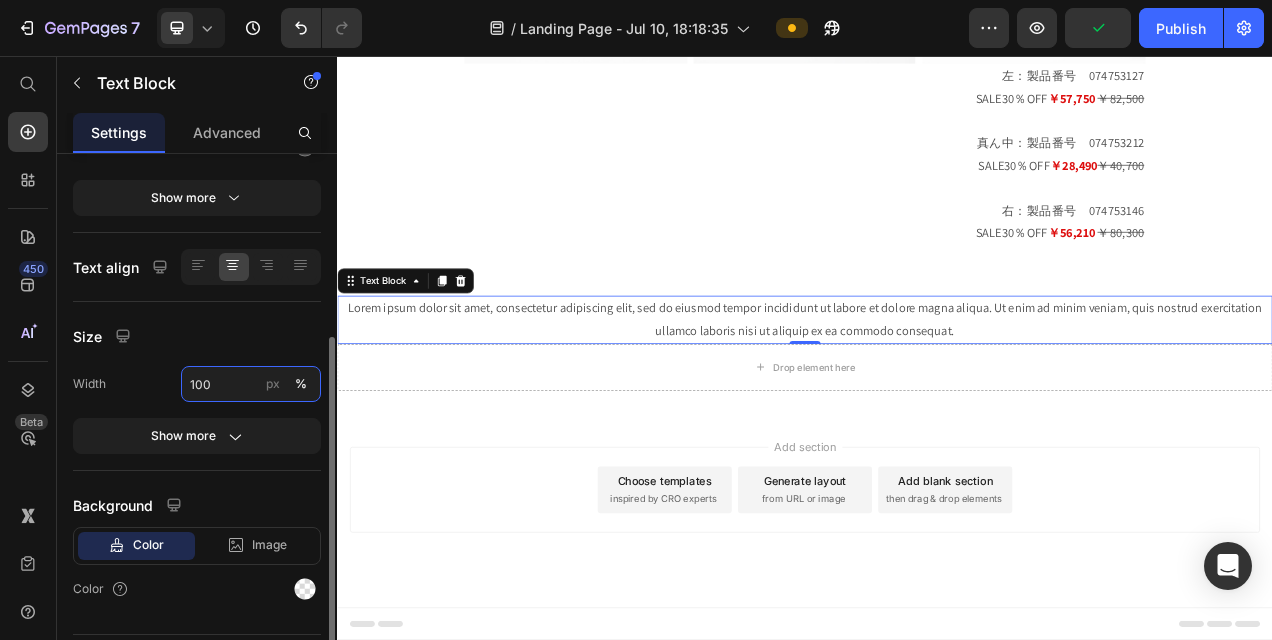 click on "100" at bounding box center (251, 384) 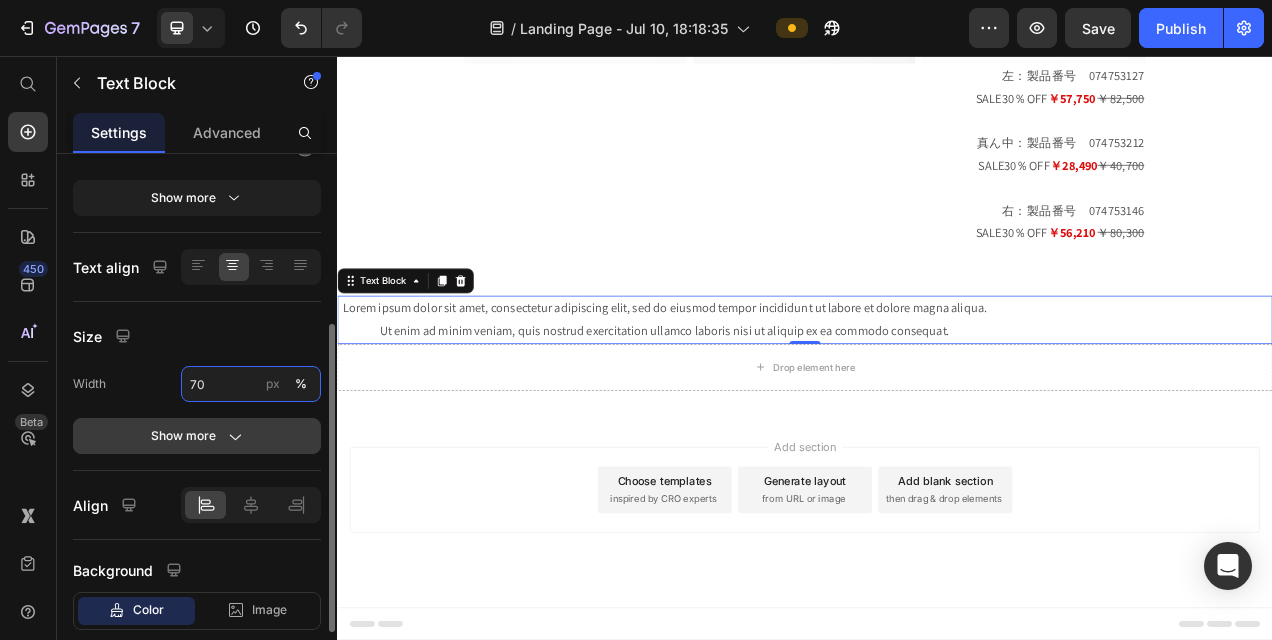 type on "70" 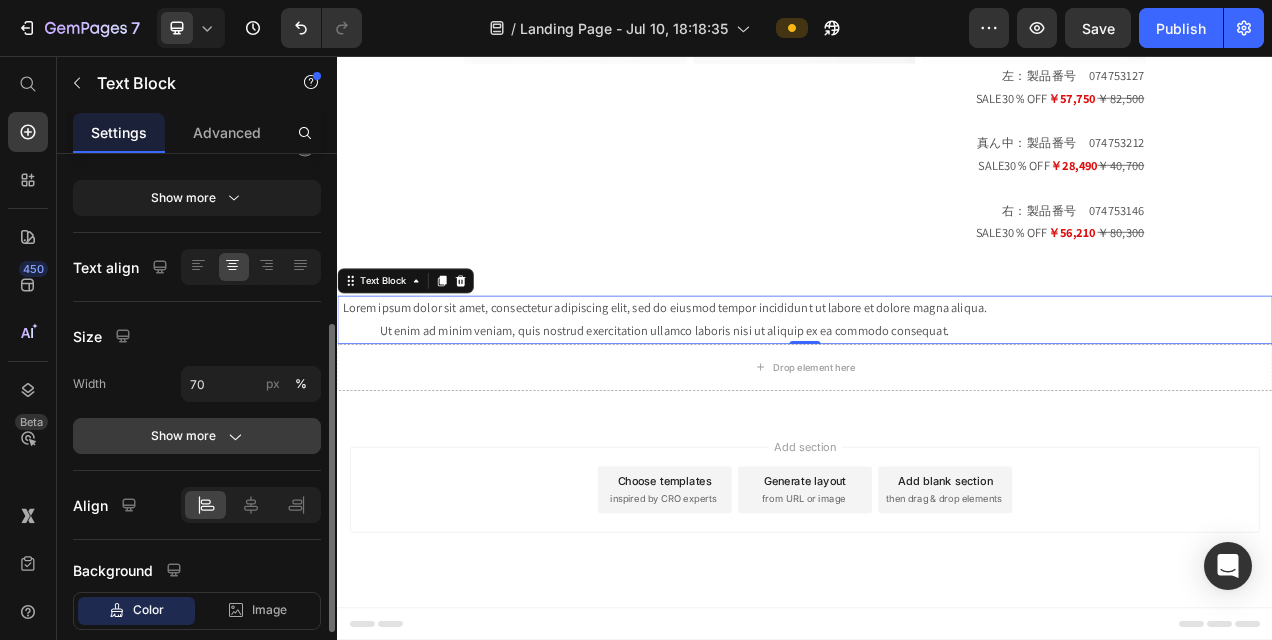 click on "Show more" 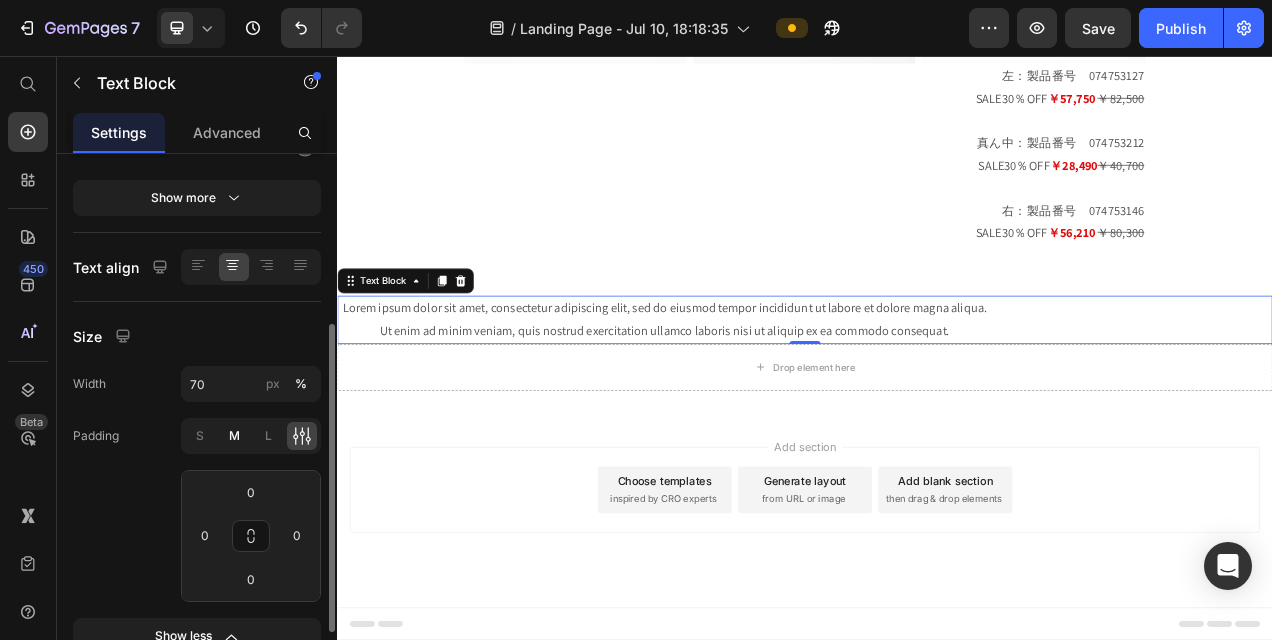 click on "M" 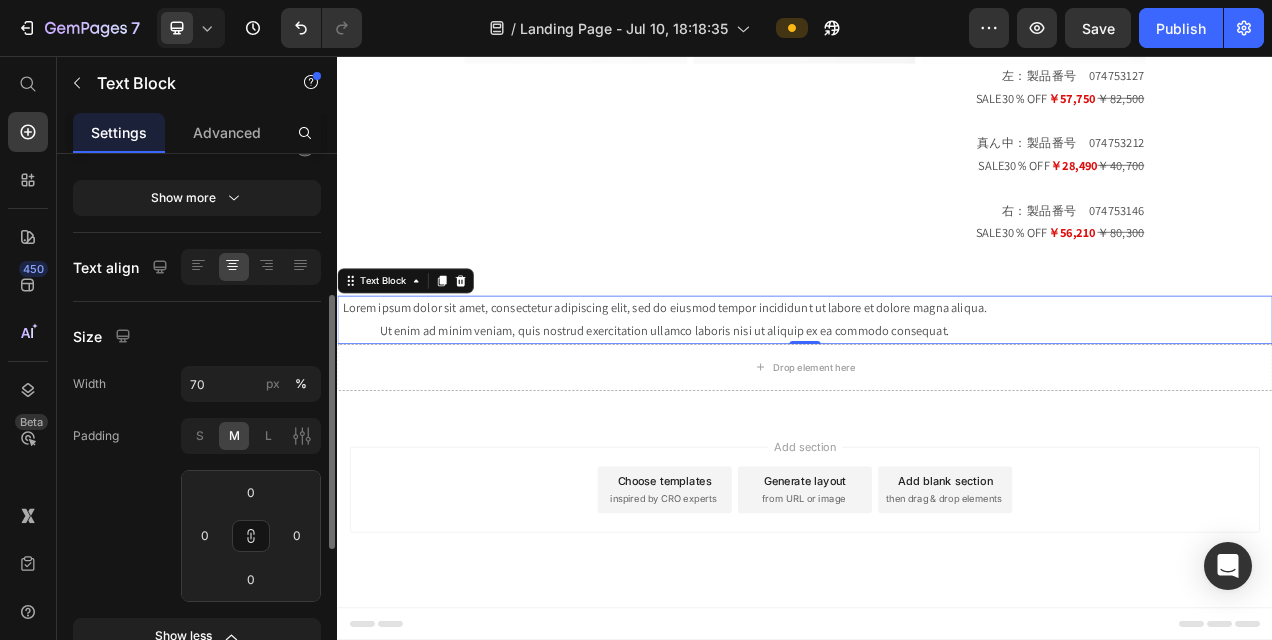 type on "8" 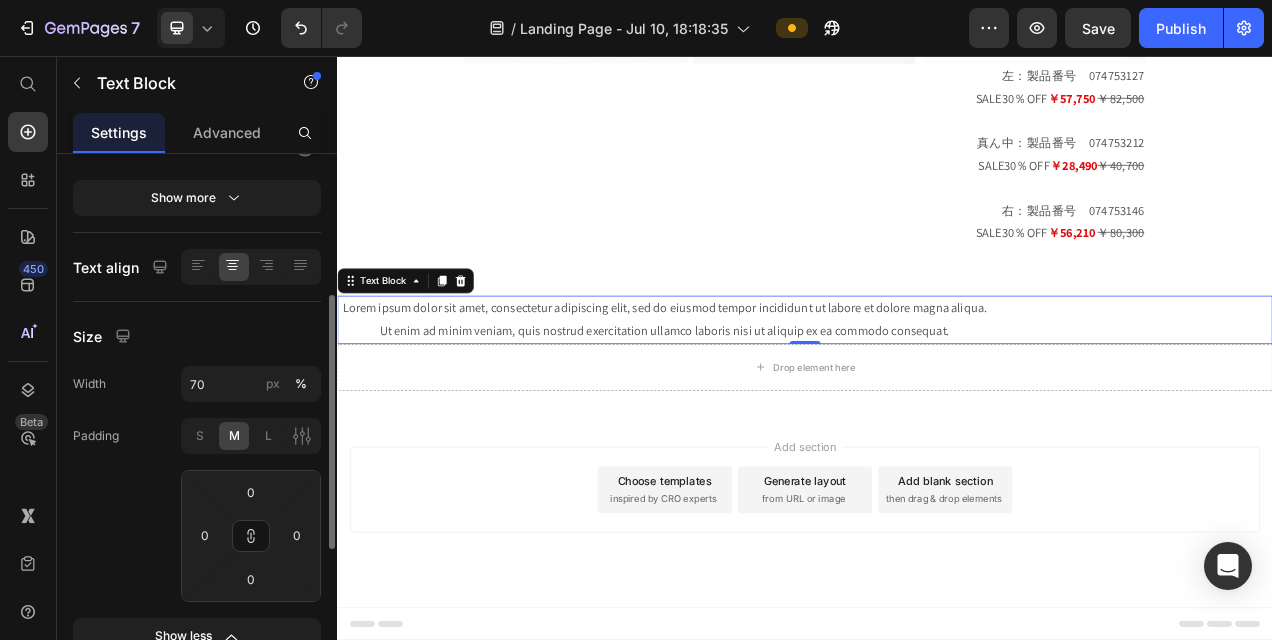 type on "8" 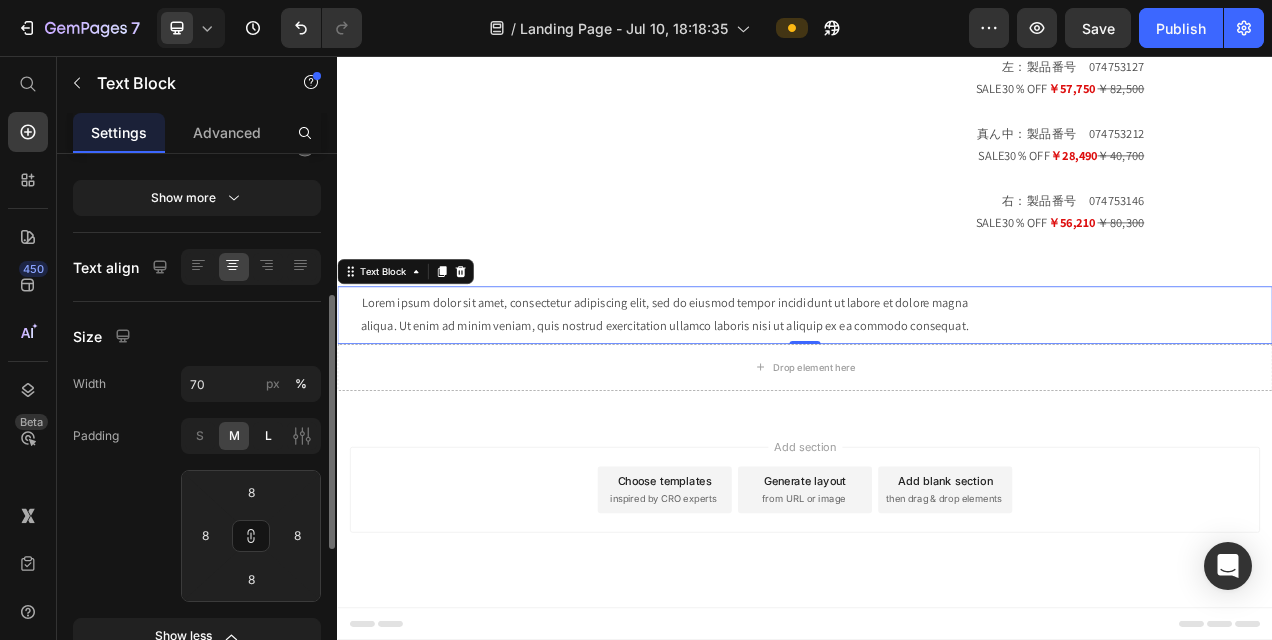 click on "L" 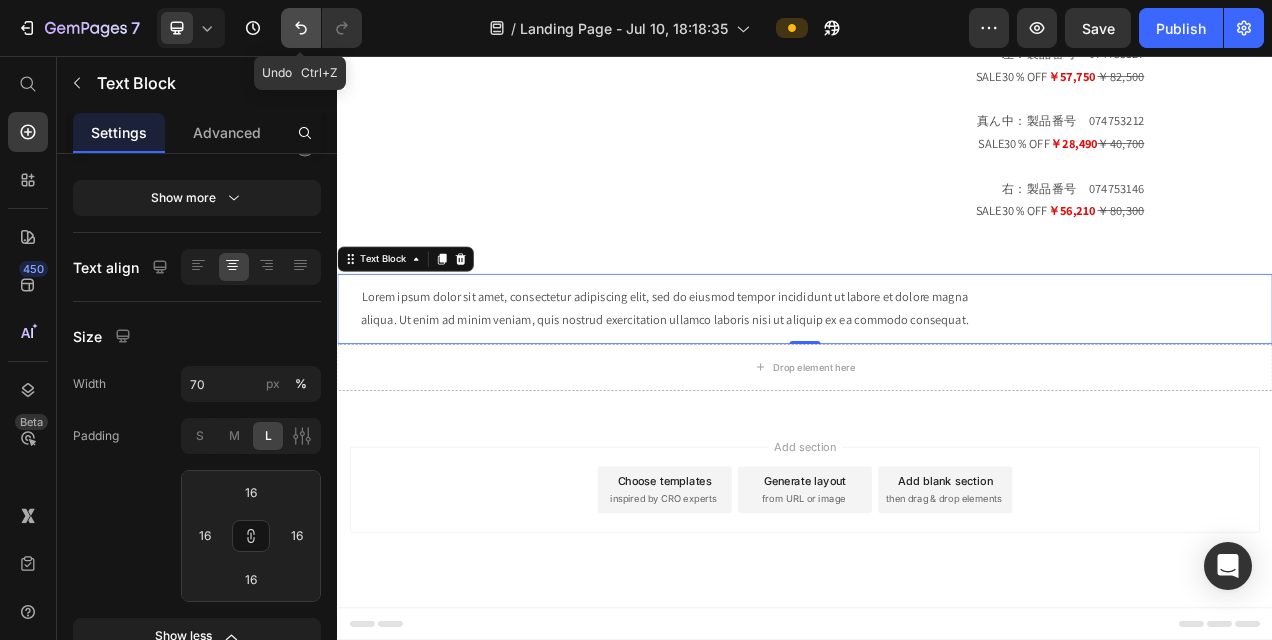 click 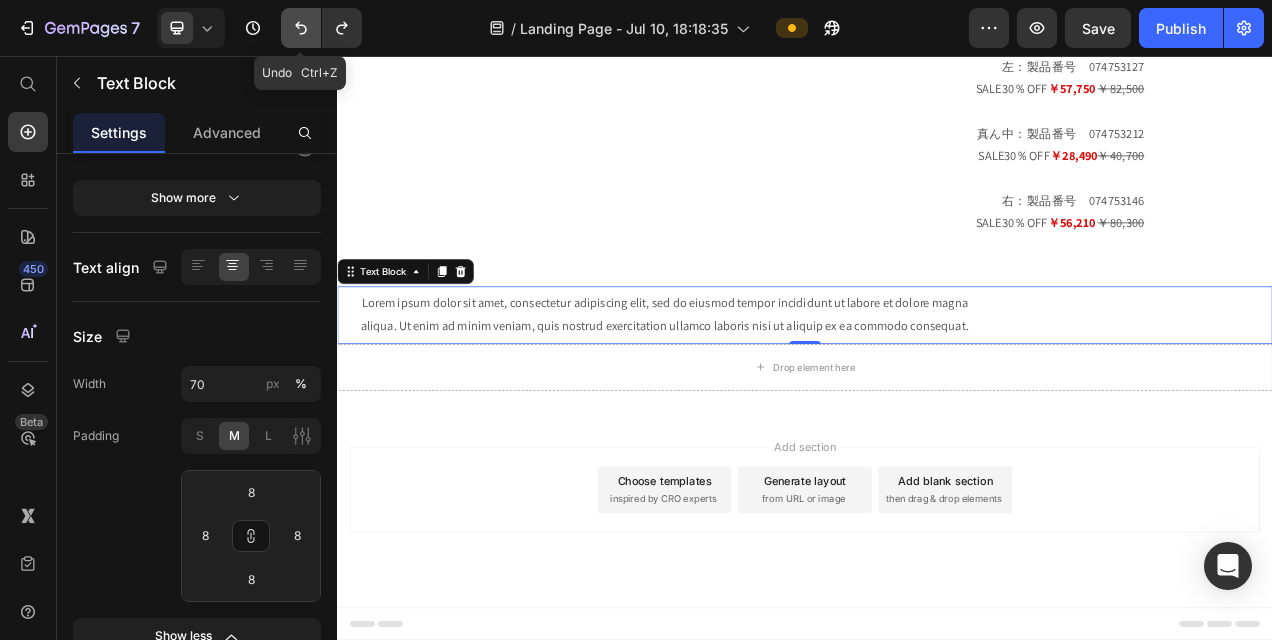 click 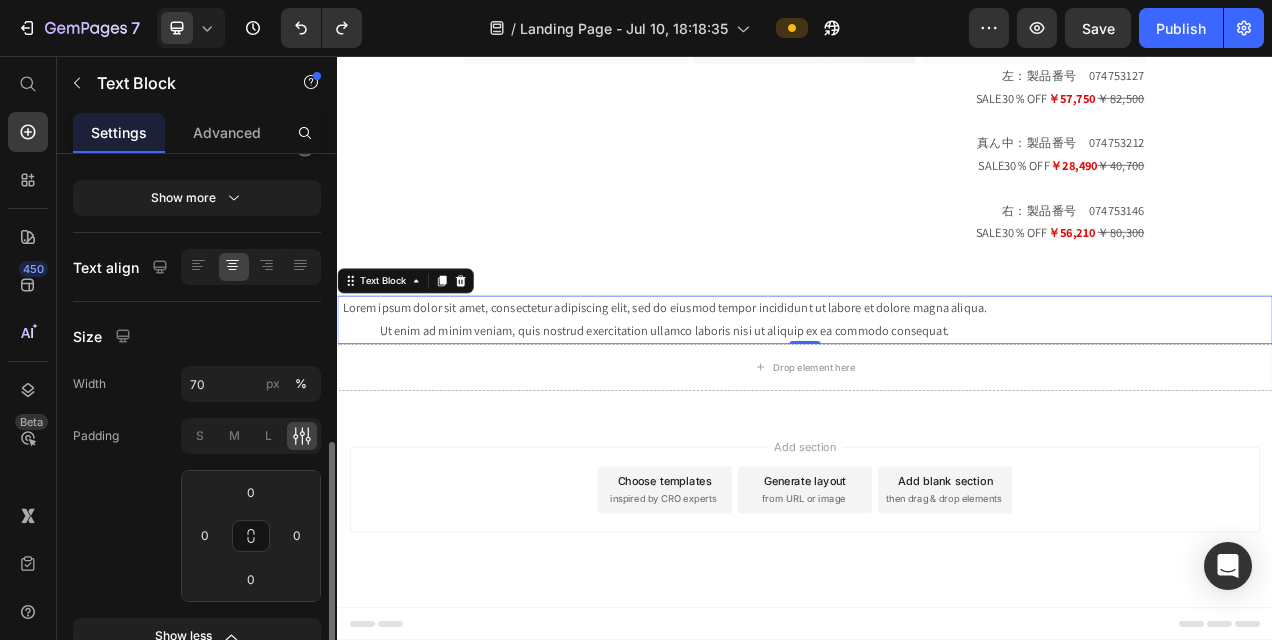 scroll, scrollTop: 614, scrollLeft: 0, axis: vertical 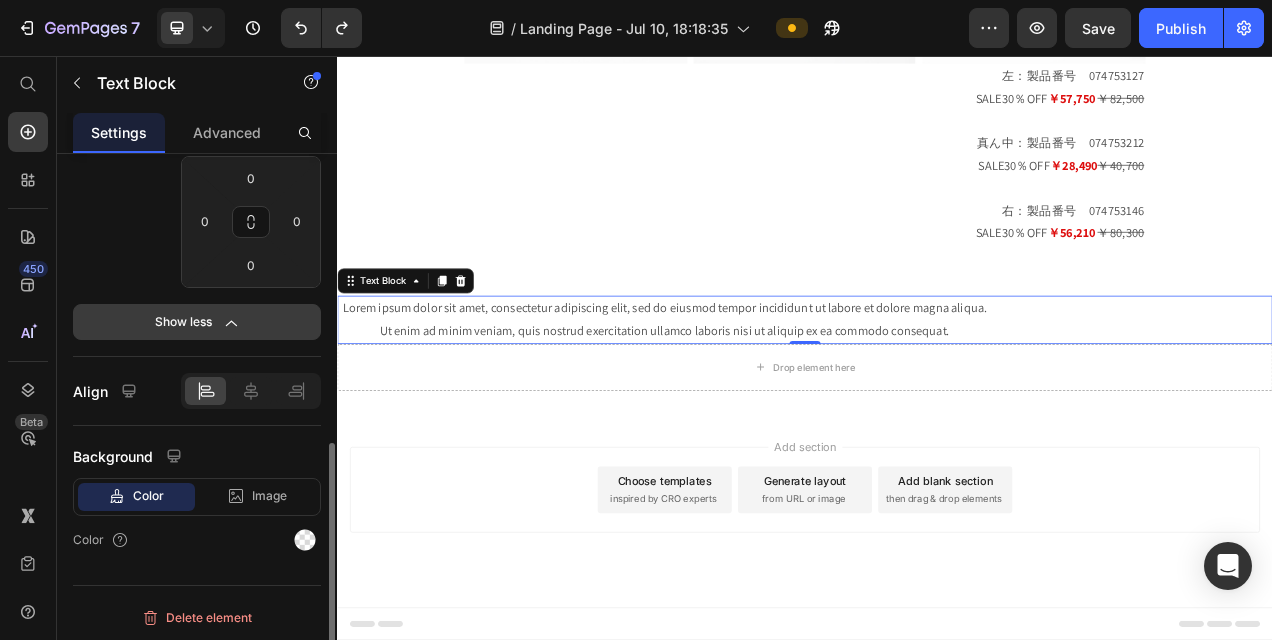 click on "Show less" at bounding box center [197, 322] 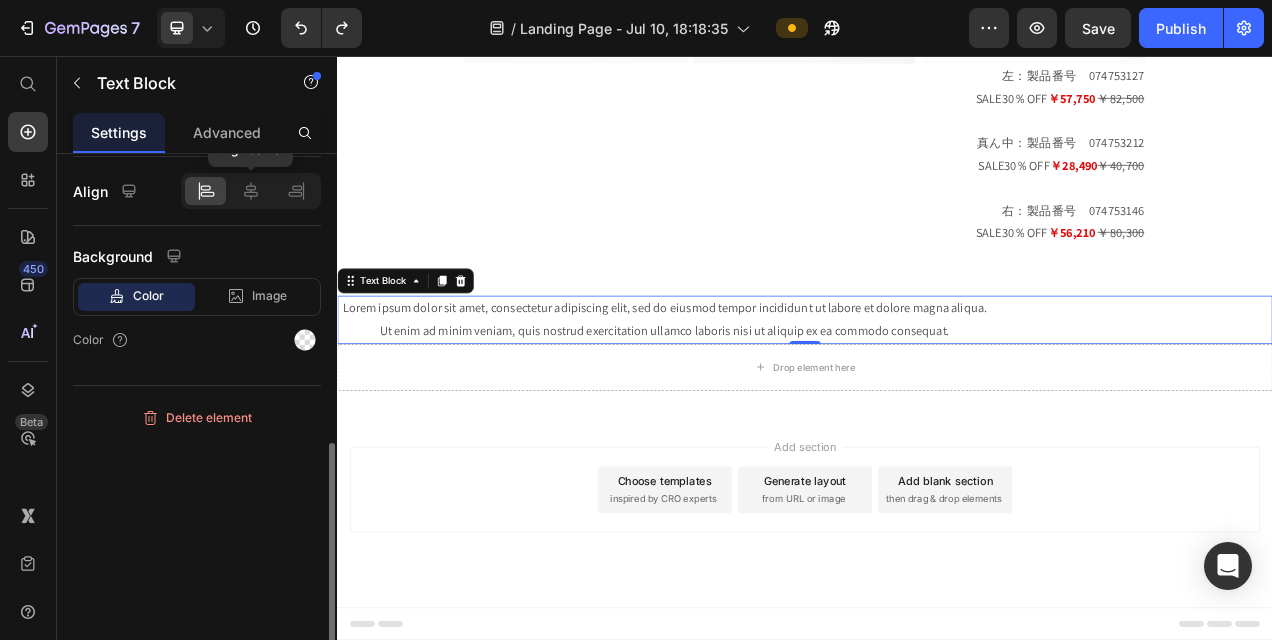 click 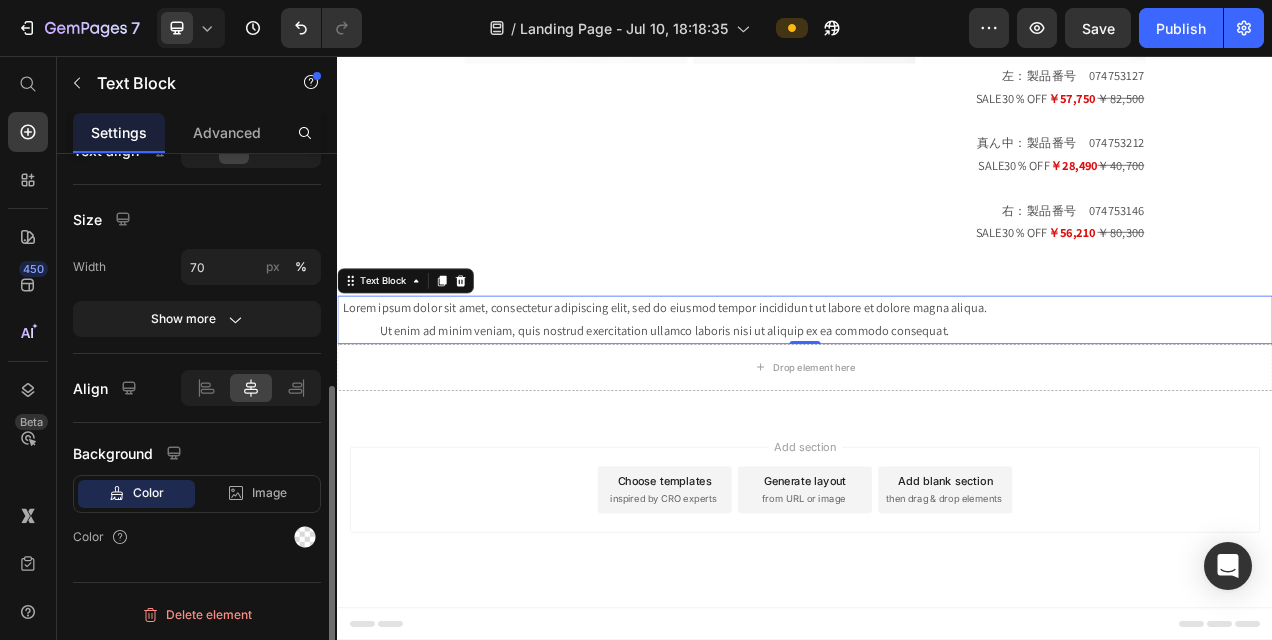 scroll, scrollTop: 414, scrollLeft: 0, axis: vertical 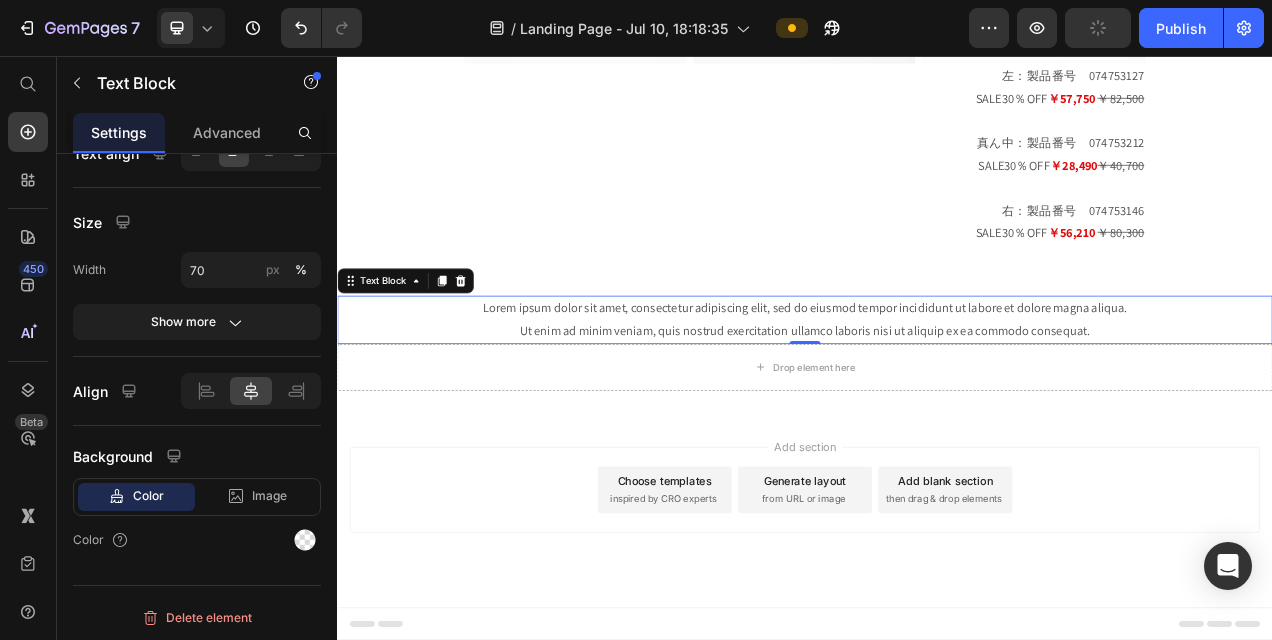 click on "Lorem ipsum dolor sit amet, consectetur adipiscing elit, sed do eiusmod tempor incididunt ut labore et dolore magna aliqua. Ut enim ad minim veniam, quis nostrud exercitation ullamco laboris nisi ut aliquip ex ea commodo consequat." at bounding box center [937, 395] 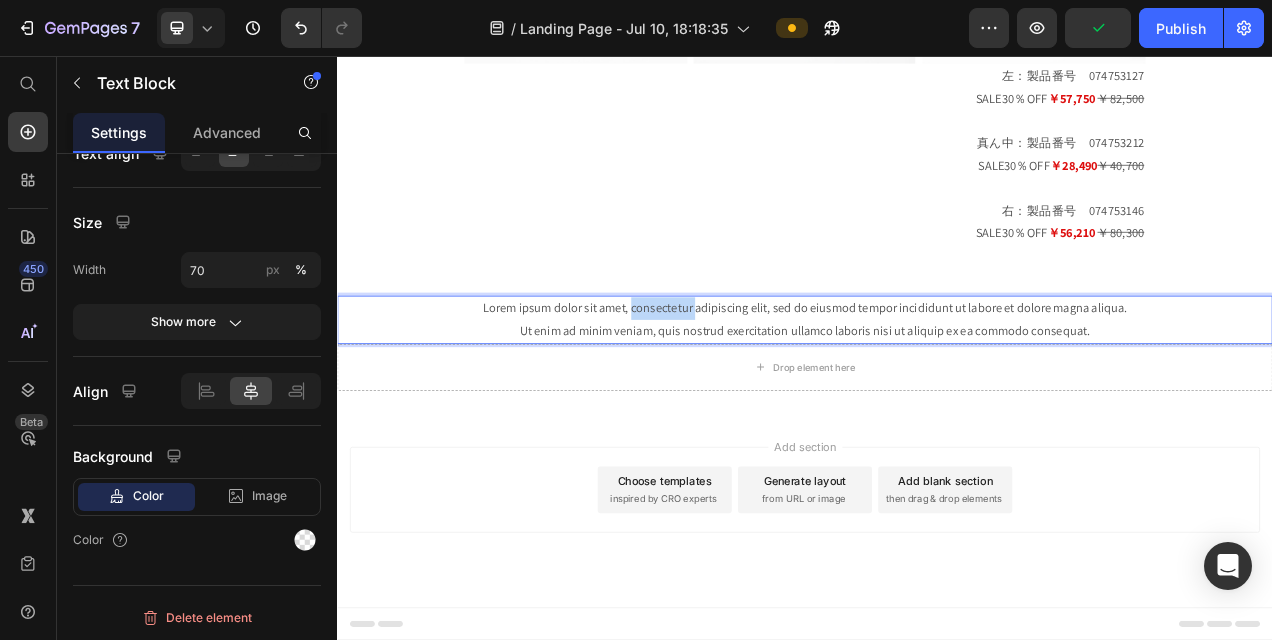 click on "Lorem ipsum dolor sit amet, consectetur adipiscing elit, sed do eiusmod tempor incididunt ut labore et dolore magna aliqua. Ut enim ad minim veniam, quis nostrud exercitation ullamco laboris nisi ut aliquip ex ea commodo consequat." at bounding box center [937, 395] 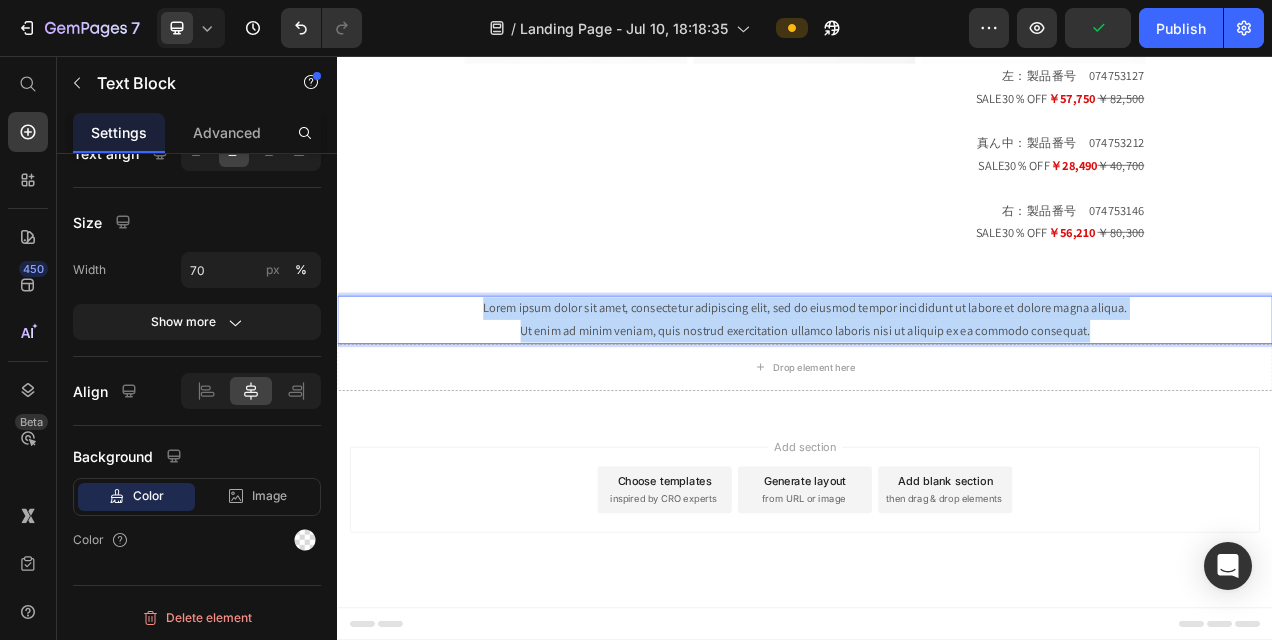 click on "Lorem ipsum dolor sit amet, consectetur adipiscing elit, sed do eiusmod tempor incididunt ut labore et dolore magna aliqua. Ut enim ad minim veniam, quis nostrud exercitation ullamco laboris nisi ut aliquip ex ea commodo consequat." at bounding box center [937, 395] 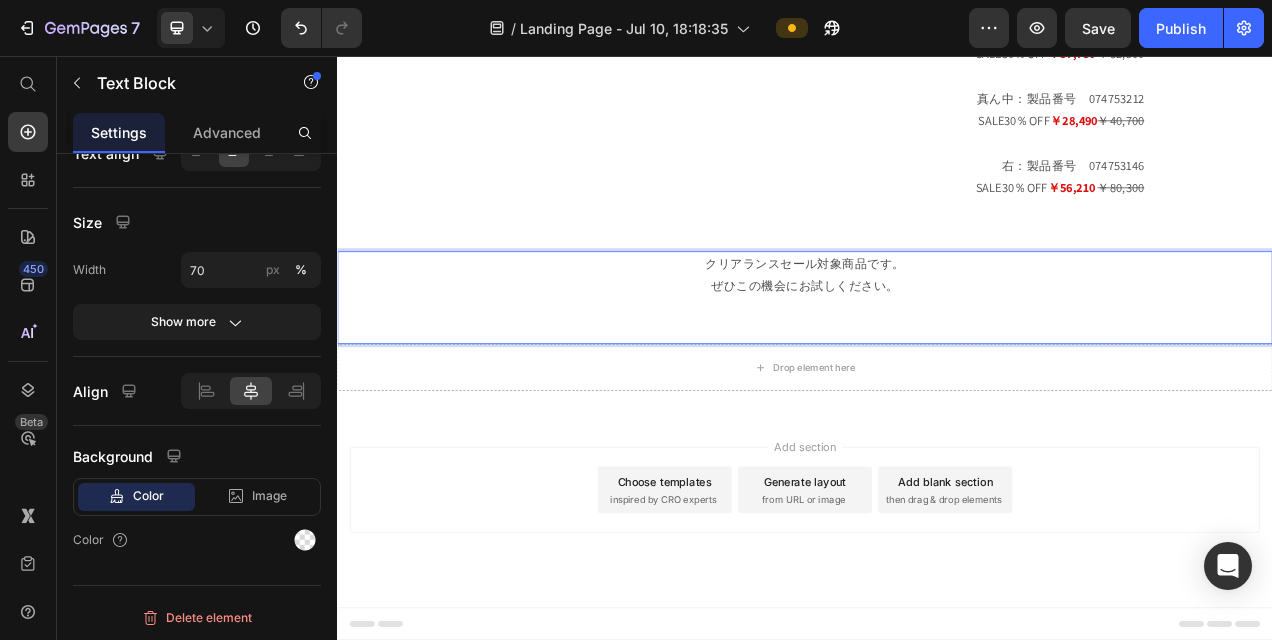 type 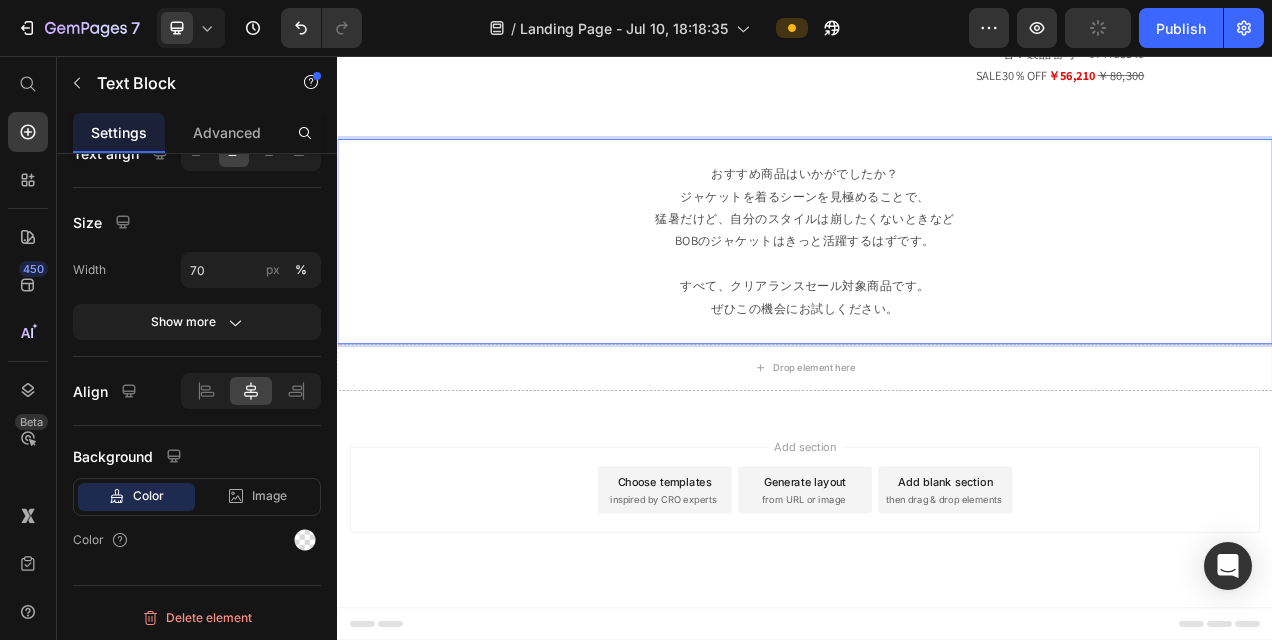 click on "おすすめ商品はいかがでしたか？ ジャケットを着るシーンを見極めることで、 猛暑だけど、自分のスタイルは崩したくないときなど BOBのジャケットはきっと活躍するはずです。 すべて、クリアランスセール対象商品です。 ぜひこの機会にお試しください。" at bounding box center (937, 294) 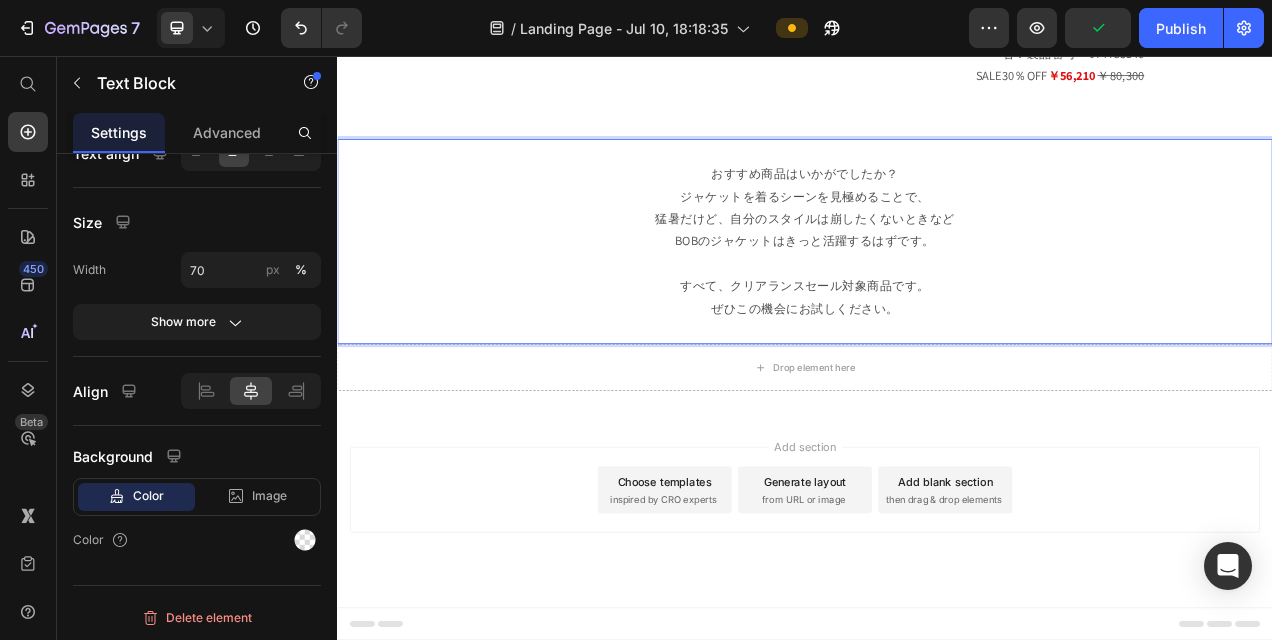 click on "おすすめ商品はいかがでしたか？ ジャケットを着るシーンを見極めることで、 猛暑だけど、自分のスタイルは崩したくないときなど BOBのジャケットはきっと活躍するはずです。 すべて、クリアランスセール対象商品です。 ぜひこの機会にお試しください。" at bounding box center [937, 294] 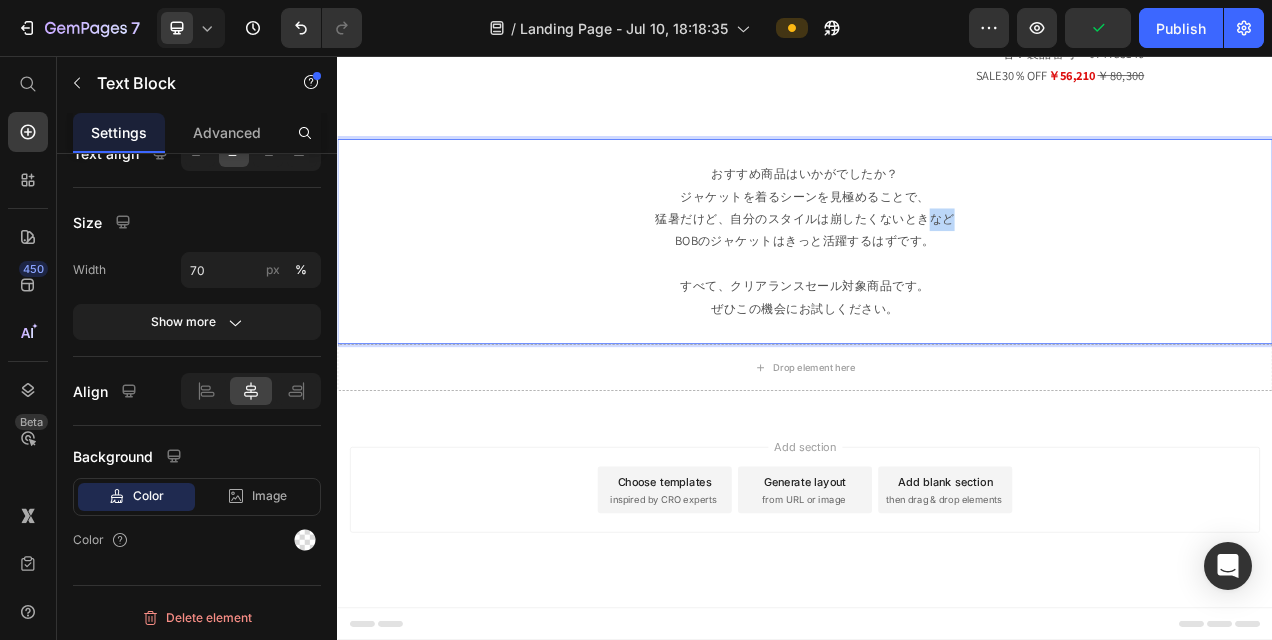 click on "おすすめ商品はいかがでしたか？ ジャケットを着るシーンを見極めることで、 猛暑だけど、自分のスタイルは崩したくないときなど BOBのジャケットはきっと活躍するはずです。 すべて、クリアランスセール対象商品です。 ぜひこの機会にお試しください。" at bounding box center (937, 294) 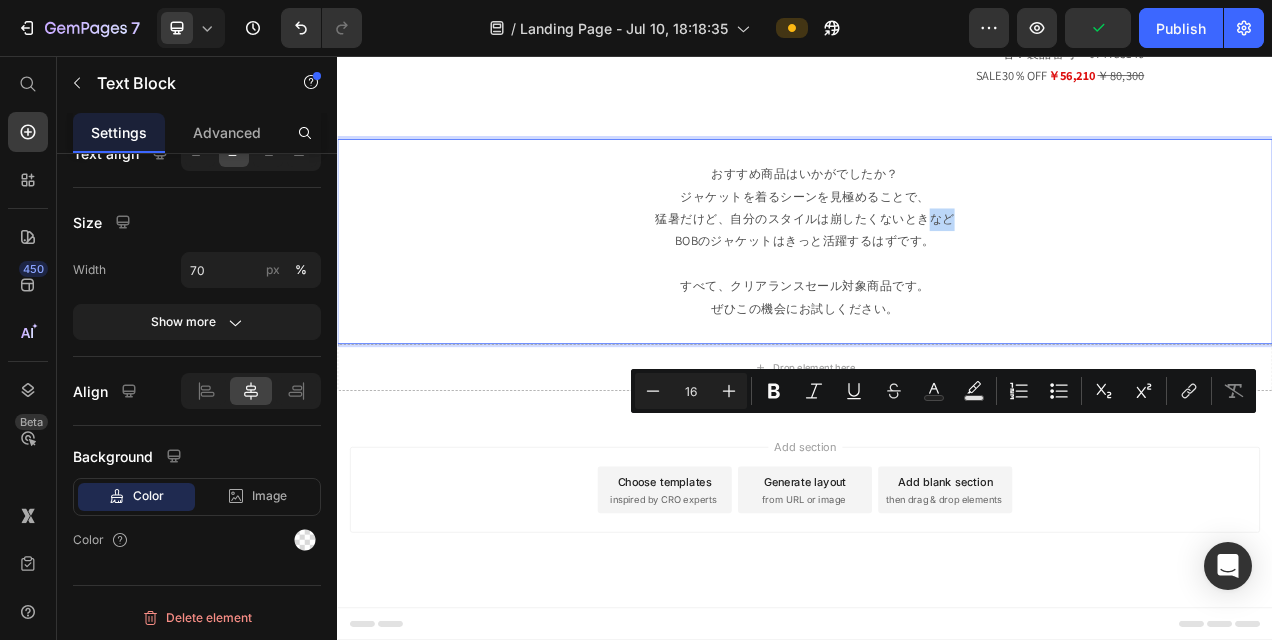 click on "おすすめ商品はいかがでしたか？ ジャケットを着るシーンを見極めることで、 猛暑だけど、自分のスタイルは崩したくないときなど BOBのジャケットはきっと活躍するはずです。 すべて、クリアランスセール対象商品です。 ぜひこの機会にお試しください。" at bounding box center [937, 294] 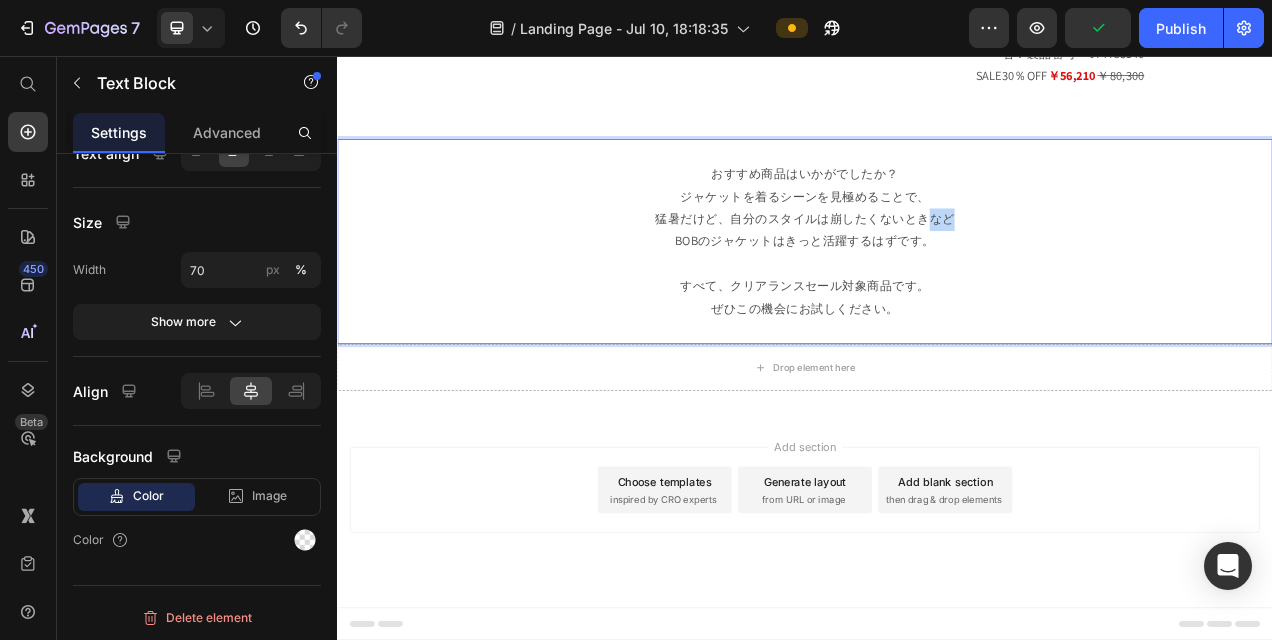 click on "おすすめ商品はいかがでしたか？ ジャケットを着るシーンを見極めることで、 猛暑だけど、自分のスタイルは崩したくないときなど BOBのジャケットはきっと活躍するはずです。 すべて、クリアランスセール対象商品です。 ぜひこの機会にお試しください。" at bounding box center (937, 294) 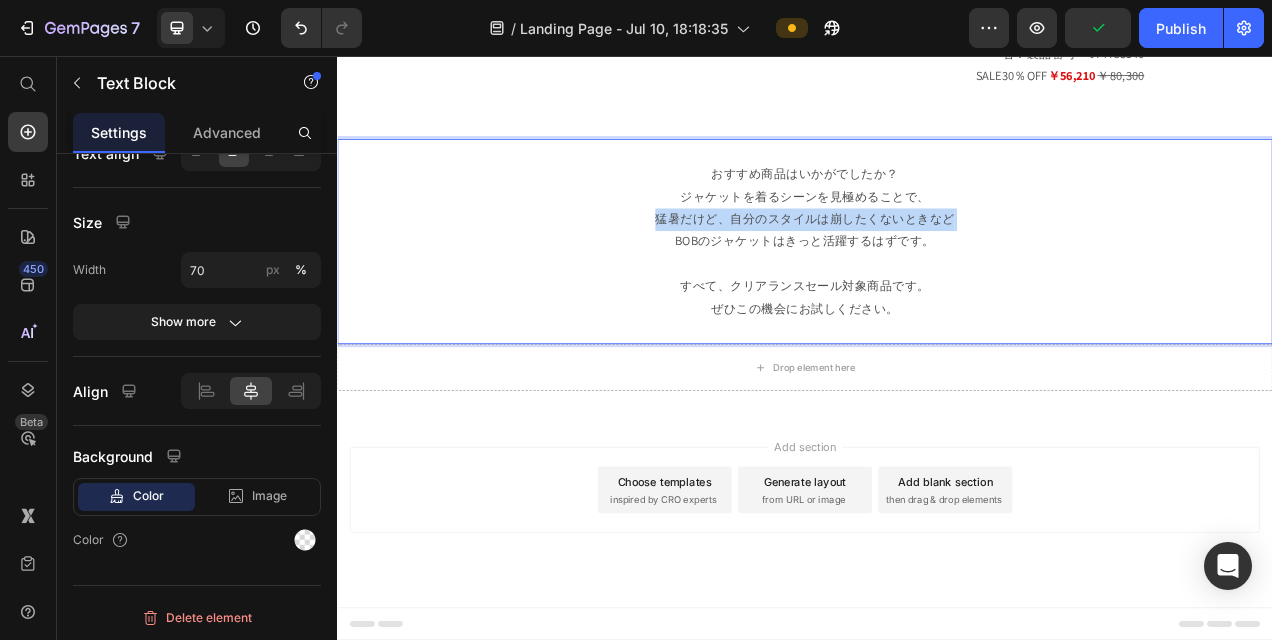 click on "おすすめ商品はいかがでしたか？ ジャケットを着るシーンを見極めることで、 猛暑だけど、自分のスタイルは崩したくないときなど BOBのジャケットはきっと活躍するはずです。 すべて、クリアランスセール対象商品です。 ぜひこの機会にお試しください。" at bounding box center [937, 294] 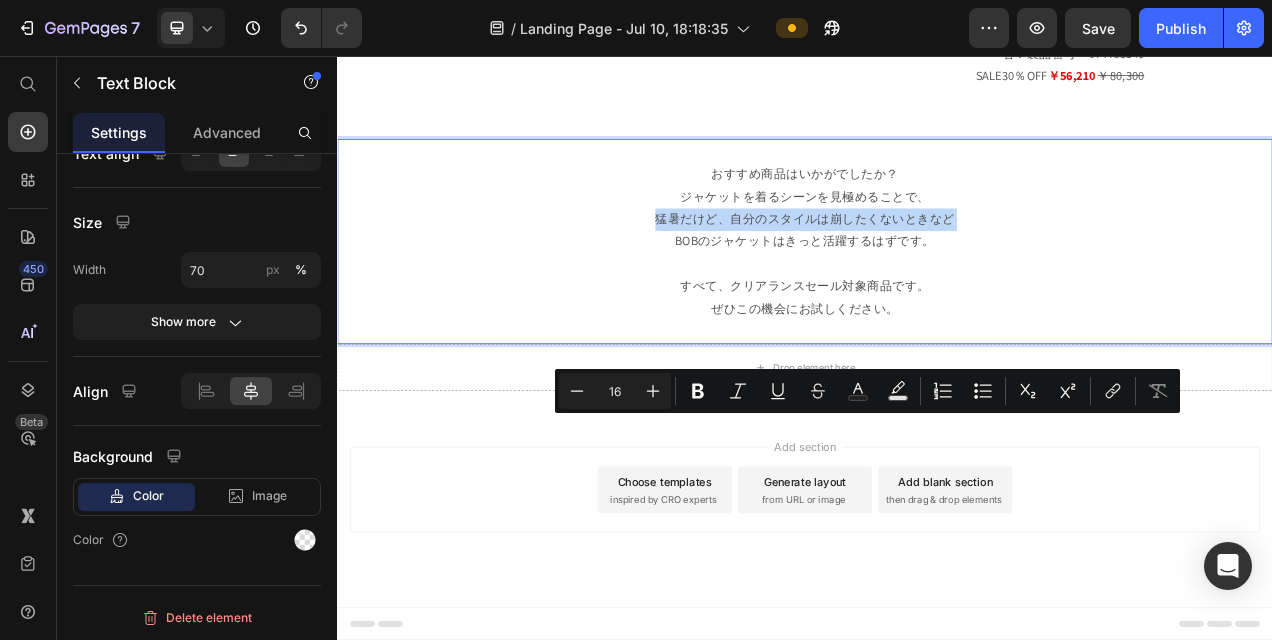 click on "おすすめ商品はいかがでしたか？ ジャケットを着るシーンを見極めることで、 猛暑だけど、自分のスタイルは崩したくないときなど BOBのジャケットはきっと活躍するはずです。 すべて、クリアランスセール対象商品です。 ぜひこの機会にお試しください。" at bounding box center [937, 294] 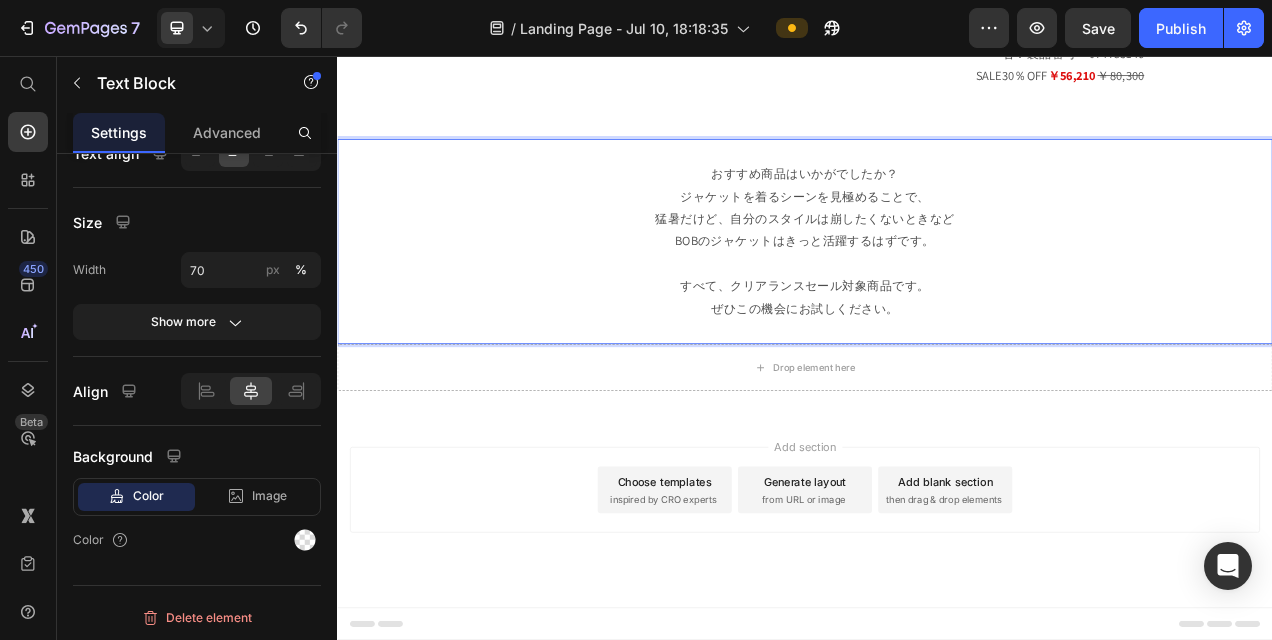 click on "おすすめ商品はいかがでしたか？ ジャケットを着るシーンを見極めることで、 猛暑だけど、自分のスタイルは崩したくないときなど BOBのジャケットはきっと活躍するはずです。 すべて、クリアランスセール対象商品です。 ぜひこの機会にお試しください。" at bounding box center (937, 294) 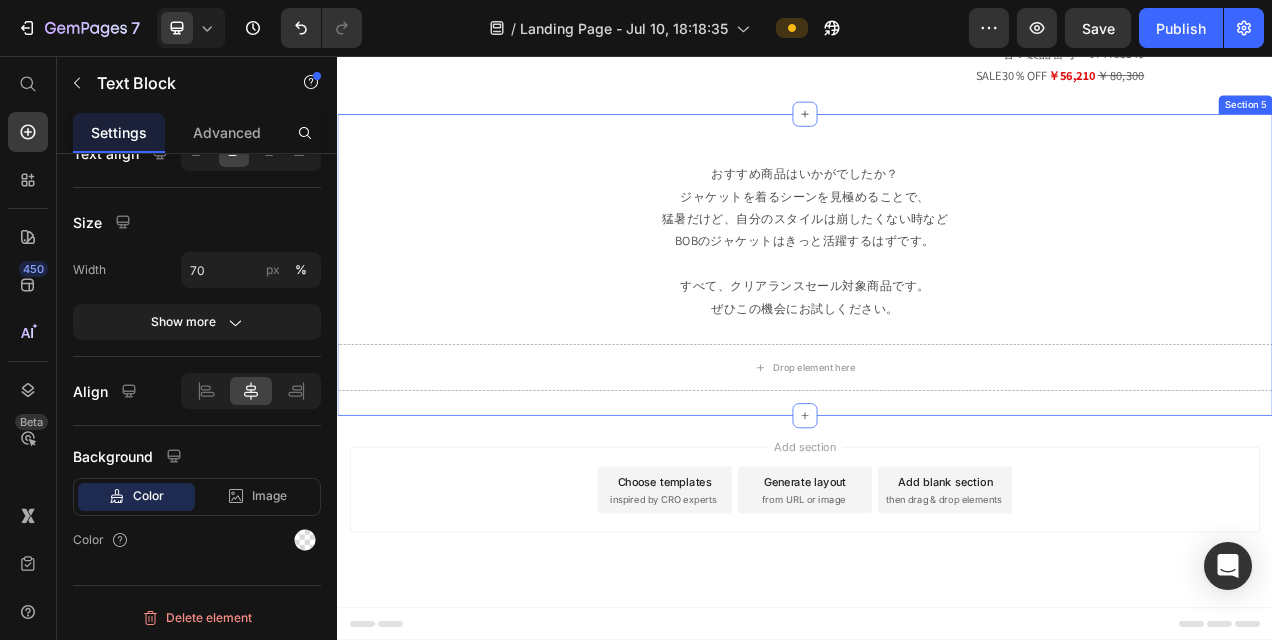 scroll, scrollTop: 3950, scrollLeft: 0, axis: vertical 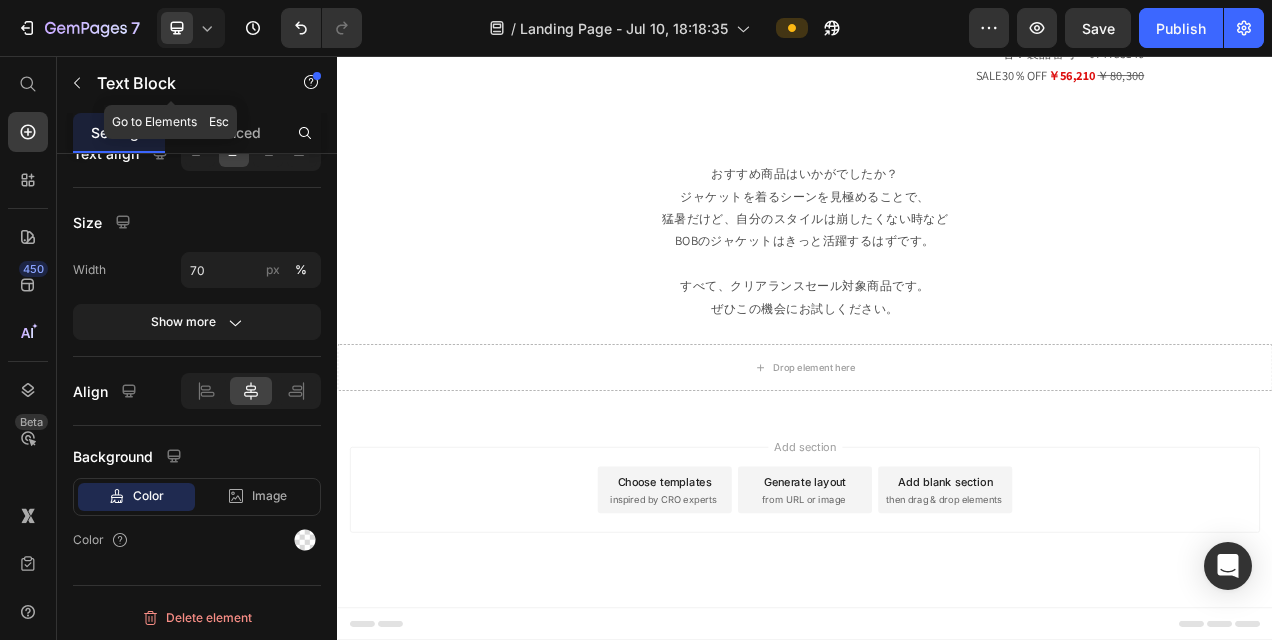 drag, startPoint x: 76, startPoint y: 98, endPoint x: 76, endPoint y: 109, distance: 11 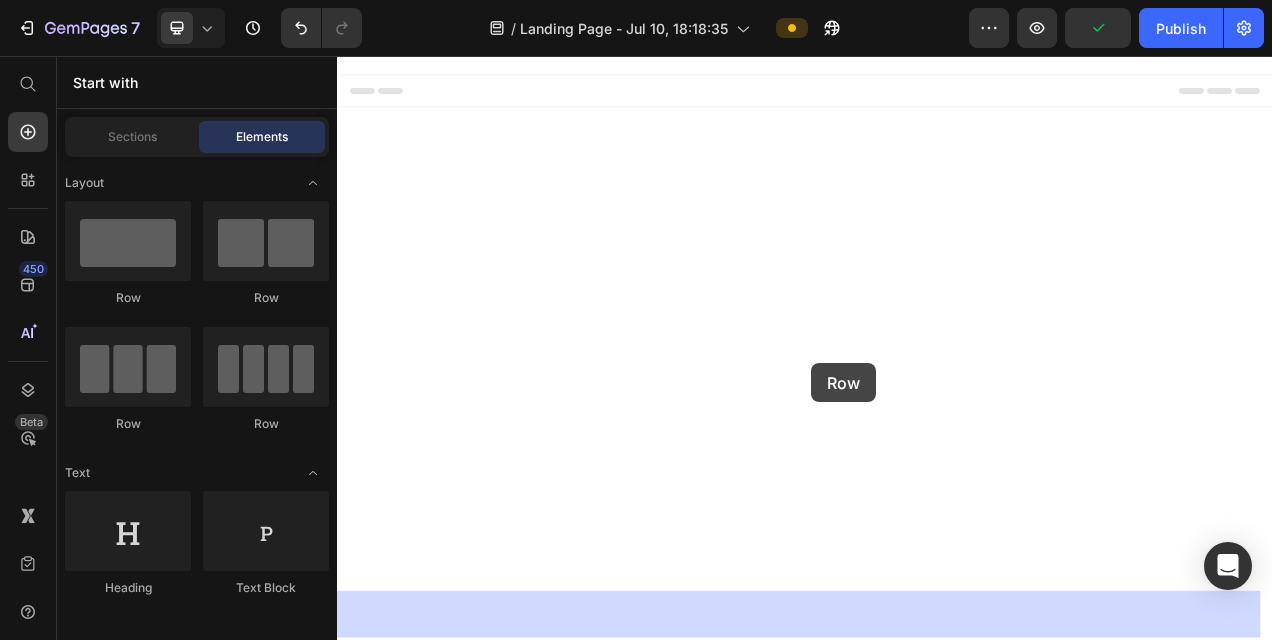 drag, startPoint x: 470, startPoint y: 308, endPoint x: 945, endPoint y: 450, distance: 495.77112 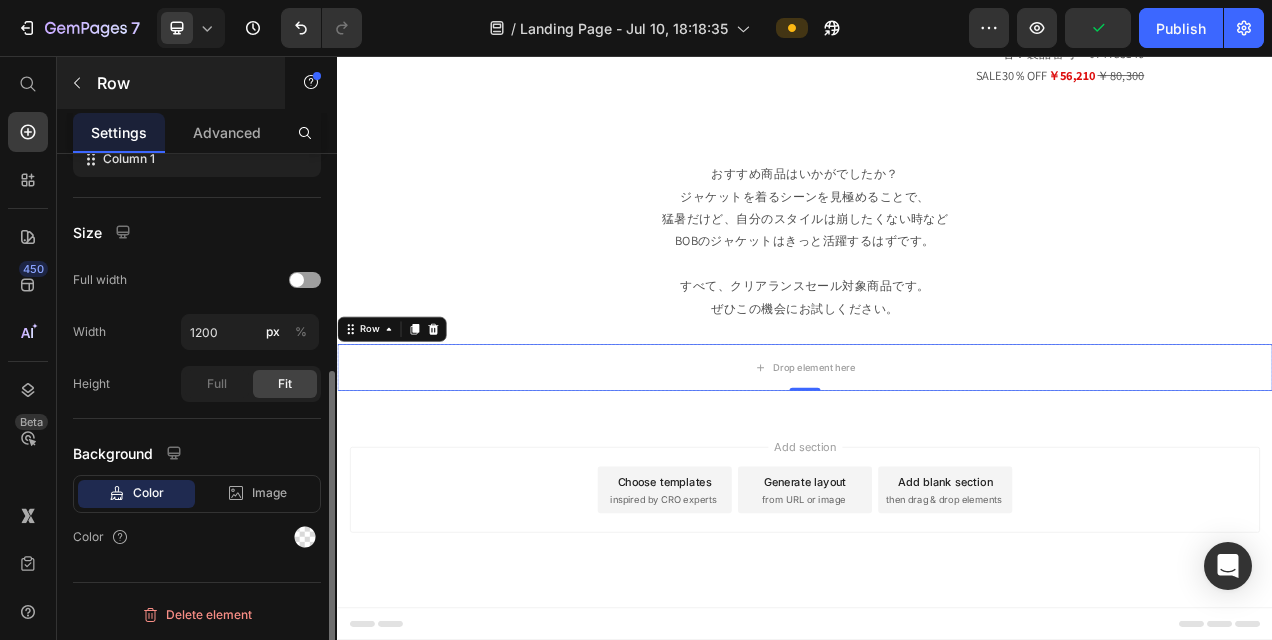 scroll, scrollTop: 0, scrollLeft: 0, axis: both 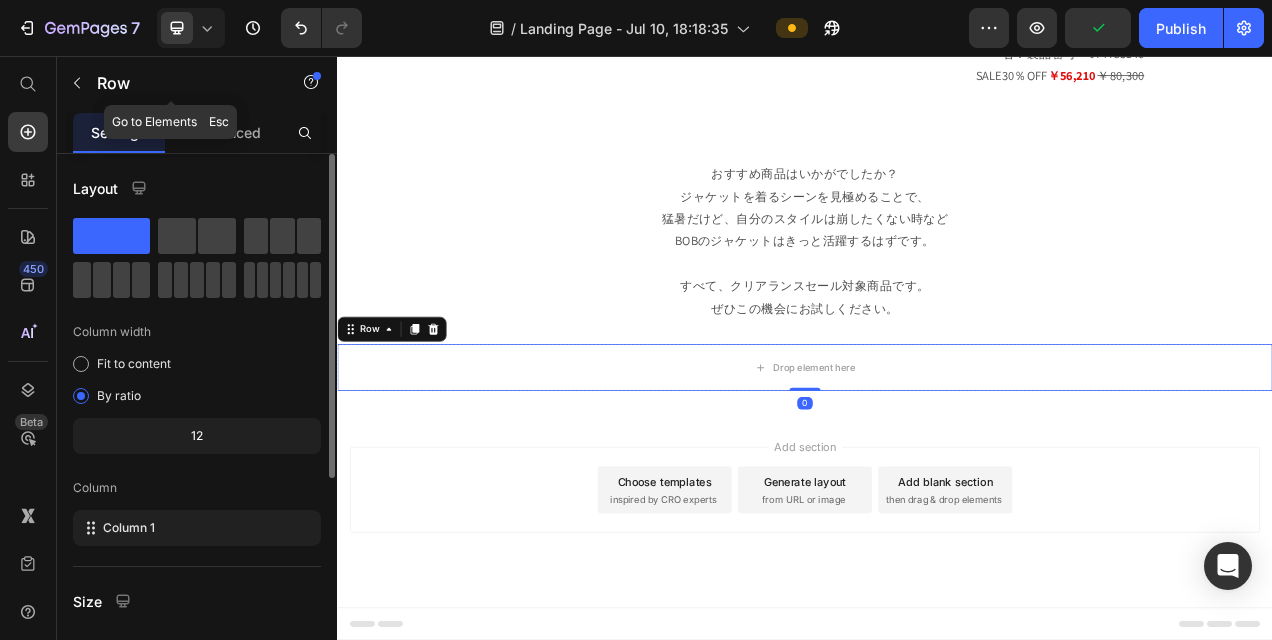 click at bounding box center [77, 83] 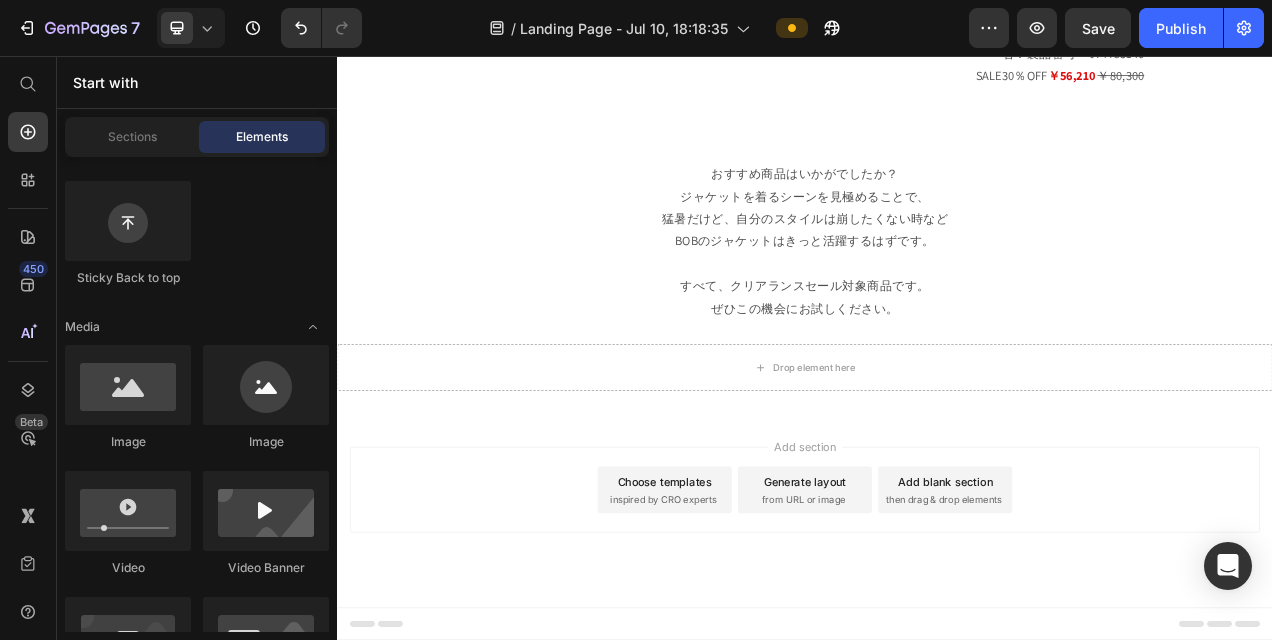 scroll, scrollTop: 400, scrollLeft: 0, axis: vertical 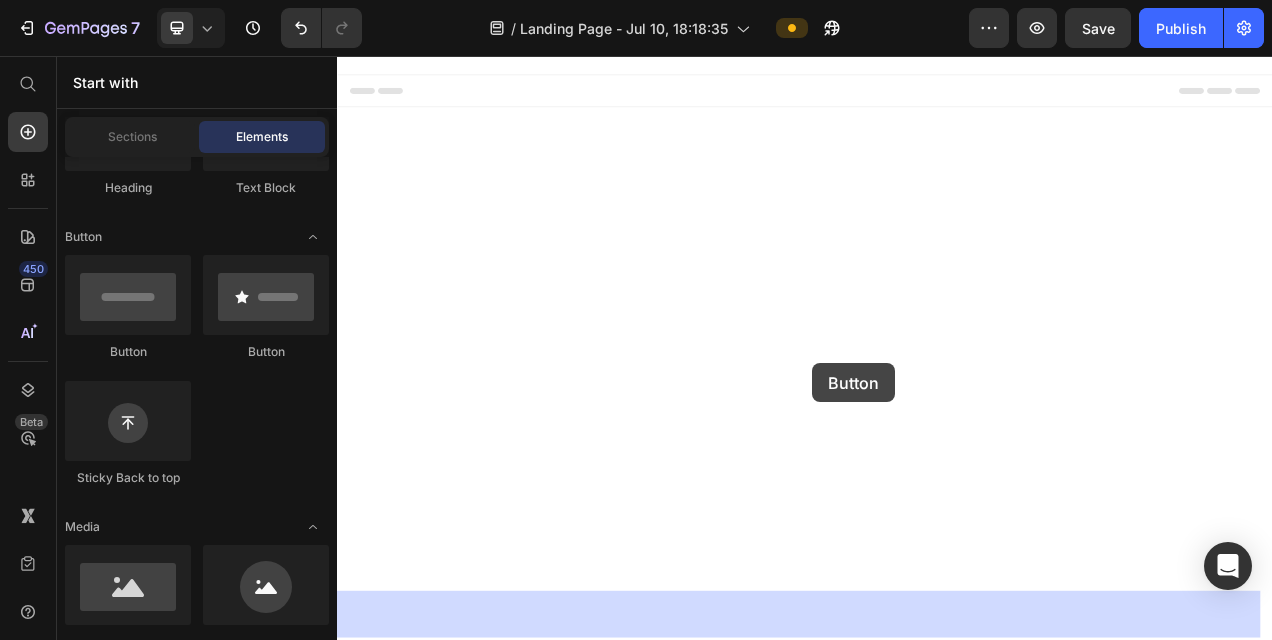 drag, startPoint x: 477, startPoint y: 376, endPoint x: 946, endPoint y: 450, distance: 474.80206 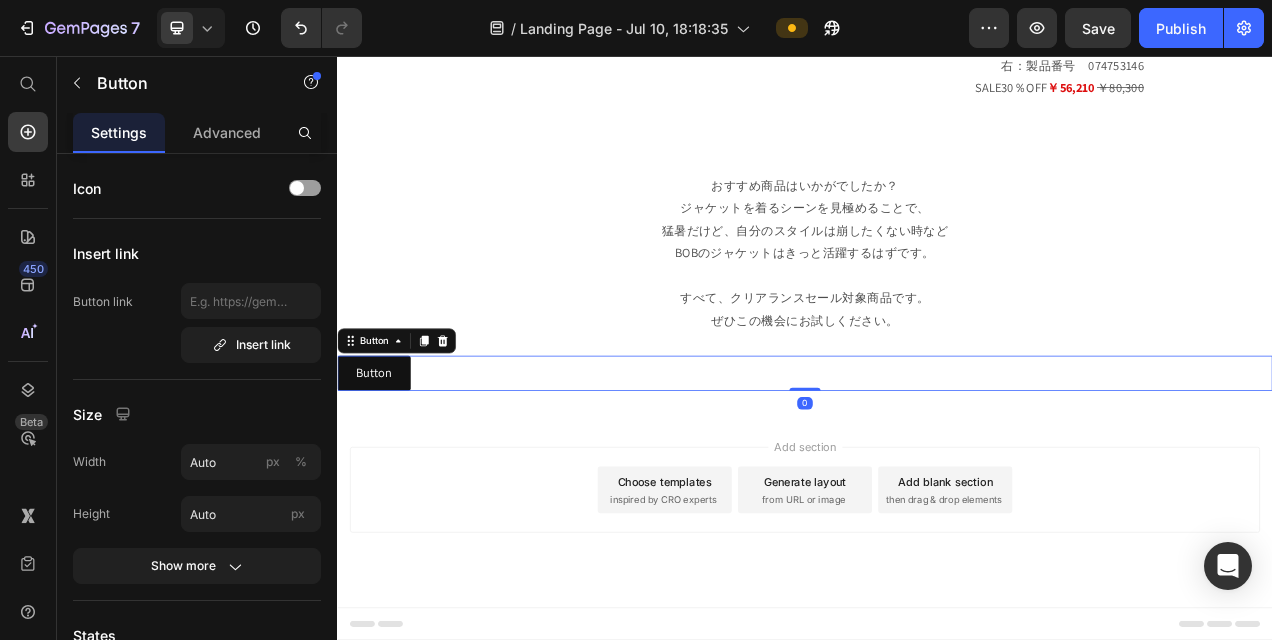 scroll, scrollTop: 3934, scrollLeft: 0, axis: vertical 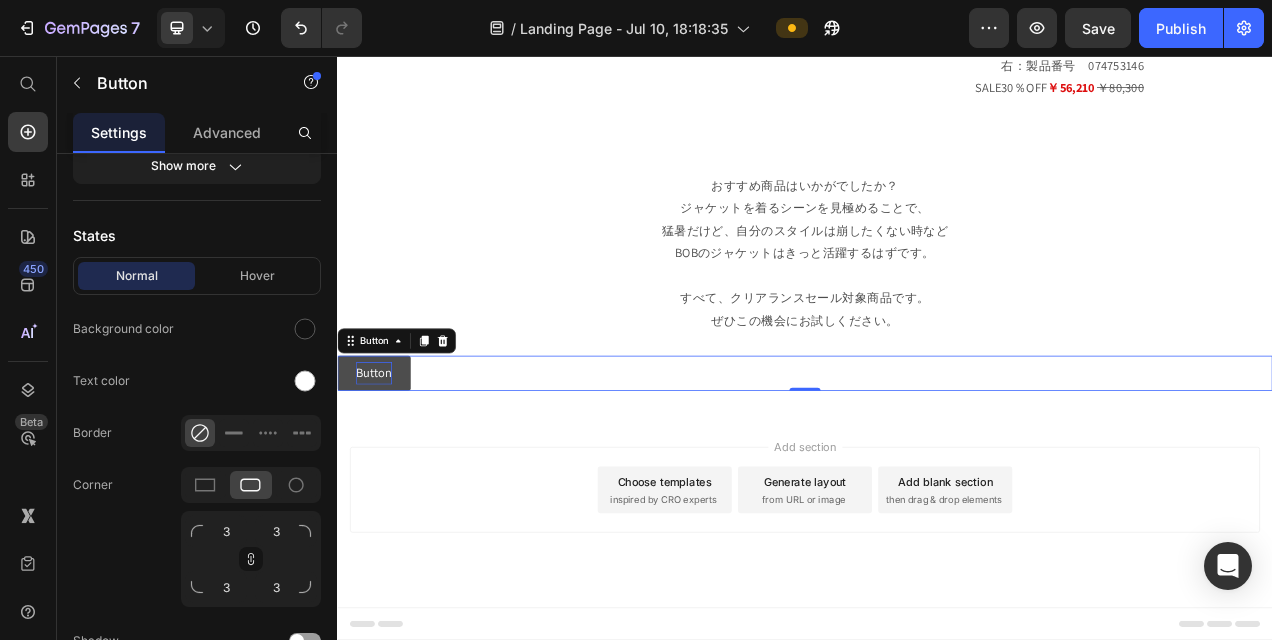 click on "Button" at bounding box center [384, 463] 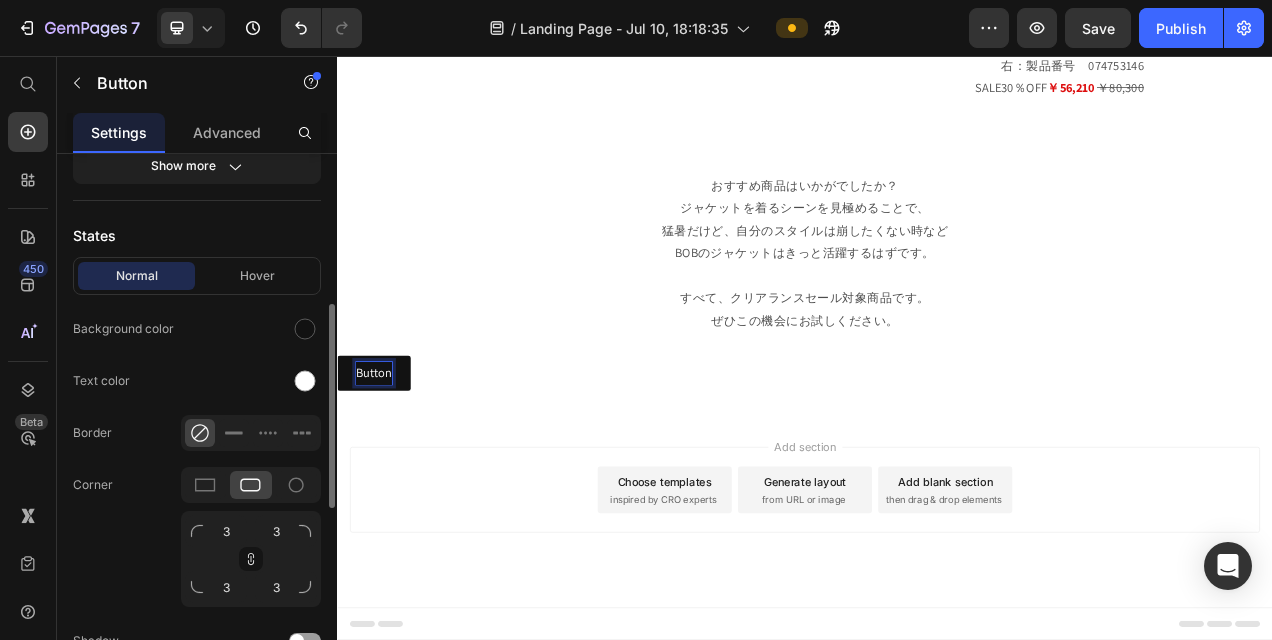 scroll, scrollTop: 700, scrollLeft: 0, axis: vertical 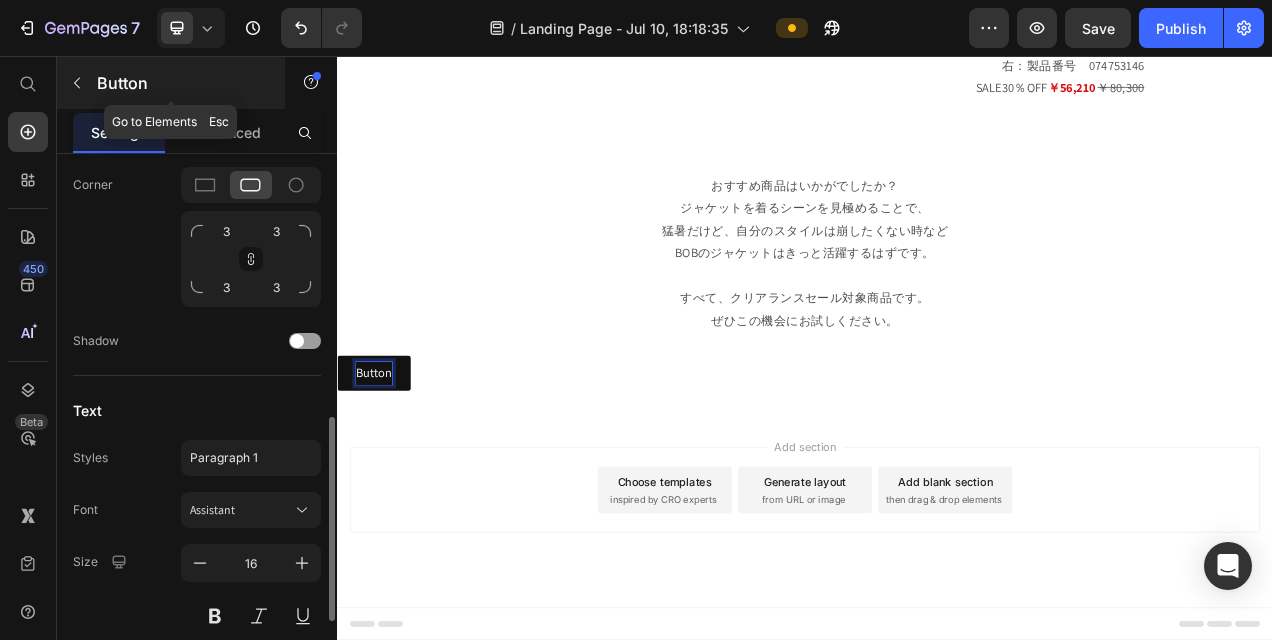 click at bounding box center [77, 83] 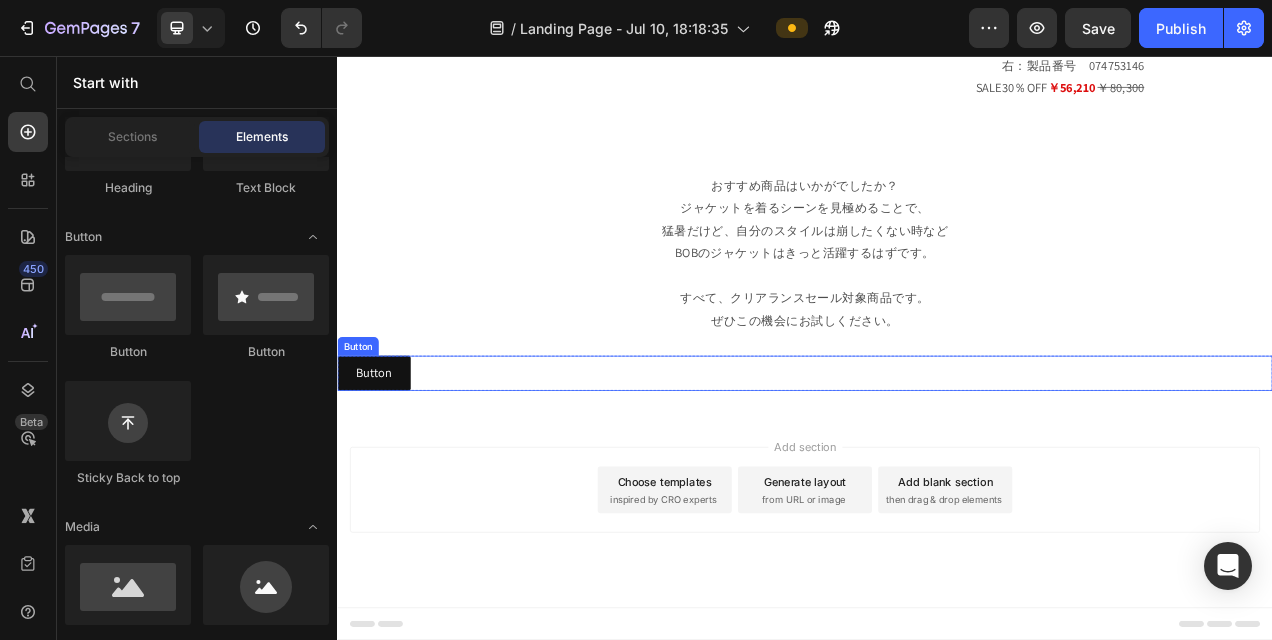 click on "Button Button" at bounding box center (937, 463) 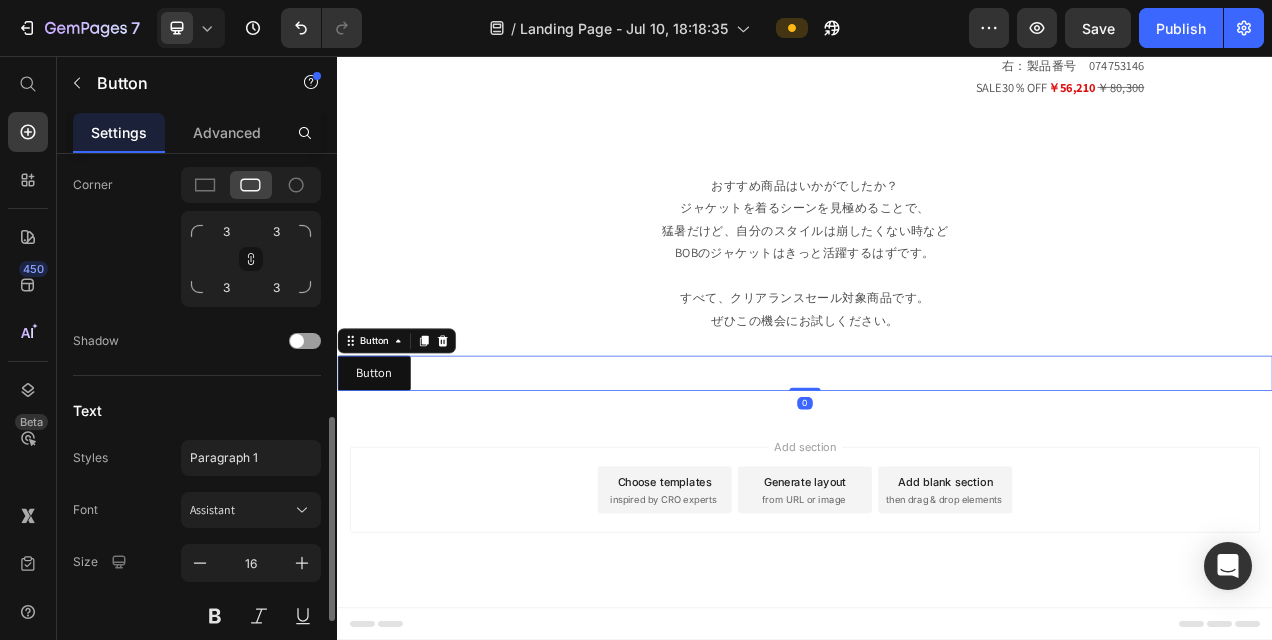 scroll, scrollTop: 898, scrollLeft: 0, axis: vertical 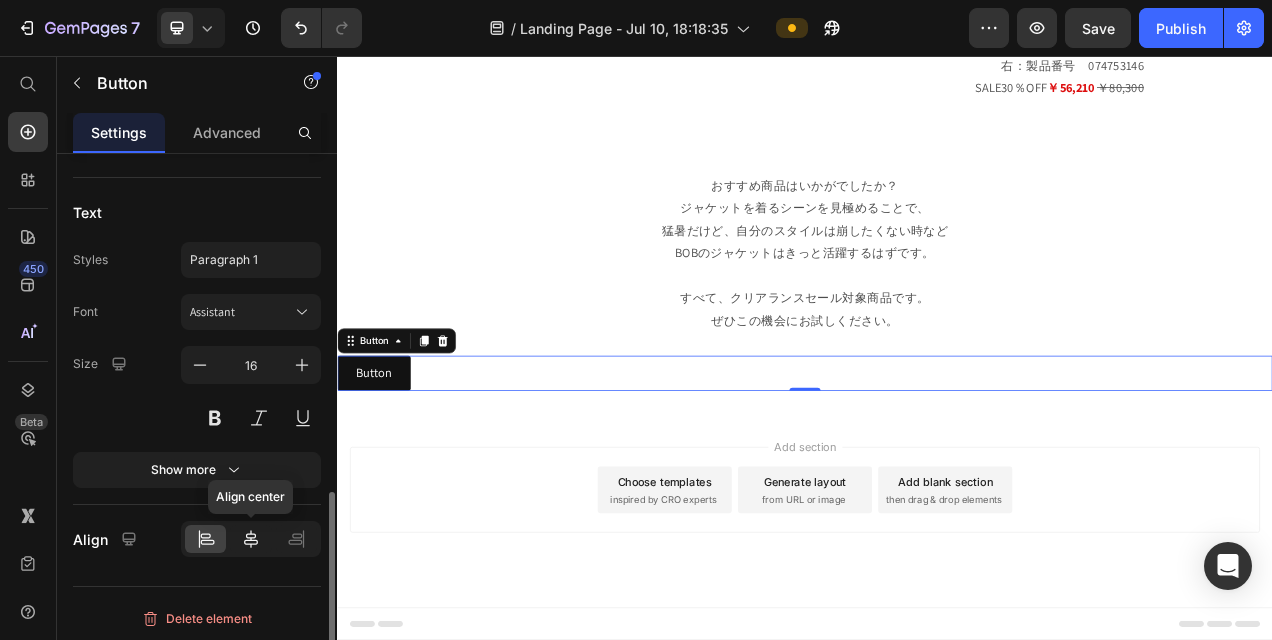 click 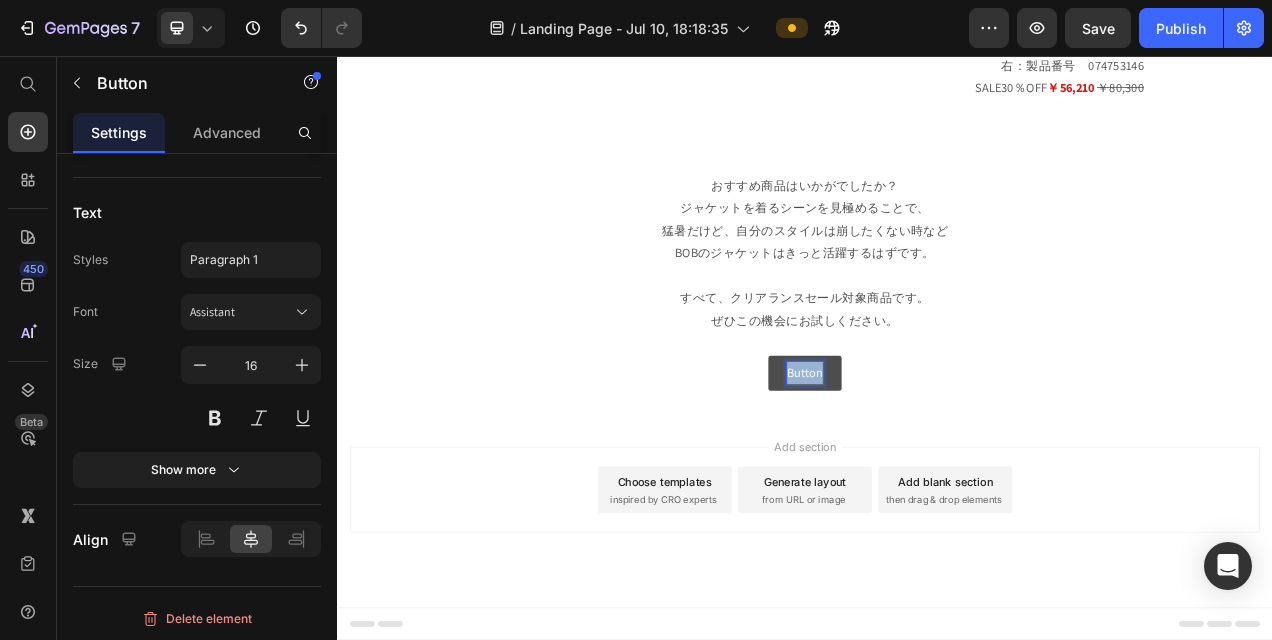 click on "Button" at bounding box center (937, 463) 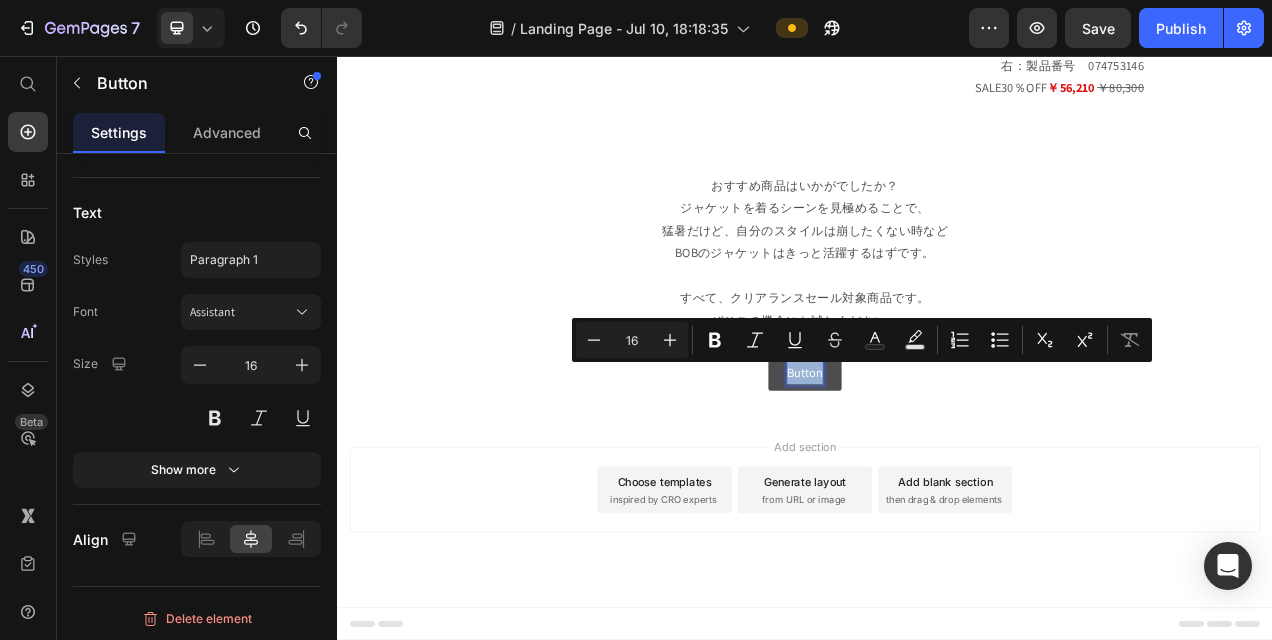 type 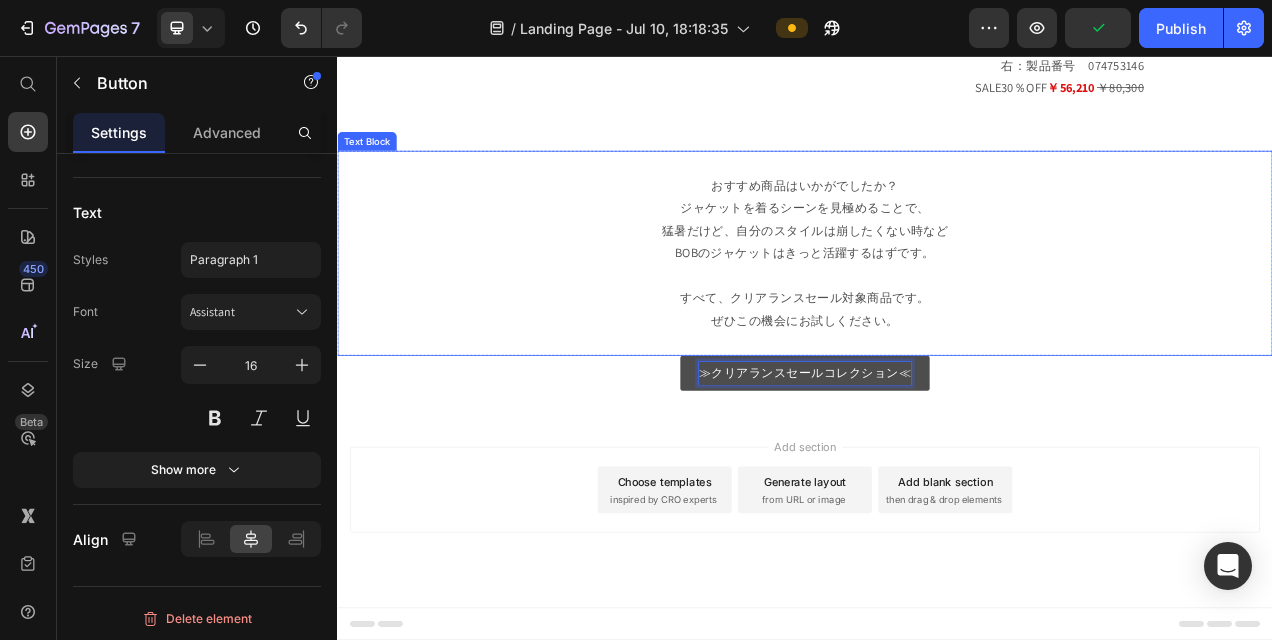 click on "おすすめ商品はいかがでしたか？ ジャケットを着るシーンを見極めることで、 猛暑だけど、自分のスタイルは崩したくない時など BOBのジャケットはきっと活躍するはずです。 すべて、クリアランスセール対象商品です。 ぜひこの機会にお試しください。" at bounding box center (937, 309) 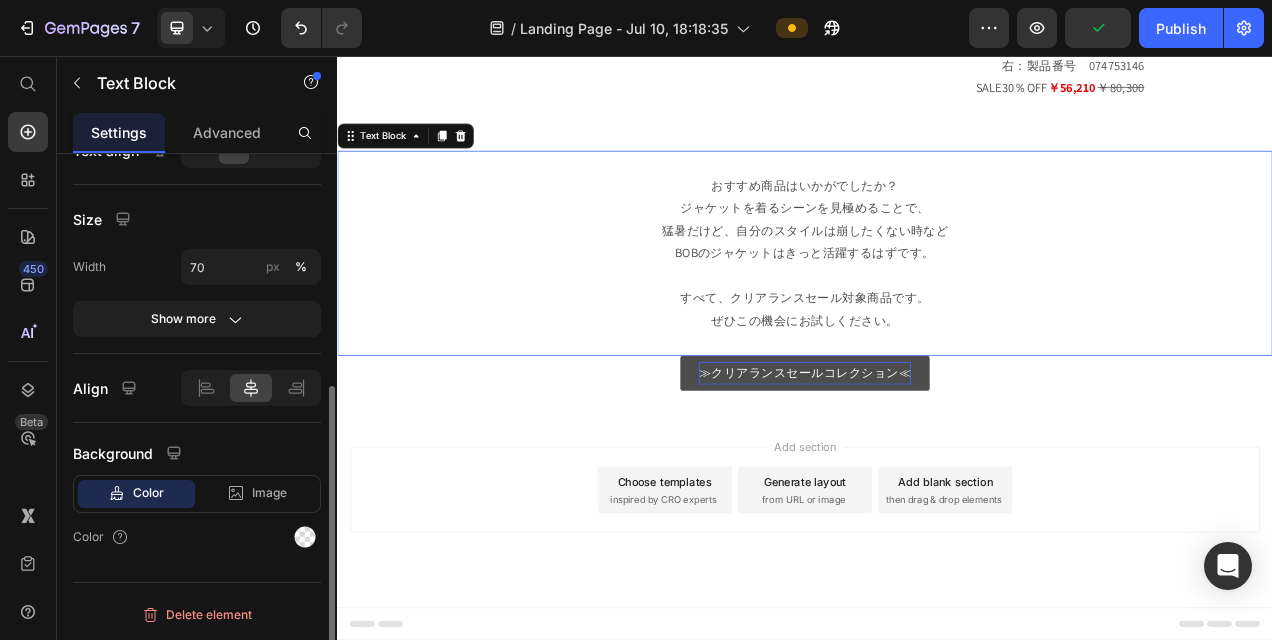 scroll, scrollTop: 0, scrollLeft: 0, axis: both 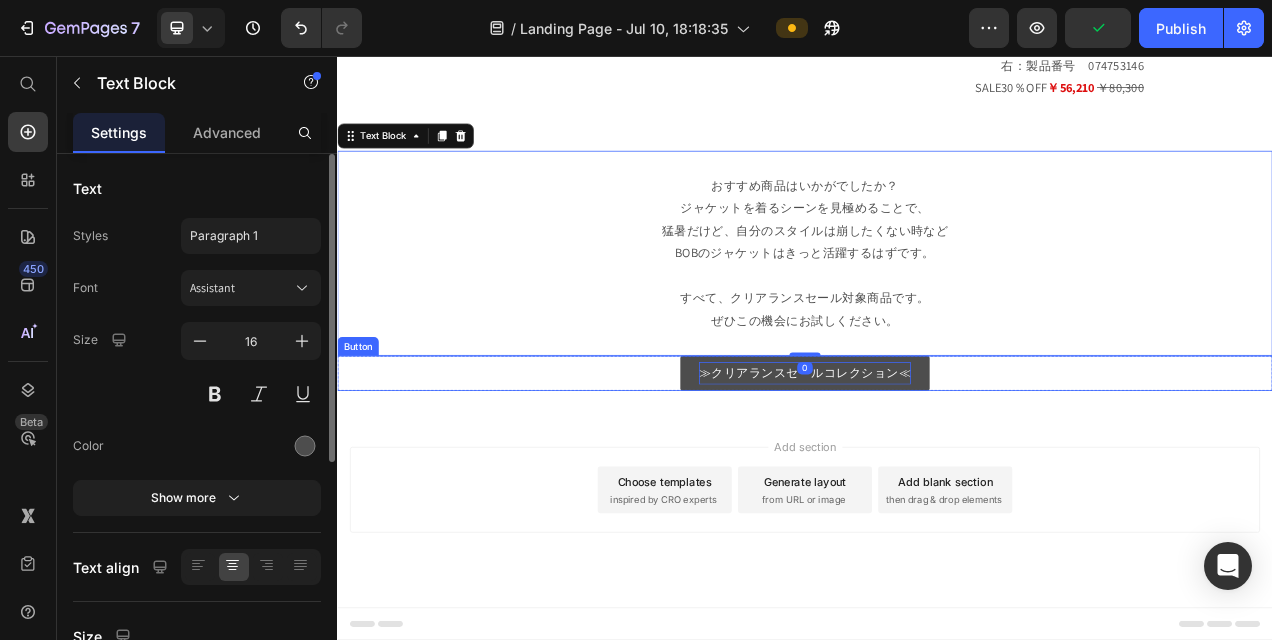 click on "≫クリアランスセールコレクション≪" at bounding box center [937, 463] 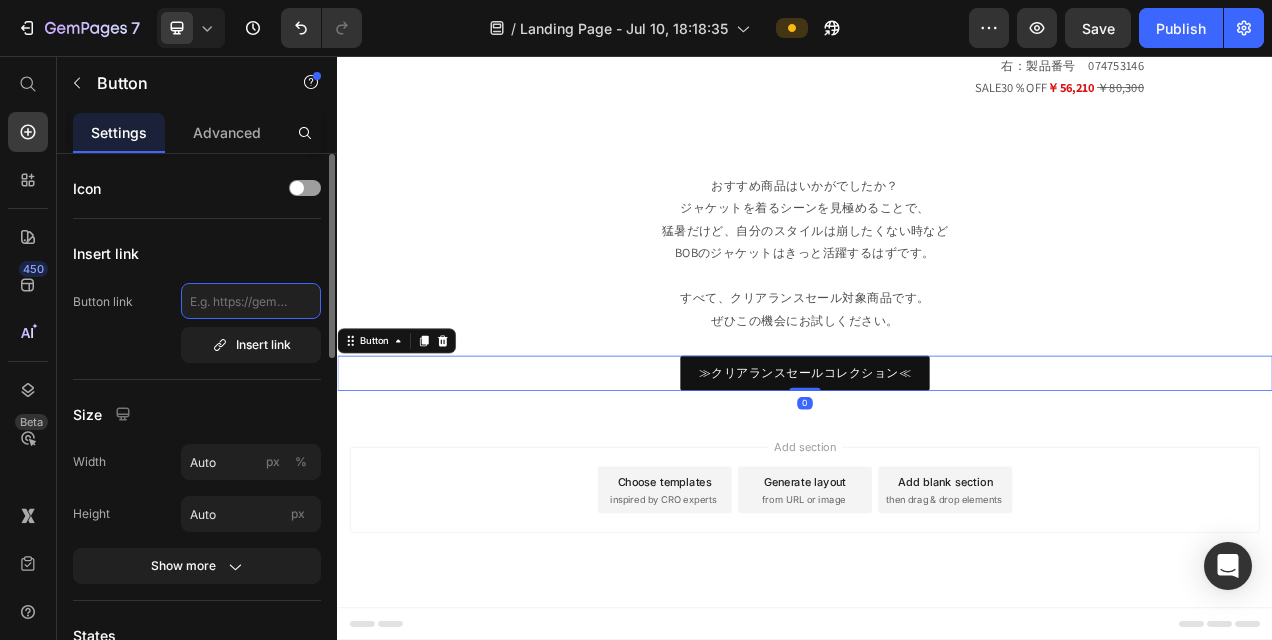 click 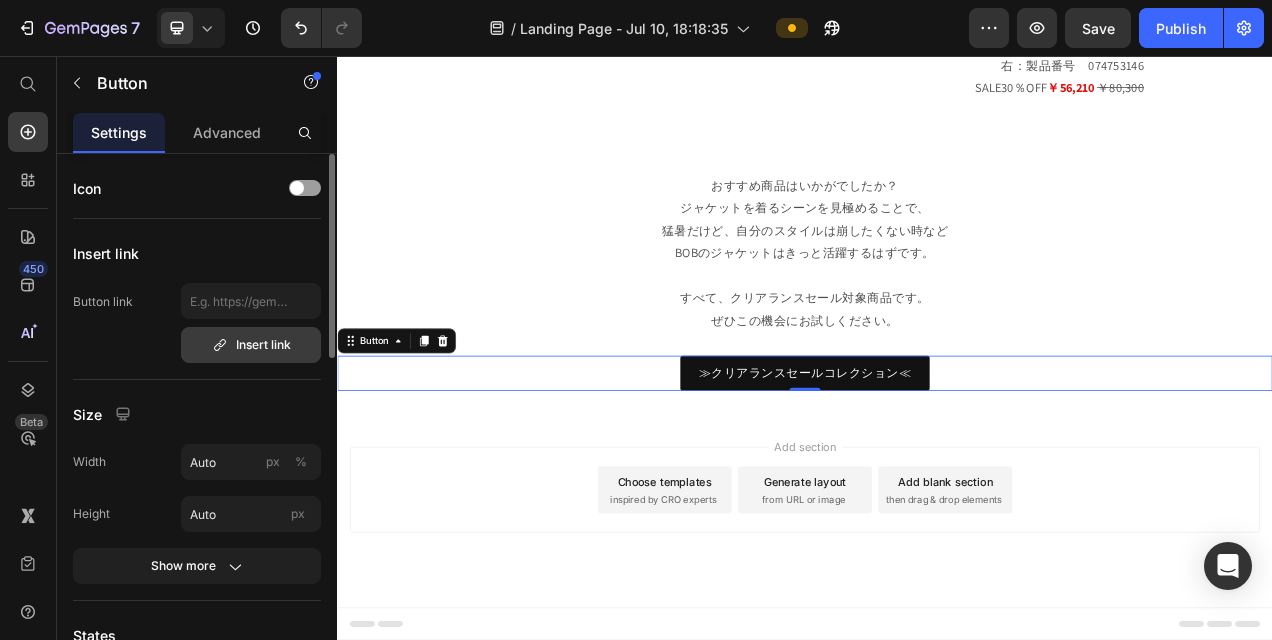click on "Insert link" at bounding box center [251, 345] 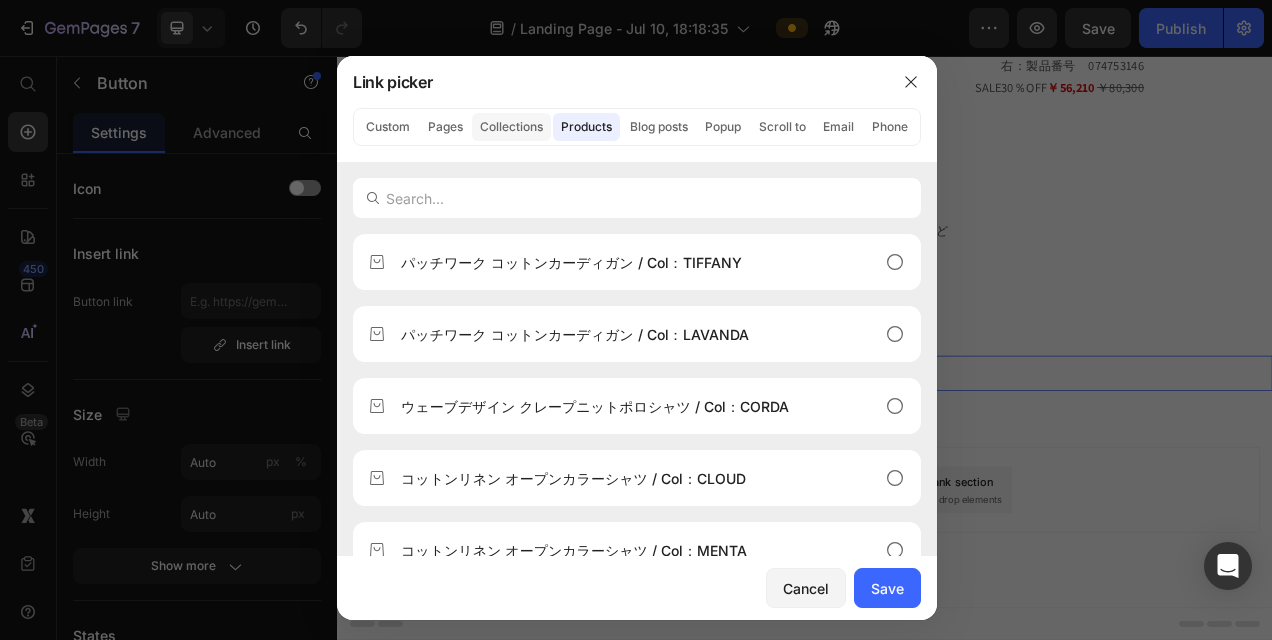 click on "Collections" 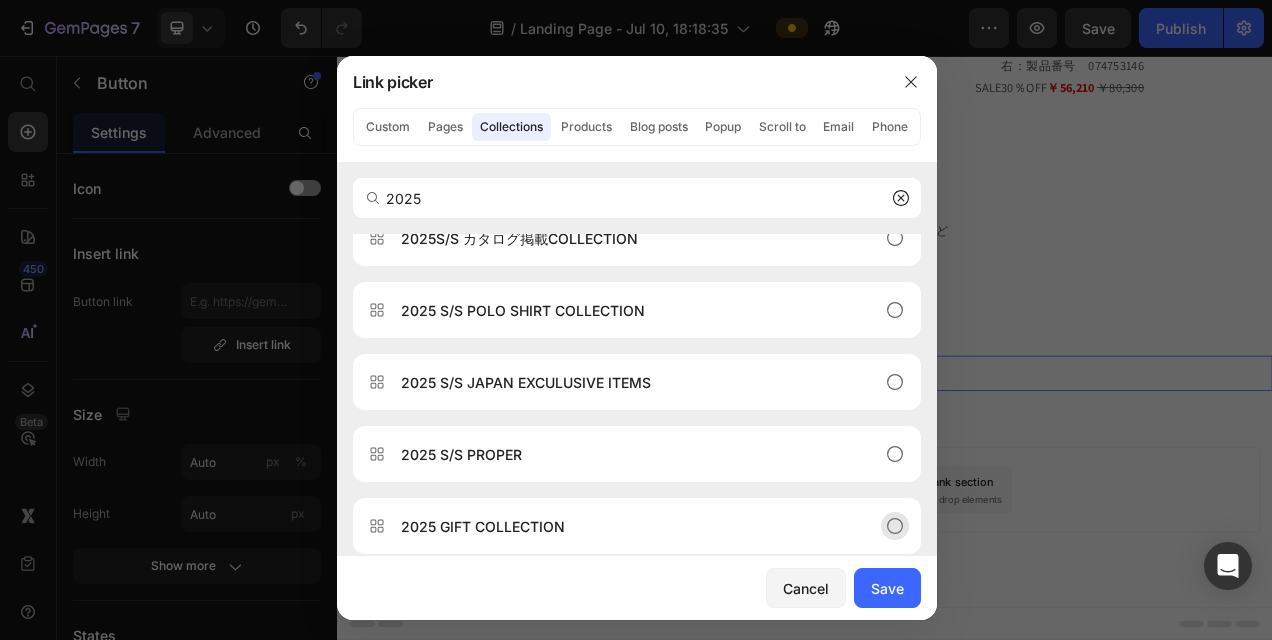 scroll, scrollTop: 0, scrollLeft: 0, axis: both 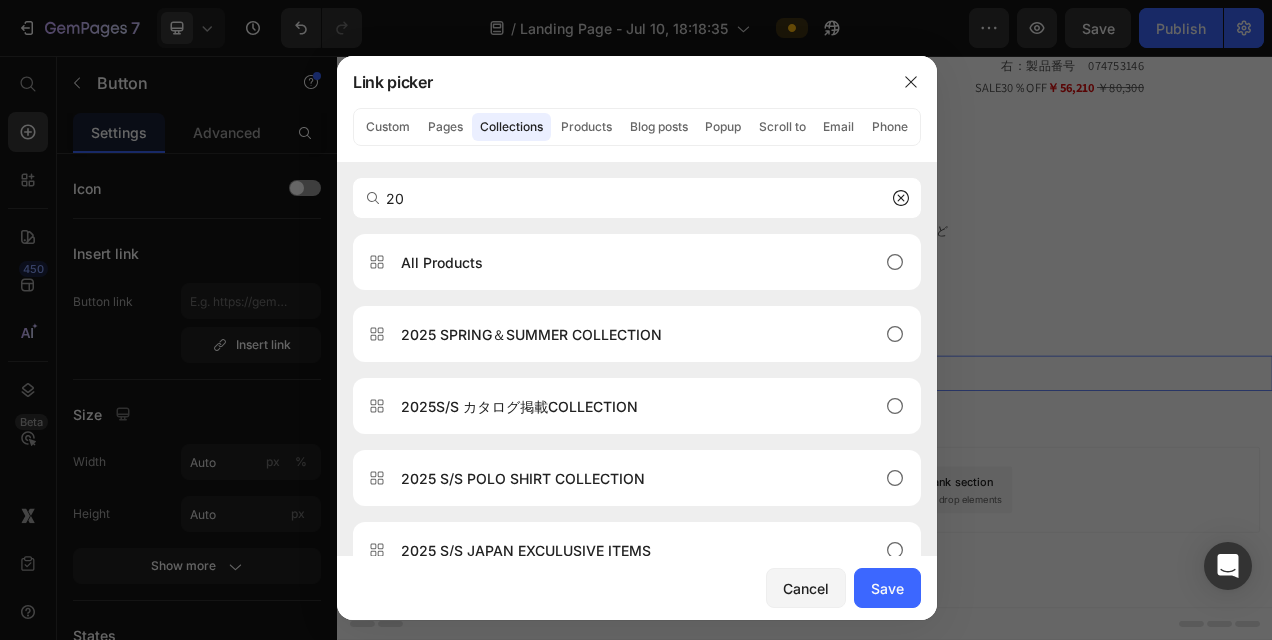 type on "2" 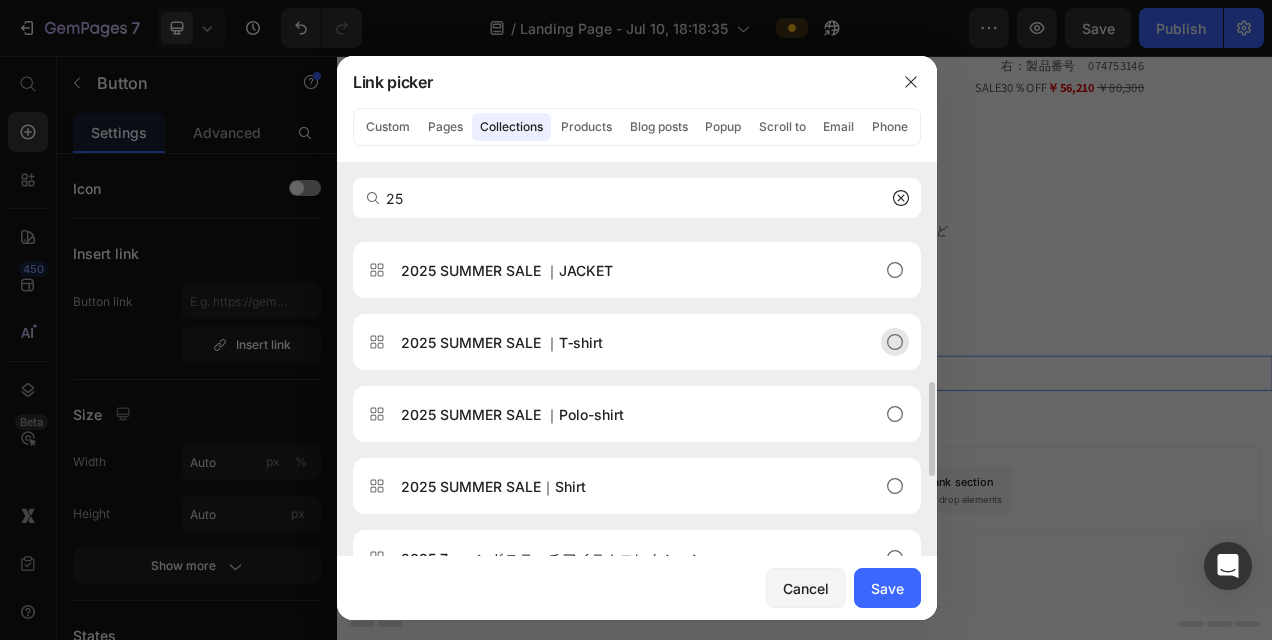scroll, scrollTop: 972, scrollLeft: 0, axis: vertical 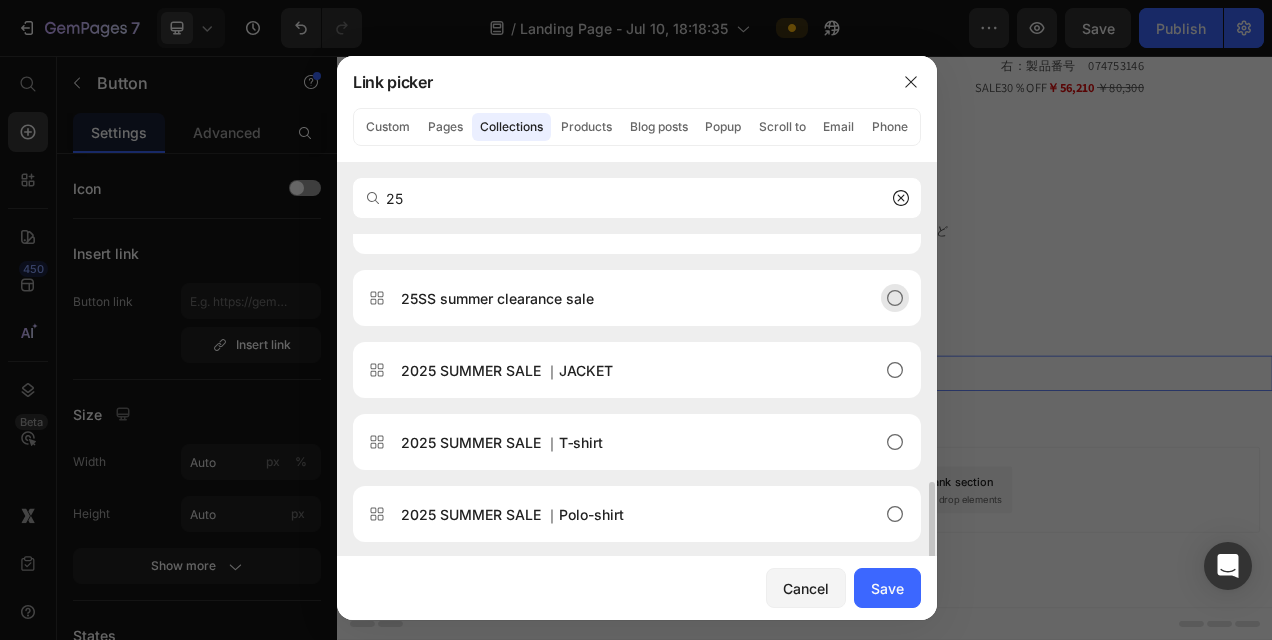 type on "25" 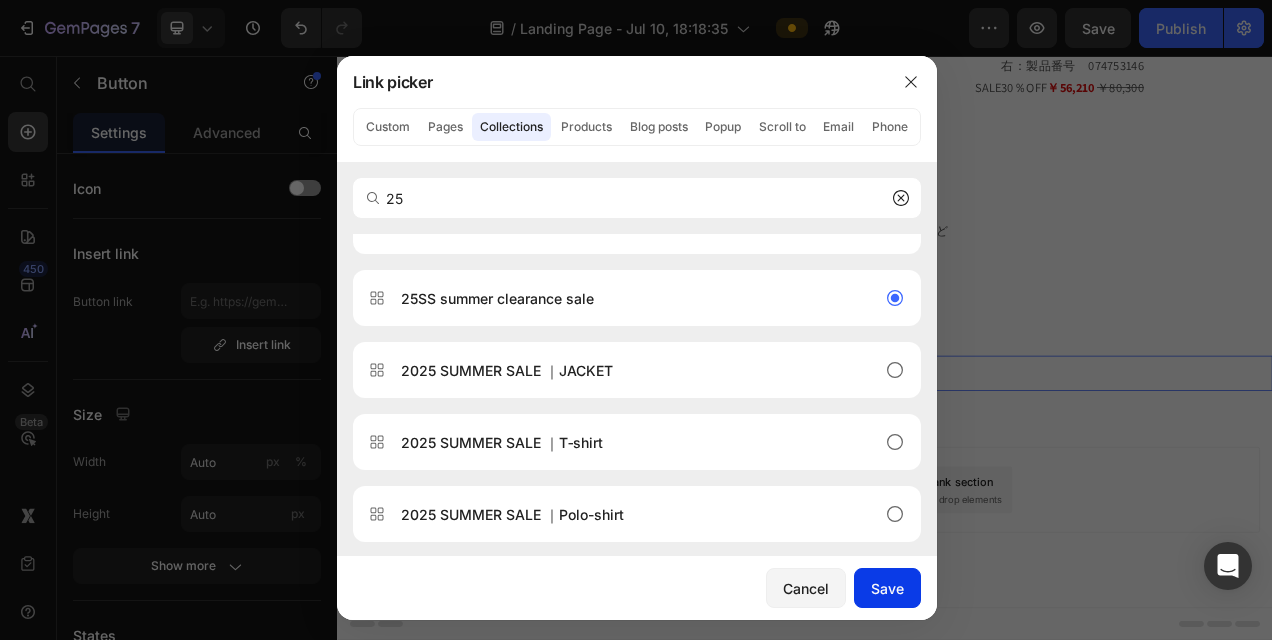 click on "Save" 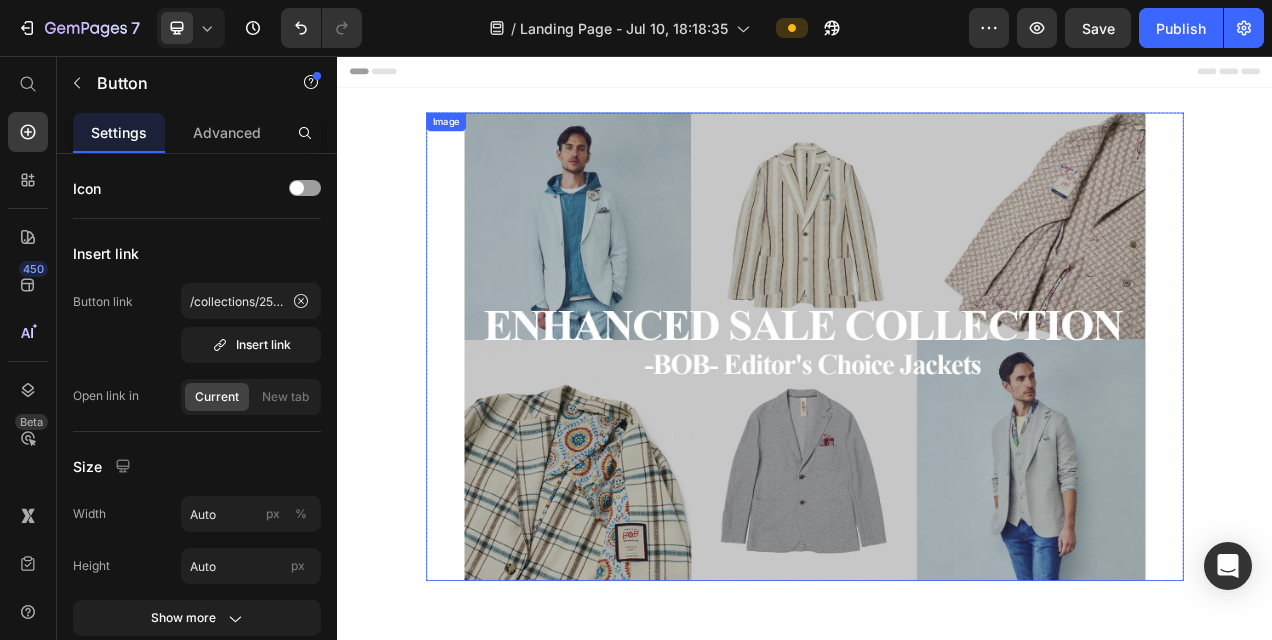 scroll, scrollTop: 0, scrollLeft: 0, axis: both 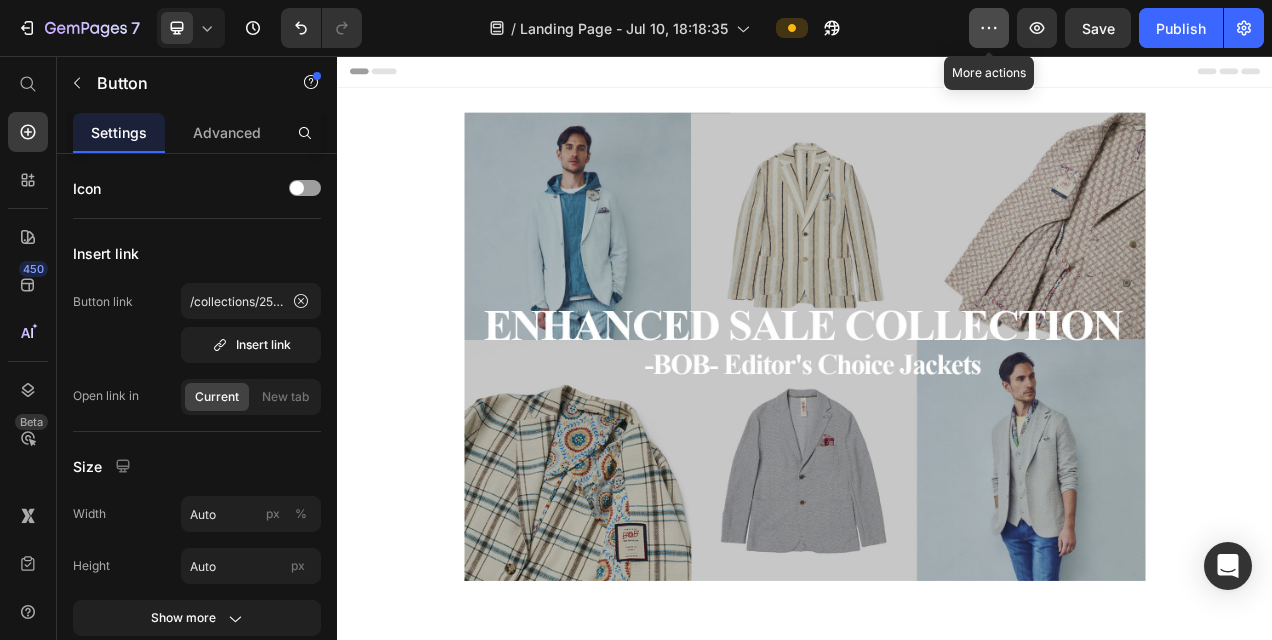click 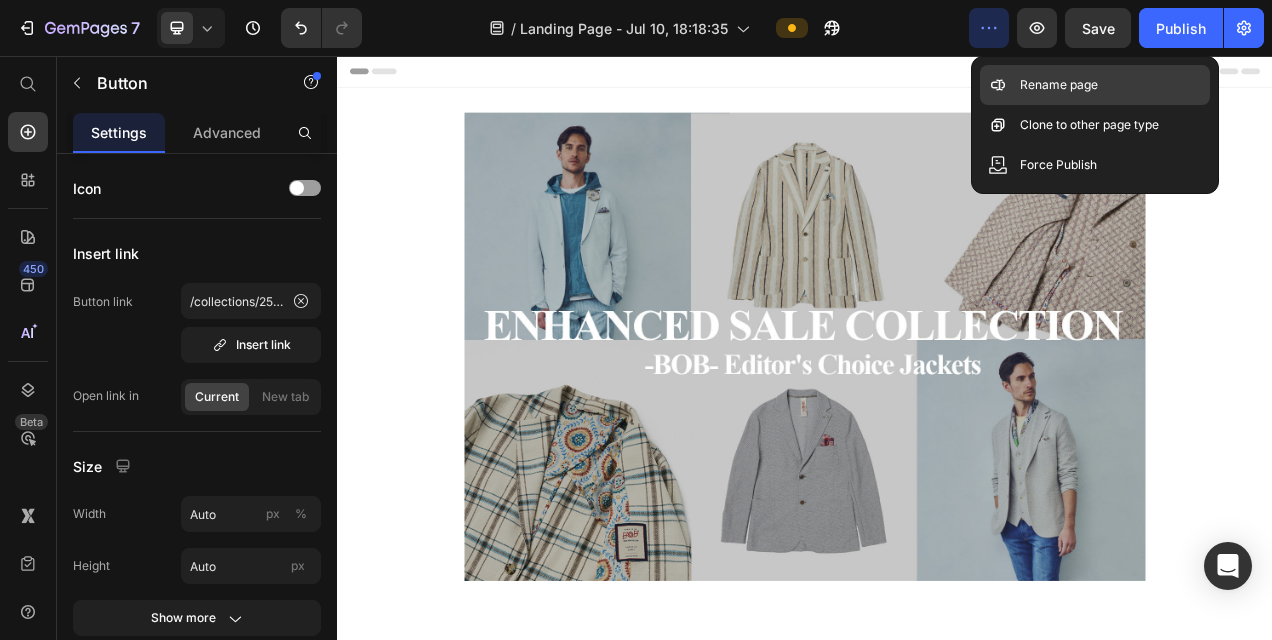 click on "Rename page" at bounding box center (1059, 85) 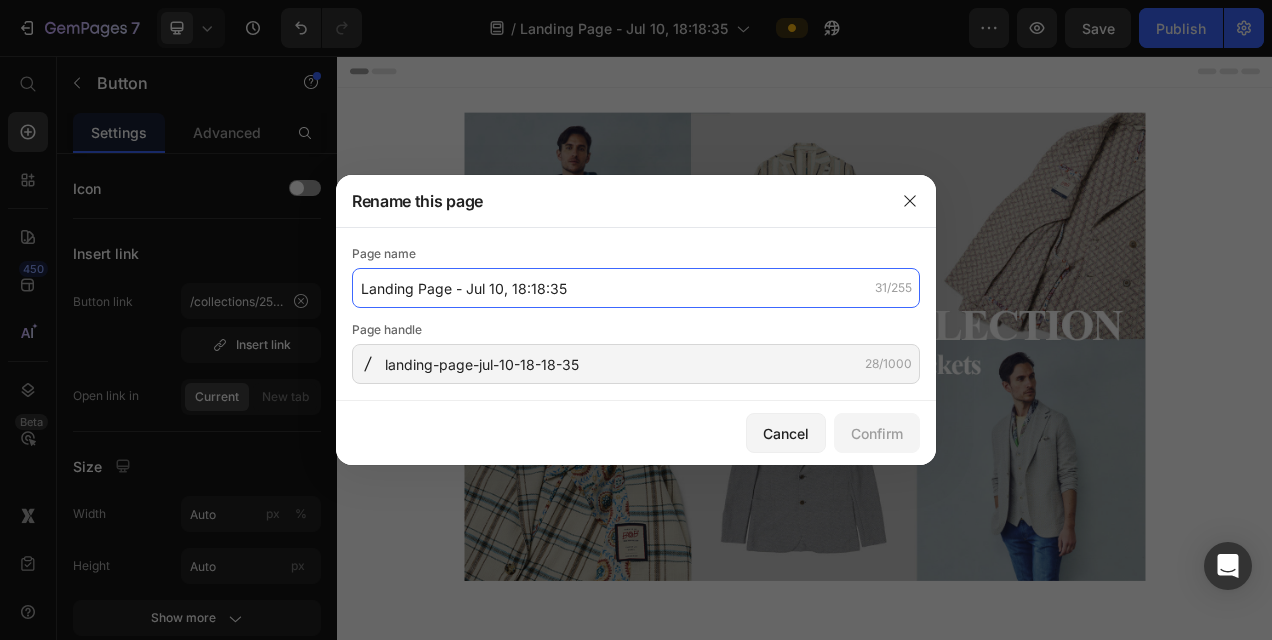 click on "Landing Page - Jul 10, 18:18:35" 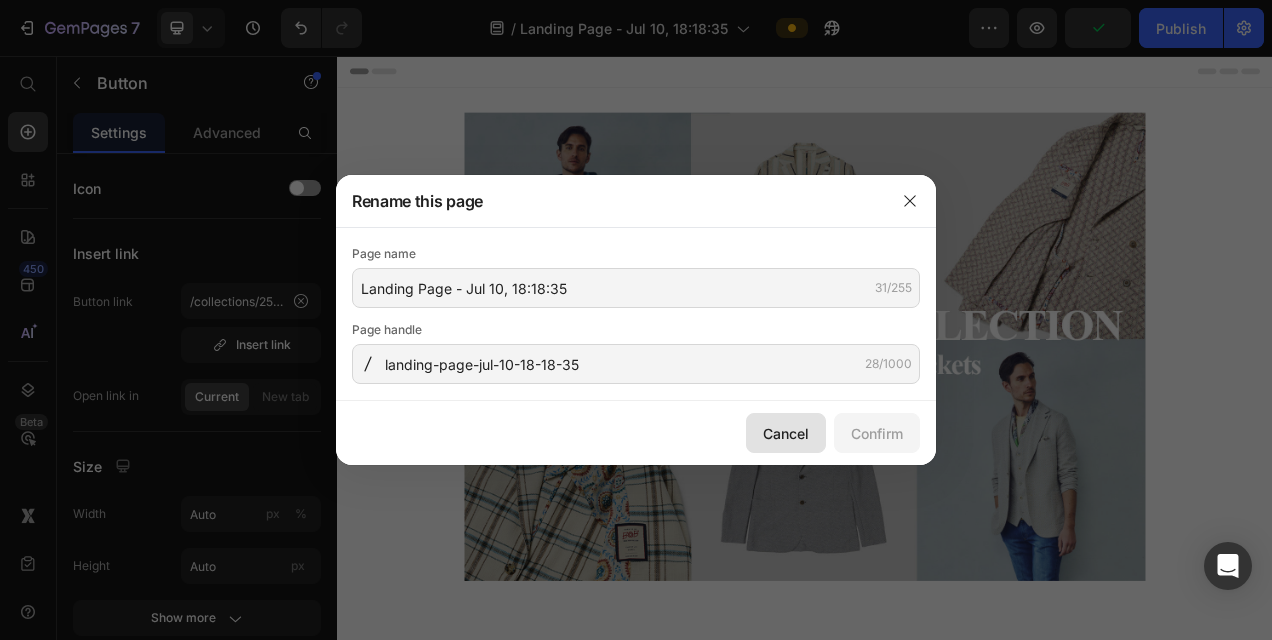 click on "Cancel" 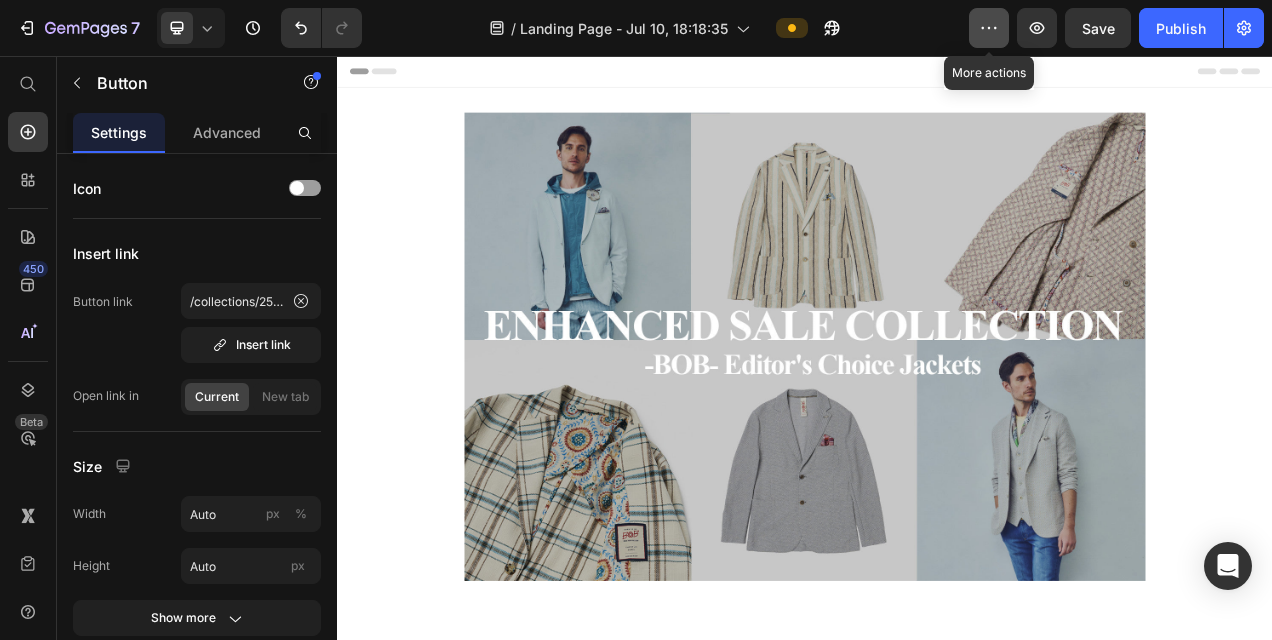 click 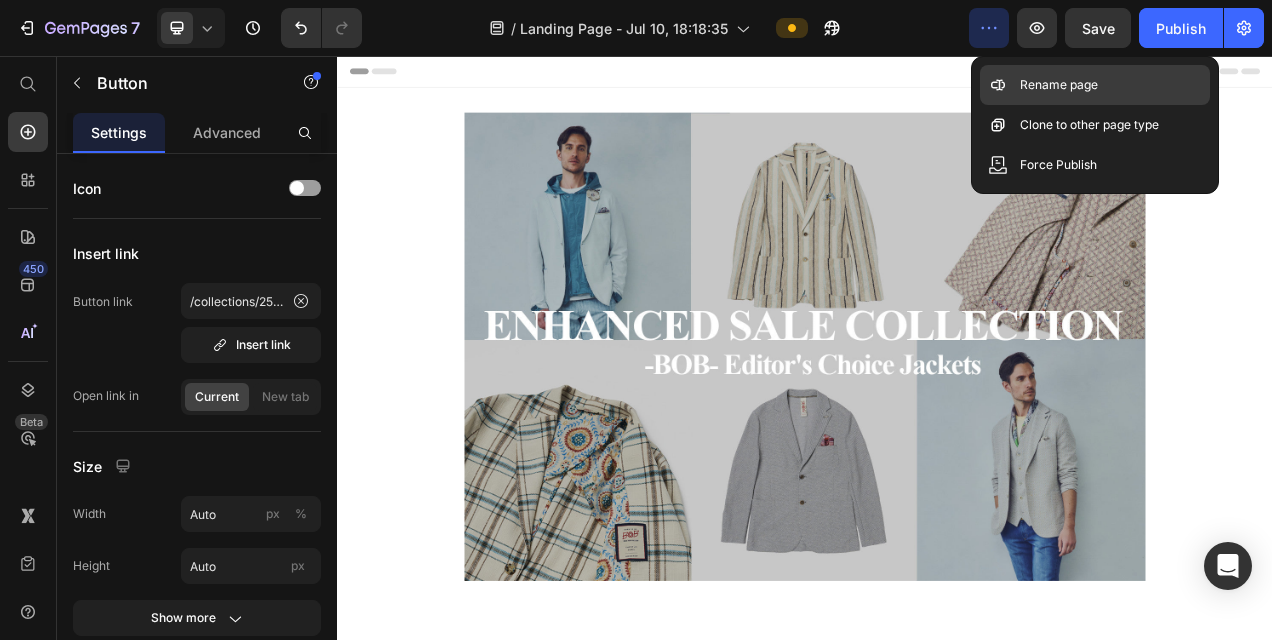 click on "Rename page" at bounding box center (1059, 85) 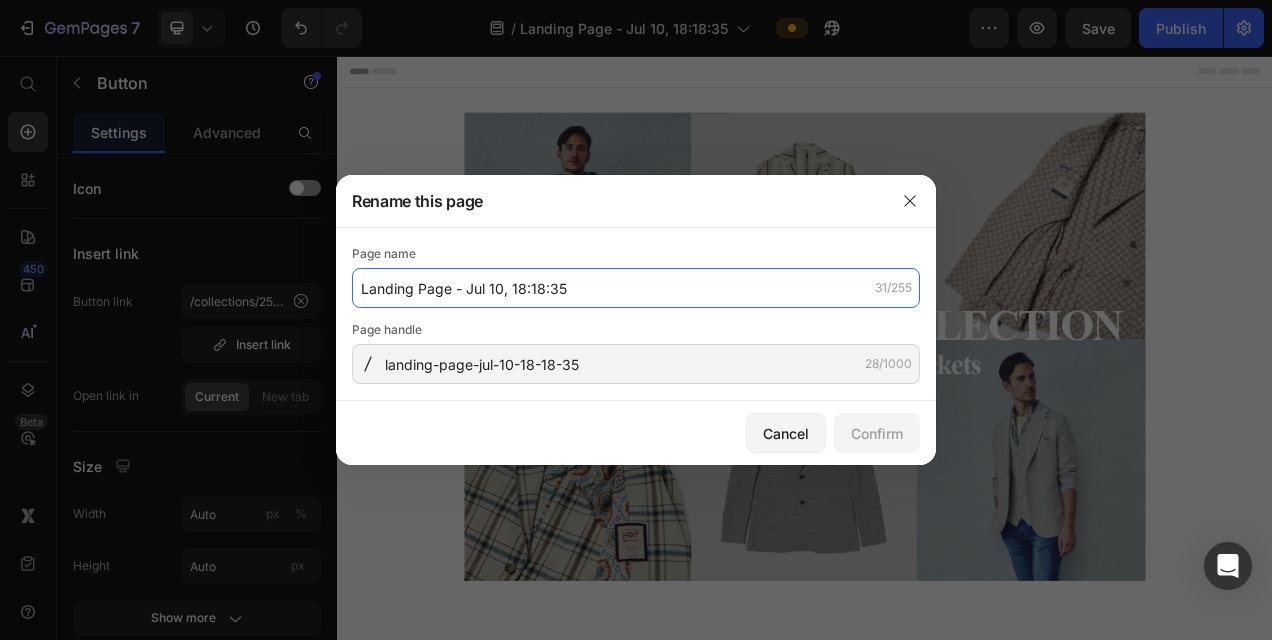 click on "Landing Page - Jul 10, 18:18:35" 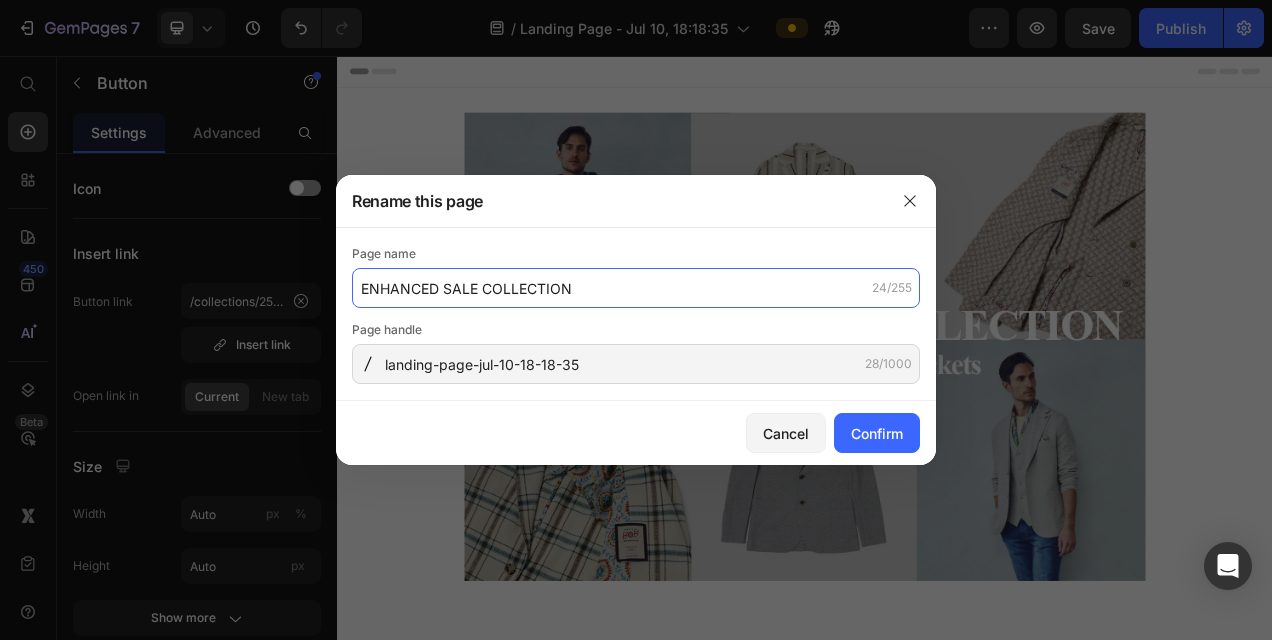 type on "ENHANCED SALE COLLECTION" 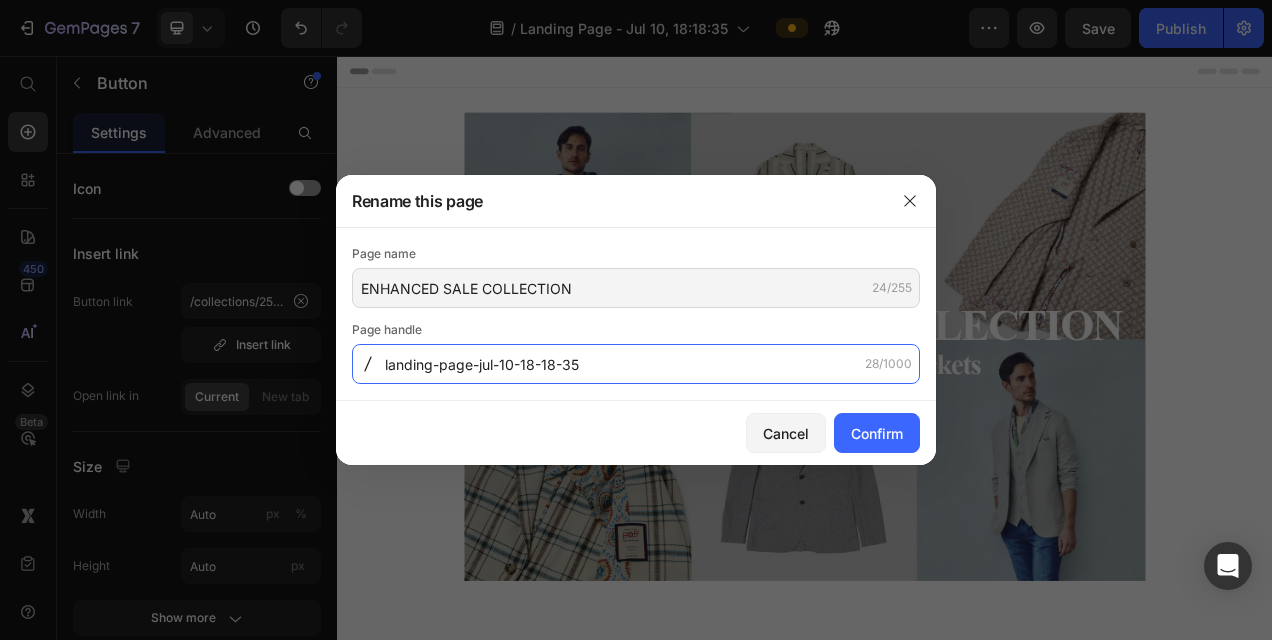 click on "landing-page-jul-10-18-18-35" 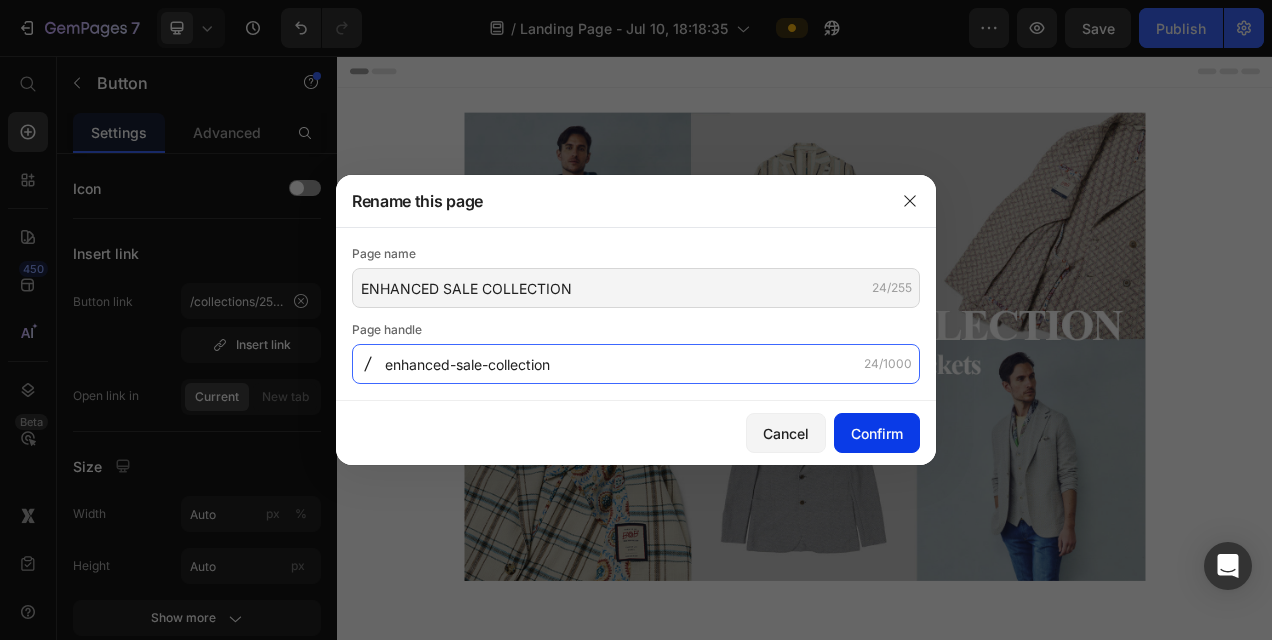 type on "enhanced-sale-collection" 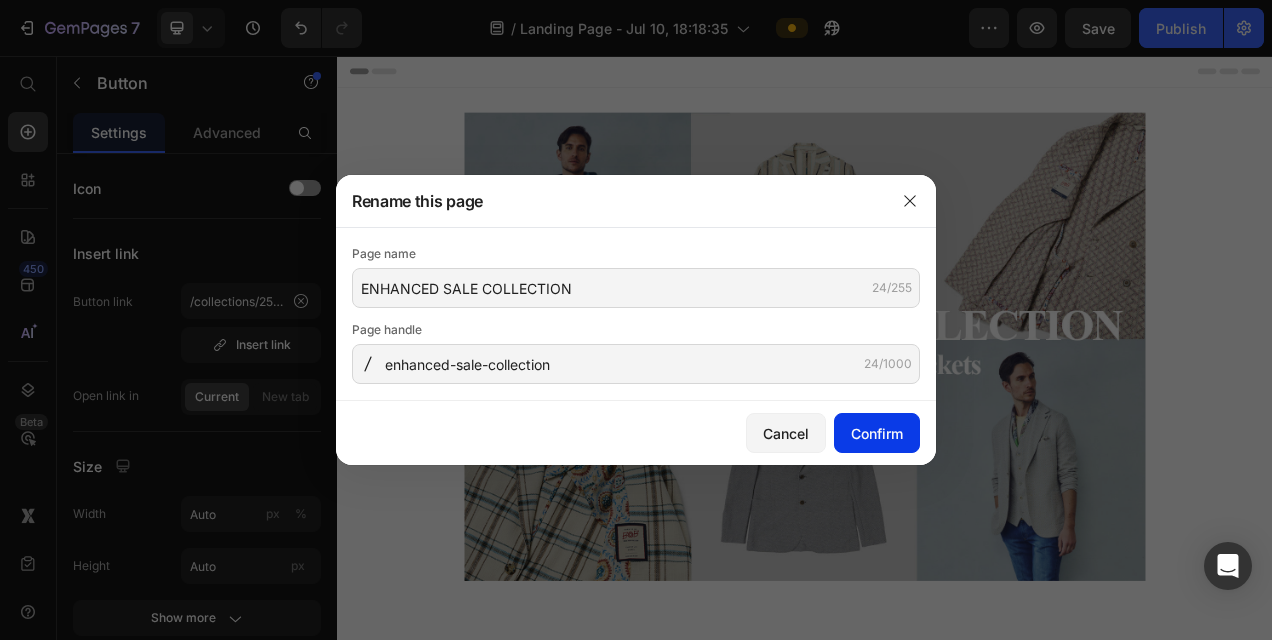 click on "Confirm" 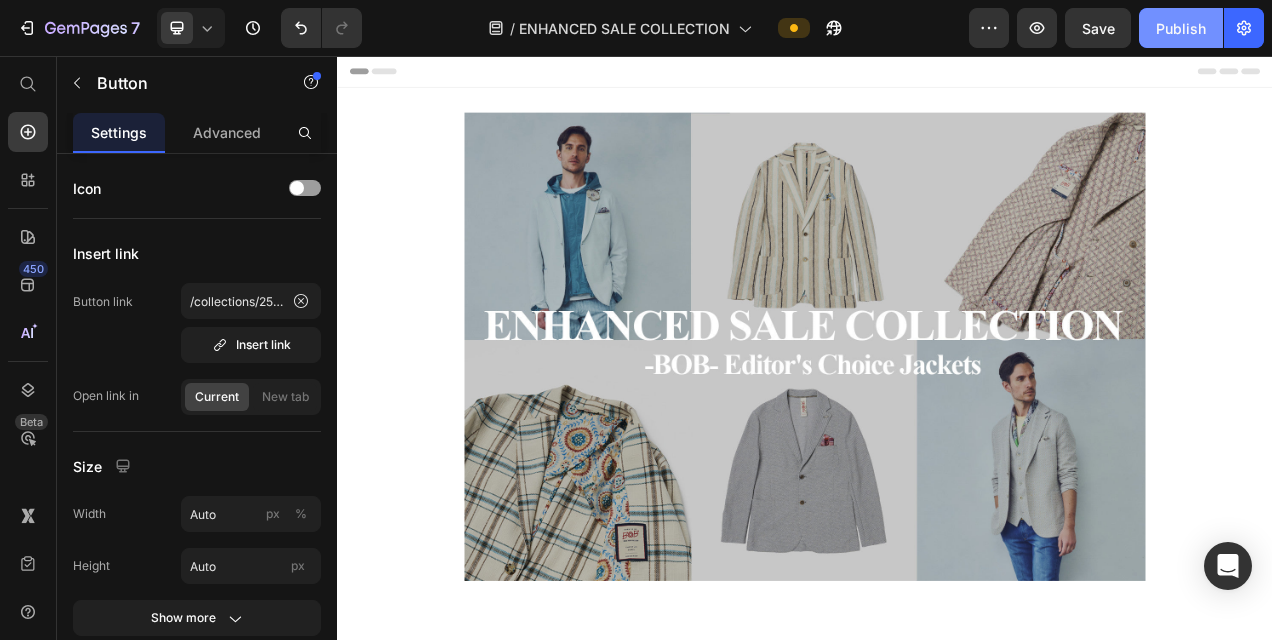 click on "Publish" at bounding box center [1181, 28] 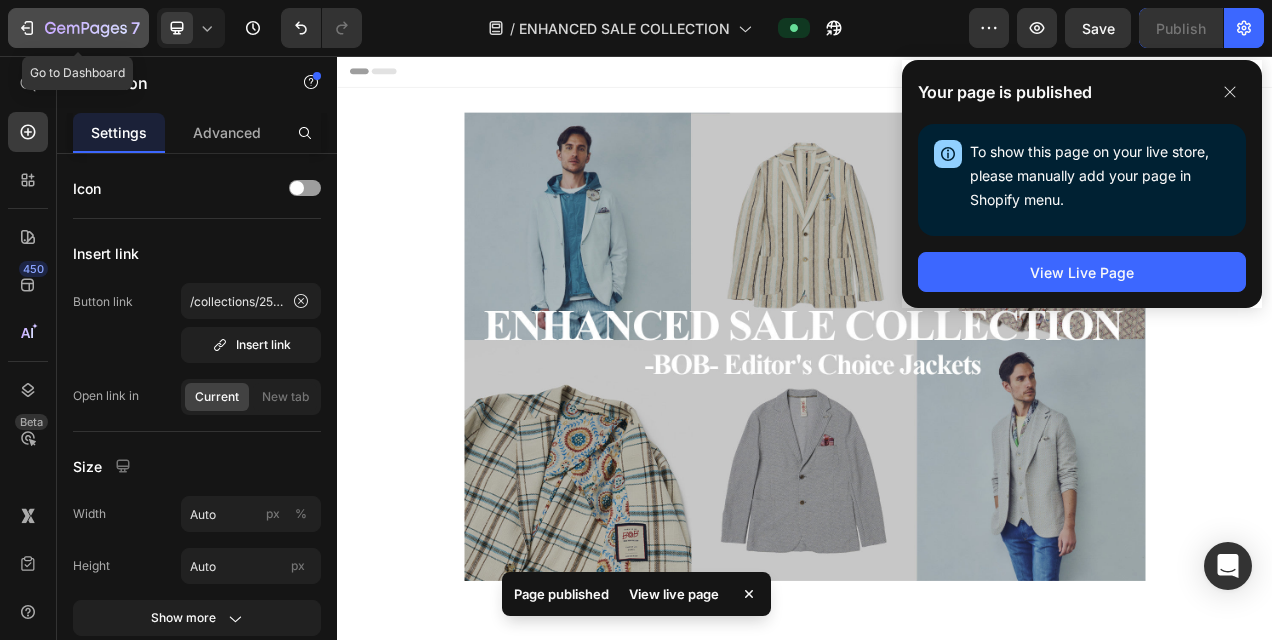 click 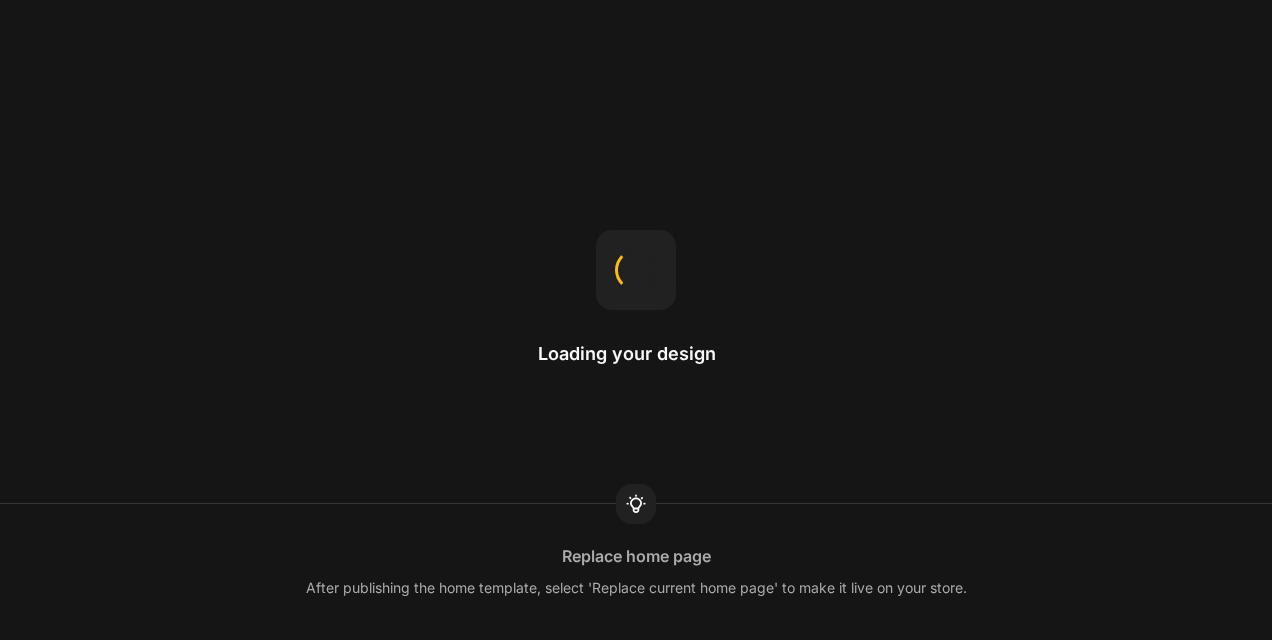 scroll, scrollTop: 0, scrollLeft: 0, axis: both 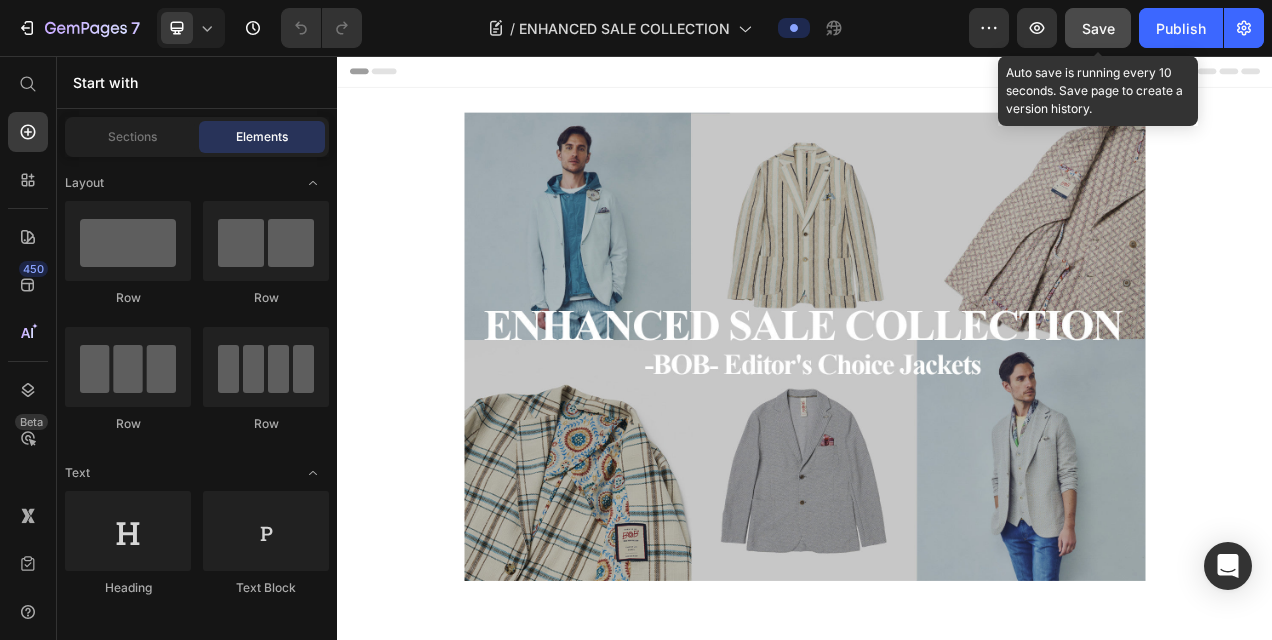 click on "Save" 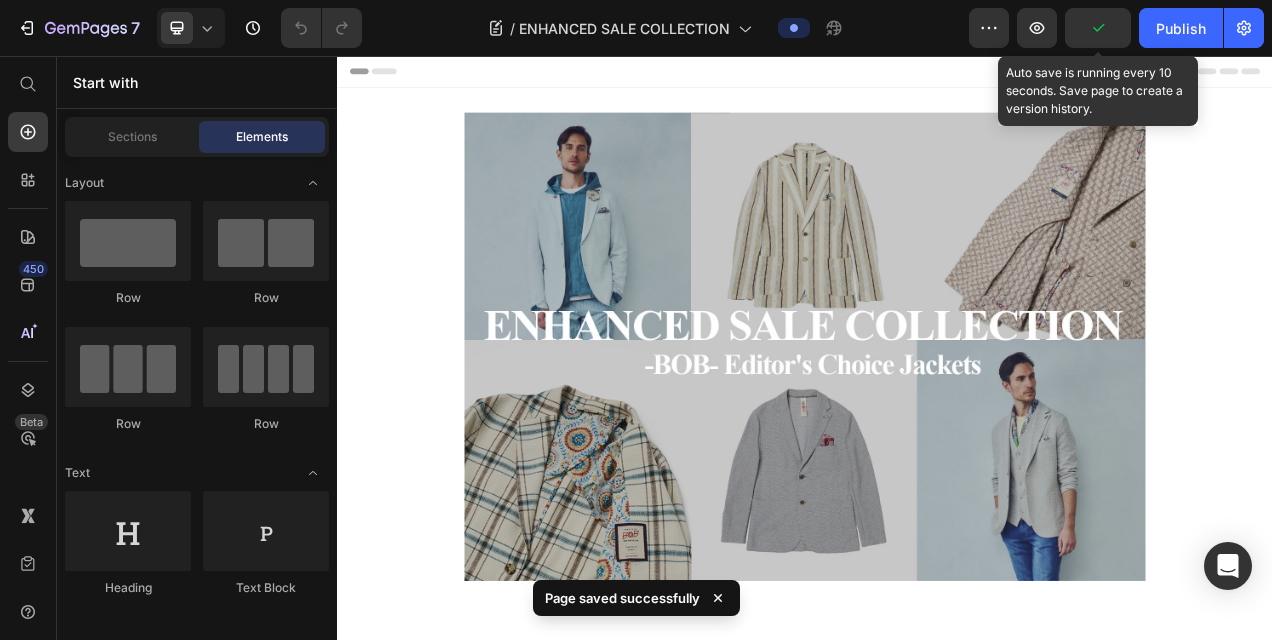 click on "Preview Auto save is running every 10 seconds. Save page to create a version history.  Publish" at bounding box center (1116, 28) 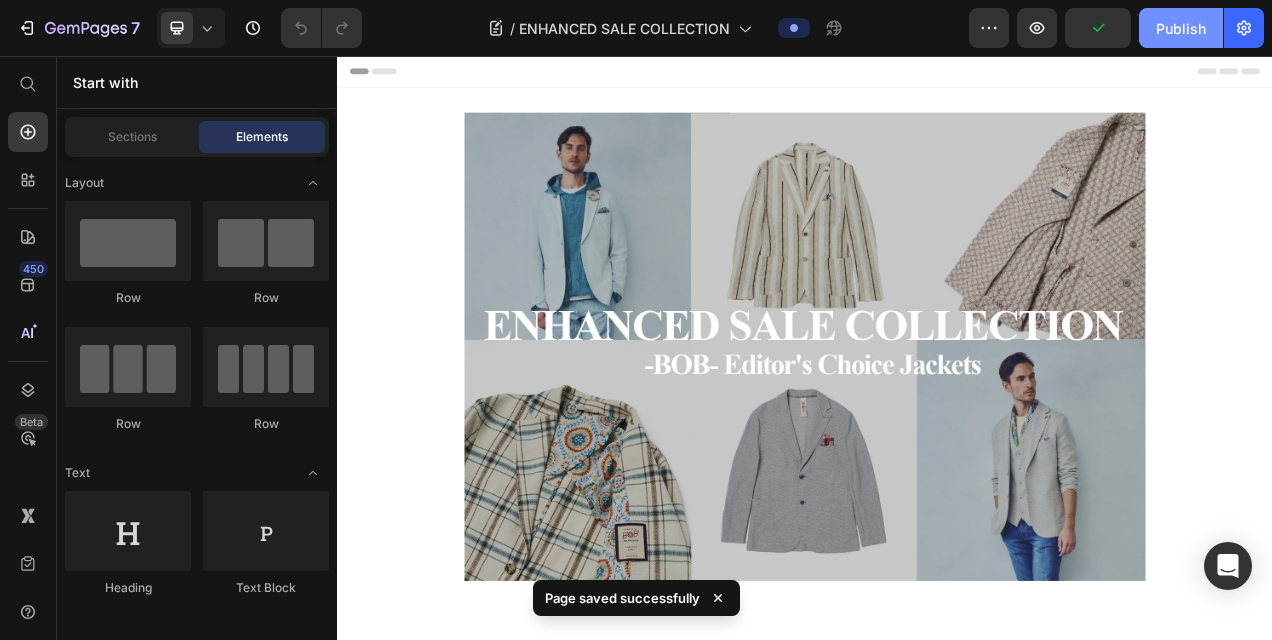 scroll, scrollTop: 0, scrollLeft: 0, axis: both 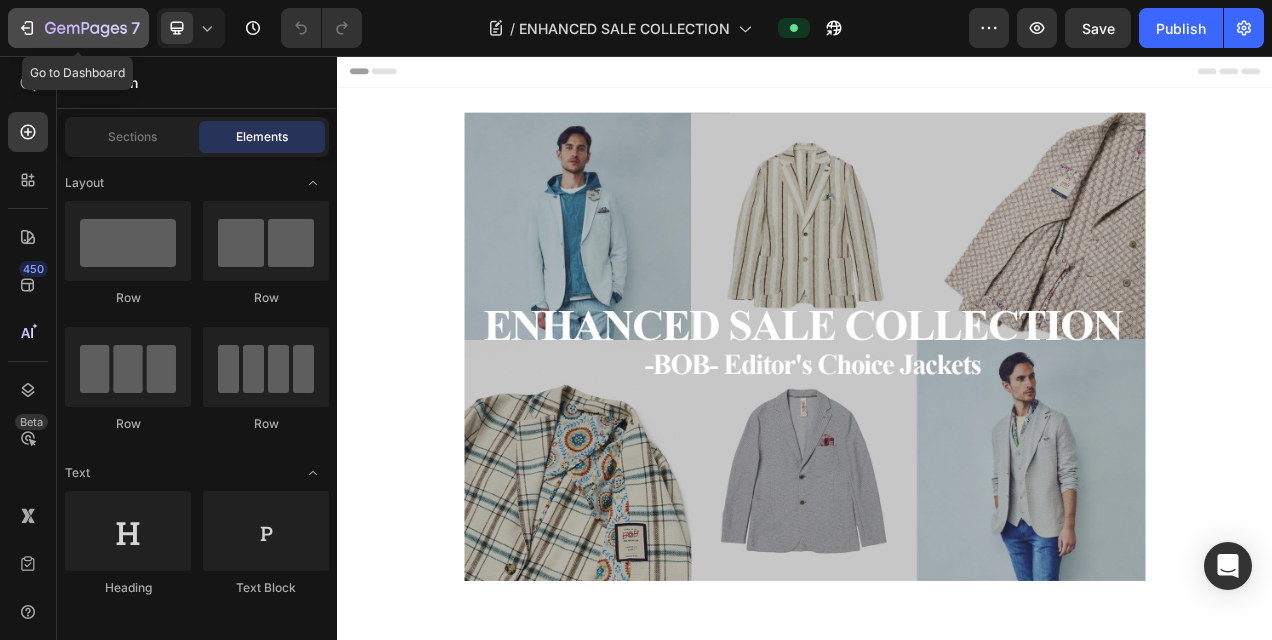 click 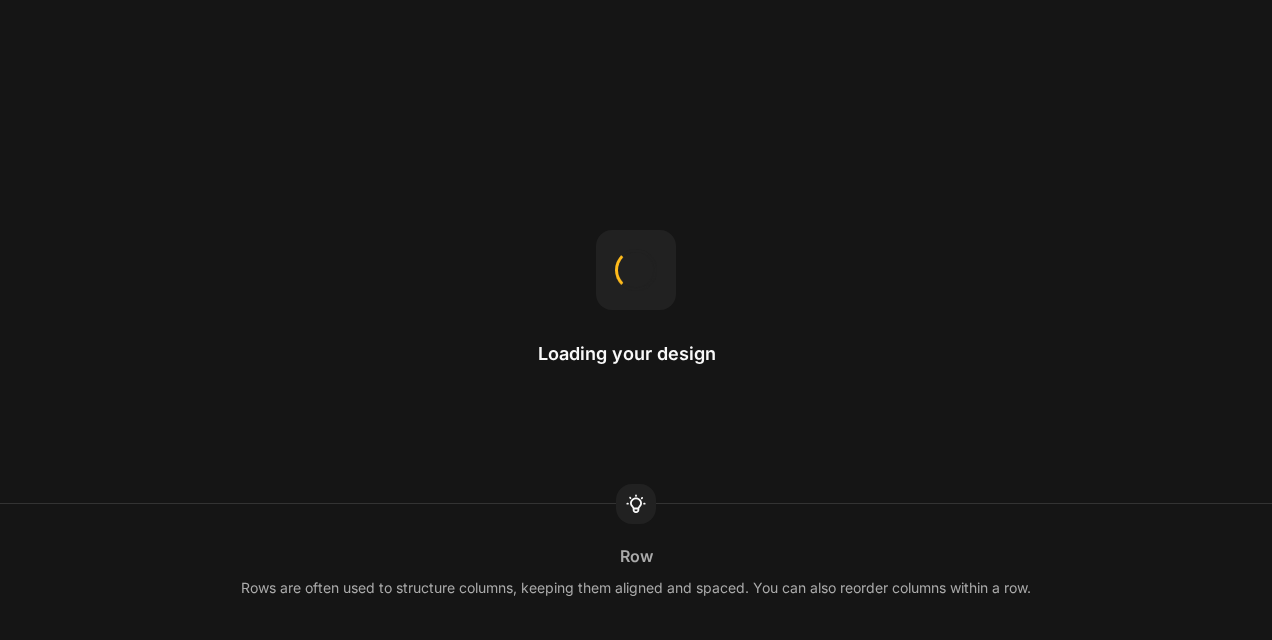 scroll, scrollTop: 0, scrollLeft: 0, axis: both 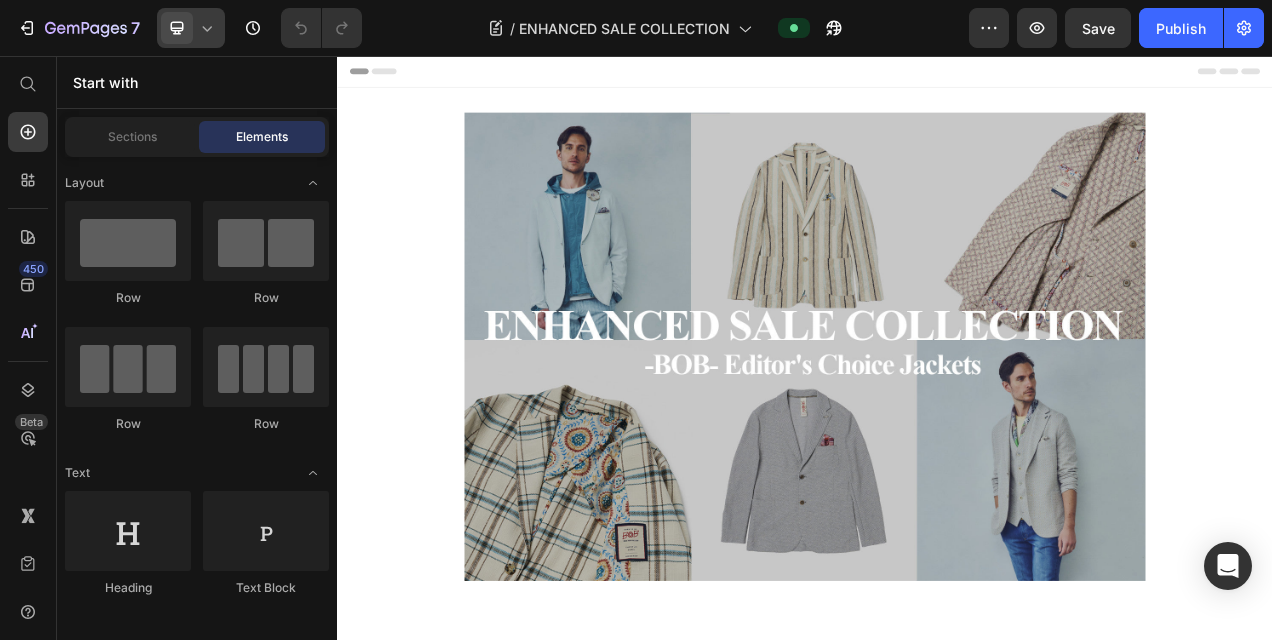 click 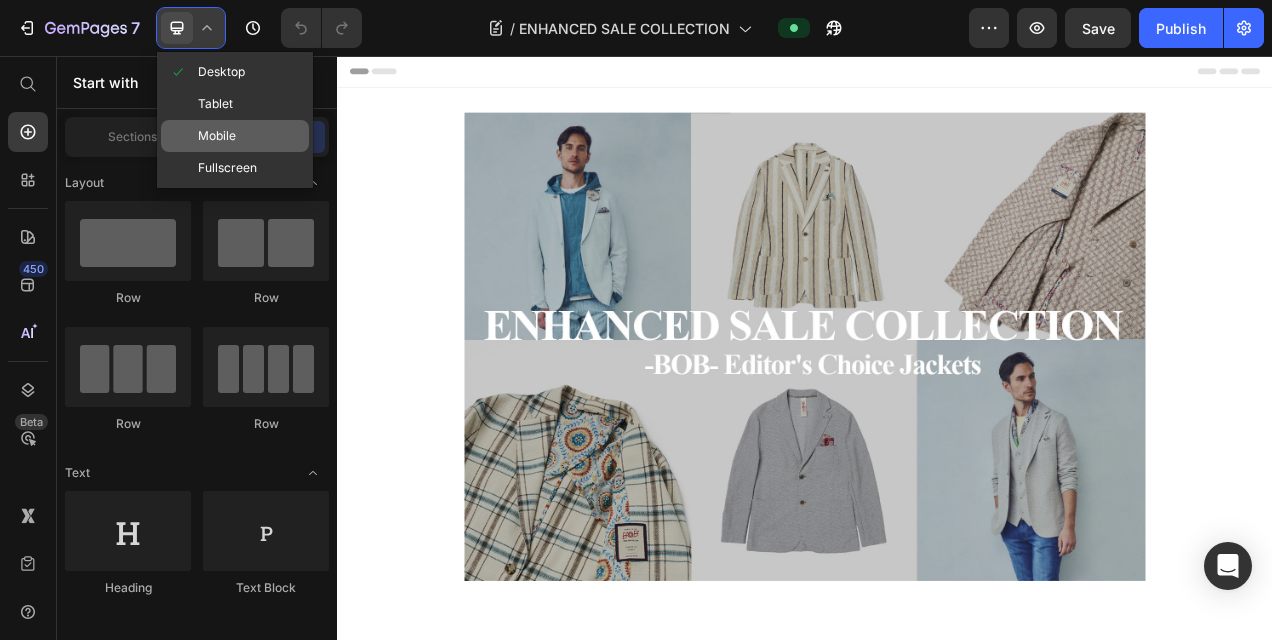 scroll, scrollTop: 0, scrollLeft: 0, axis: both 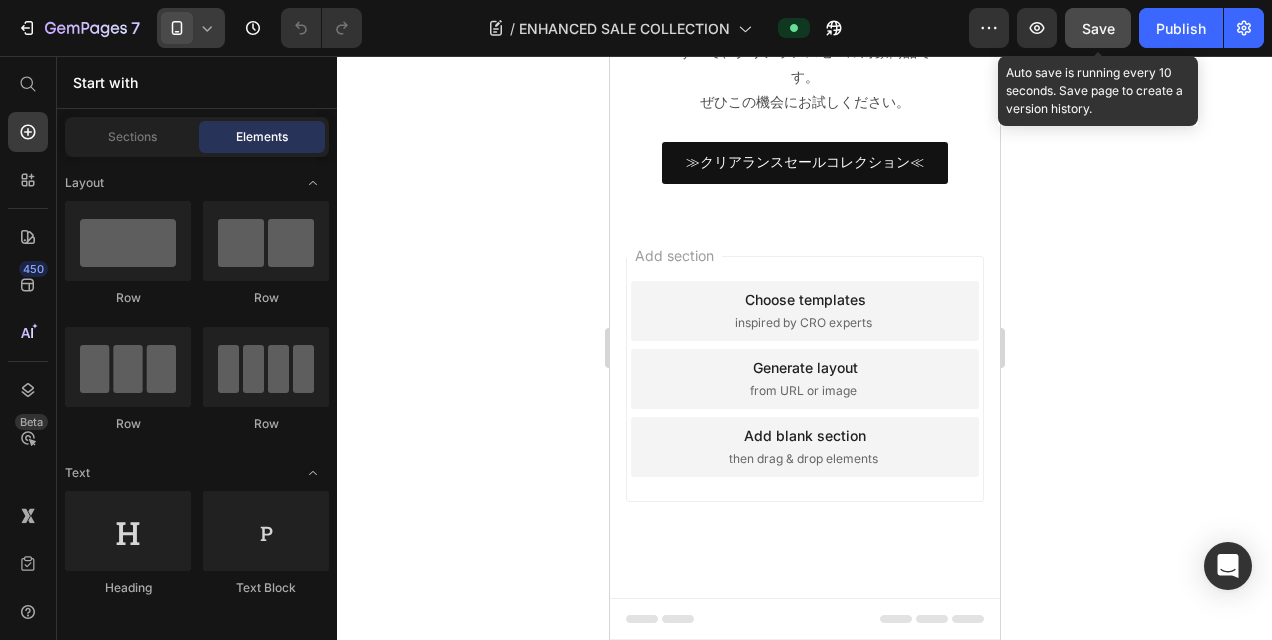 drag, startPoint x: 1088, startPoint y: 20, endPoint x: 1116, endPoint y: 17, distance: 28.160255 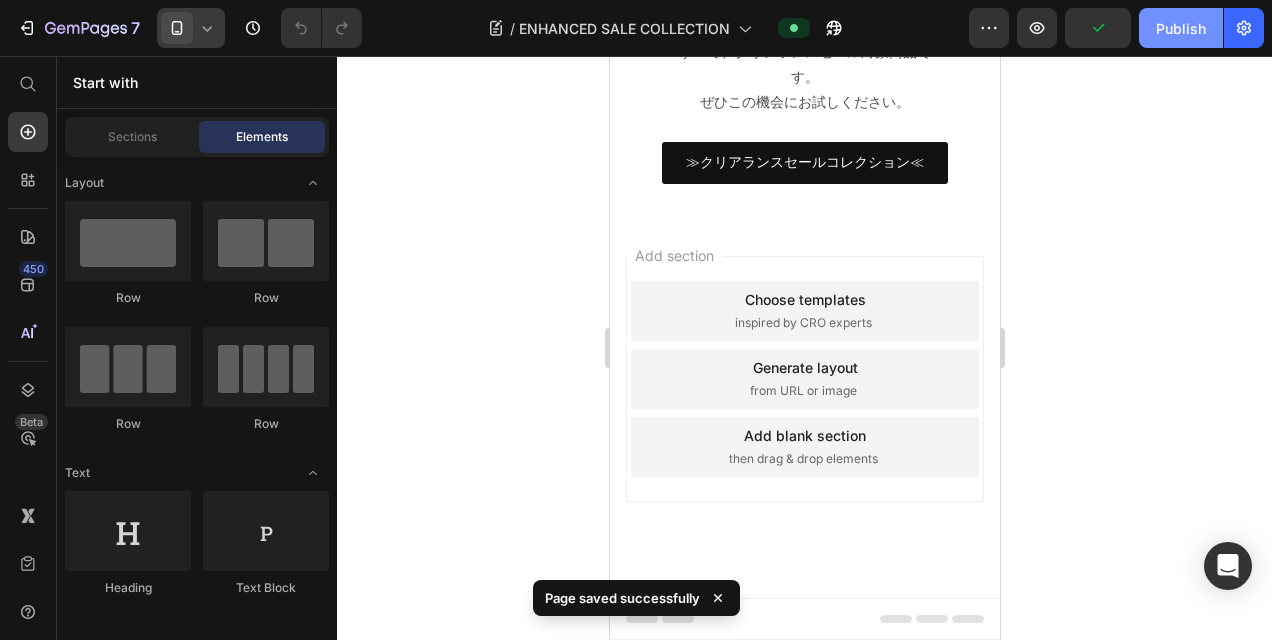 click on "Publish" 